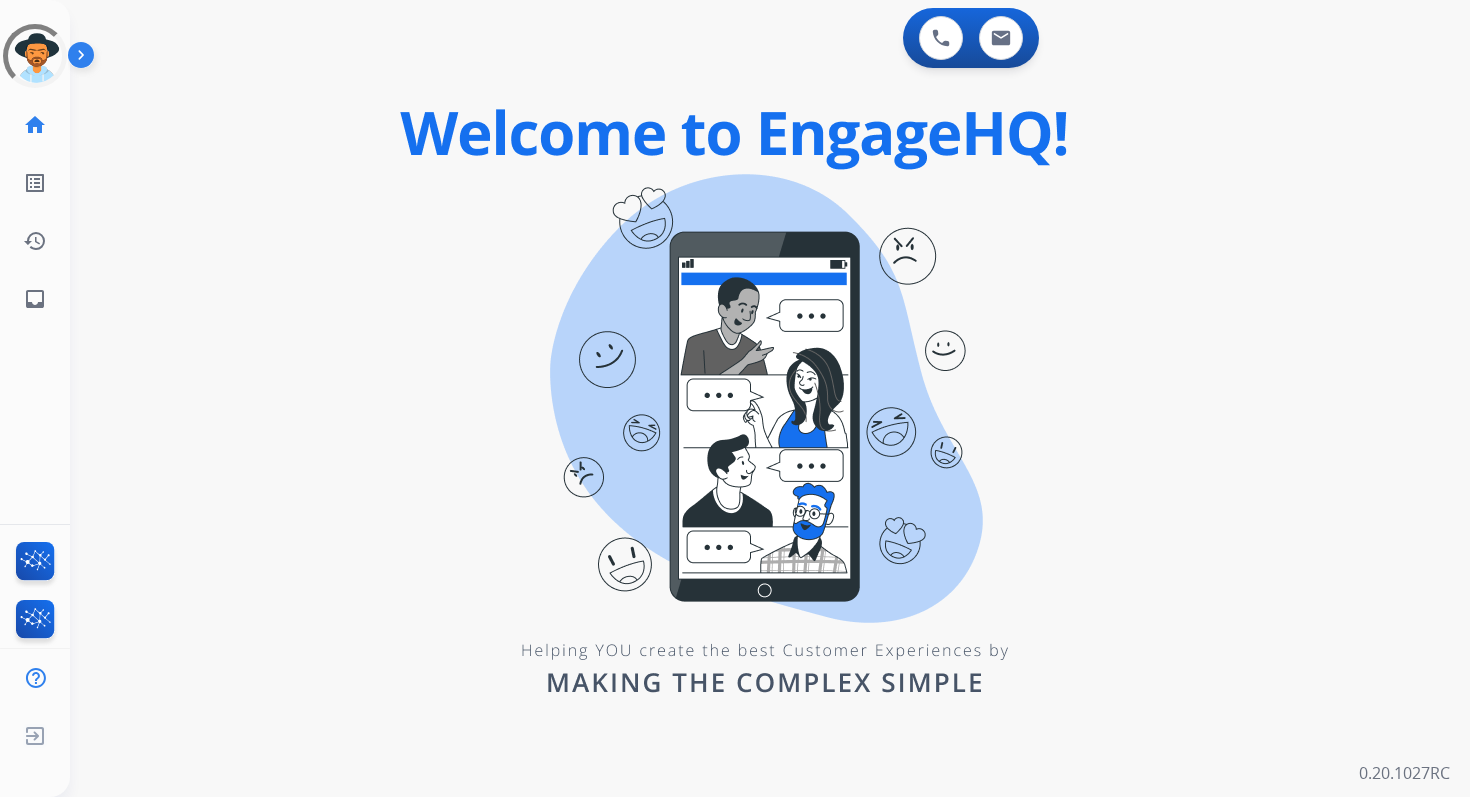 scroll, scrollTop: 0, scrollLeft: 0, axis: both 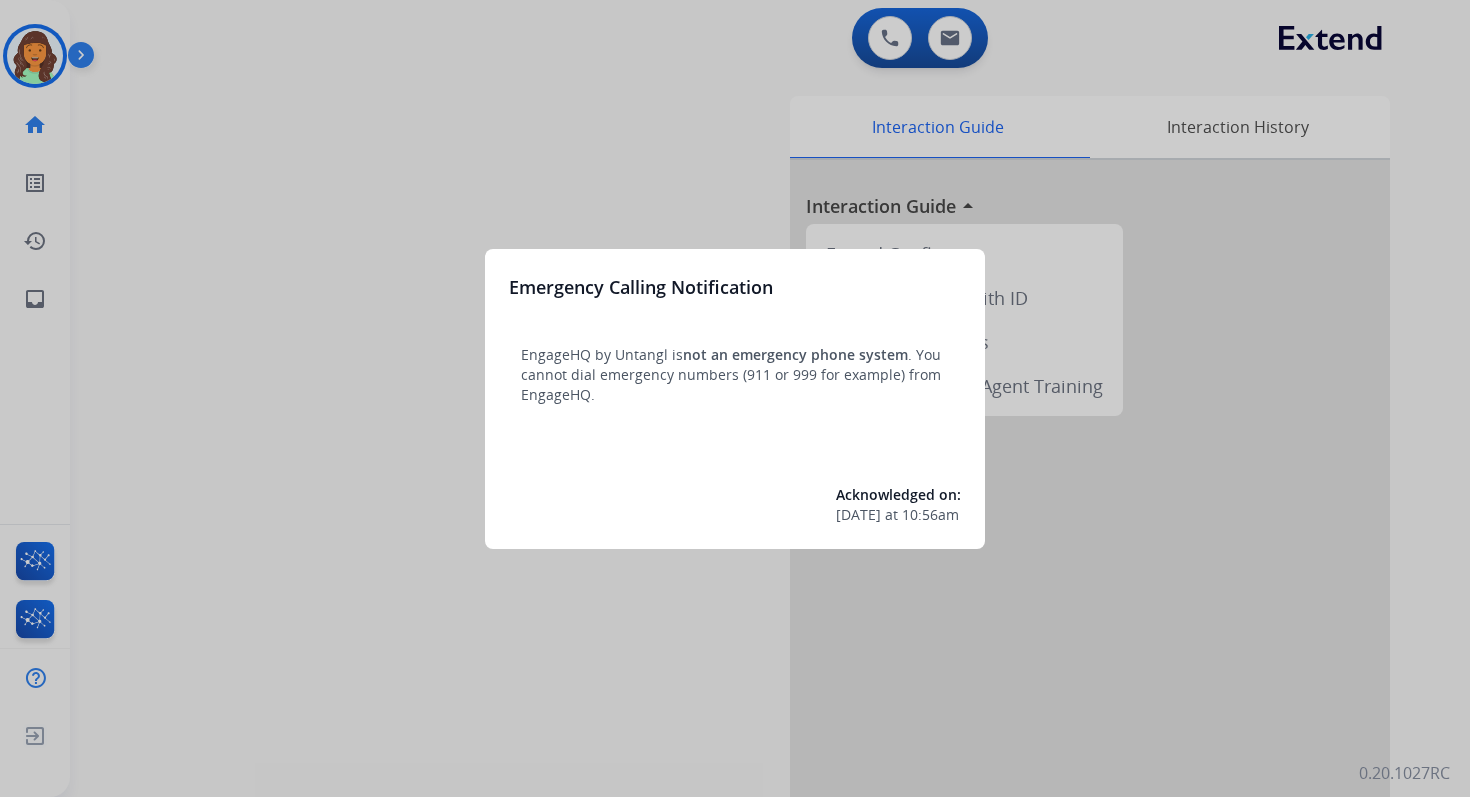 click at bounding box center [735, 398] 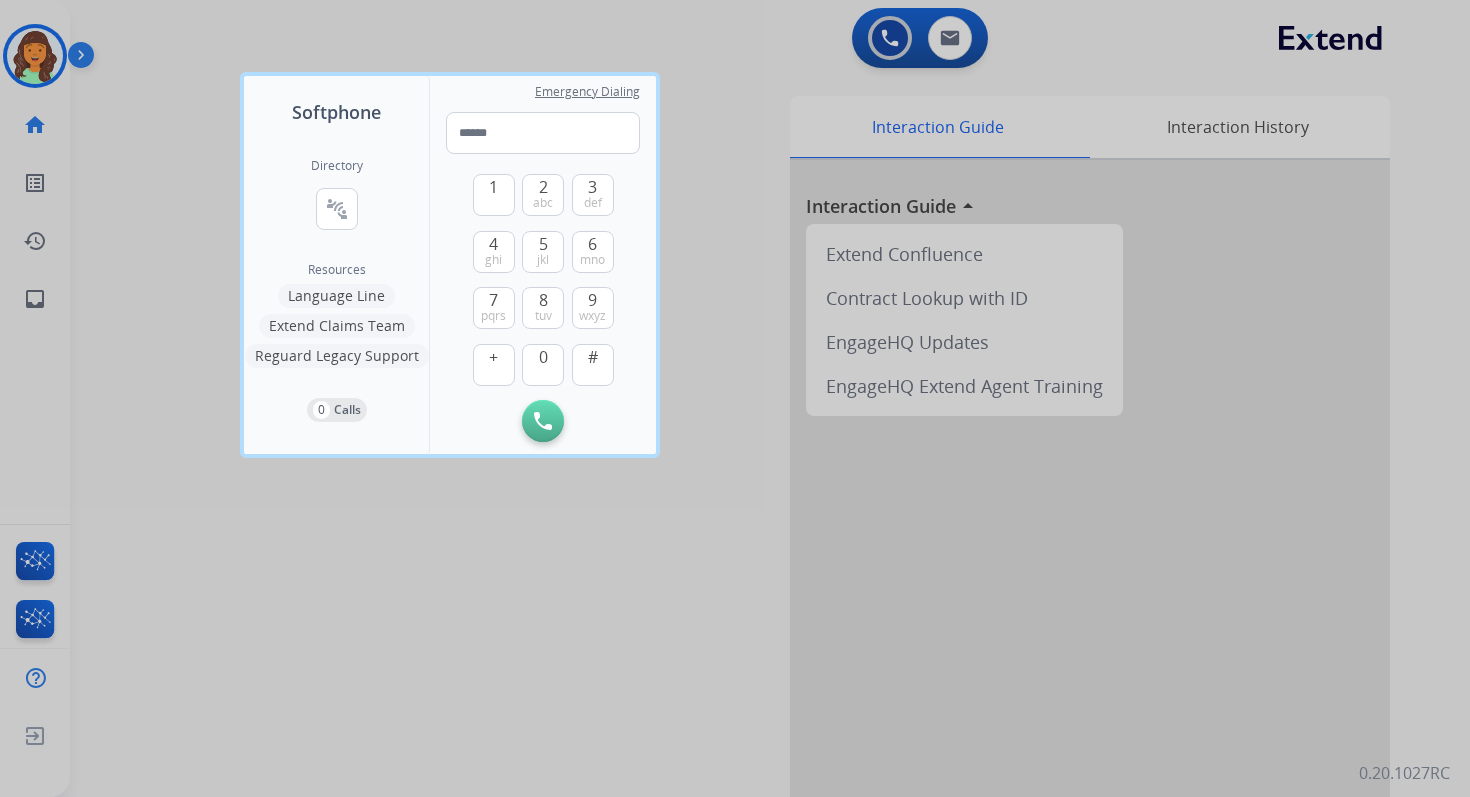 click at bounding box center (735, 398) 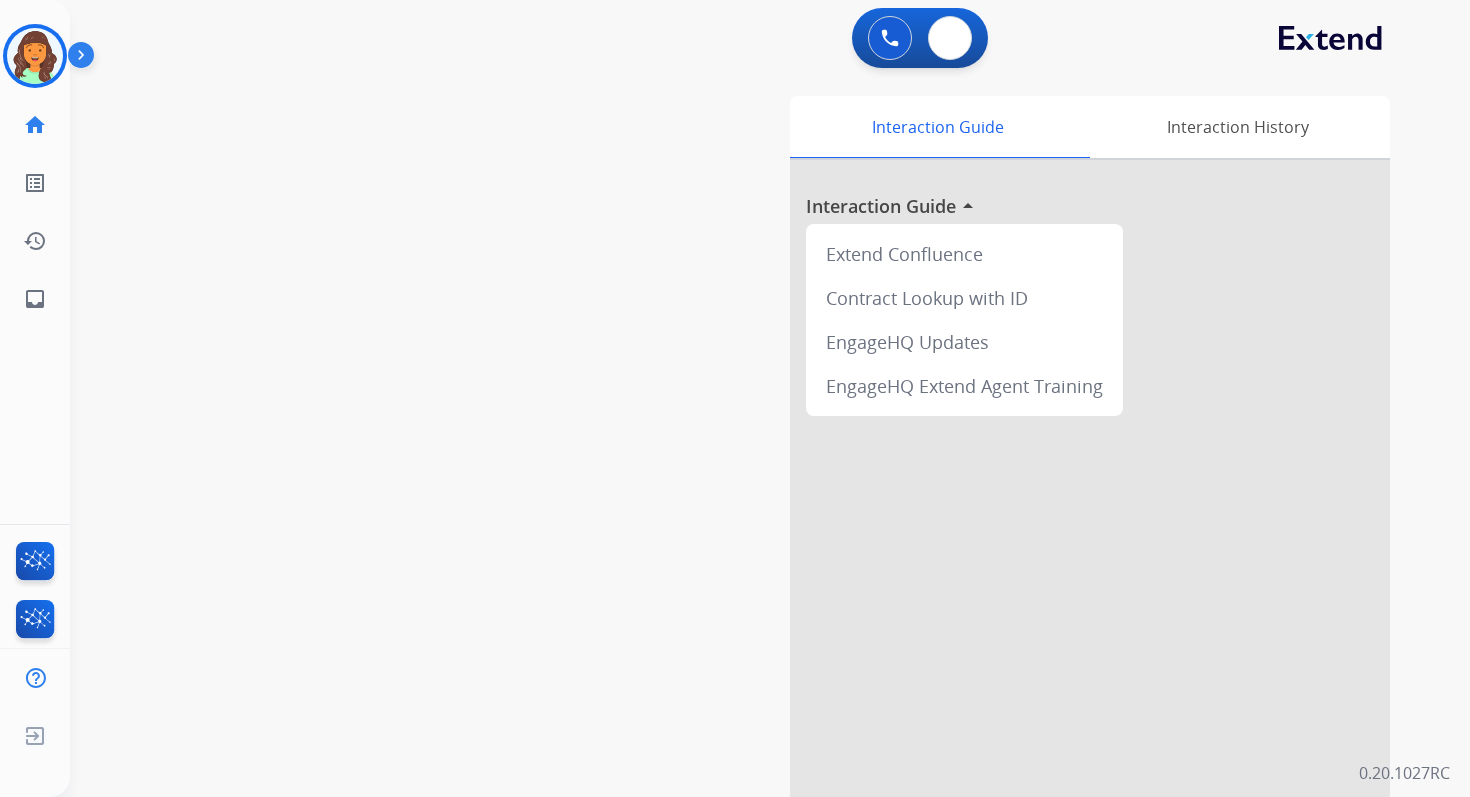 click at bounding box center (950, 38) 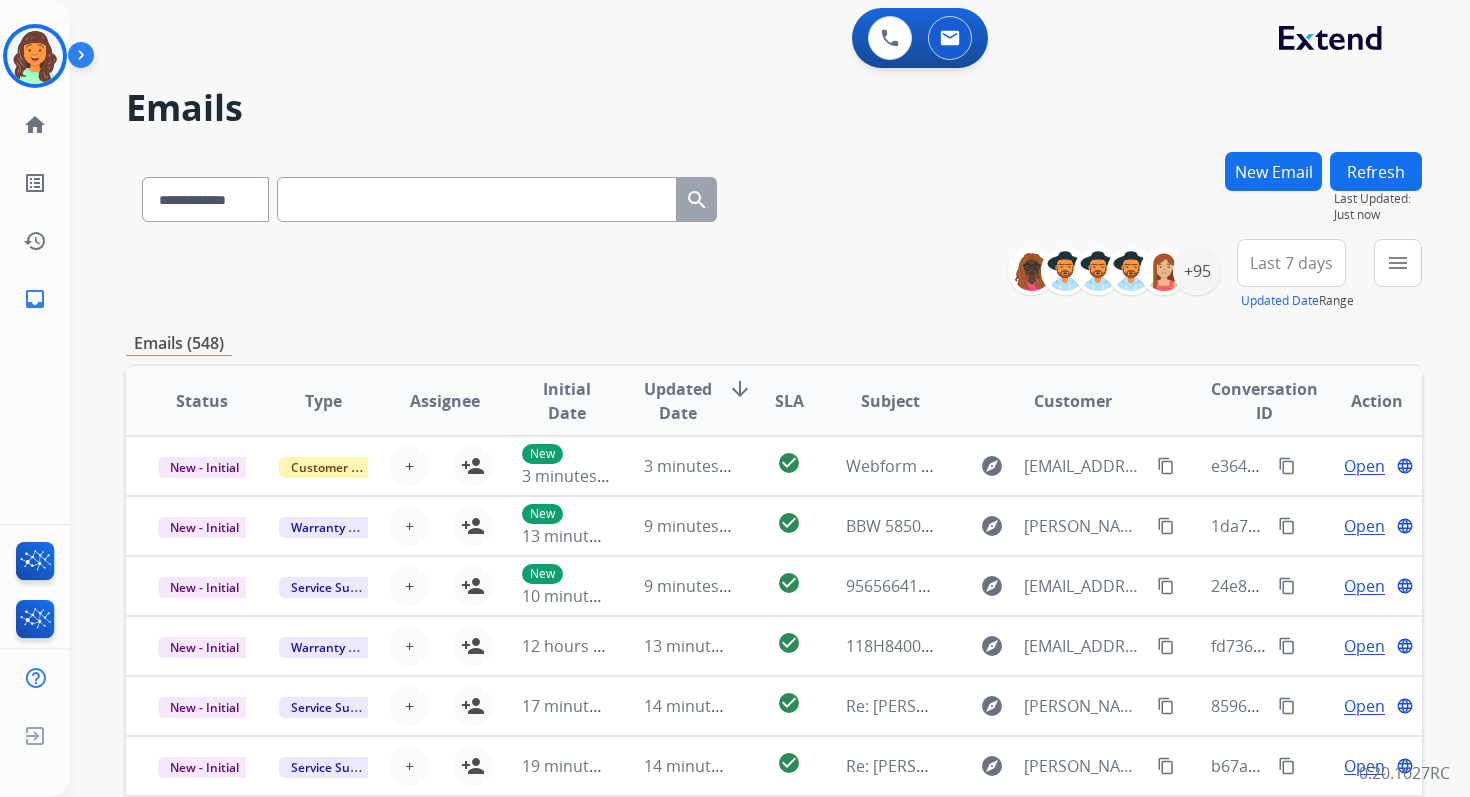 scroll, scrollTop: 2, scrollLeft: 0, axis: vertical 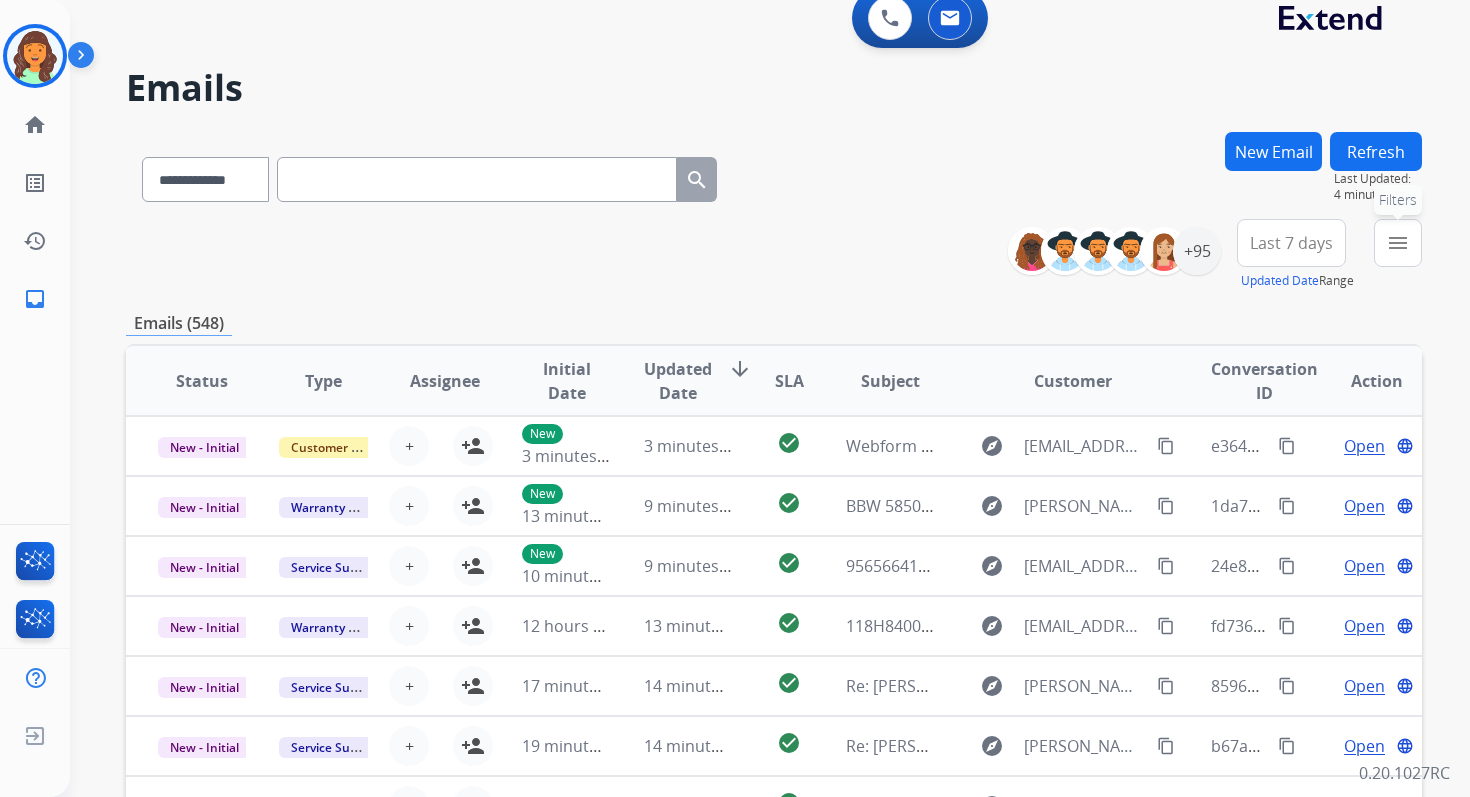click on "menu" at bounding box center [1398, 243] 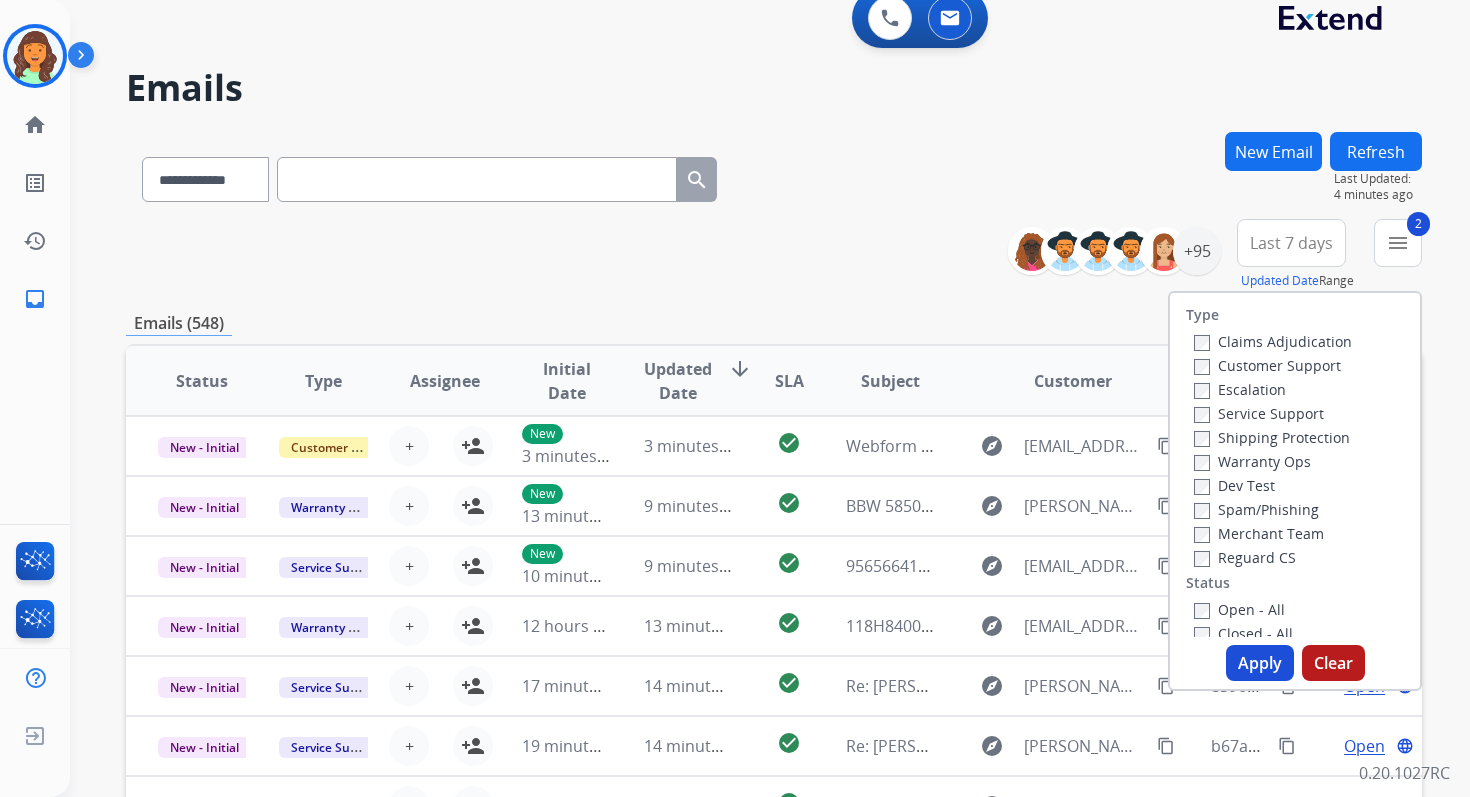 click on "Apply" at bounding box center [1260, 663] 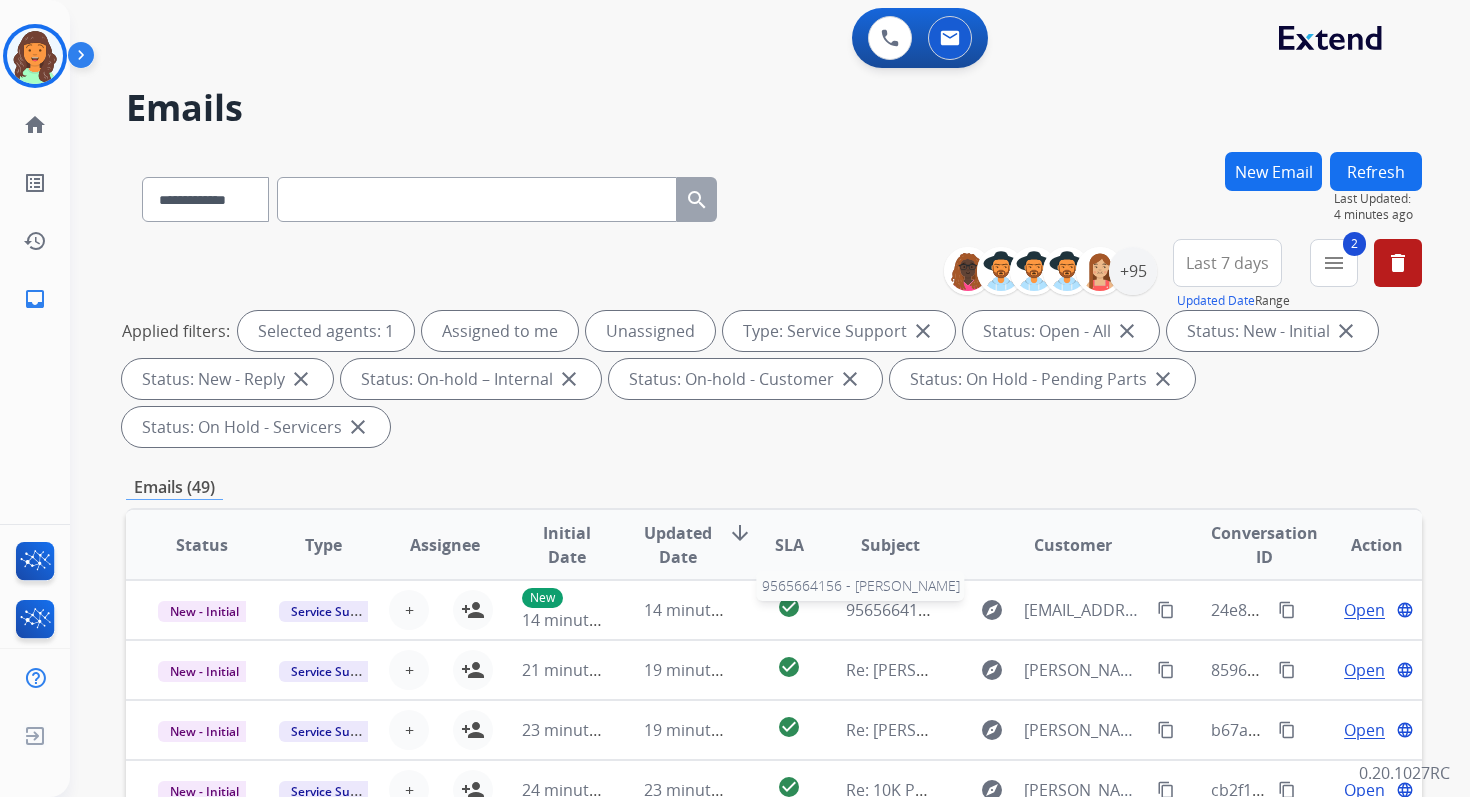 scroll, scrollTop: 2, scrollLeft: 0, axis: vertical 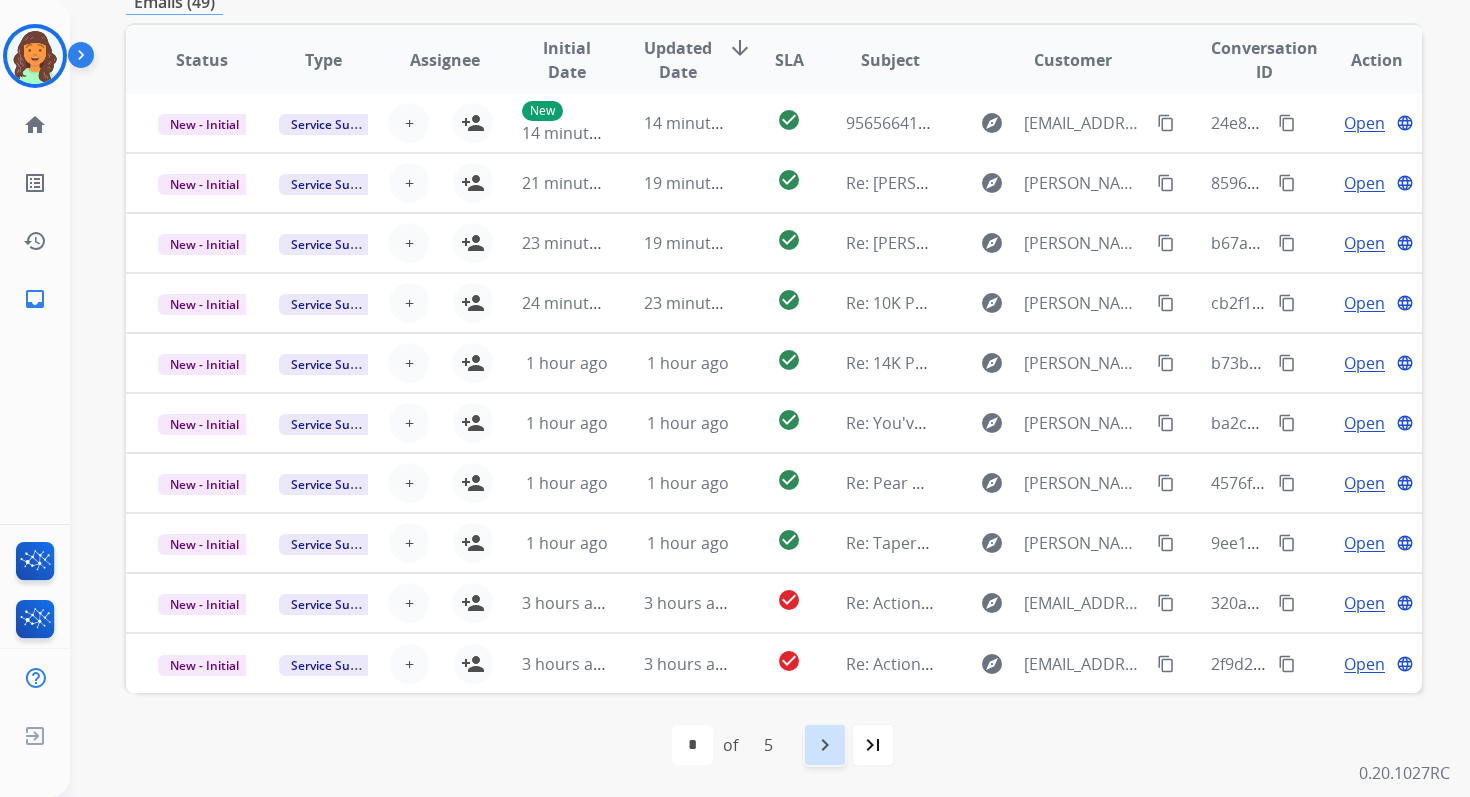click on "navigate_next" at bounding box center [825, 745] 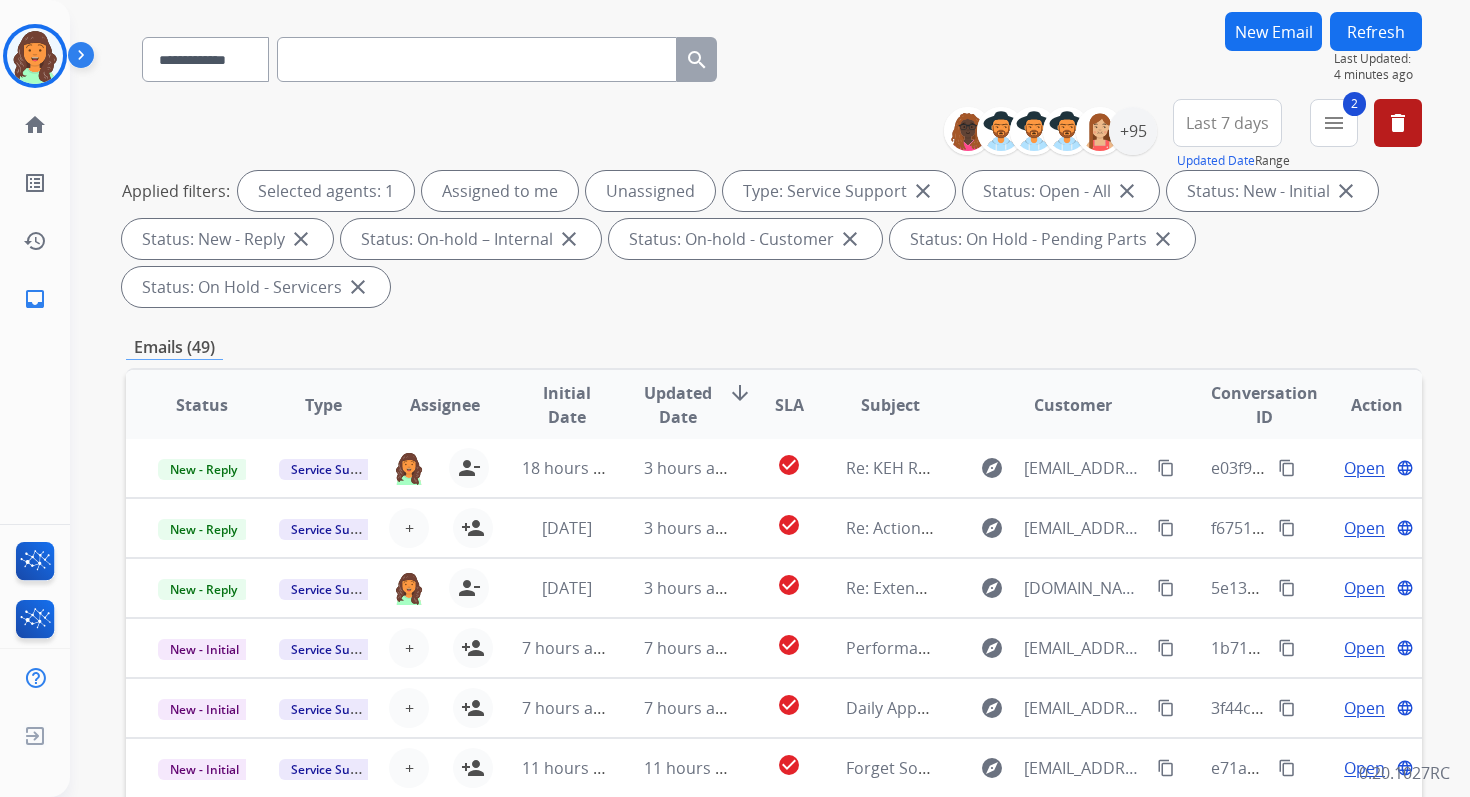 scroll, scrollTop: 485, scrollLeft: 0, axis: vertical 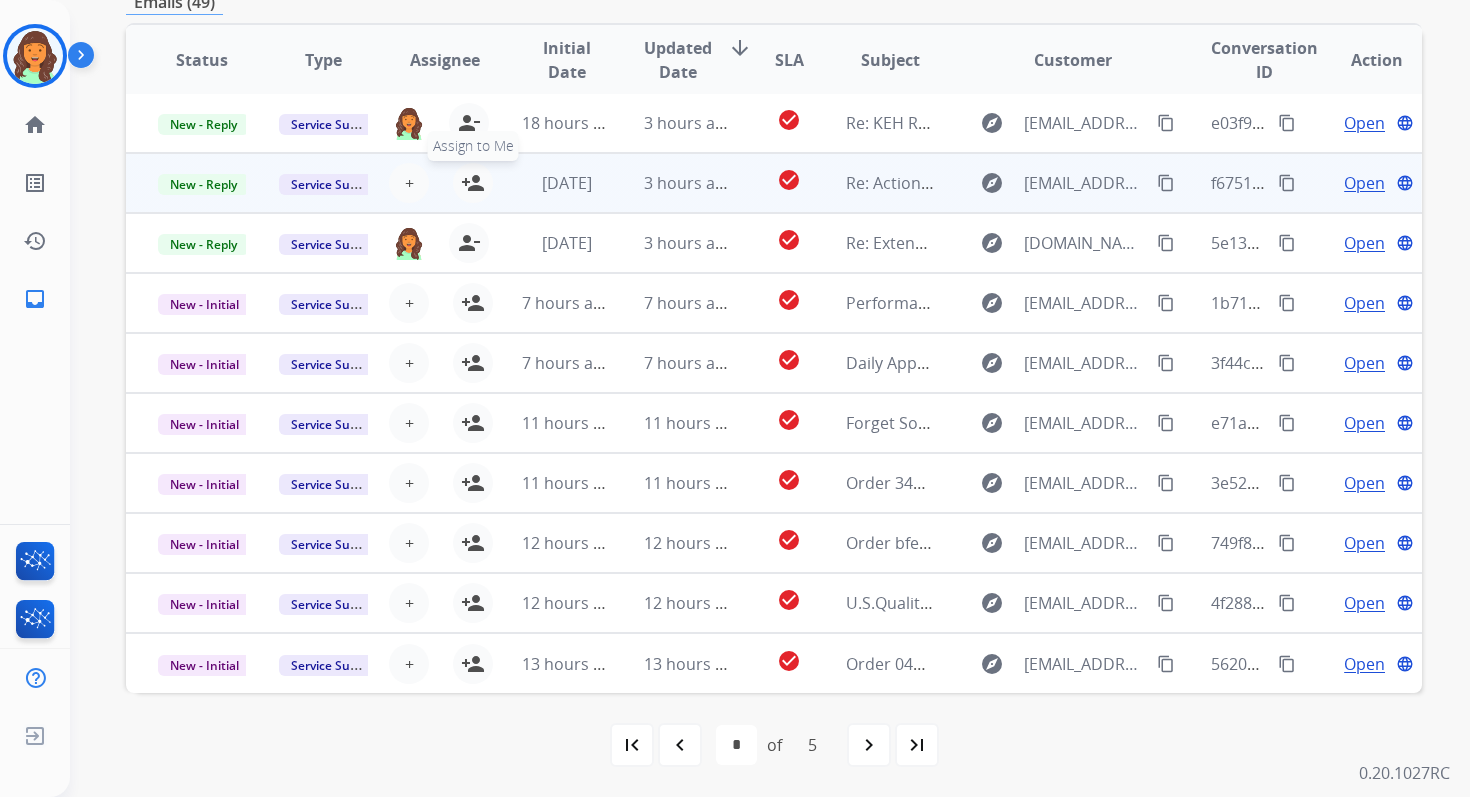 click on "person_add" at bounding box center (473, 183) 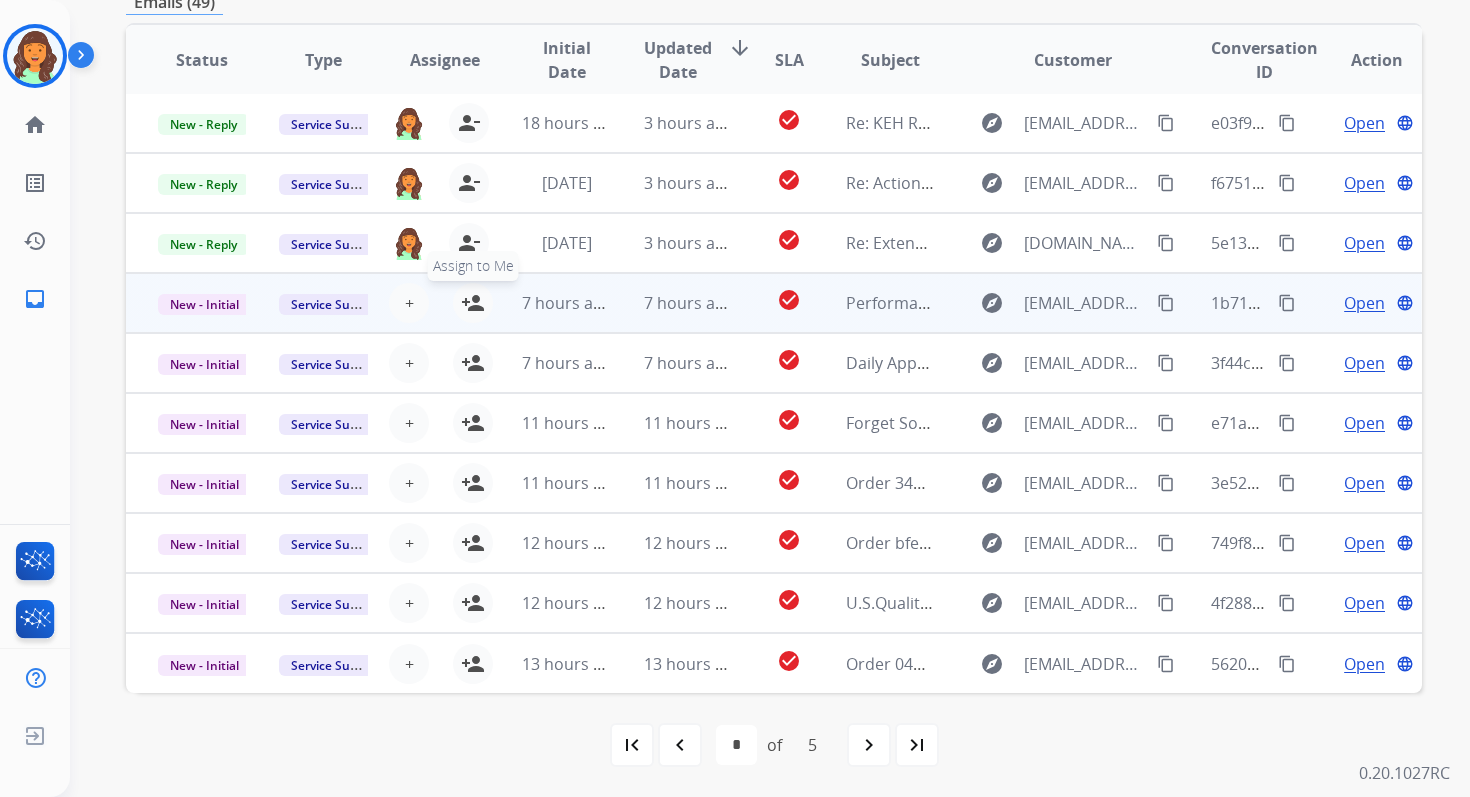 click on "person_add" at bounding box center (473, 303) 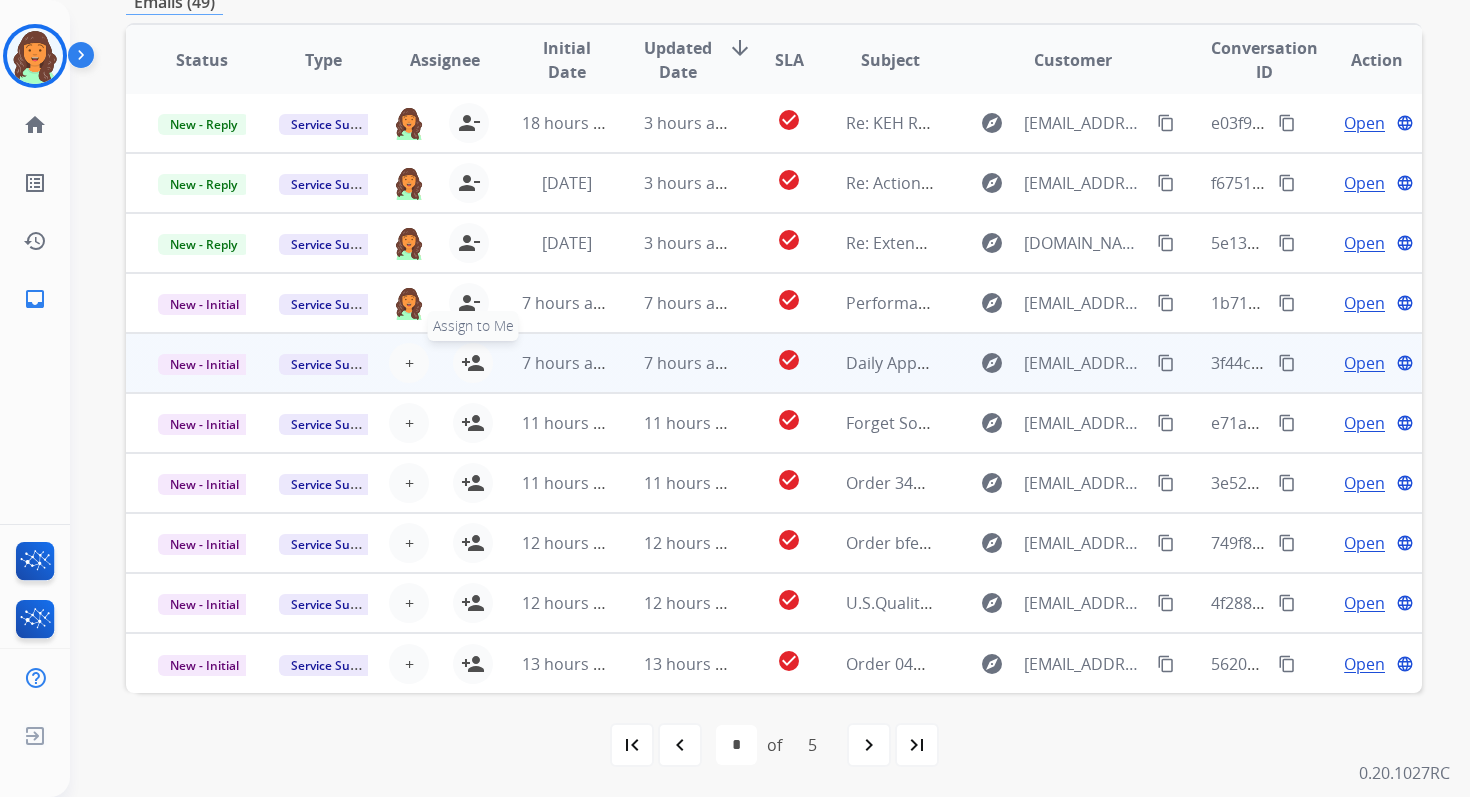 click on "person_add" at bounding box center [473, 363] 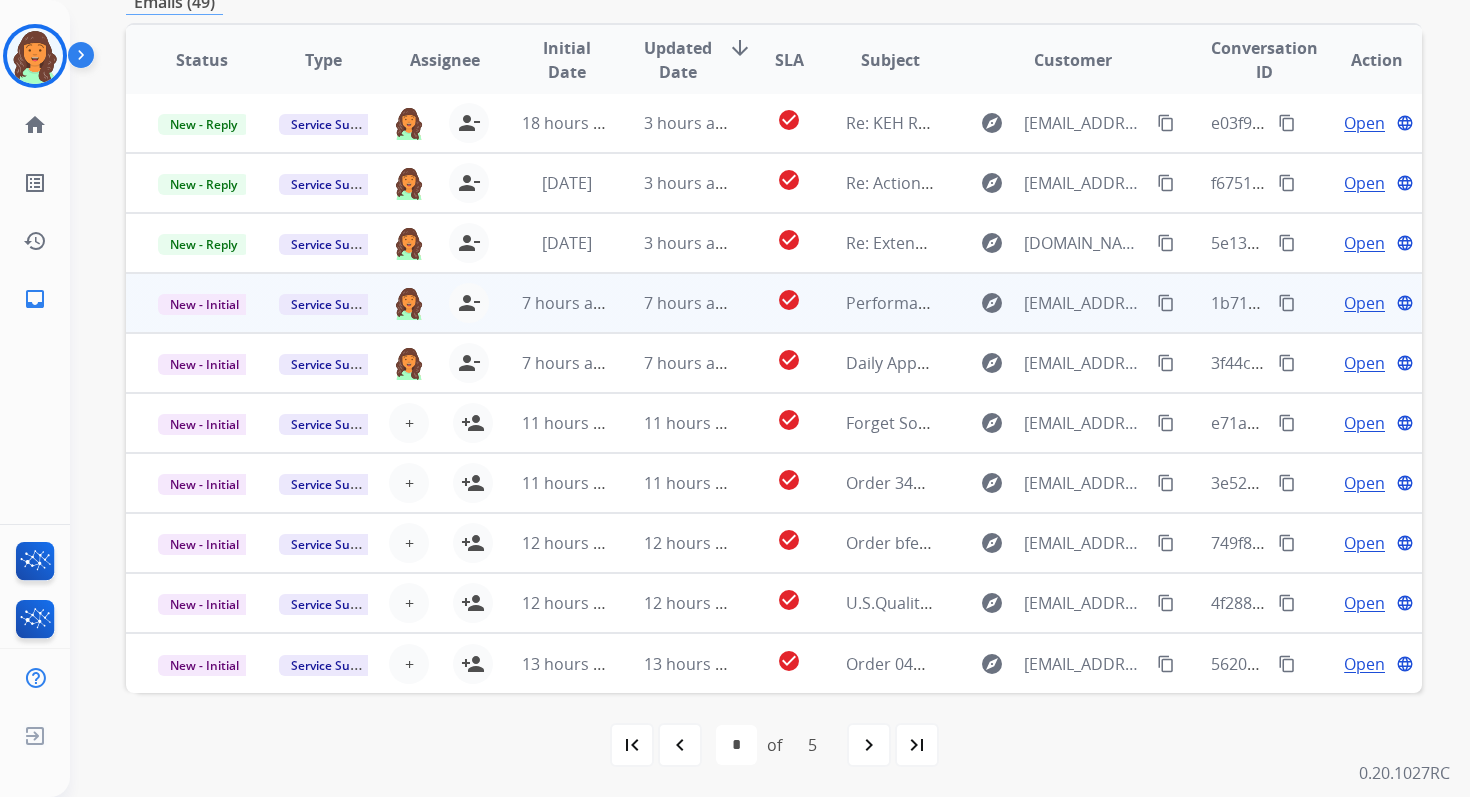 click on "content_copy" at bounding box center (1287, 303) 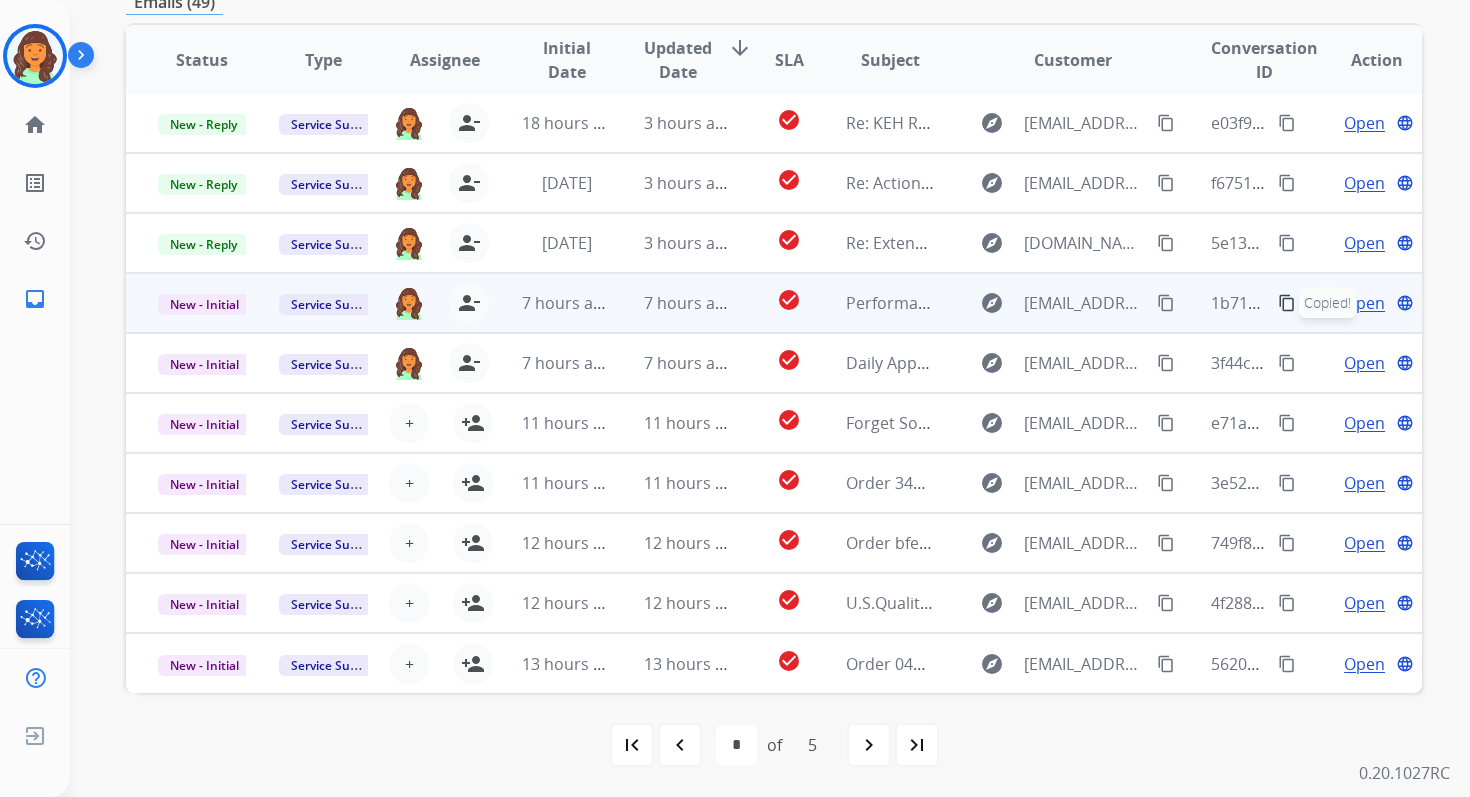 click on "7 hours ago" at bounding box center (689, 303) 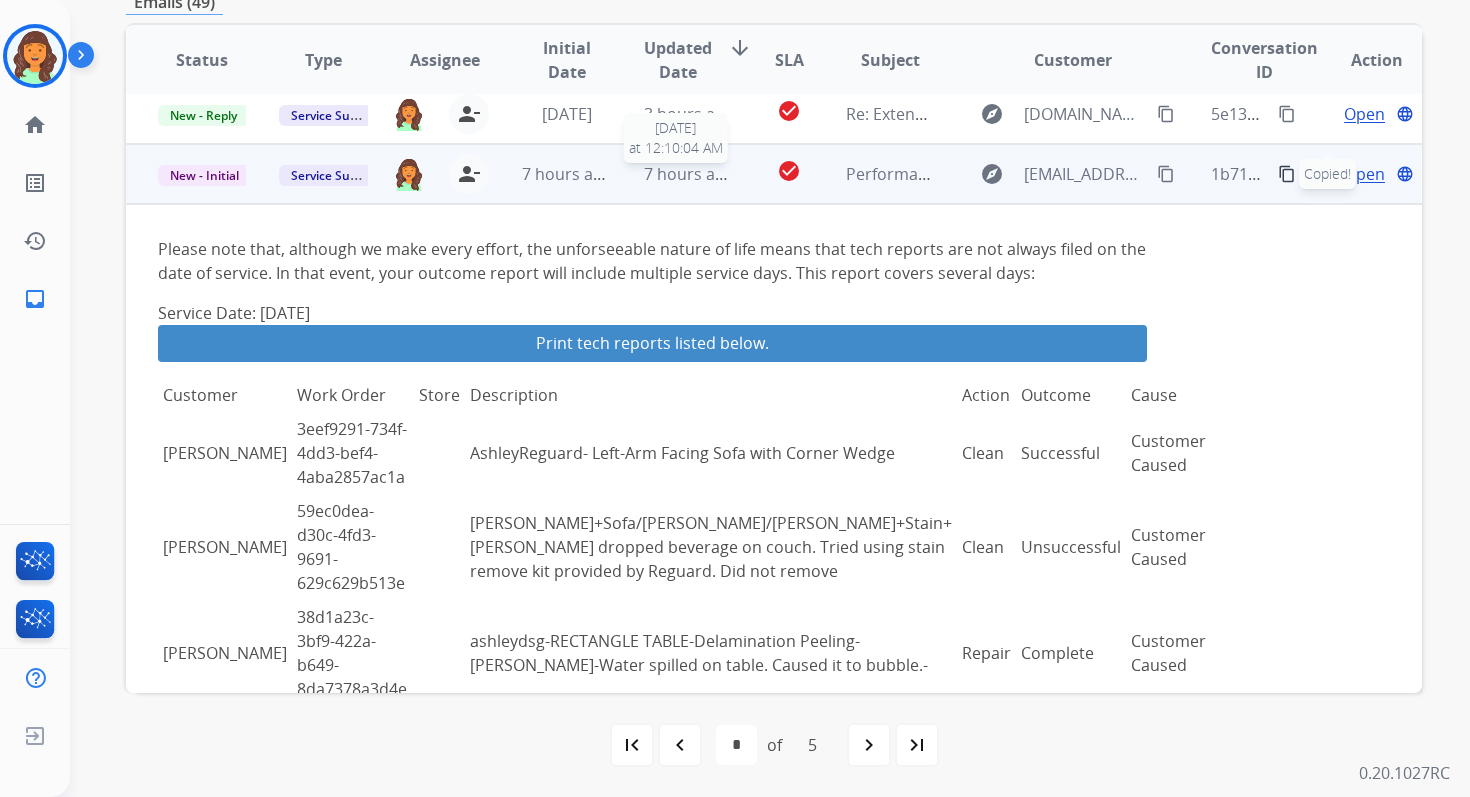 scroll, scrollTop: 180, scrollLeft: 0, axis: vertical 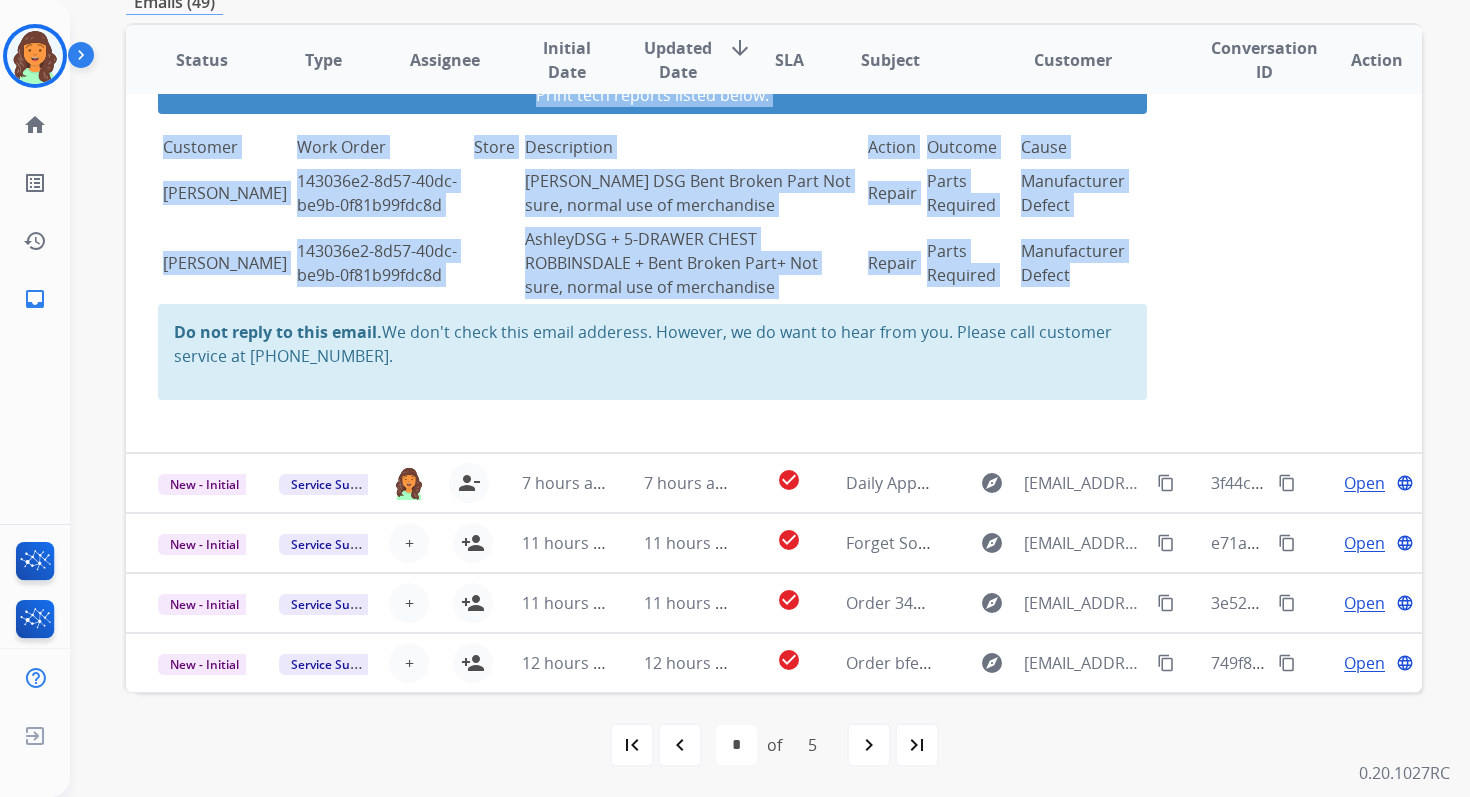 copy on "[PERSON_NAME]
3eef9291-734f-4dd3-bef4-4aba2857ac1a
AshleyReguard- Left-Arm Facing Sofa with Corner Wedge
Clean
Successful
Customer Caused
[PERSON_NAME]
59ec0dea-d30c-4fd3-9691-629c629b513e
[PERSON_NAME]+Sofa/[PERSON_NAME]/[PERSON_NAME]+Stain+Toddler dropped beverage on couch. Tried using stain remove kit provided by Reguard. Did not remove
Clean
Unsuccessful
Customer Caused
[PERSON_NAME]
38d1a23c-3bf9-422a-b649-8da7378a3d4e
ashleydsg-RECTANGLE TABLE-Delamination Peeling- [PERSON_NAME]-Water spilled on table. Caused it to bubble.-
Repair
Complete
Customer Caused
[PERSON_NAME]
b5a0e13a-106e-4796-9125-ed5b556b60e0
AshleyDSG+ZERO WALL RECLINER BLADEWOOD SLATE+Failure Mechanical+when we sat in it compared to the second chair we got which was exactly the same, it was lower to the ground and was difficult putting seat rest back.
Repair
Parts Required
Manufacturer Defect
[PERSON_NAME]
ecead247-6db3-4640-98b4-b1b65643bba1
AshleyDSG+CONSOLE WITH STORAGE NEXT-GEN GAUCHO CHA..." 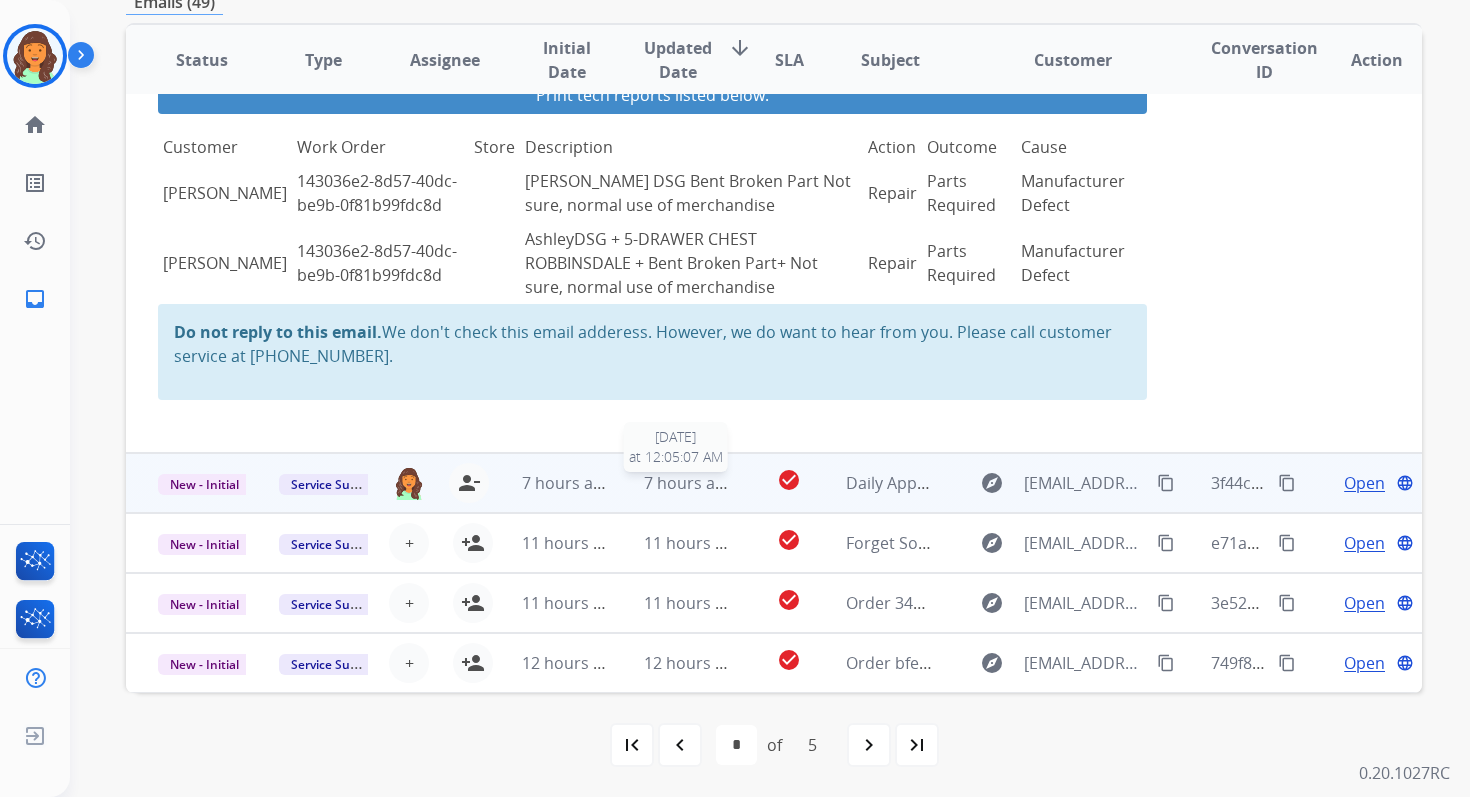 click on "7 hours ago" at bounding box center [689, 483] 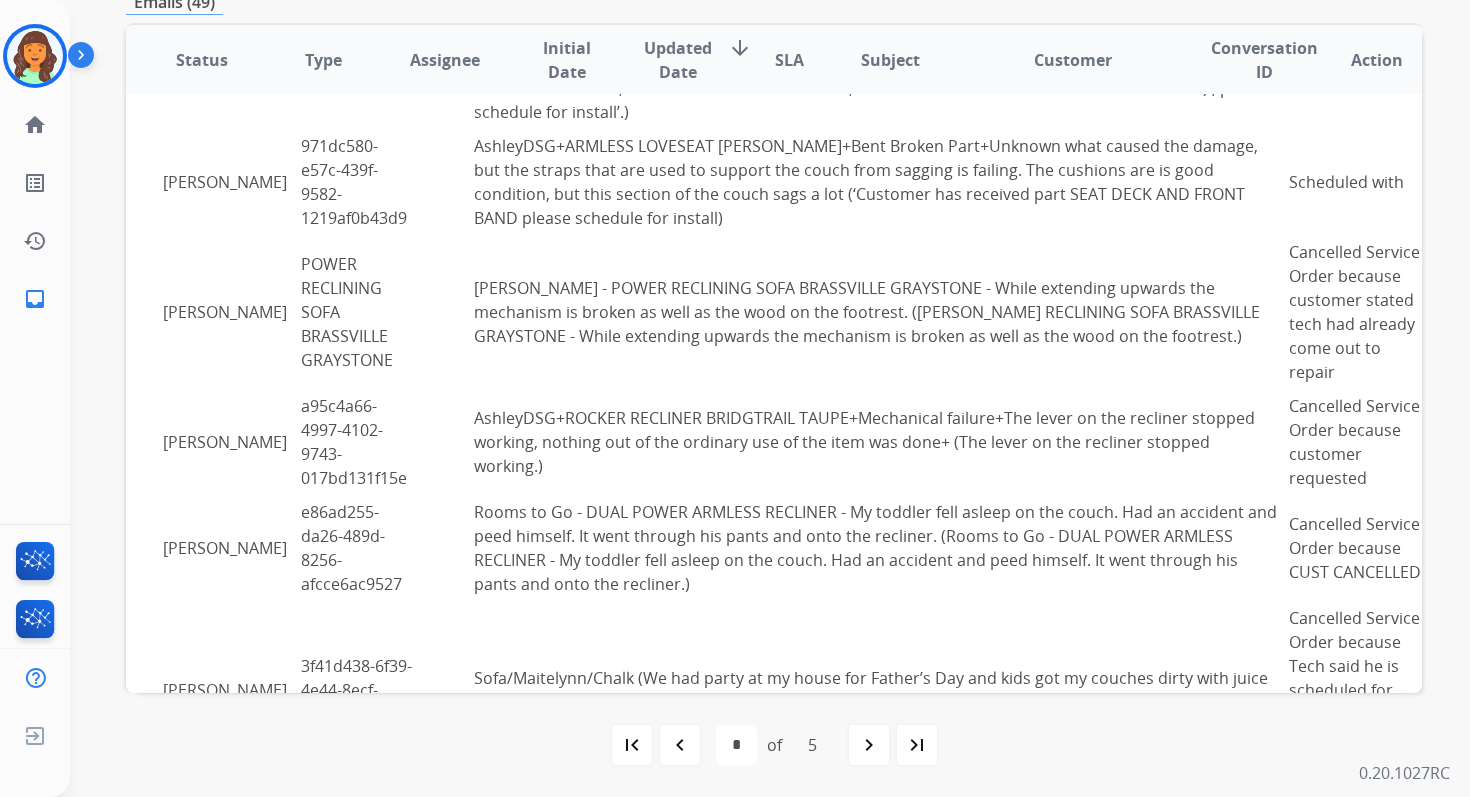 scroll, scrollTop: 4218, scrollLeft: 0, axis: vertical 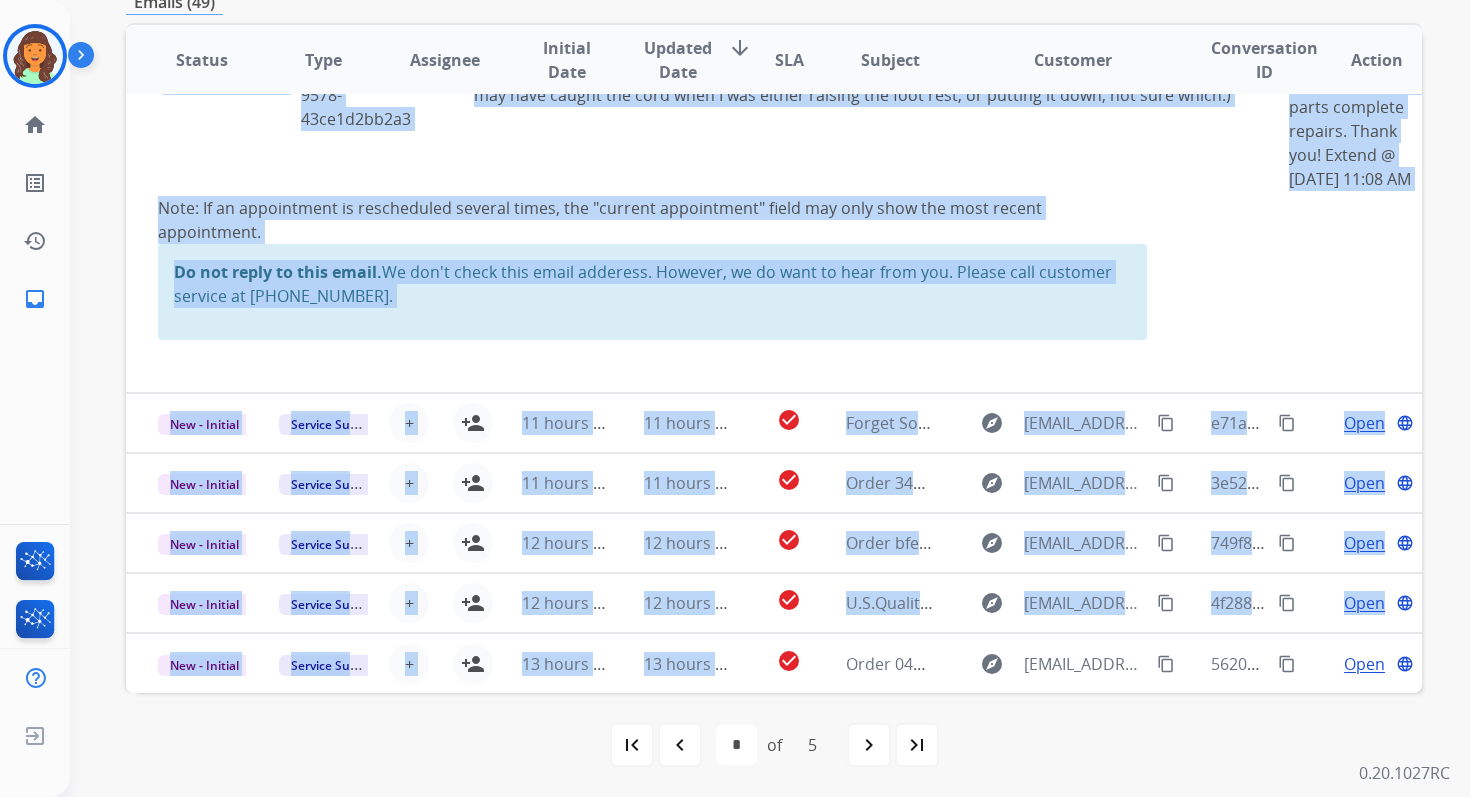 drag, startPoint x: 164, startPoint y: 307, endPoint x: 1321, endPoint y: 166, distance: 1165.5599 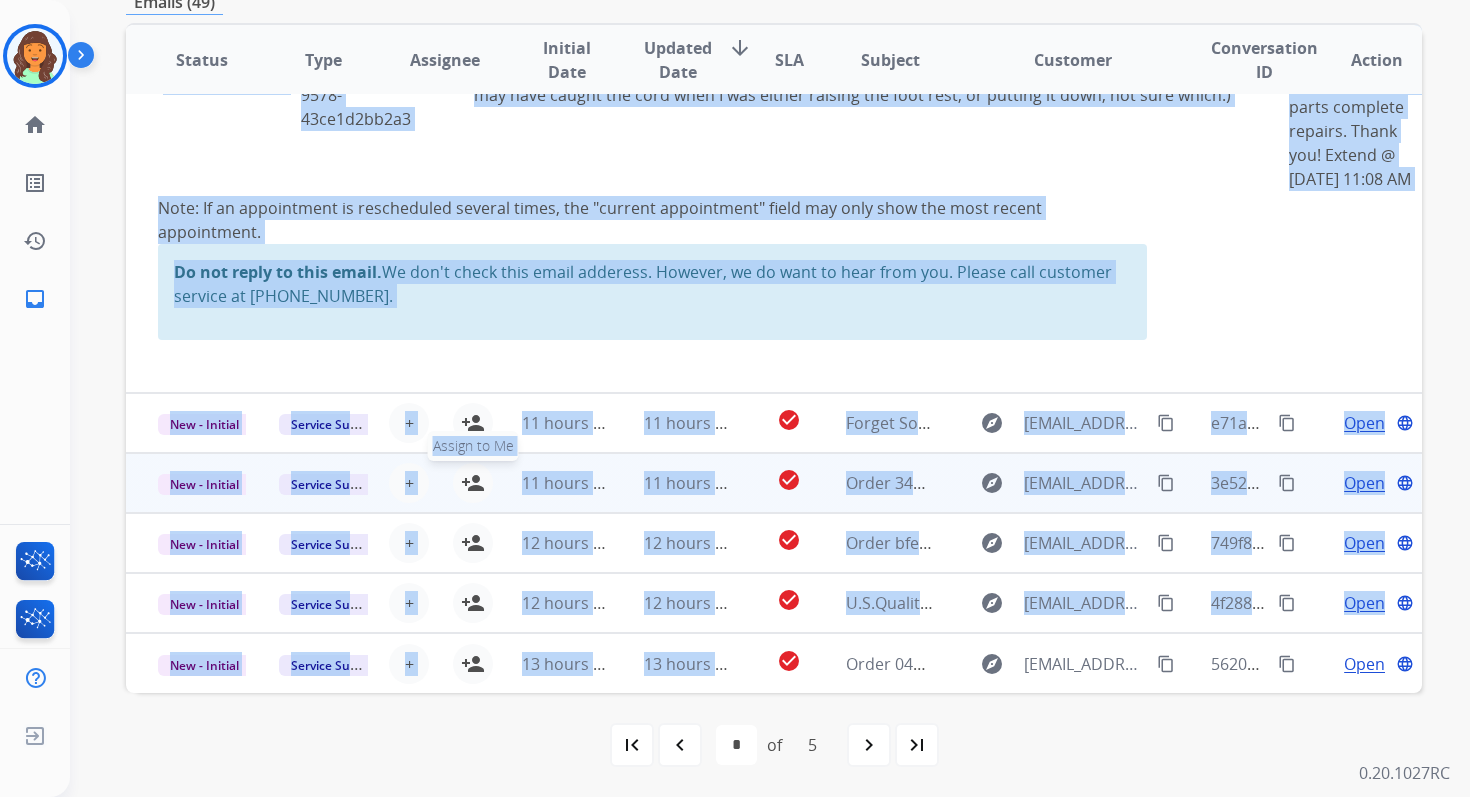 click on "person_add" at bounding box center [473, 483] 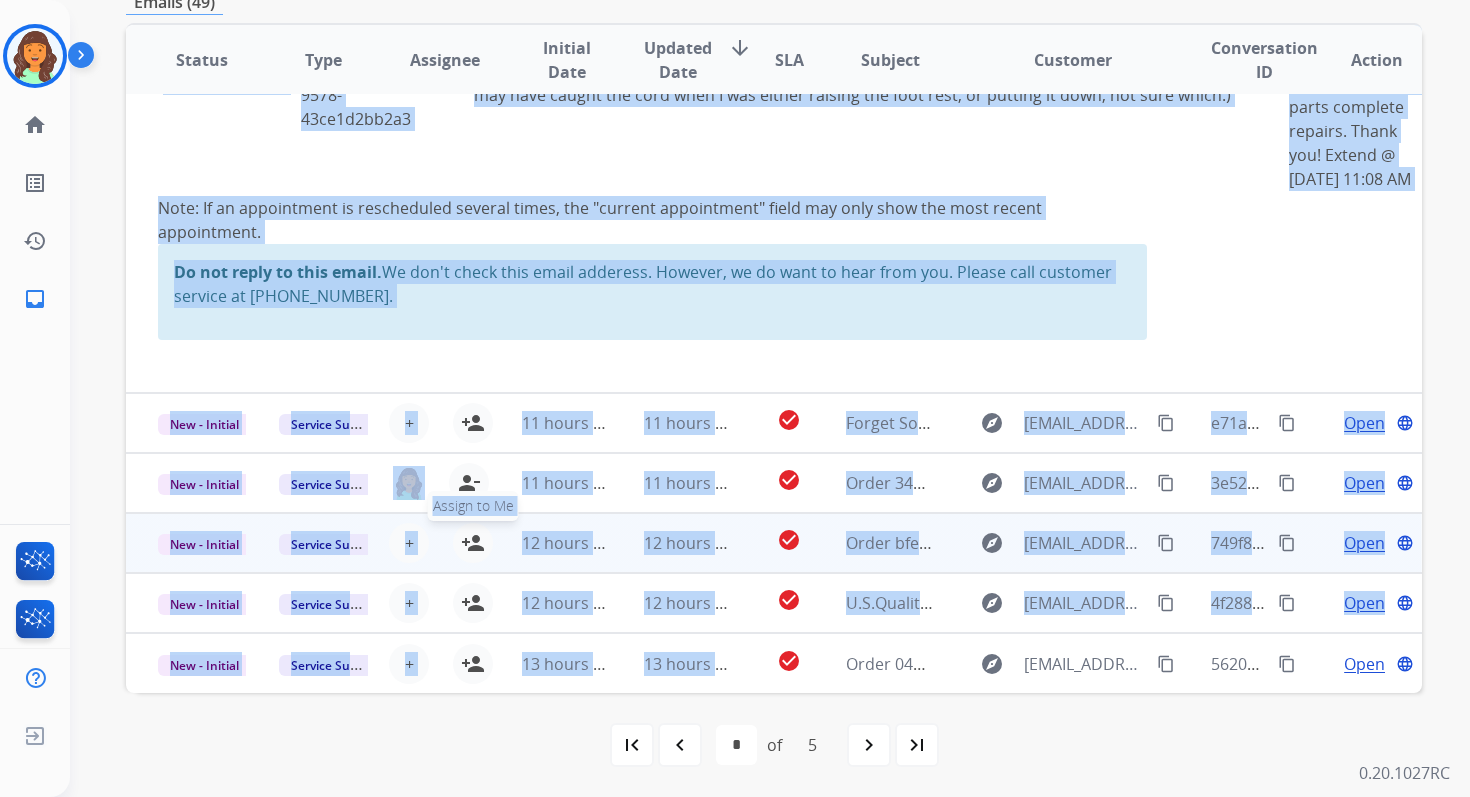 click on "person_add" at bounding box center [473, 543] 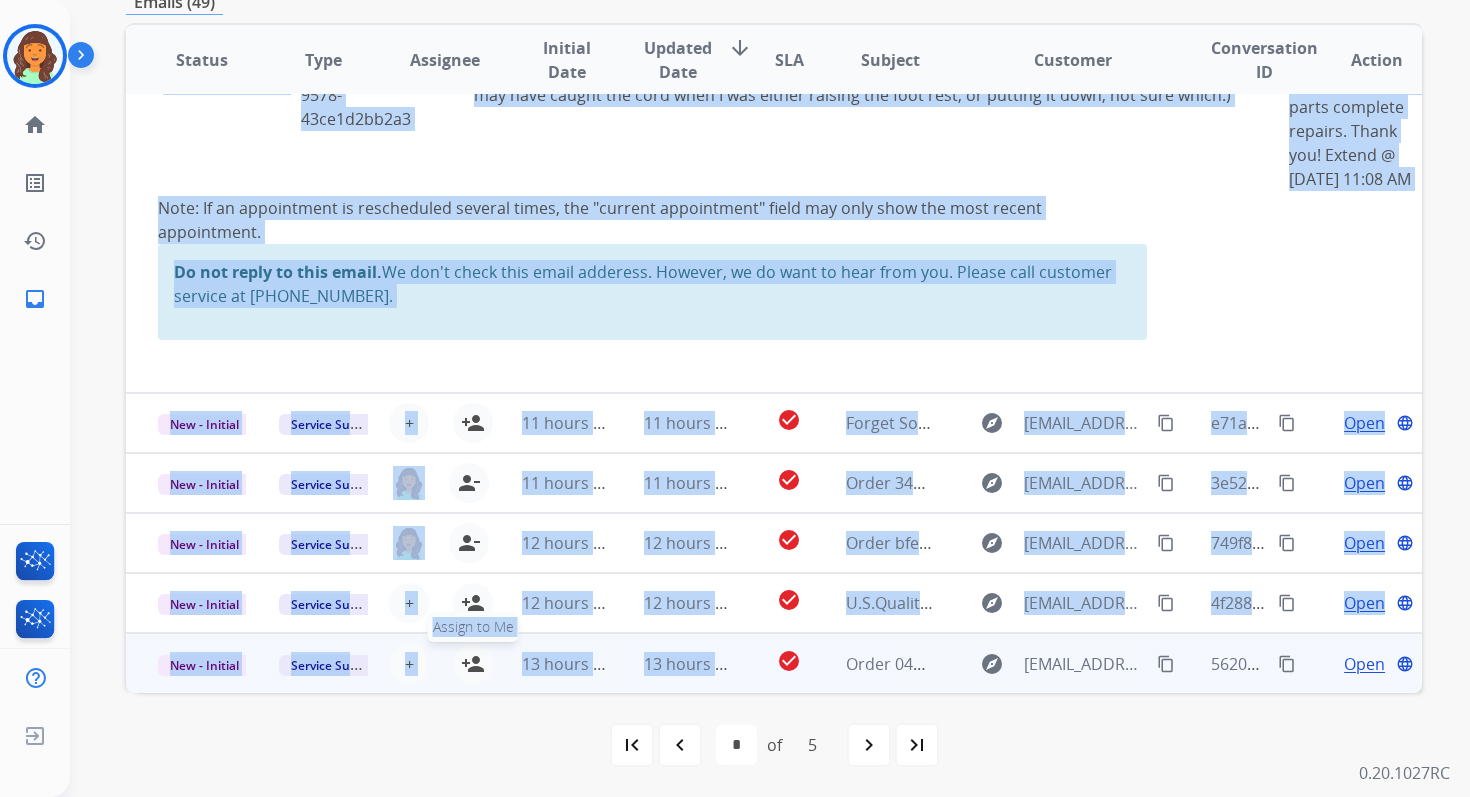 click on "person_add" at bounding box center [473, 664] 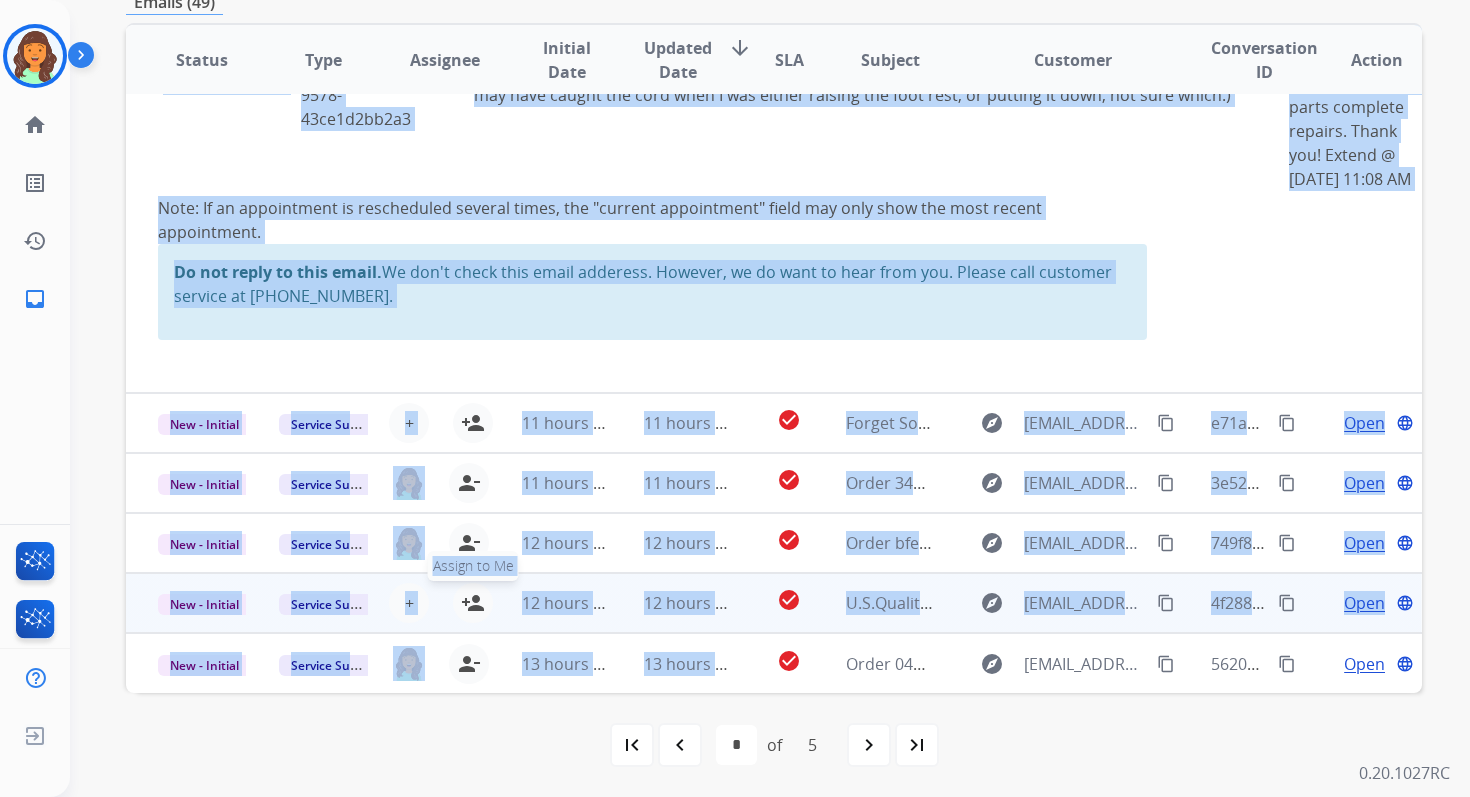 click on "person_add" at bounding box center [473, 603] 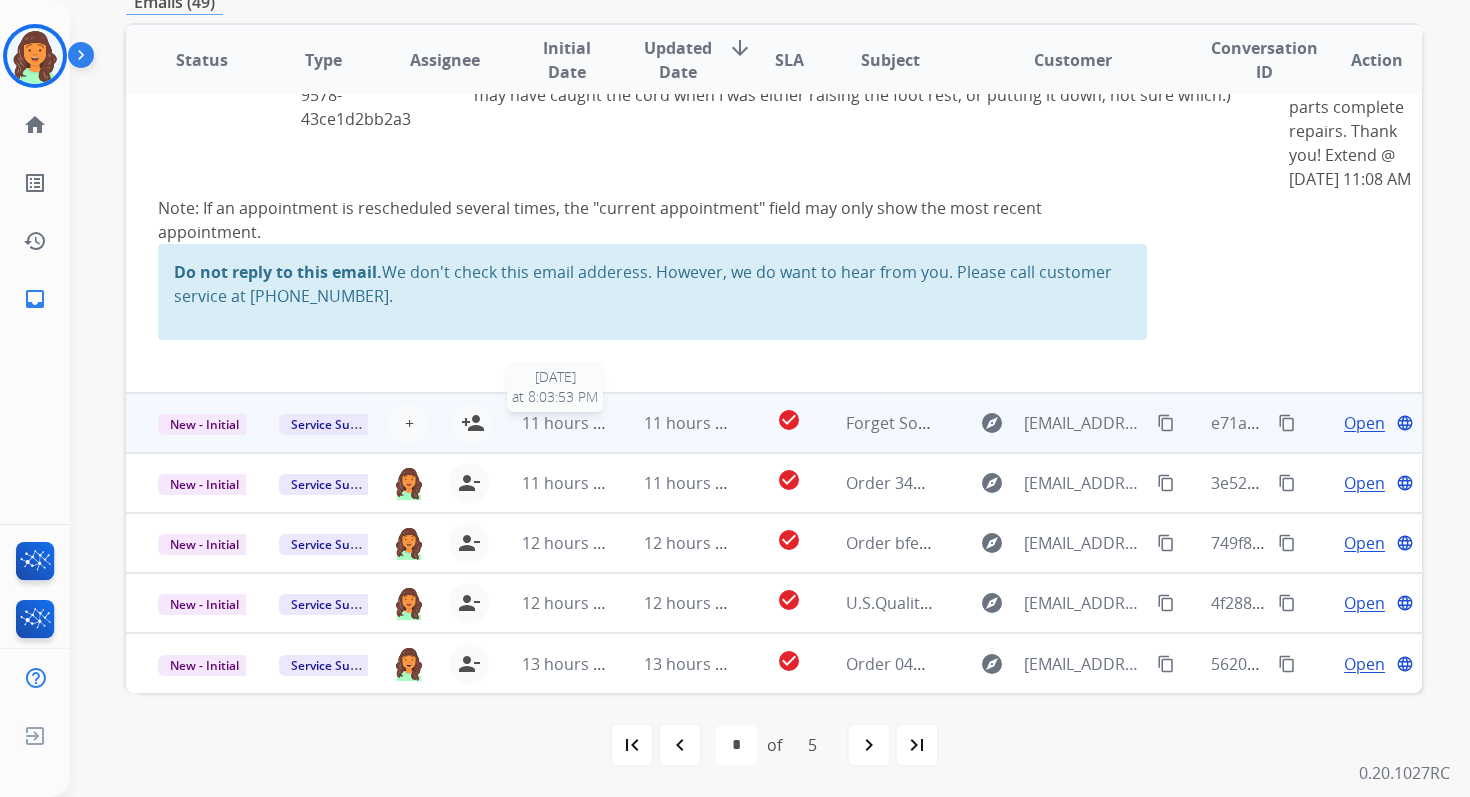 click on "11 hours ago" at bounding box center (571, 423) 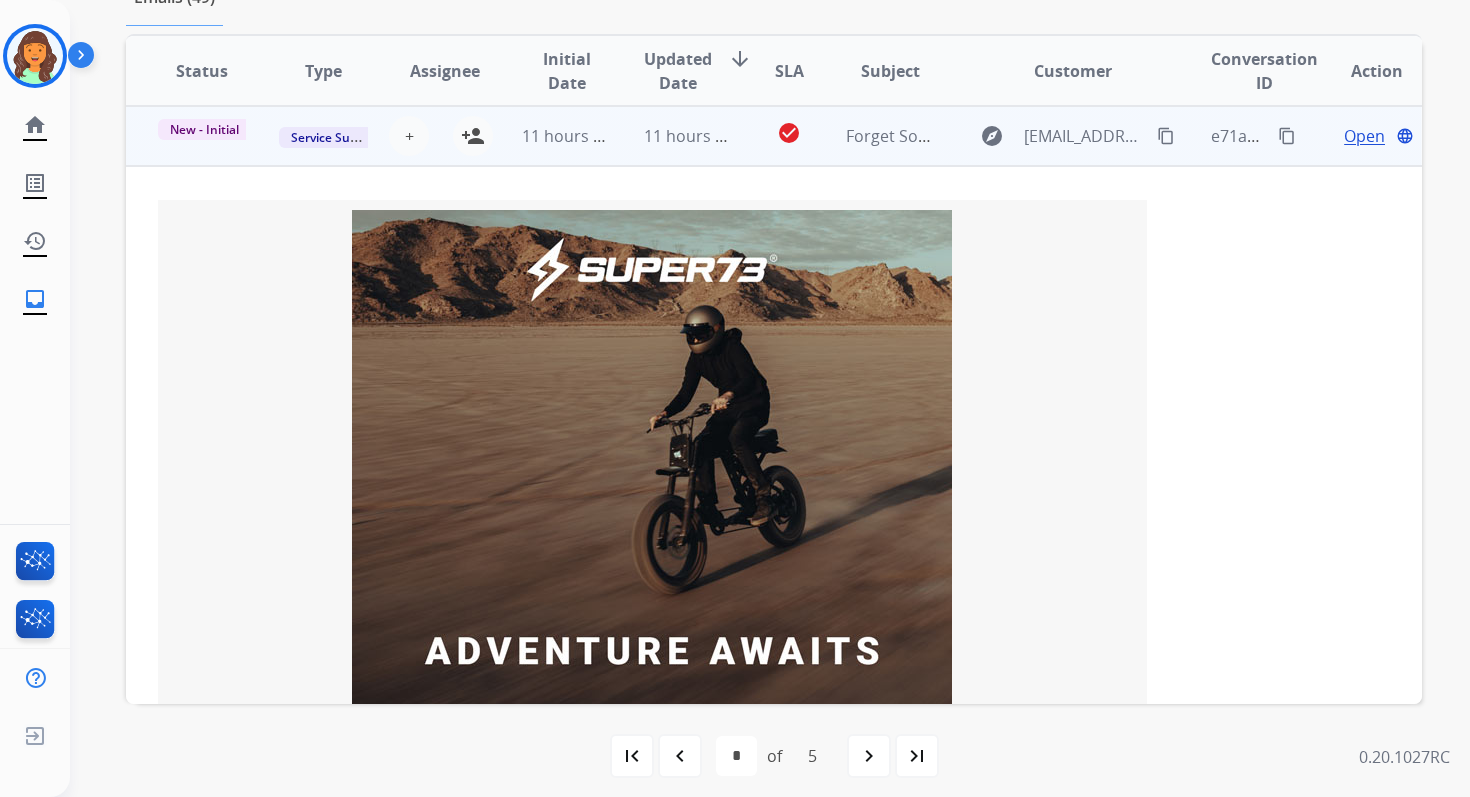 scroll, scrollTop: 244, scrollLeft: 0, axis: vertical 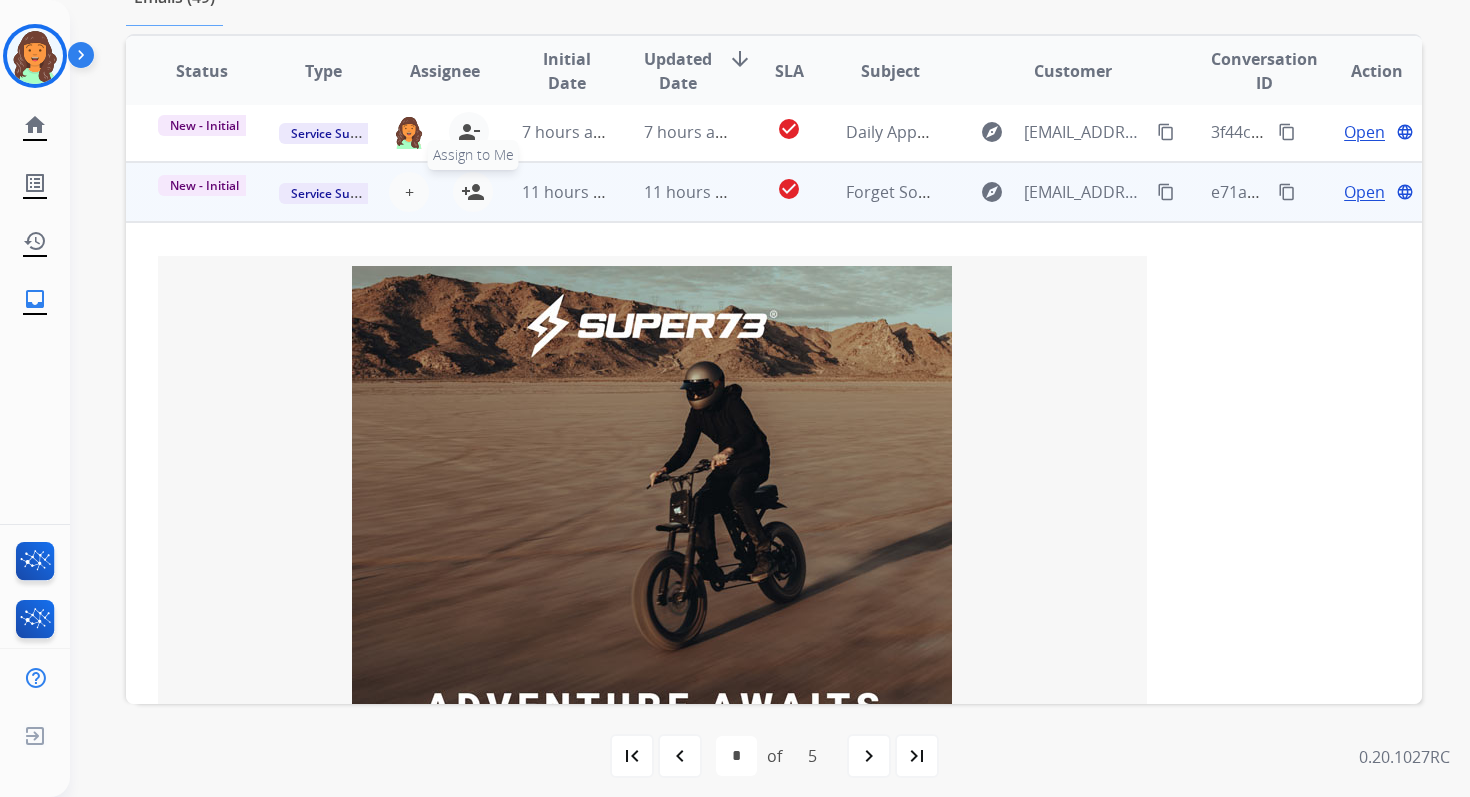 click on "person_add" at bounding box center (473, 192) 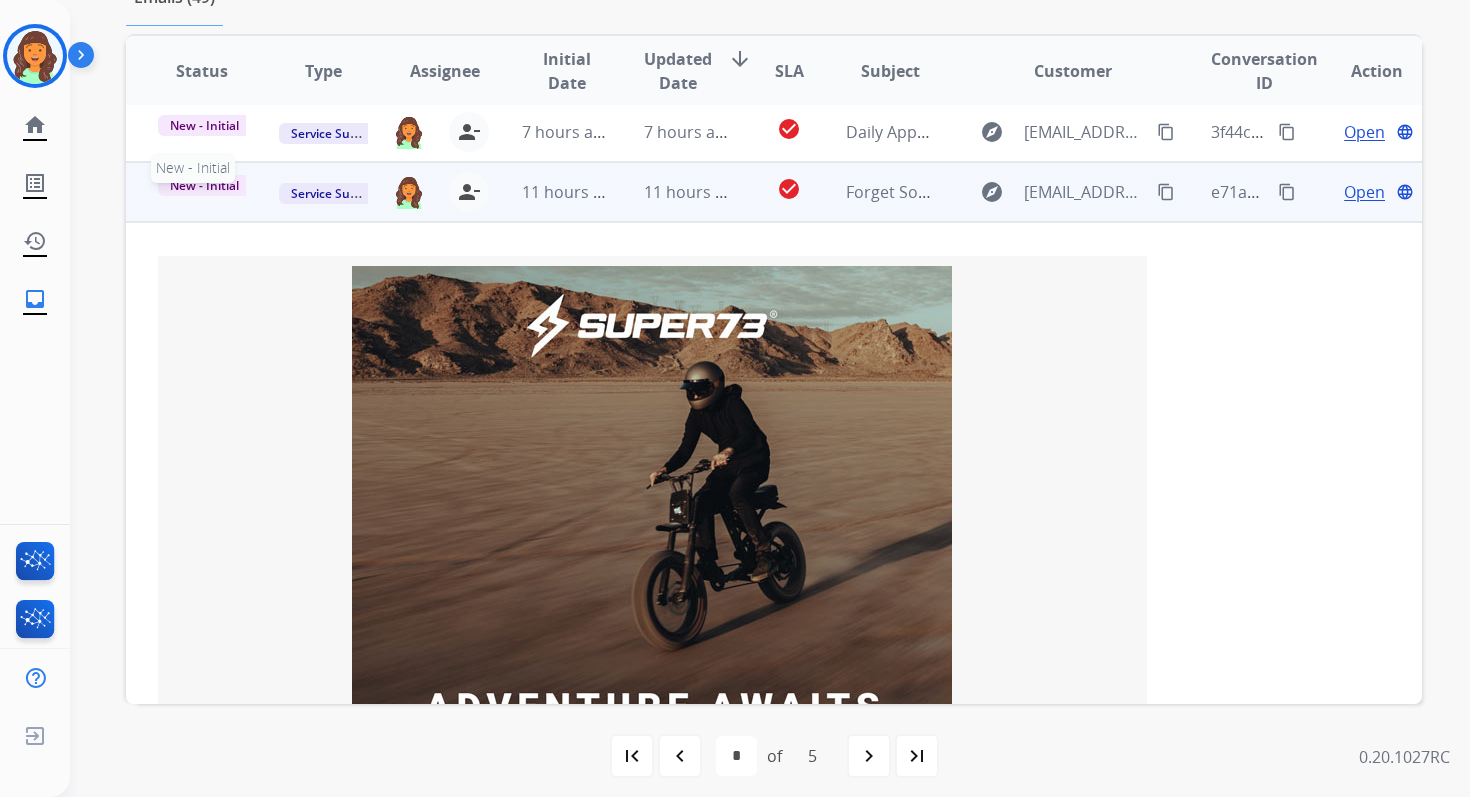 click on "New - Initial" at bounding box center (204, 185) 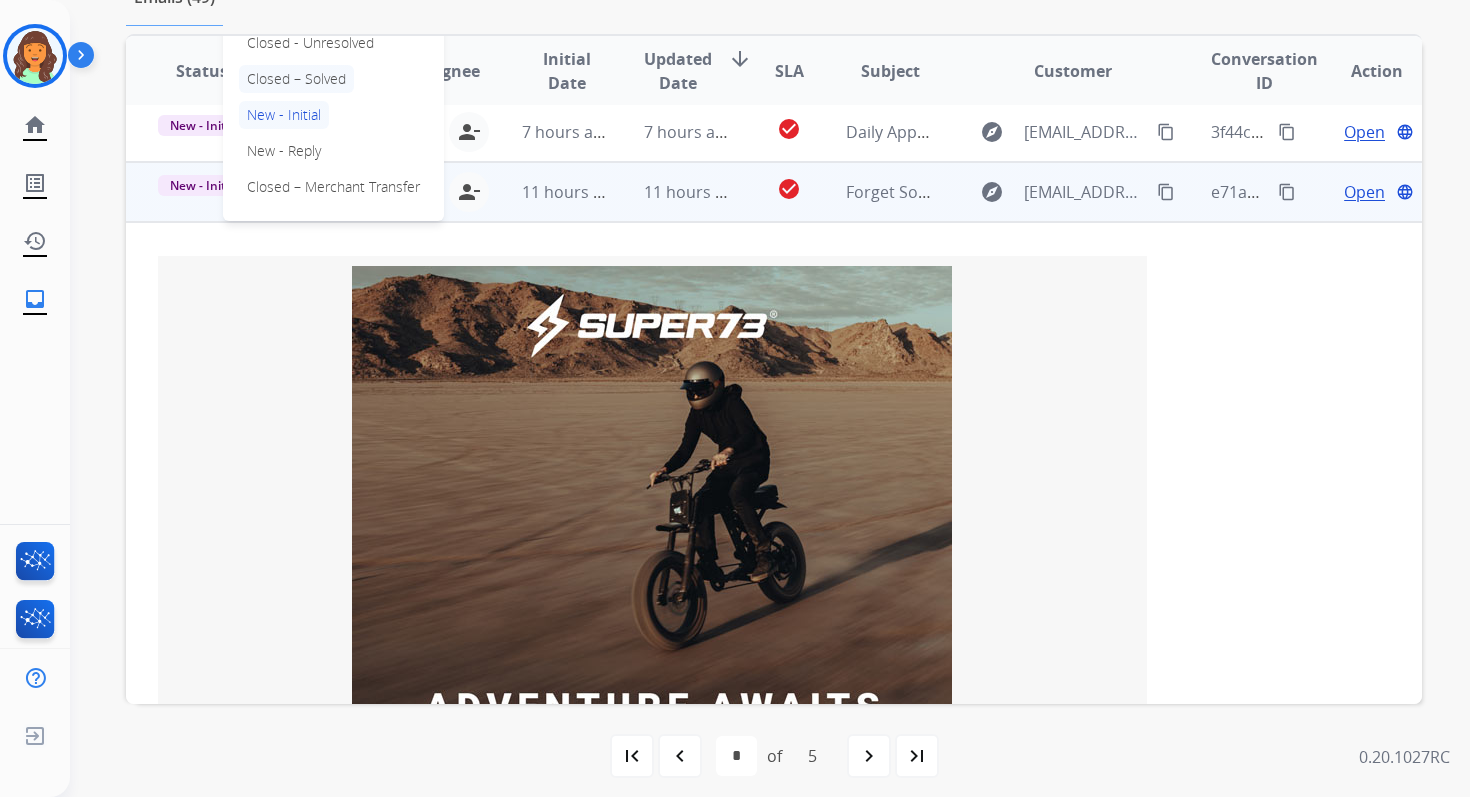 click on "Closed – Solved" at bounding box center (296, 79) 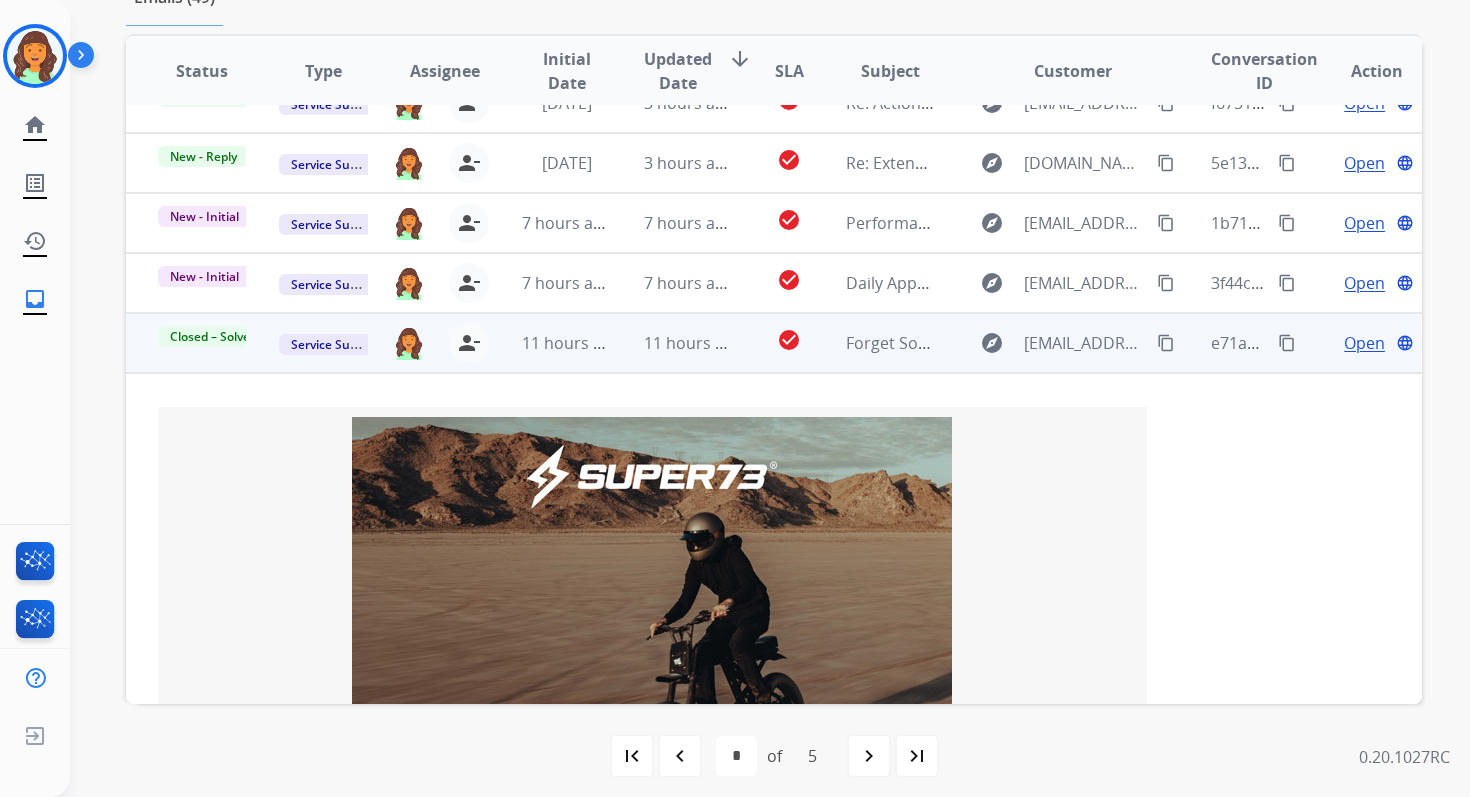 scroll, scrollTop: 0, scrollLeft: 0, axis: both 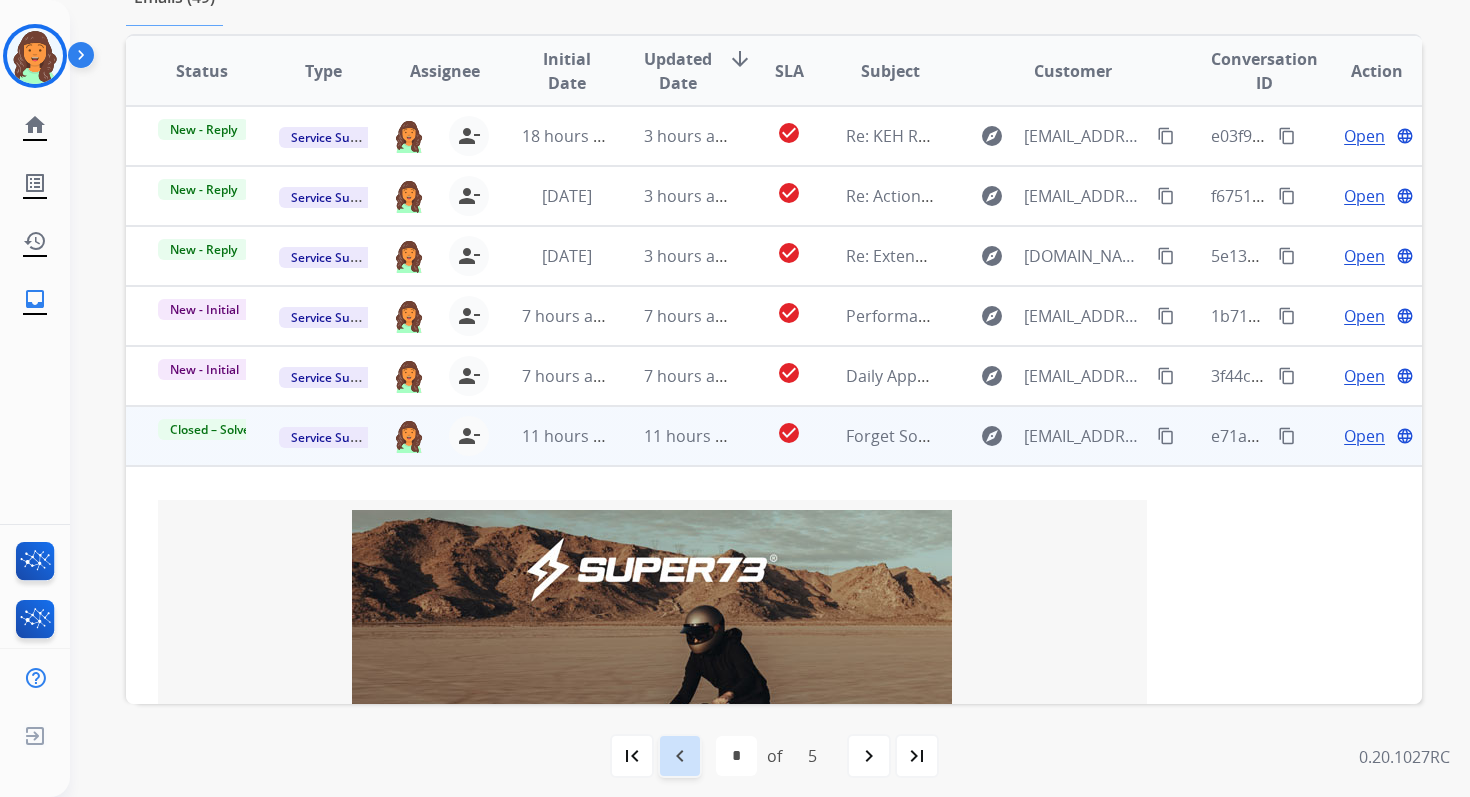 click on "navigate_before" at bounding box center (680, 756) 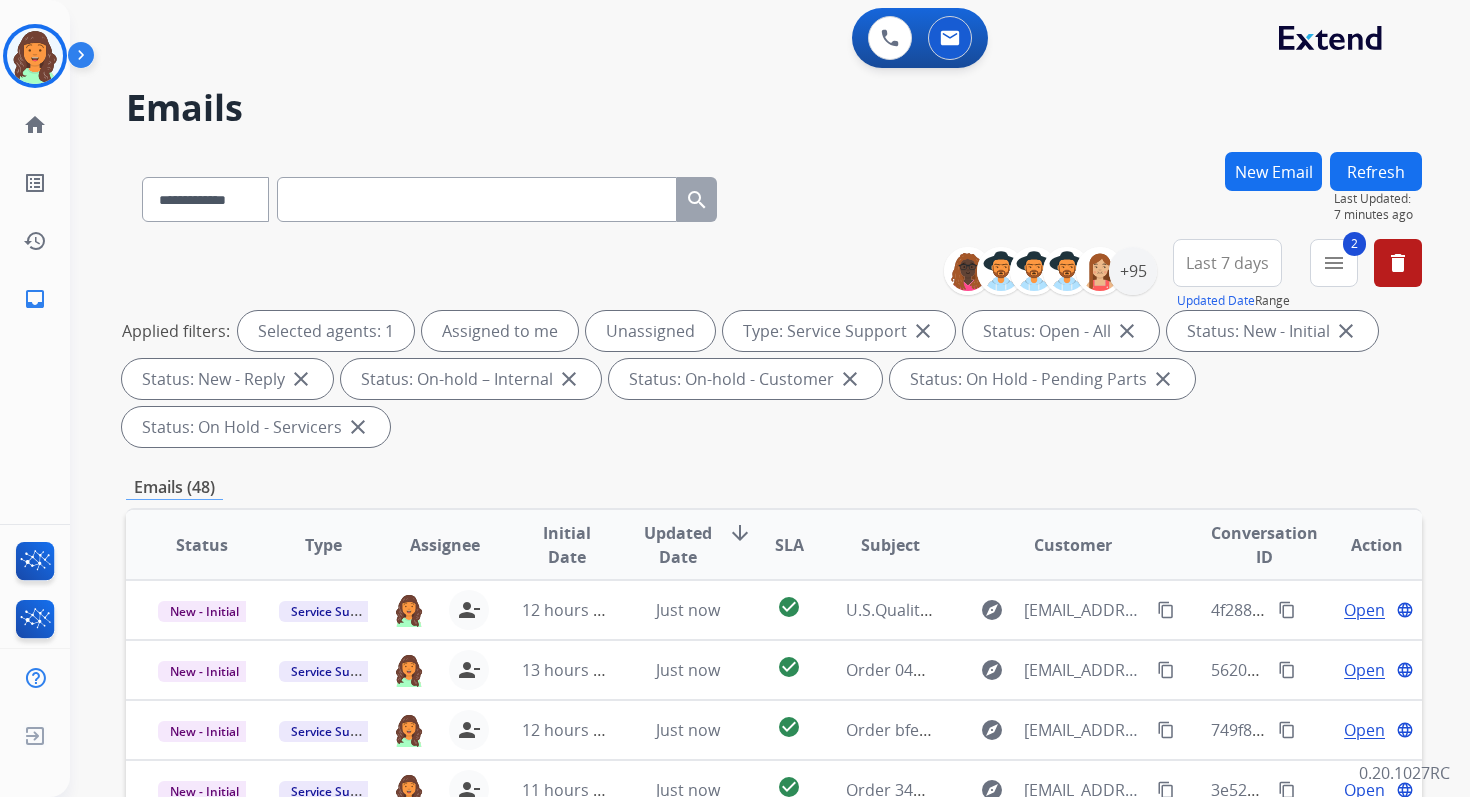 scroll, scrollTop: 68, scrollLeft: 0, axis: vertical 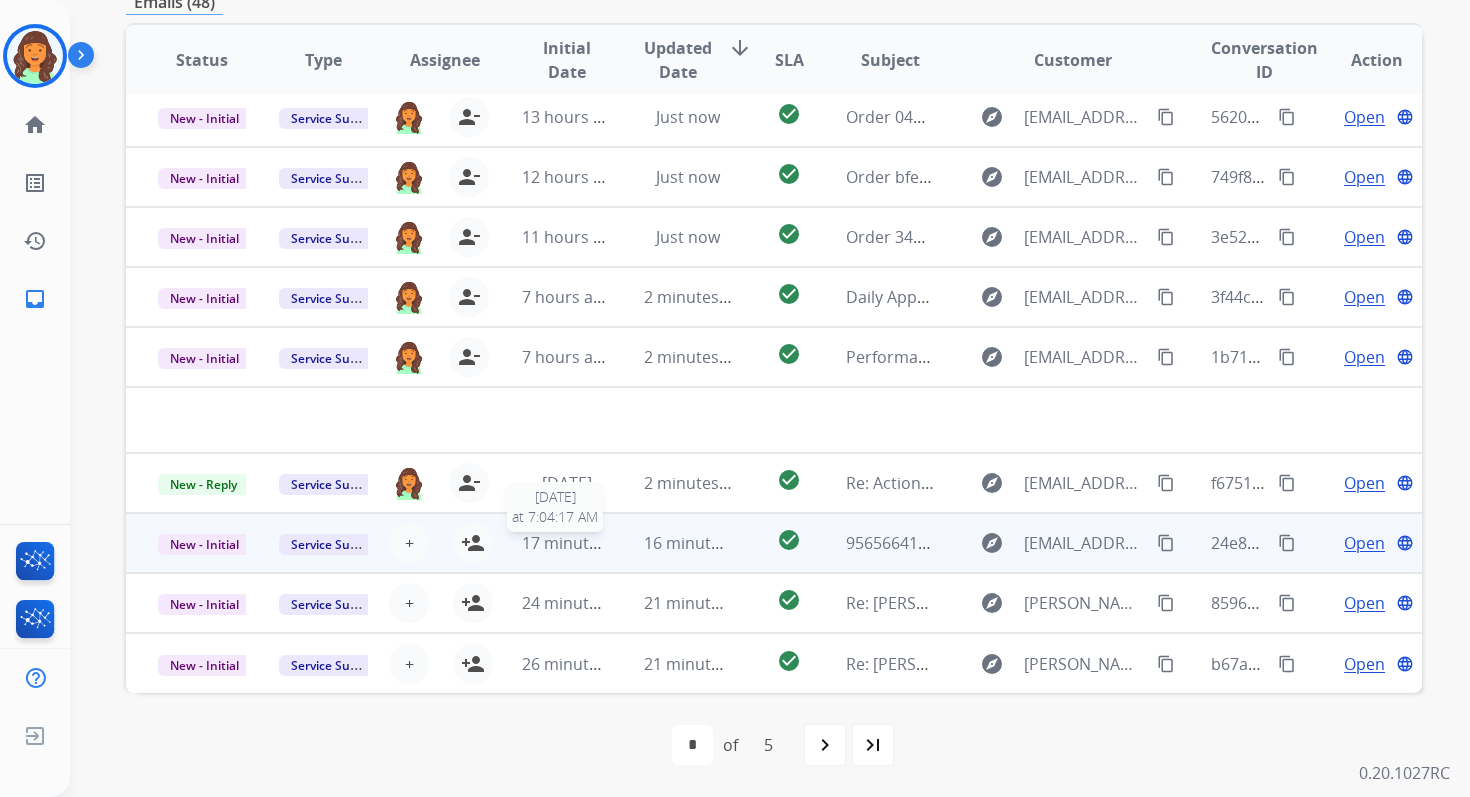 click on "17 minutes ago" at bounding box center (580, 543) 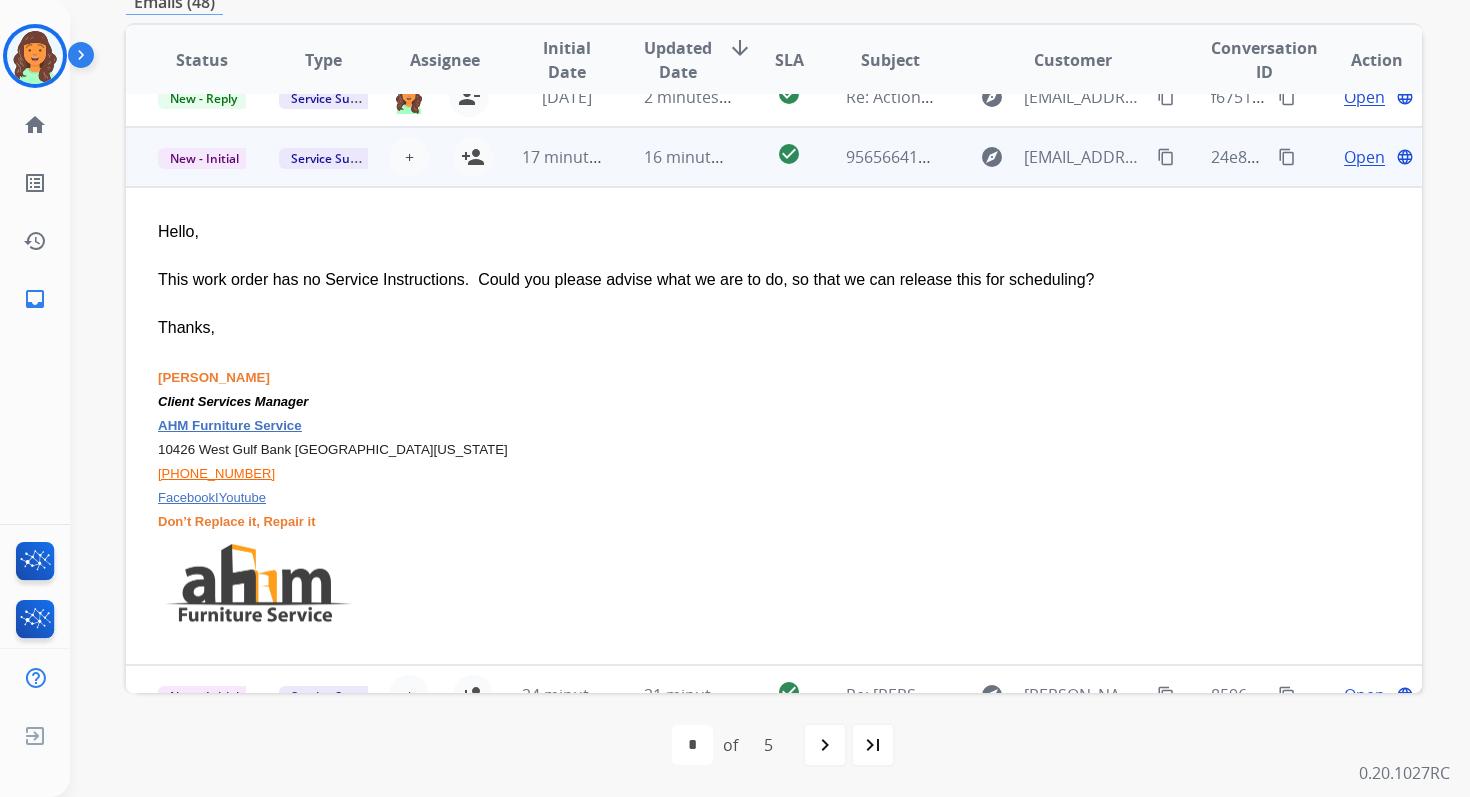 scroll, scrollTop: 420, scrollLeft: 0, axis: vertical 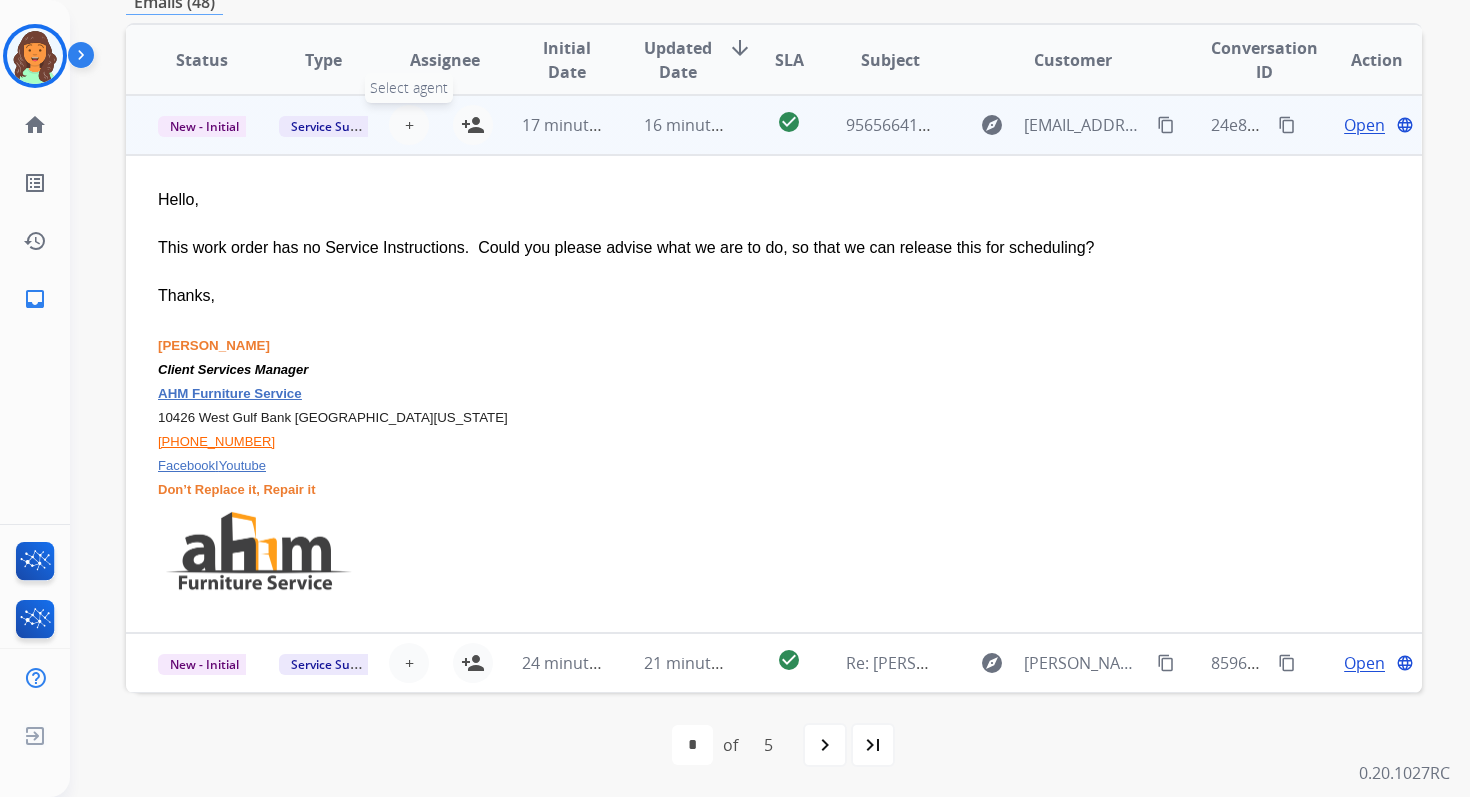 click on "+" at bounding box center [409, 125] 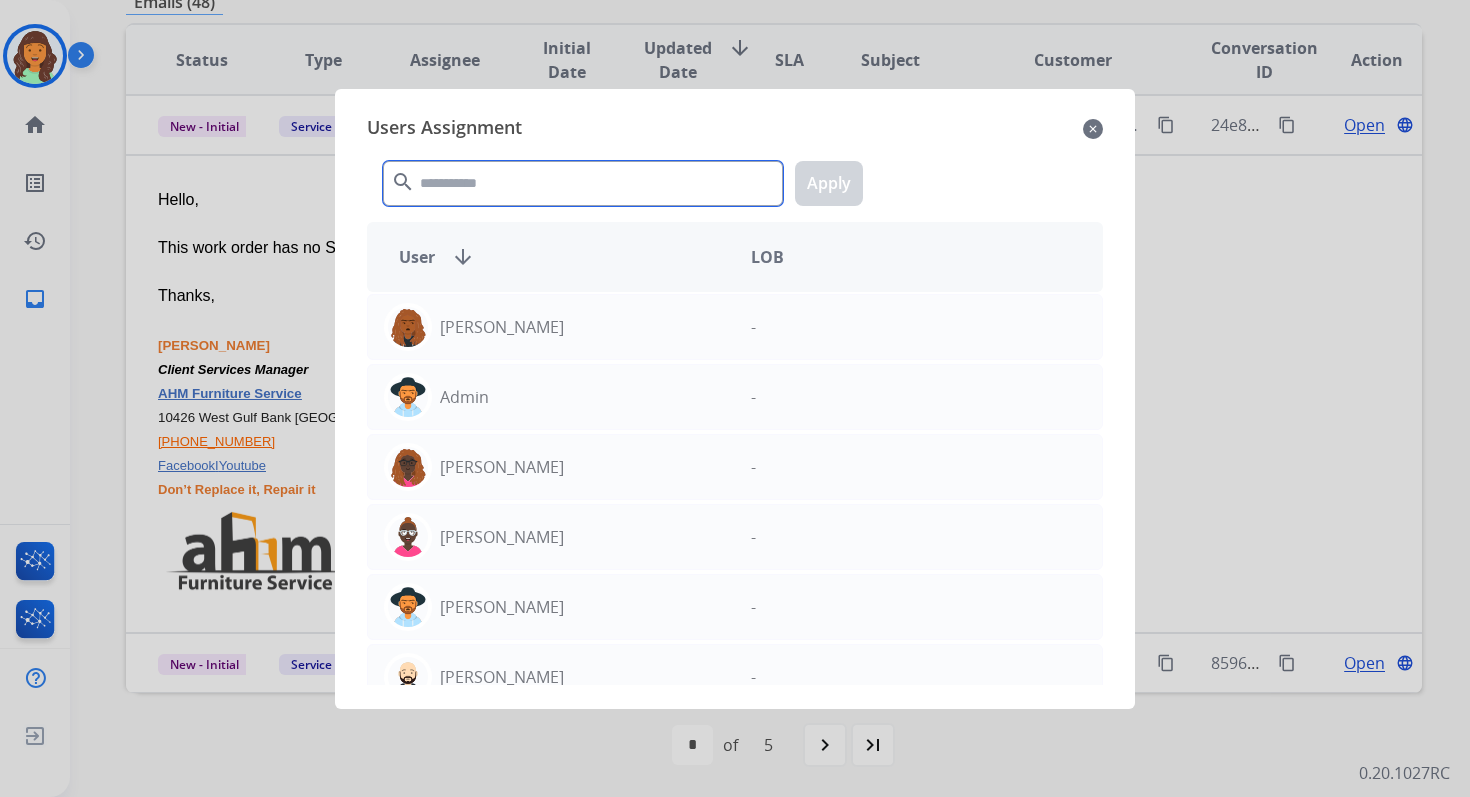 click 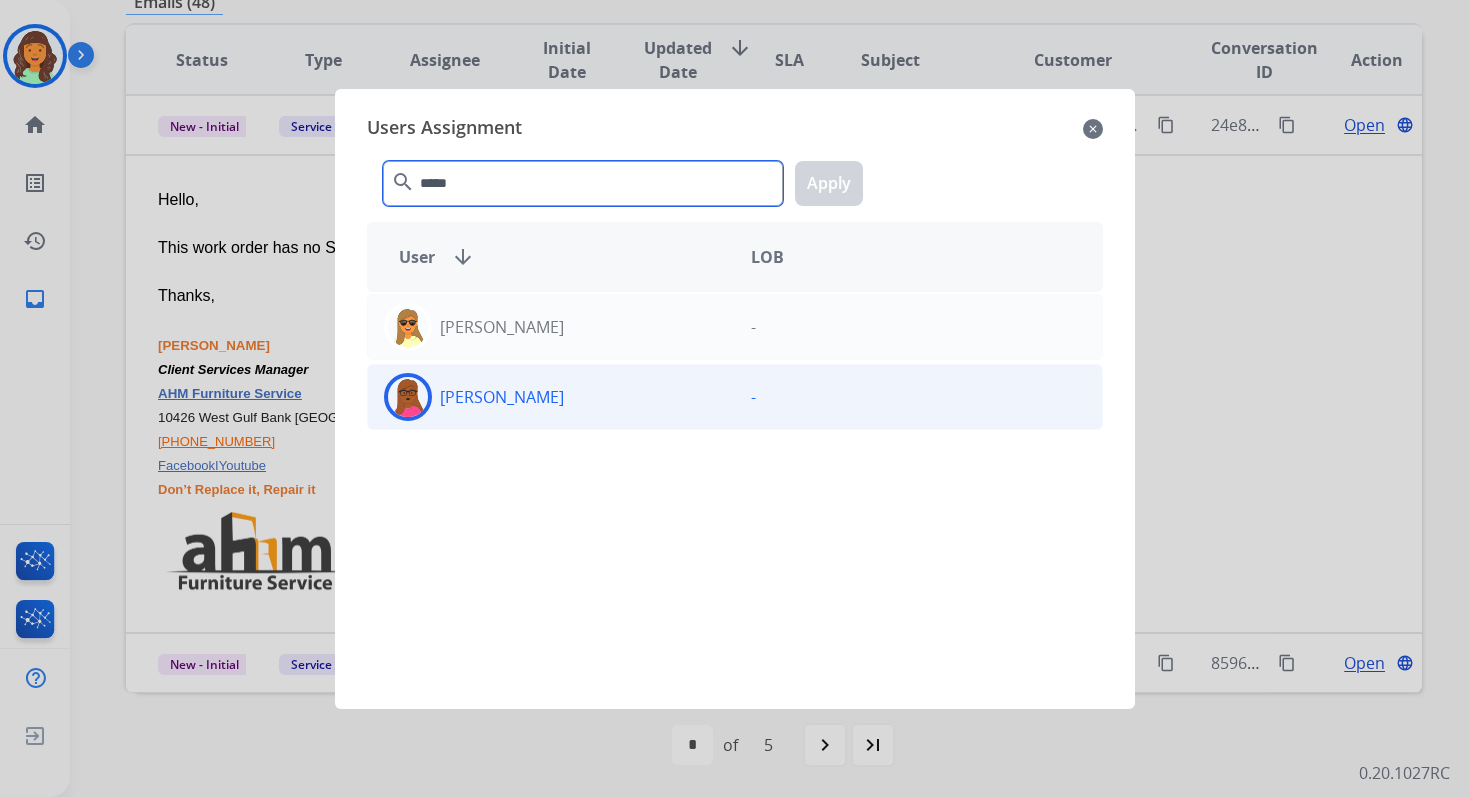 type on "*****" 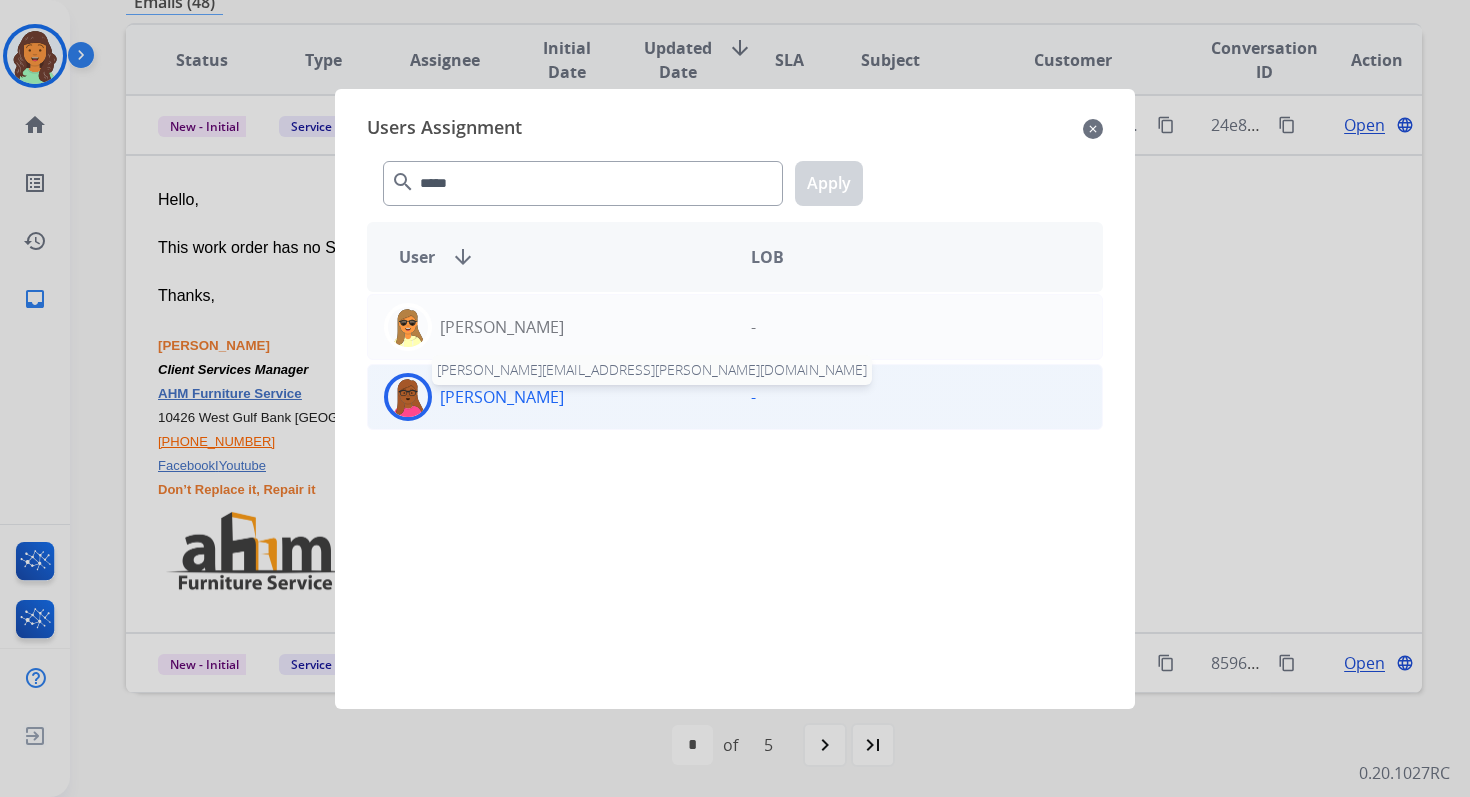 click on "[PERSON_NAME]" 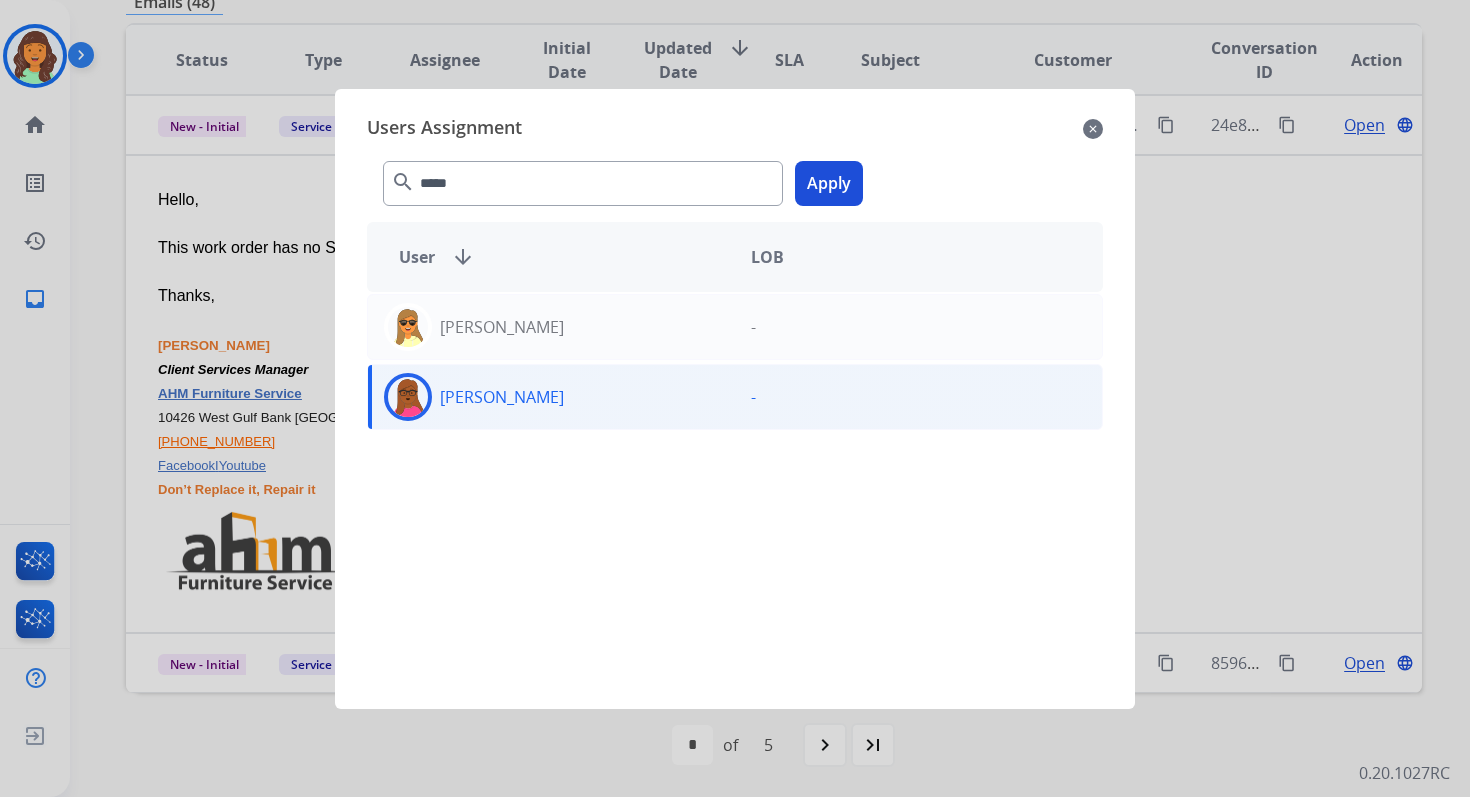 click on "Apply" 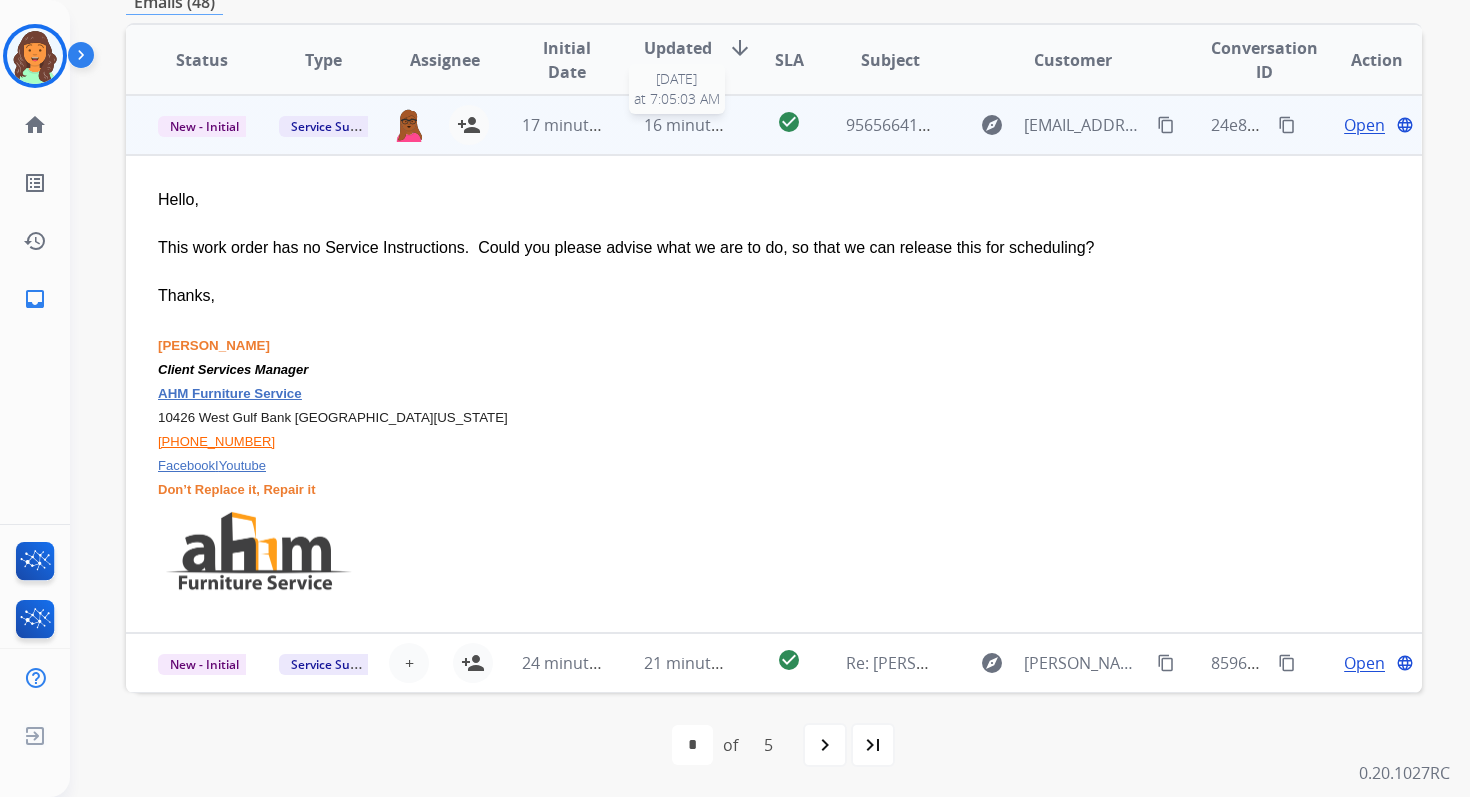 click on "16 minutes ago" at bounding box center (702, 125) 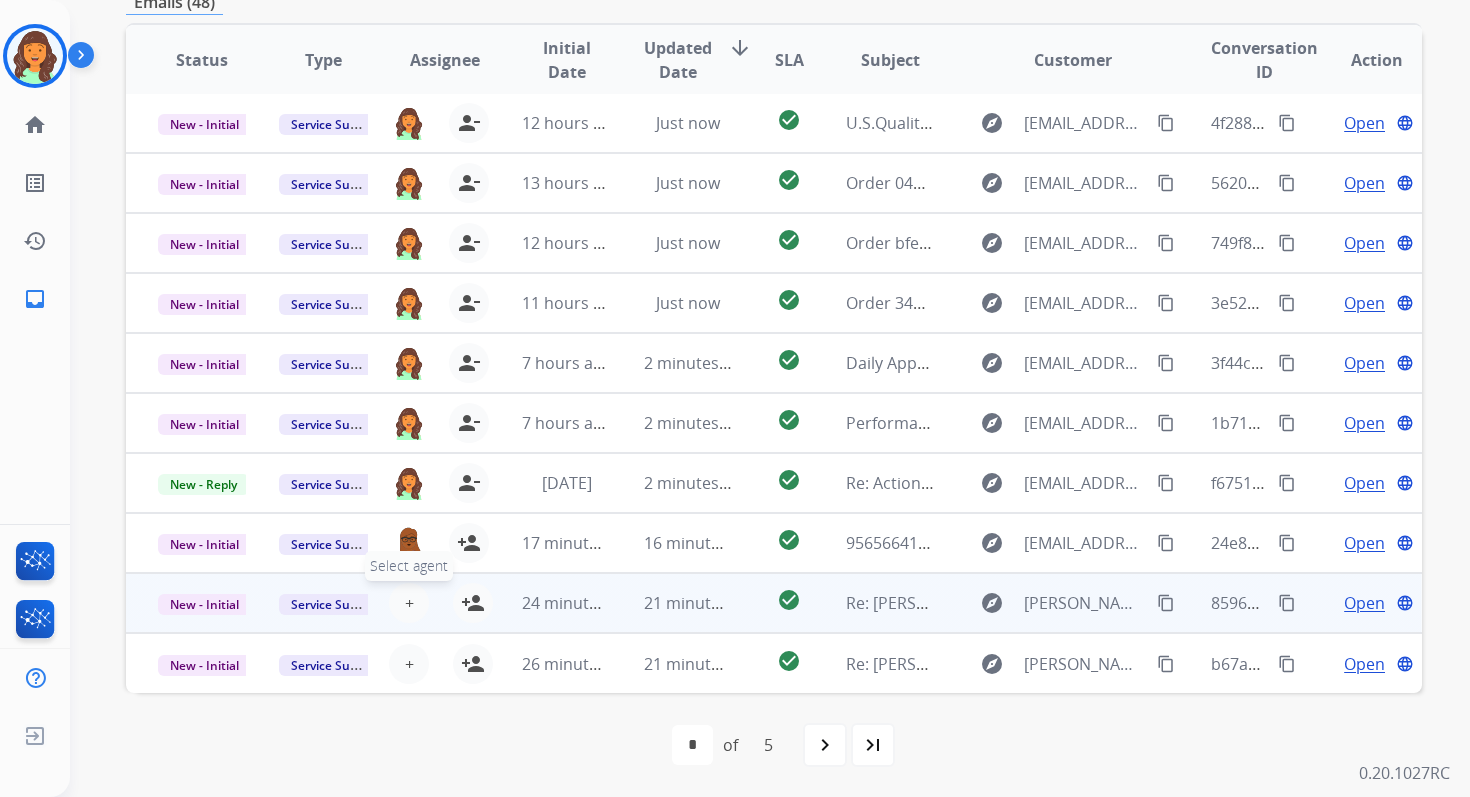 click on "+ Select agent" at bounding box center (409, 603) 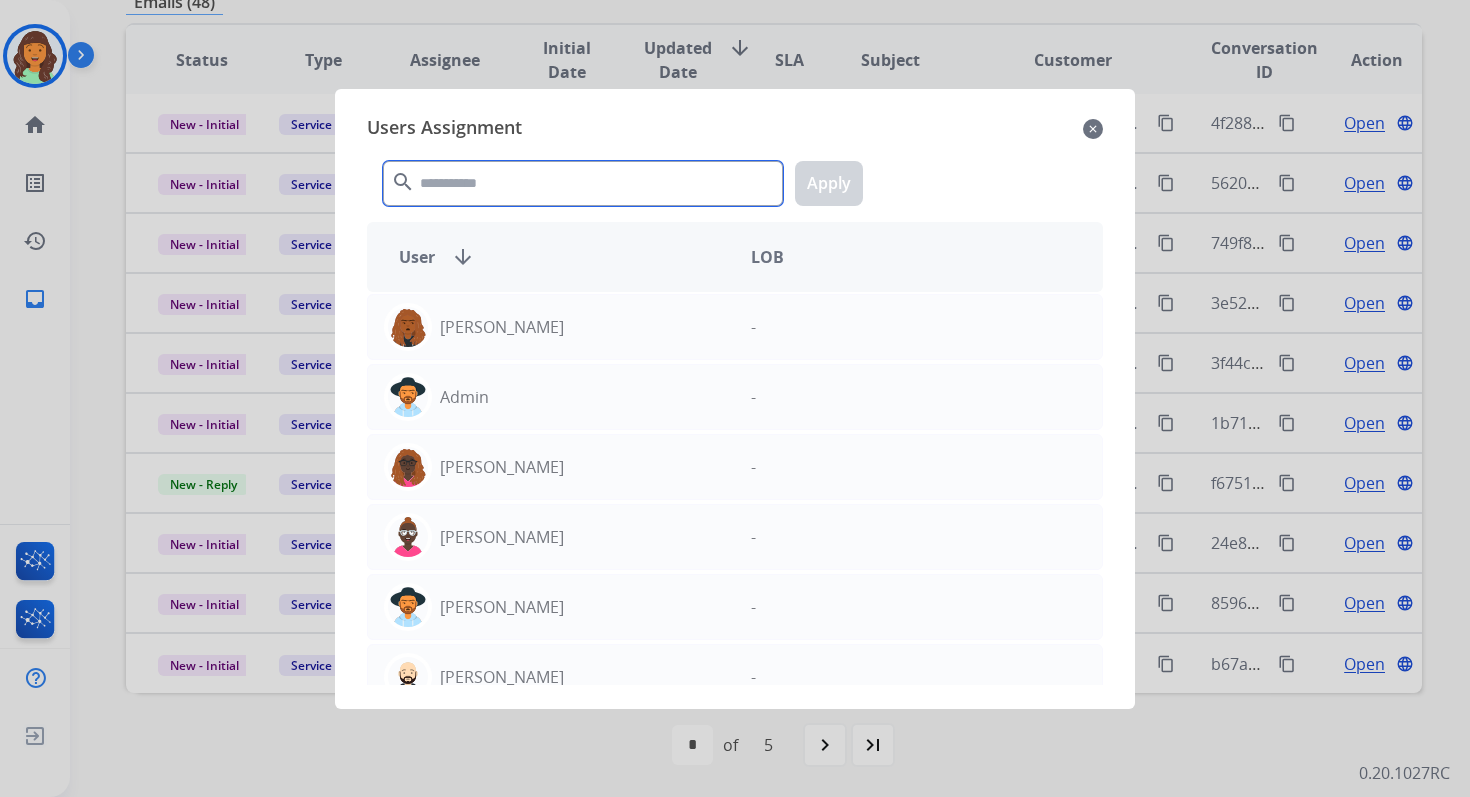 click 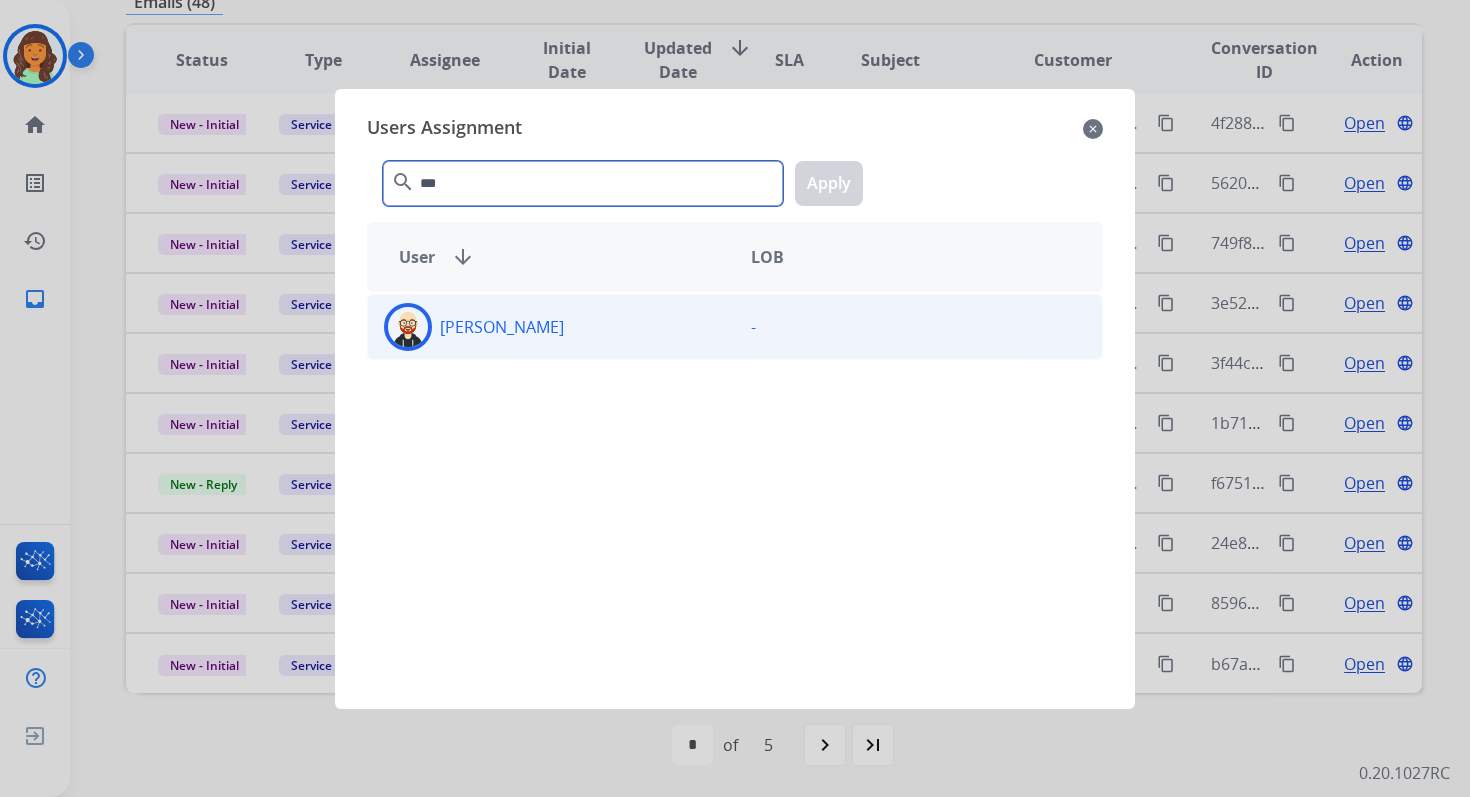 type on "***" 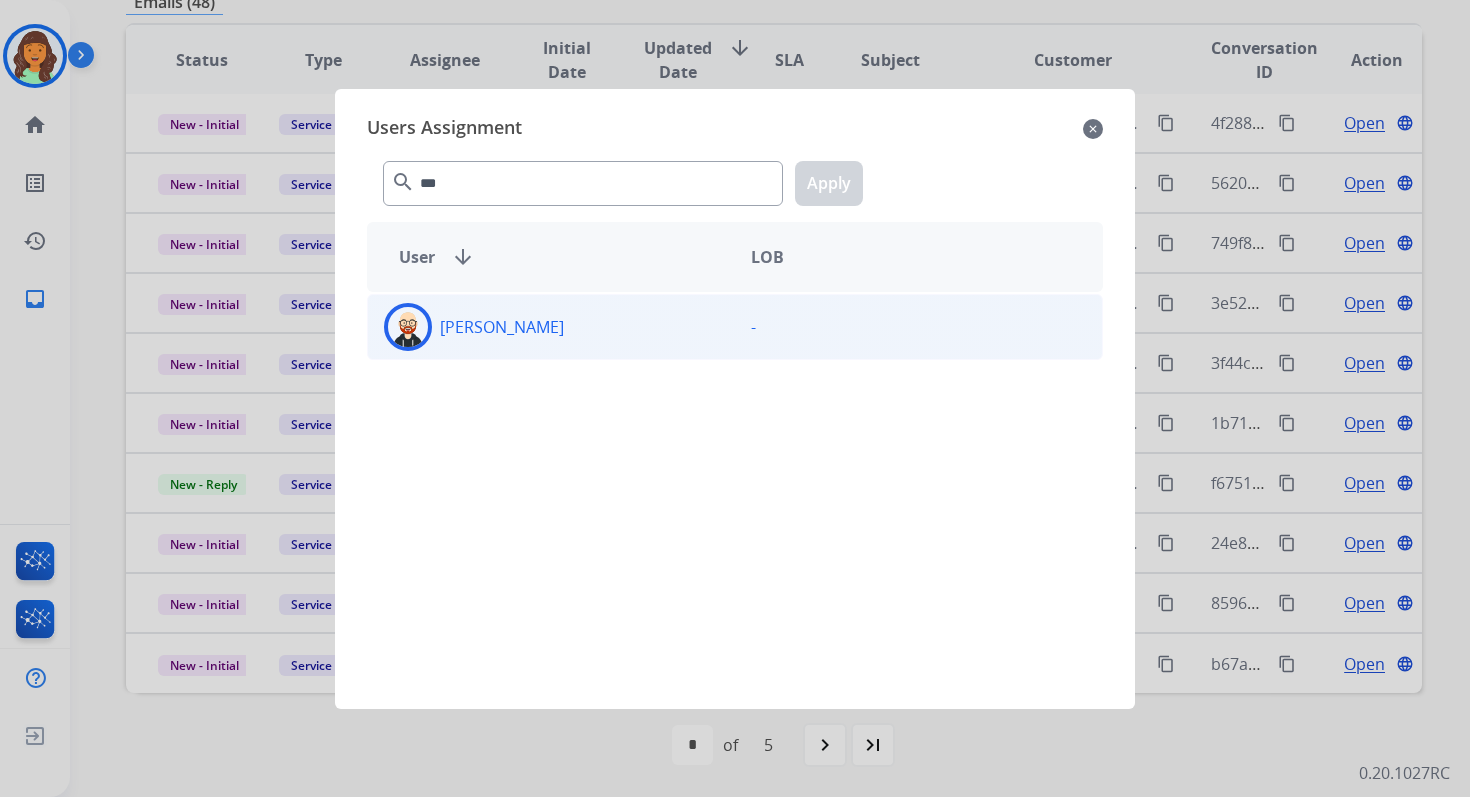 click on "[PERSON_NAME]" 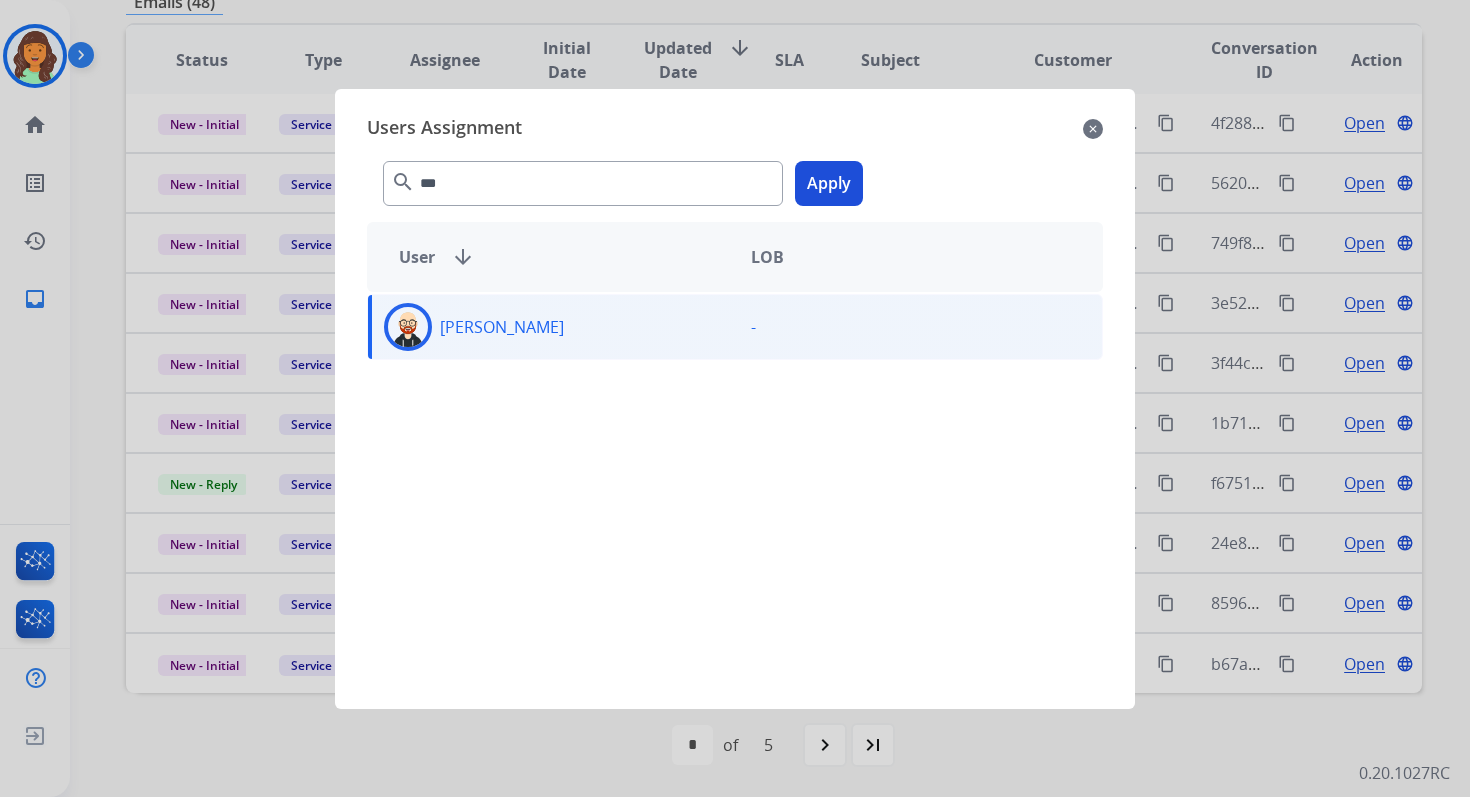 click on "Apply" 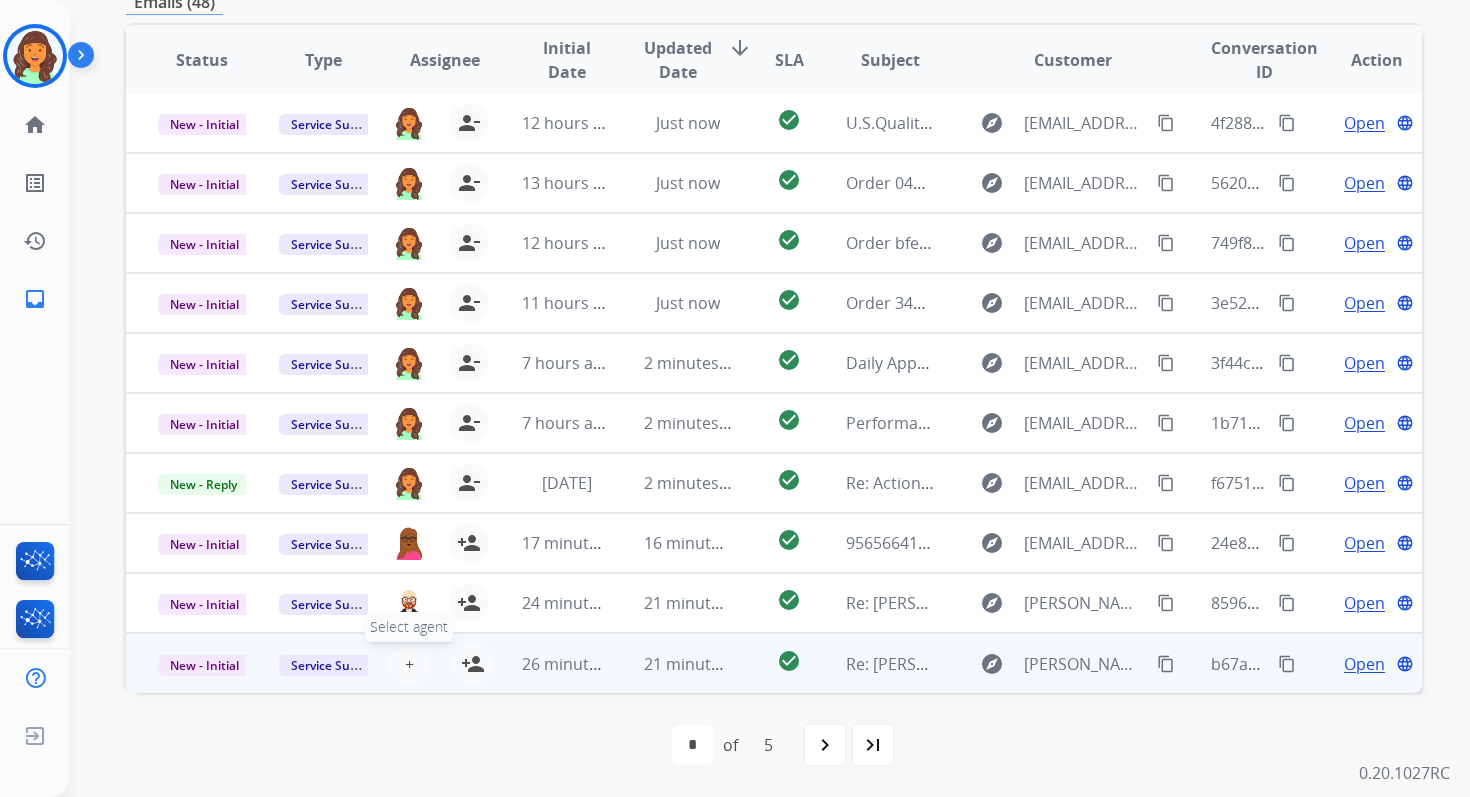click on "+ Select agent" at bounding box center [409, 664] 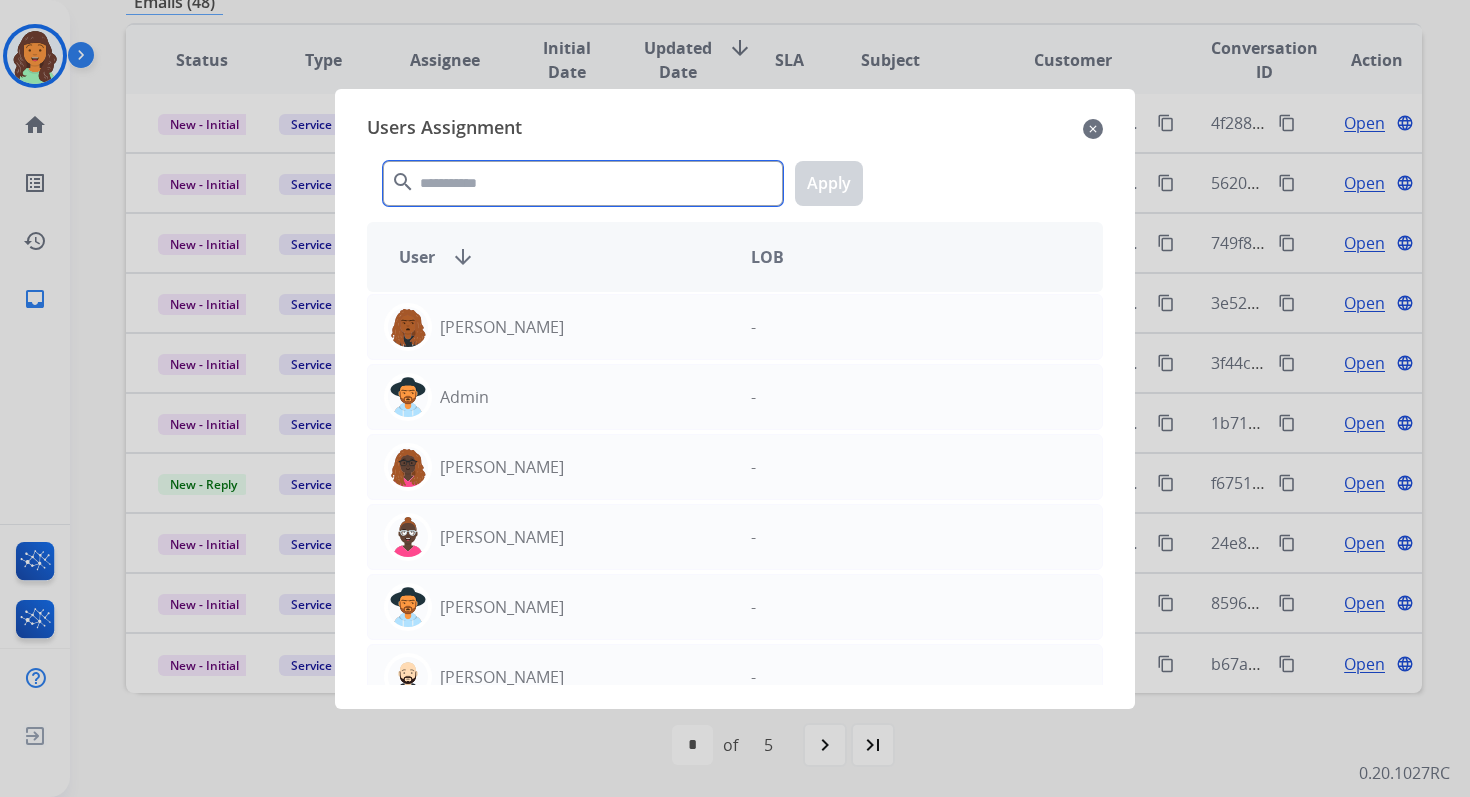 click 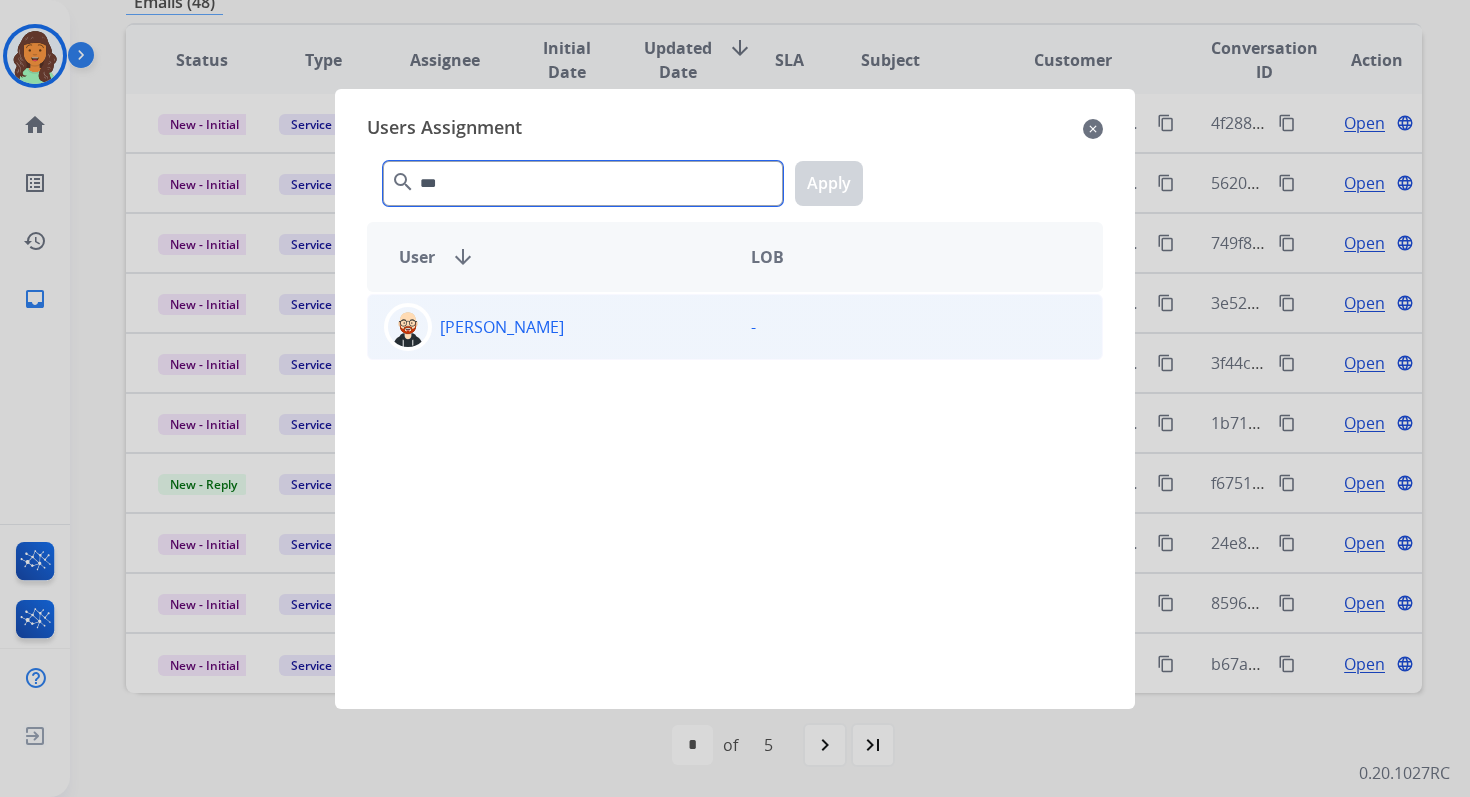 type on "***" 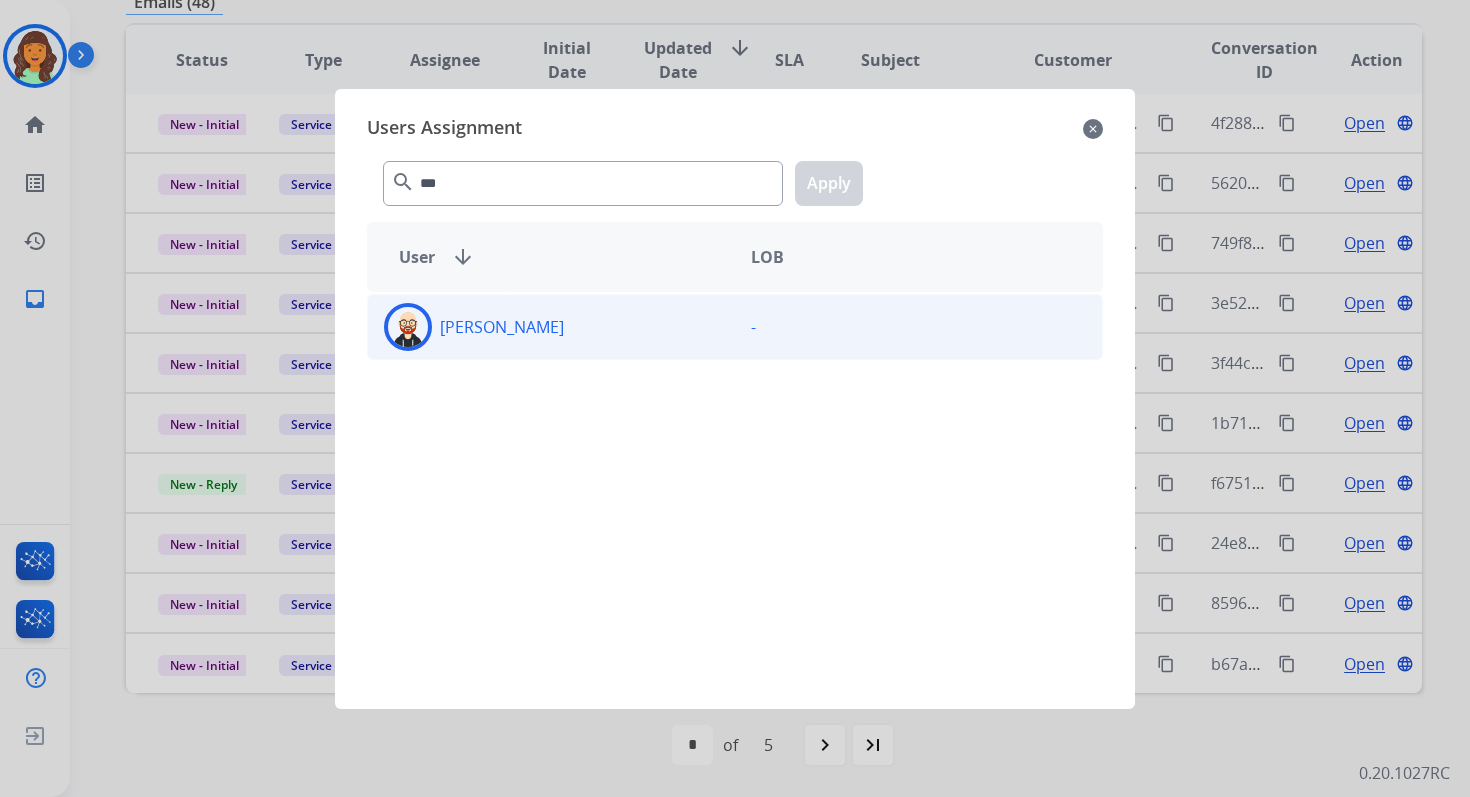 click on "[PERSON_NAME]" 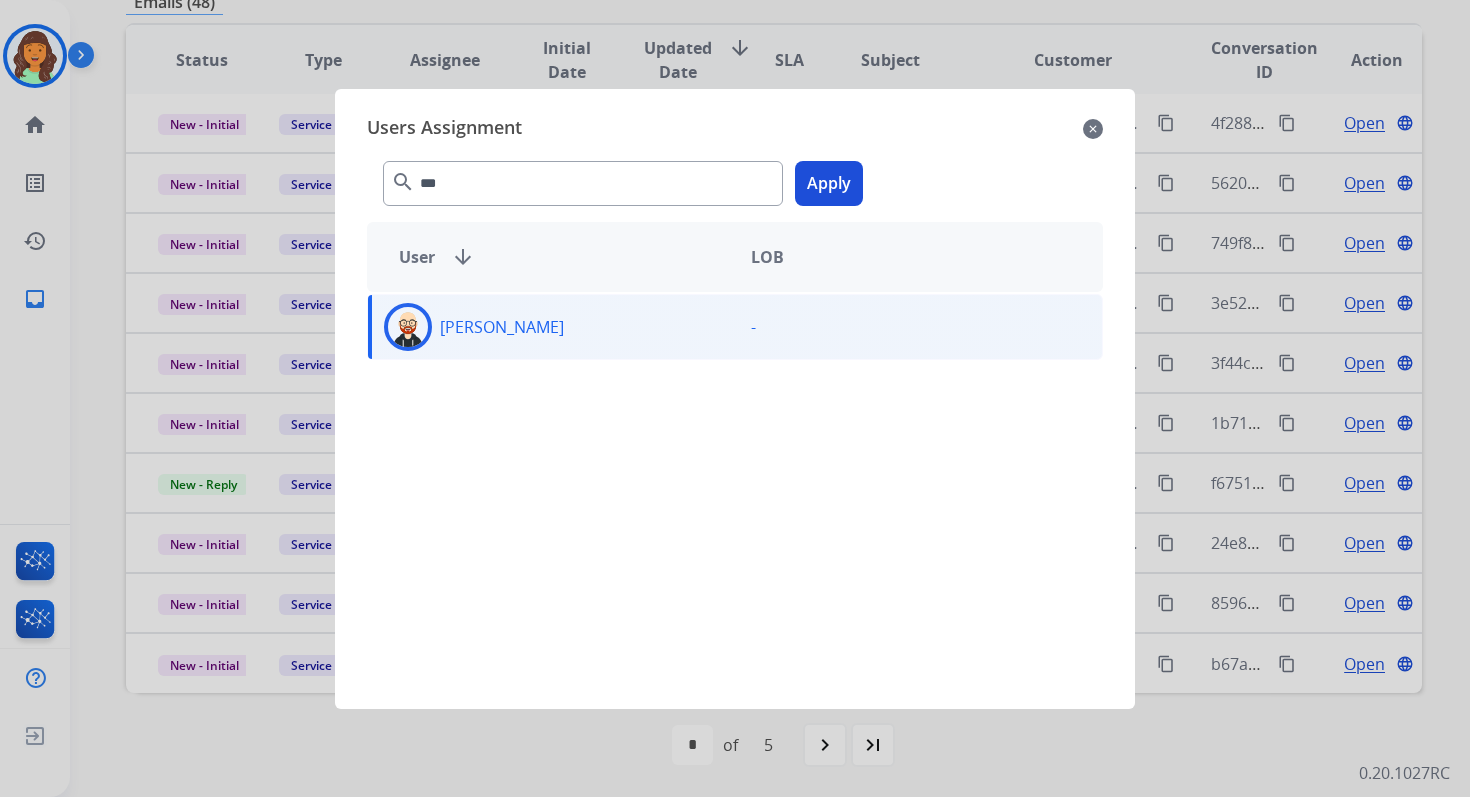 click on "Apply" 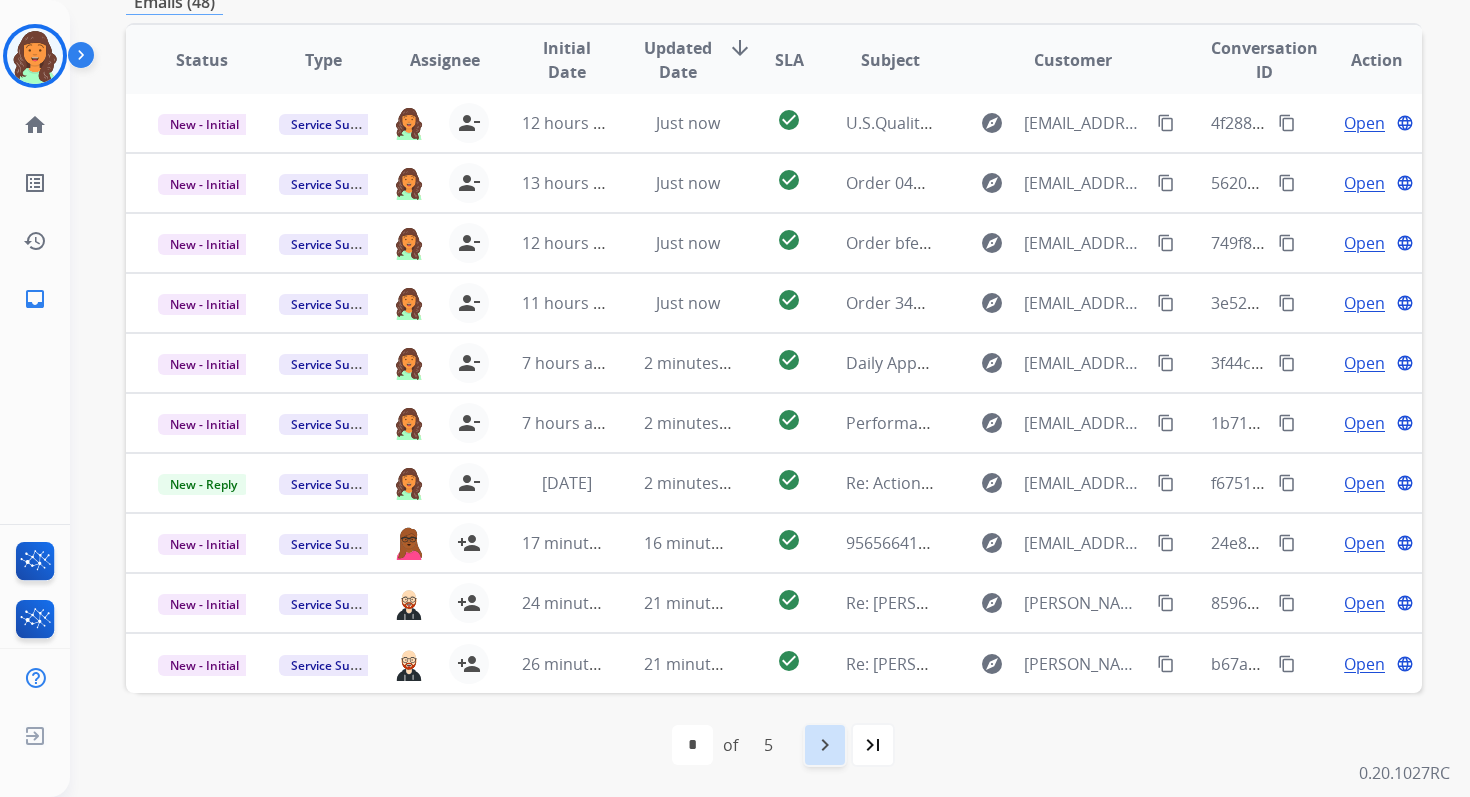 click on "navigate_next" at bounding box center (825, 745) 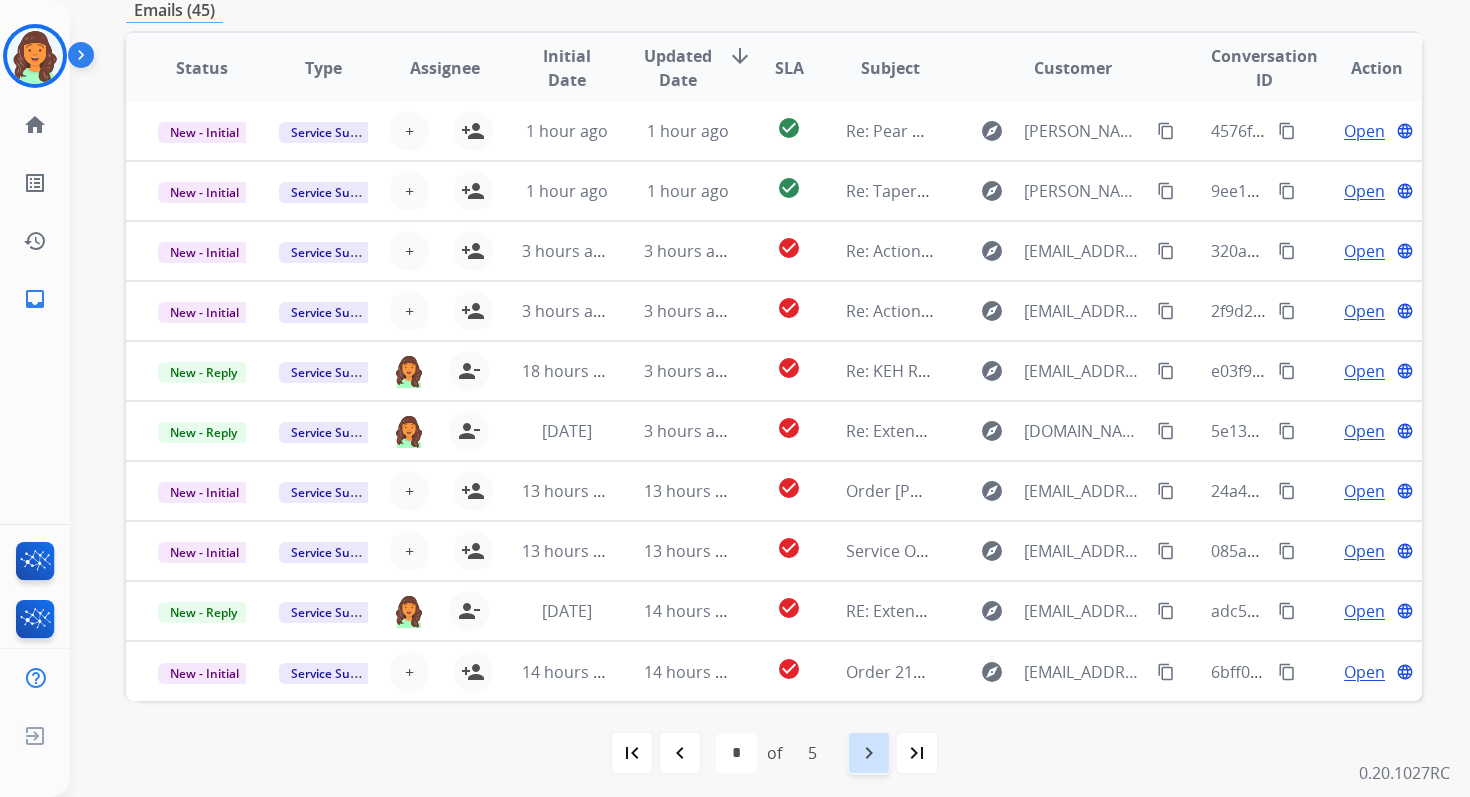 scroll, scrollTop: 485, scrollLeft: 0, axis: vertical 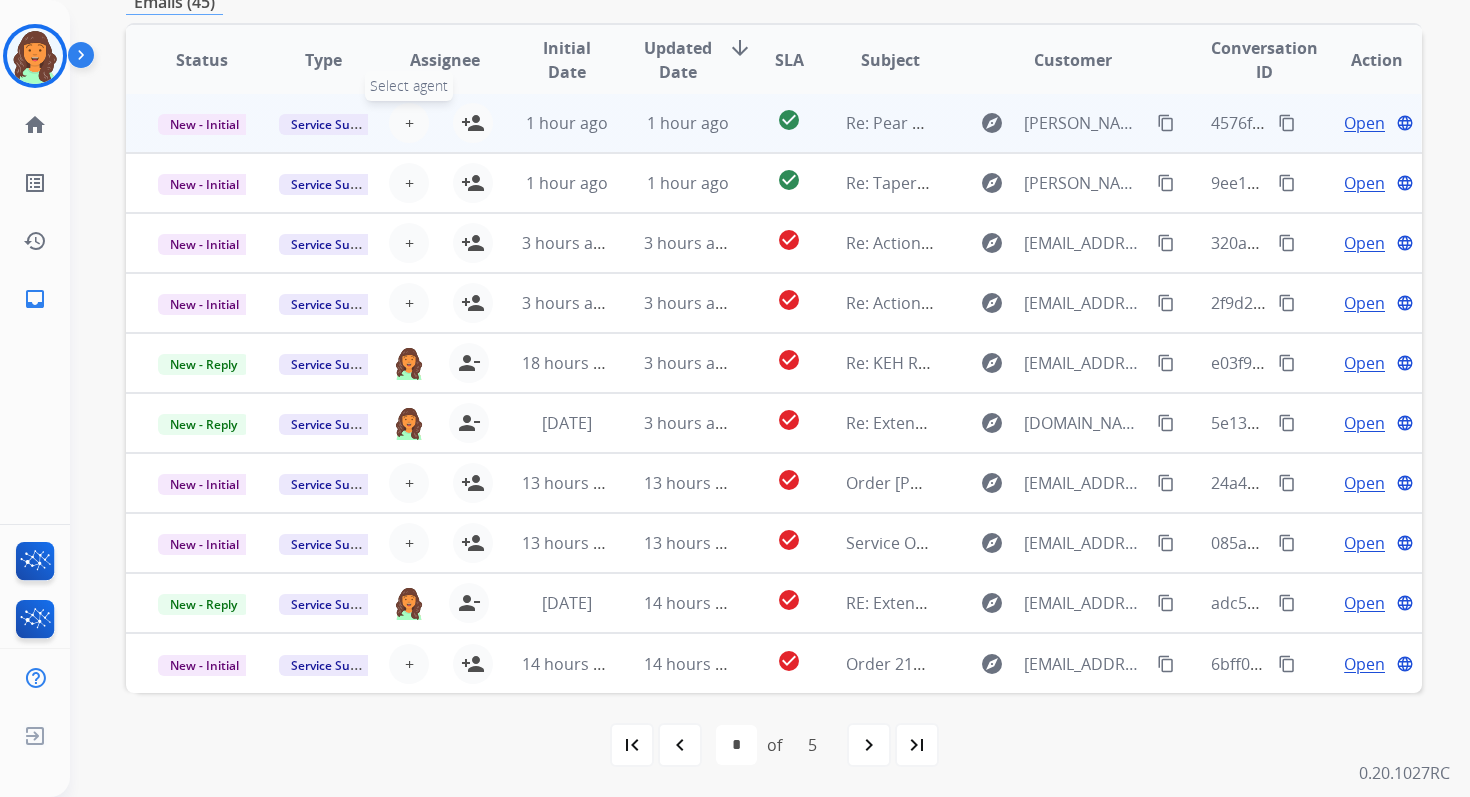 click on "+" at bounding box center (409, 123) 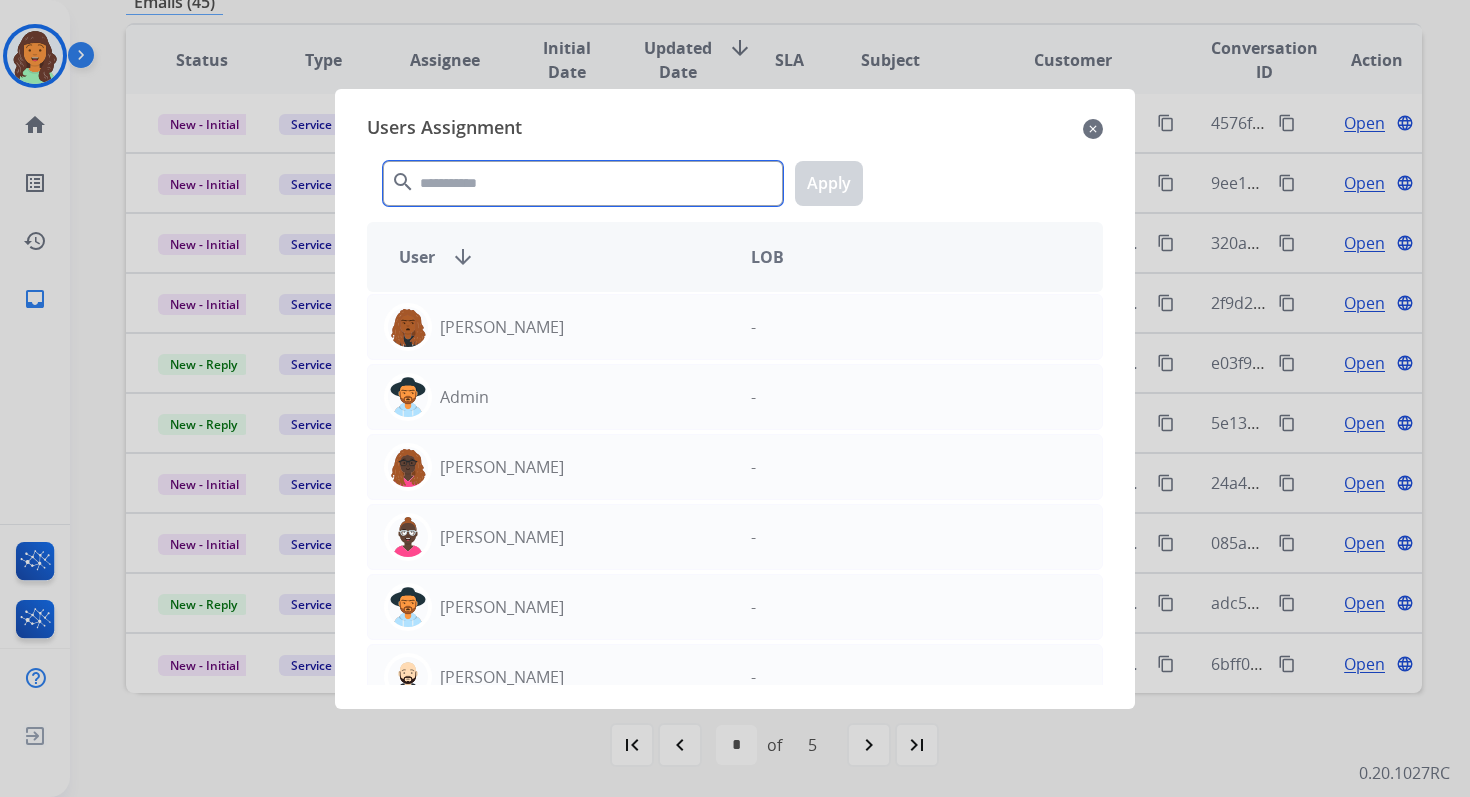 click 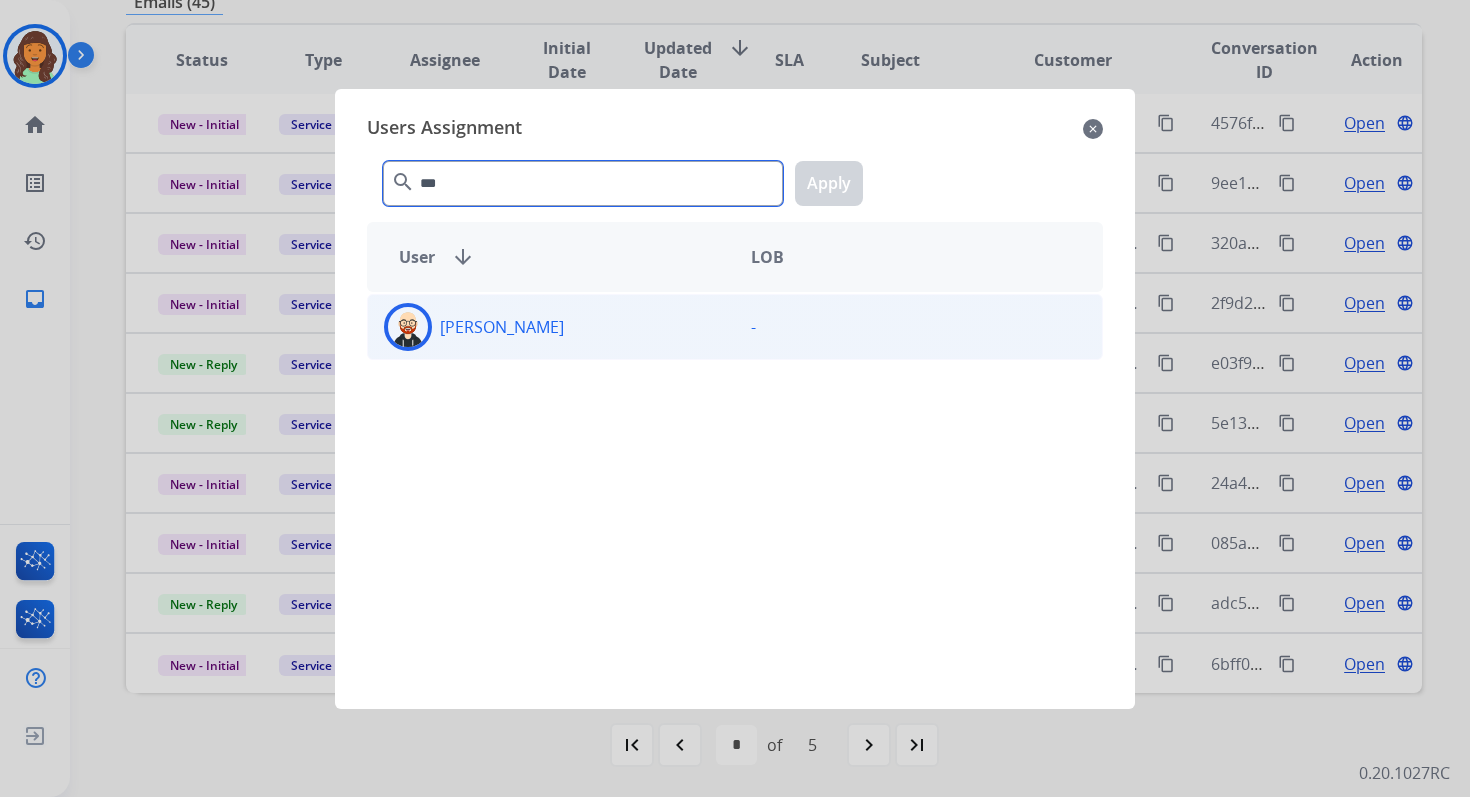 type on "***" 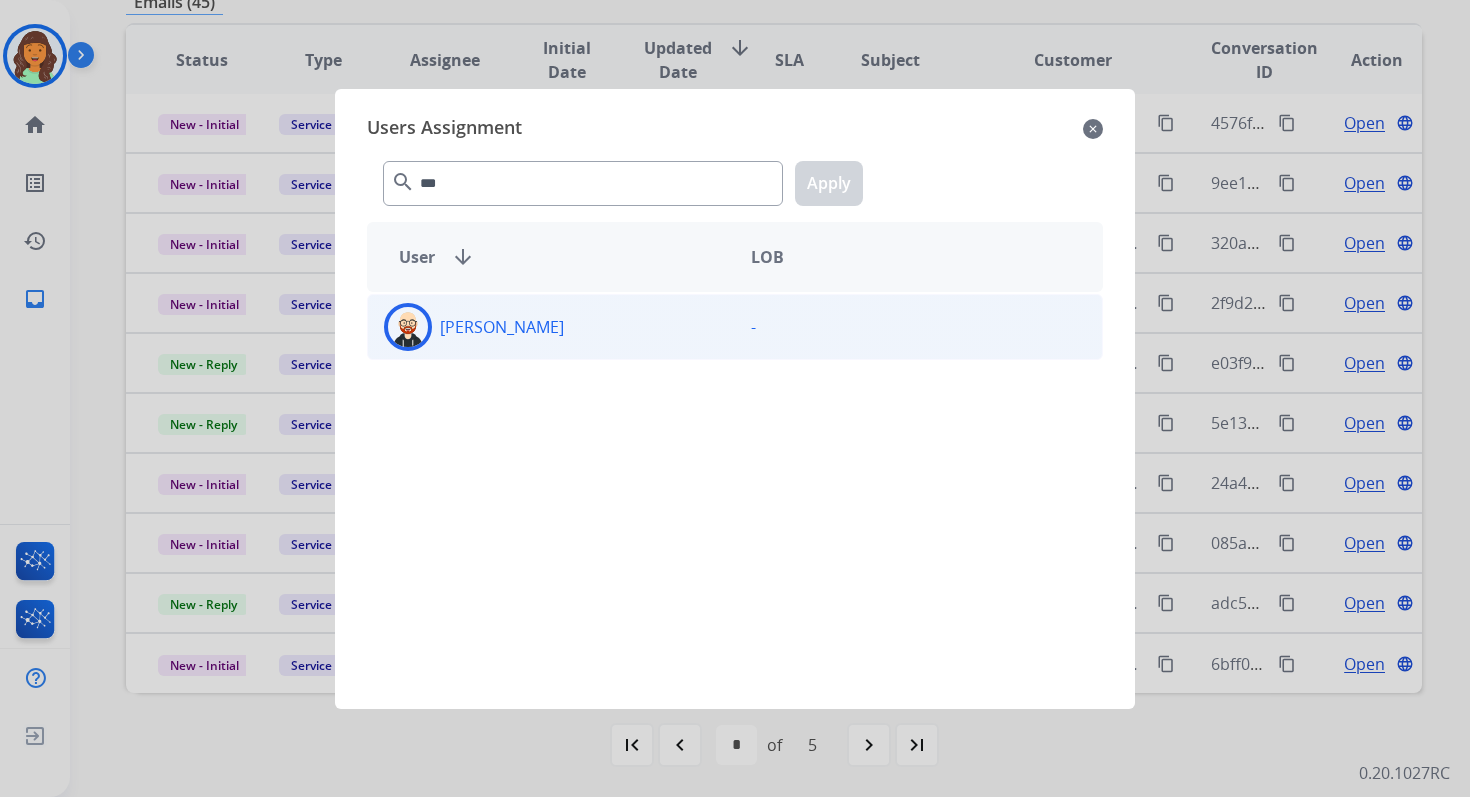 click on "[PERSON_NAME]" 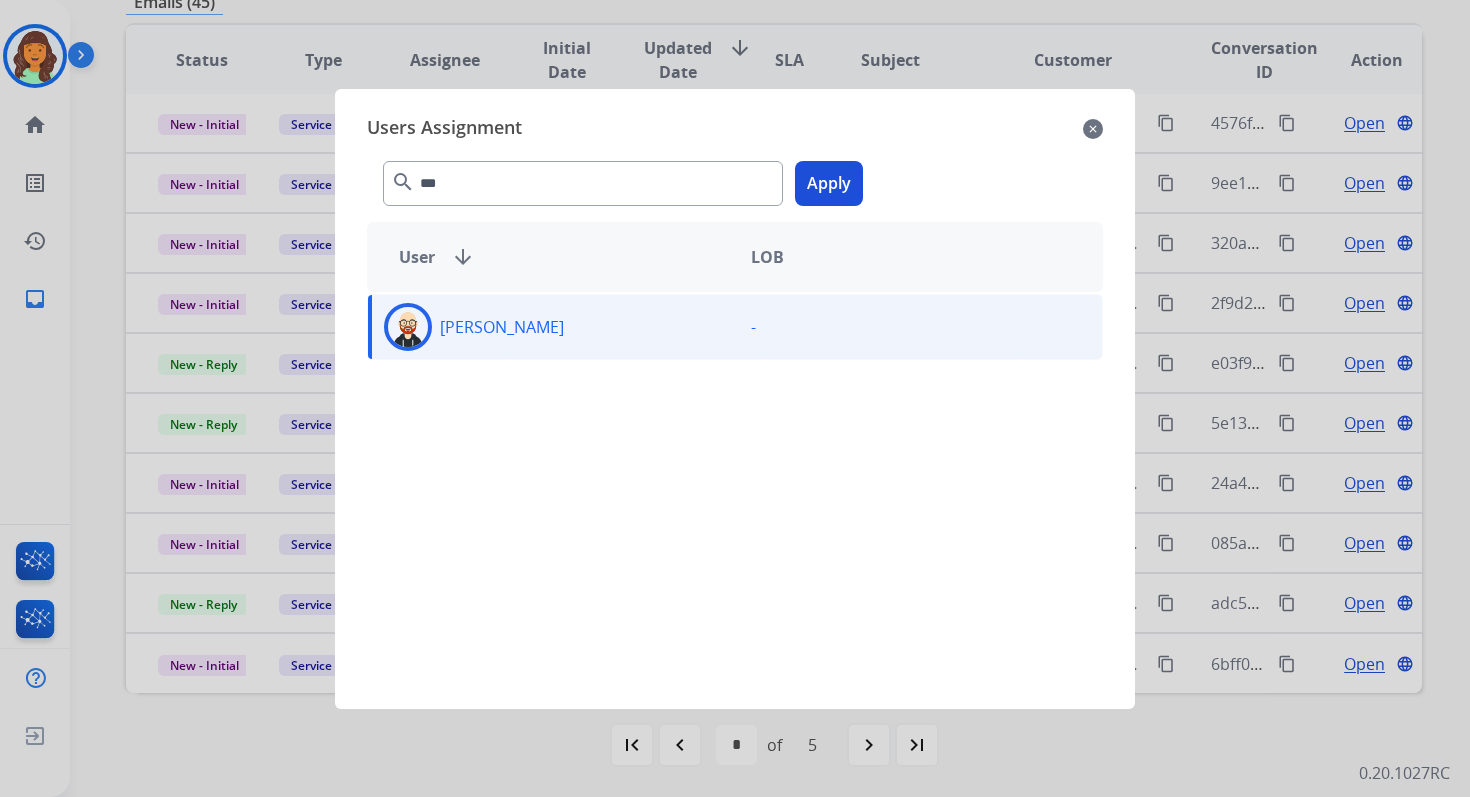 click on "Apply" 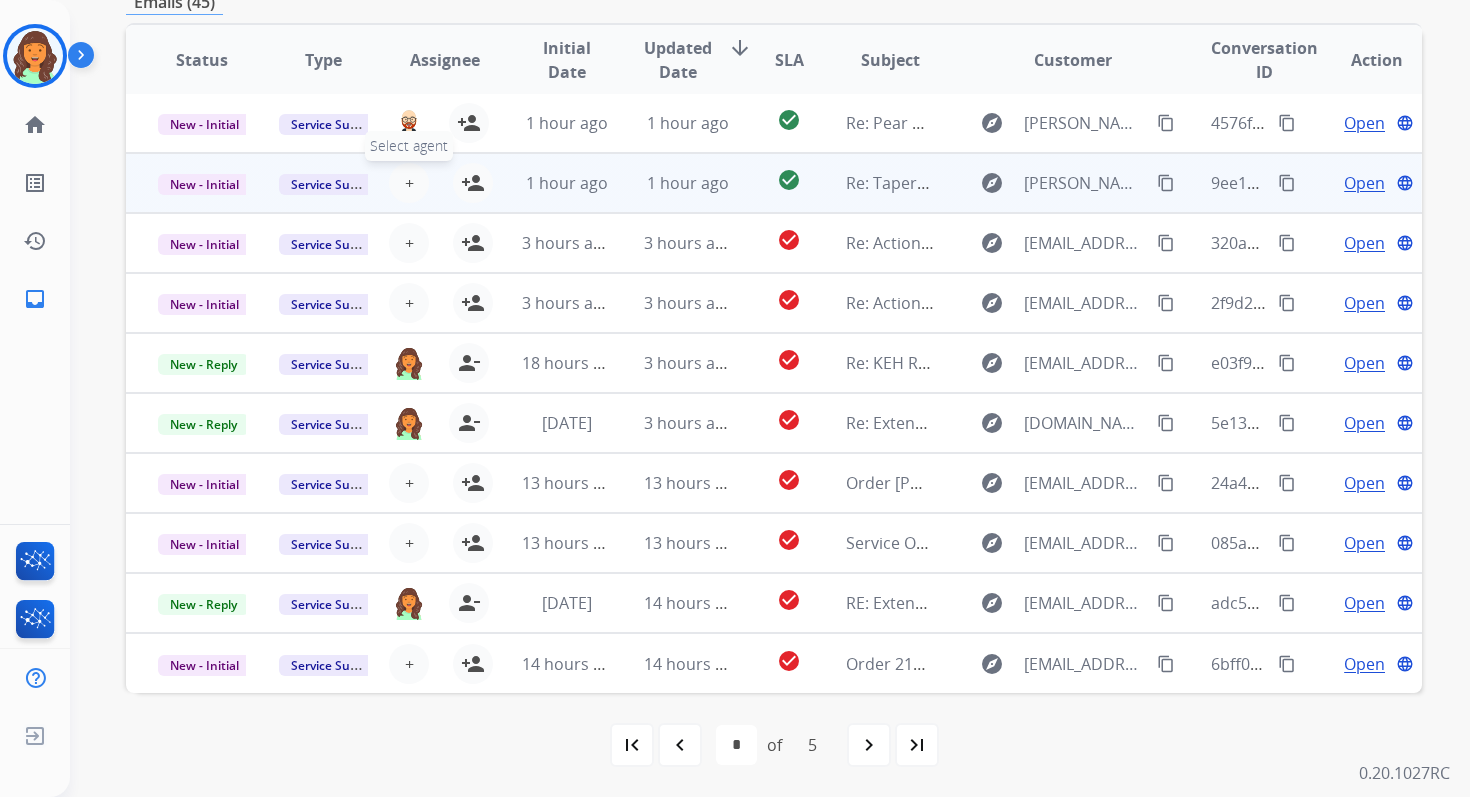 click on "+" at bounding box center [409, 183] 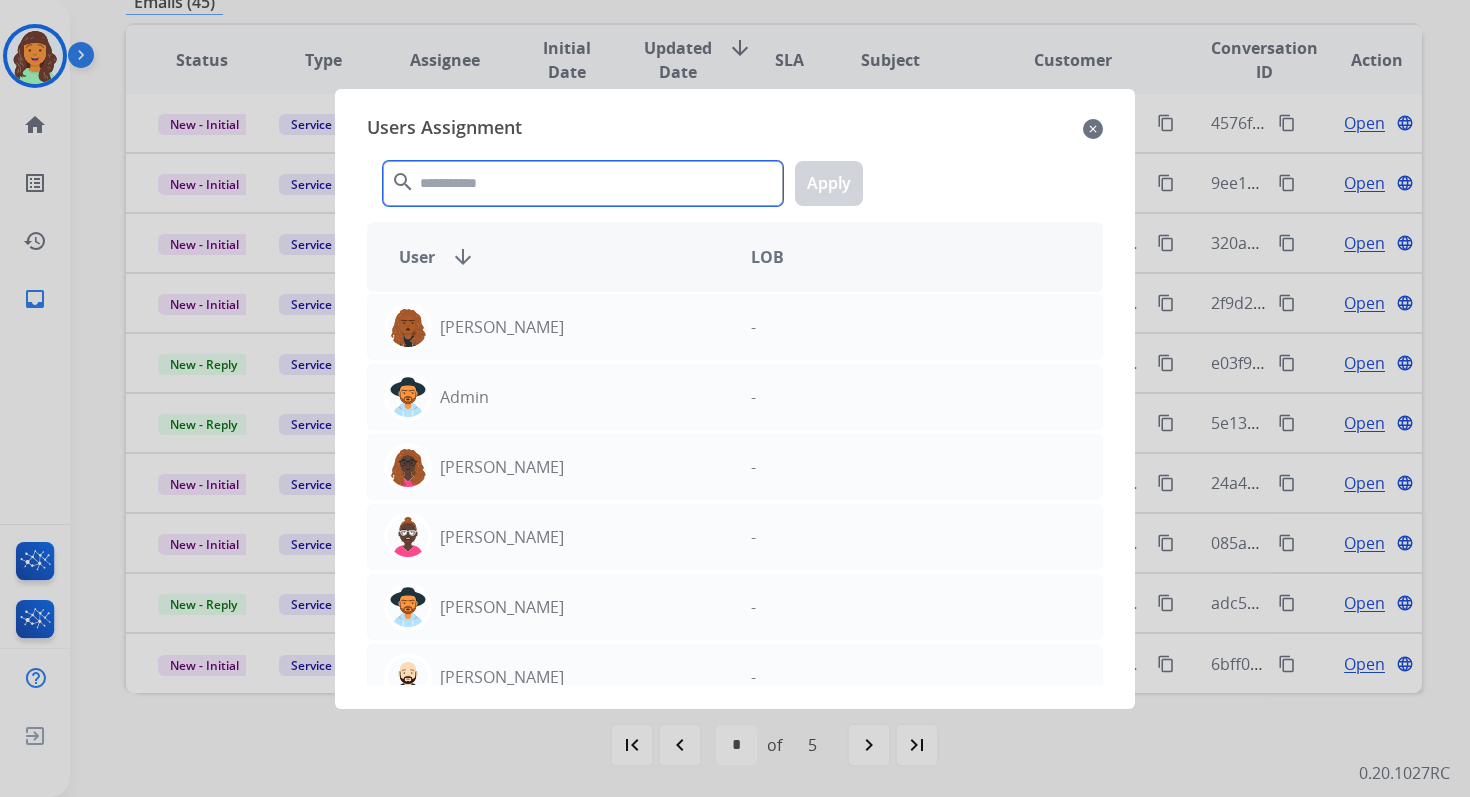 click 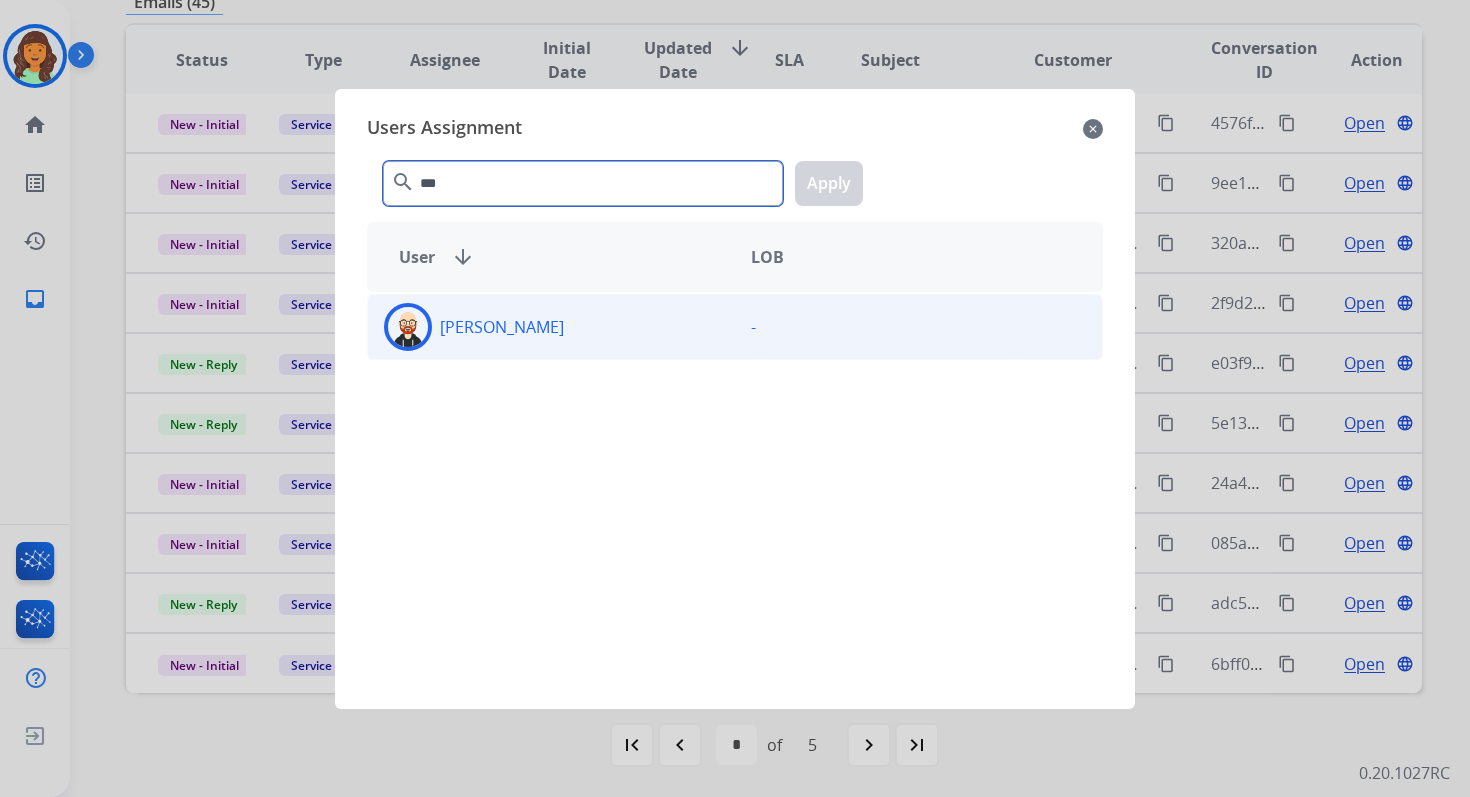 type on "***" 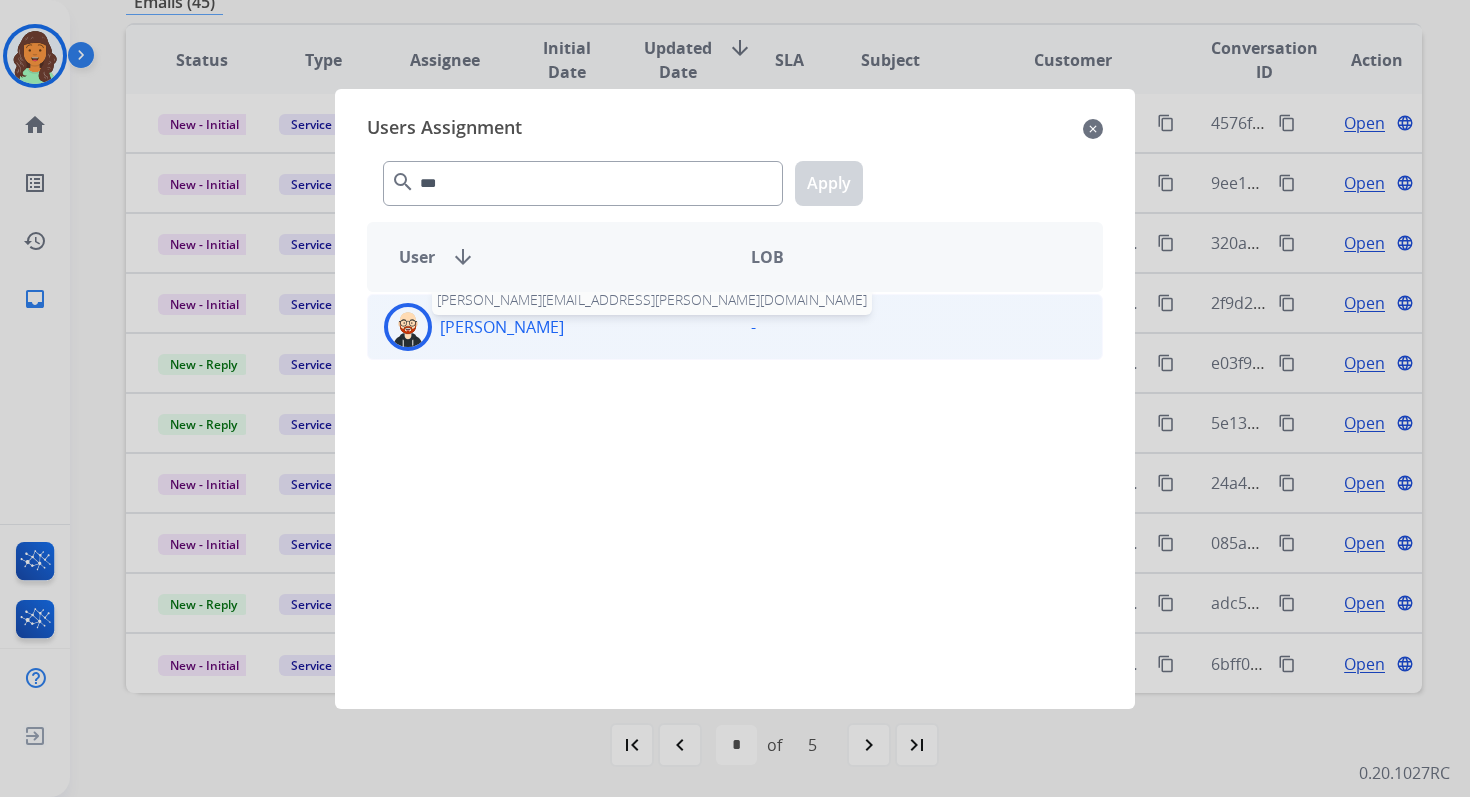 click on "[PERSON_NAME]" 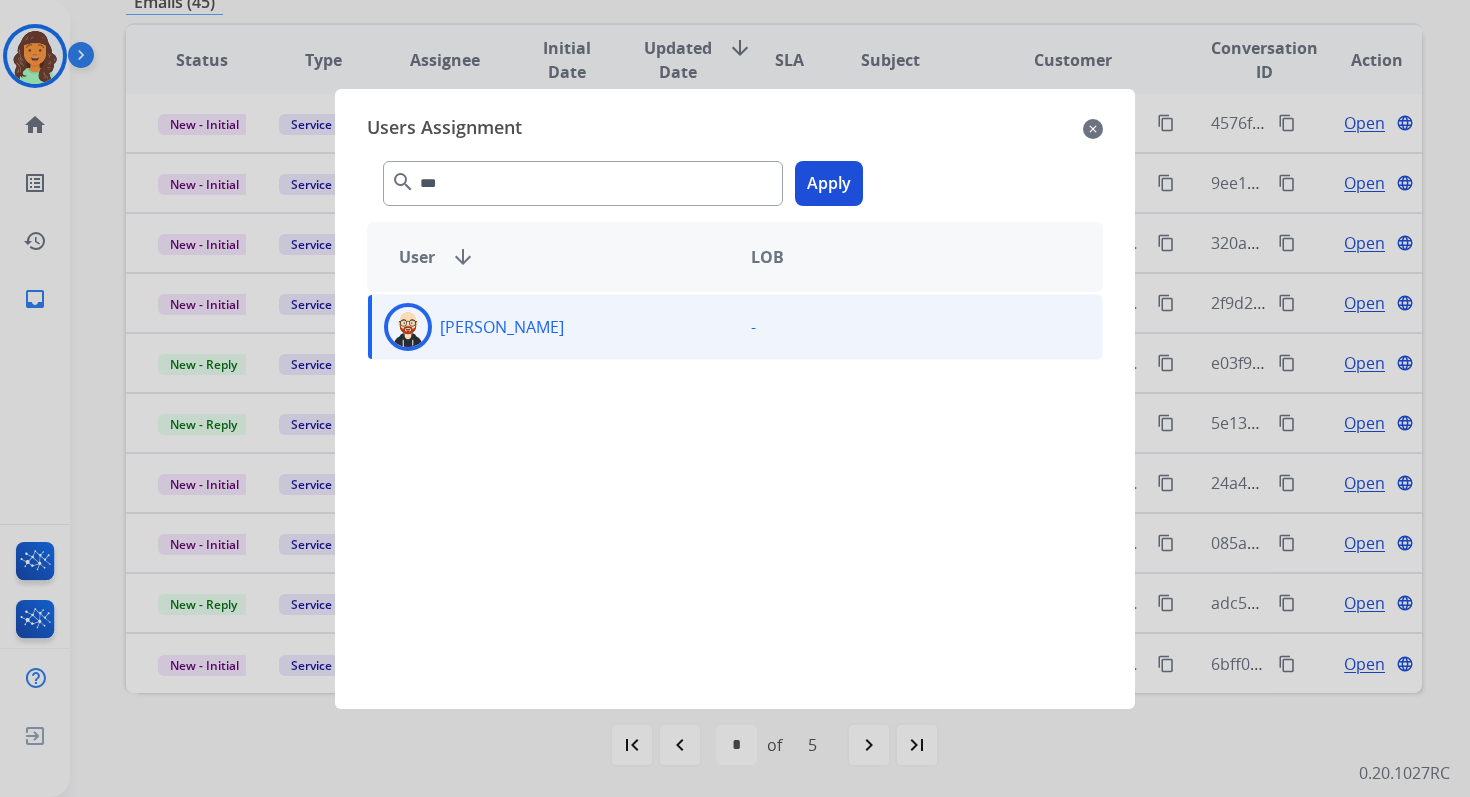click on "Apply" 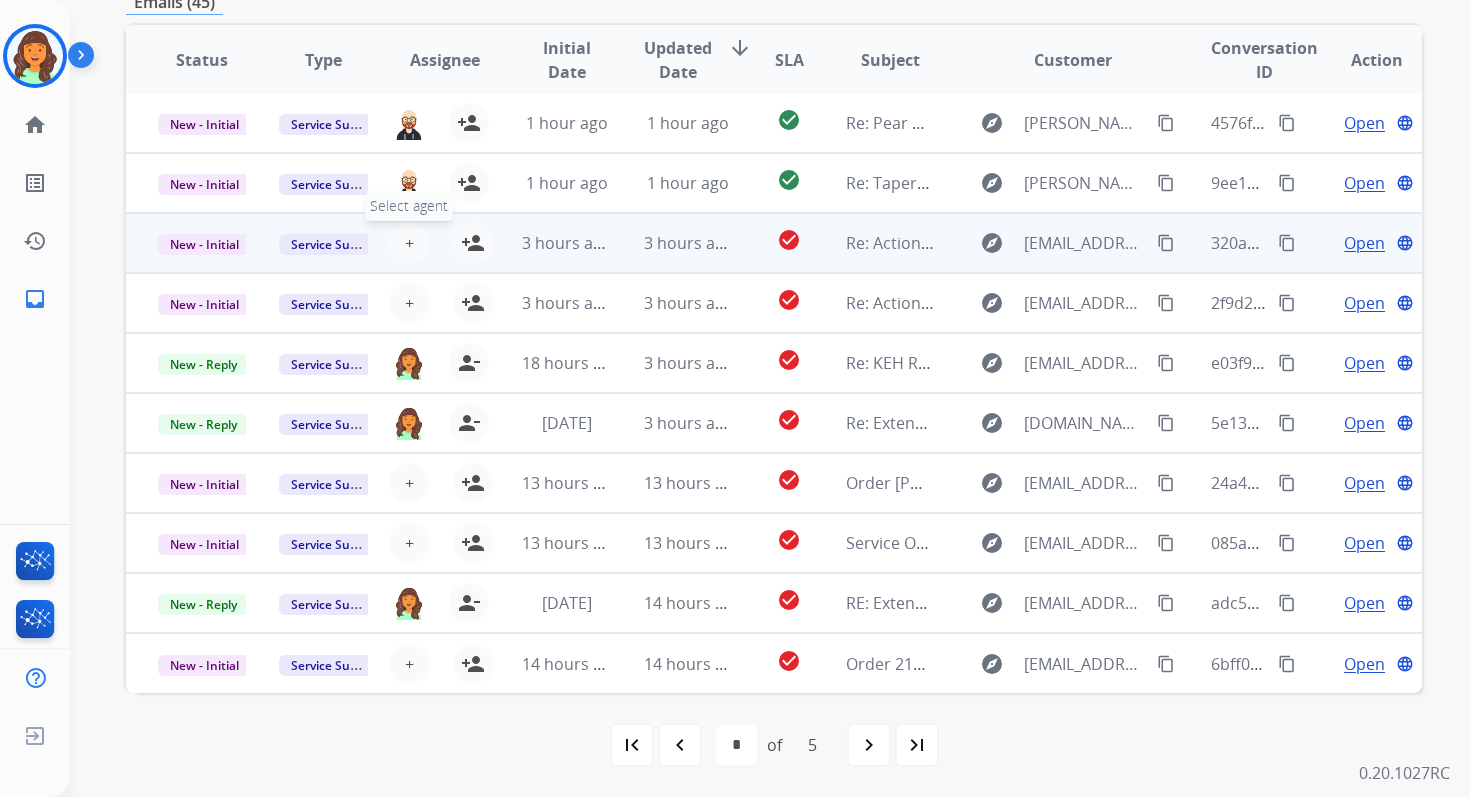 click on "+" at bounding box center [409, 243] 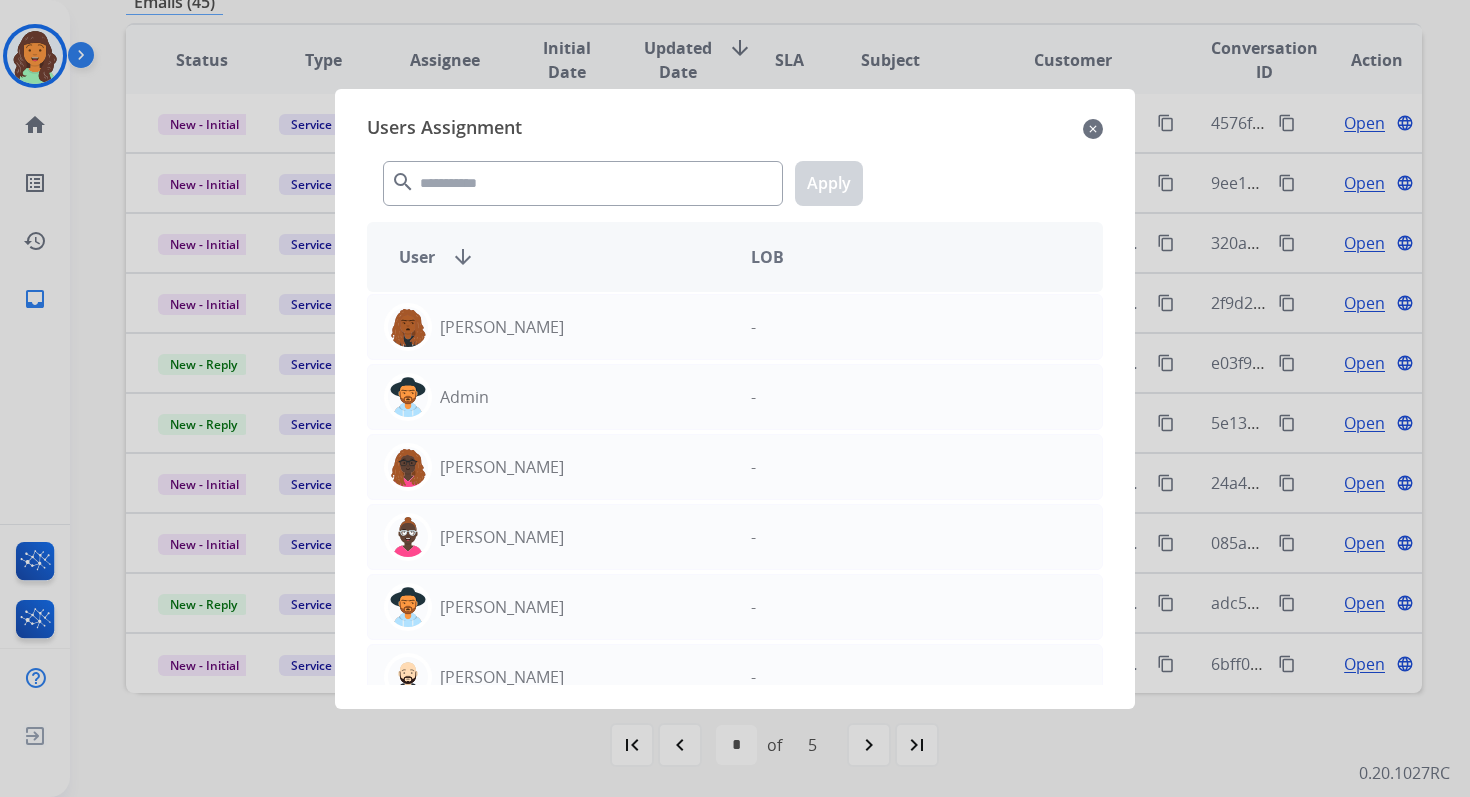 click on "close" 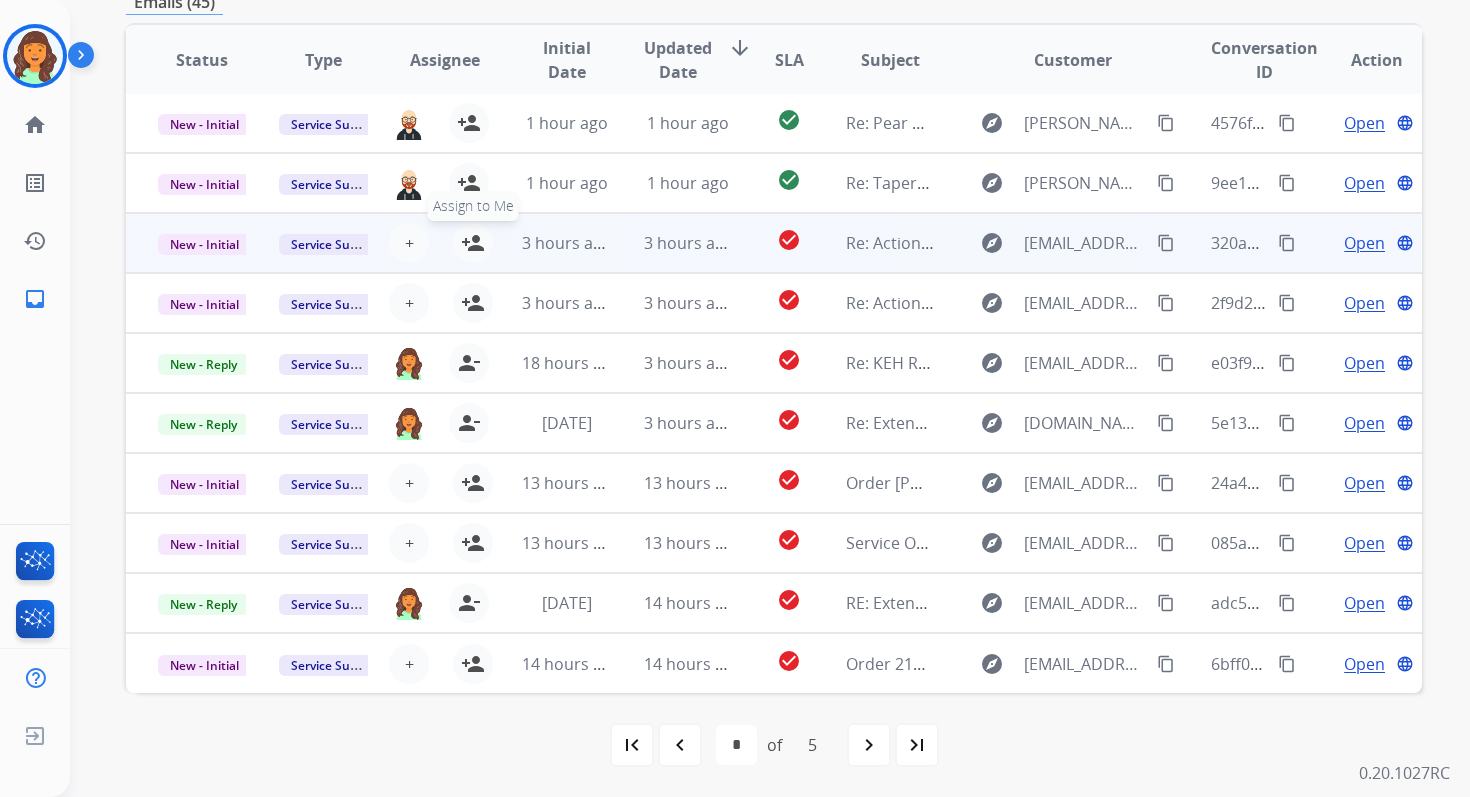 click on "person_add" at bounding box center (473, 243) 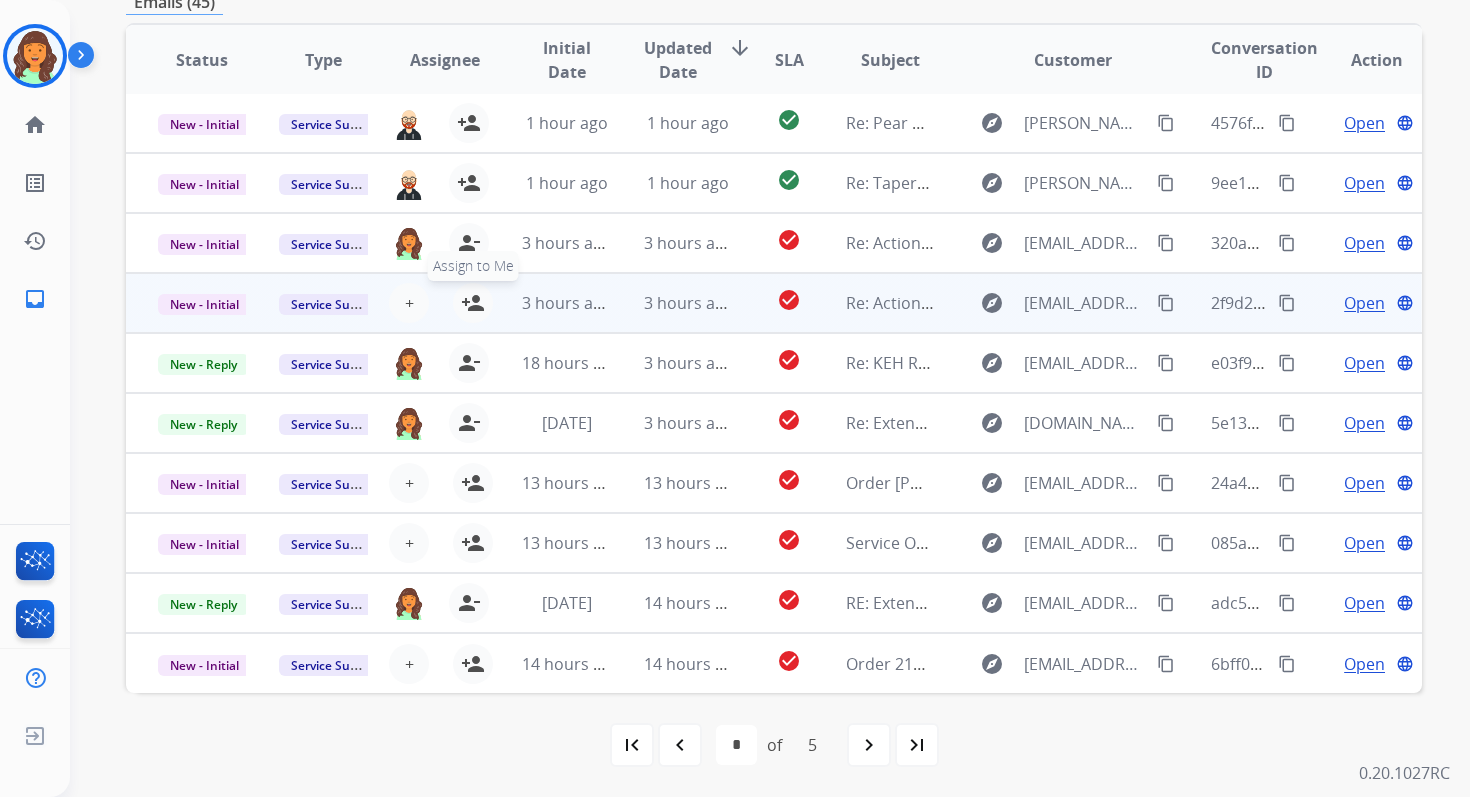 click on "person_add" at bounding box center (473, 303) 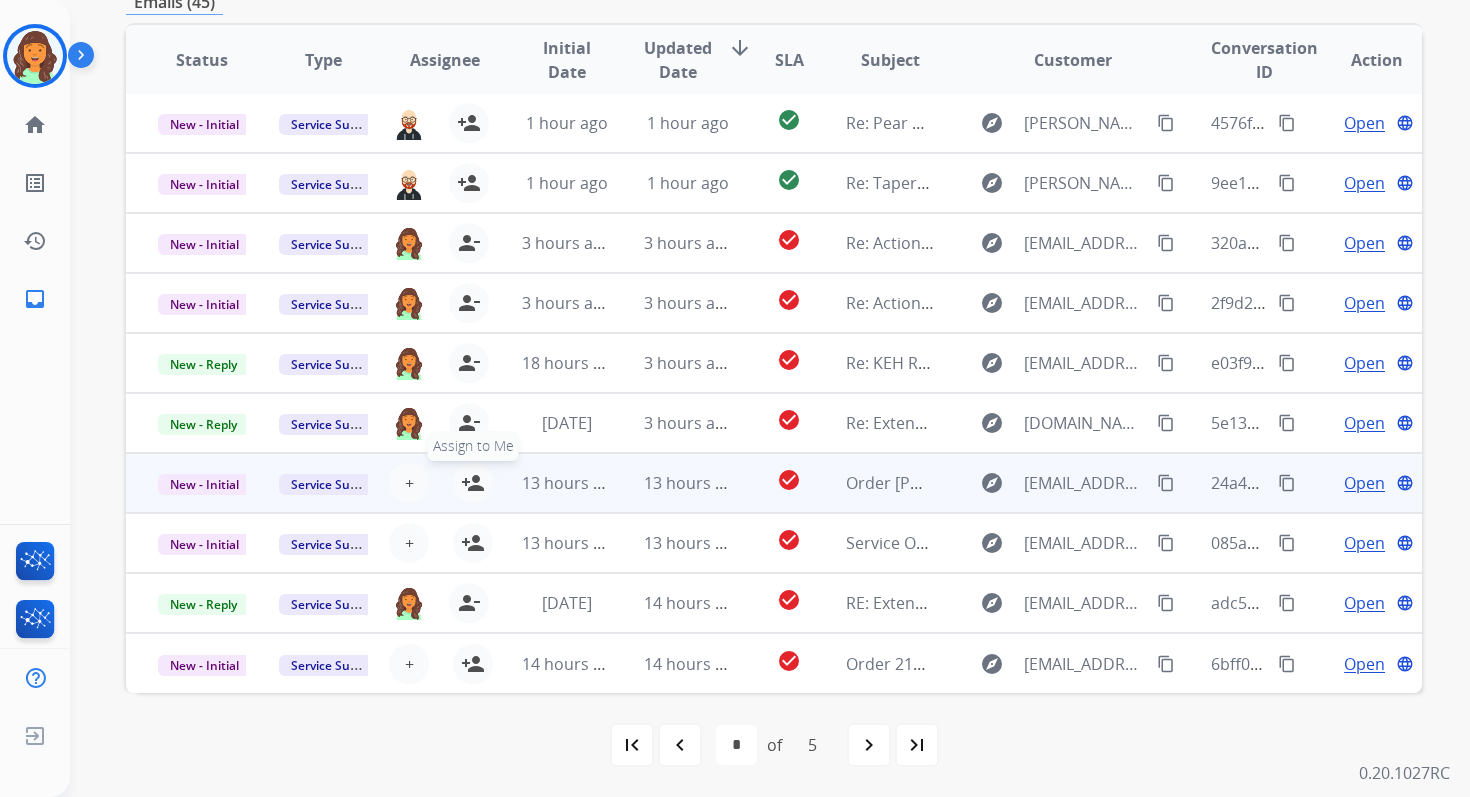click on "person_add" at bounding box center [473, 483] 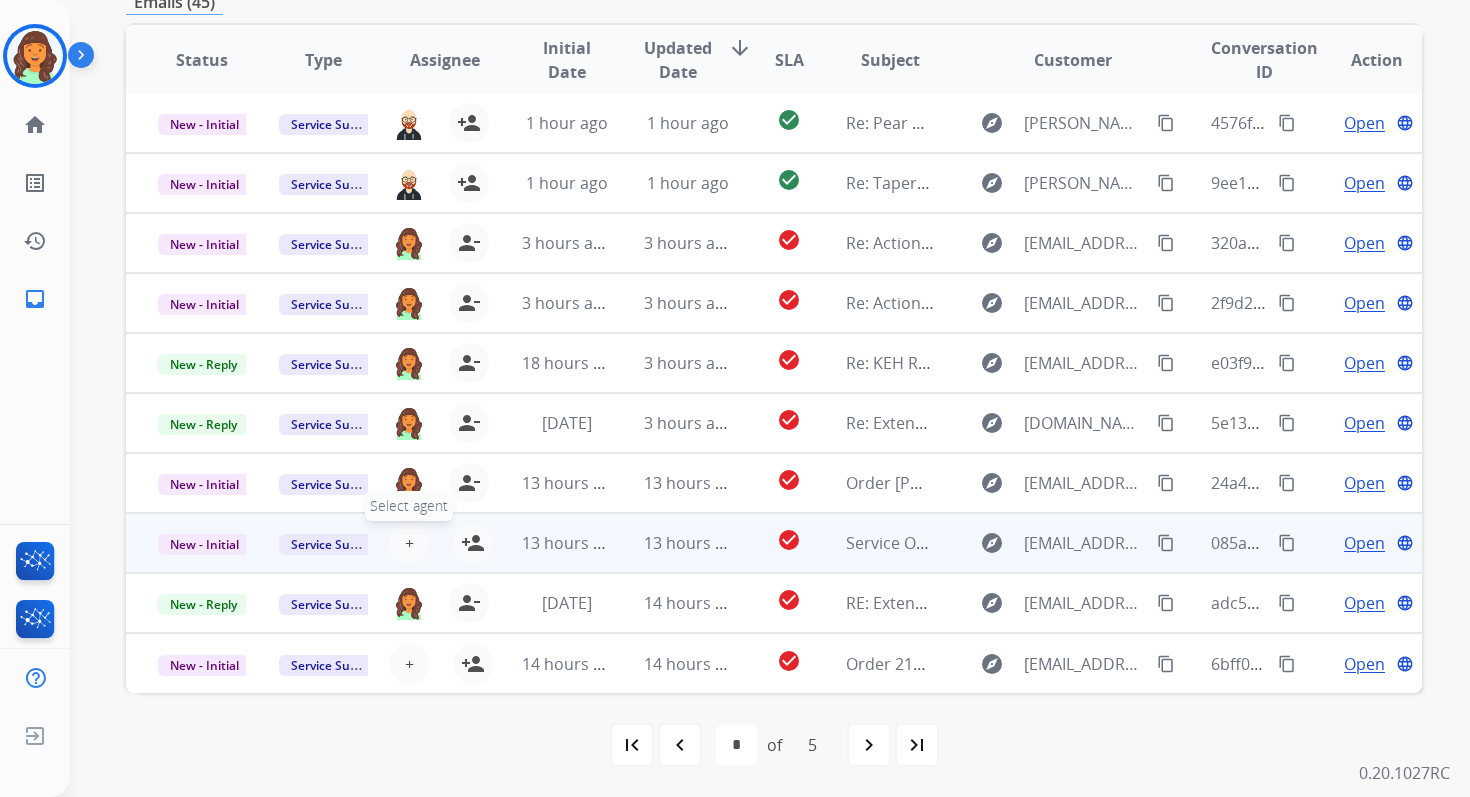 click on "+ Select agent" at bounding box center [409, 543] 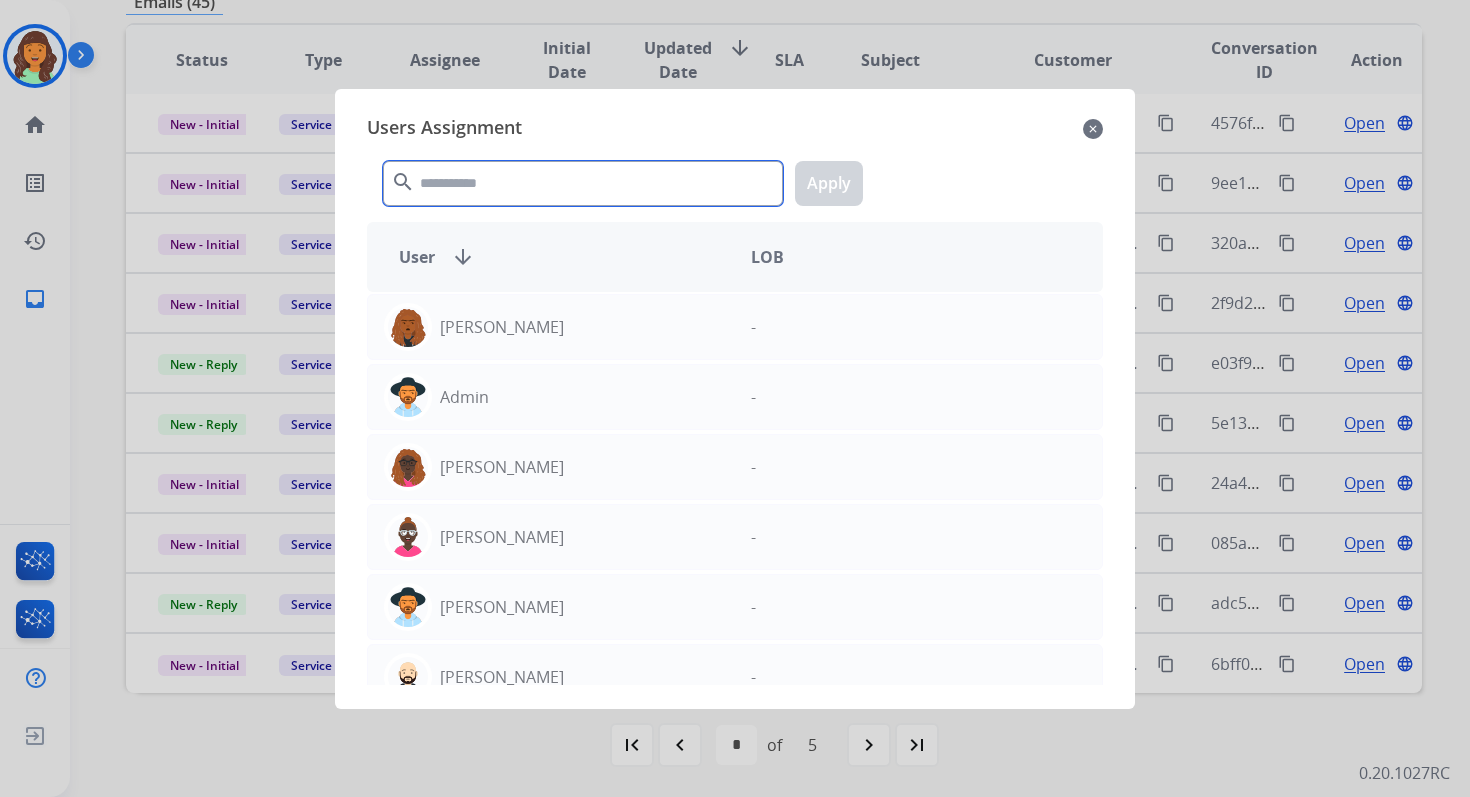 click 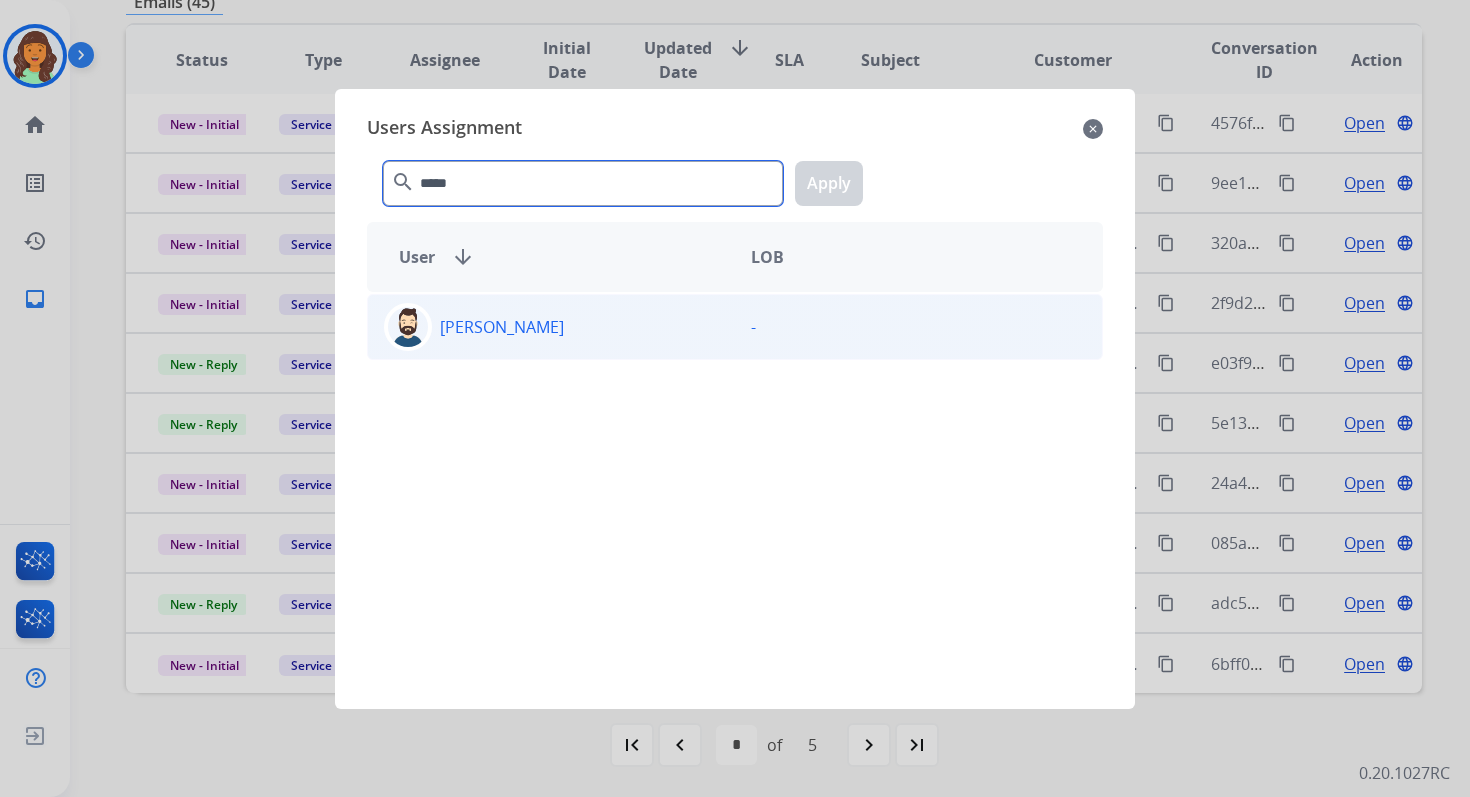 type on "*****" 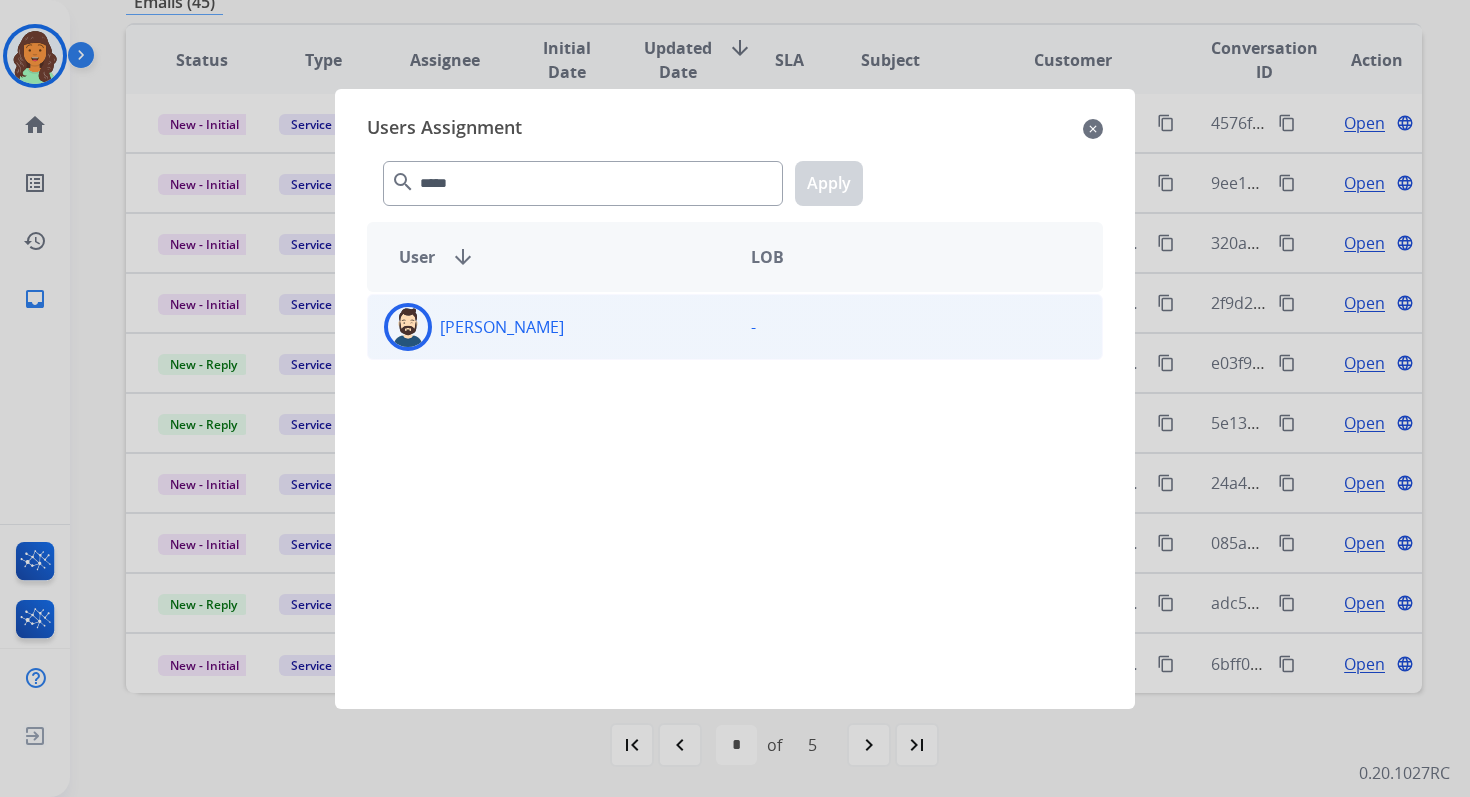 click on "[PERSON_NAME]" 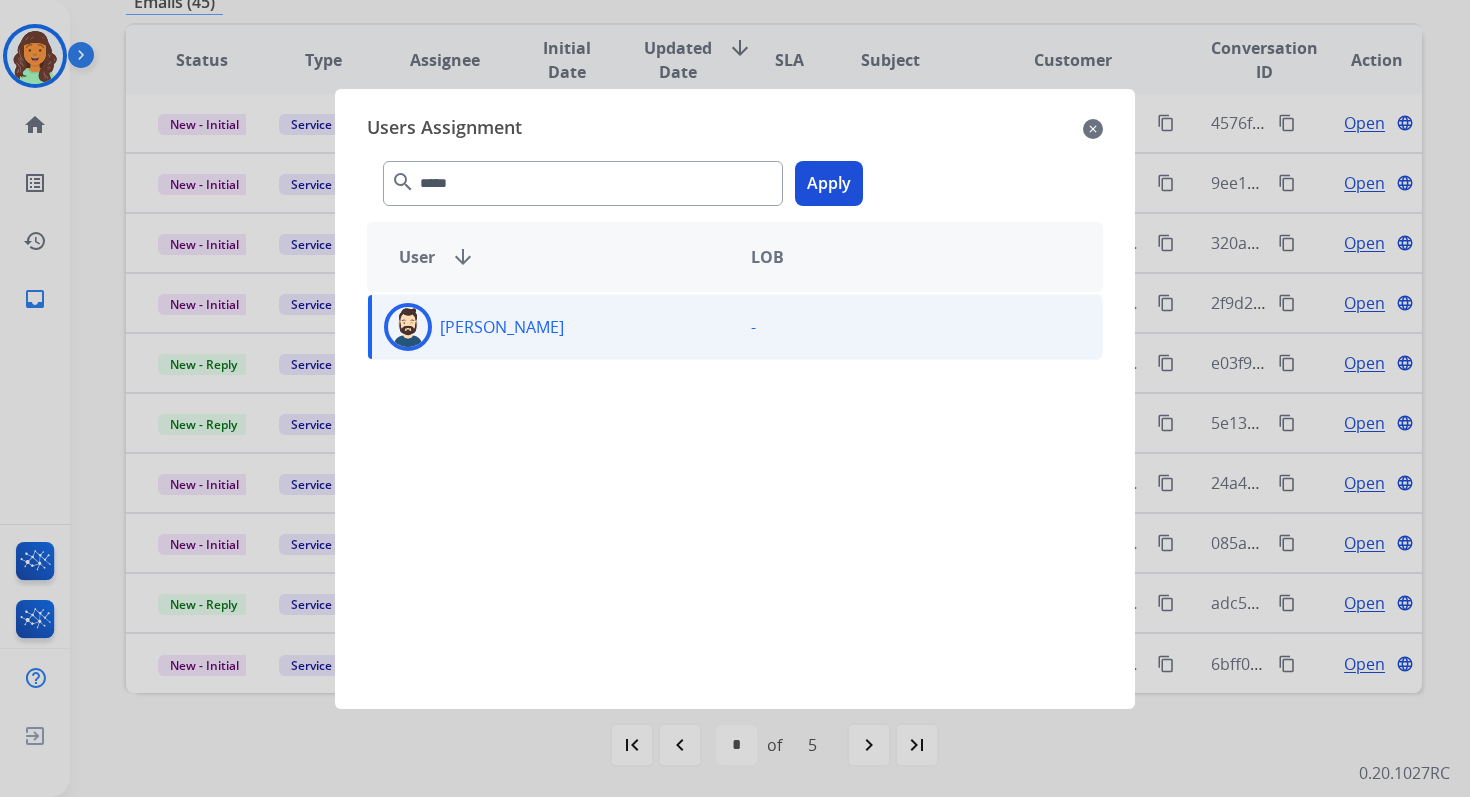 click on "Apply" 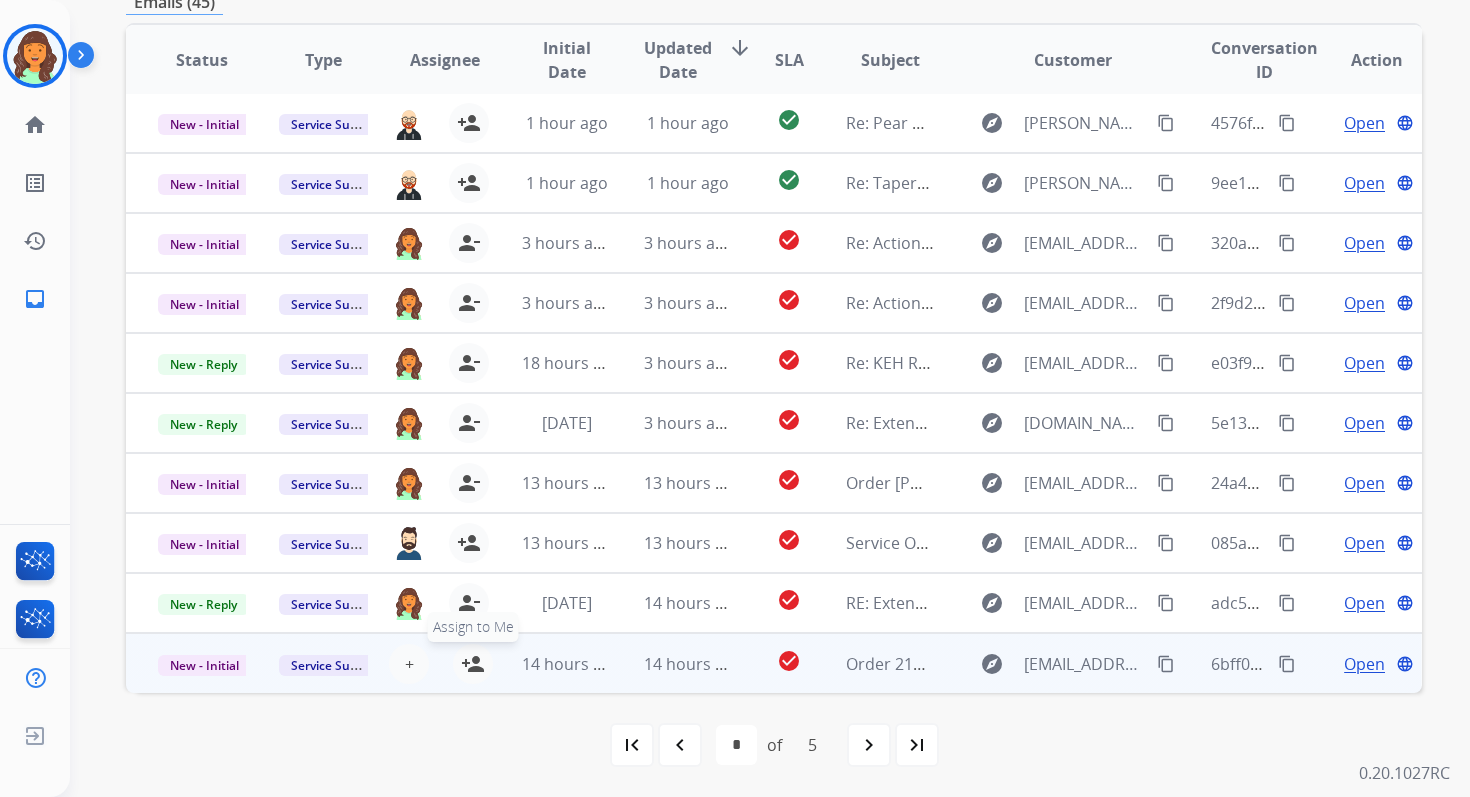 click on "person_add" at bounding box center (473, 664) 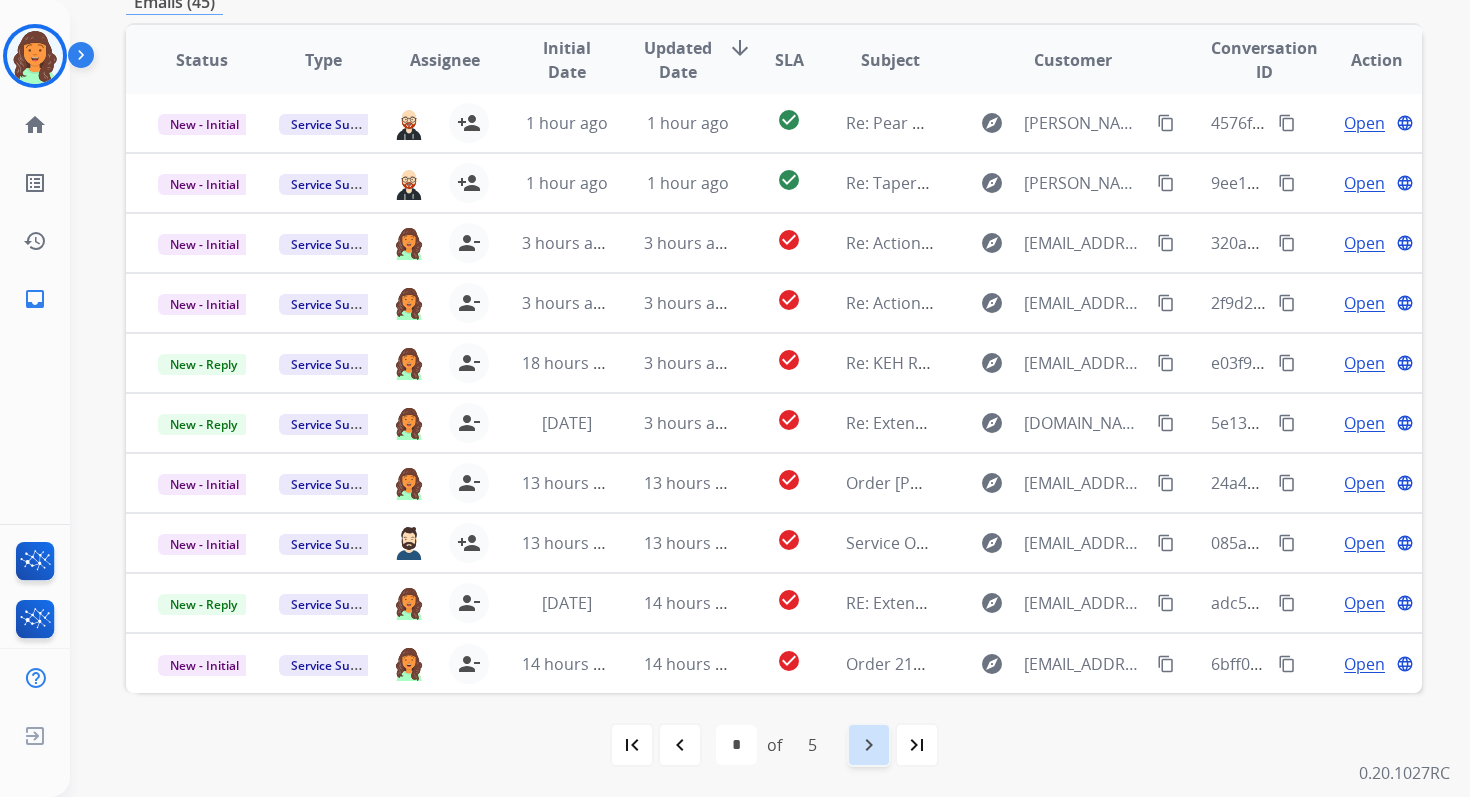 click on "navigate_next" at bounding box center [869, 745] 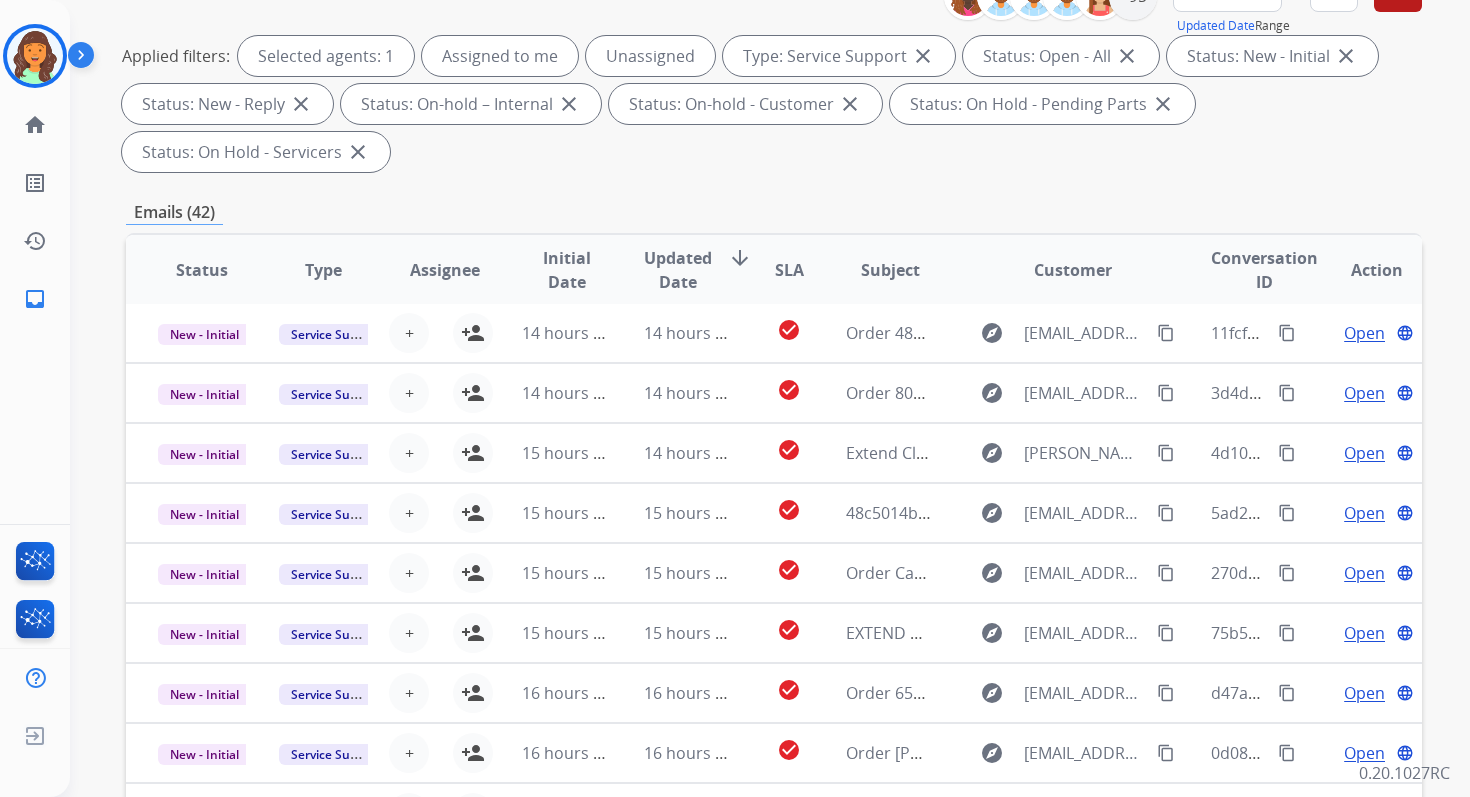 scroll, scrollTop: 485, scrollLeft: 0, axis: vertical 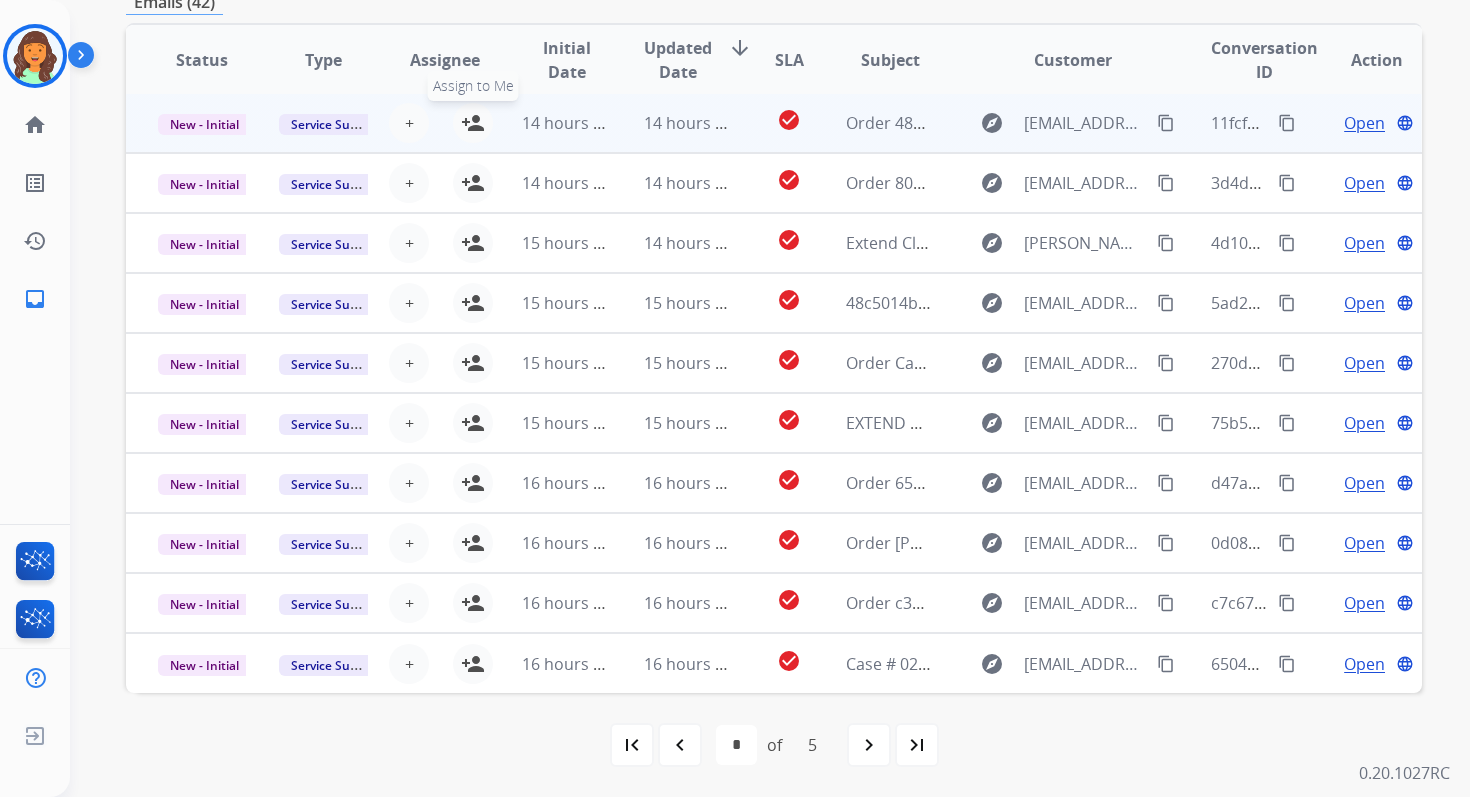 click on "person_add" at bounding box center [473, 123] 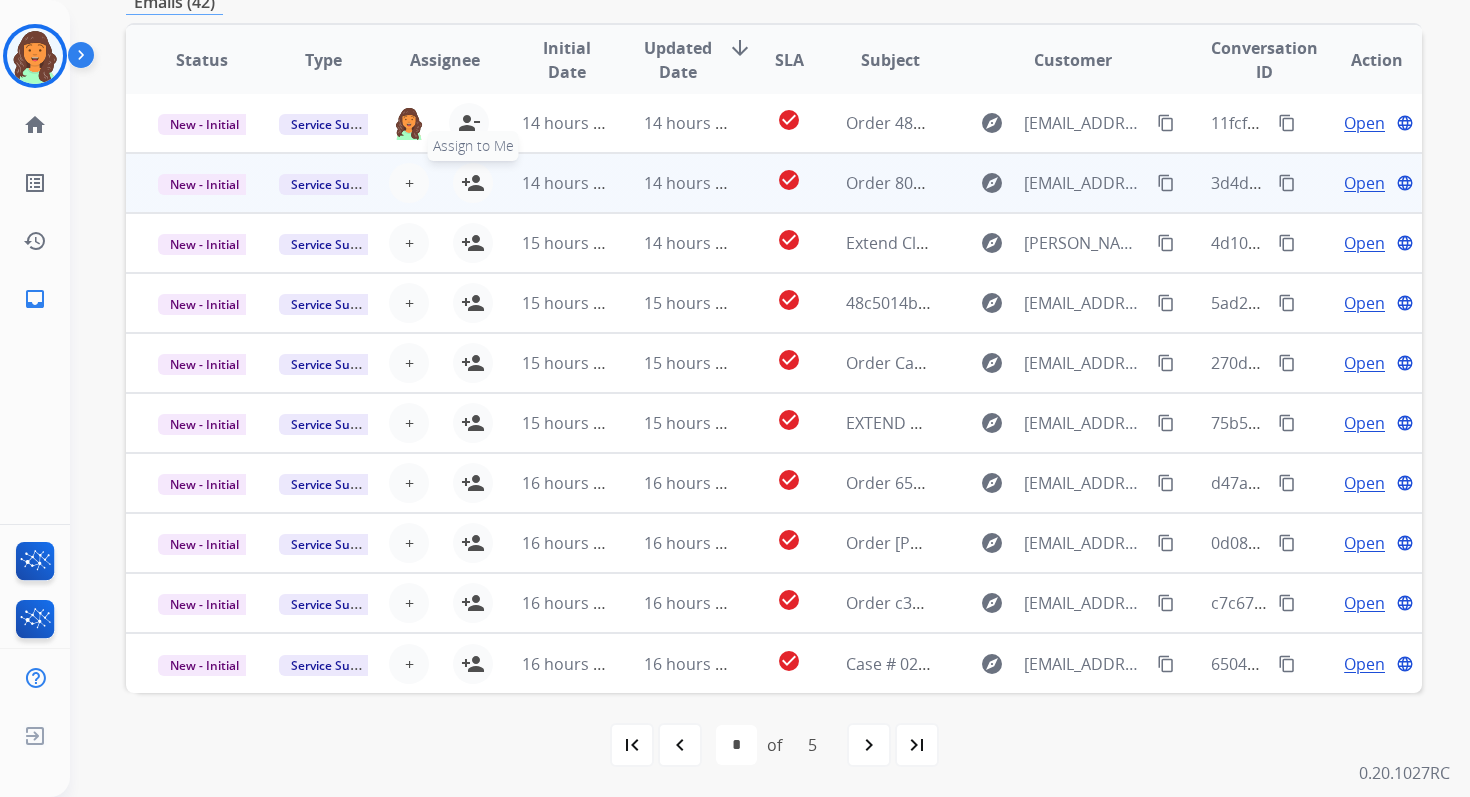 click on "person_add" at bounding box center [473, 183] 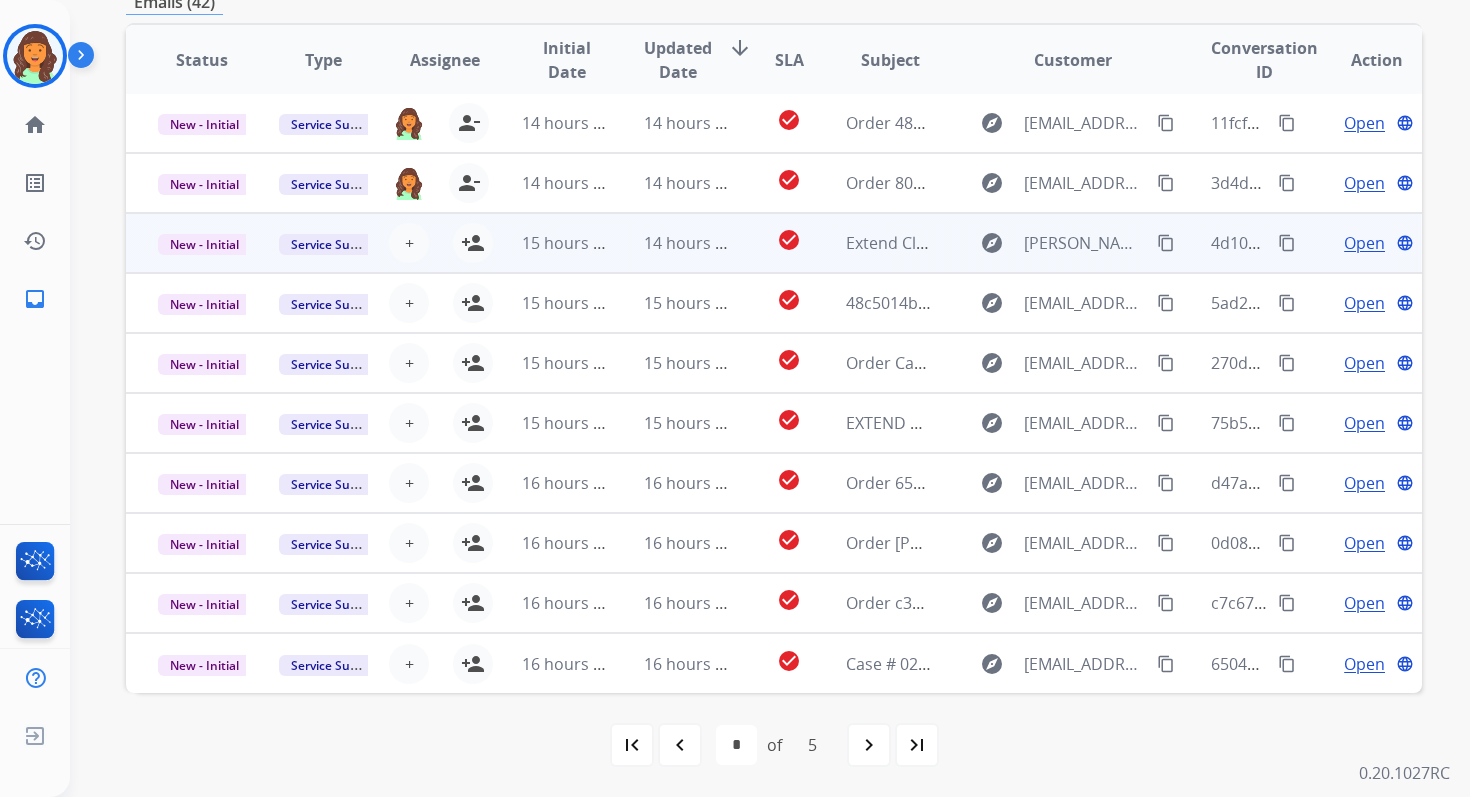 click on "15 hours ago" at bounding box center (571, 243) 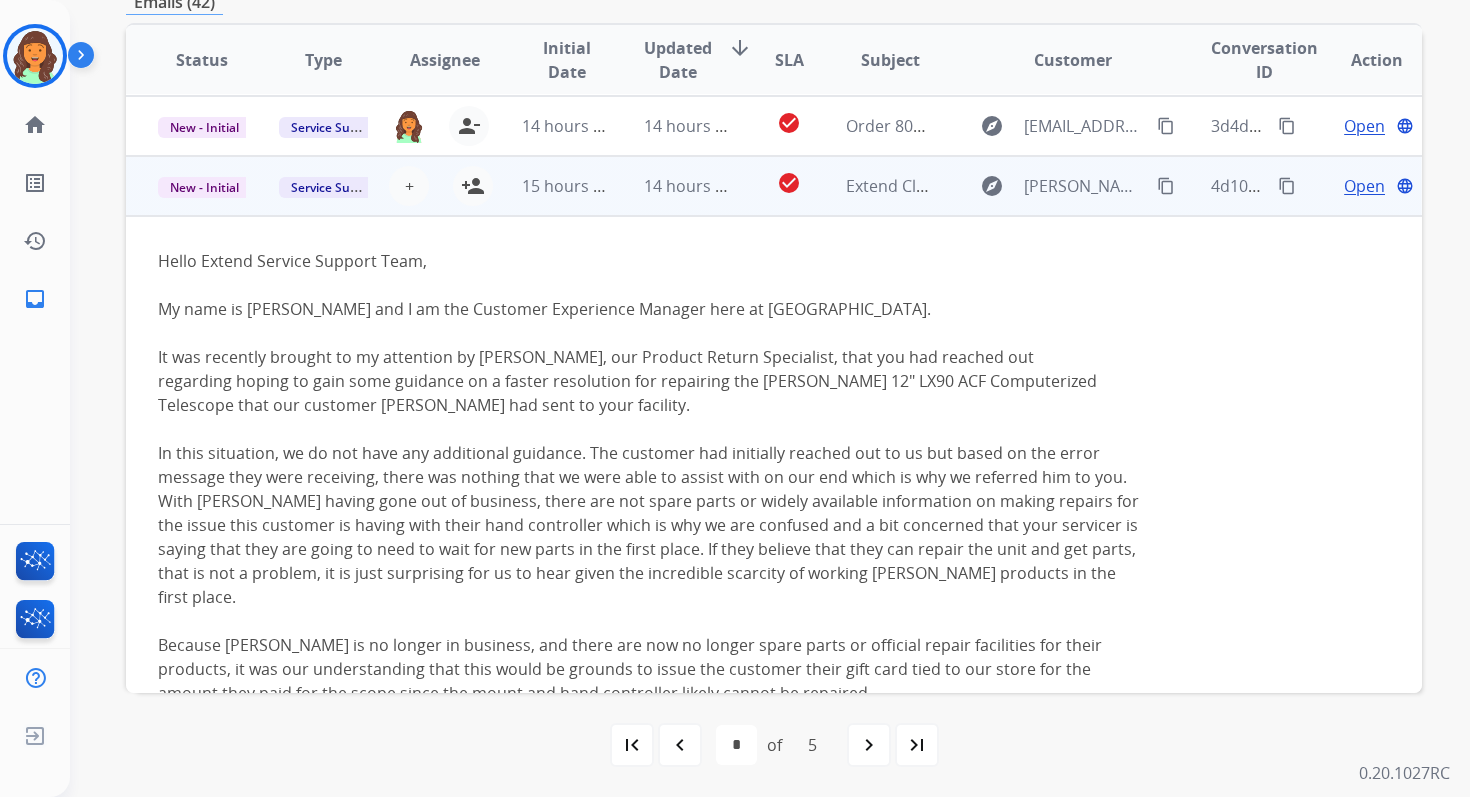 scroll, scrollTop: 0, scrollLeft: 0, axis: both 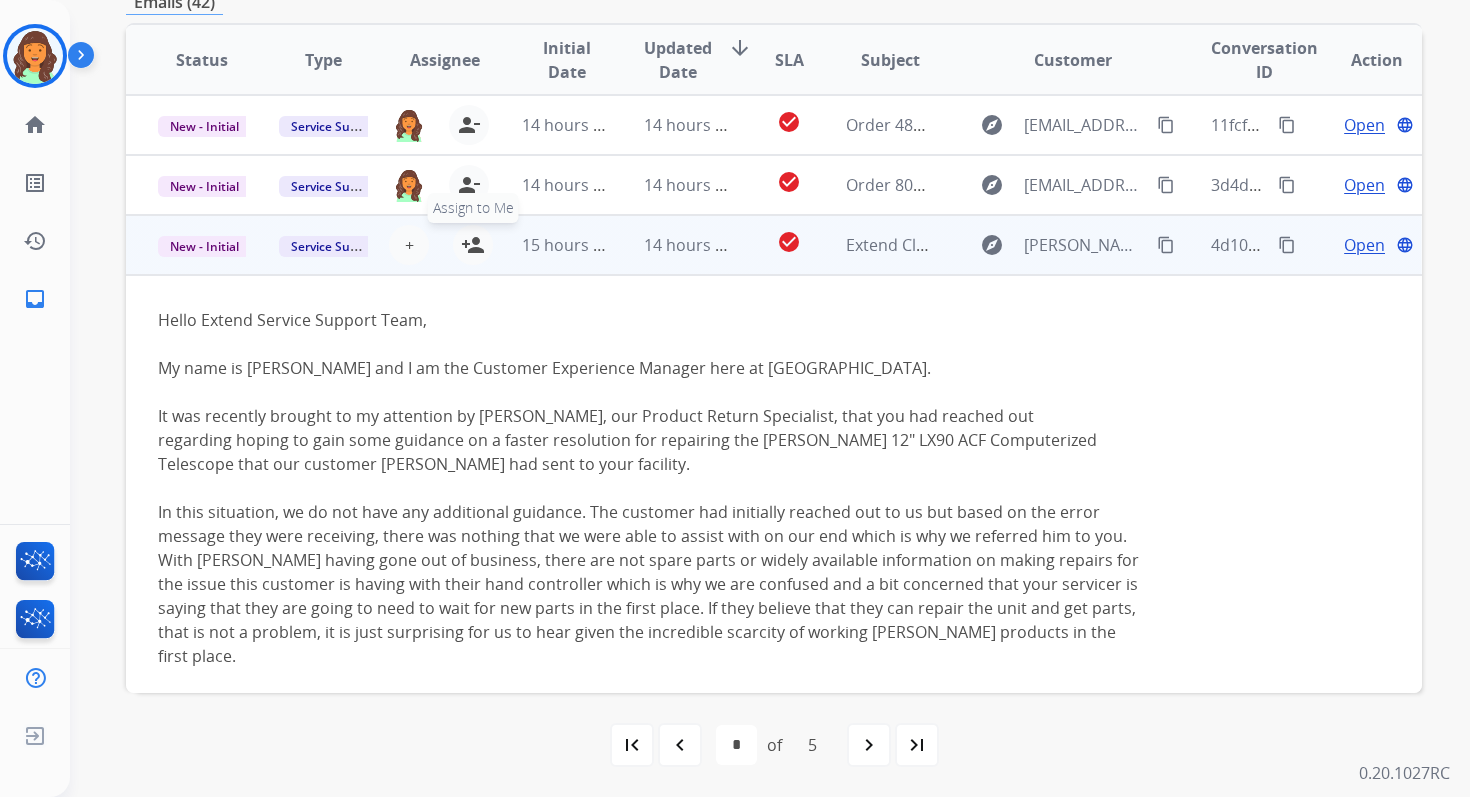 click on "person_add" at bounding box center (473, 245) 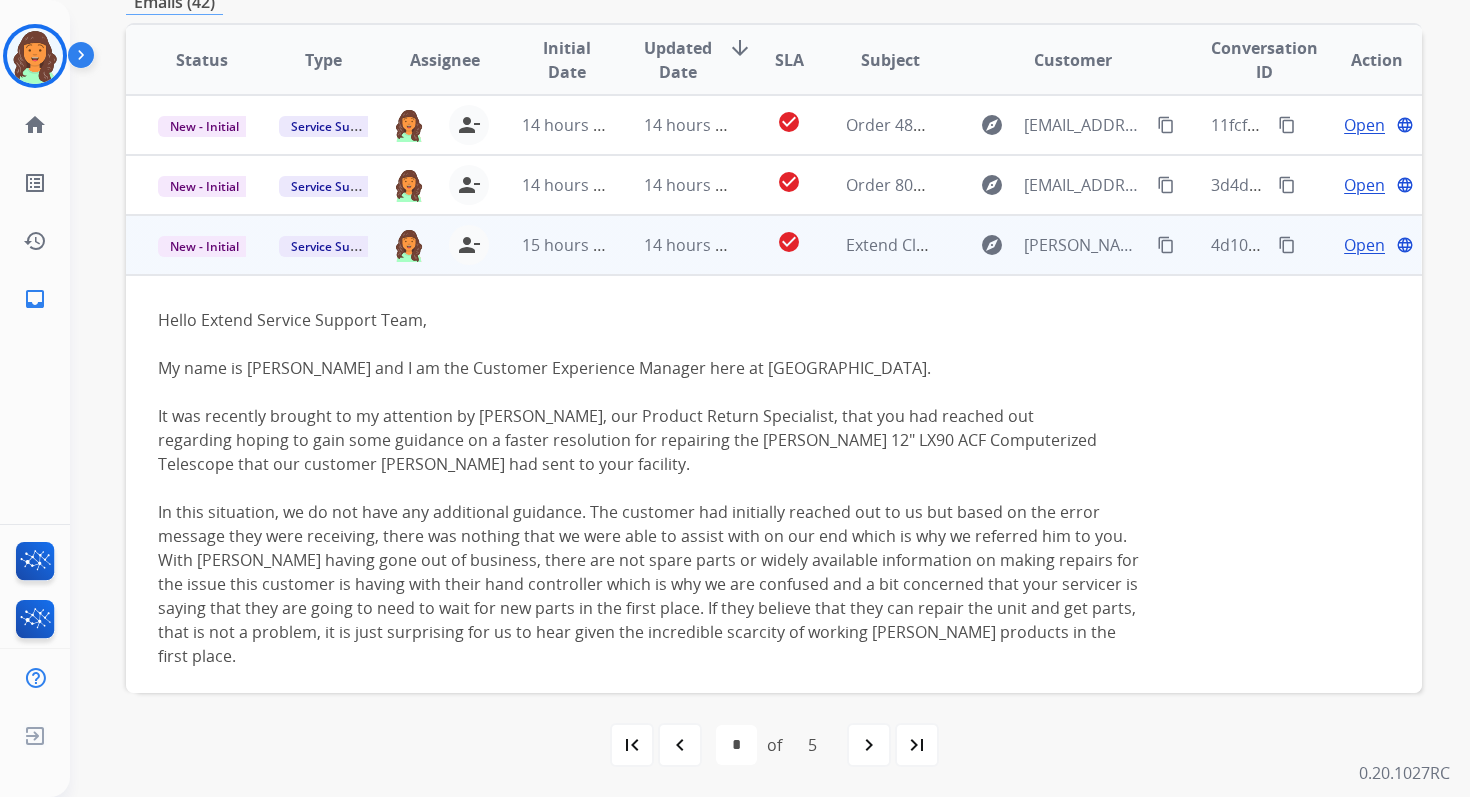 click on "14 hours ago" at bounding box center [672, 245] 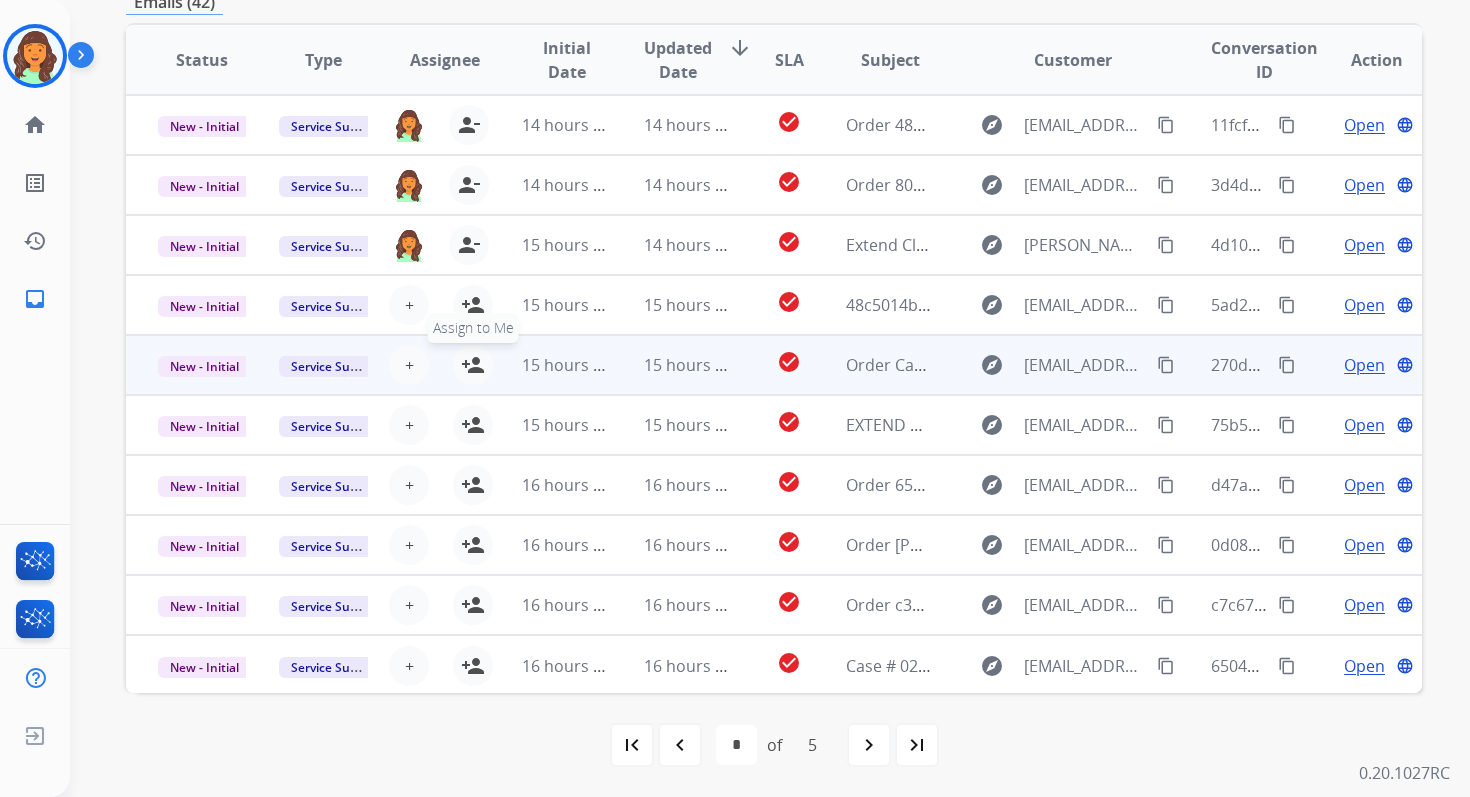 click on "person_add" at bounding box center (473, 365) 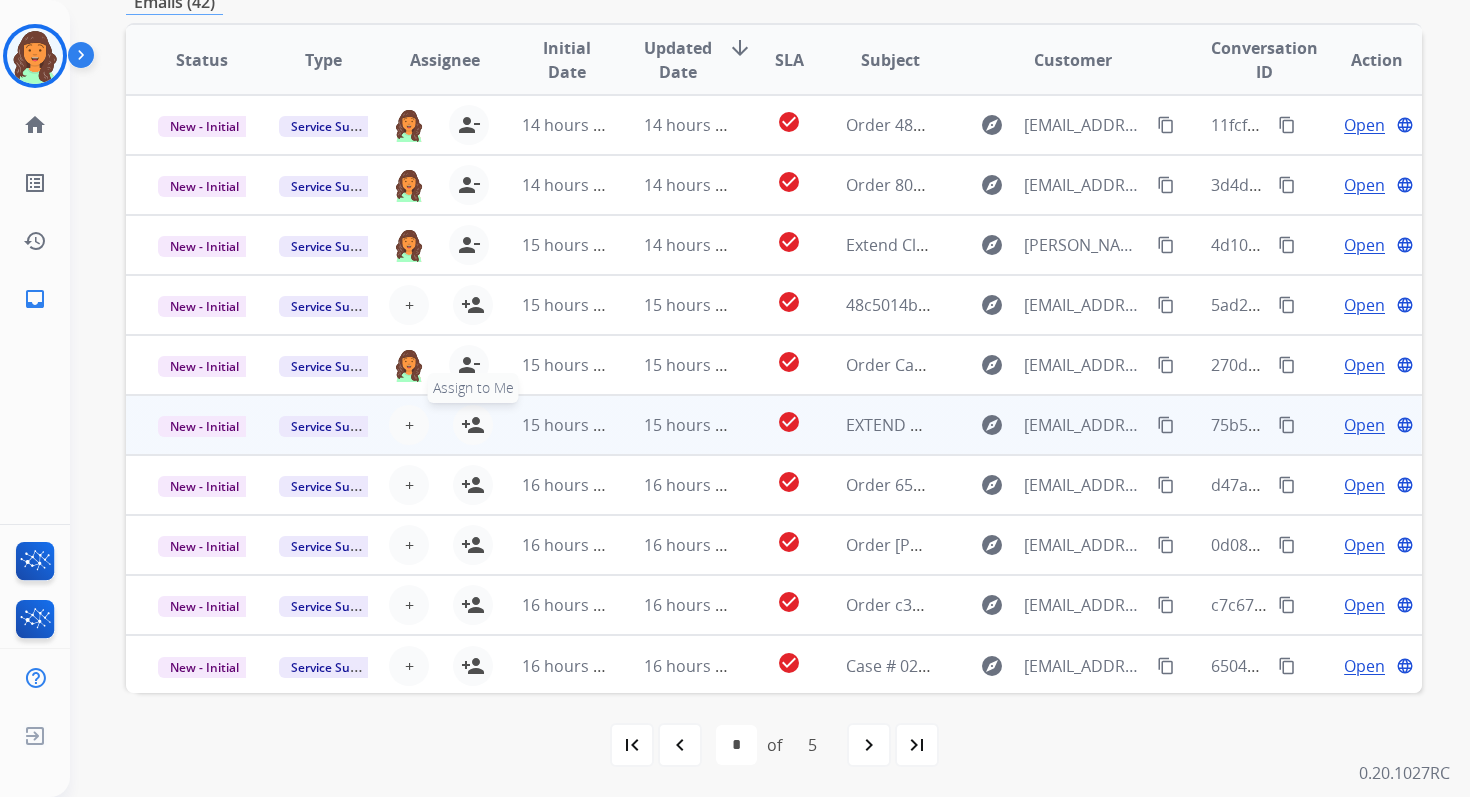click on "person_add" at bounding box center [473, 425] 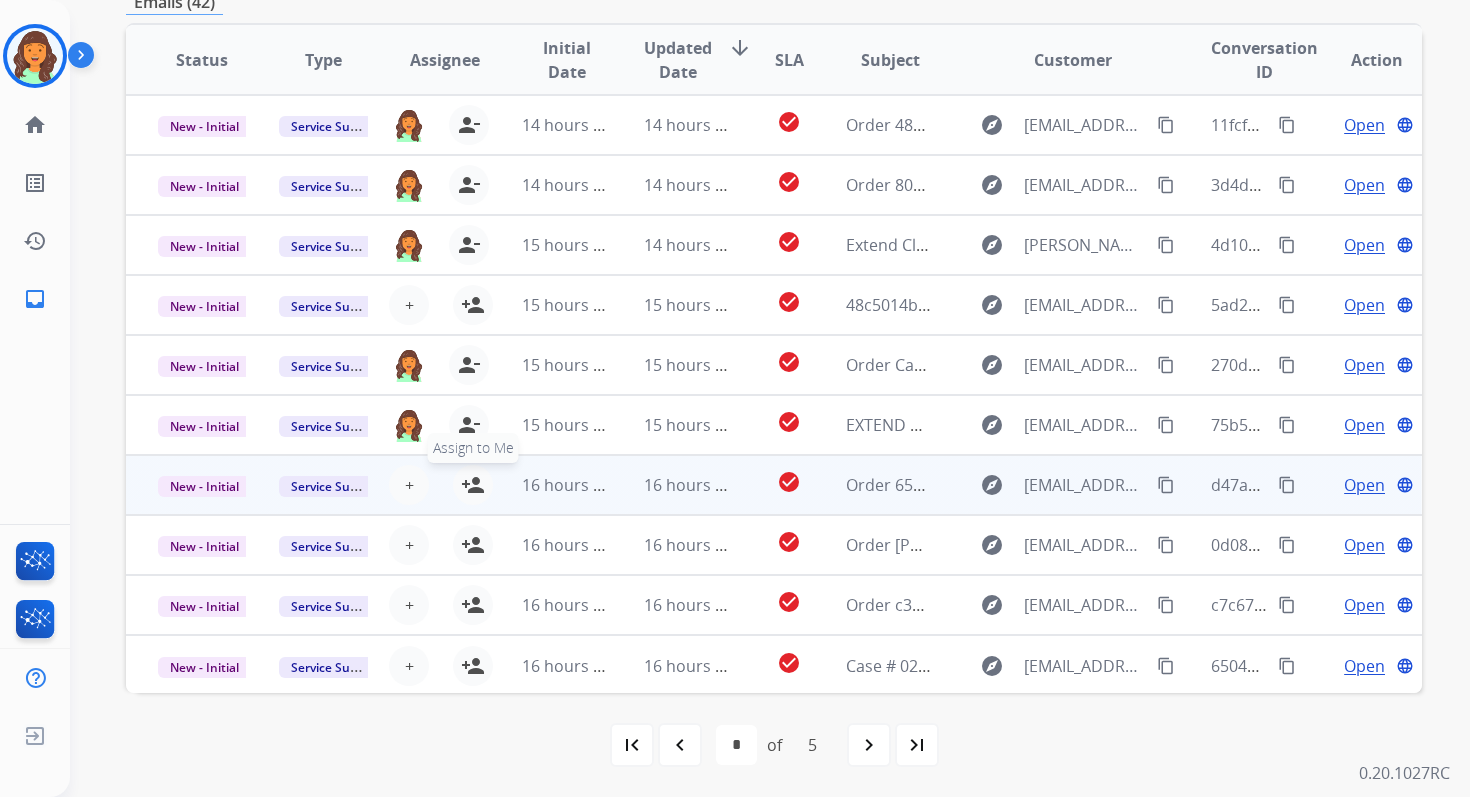 click on "person_add" at bounding box center [473, 485] 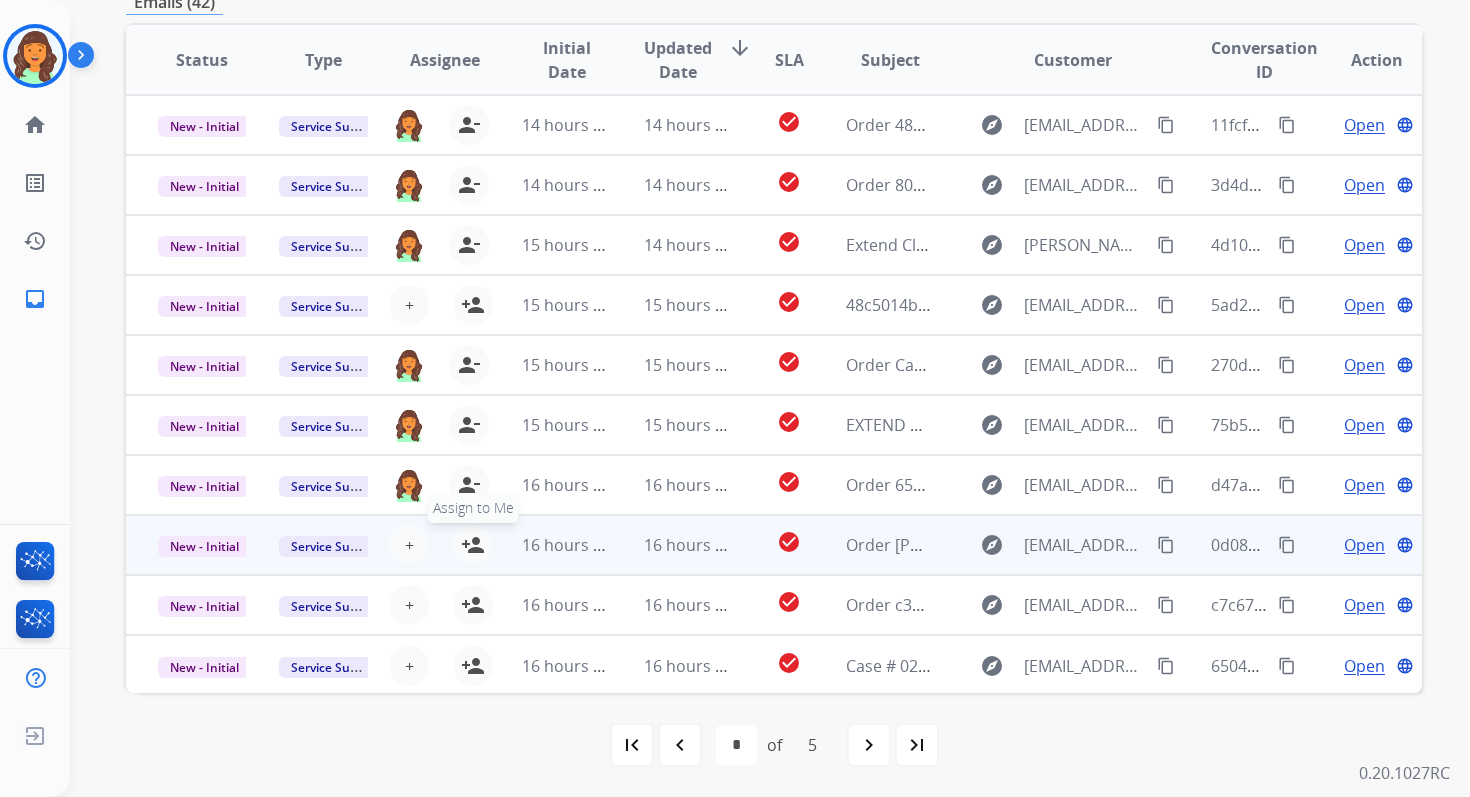 click on "person_add" at bounding box center (473, 545) 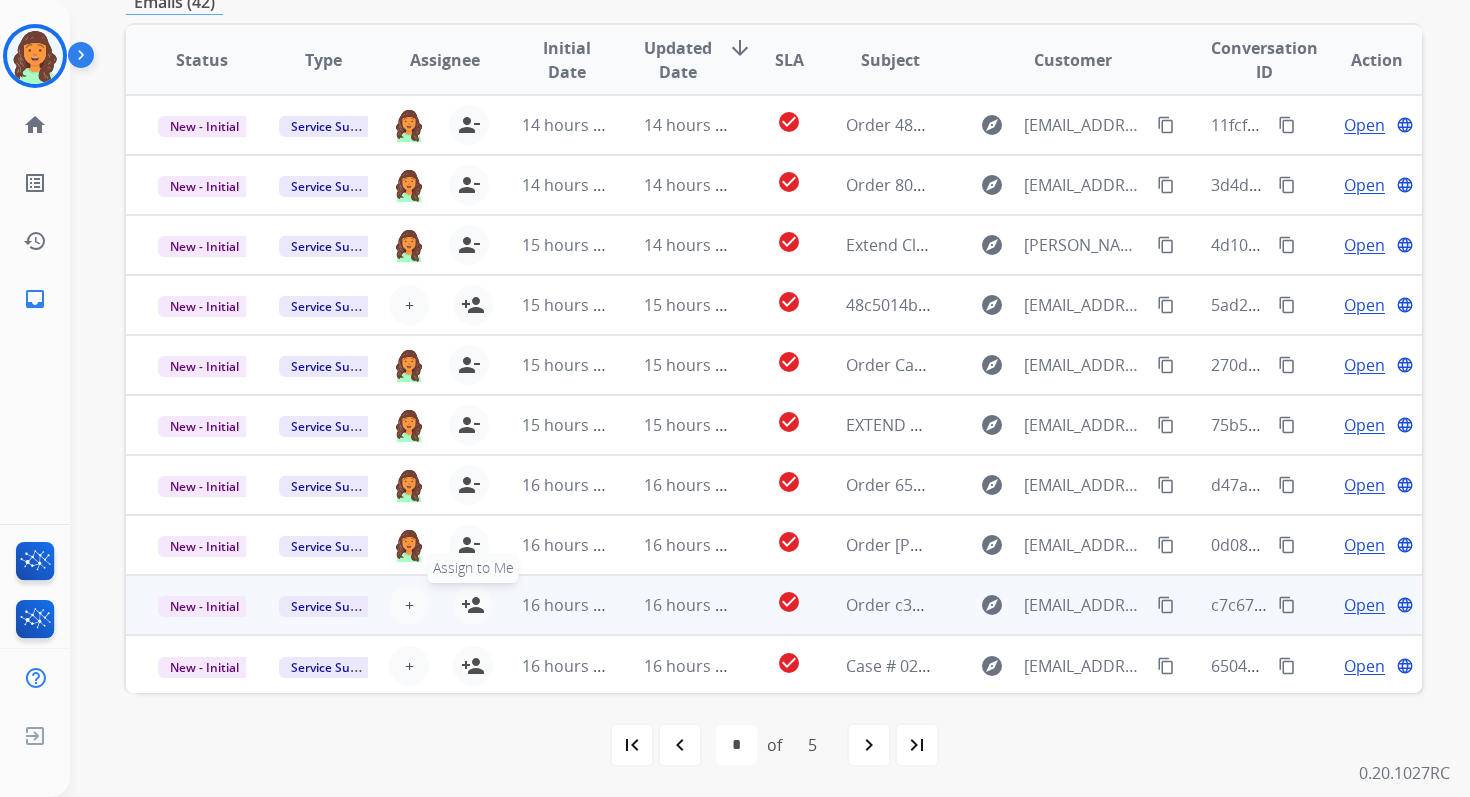 click on "person_add" at bounding box center (473, 605) 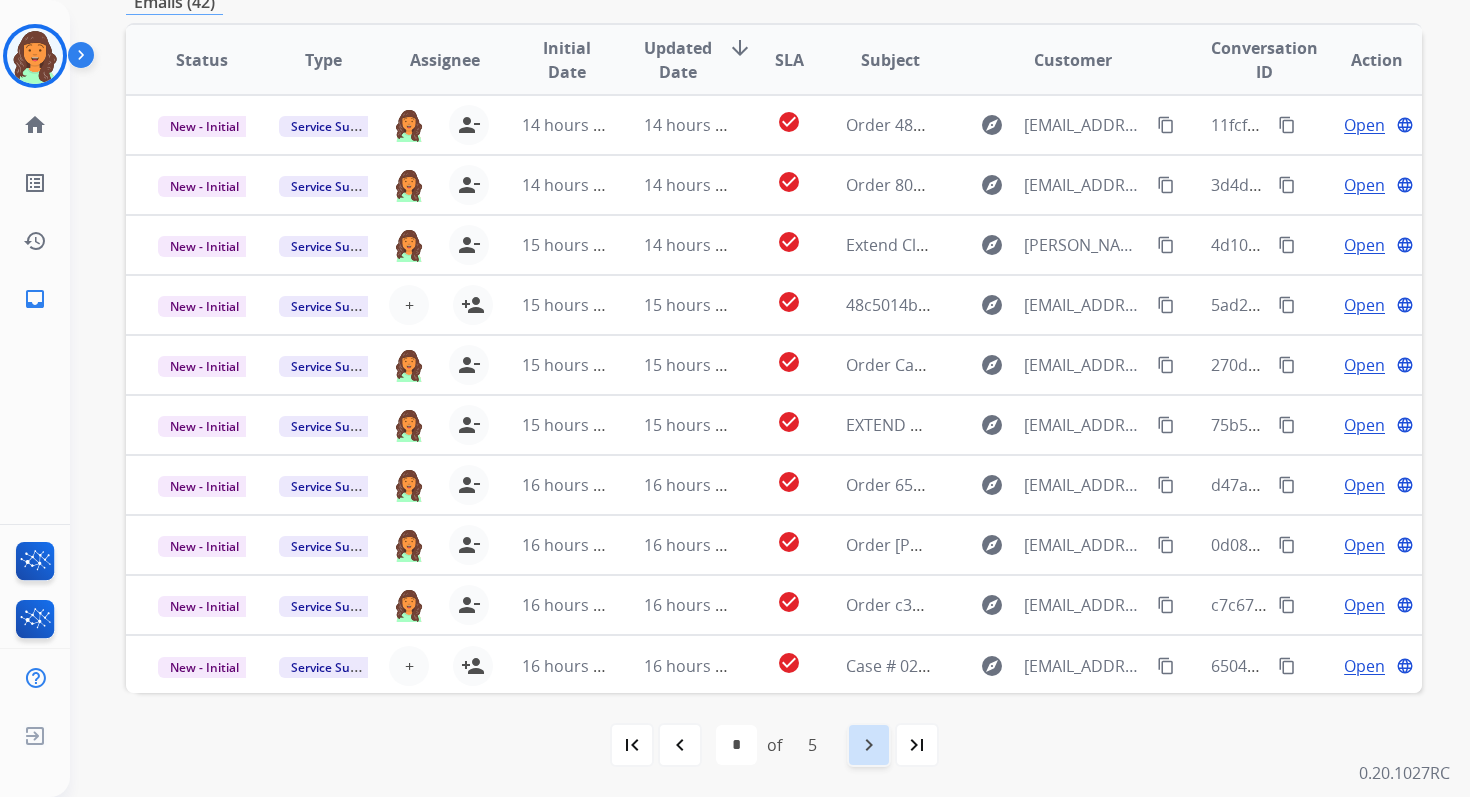 click on "navigate_next" at bounding box center (869, 745) 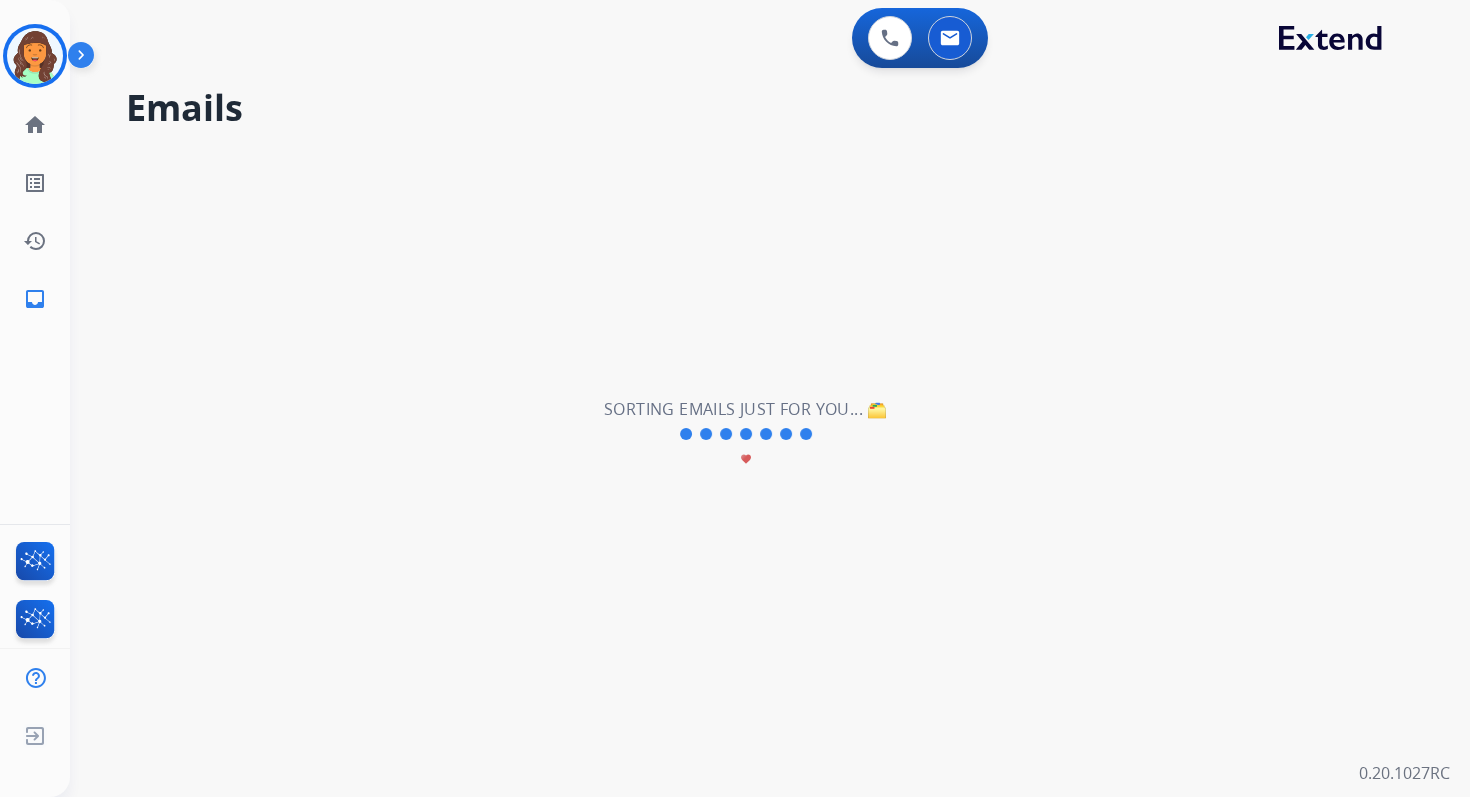 scroll, scrollTop: 0, scrollLeft: 0, axis: both 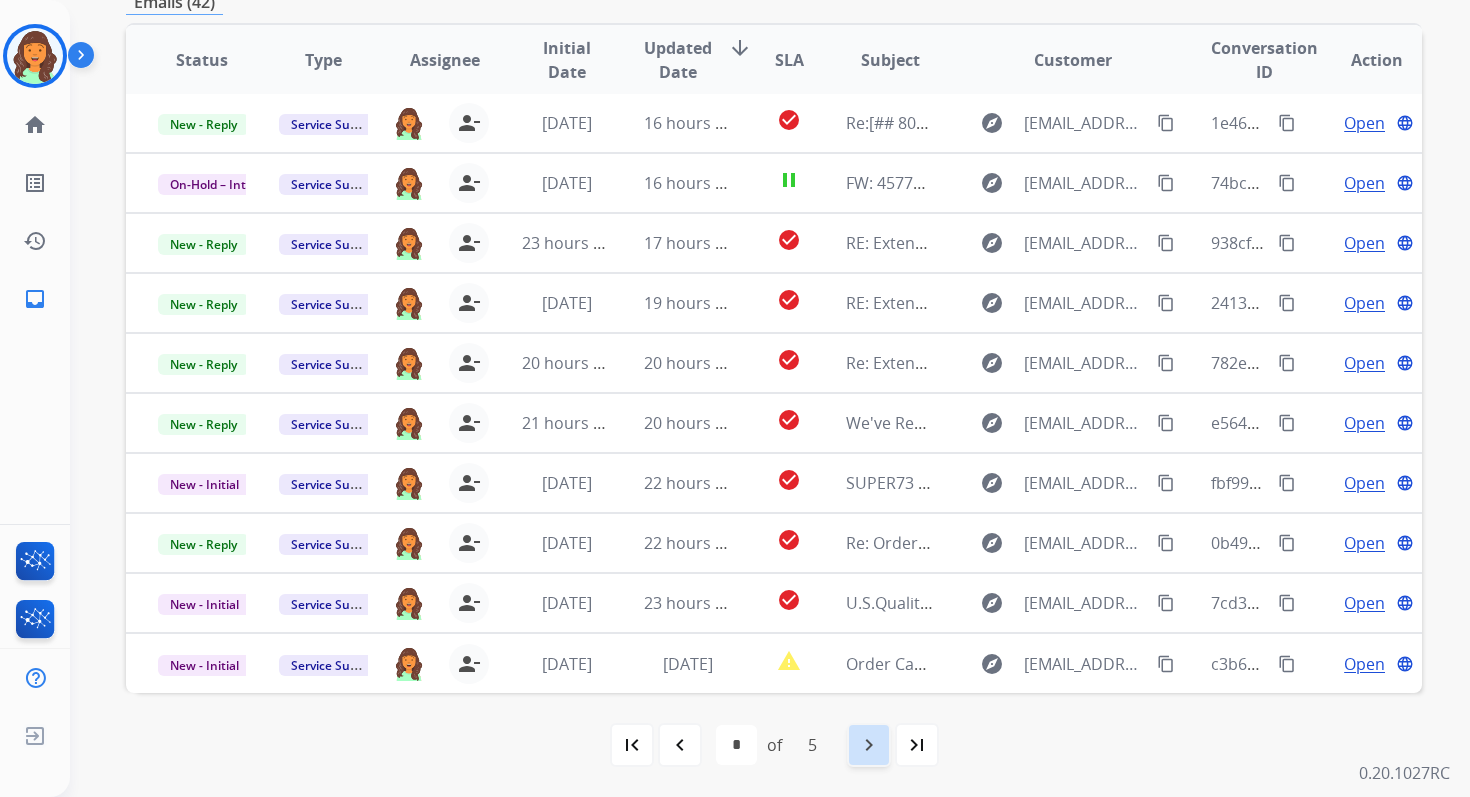 click on "navigate_next" at bounding box center [869, 745] 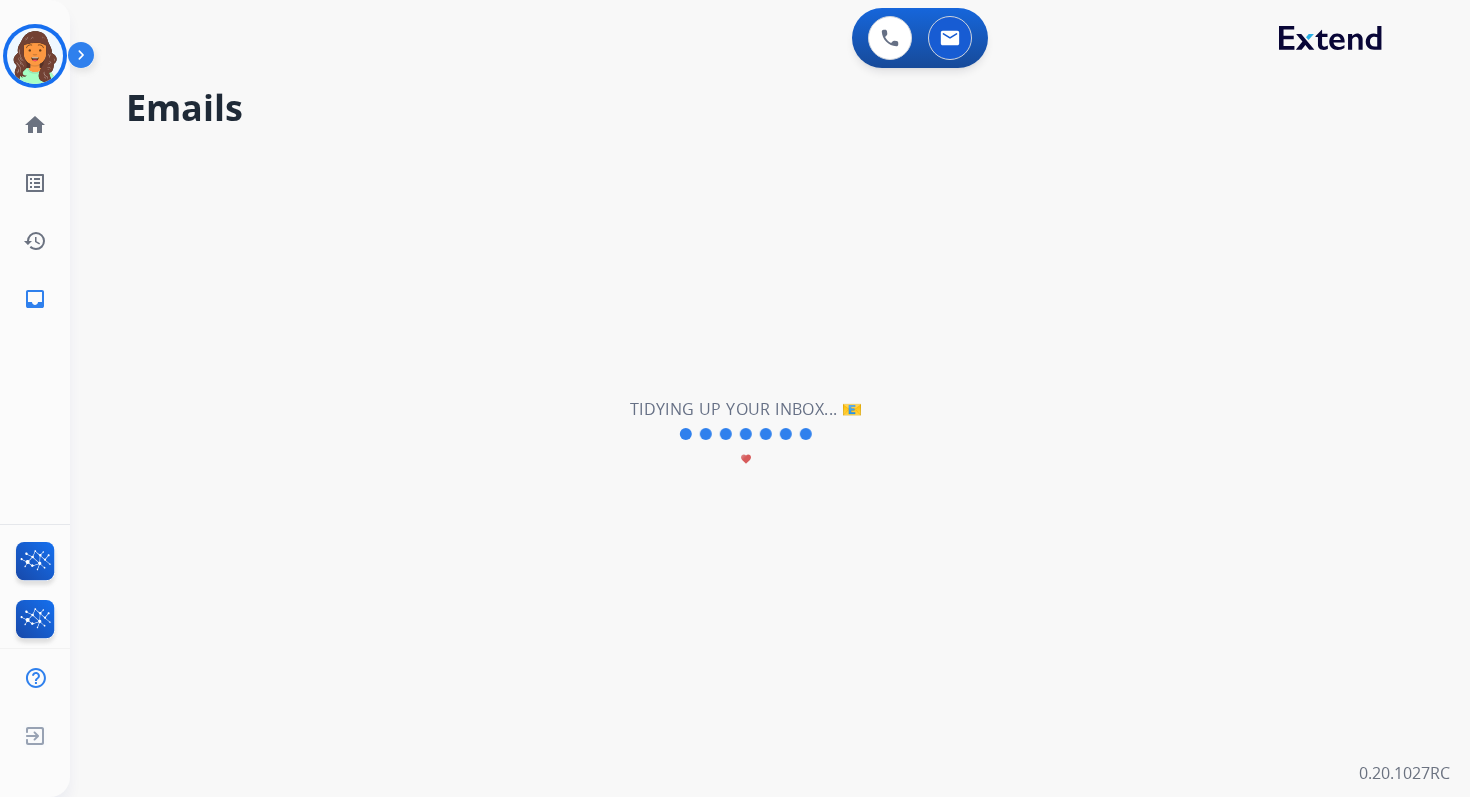 scroll, scrollTop: 0, scrollLeft: 0, axis: both 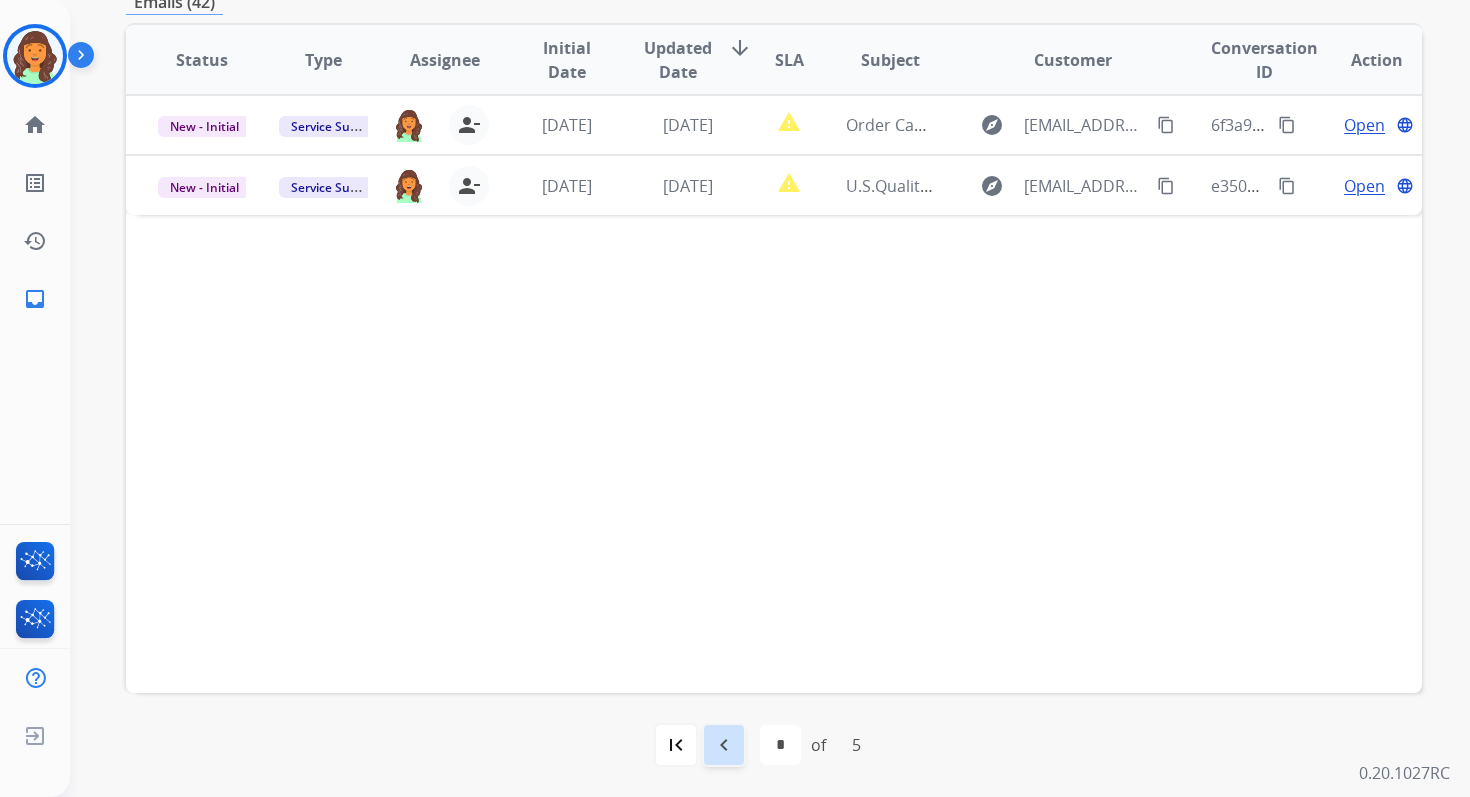 click on "navigate_before" at bounding box center [724, 745] 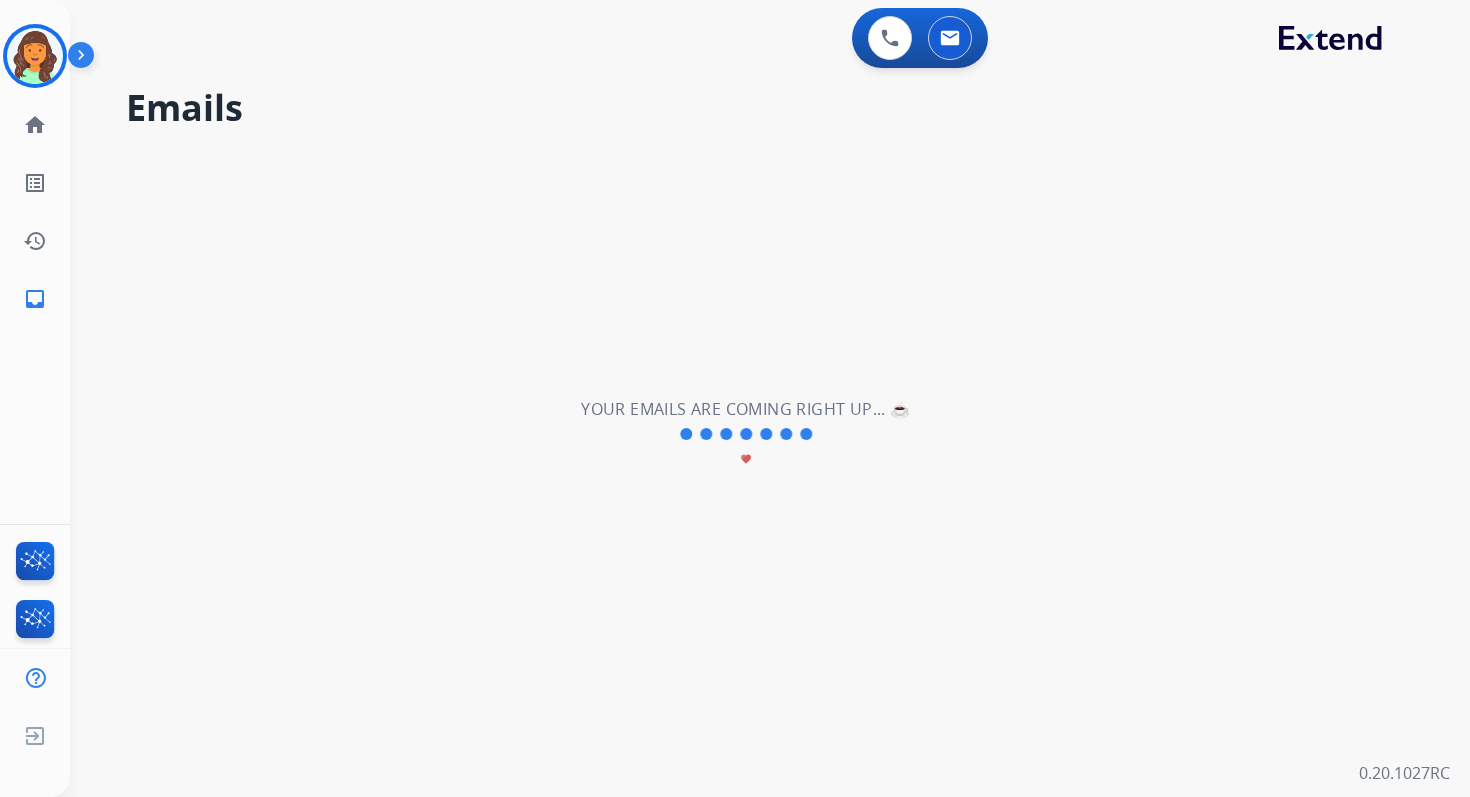 scroll, scrollTop: 0, scrollLeft: 0, axis: both 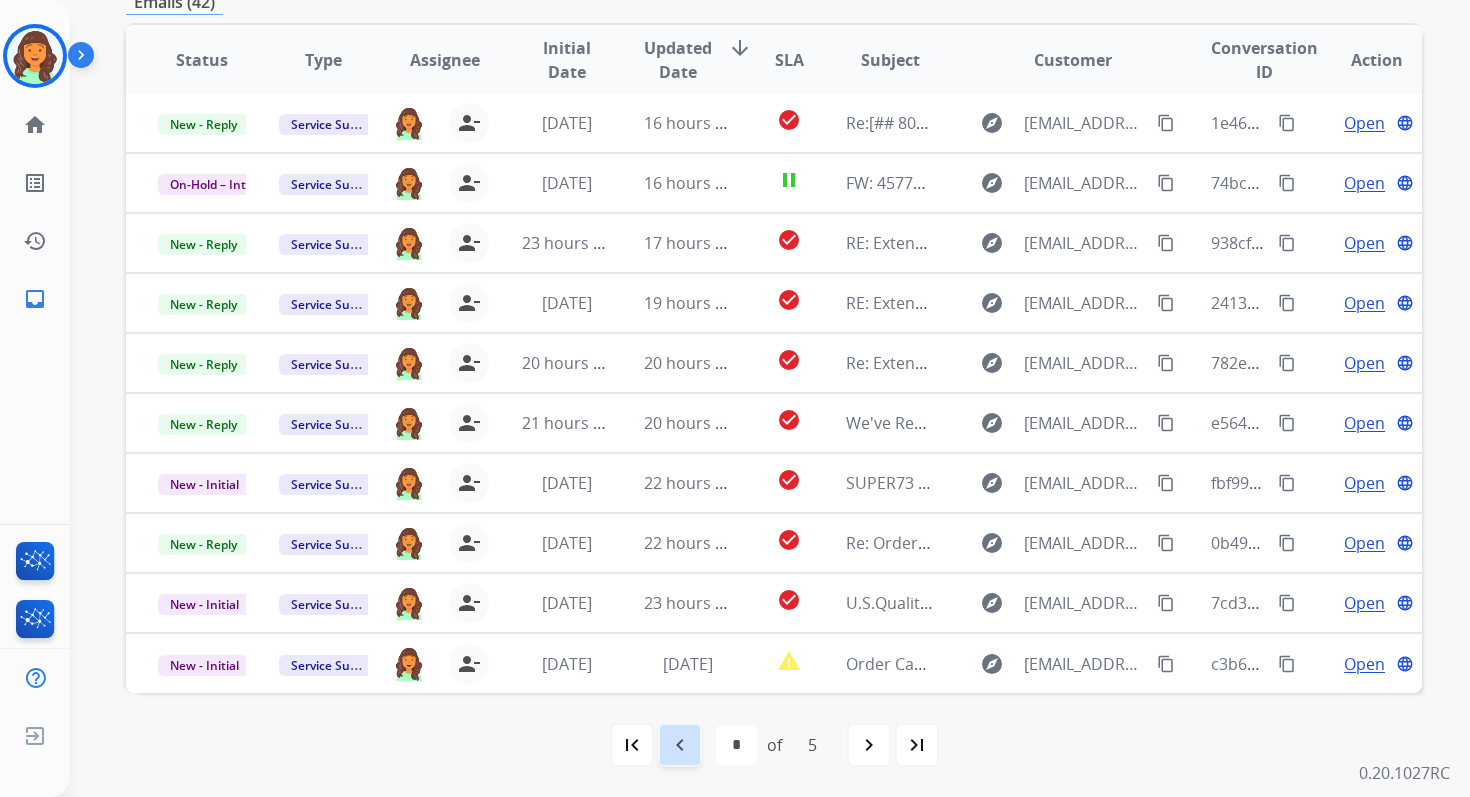 click on "navigate_before" at bounding box center (680, 745) 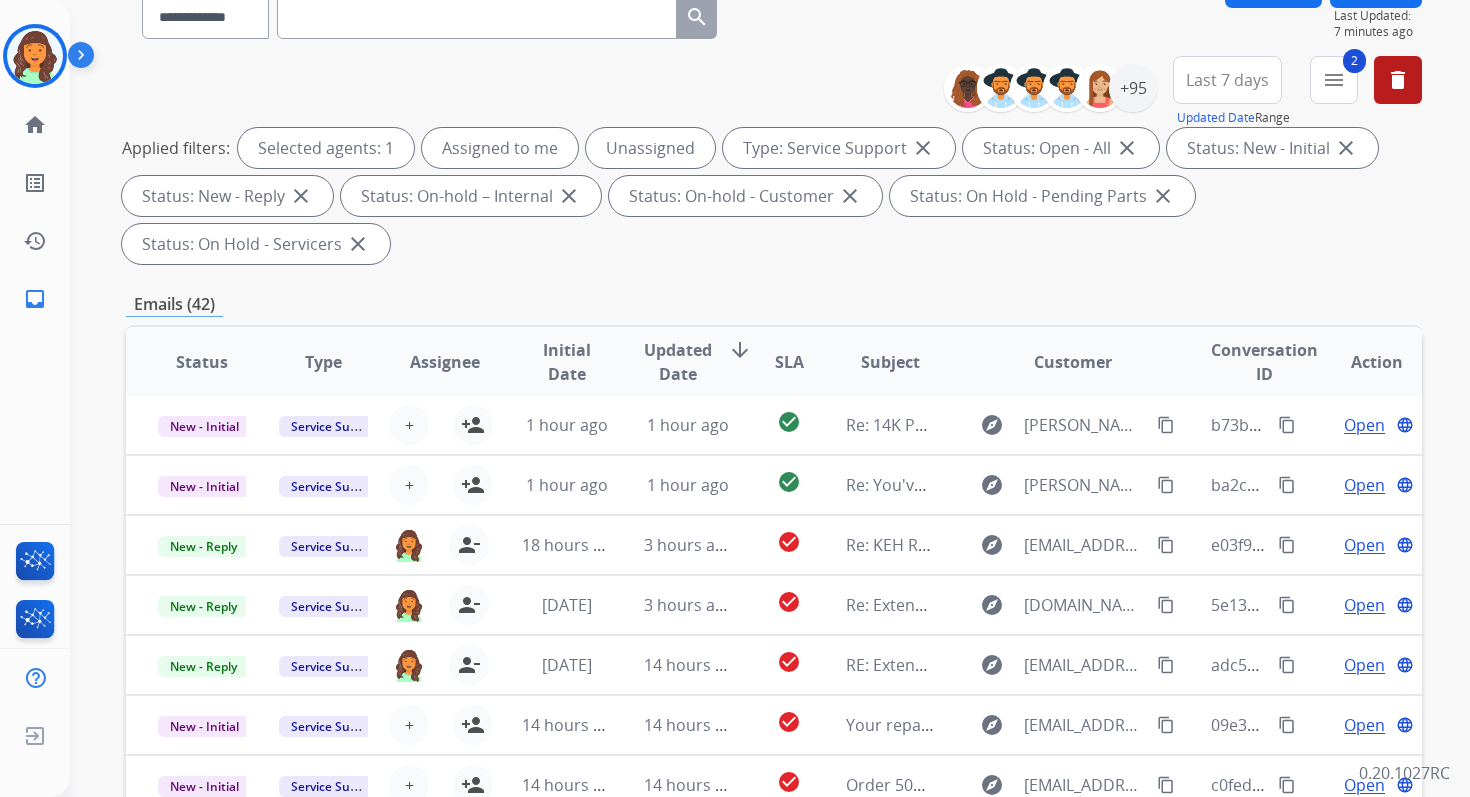 scroll, scrollTop: 485, scrollLeft: 0, axis: vertical 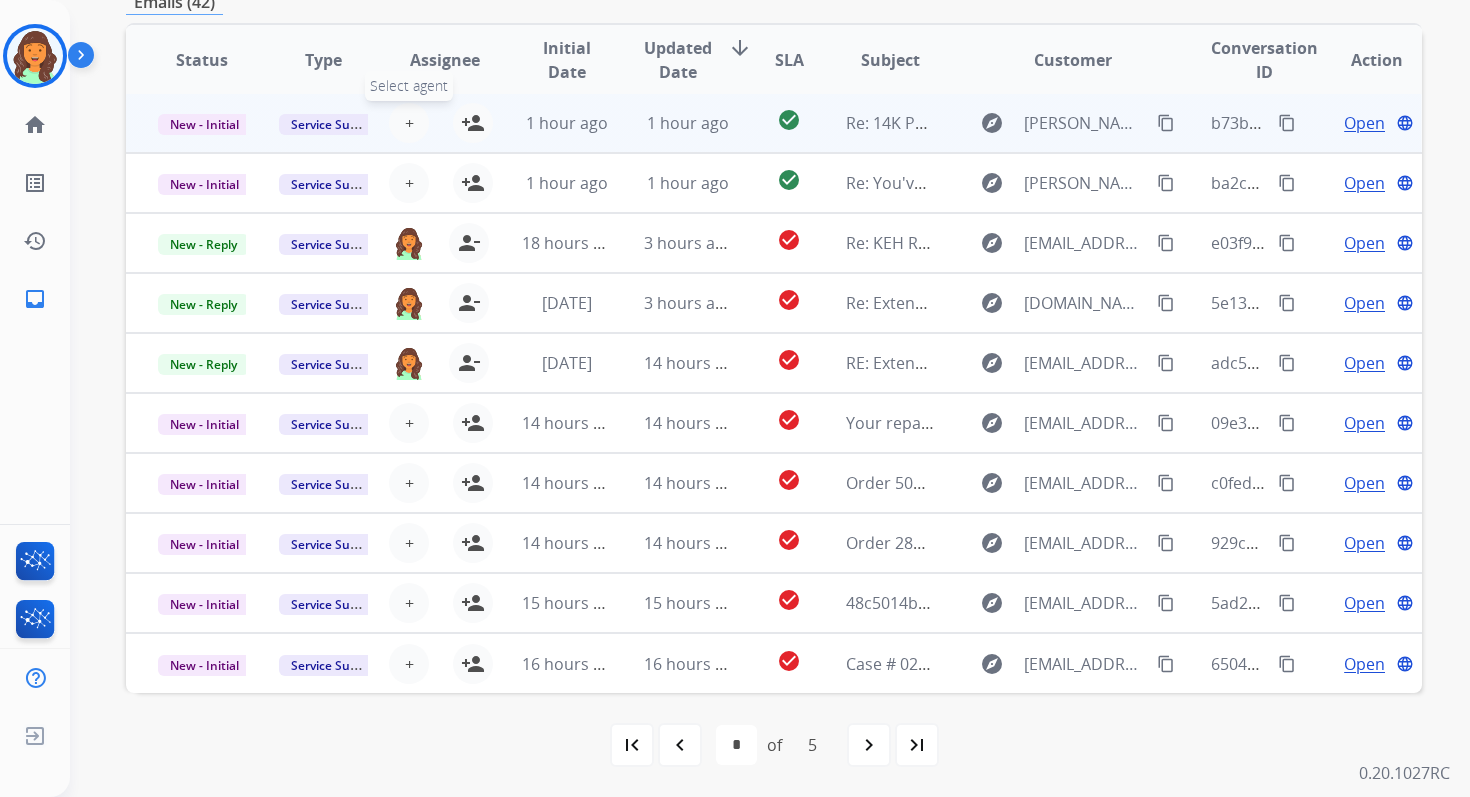 click on "+" at bounding box center [409, 123] 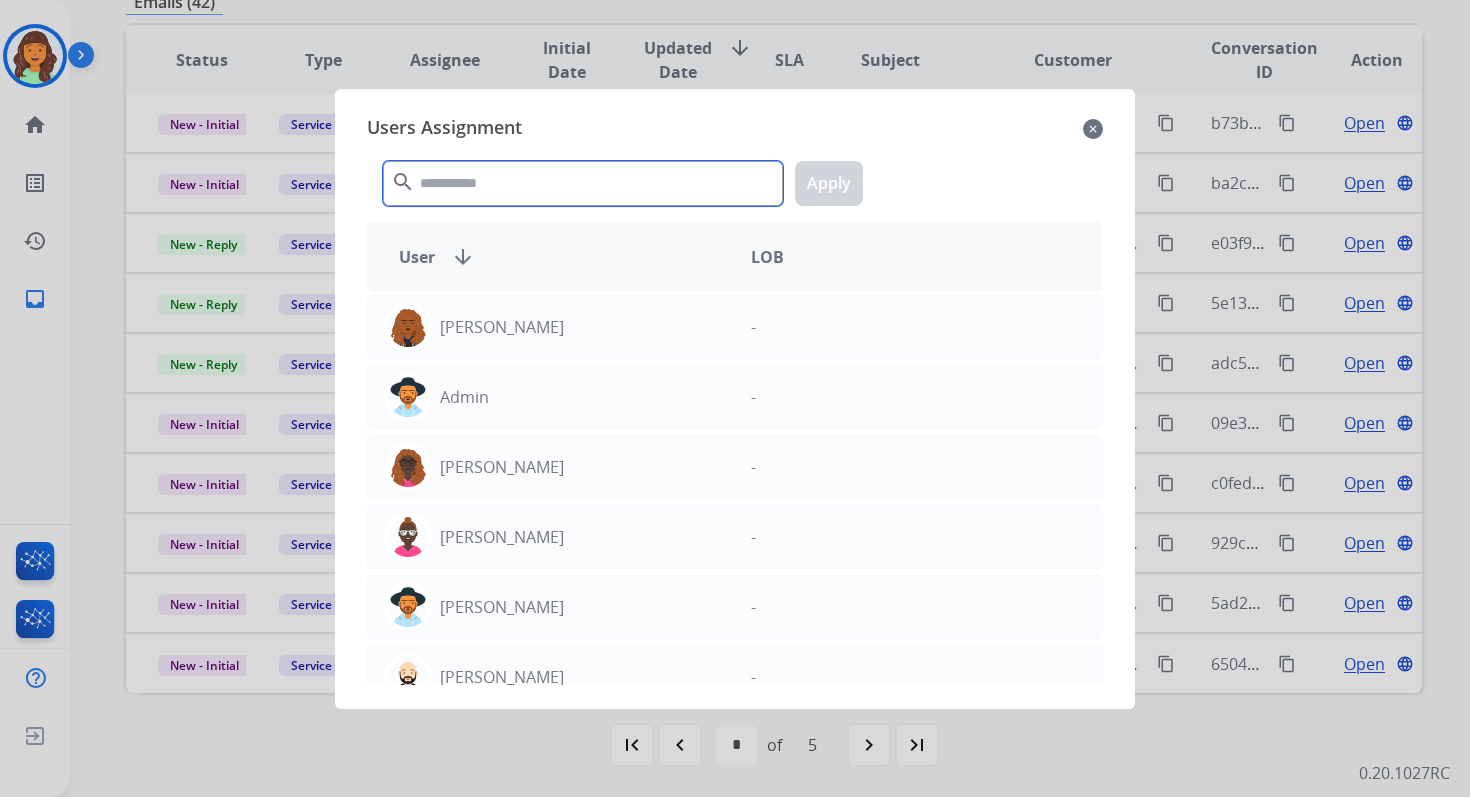 click 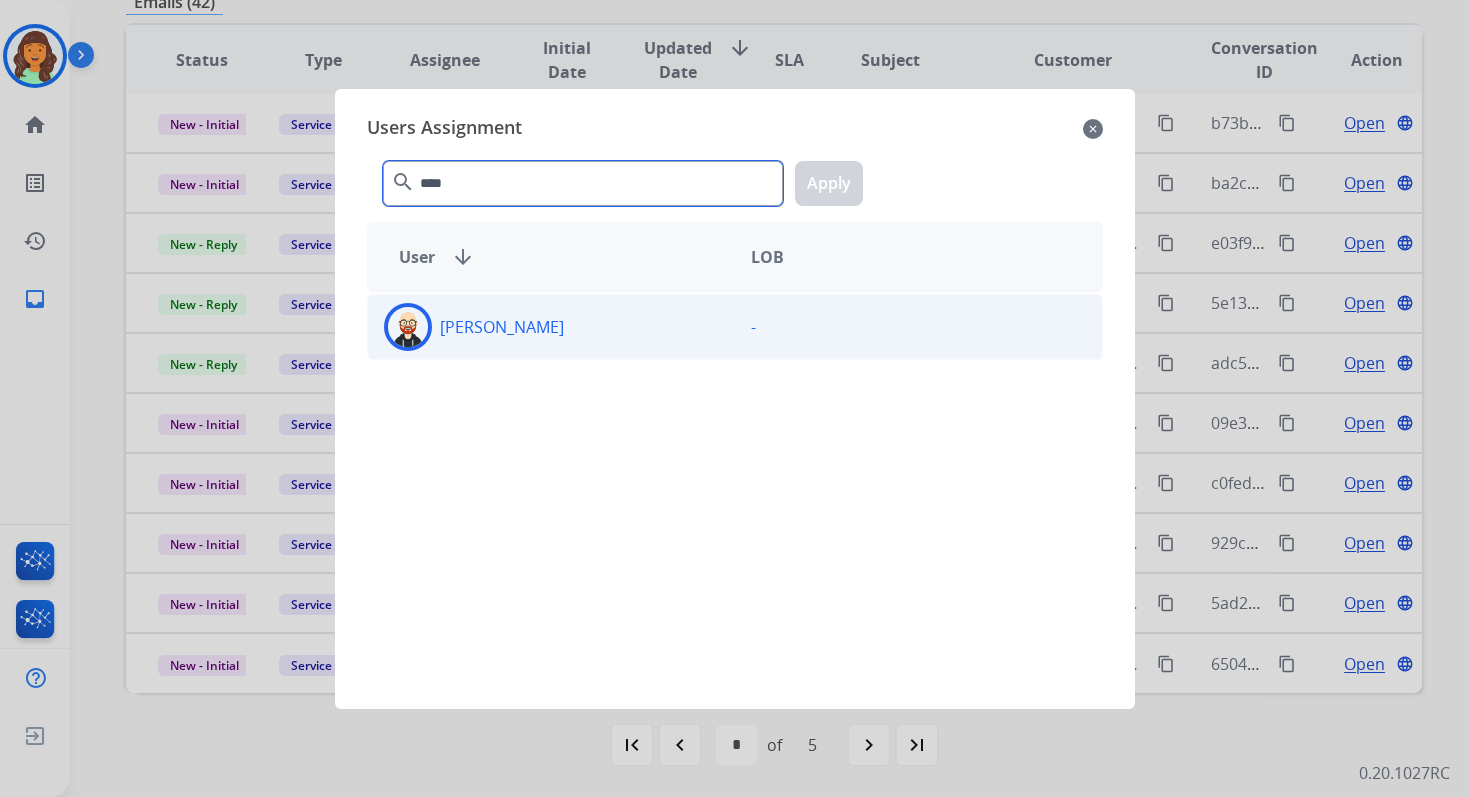 type on "****" 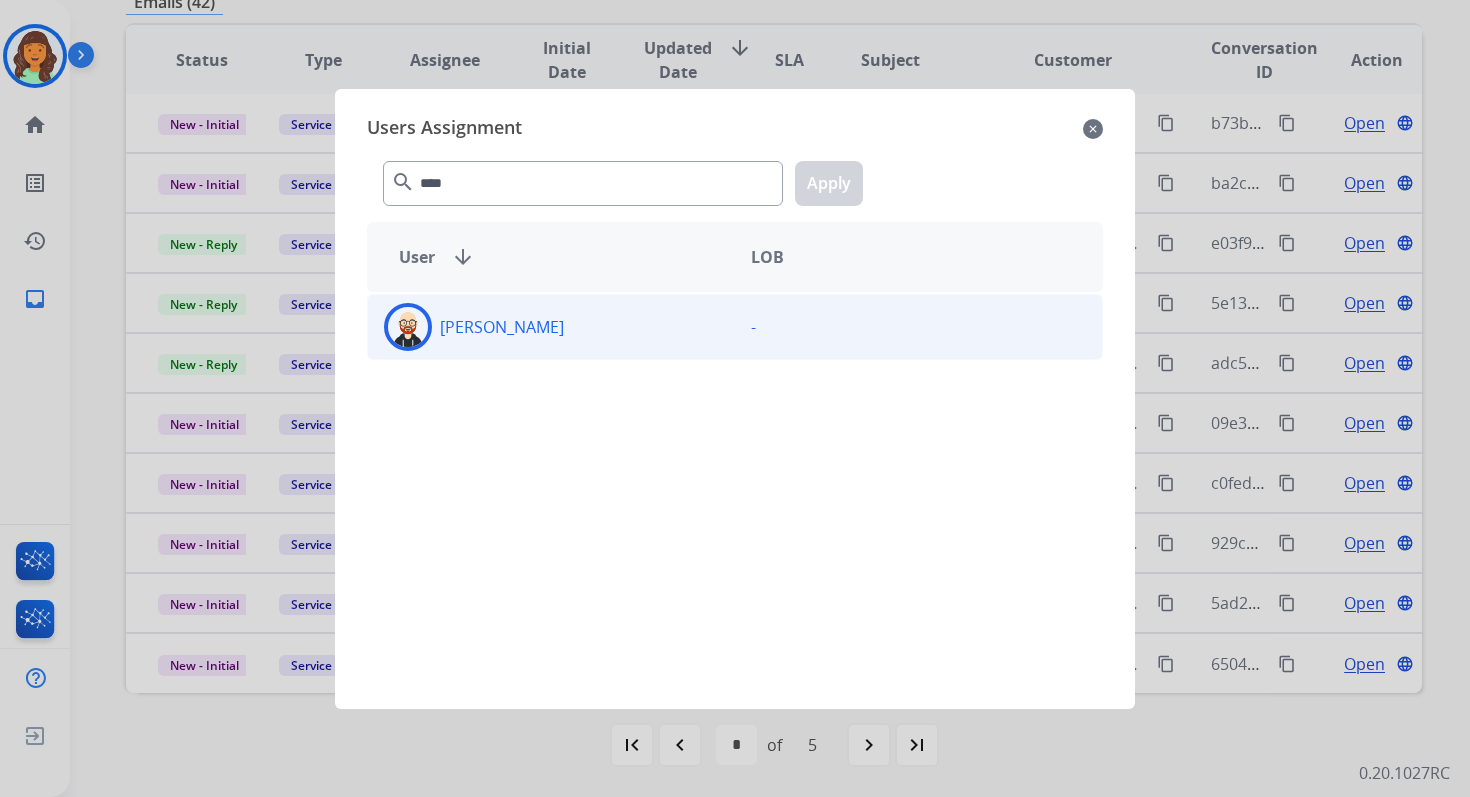 click on "[PERSON_NAME]" 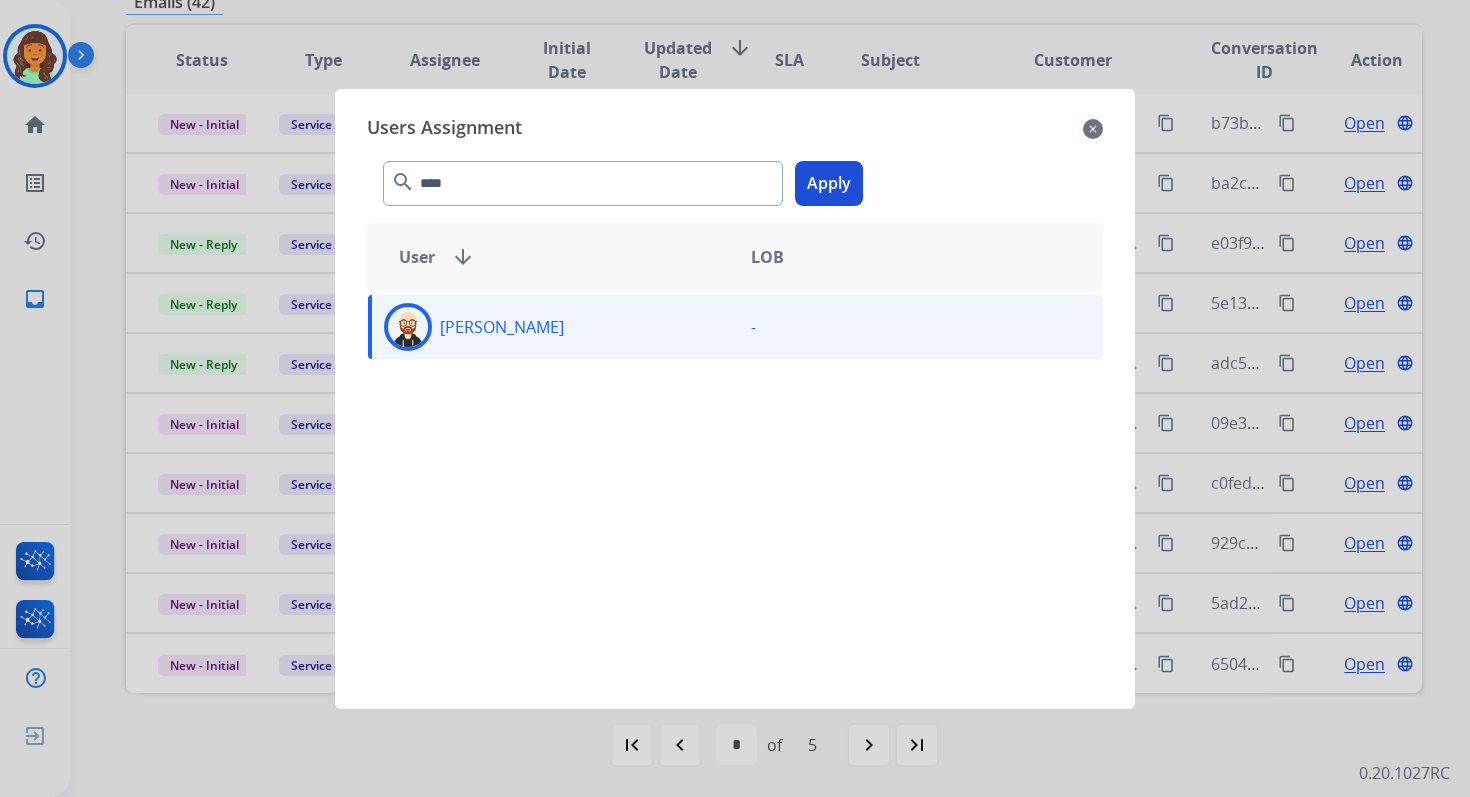 click on "Apply" 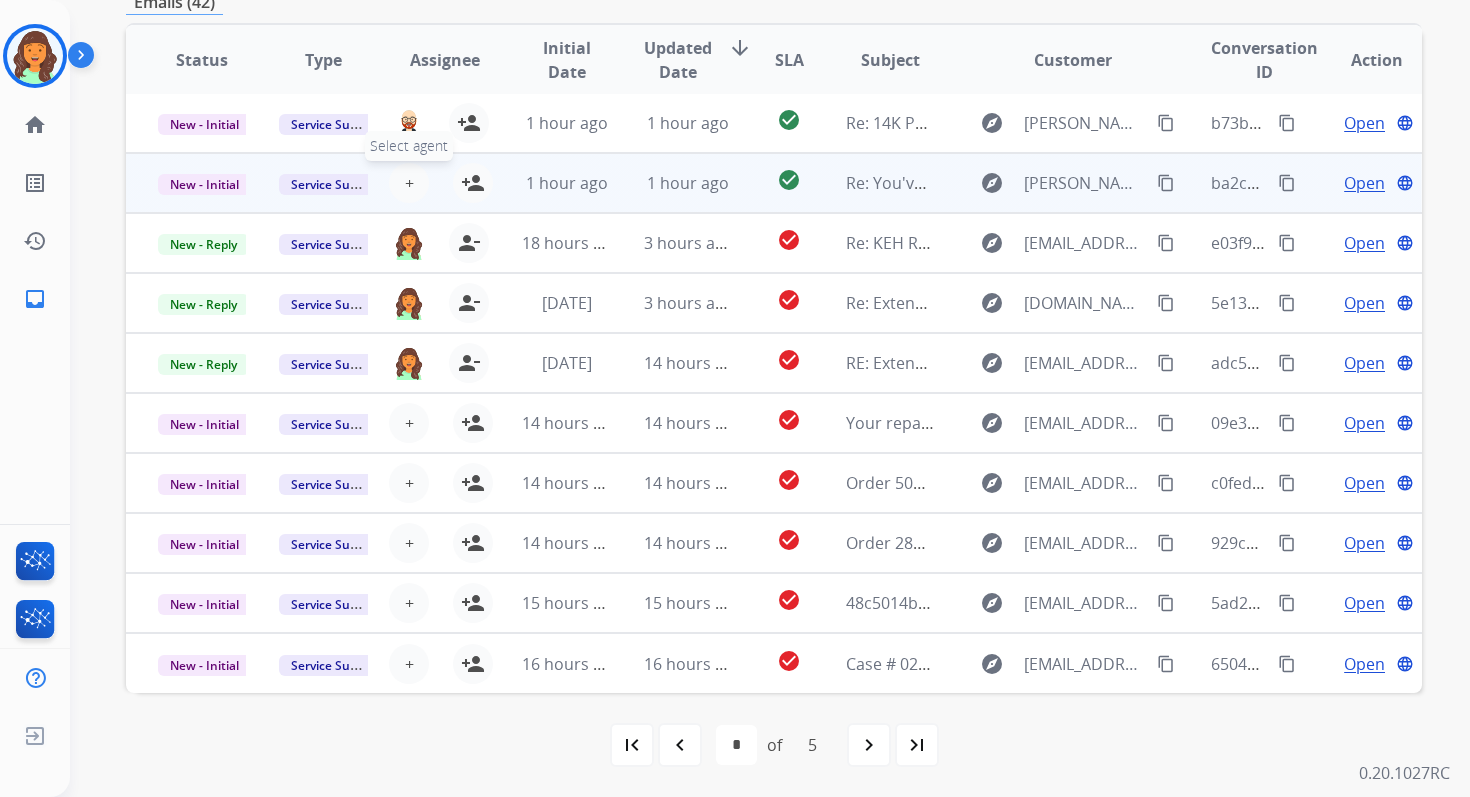 click on "+" at bounding box center (409, 183) 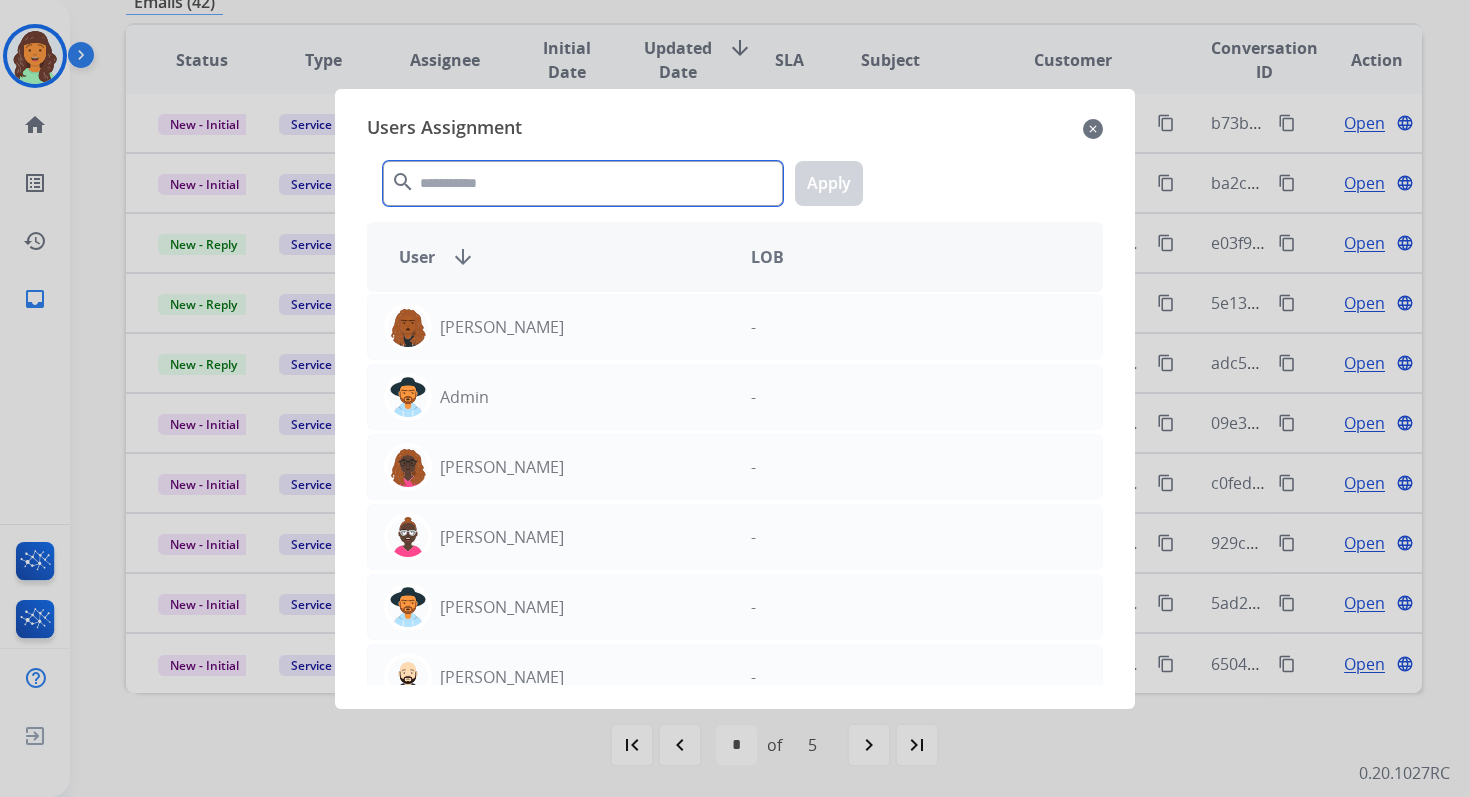 click 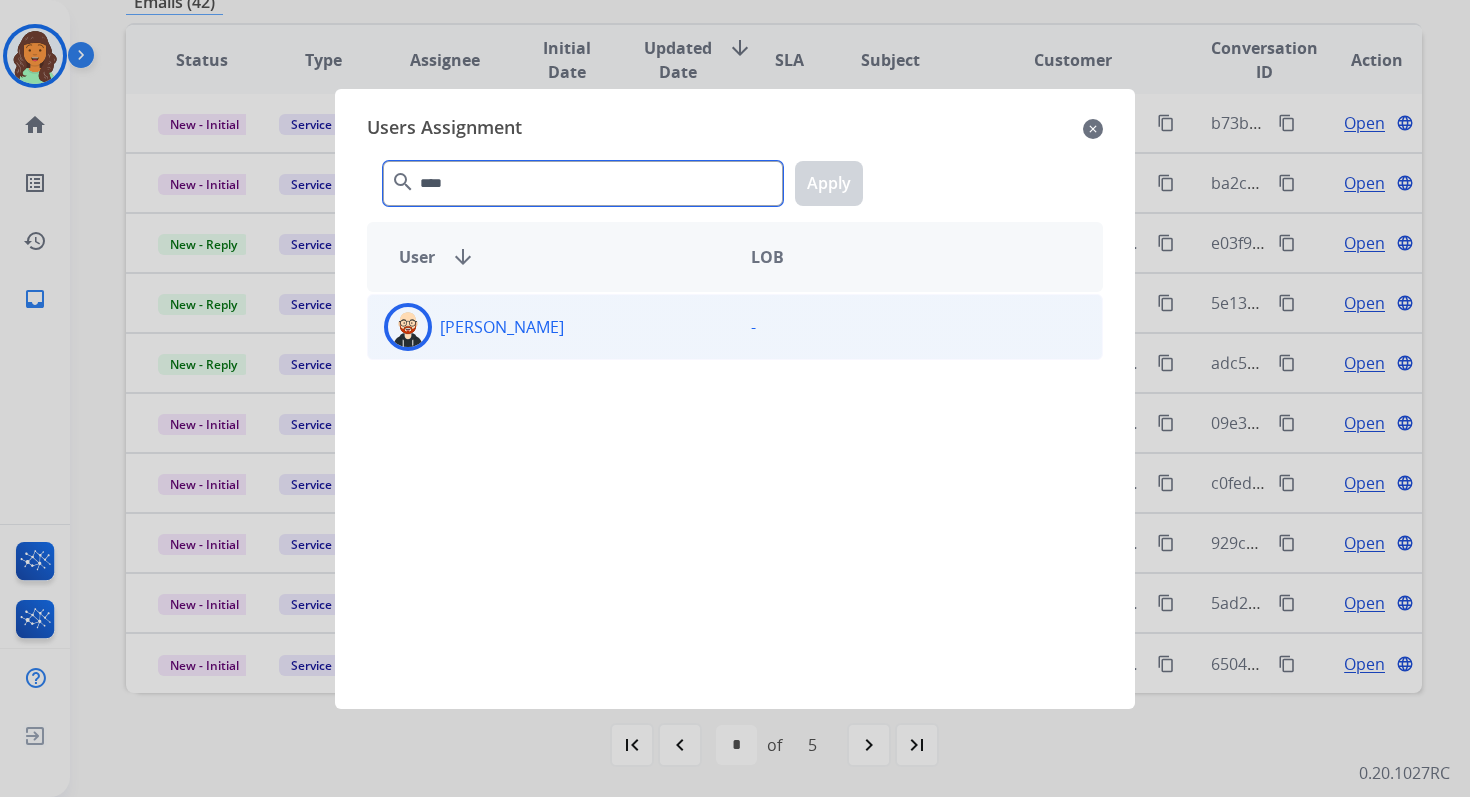 type on "****" 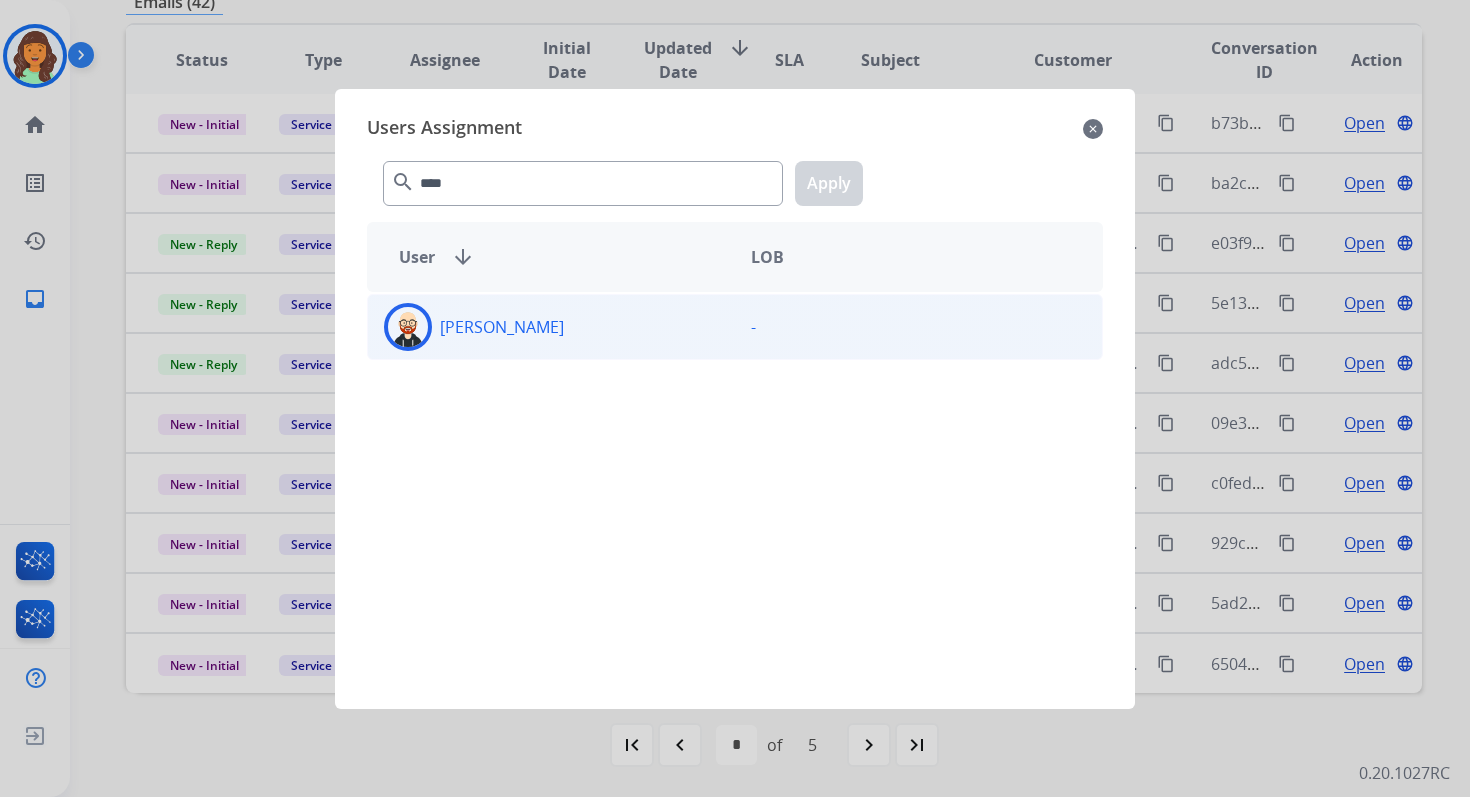 click on "[PERSON_NAME]" 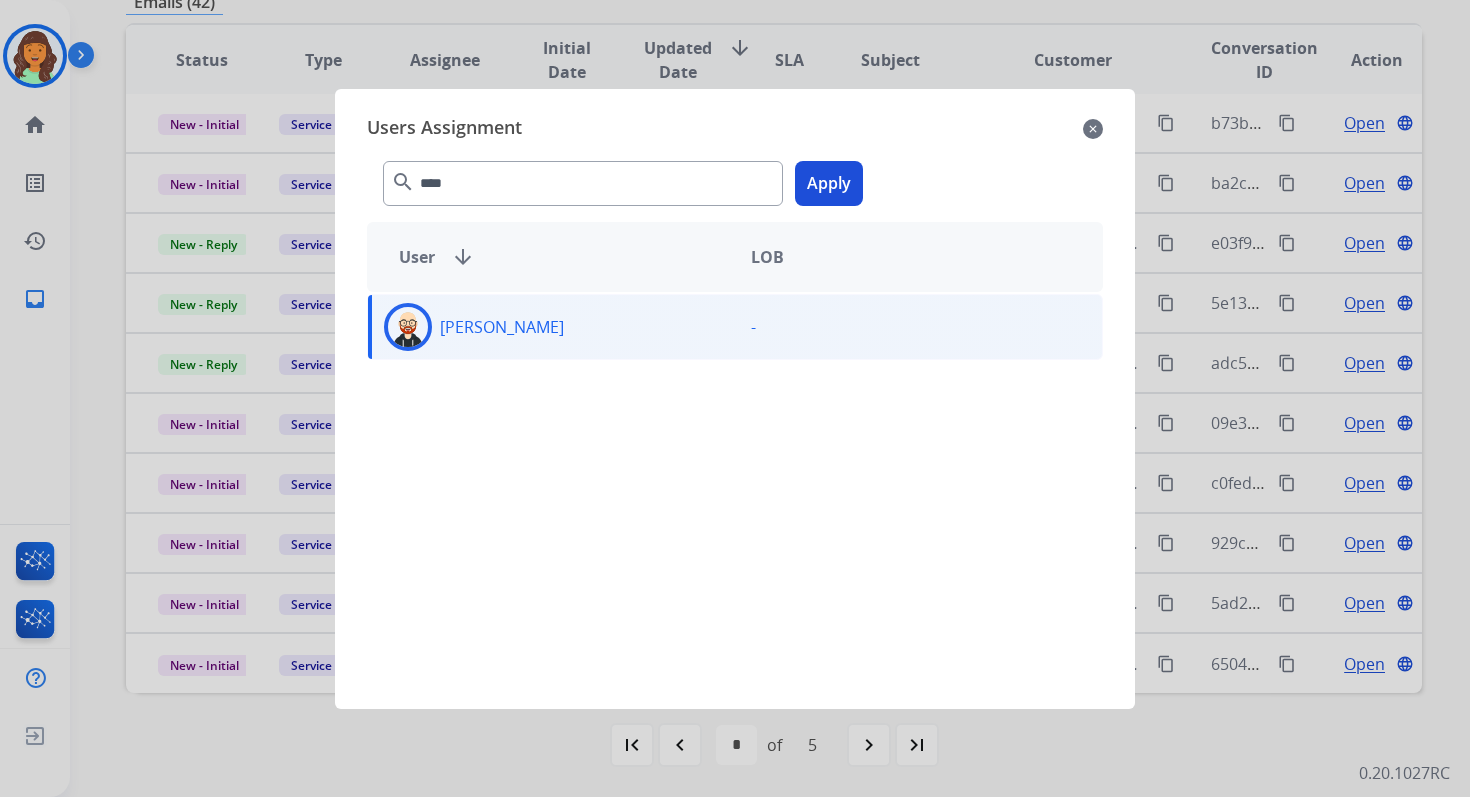 click on "Apply" 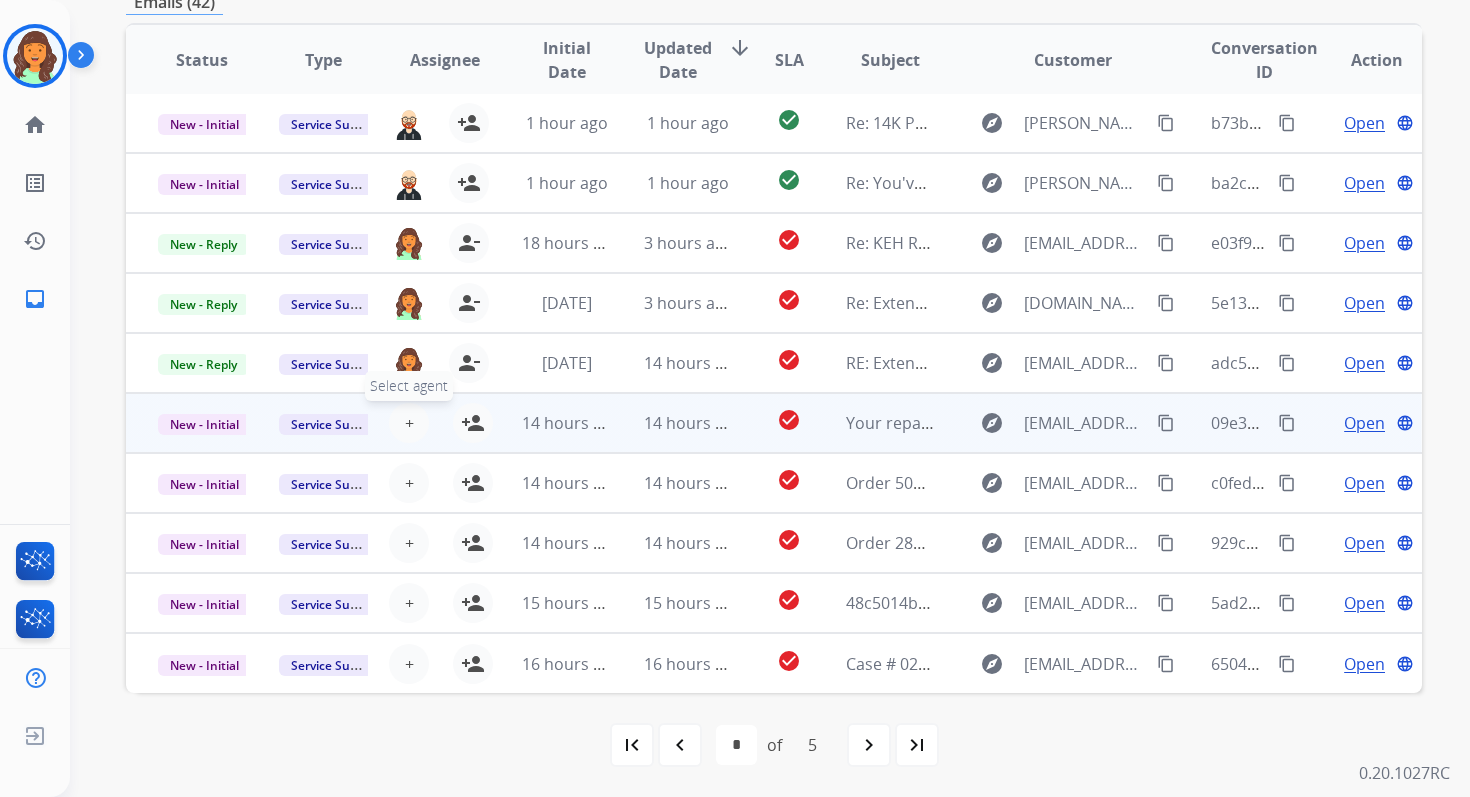 click on "+ Select agent" at bounding box center (409, 423) 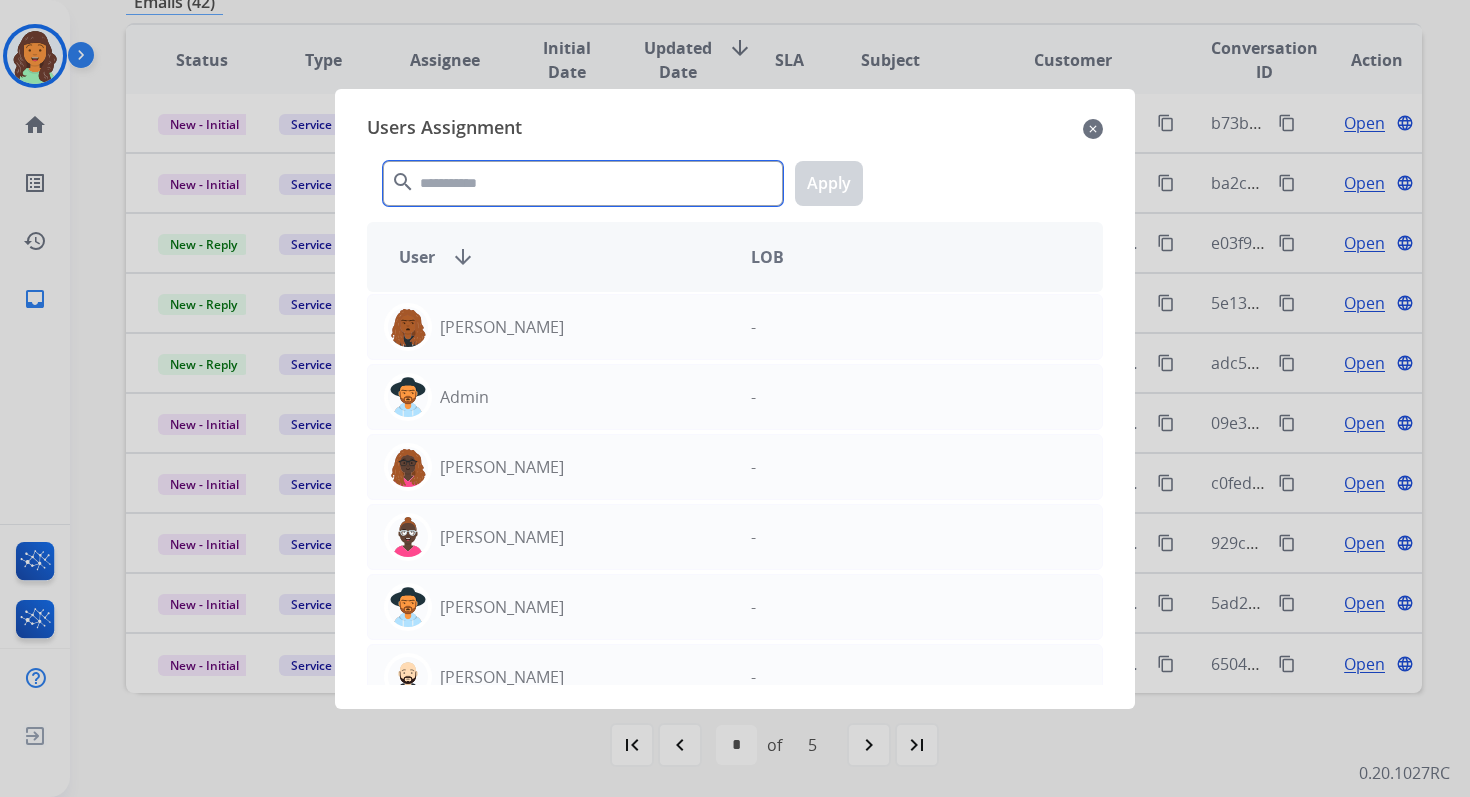 click 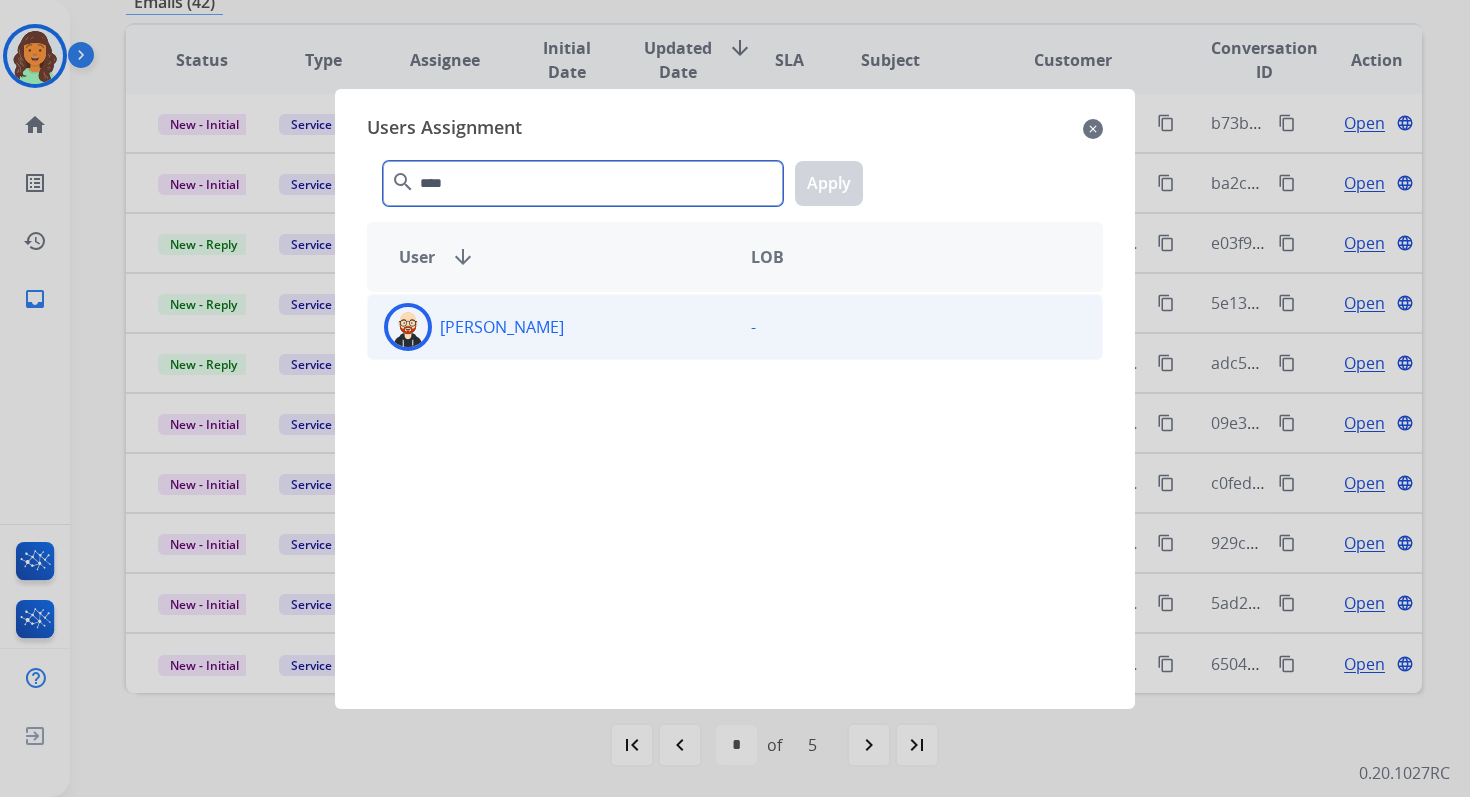 type on "****" 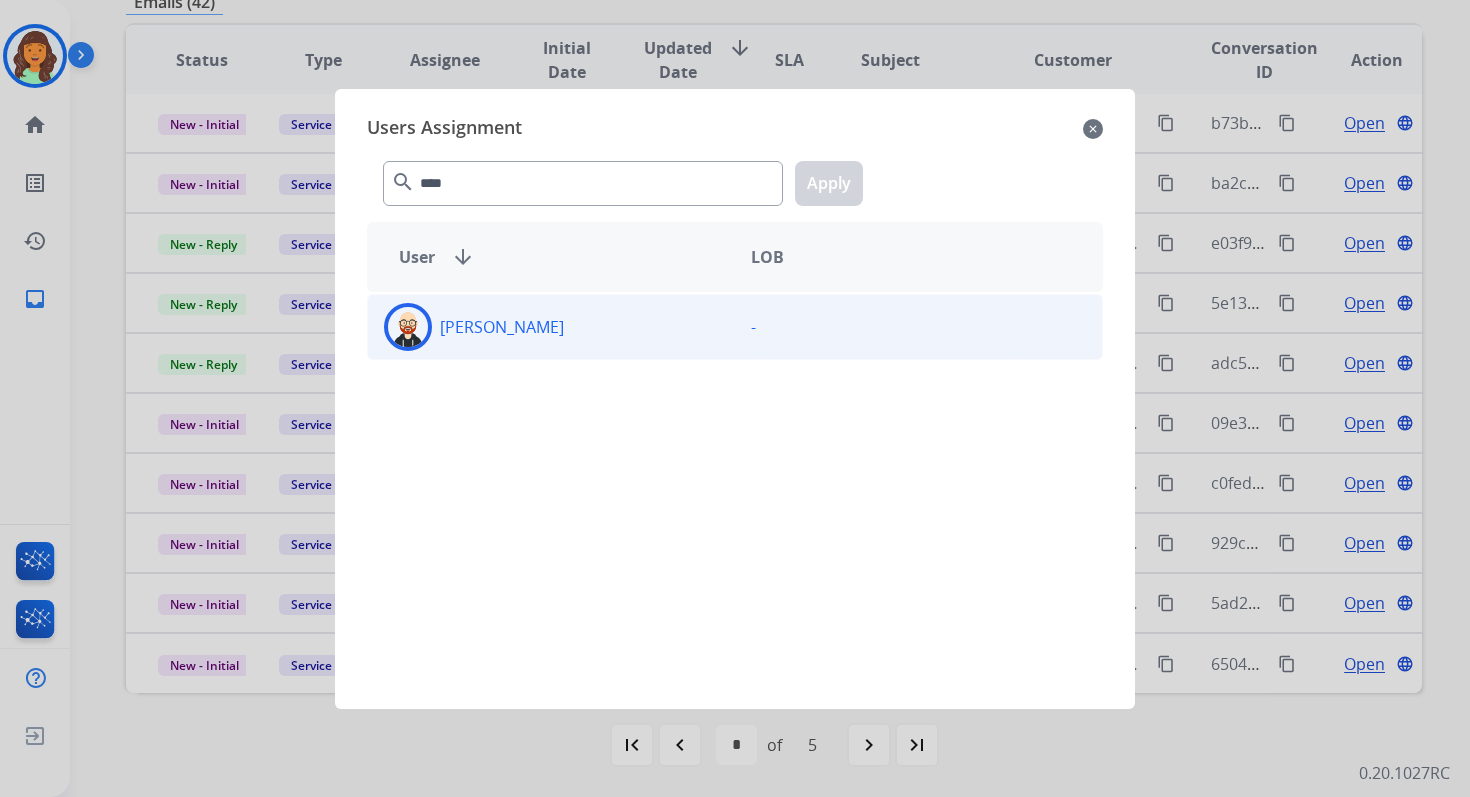 click on "[PERSON_NAME]" 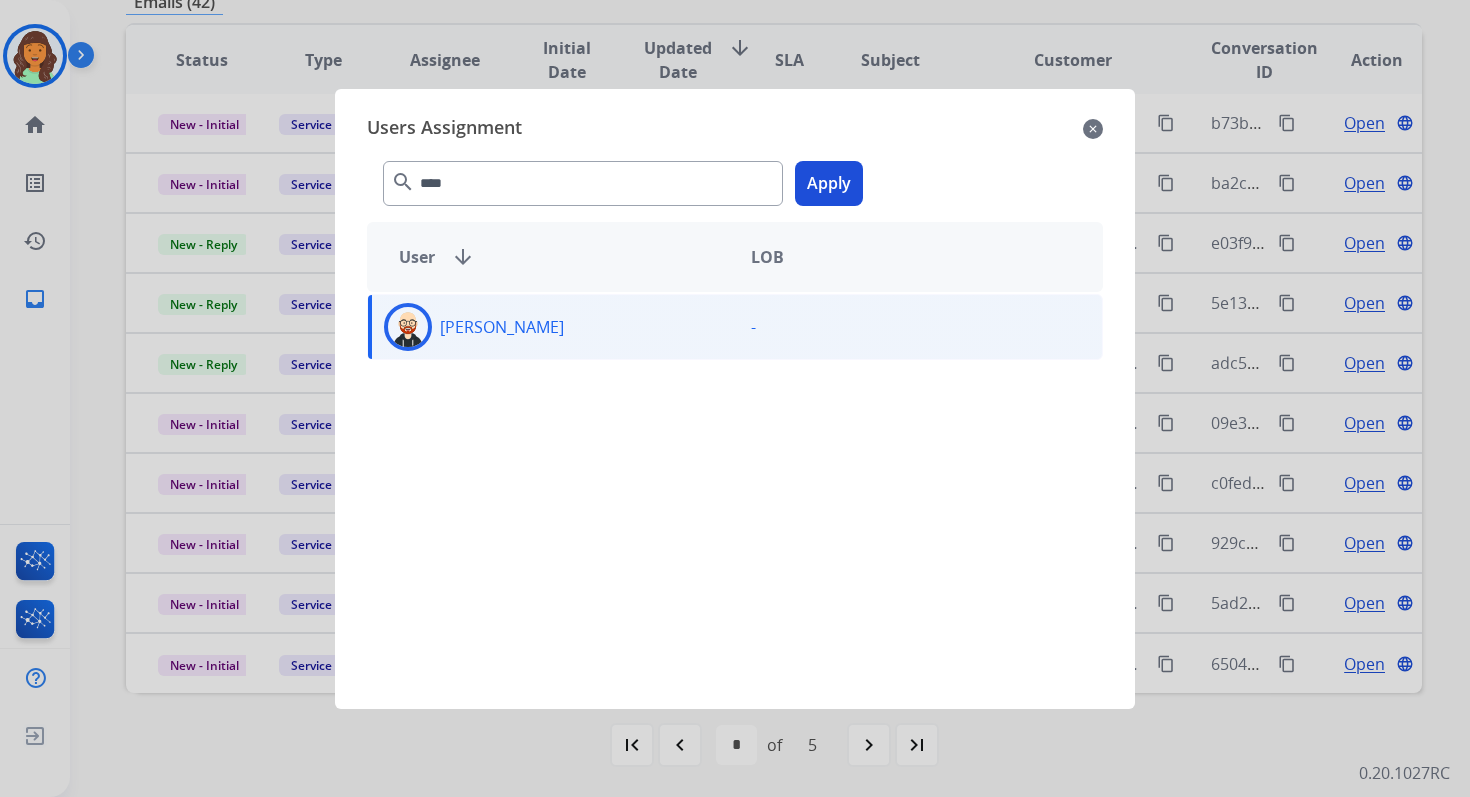 click on "Apply" 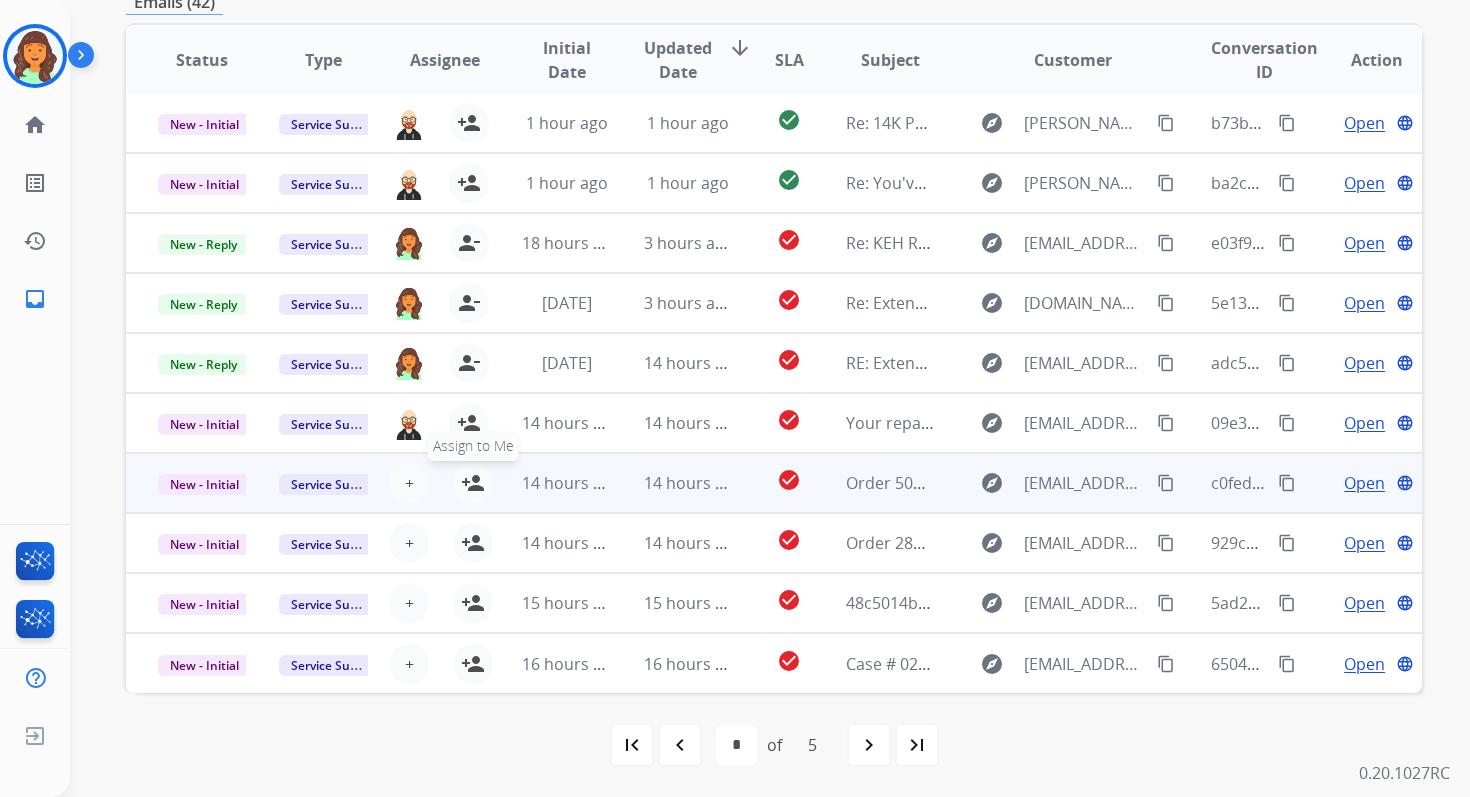 click on "person_add" at bounding box center (473, 483) 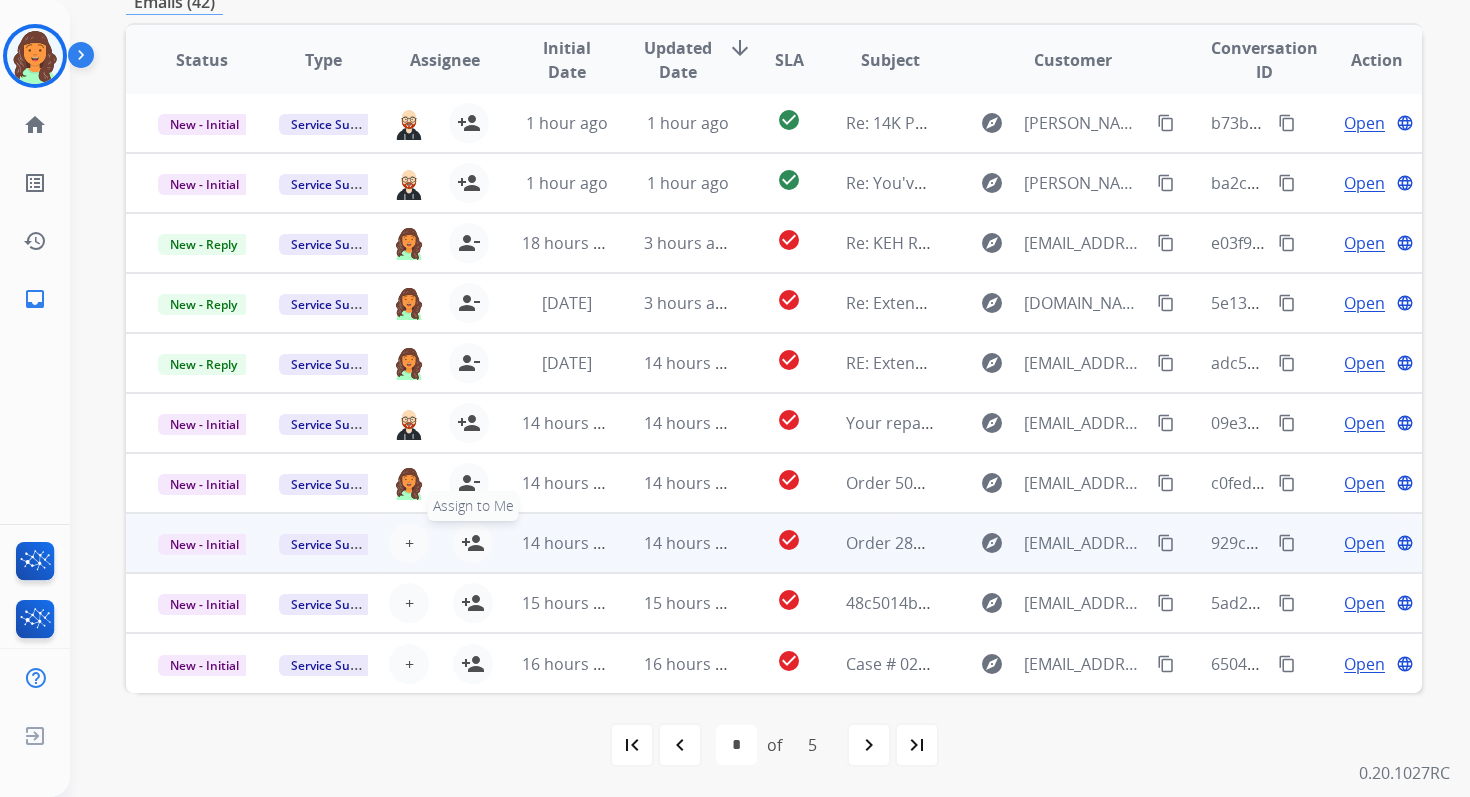 click on "person_add" at bounding box center [473, 543] 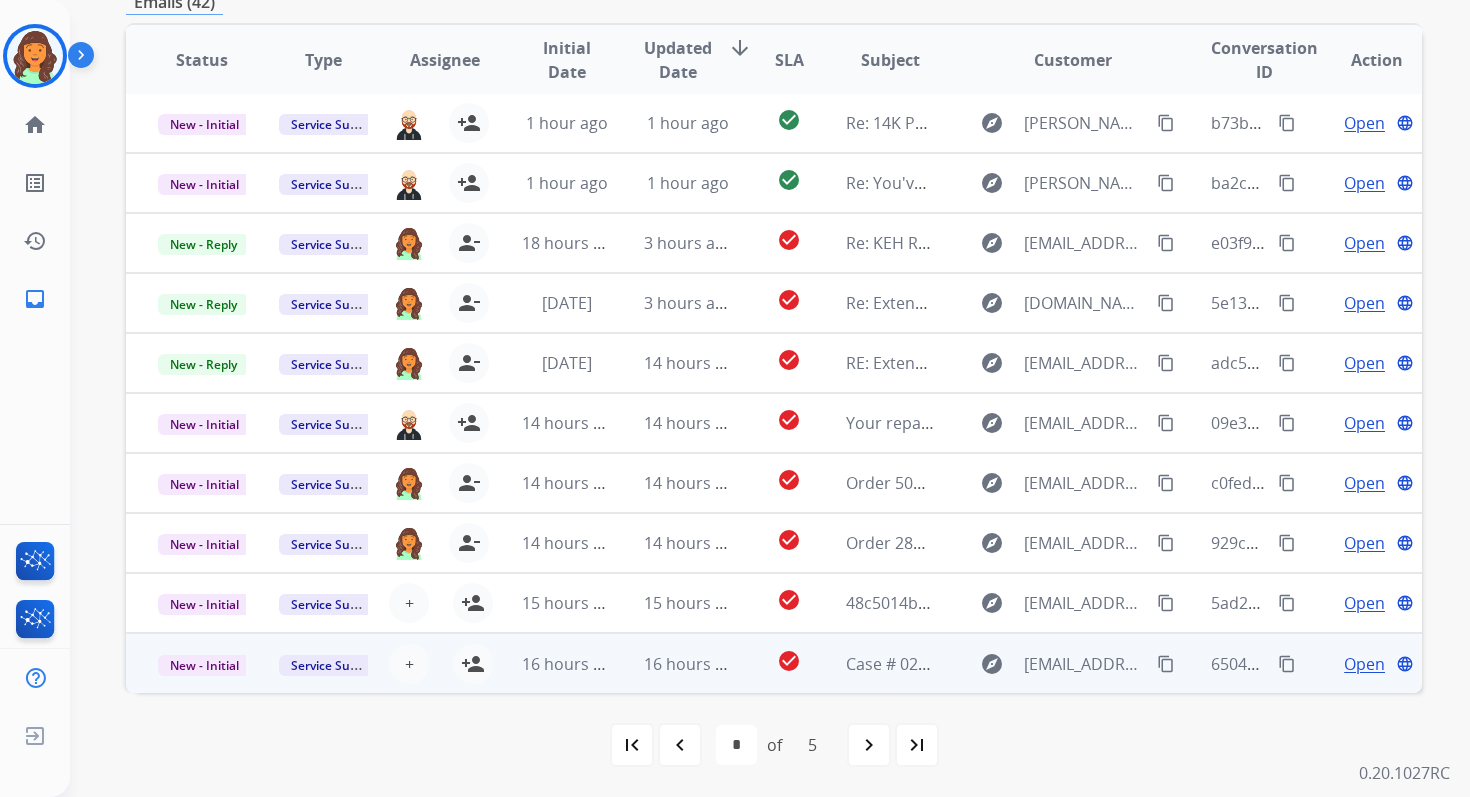 click on "16 hours ago" at bounding box center [672, 663] 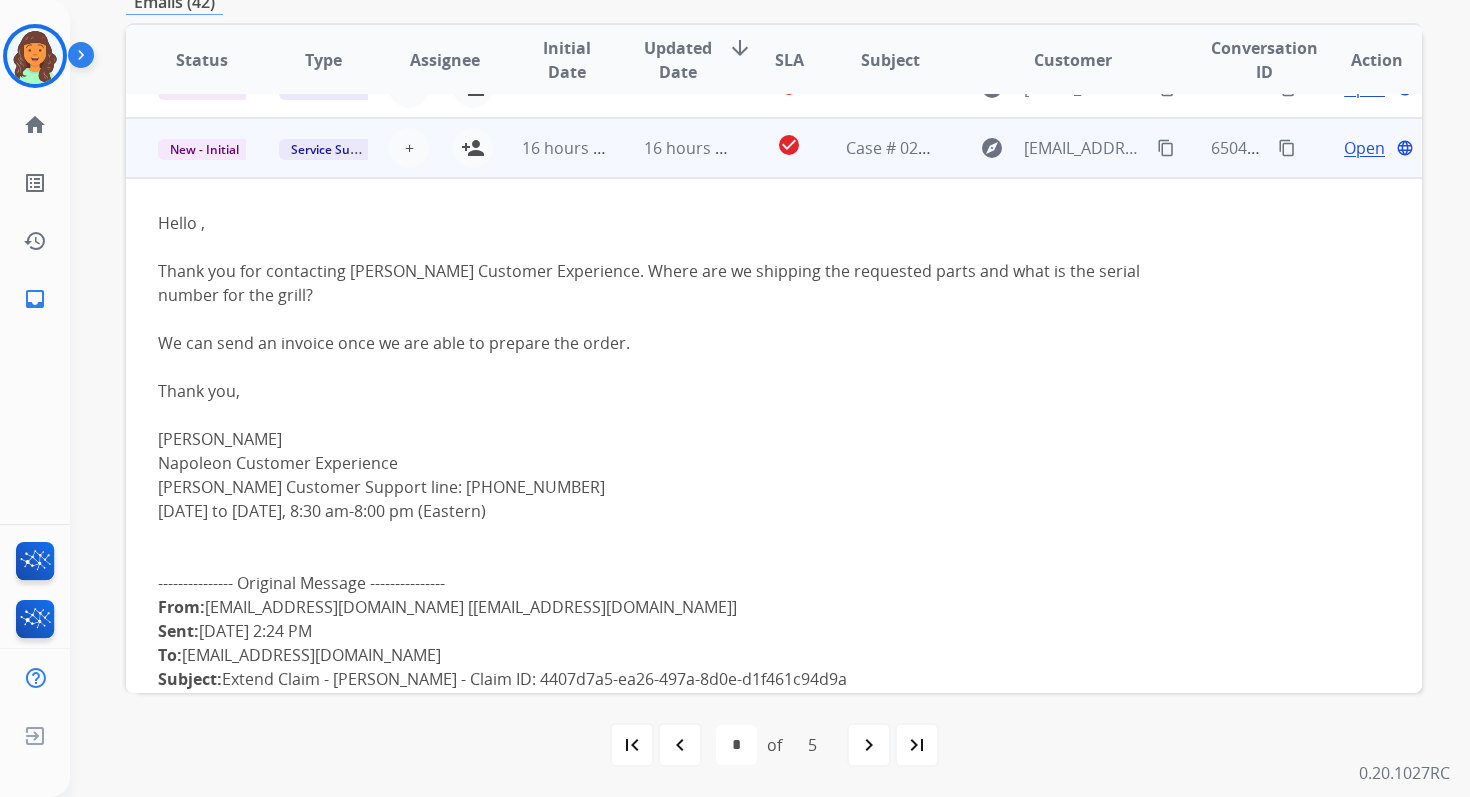 scroll, scrollTop: 540, scrollLeft: 0, axis: vertical 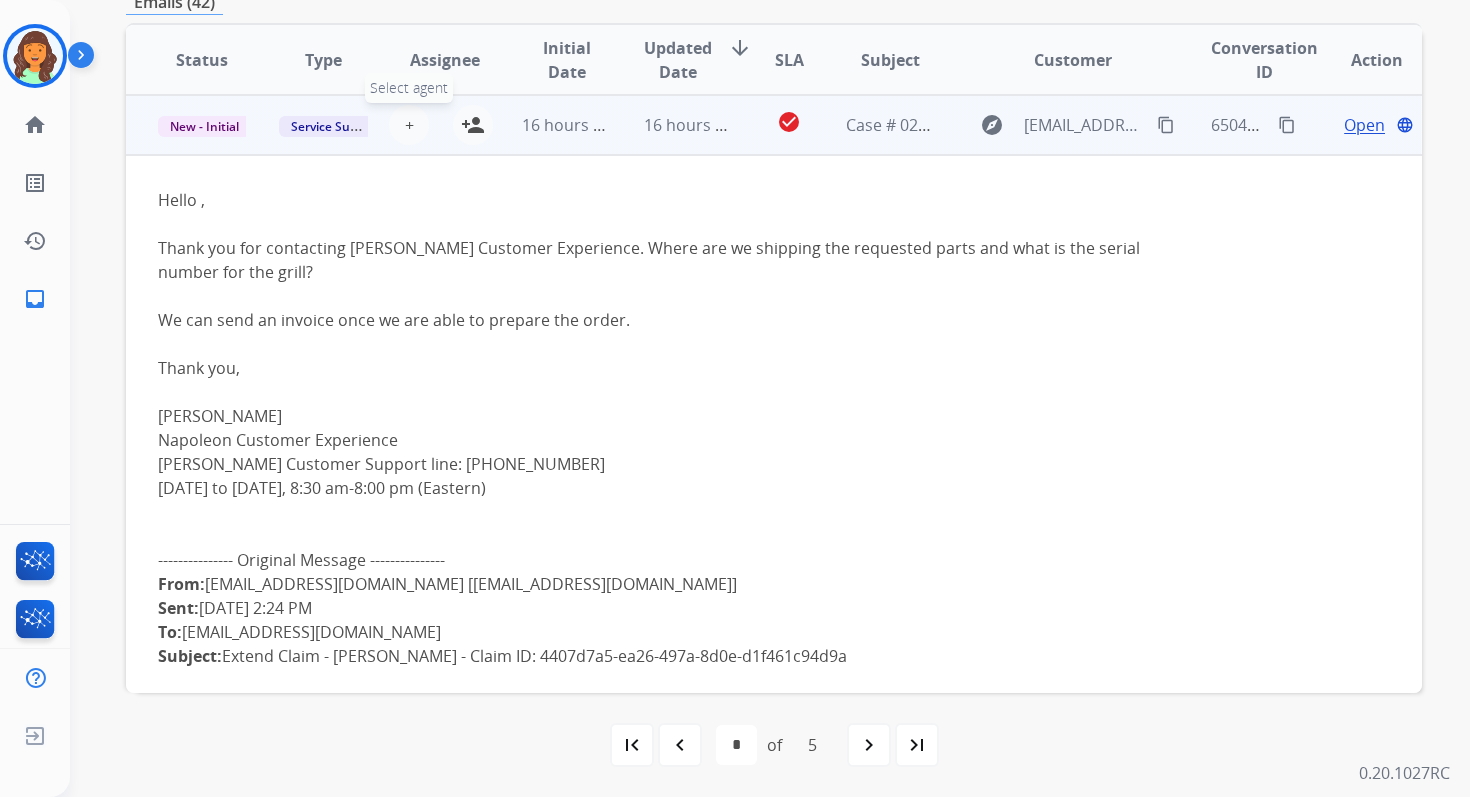 click on "+" at bounding box center [409, 125] 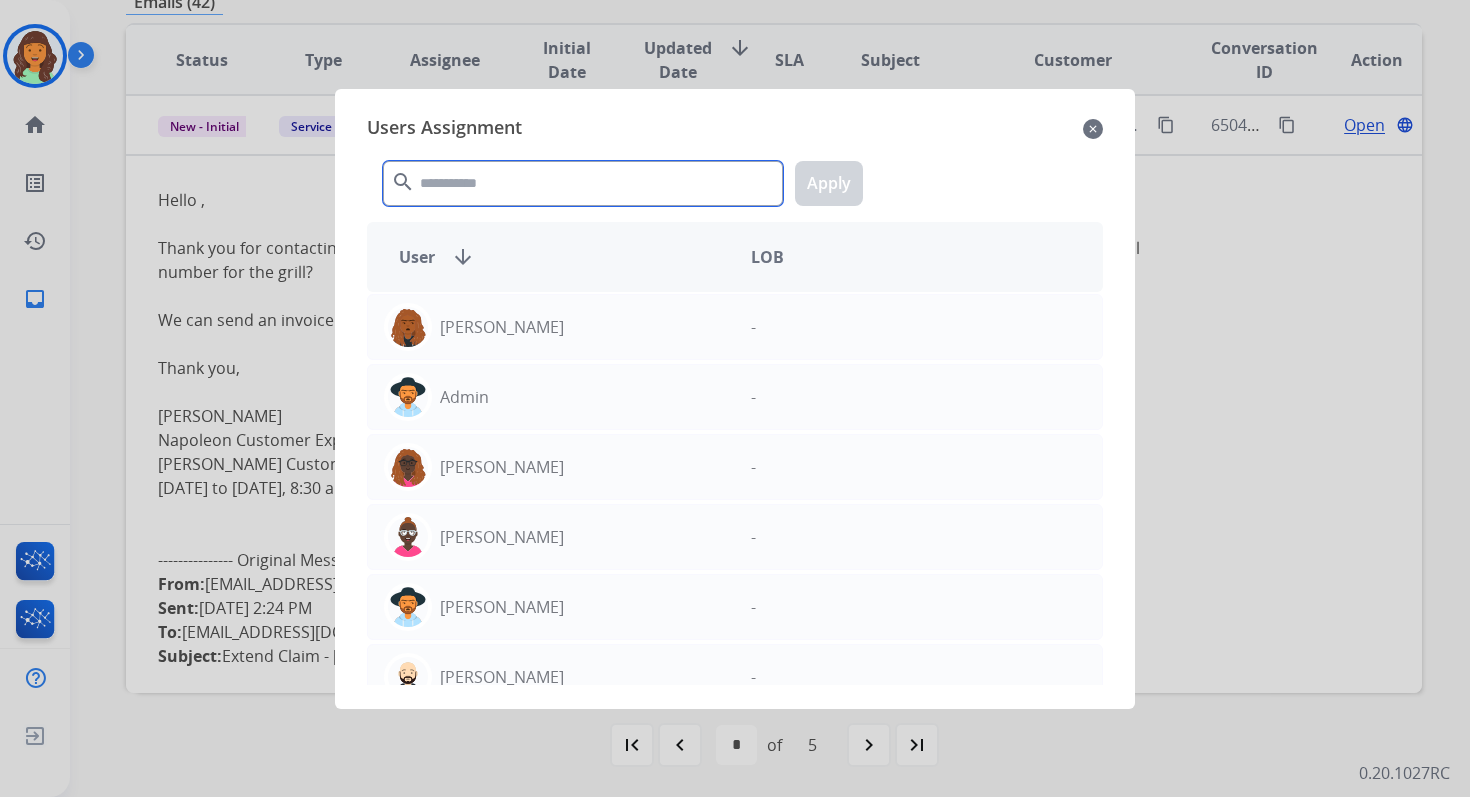 click 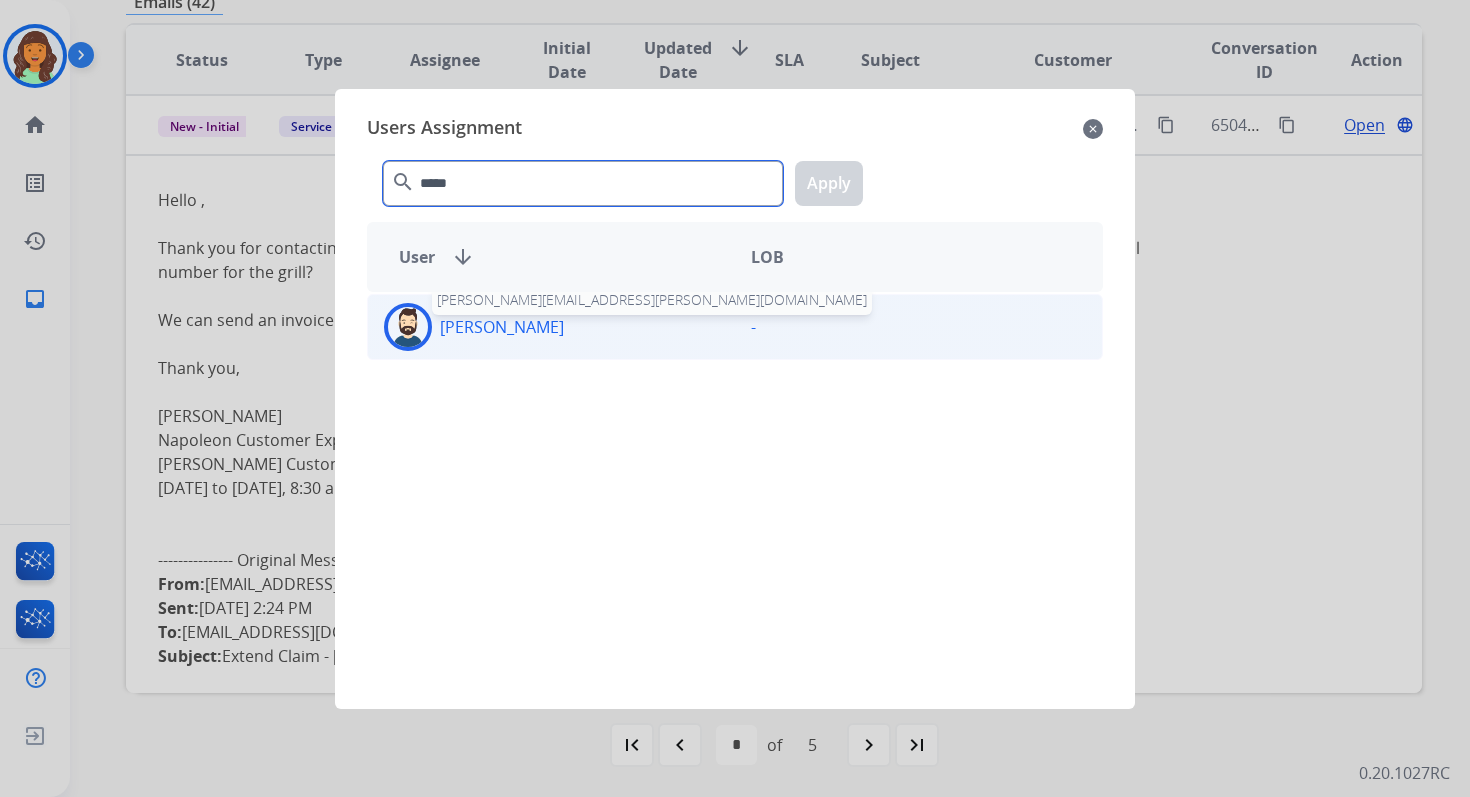 type on "*****" 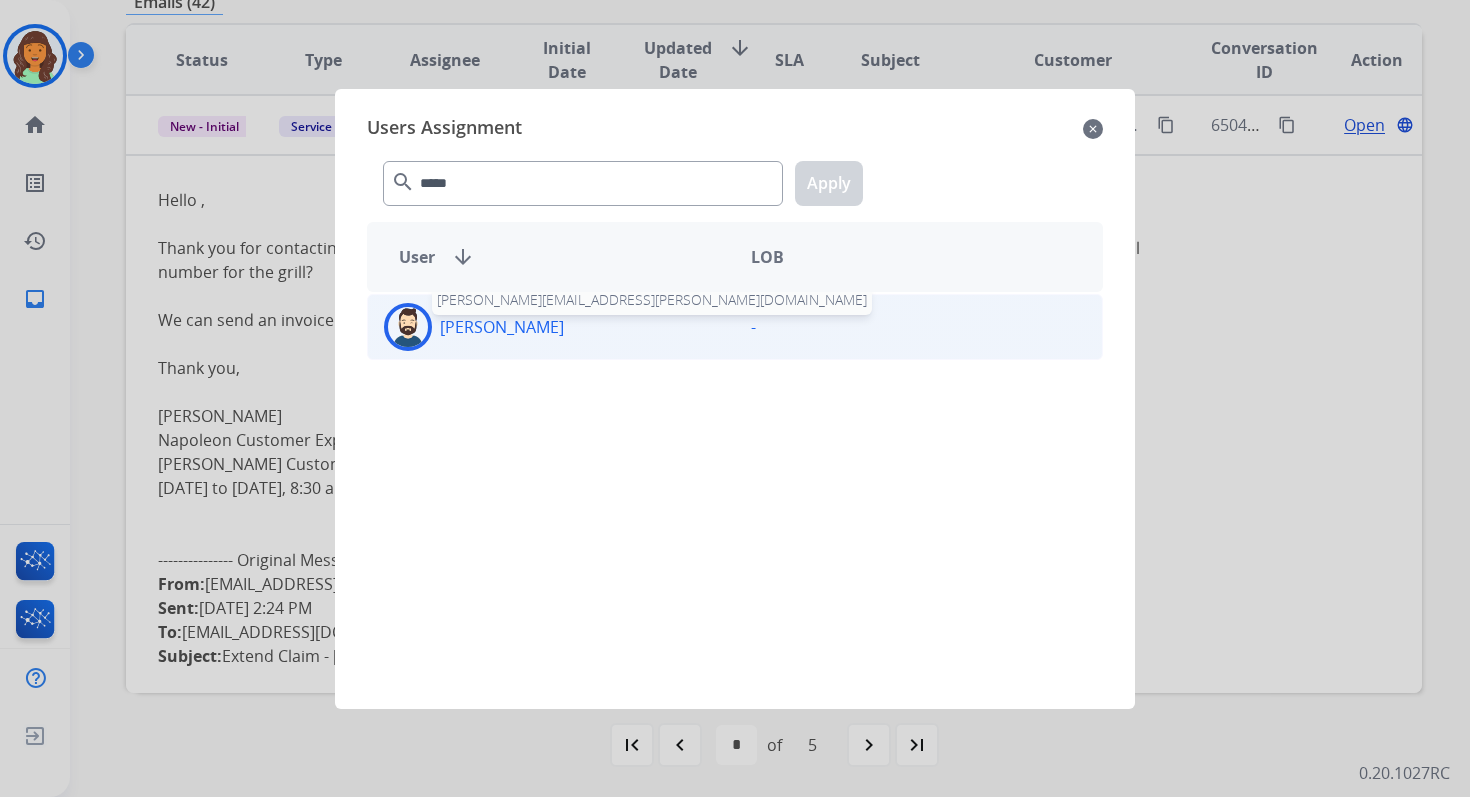 click on "[PERSON_NAME]" 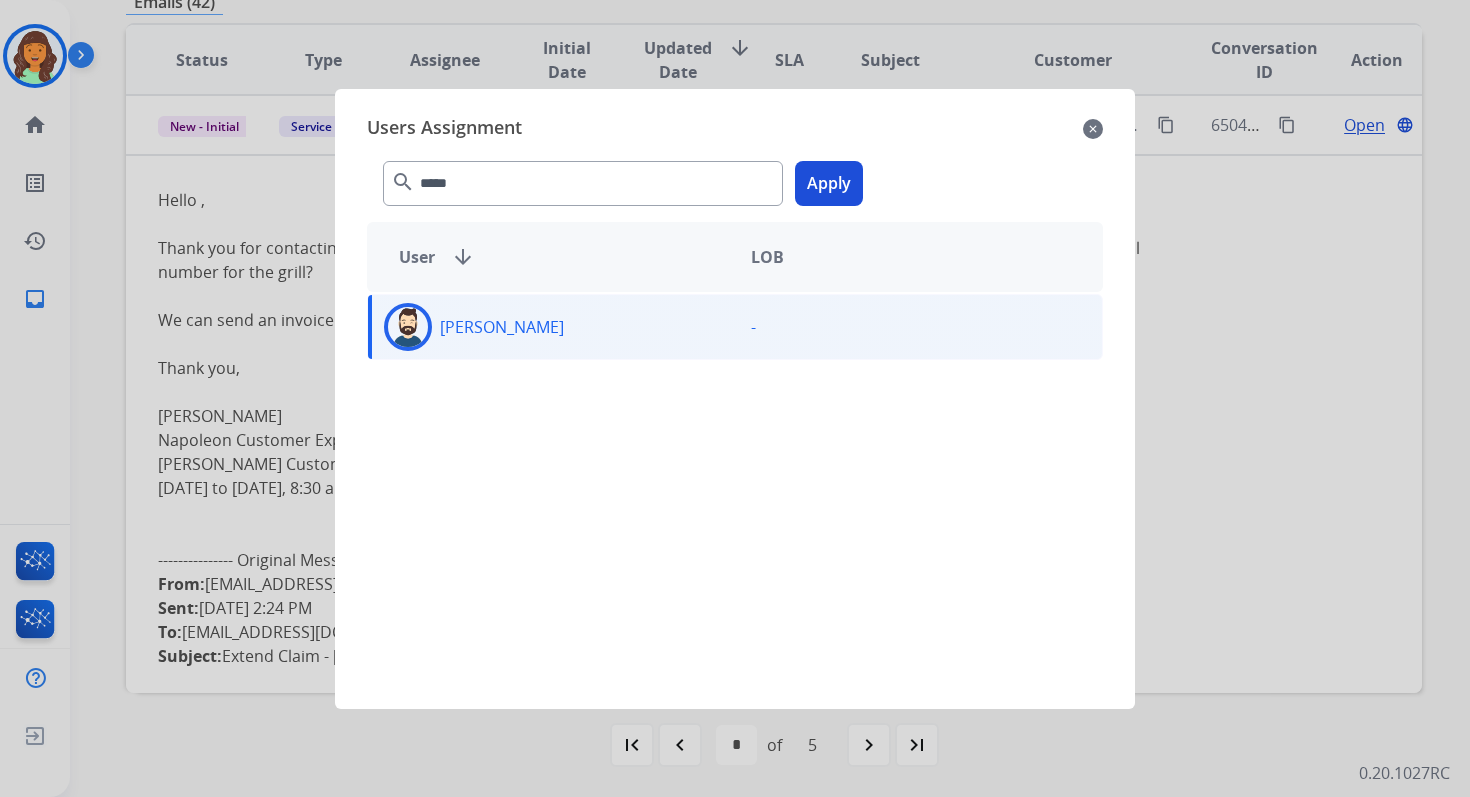 click on "Apply" 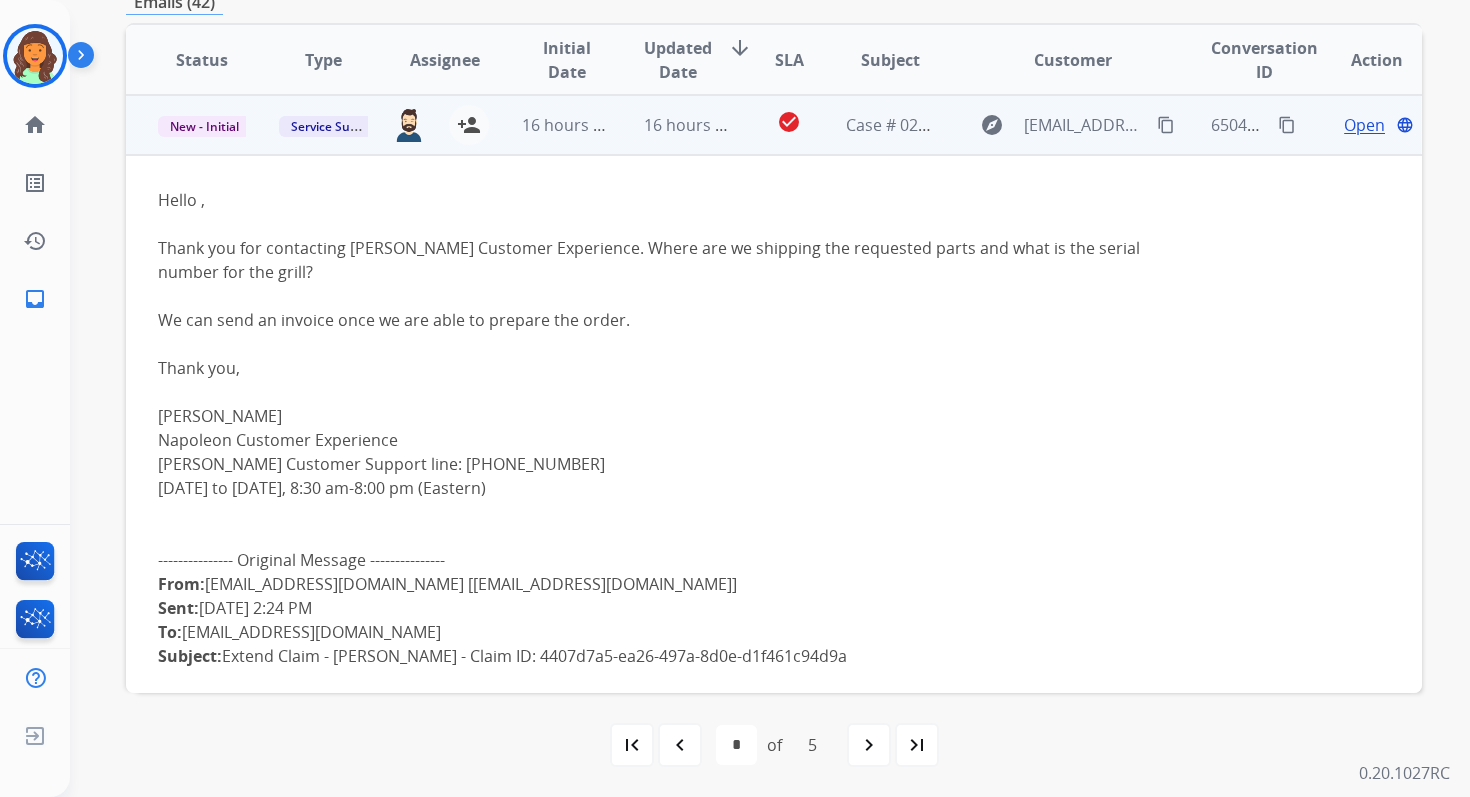 click on "16 hours ago" at bounding box center [693, 125] 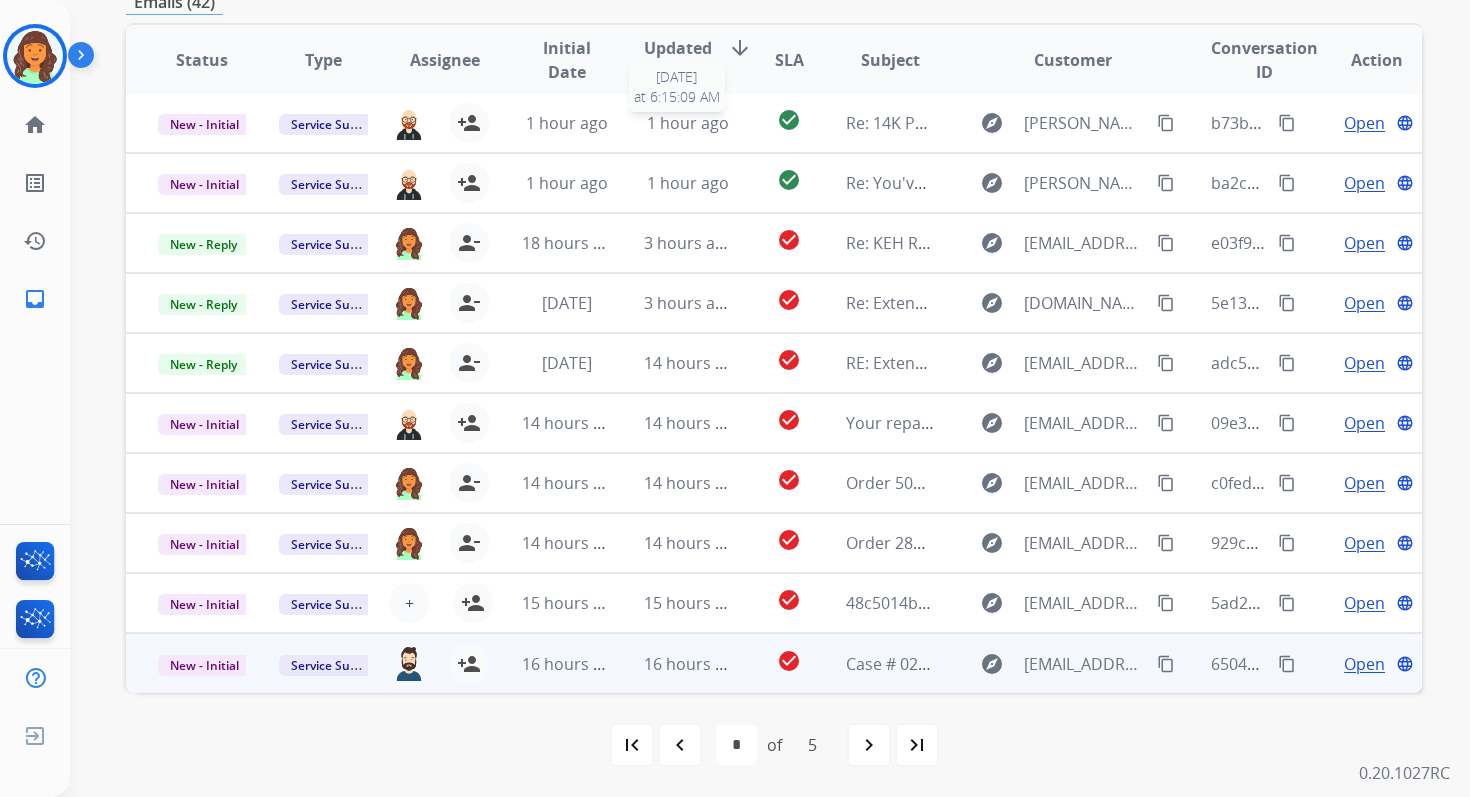 scroll, scrollTop: 2, scrollLeft: 0, axis: vertical 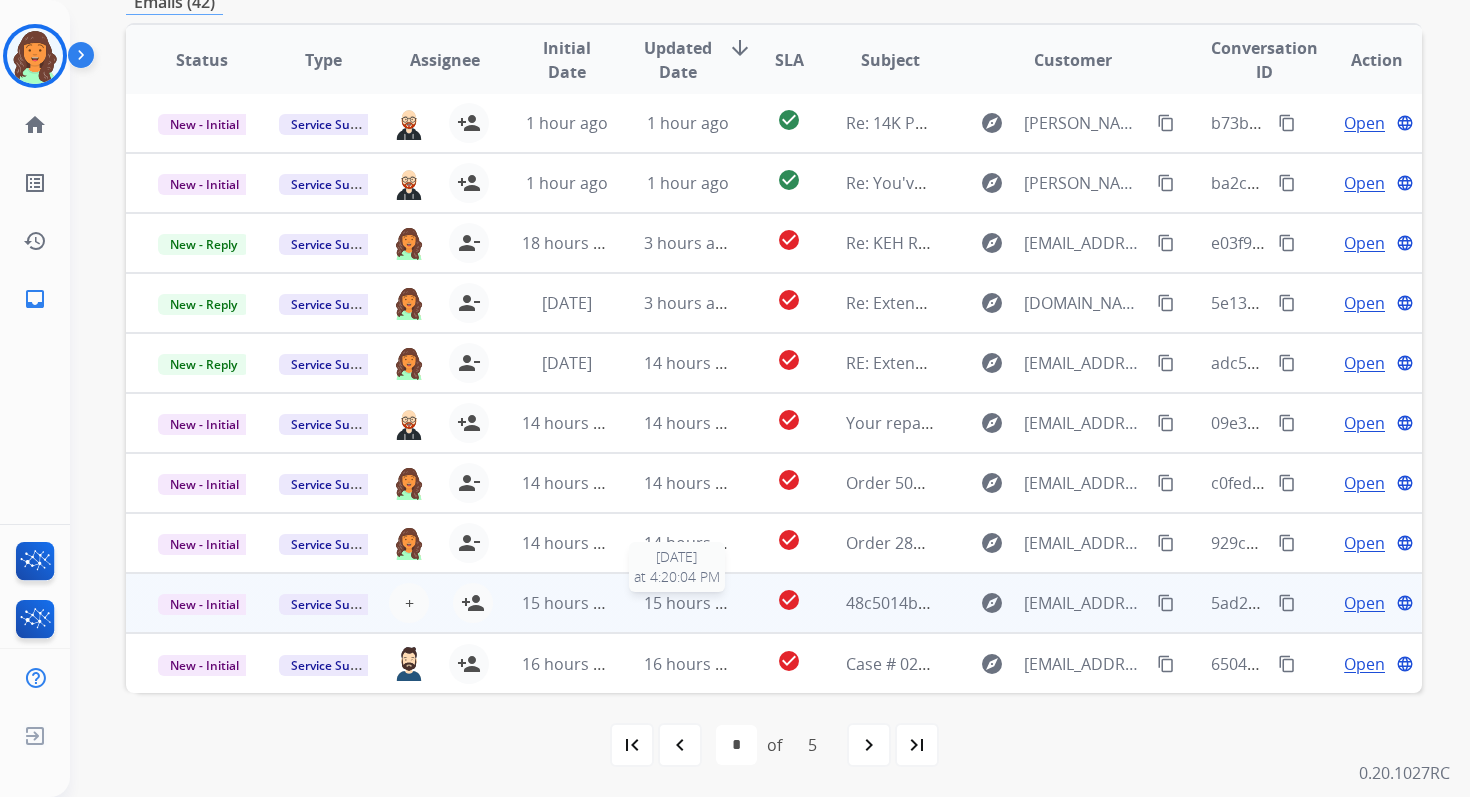 click on "15 hours ago" at bounding box center (693, 603) 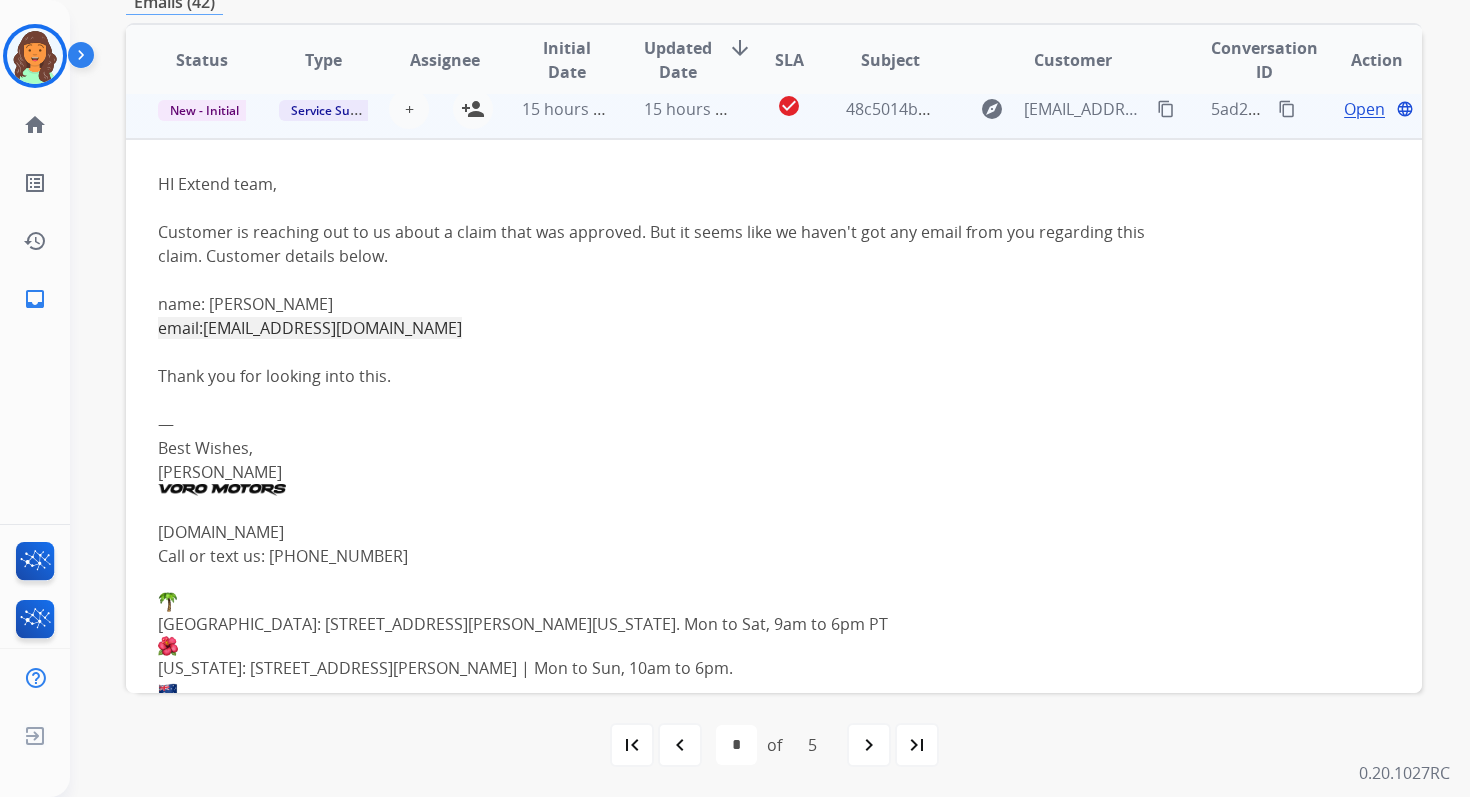 scroll, scrollTop: 480, scrollLeft: 0, axis: vertical 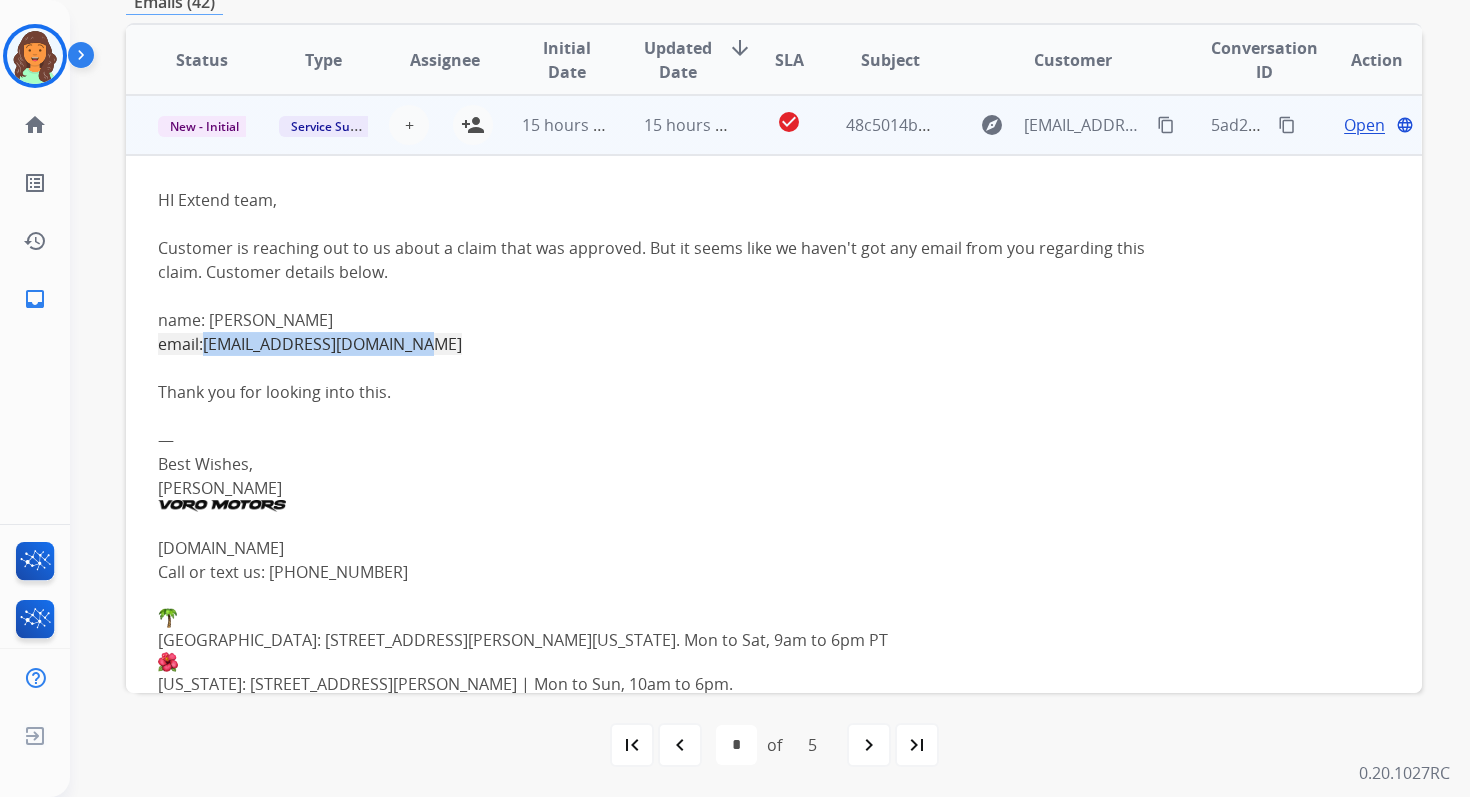copy on "[EMAIL_ADDRESS][DOMAIN_NAME]" 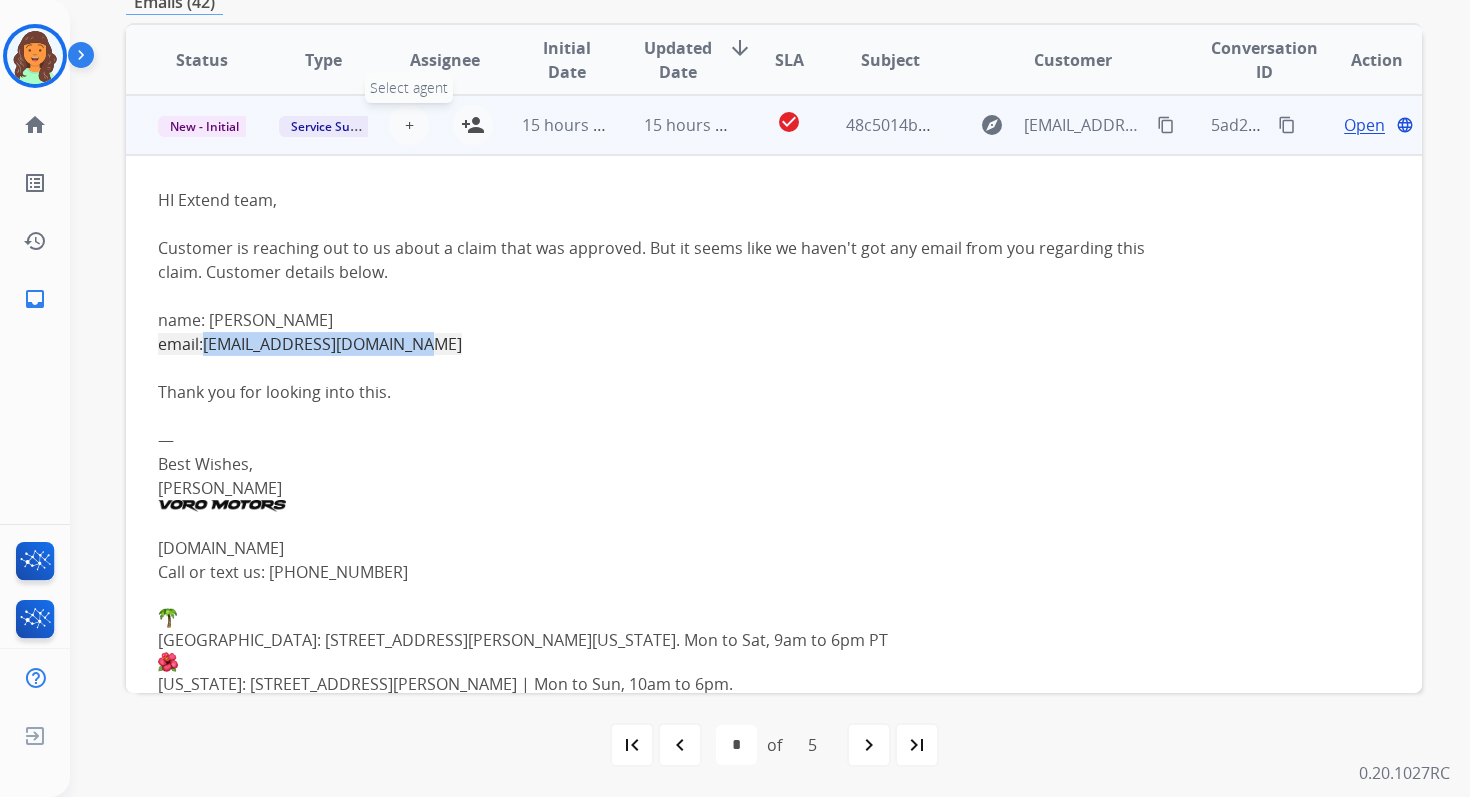 click on "+ Select agent" at bounding box center (409, 125) 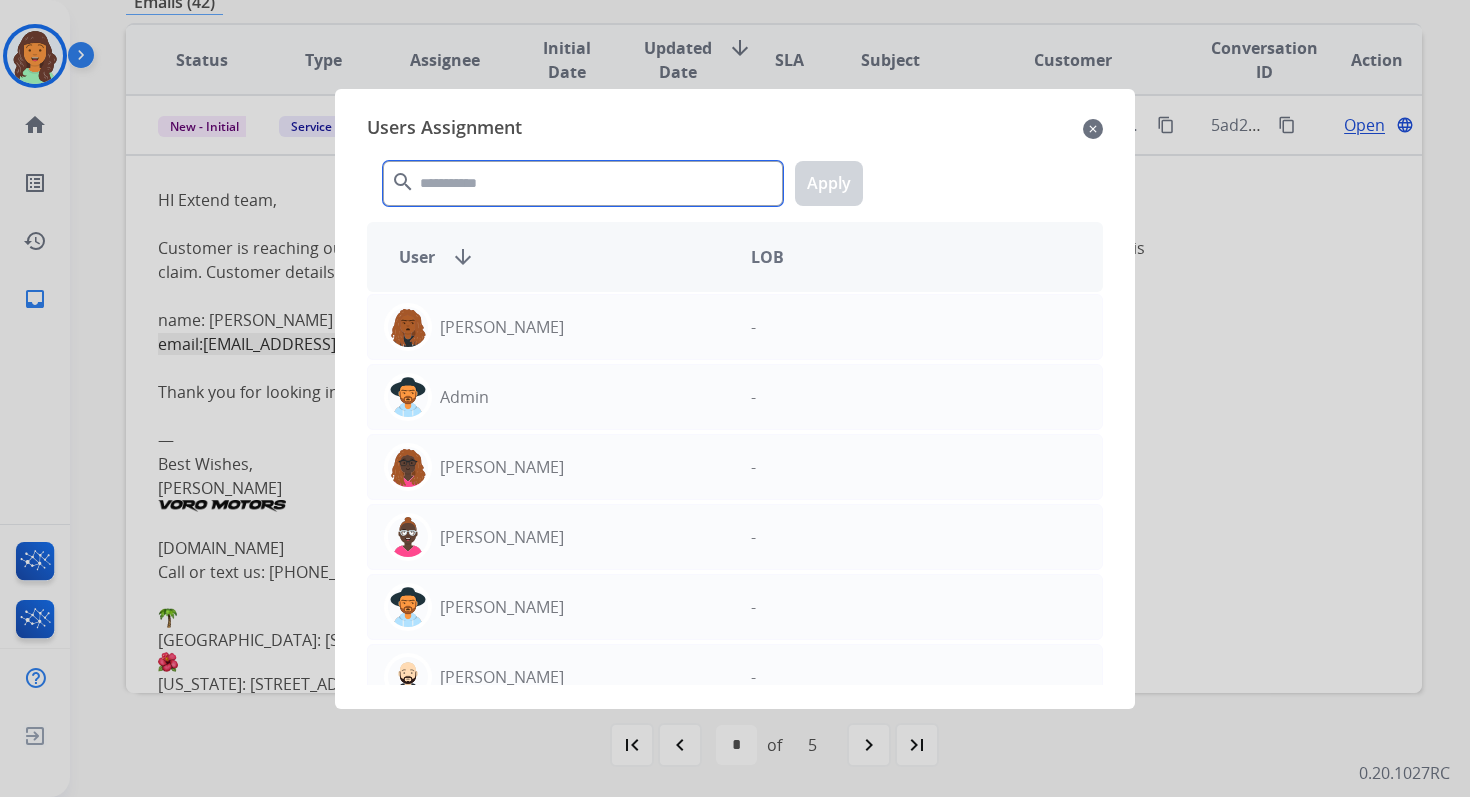 click 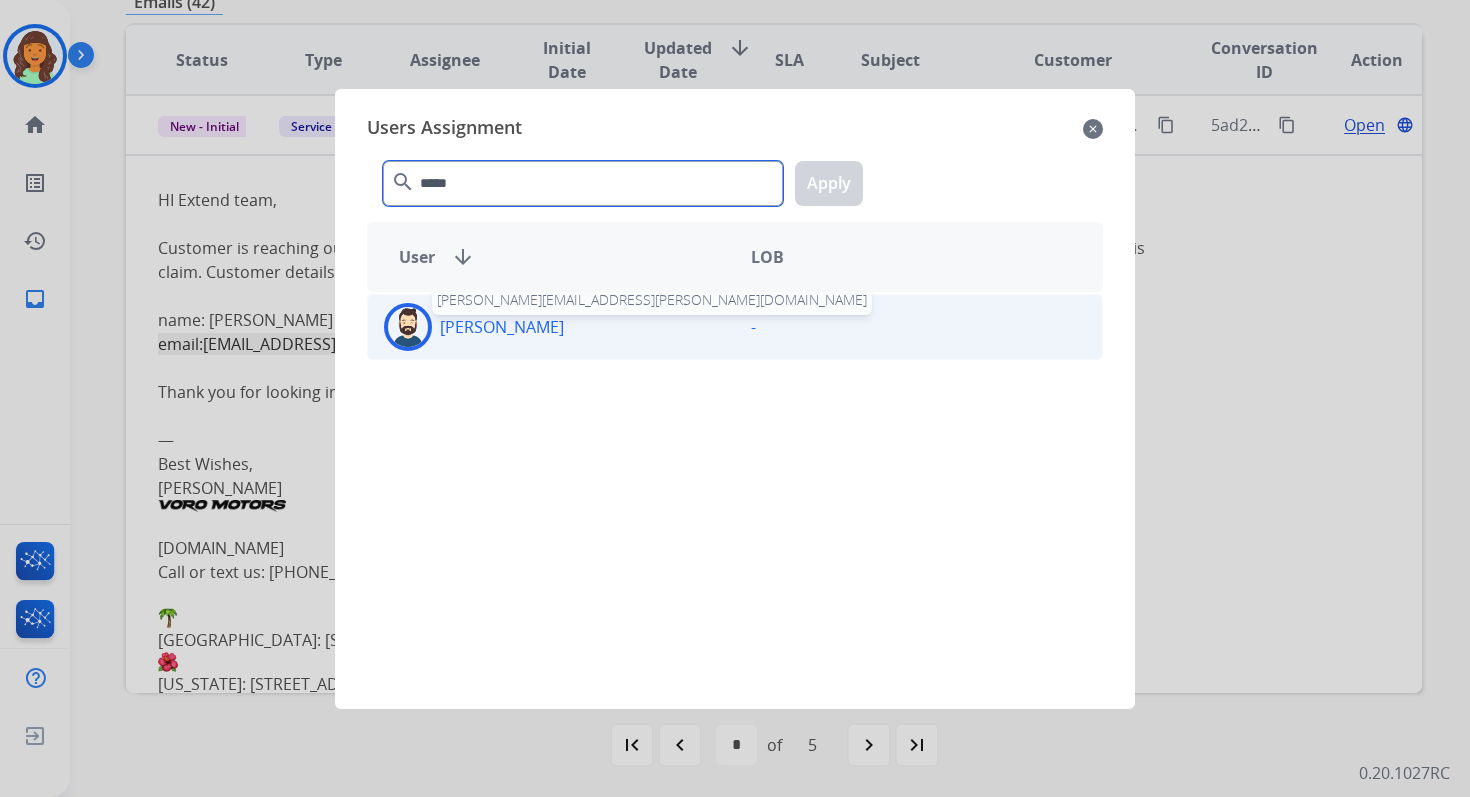 type on "*****" 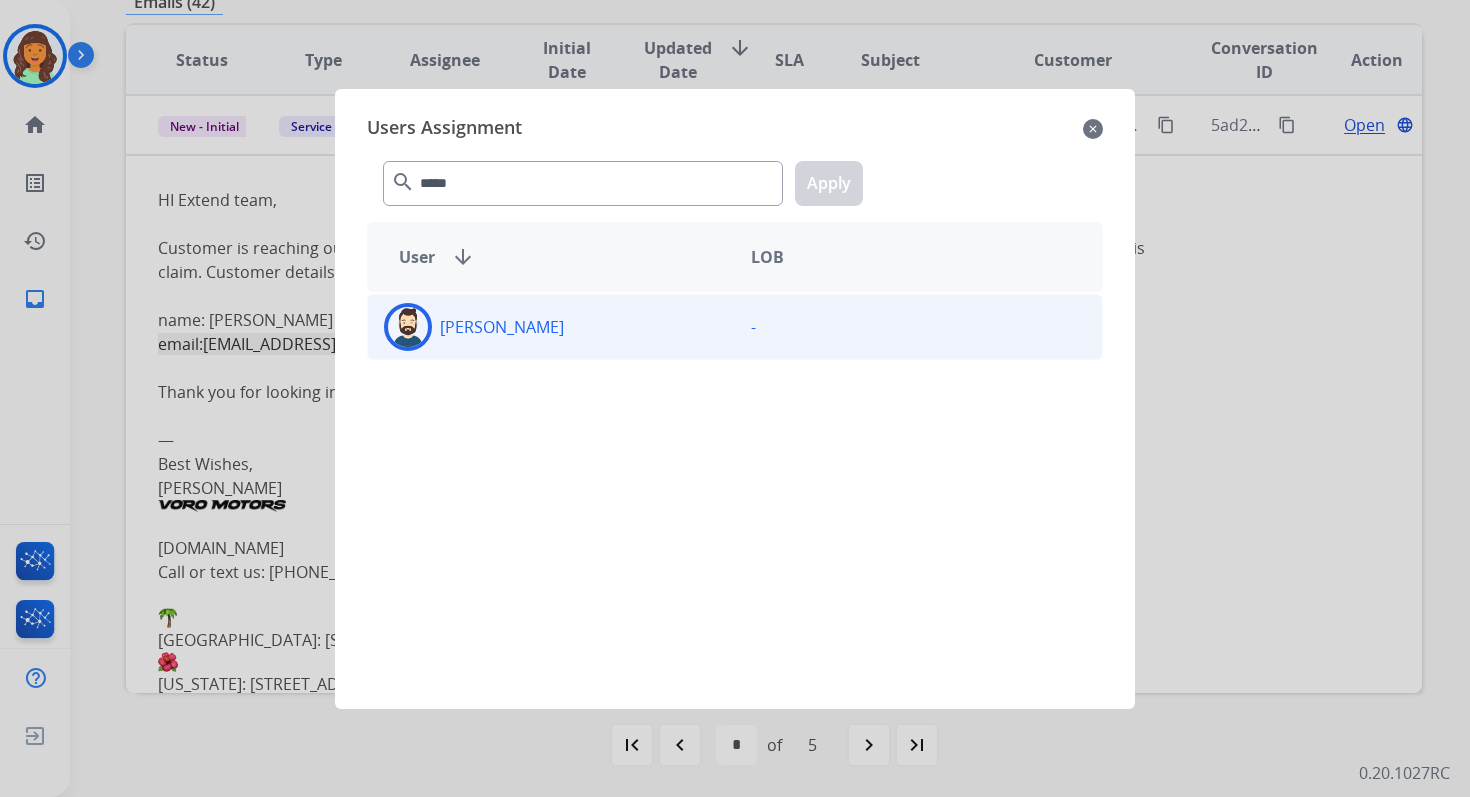 click on "[PERSON_NAME]" 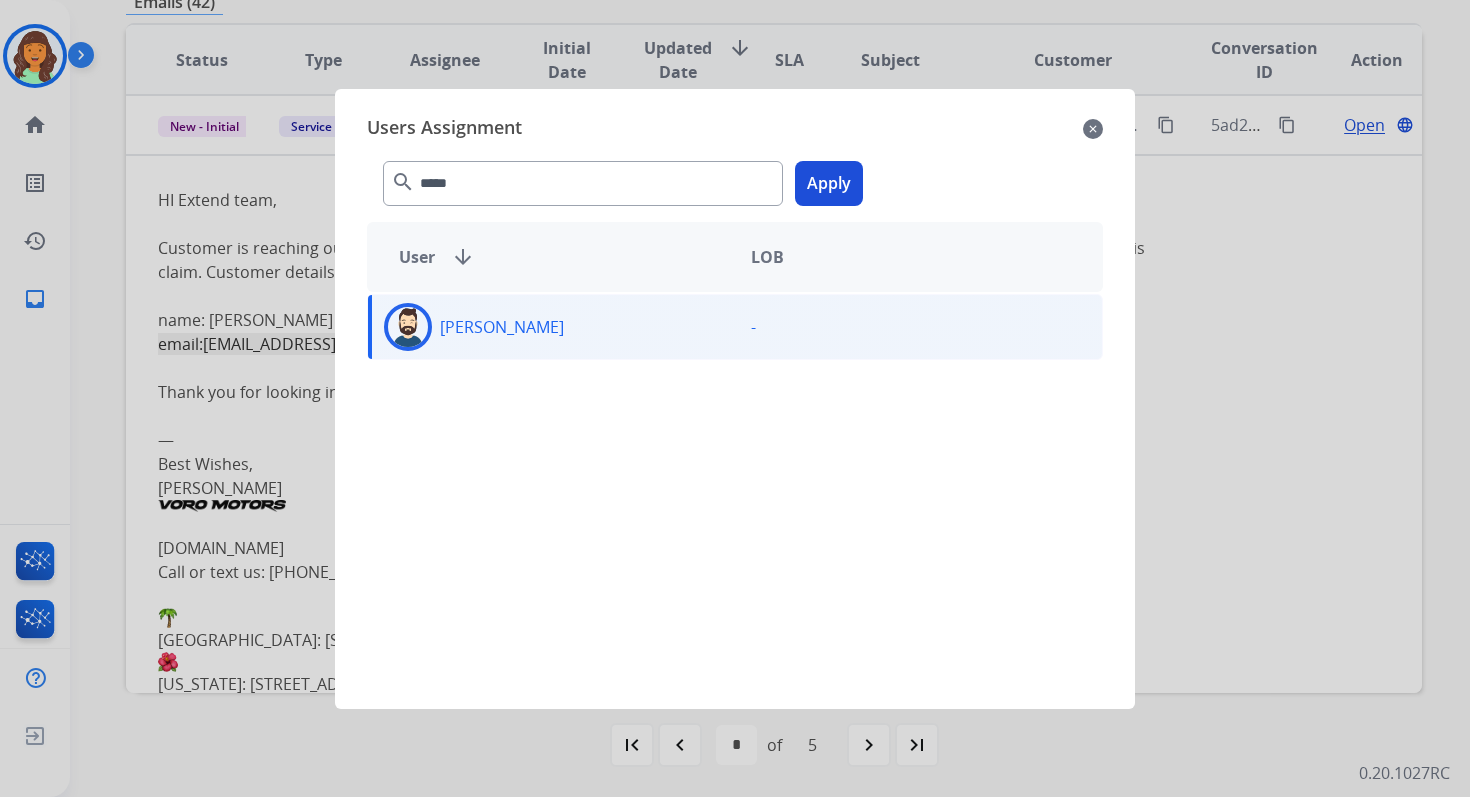 click on "Apply" 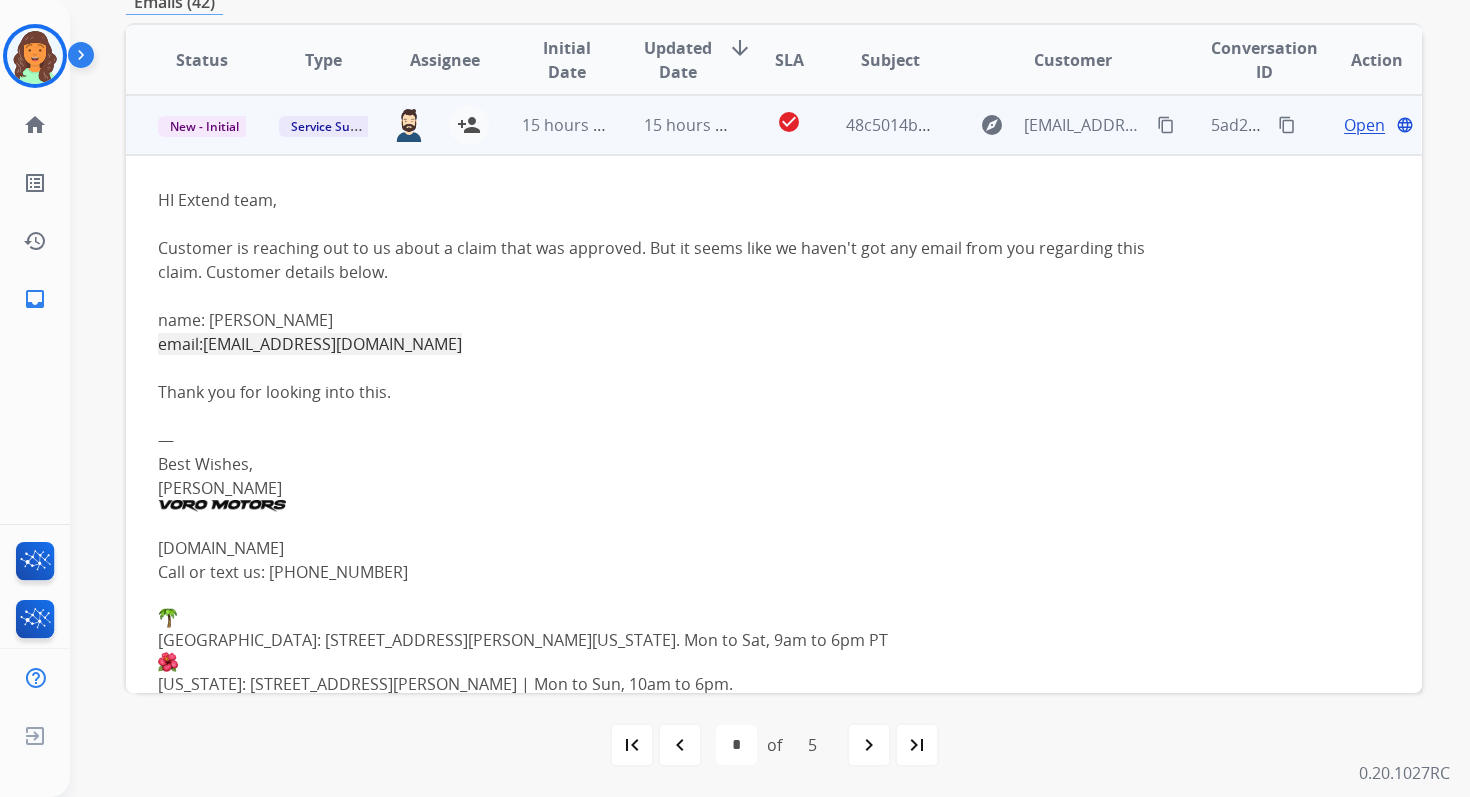 click on "15 hours ago" at bounding box center (693, 125) 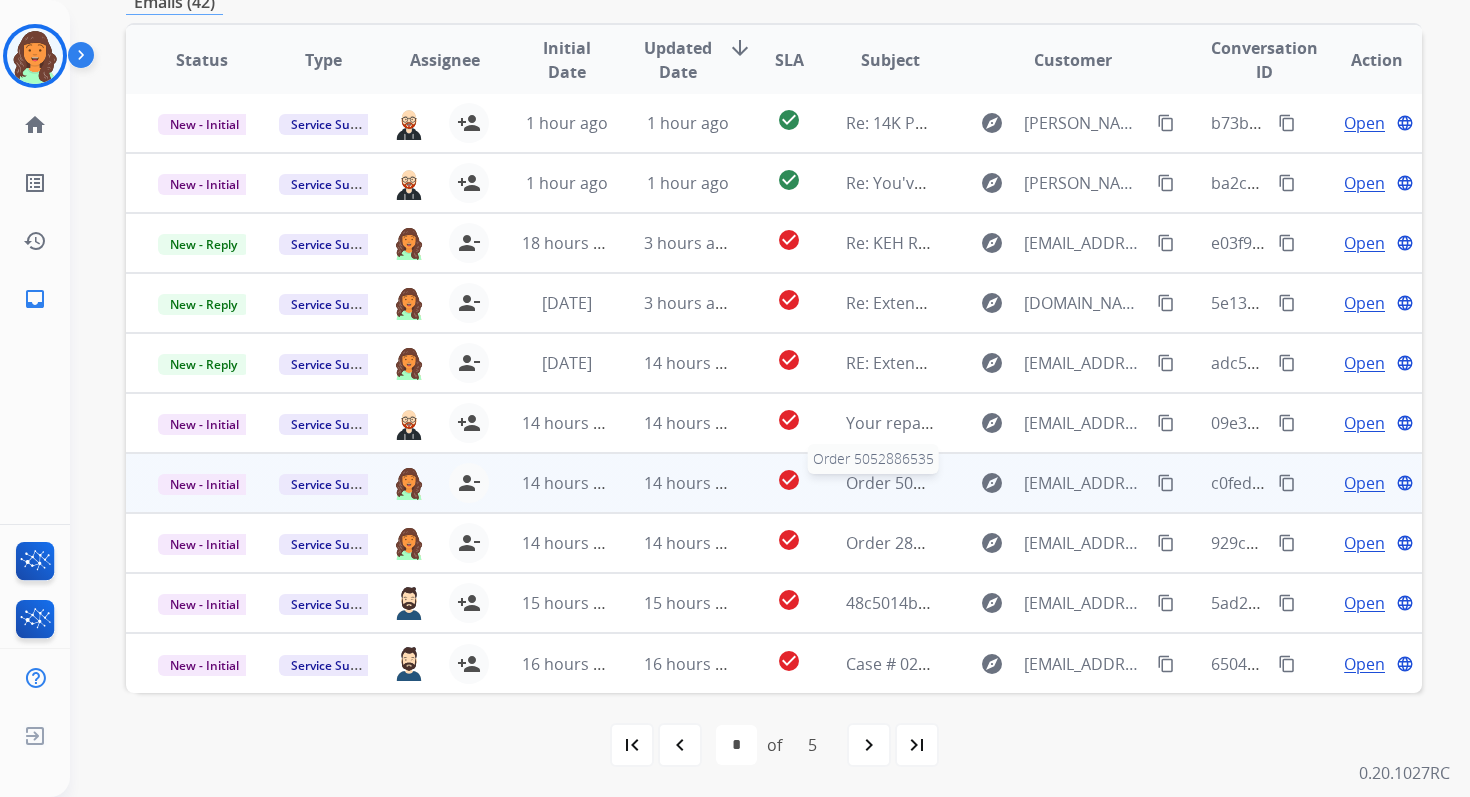 scroll, scrollTop: 0, scrollLeft: 0, axis: both 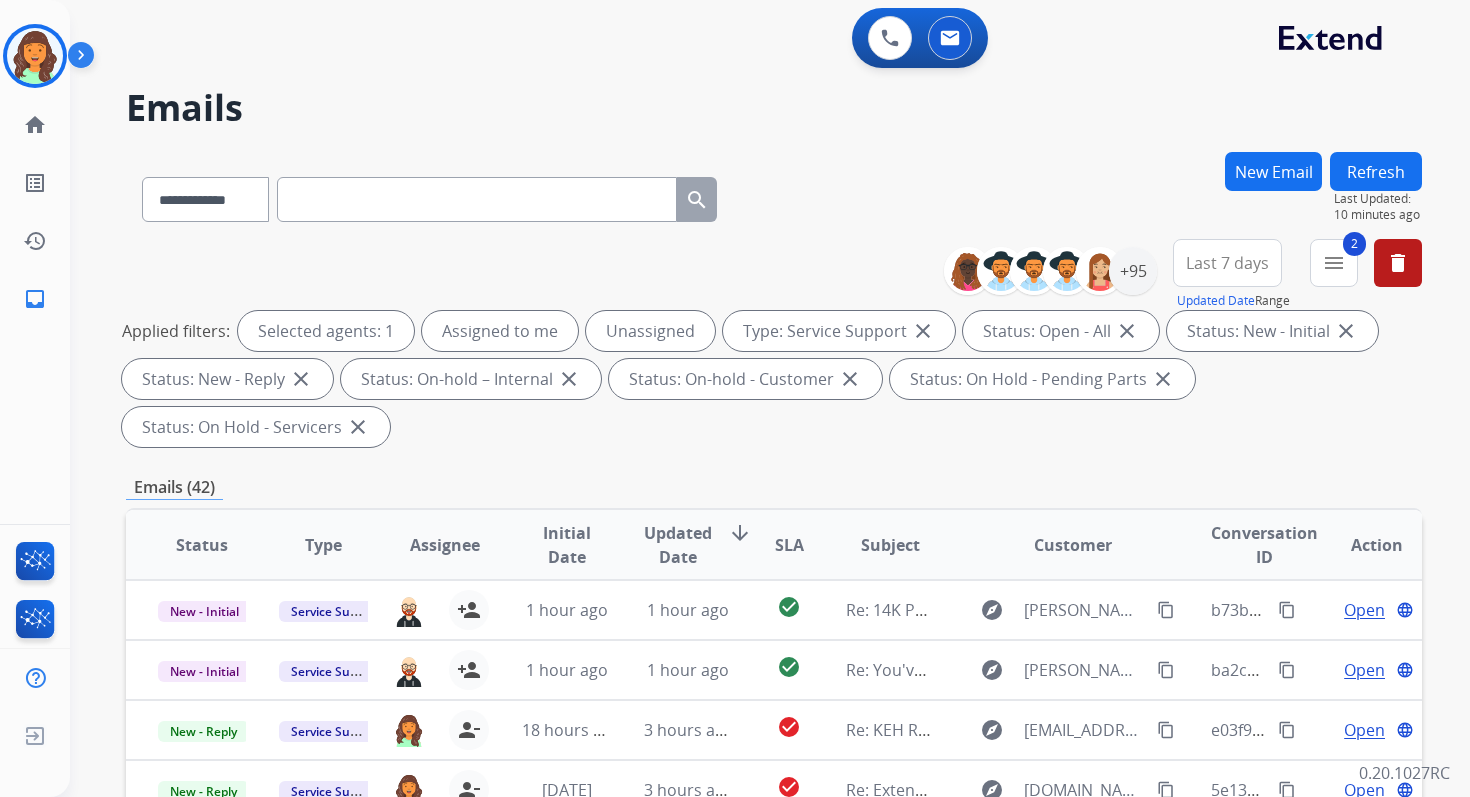 click on "Refresh" at bounding box center (1376, 171) 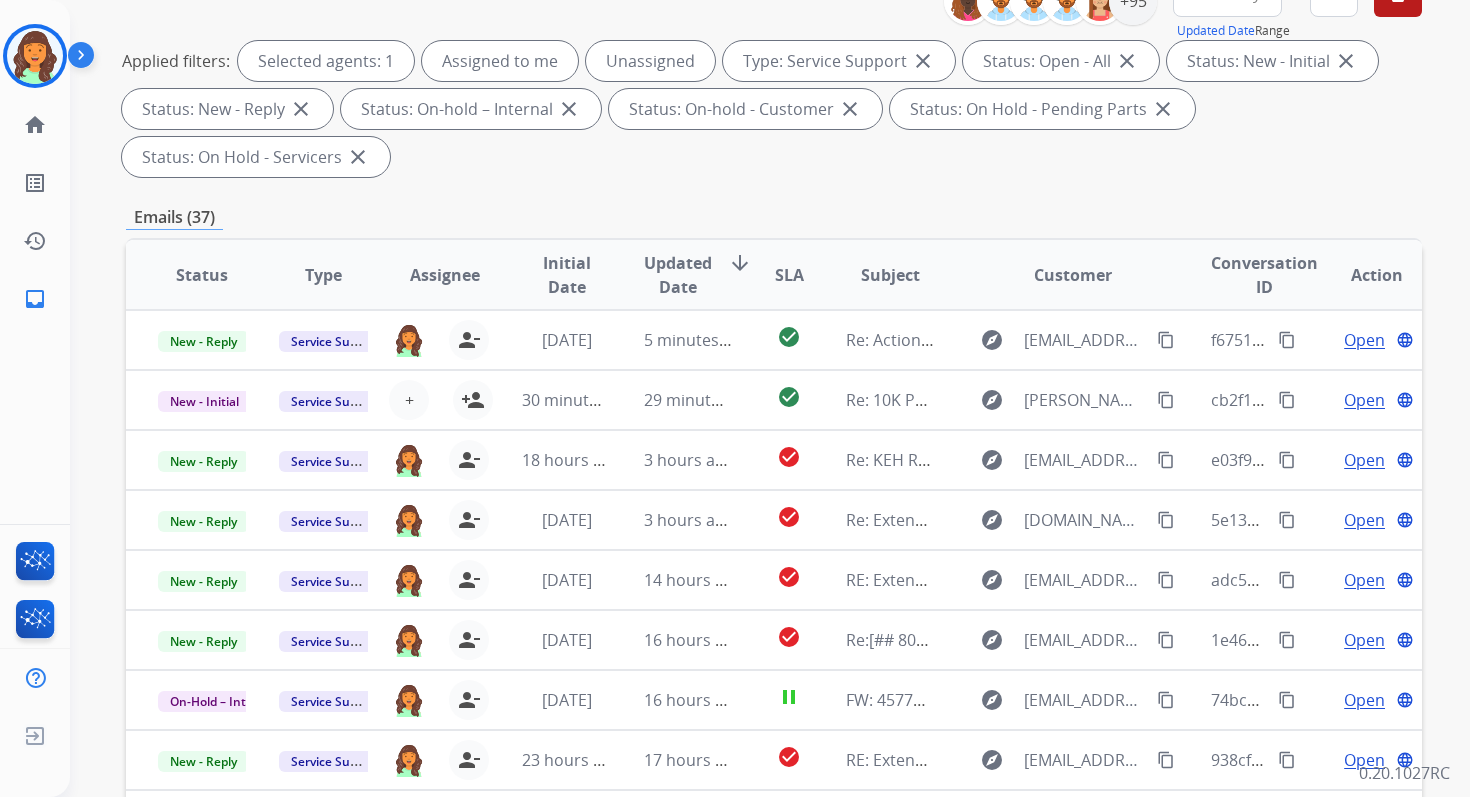 scroll, scrollTop: 485, scrollLeft: 0, axis: vertical 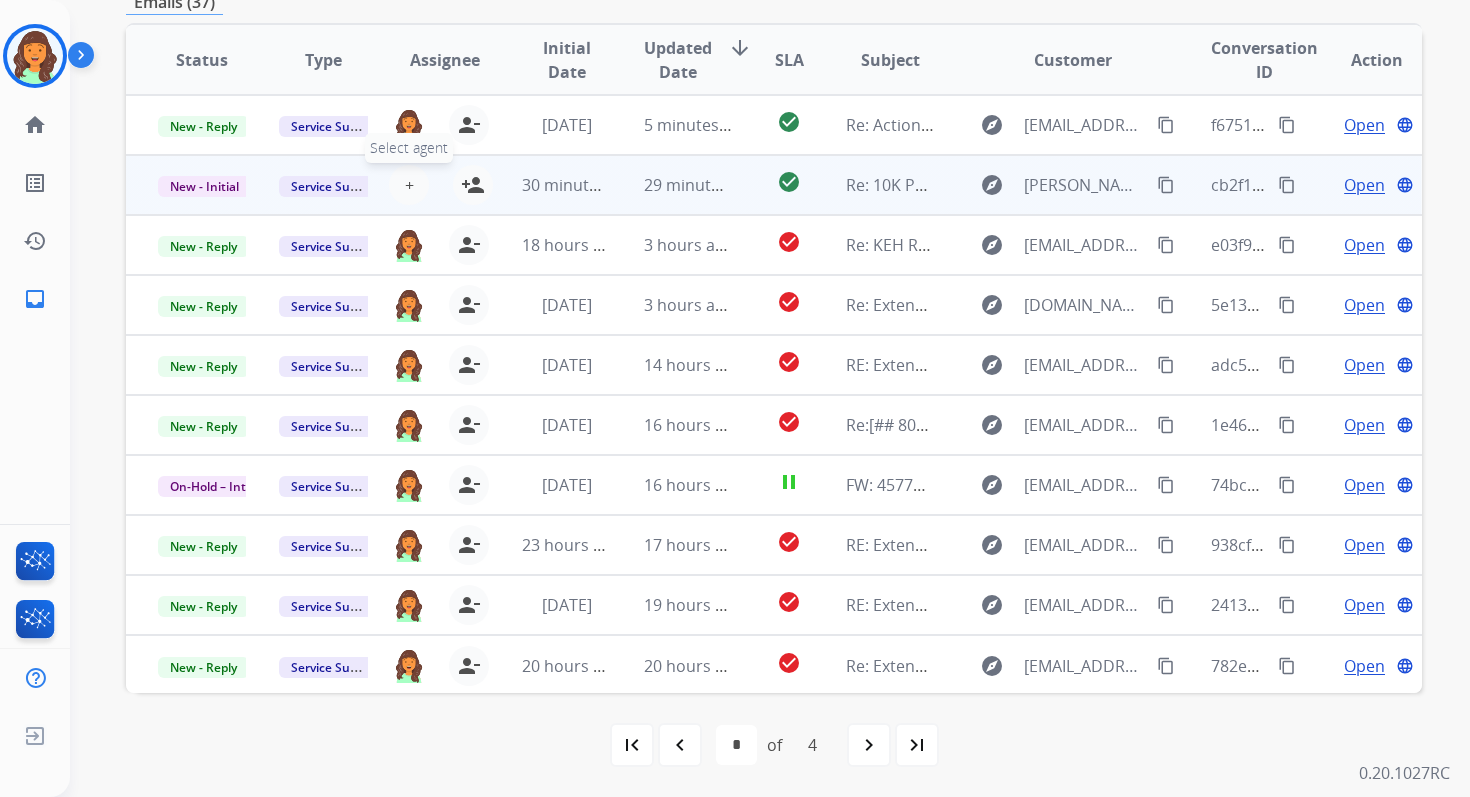 click on "+" at bounding box center [409, 185] 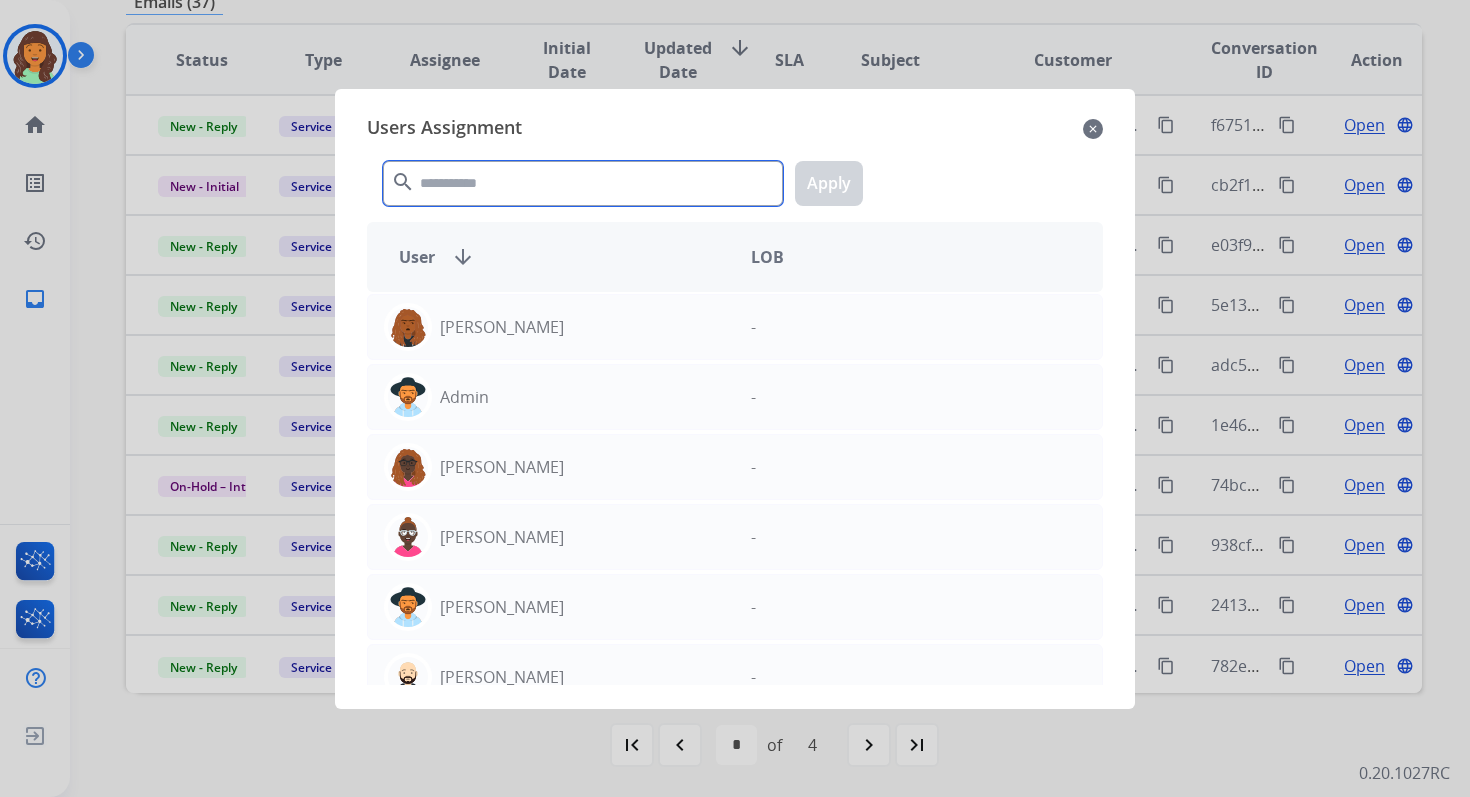 click 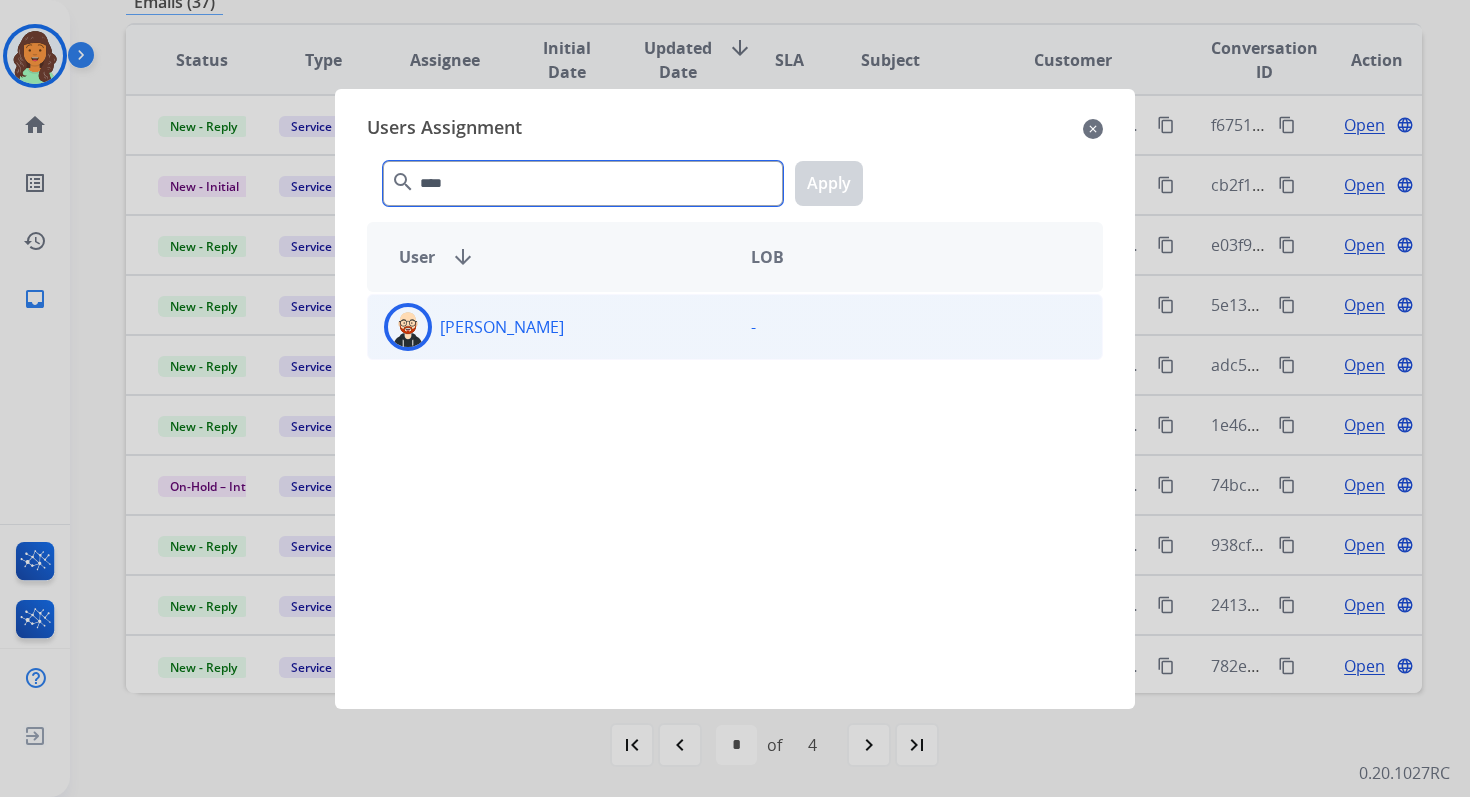 type on "****" 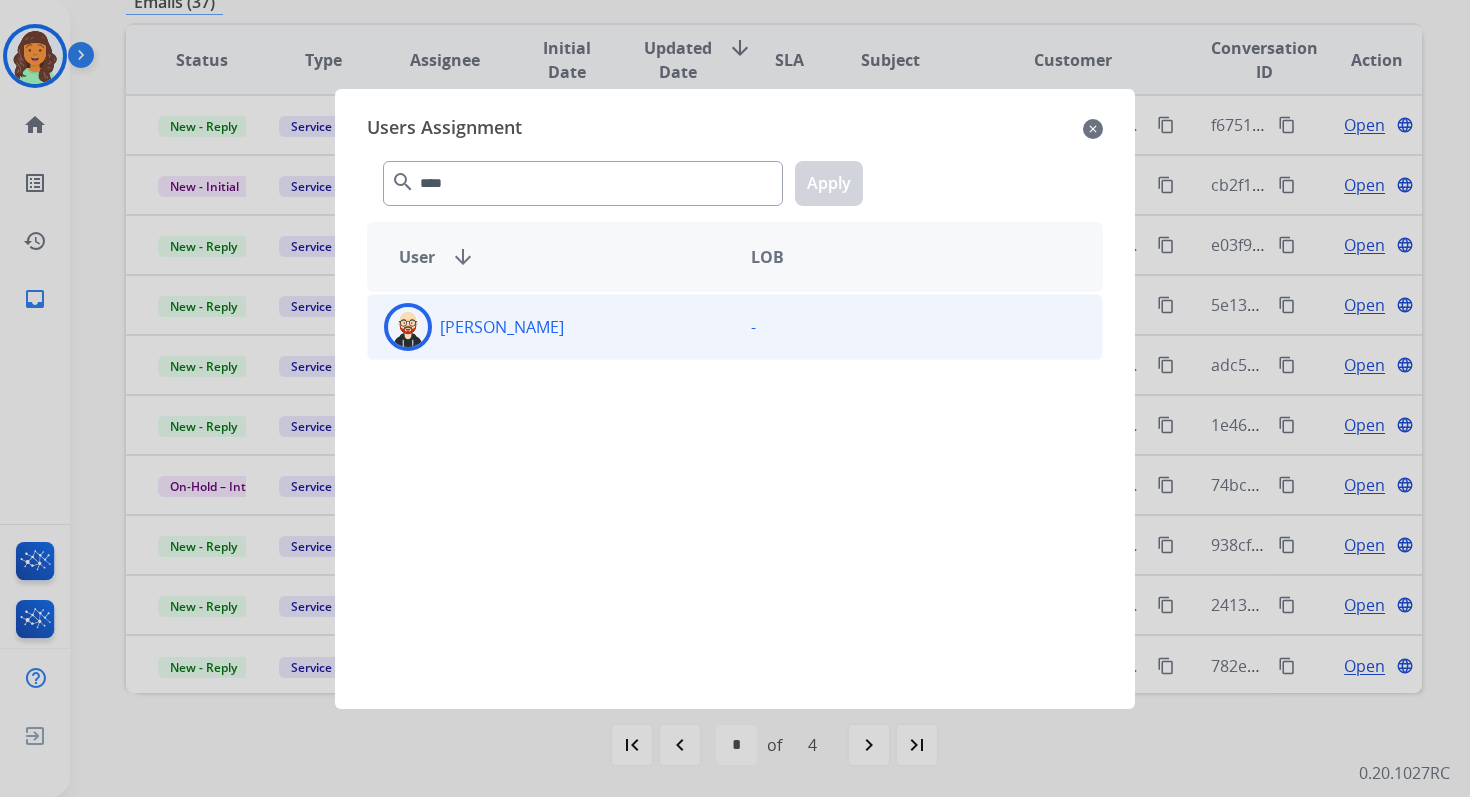 click on "[PERSON_NAME]" 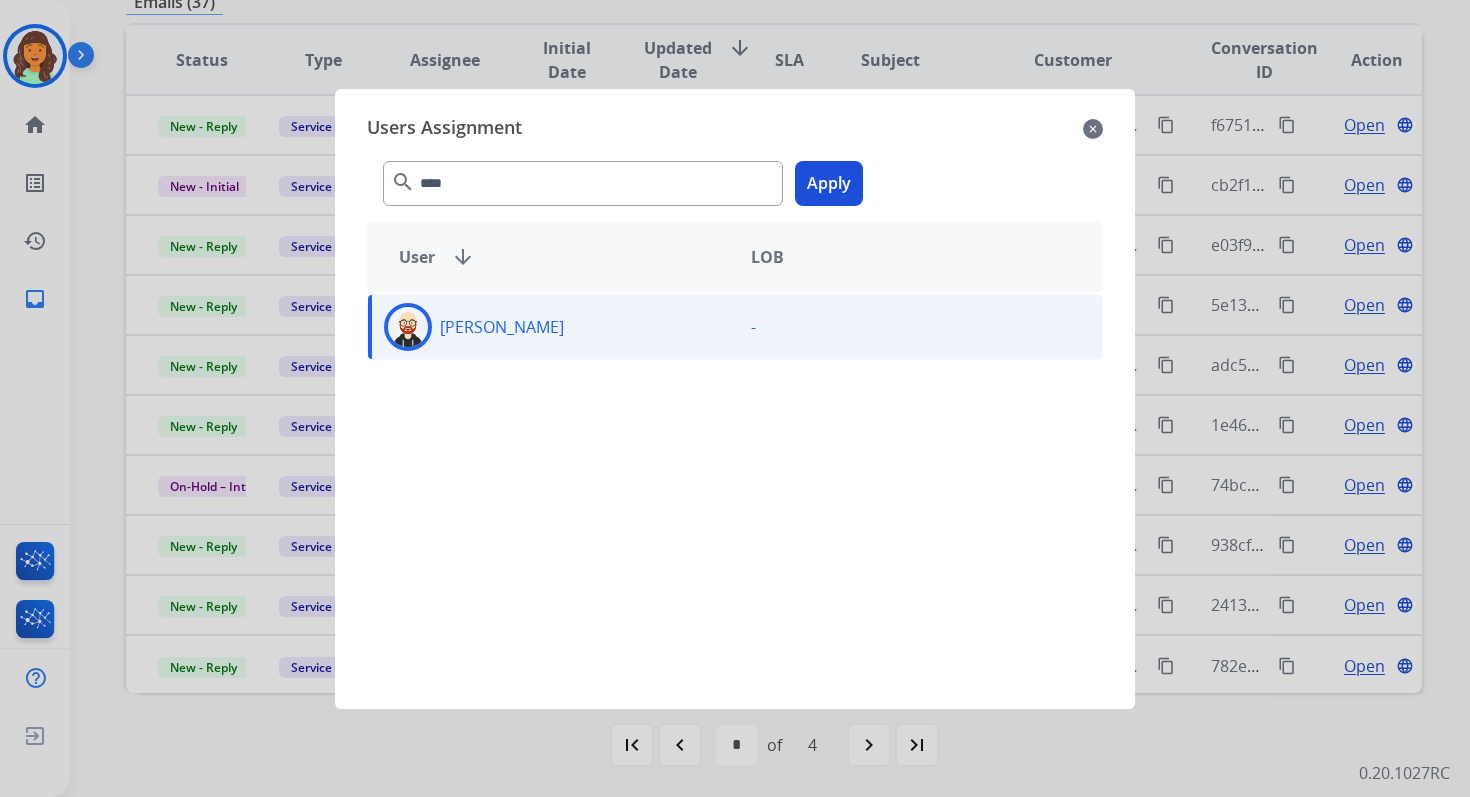 click on "Apply" 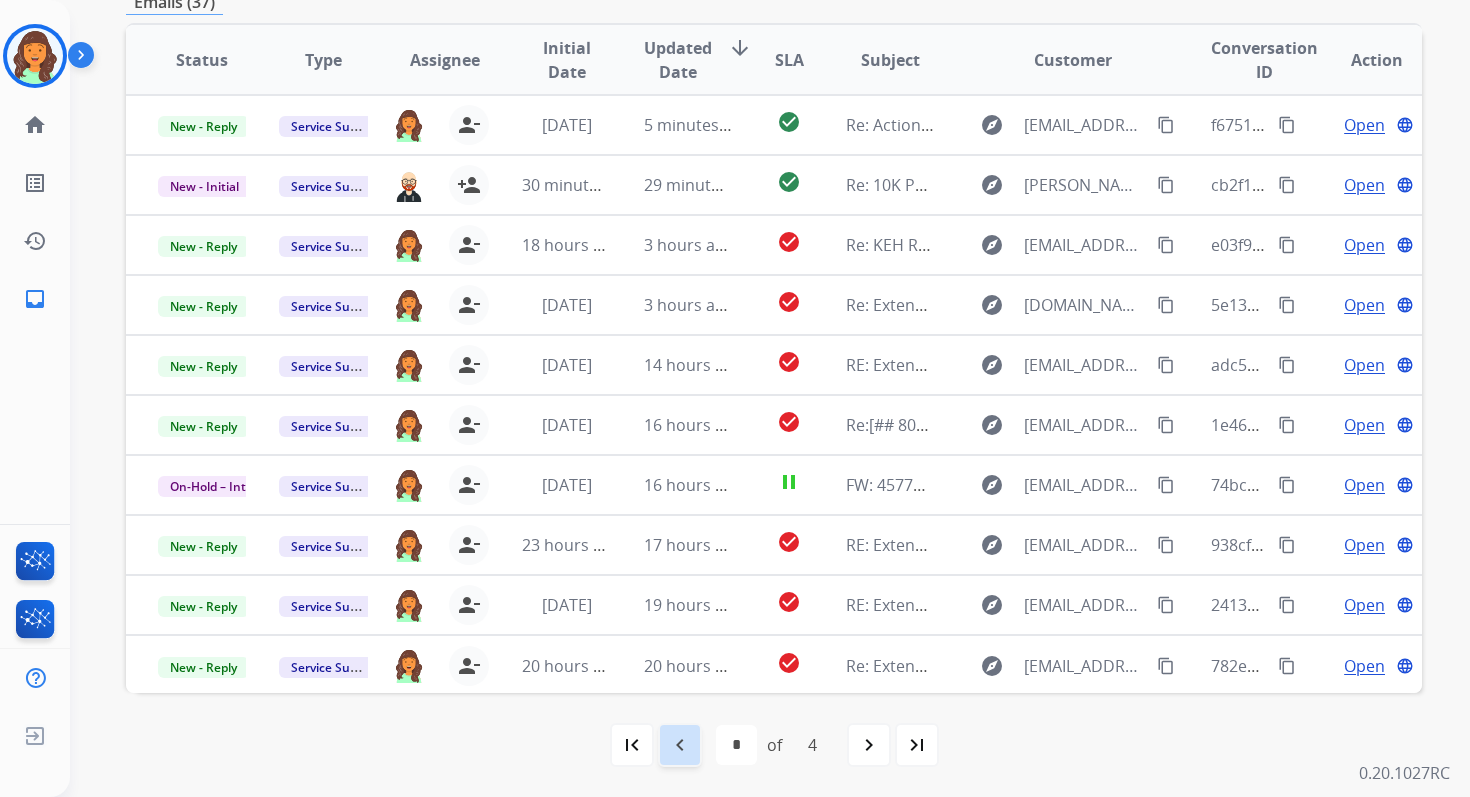 click on "navigate_before" at bounding box center [680, 745] 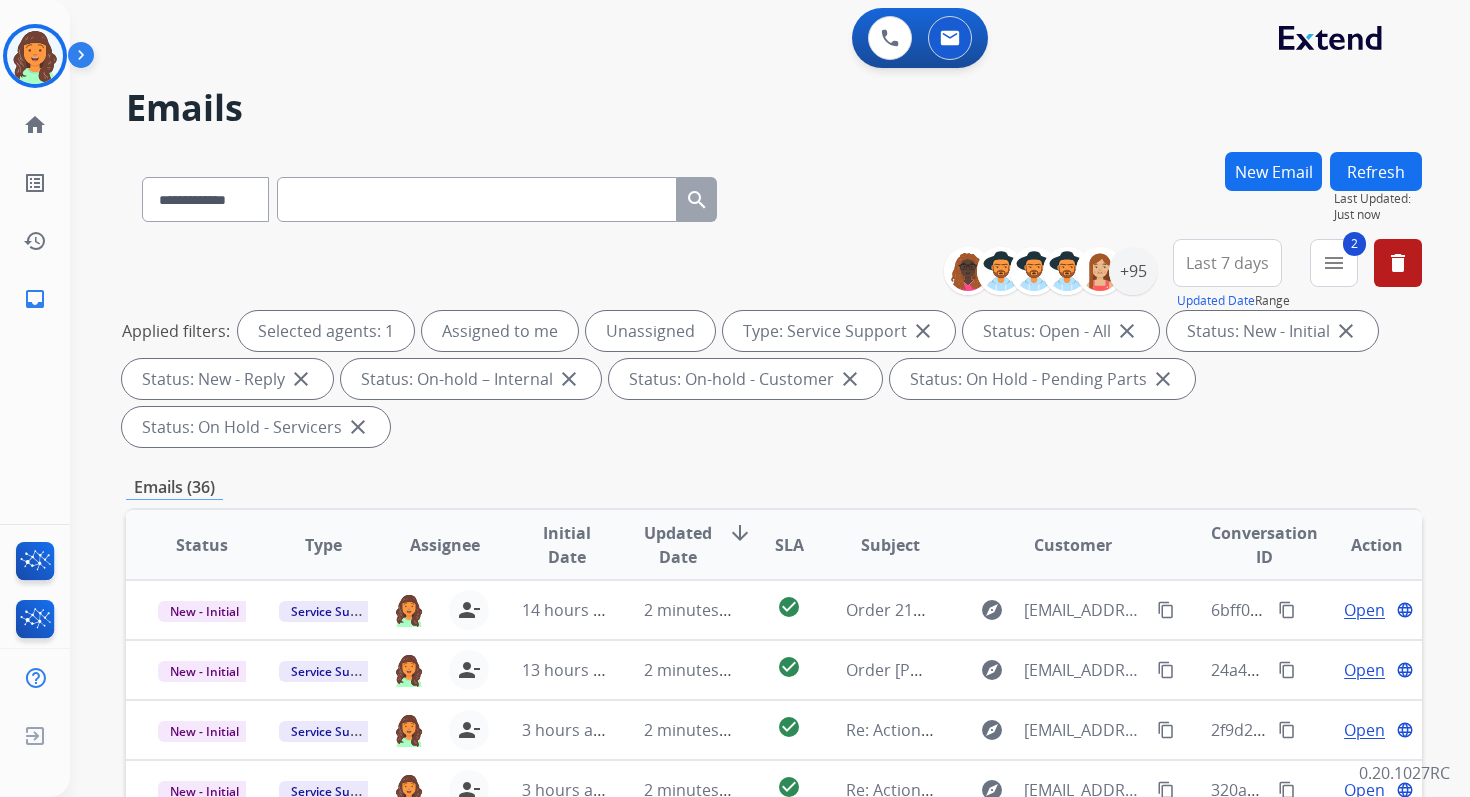 scroll, scrollTop: 2, scrollLeft: 0, axis: vertical 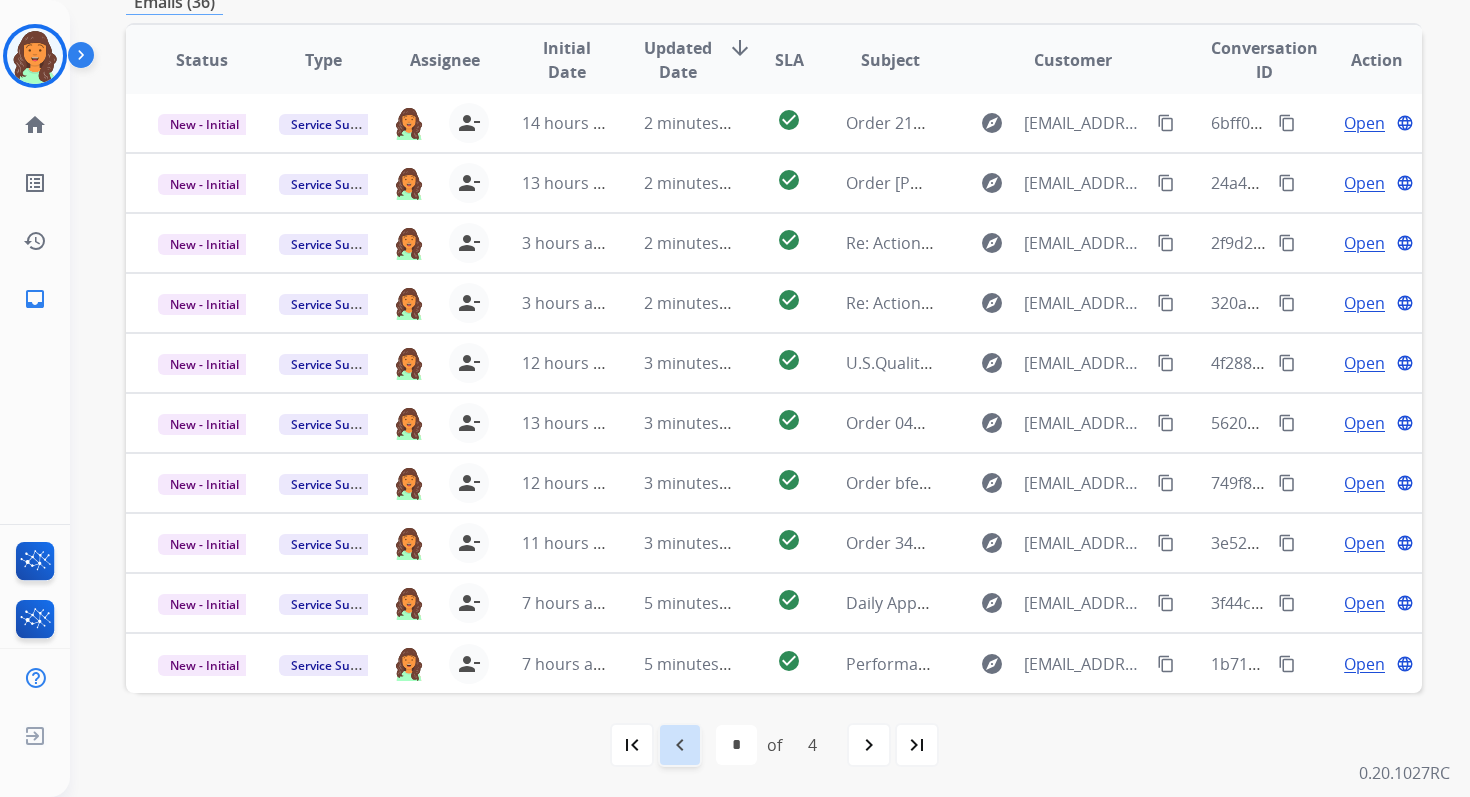 click on "navigate_before" at bounding box center (680, 745) 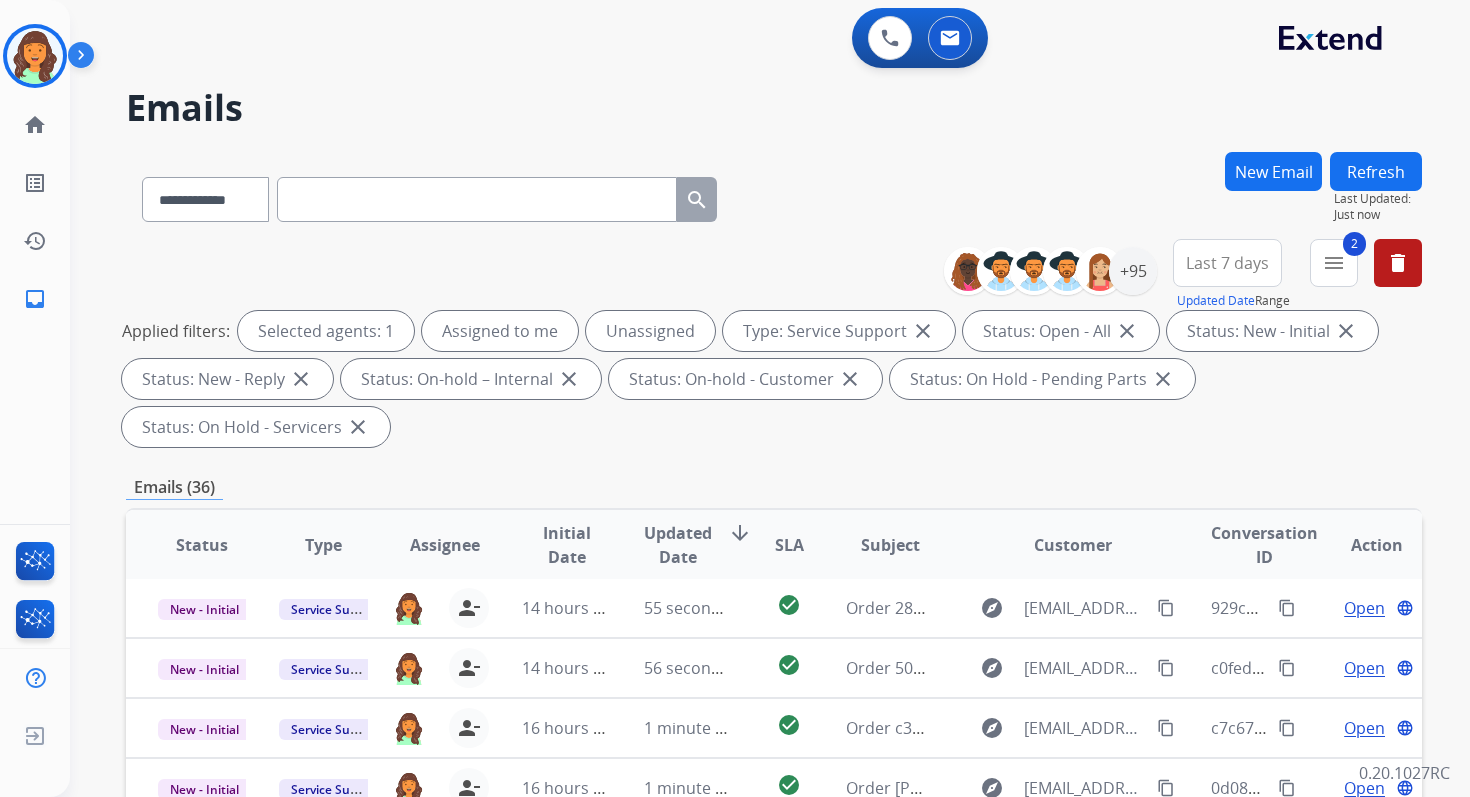 scroll, scrollTop: 485, scrollLeft: 0, axis: vertical 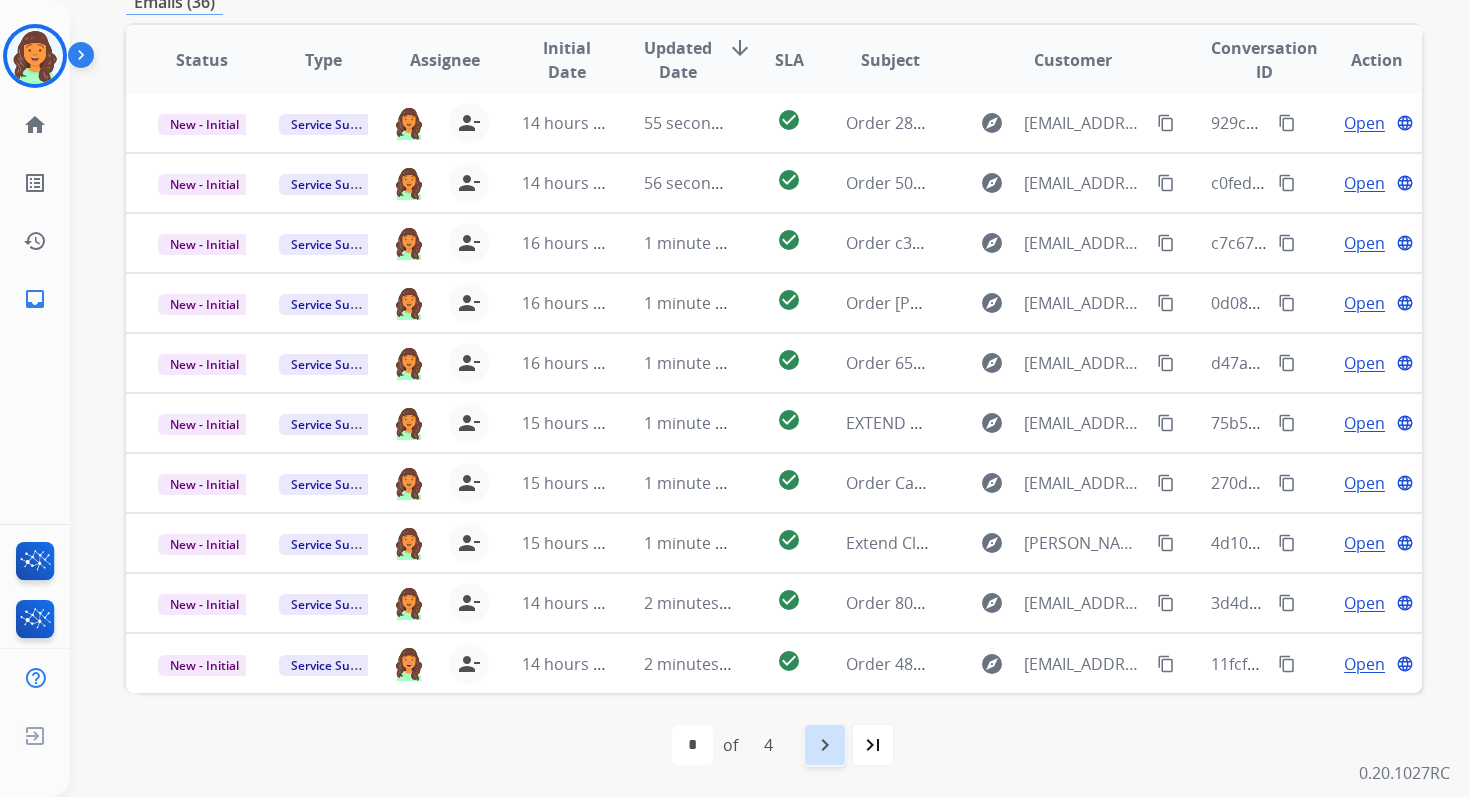 click on "navigate_next" at bounding box center (825, 745) 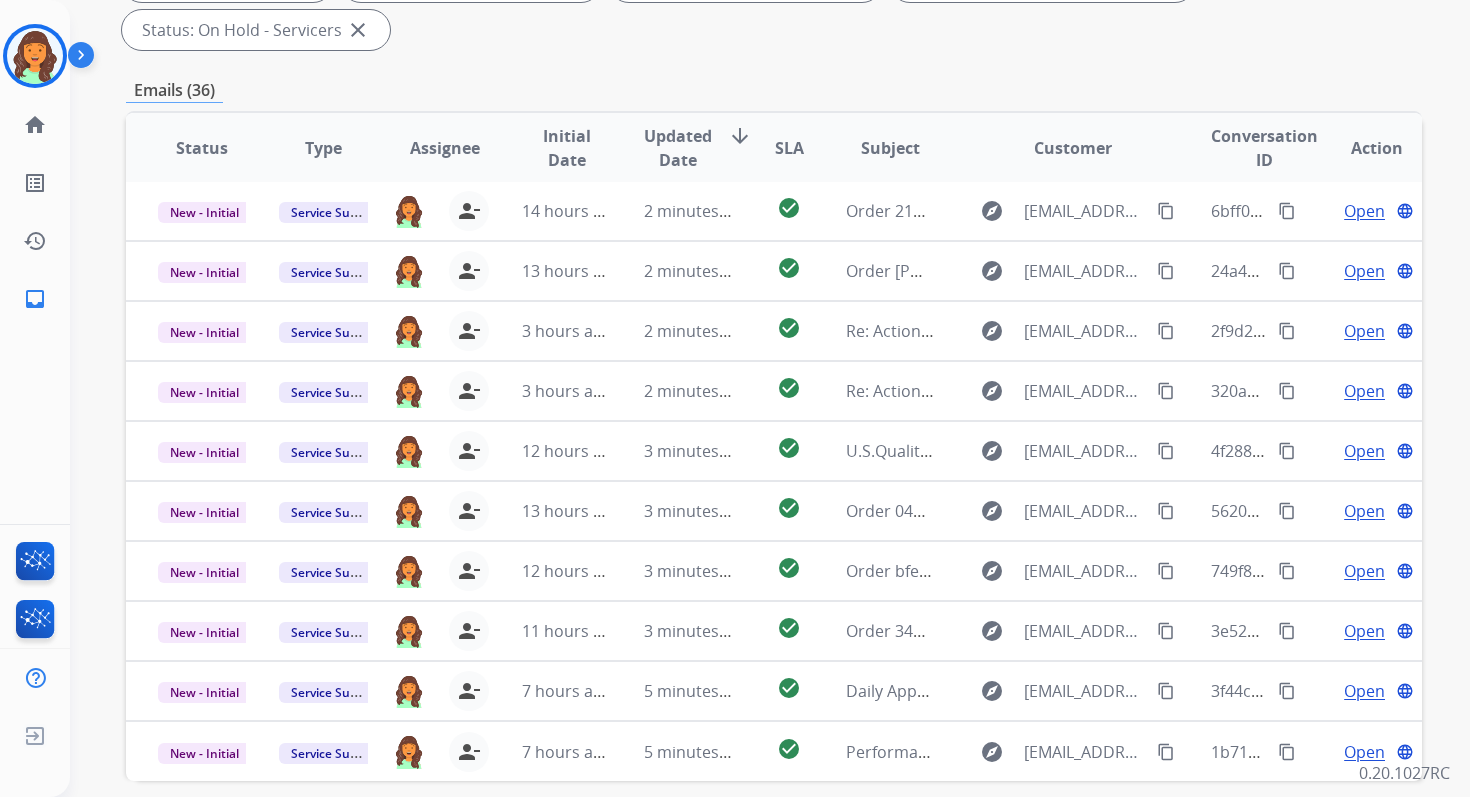 scroll, scrollTop: 485, scrollLeft: 0, axis: vertical 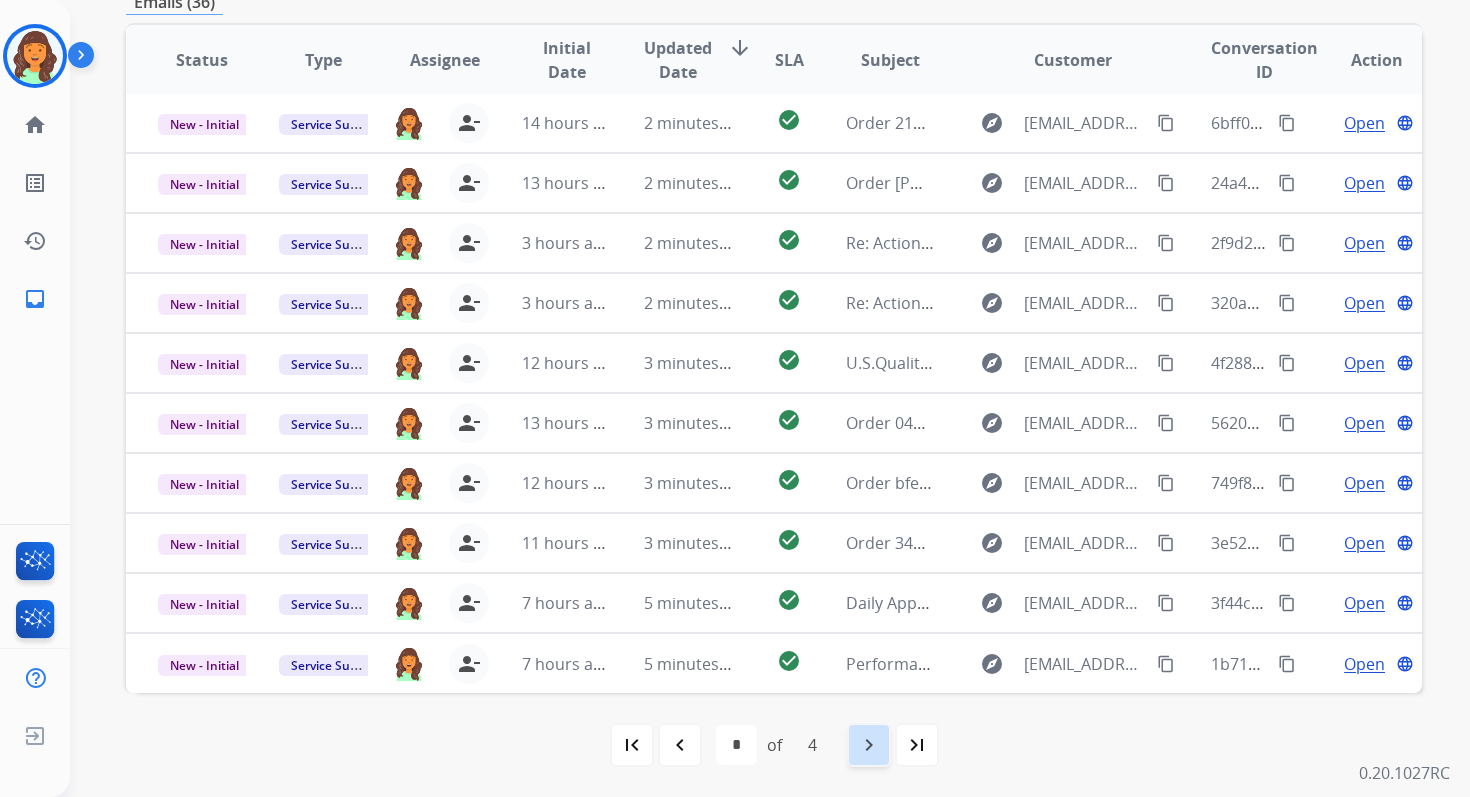 click on "navigate_next" at bounding box center (869, 745) 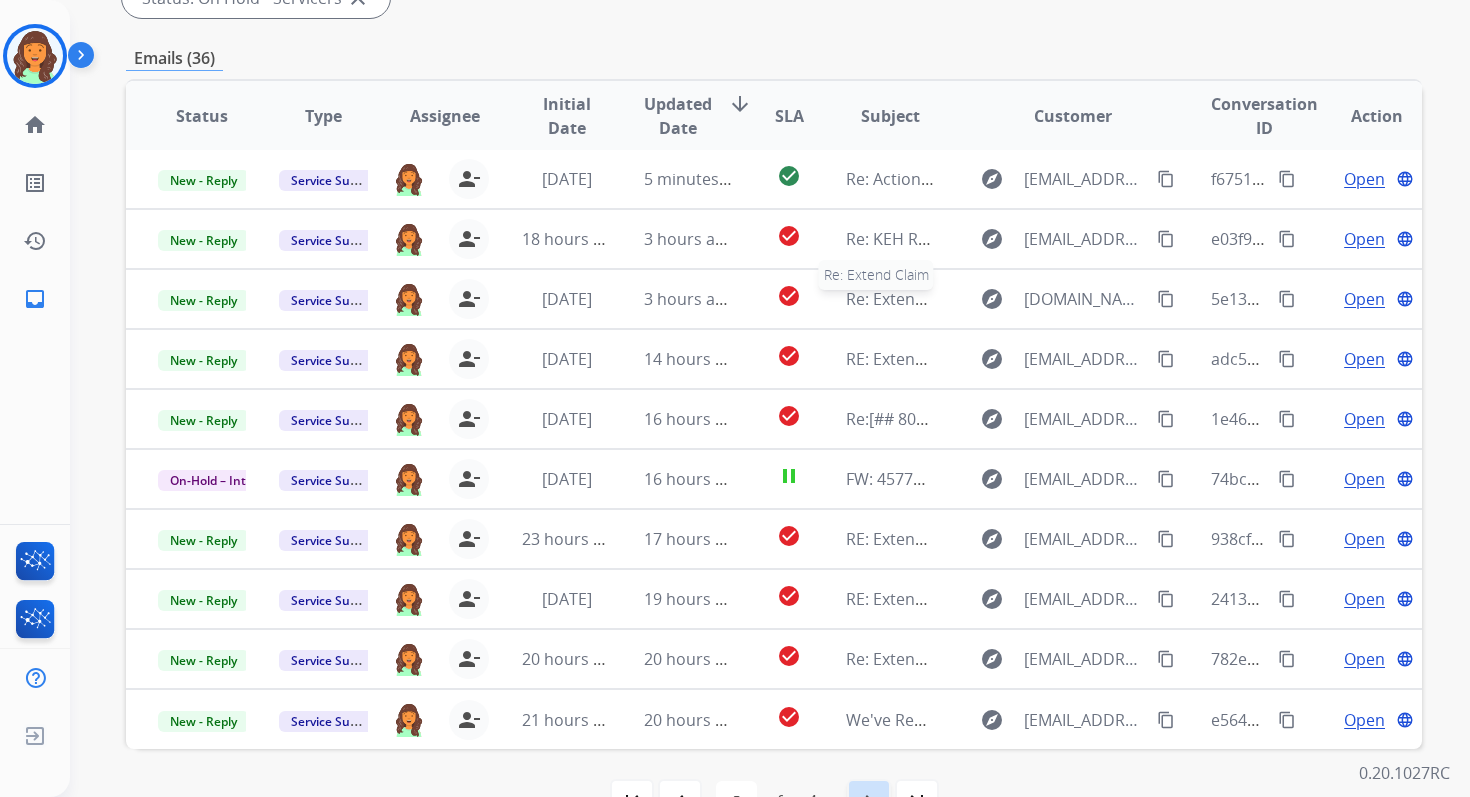 scroll, scrollTop: 485, scrollLeft: 0, axis: vertical 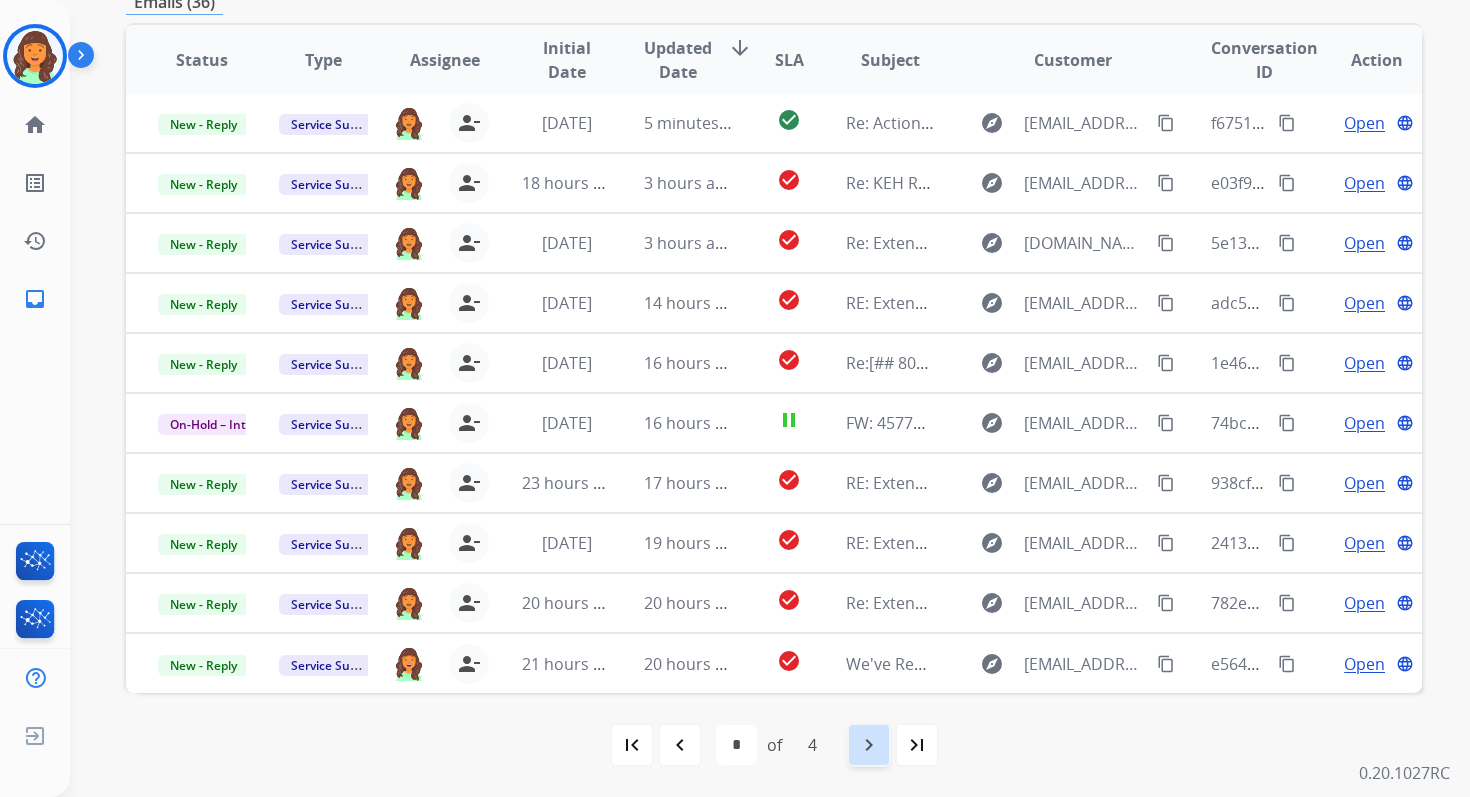 click on "navigate_next" at bounding box center [869, 745] 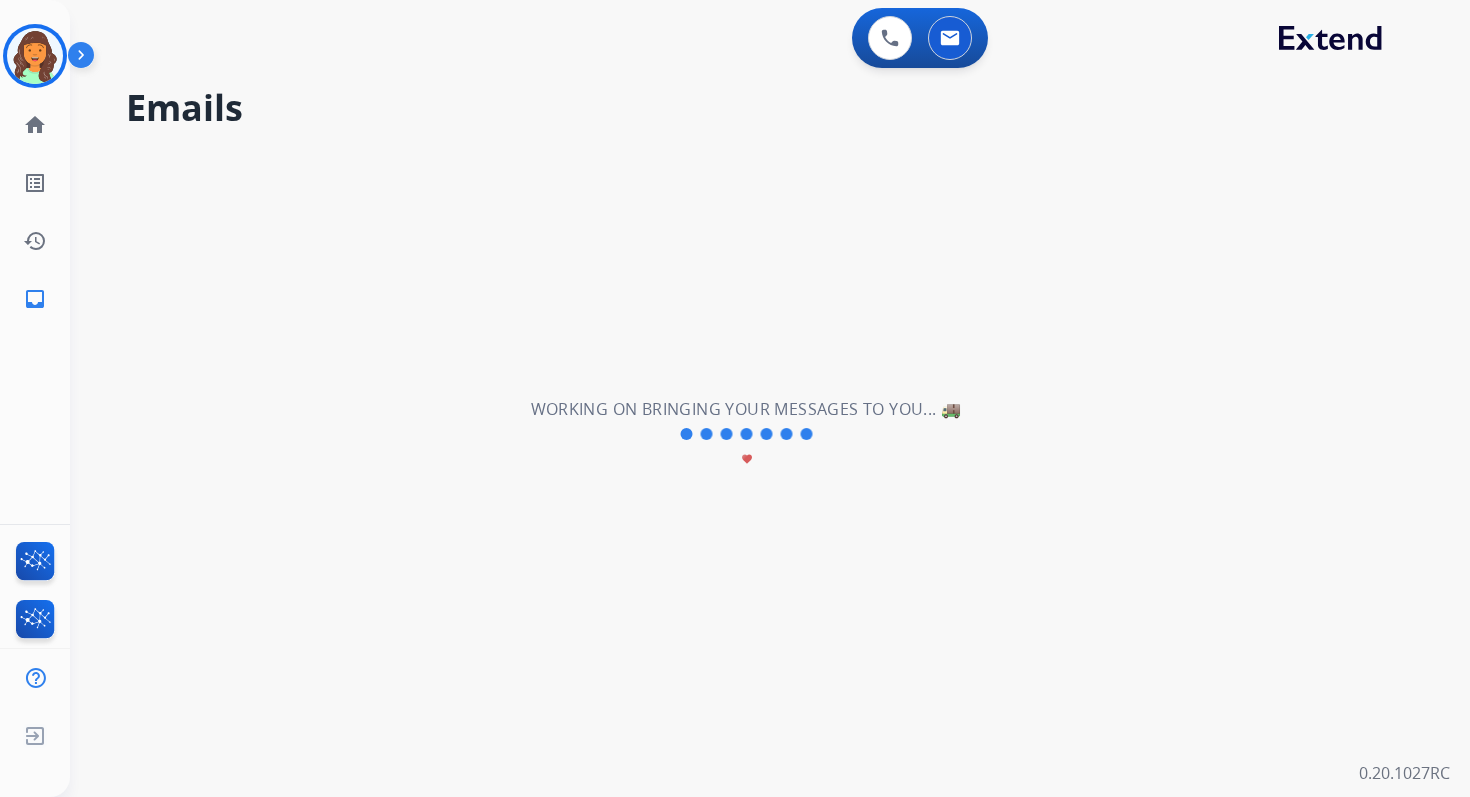 scroll, scrollTop: 0, scrollLeft: 0, axis: both 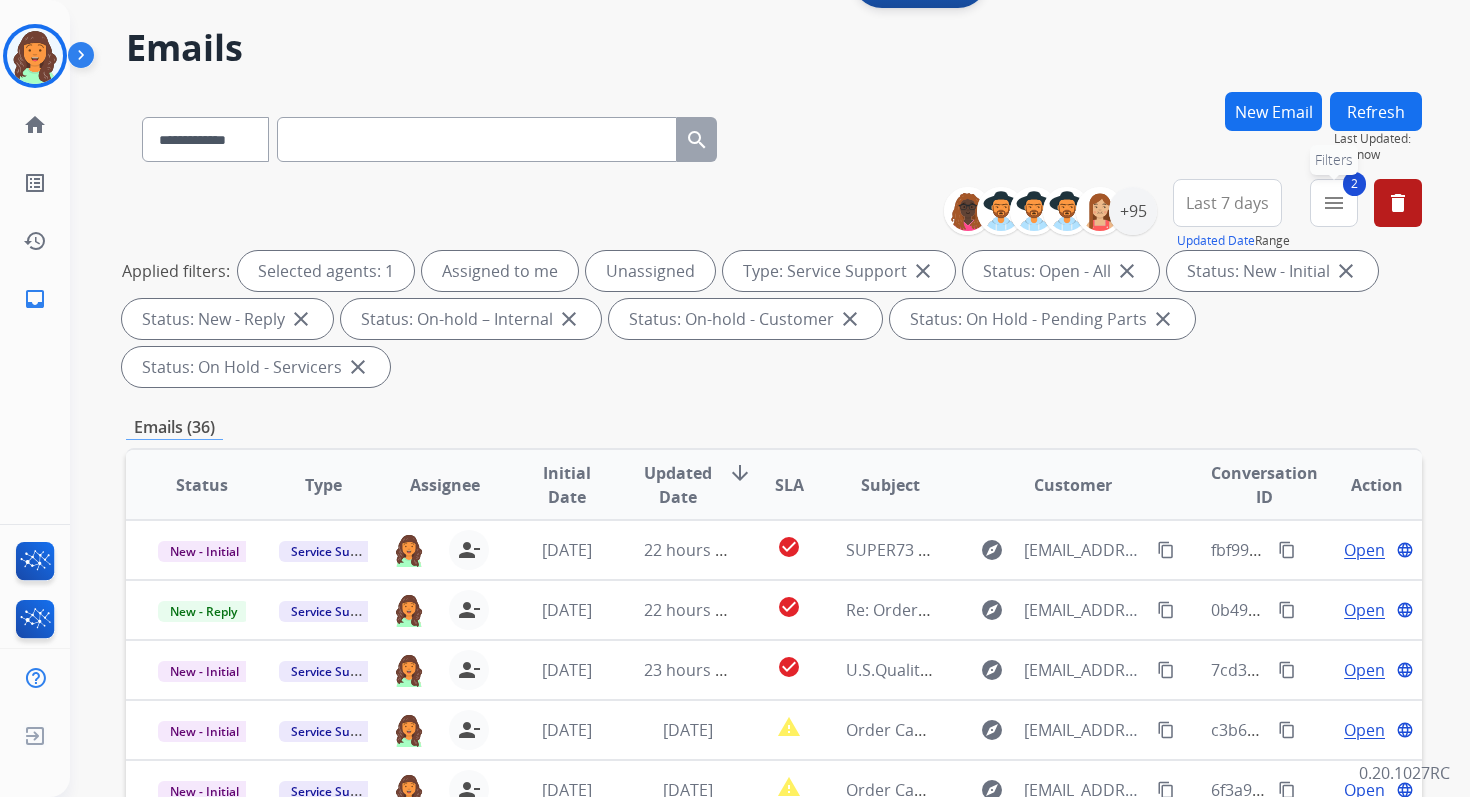 click on "2 menu  Filters" at bounding box center [1334, 203] 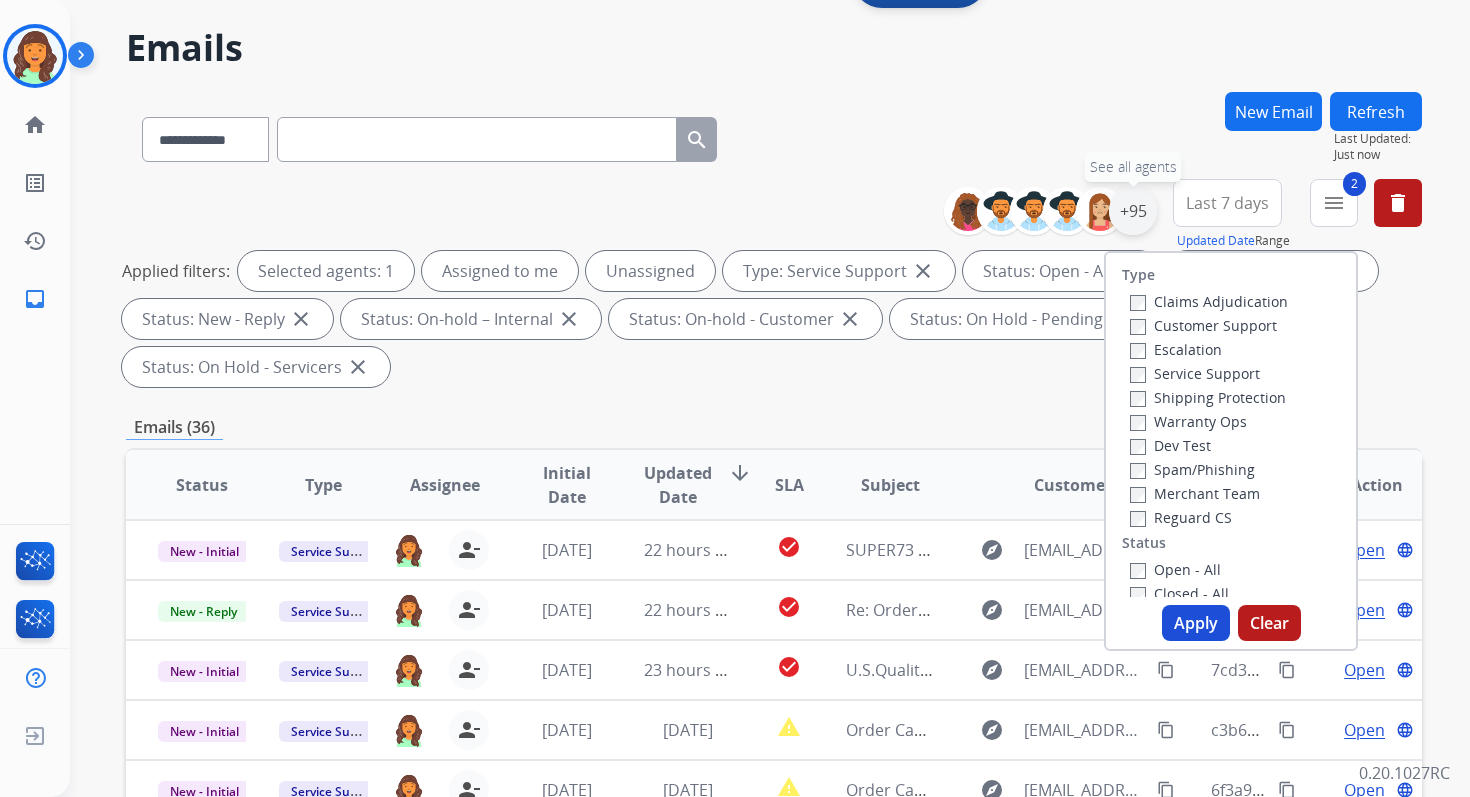 click on "+95" at bounding box center [1133, 211] 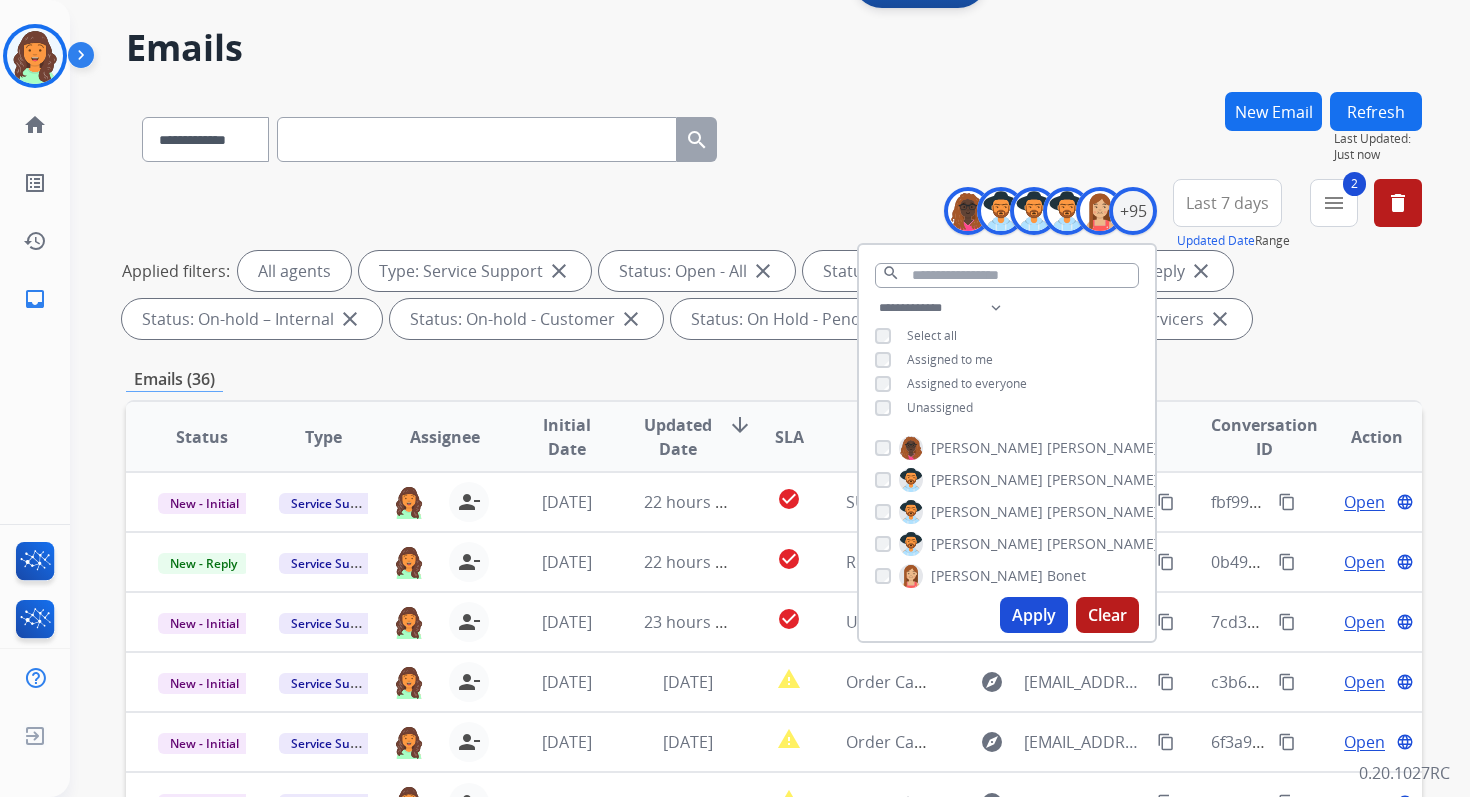 click on "Apply" at bounding box center [1034, 615] 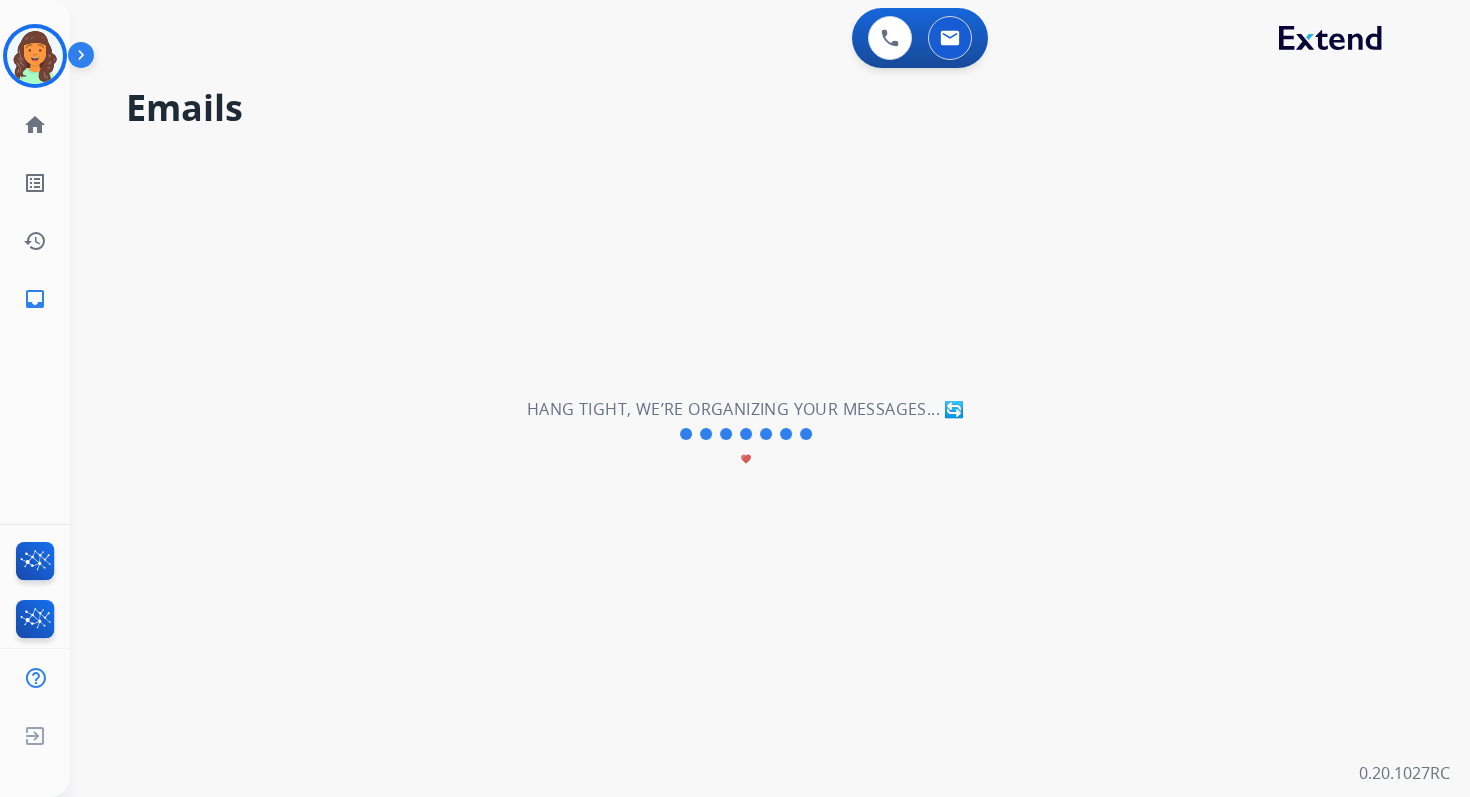 scroll, scrollTop: 0, scrollLeft: 0, axis: both 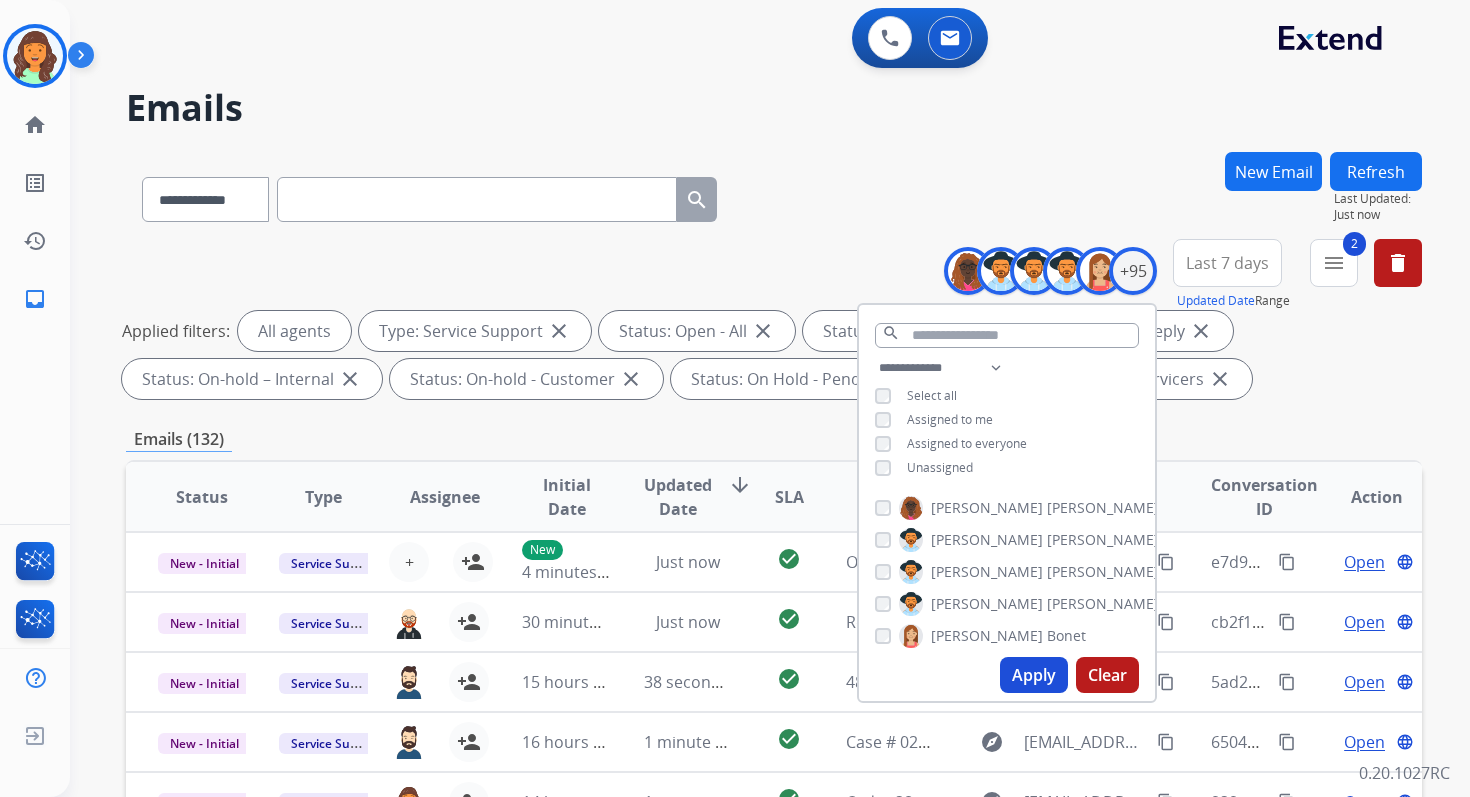click on "Emails (132)" at bounding box center (774, 439) 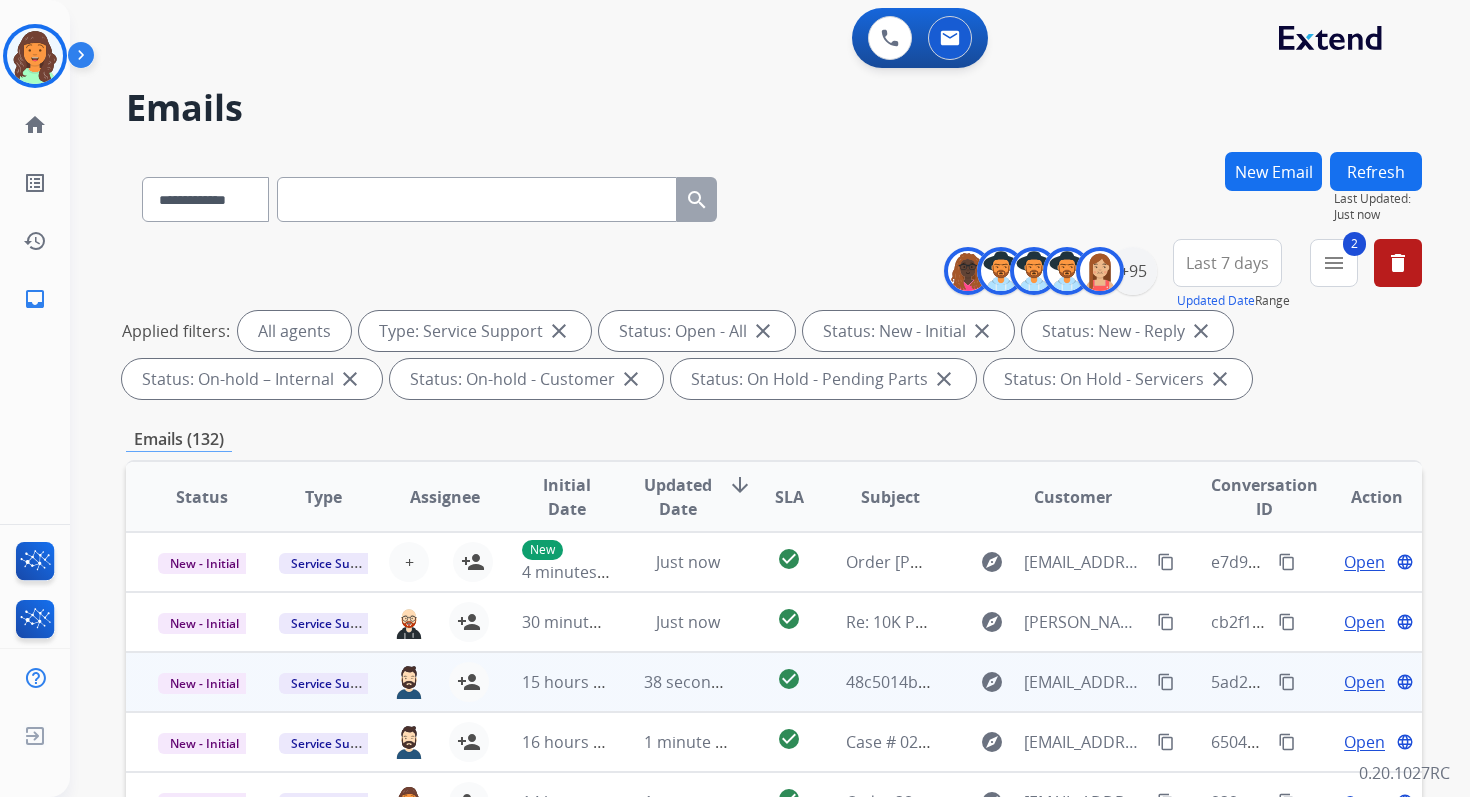 scroll, scrollTop: 2, scrollLeft: 0, axis: vertical 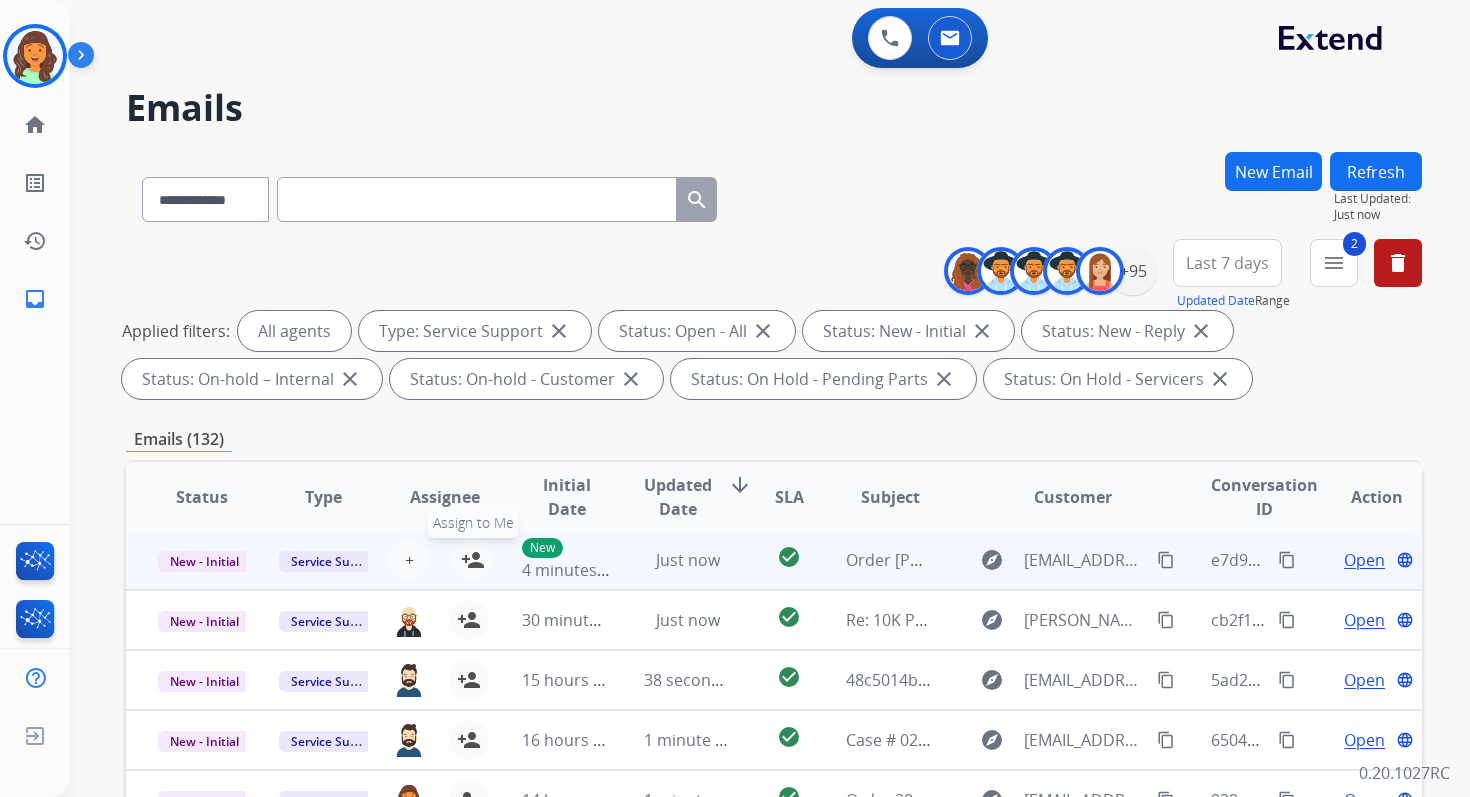 click on "person_add" at bounding box center [473, 560] 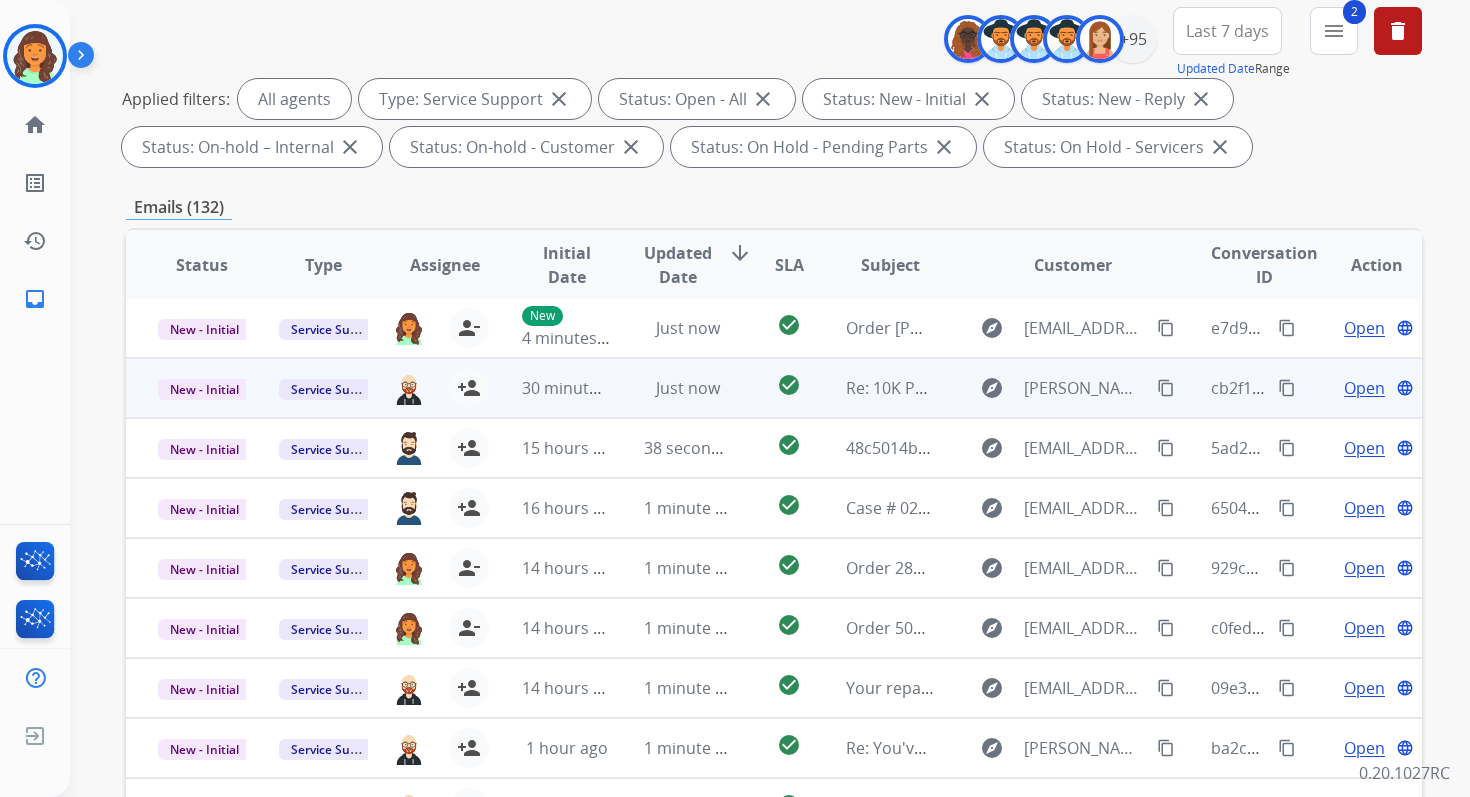 scroll, scrollTop: 437, scrollLeft: 0, axis: vertical 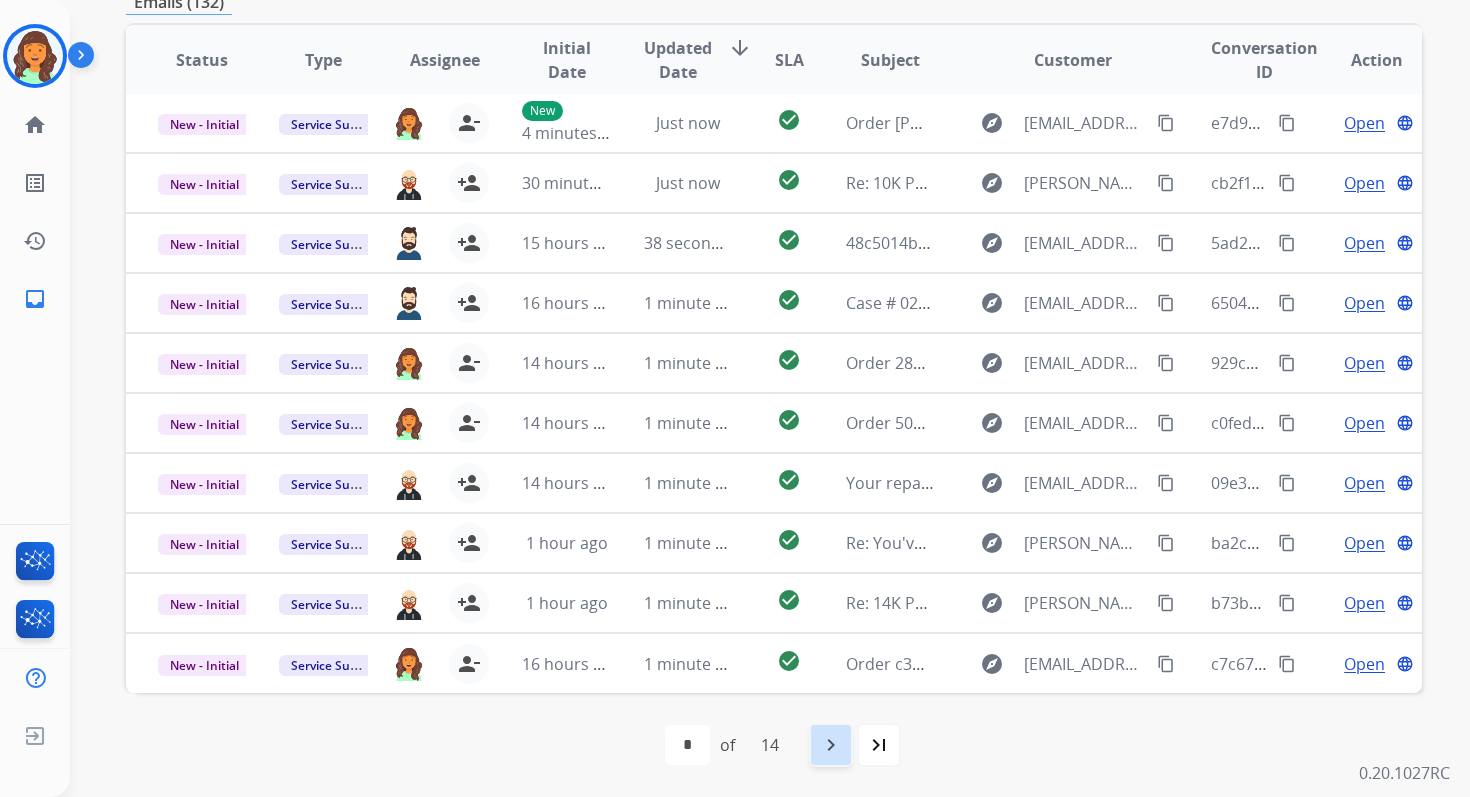 click on "navigate_next" at bounding box center [831, 745] 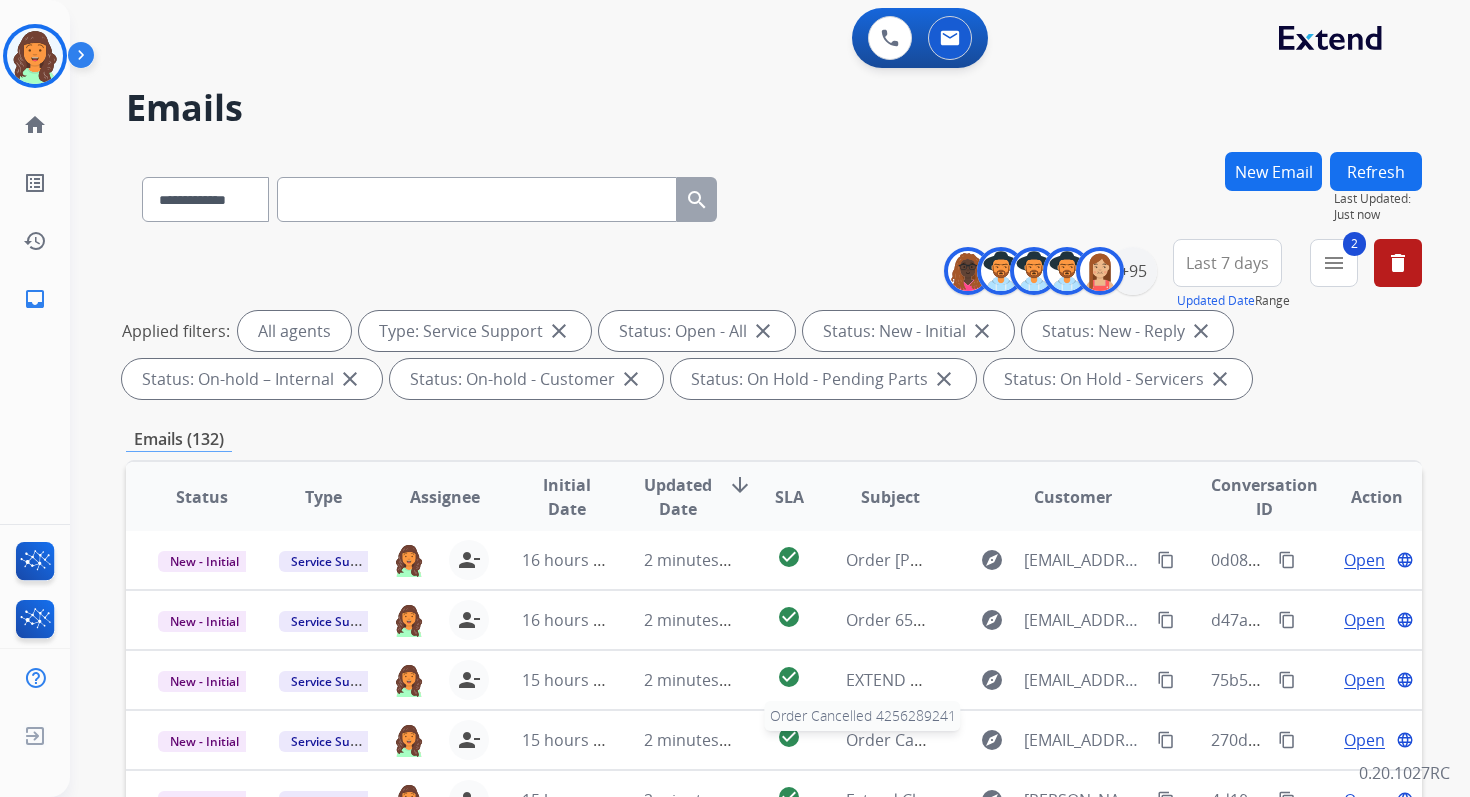 scroll, scrollTop: 437, scrollLeft: 0, axis: vertical 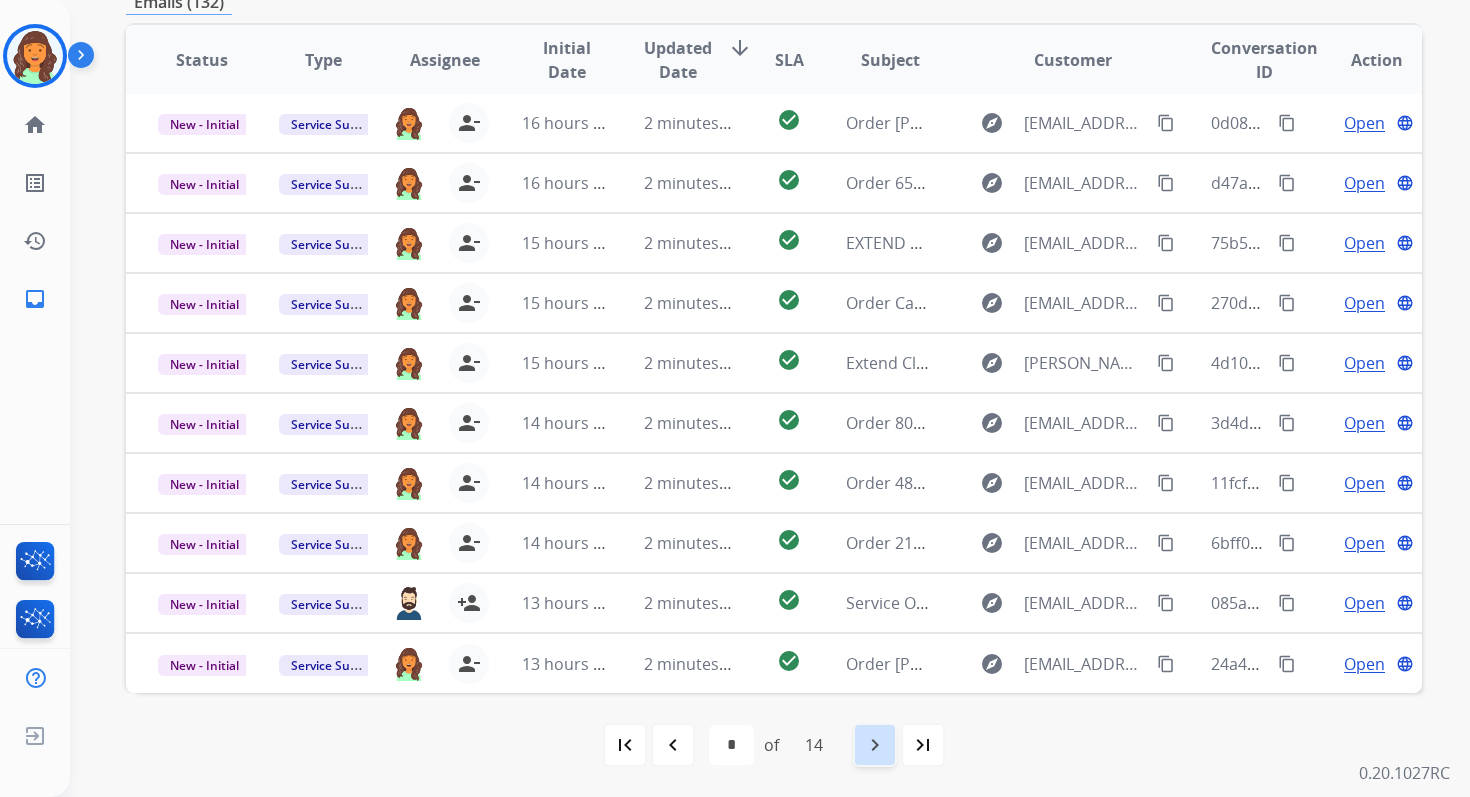click on "navigate_next" at bounding box center (875, 745) 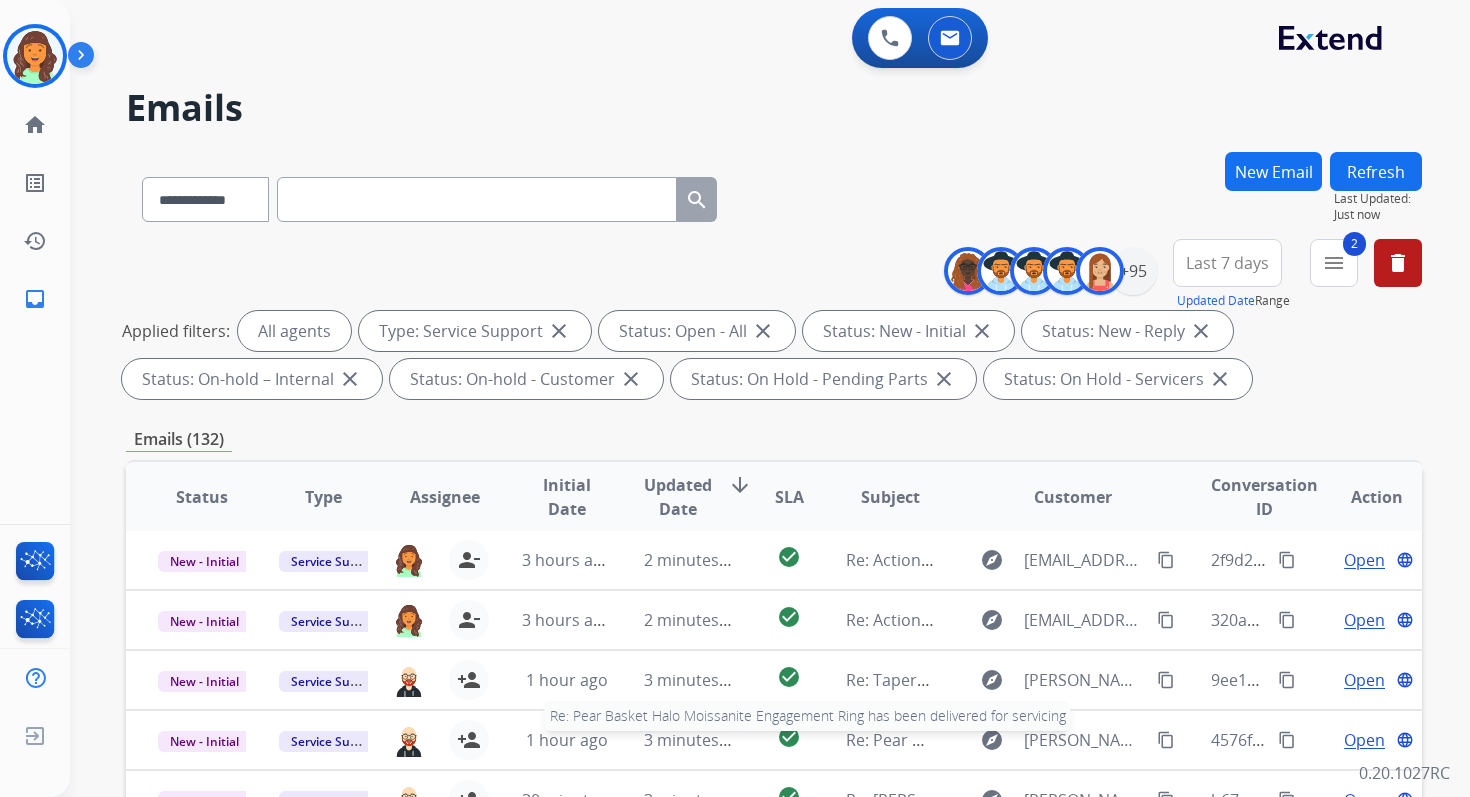 scroll, scrollTop: 437, scrollLeft: 0, axis: vertical 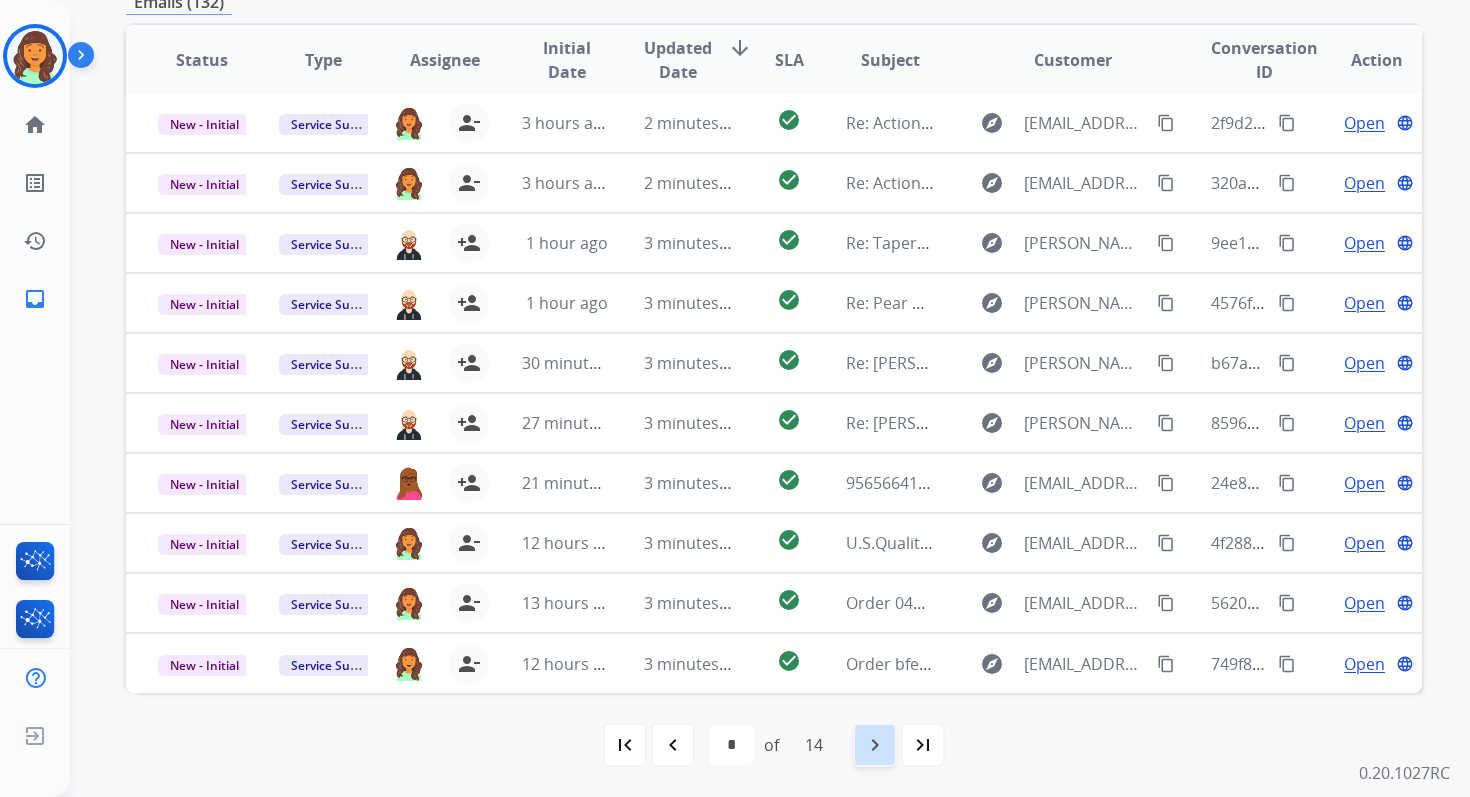 click on "navigate_next" at bounding box center [875, 745] 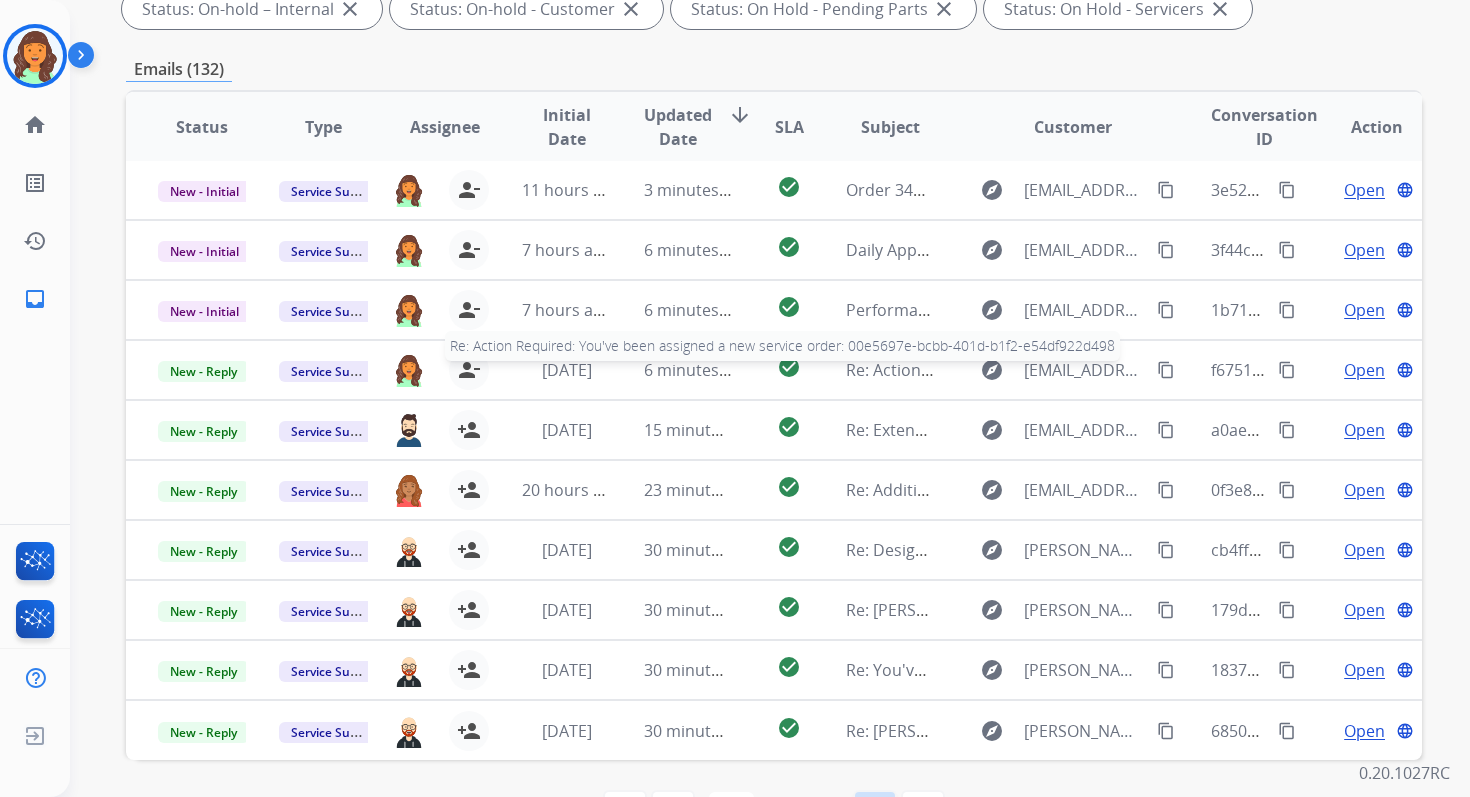 scroll, scrollTop: 437, scrollLeft: 0, axis: vertical 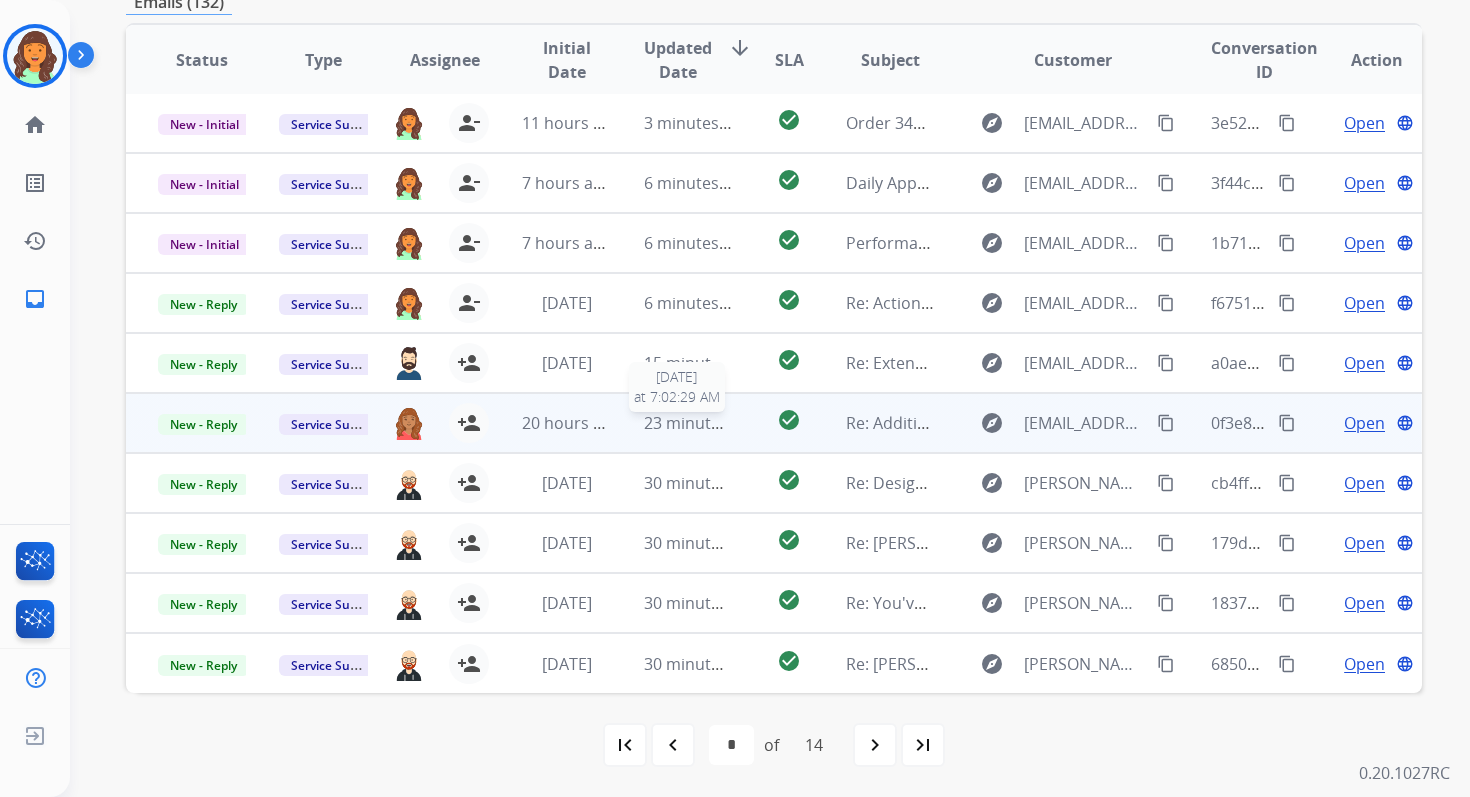 click on "23 minutes ago" at bounding box center (702, 423) 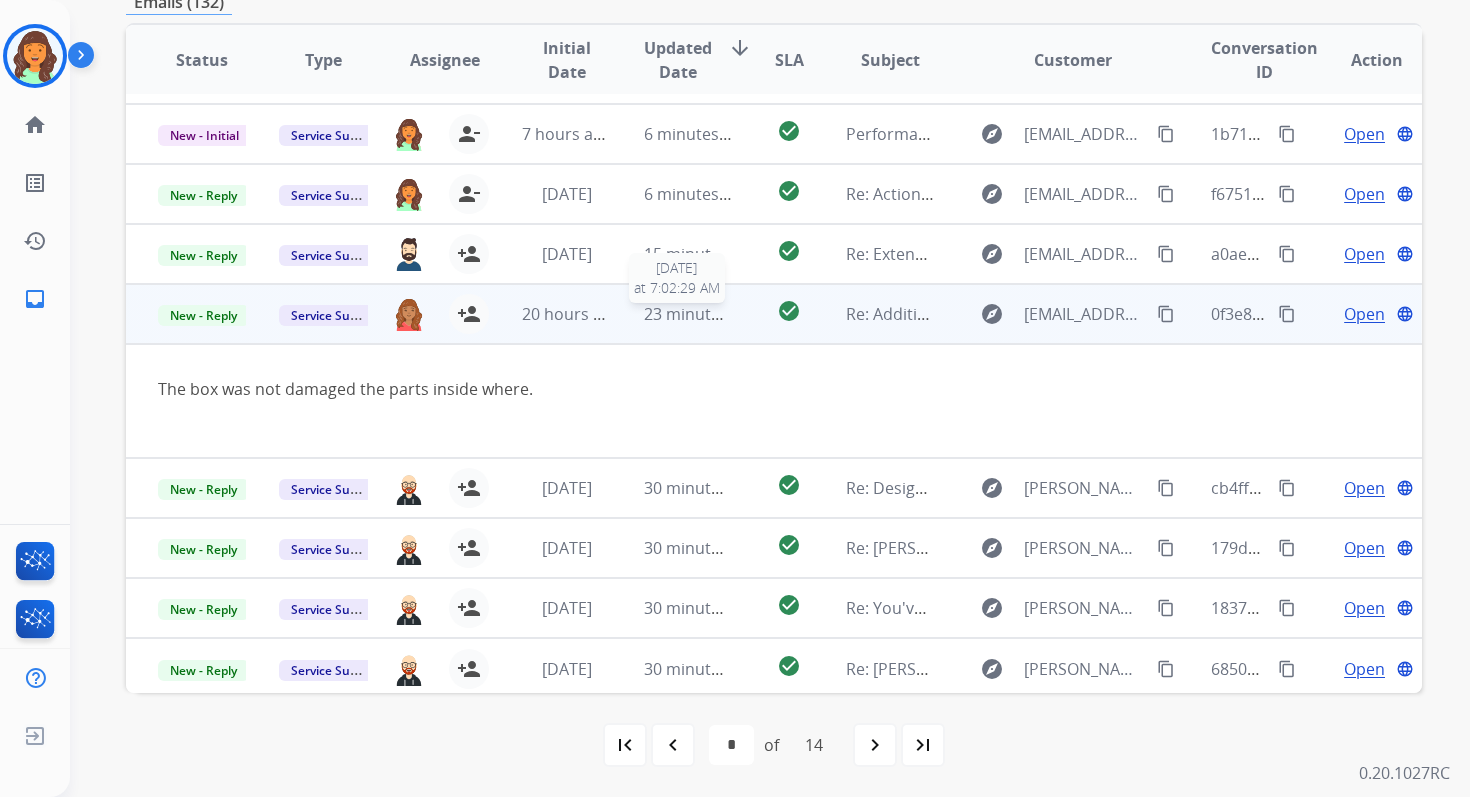 scroll, scrollTop: 116, scrollLeft: 0, axis: vertical 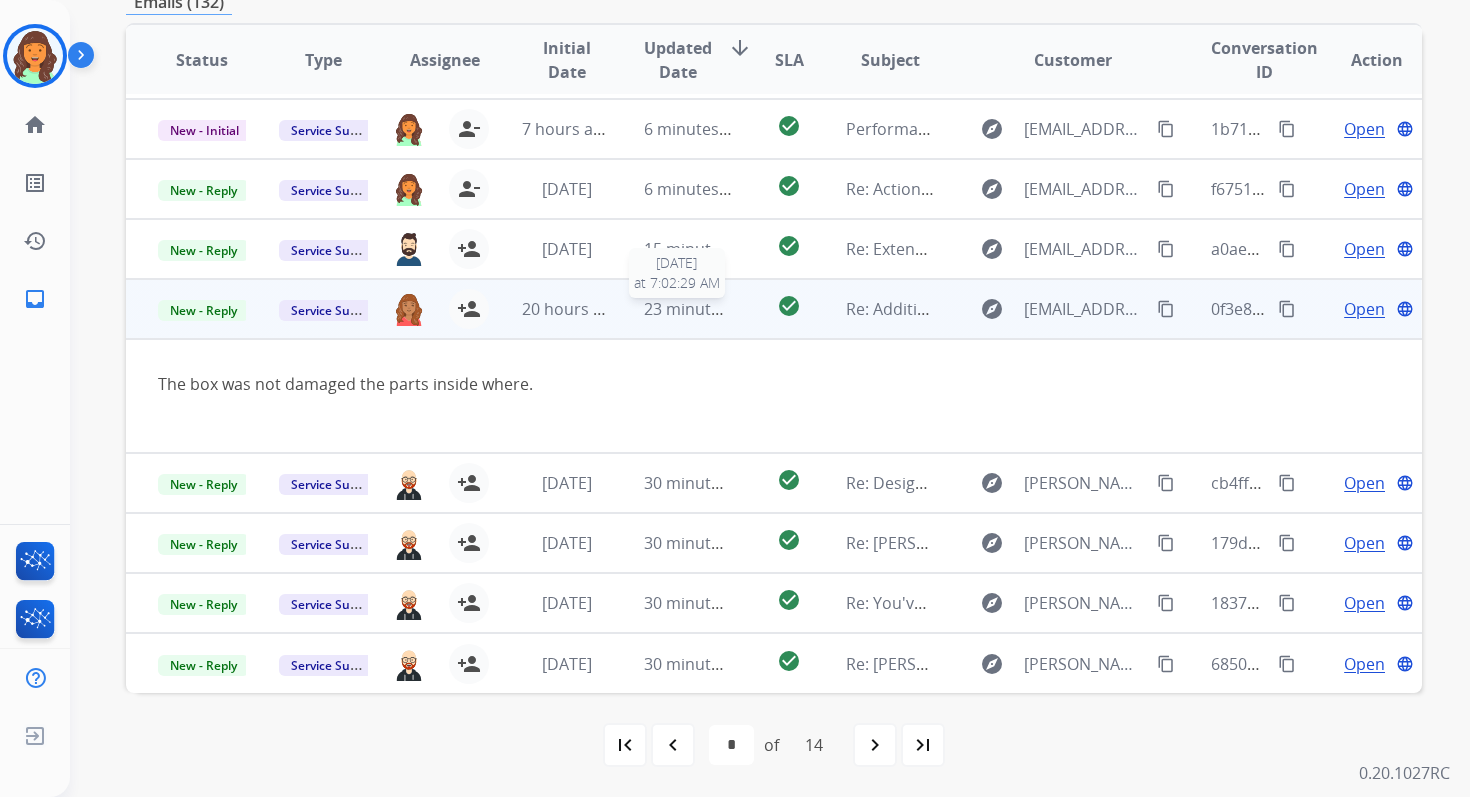 click on "23 minutes ago" at bounding box center [702, 309] 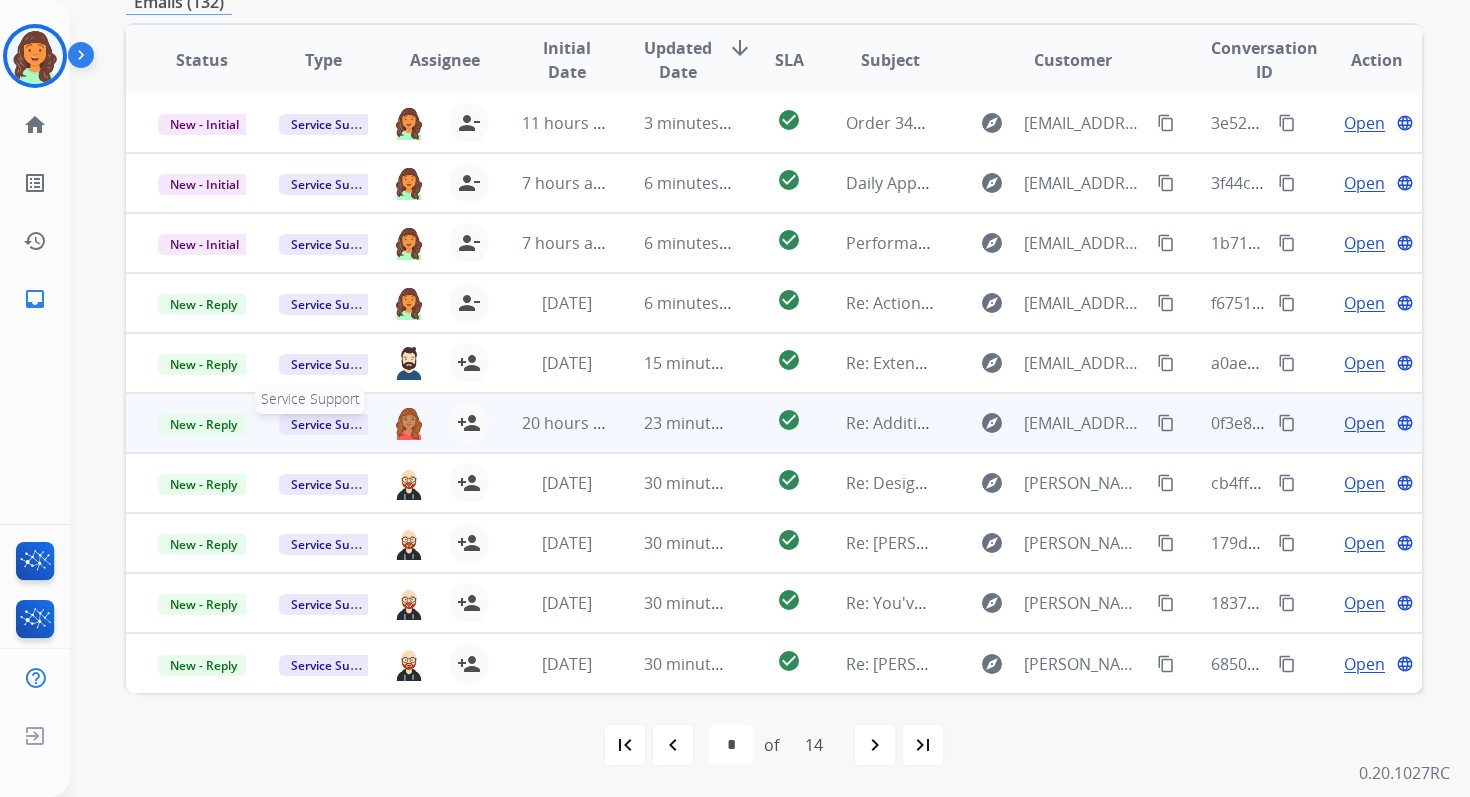 click on "Service Support" at bounding box center (336, 424) 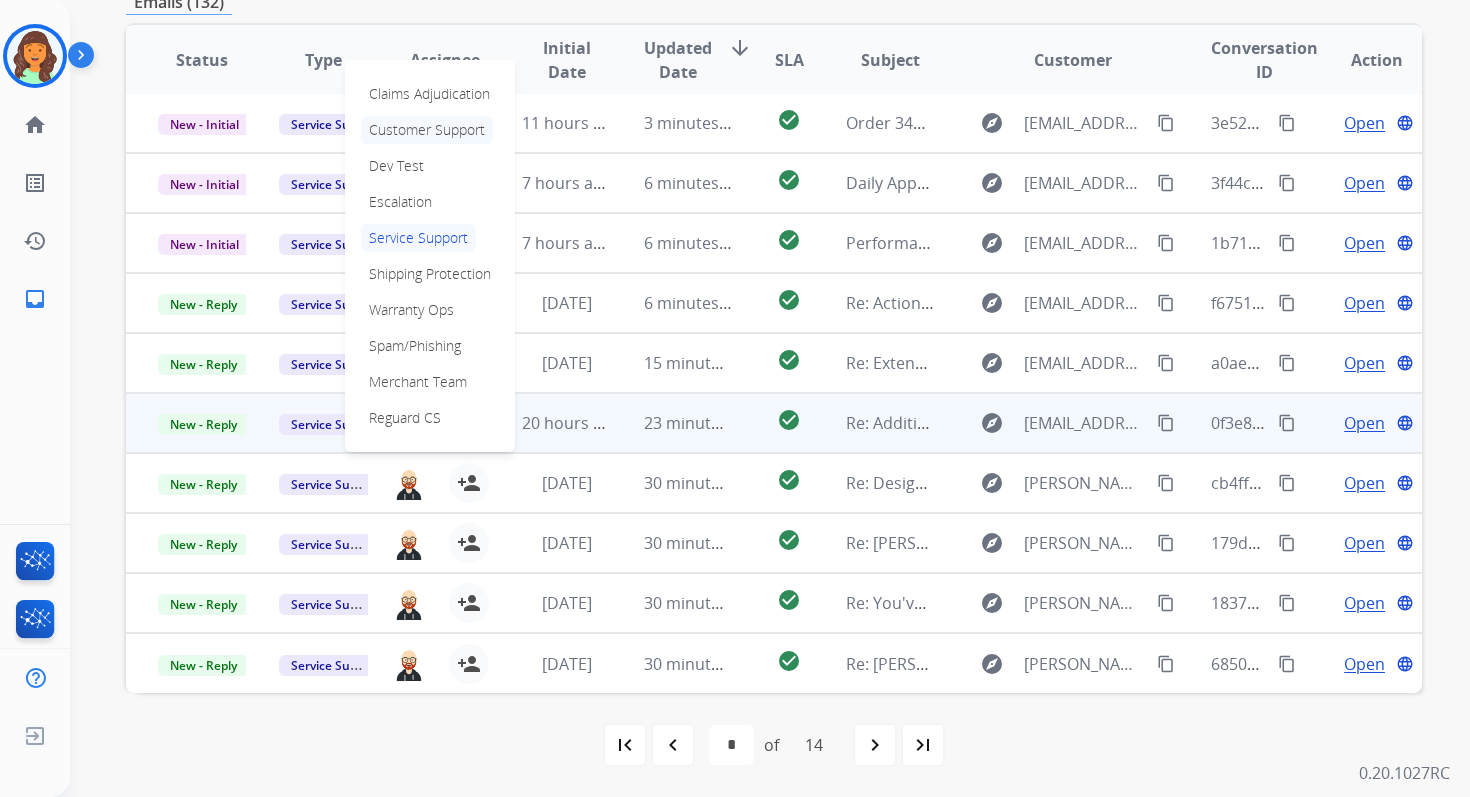 click on "Customer Support" at bounding box center [427, 130] 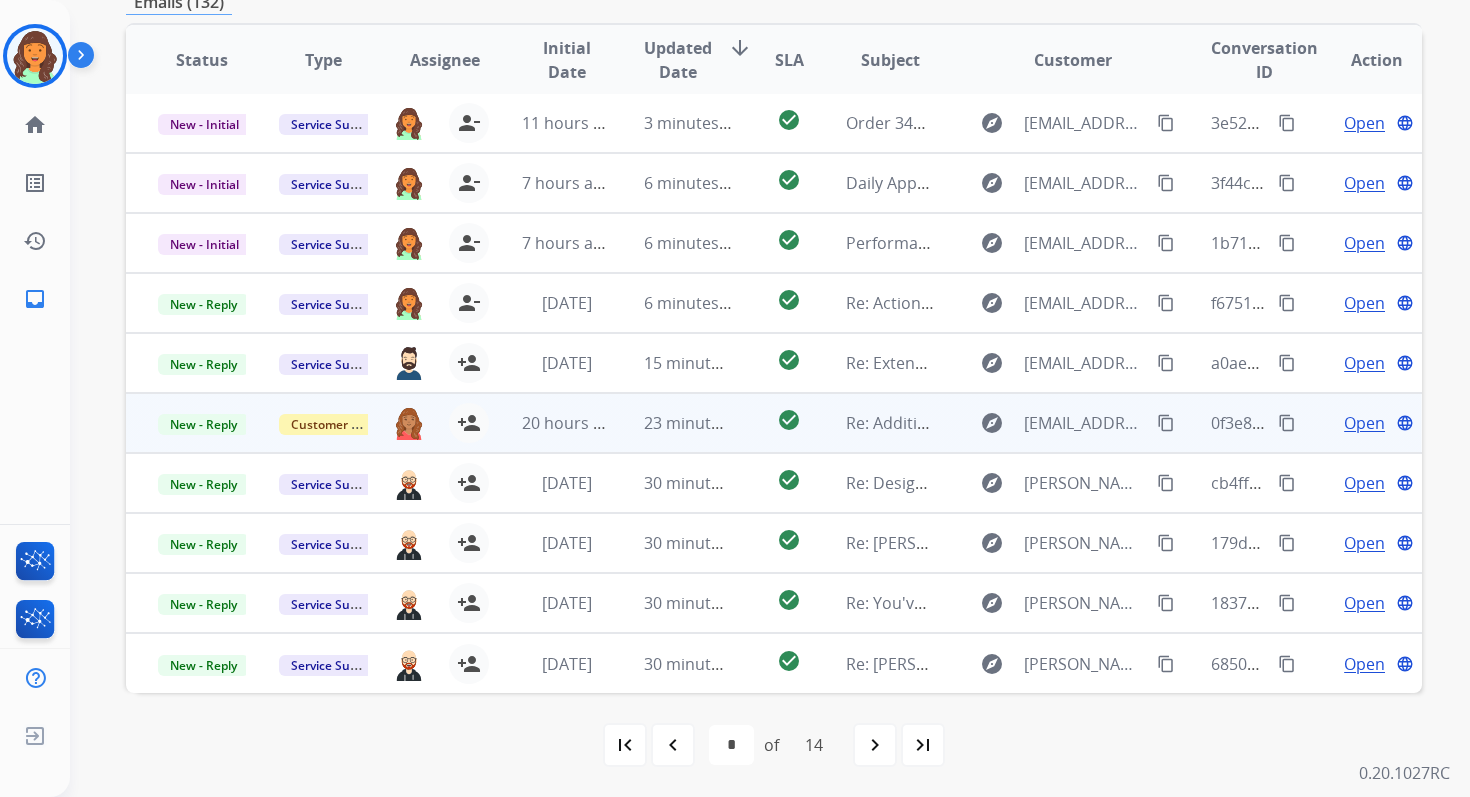 scroll, scrollTop: 0, scrollLeft: 0, axis: both 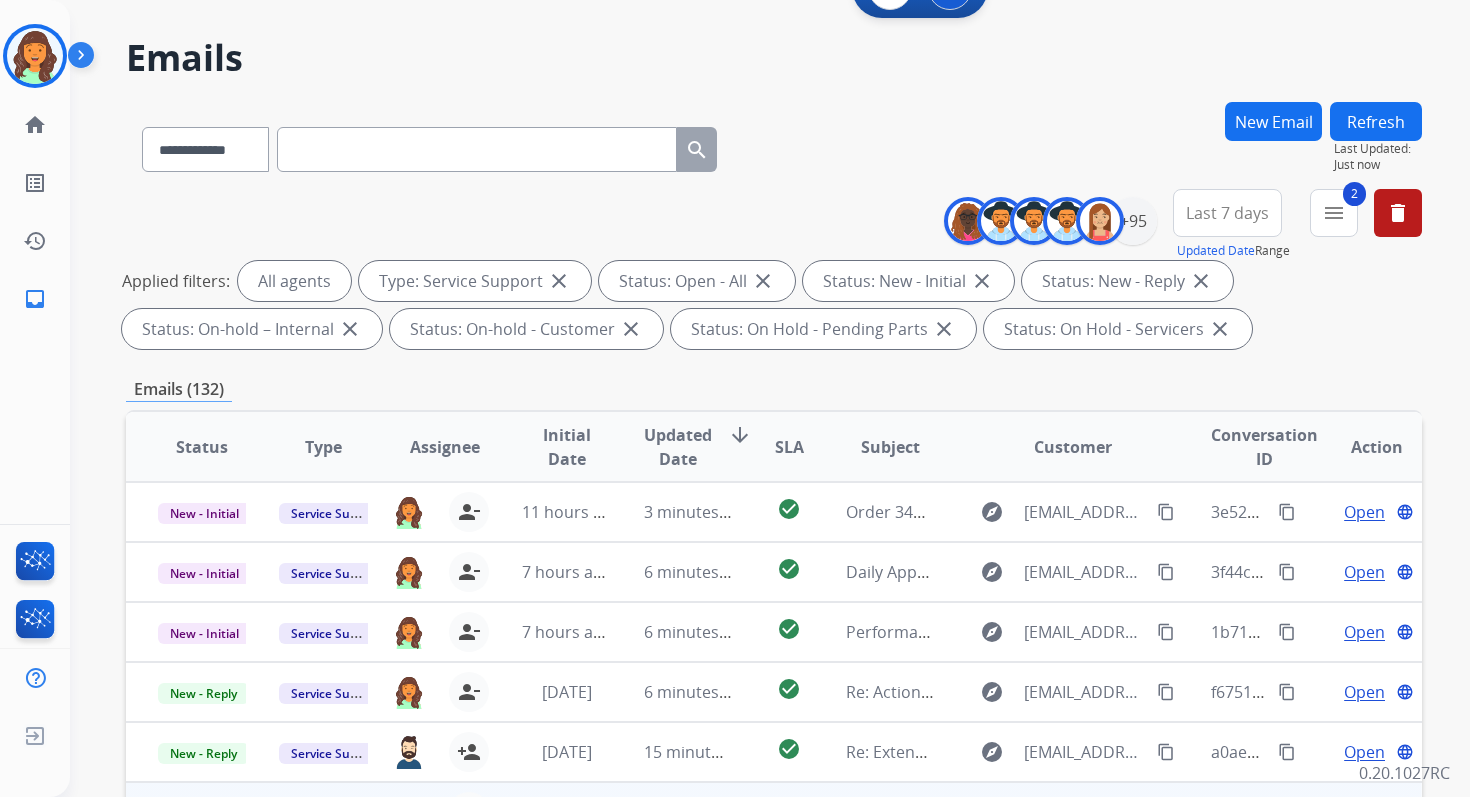 click on "Refresh" at bounding box center [1376, 121] 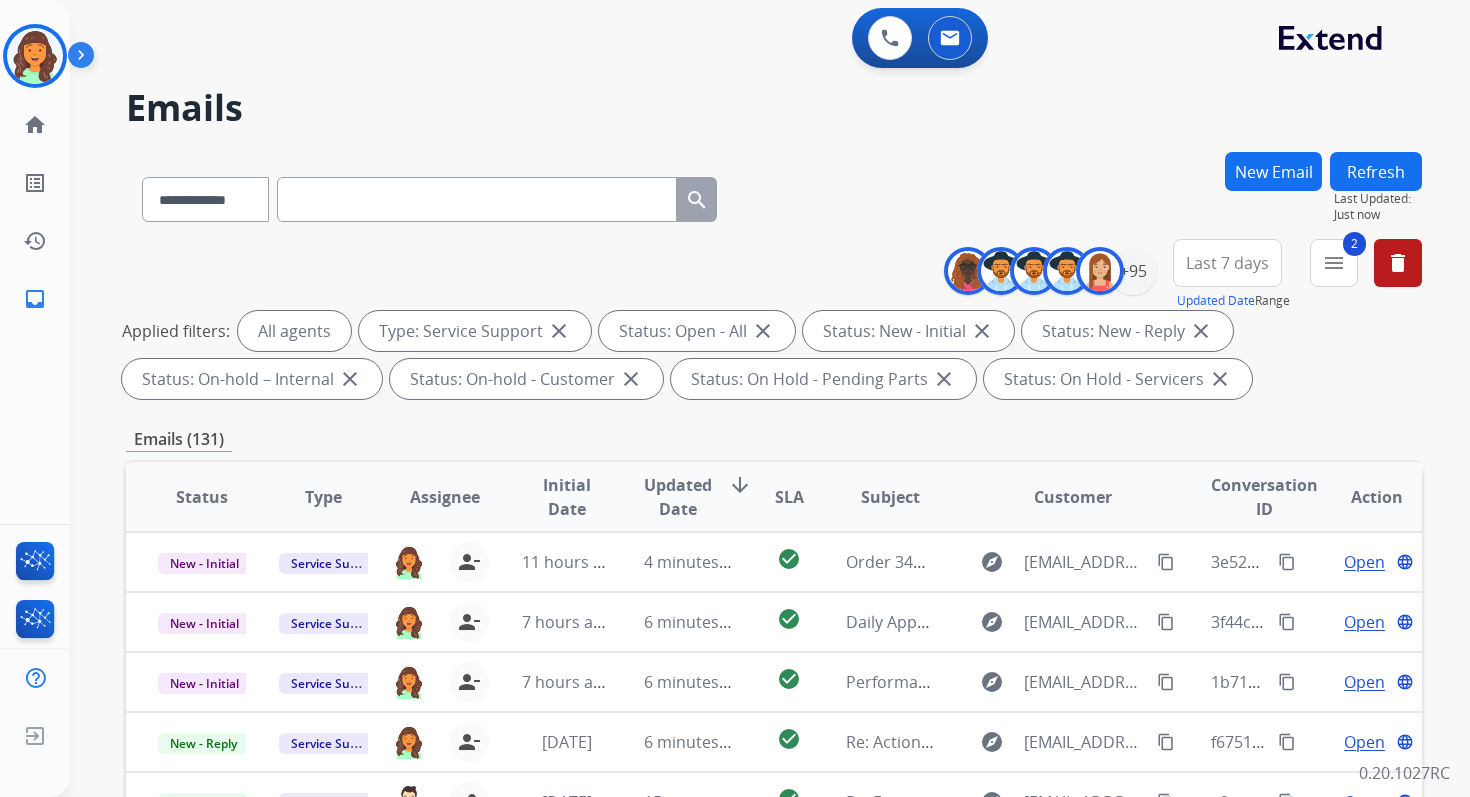 scroll, scrollTop: 2, scrollLeft: 0, axis: vertical 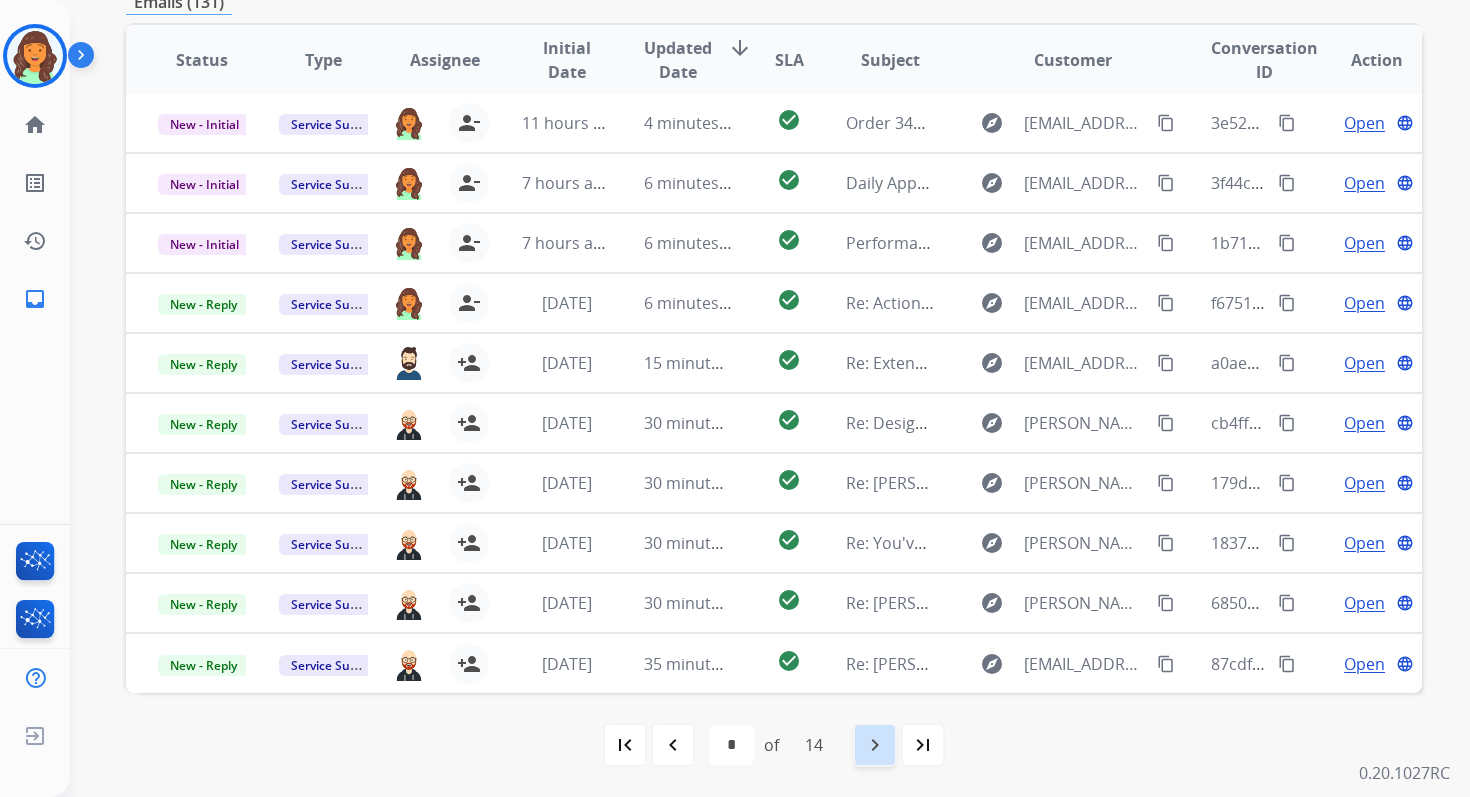 click on "navigate_next" at bounding box center [875, 745] 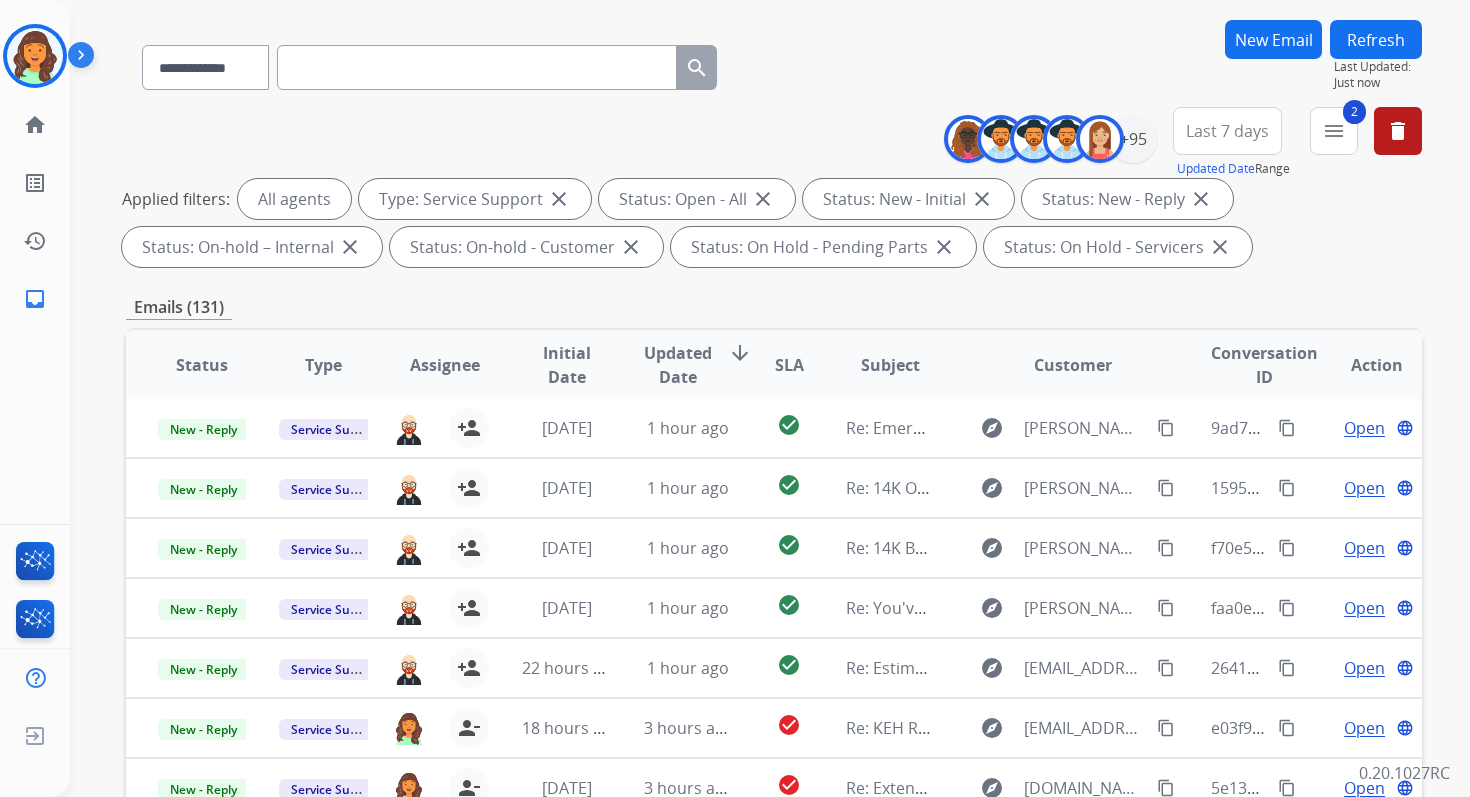 scroll, scrollTop: 437, scrollLeft: 0, axis: vertical 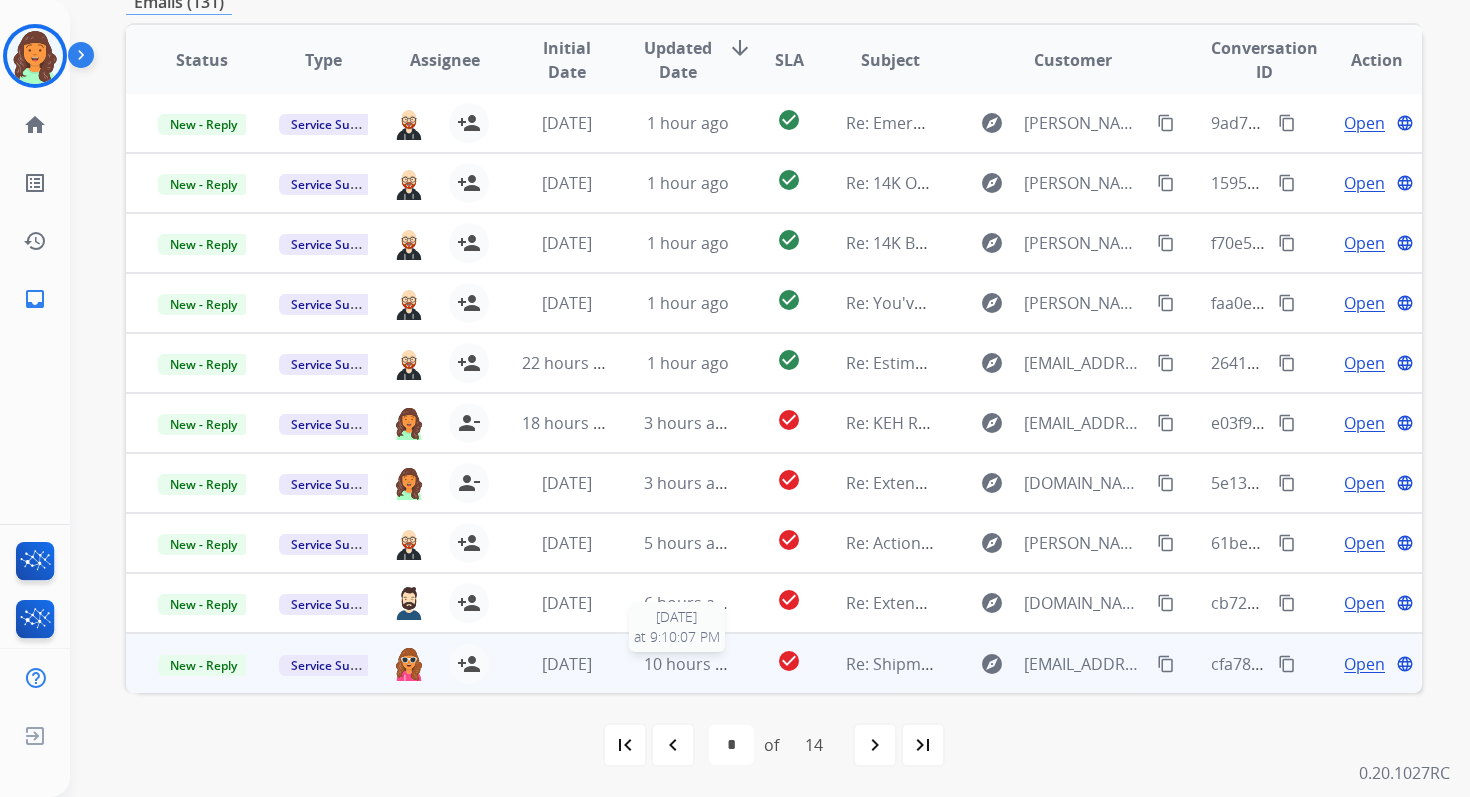 click on "10 hours ago" at bounding box center [693, 664] 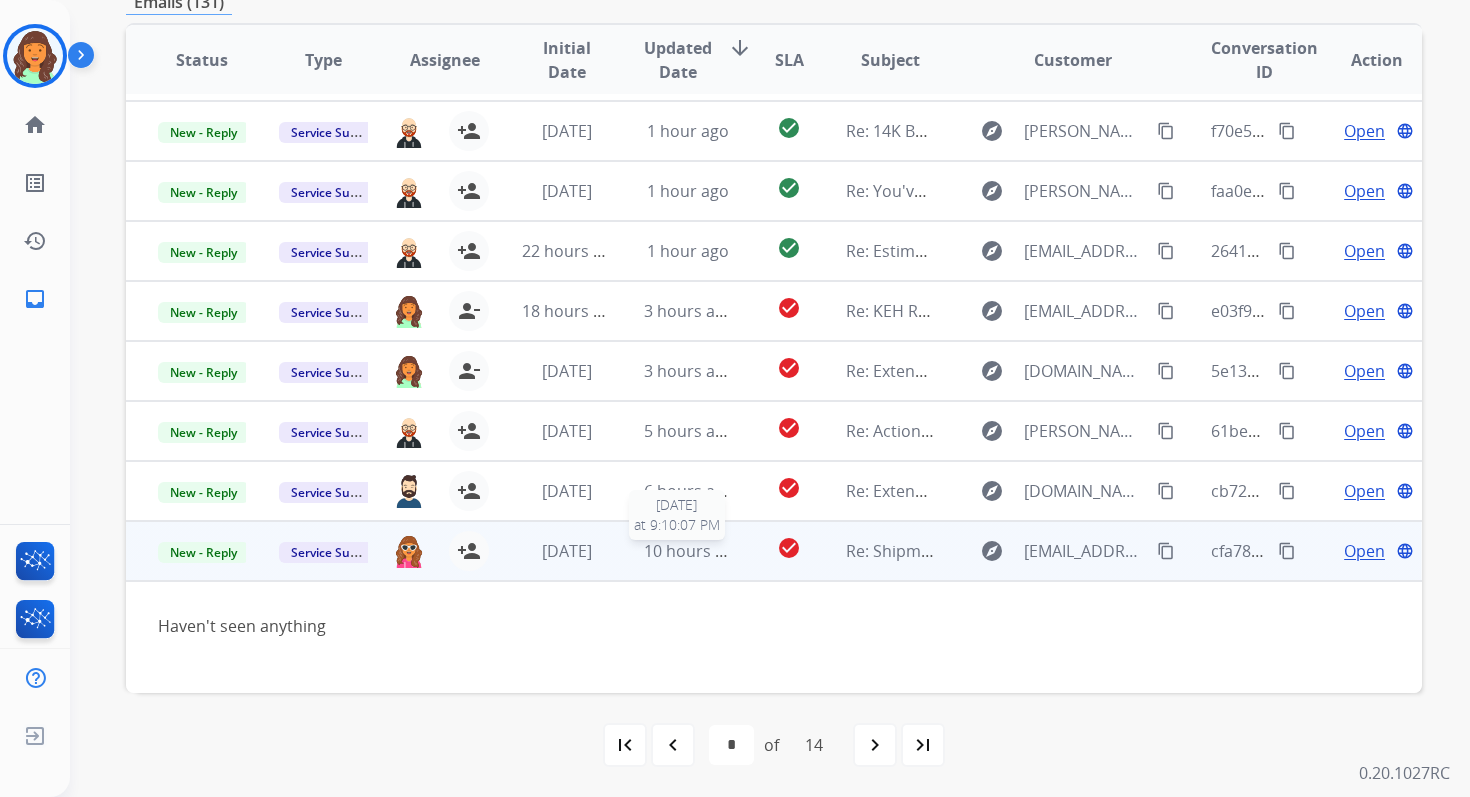 scroll, scrollTop: 115, scrollLeft: 0, axis: vertical 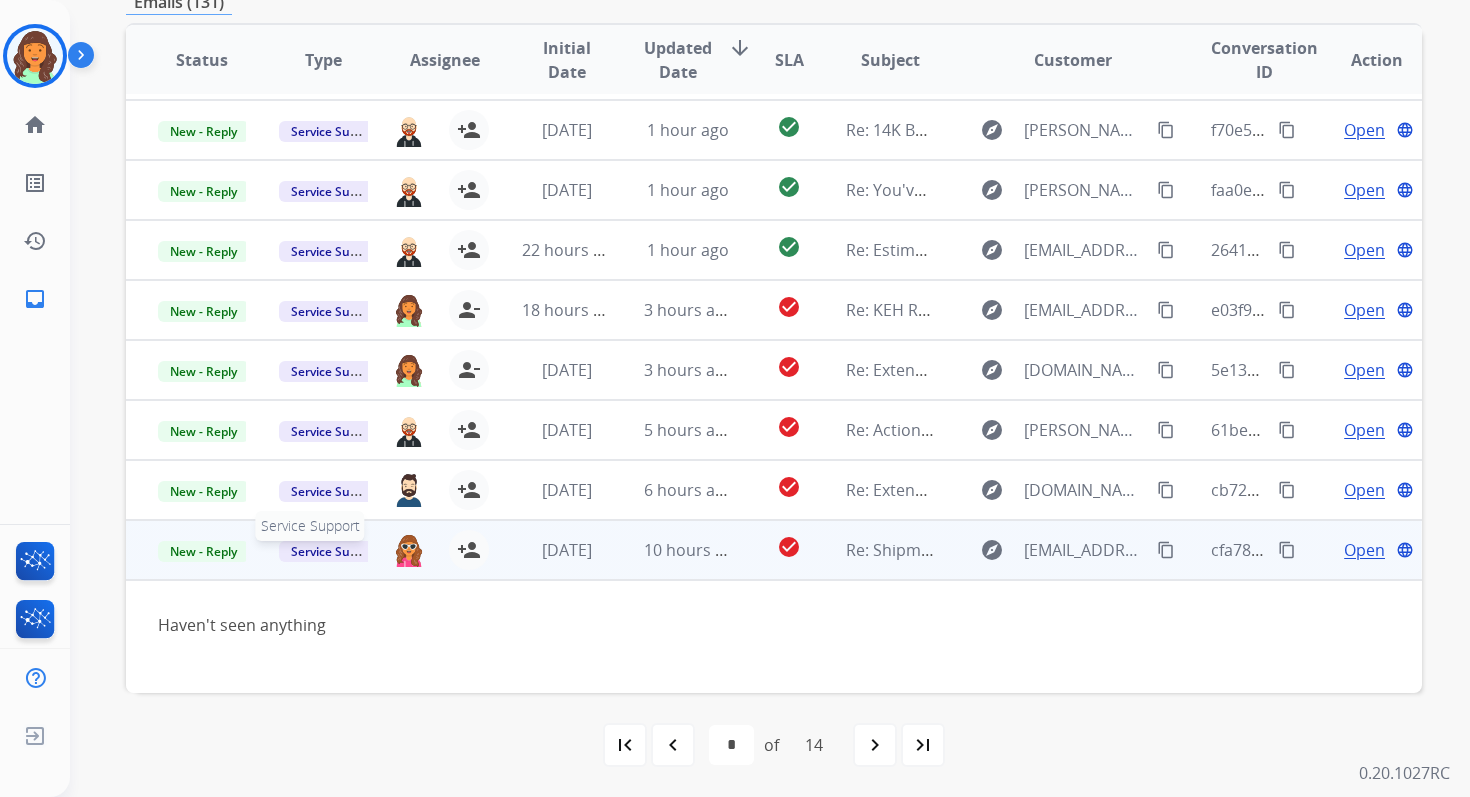 click on "Service Support" at bounding box center [336, 551] 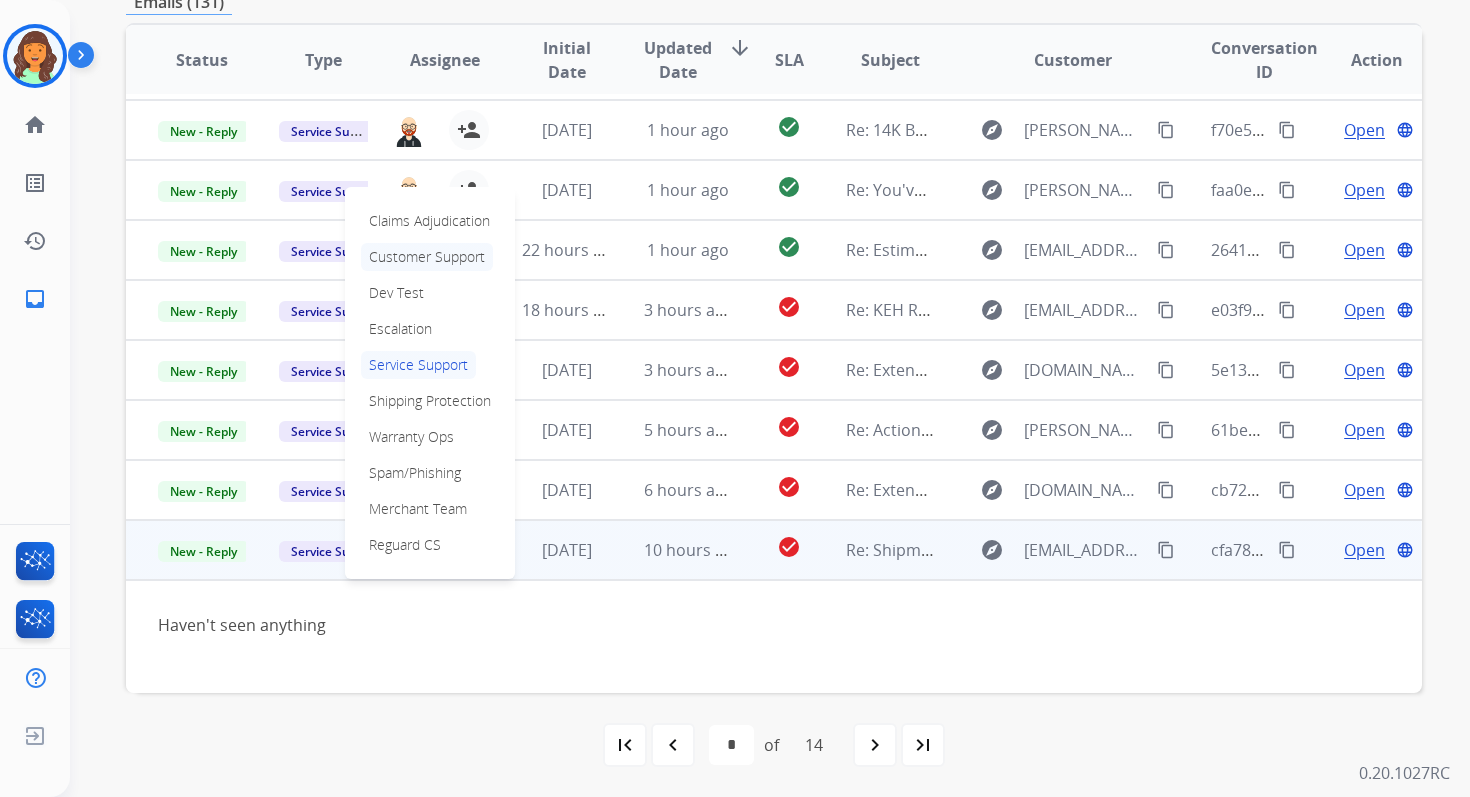 click on "Customer Support" at bounding box center (427, 257) 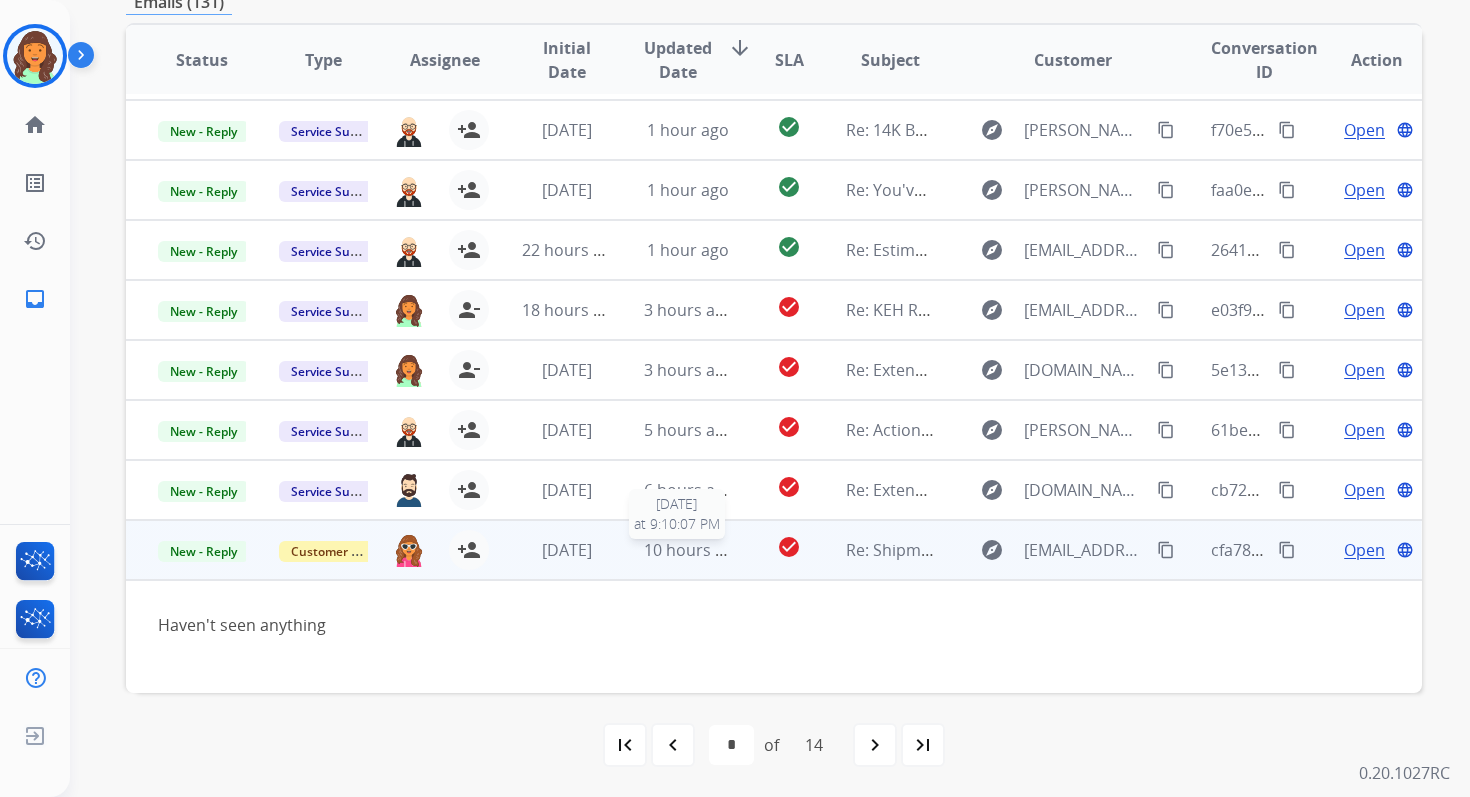 click on "10 hours ago" at bounding box center [693, 550] 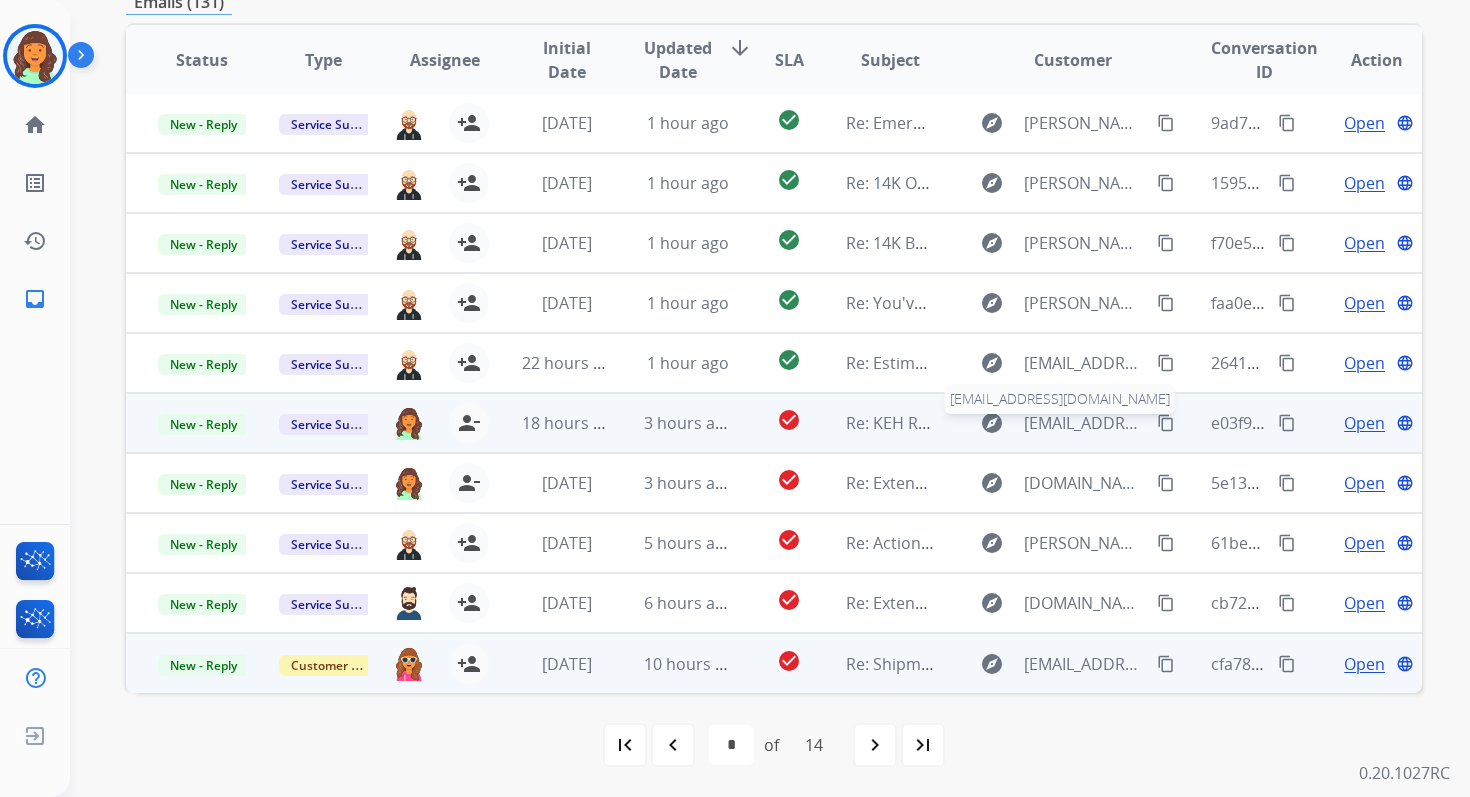 scroll, scrollTop: 0, scrollLeft: 0, axis: both 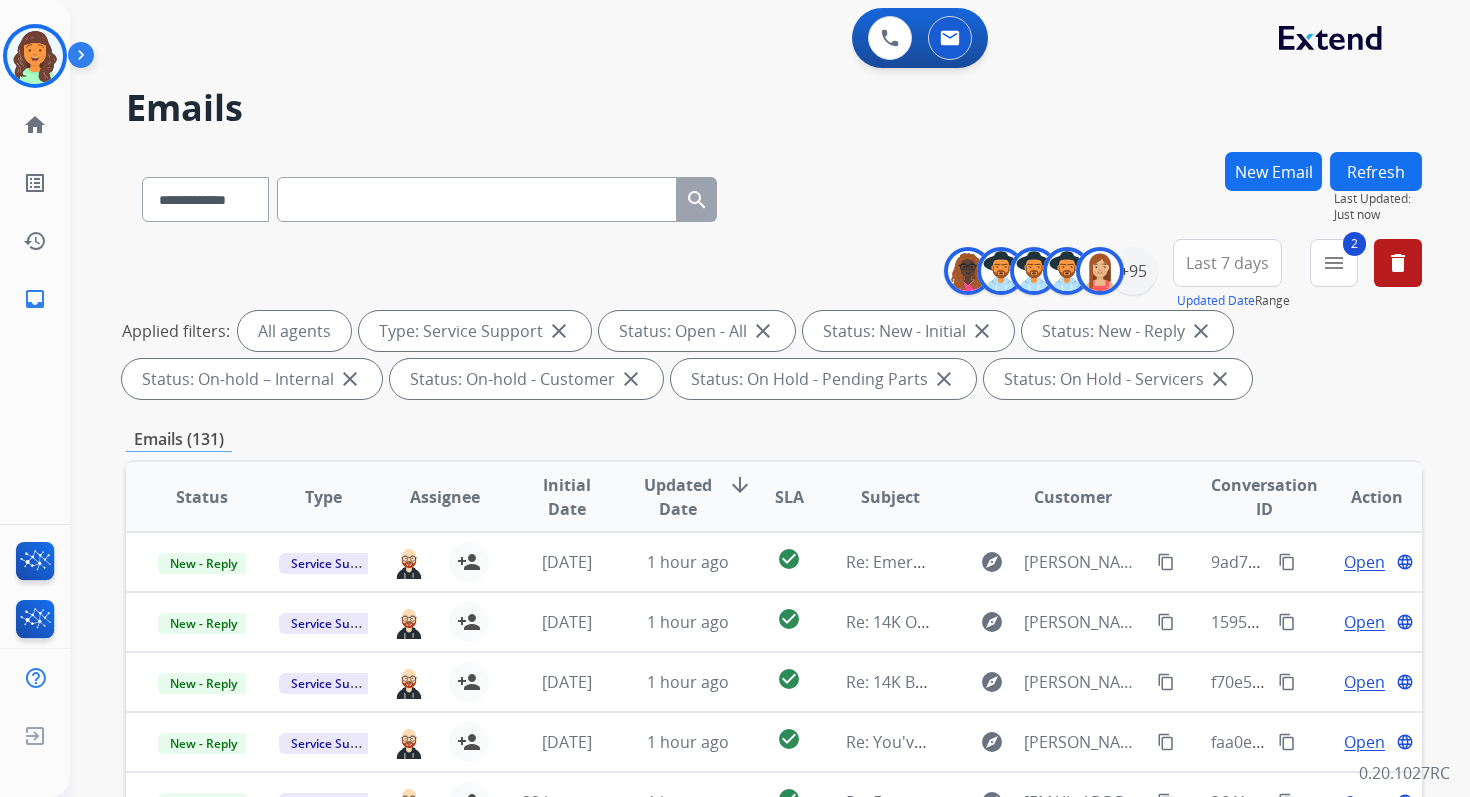 click on "Refresh" at bounding box center (1376, 171) 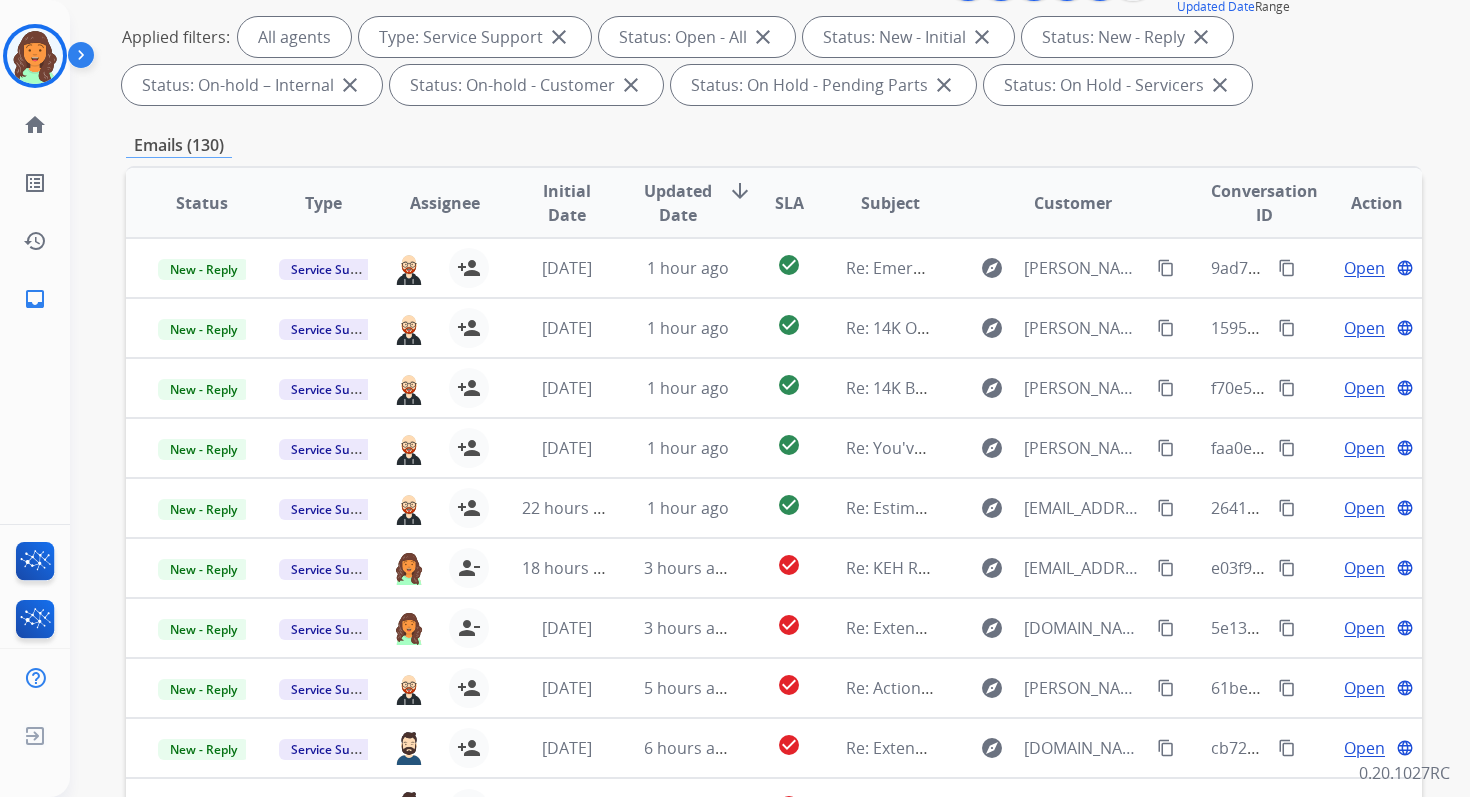 scroll, scrollTop: 437, scrollLeft: 0, axis: vertical 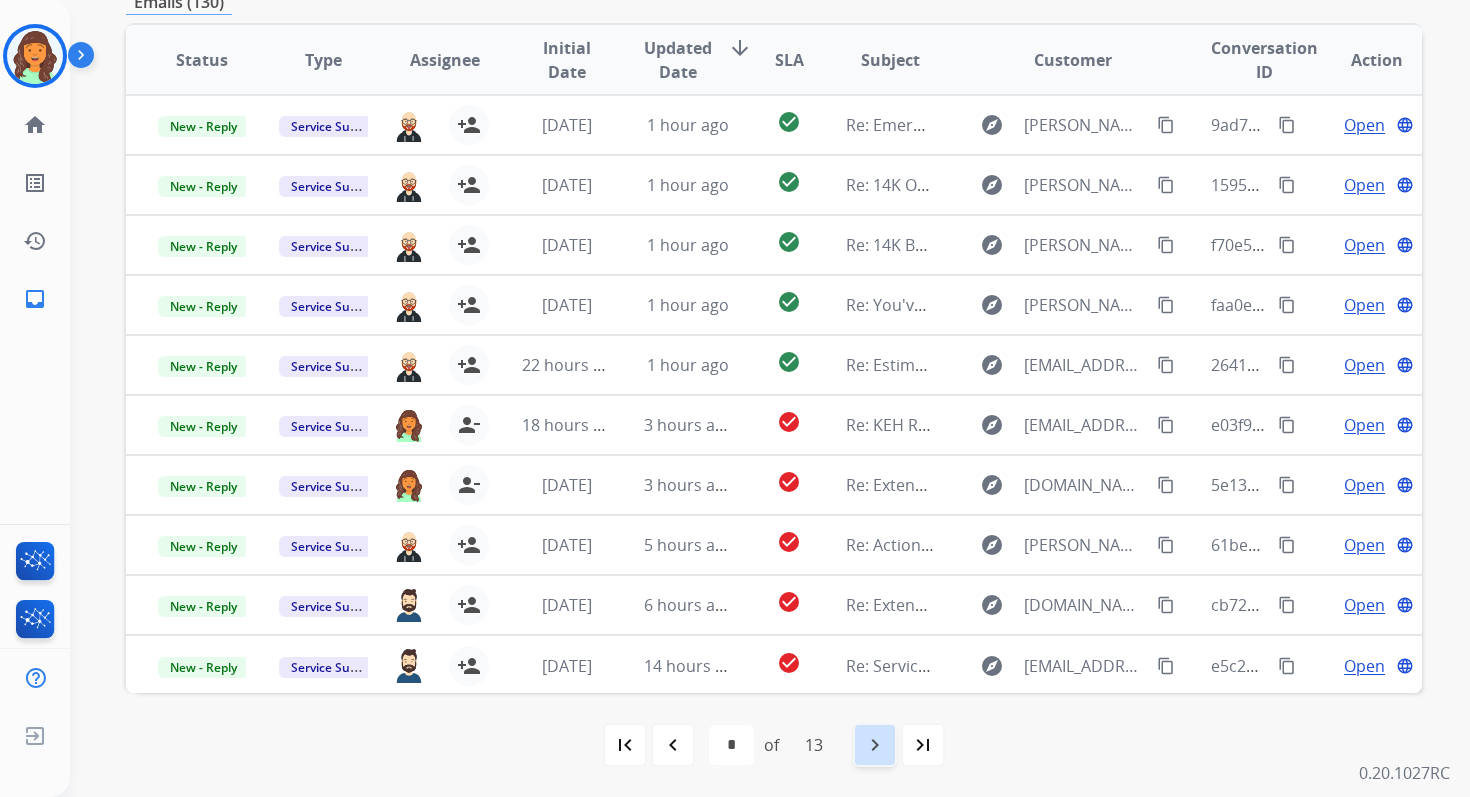 click on "navigate_next" at bounding box center (875, 745) 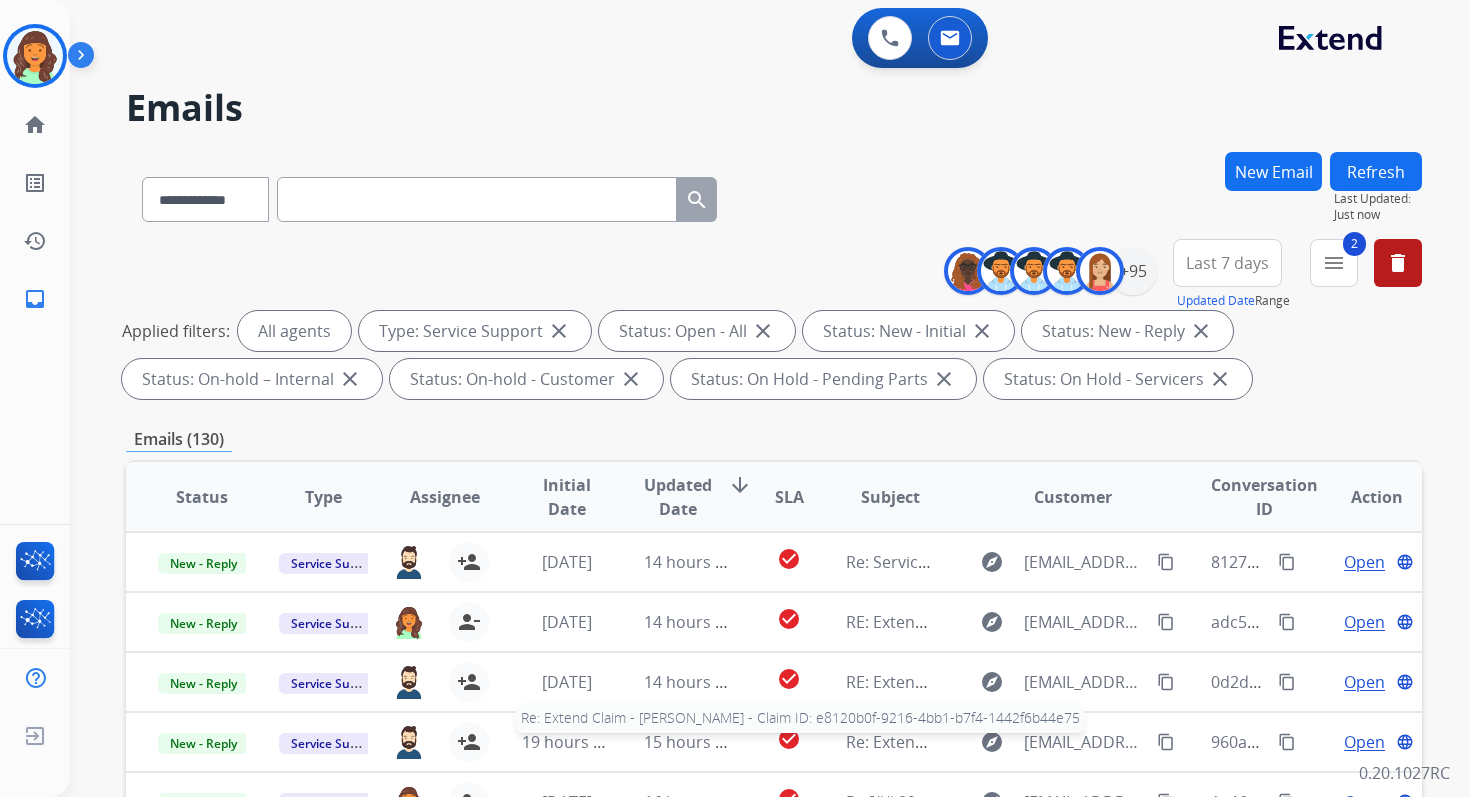 scroll, scrollTop: 2, scrollLeft: 0, axis: vertical 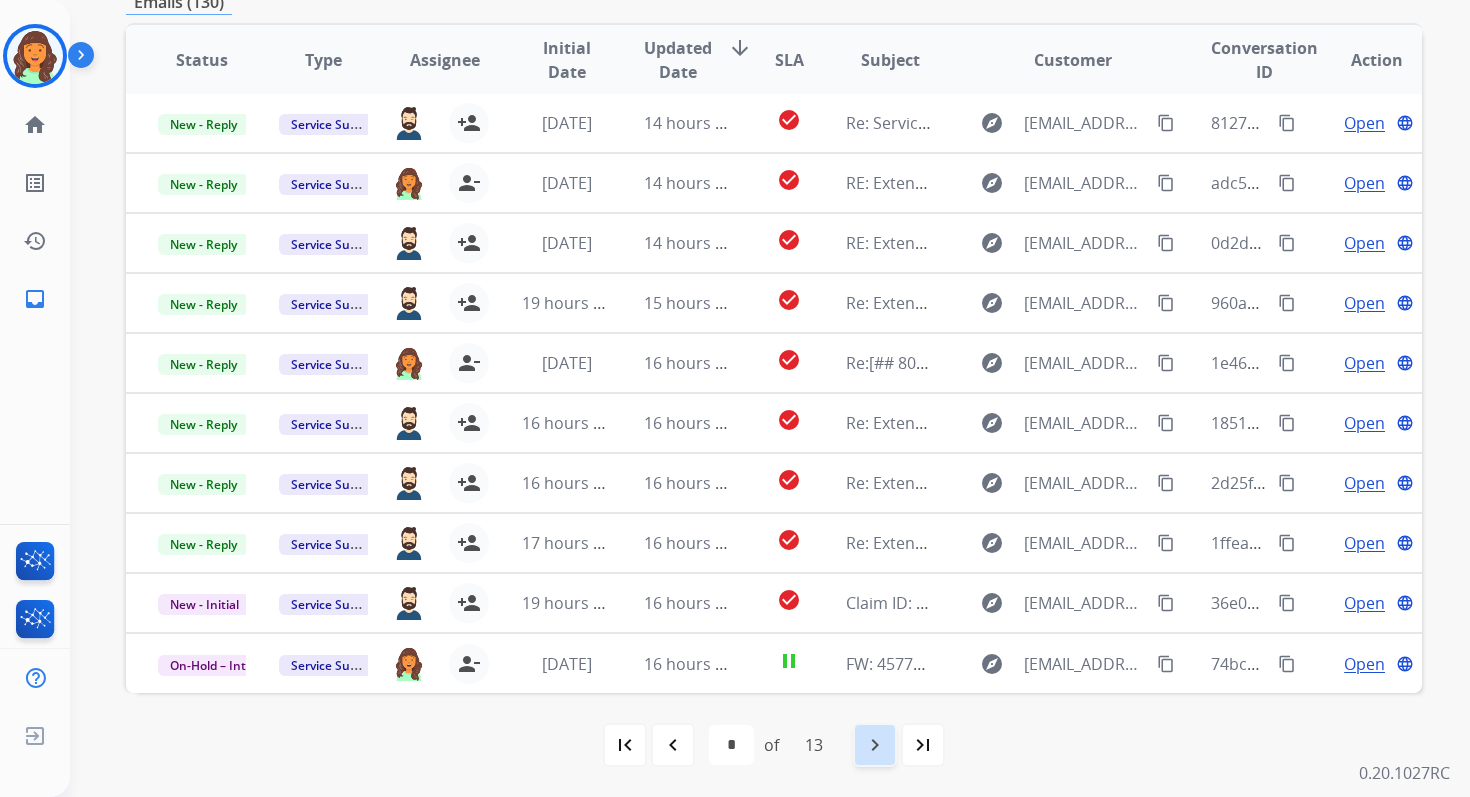 click on "navigate_next" at bounding box center [875, 745] 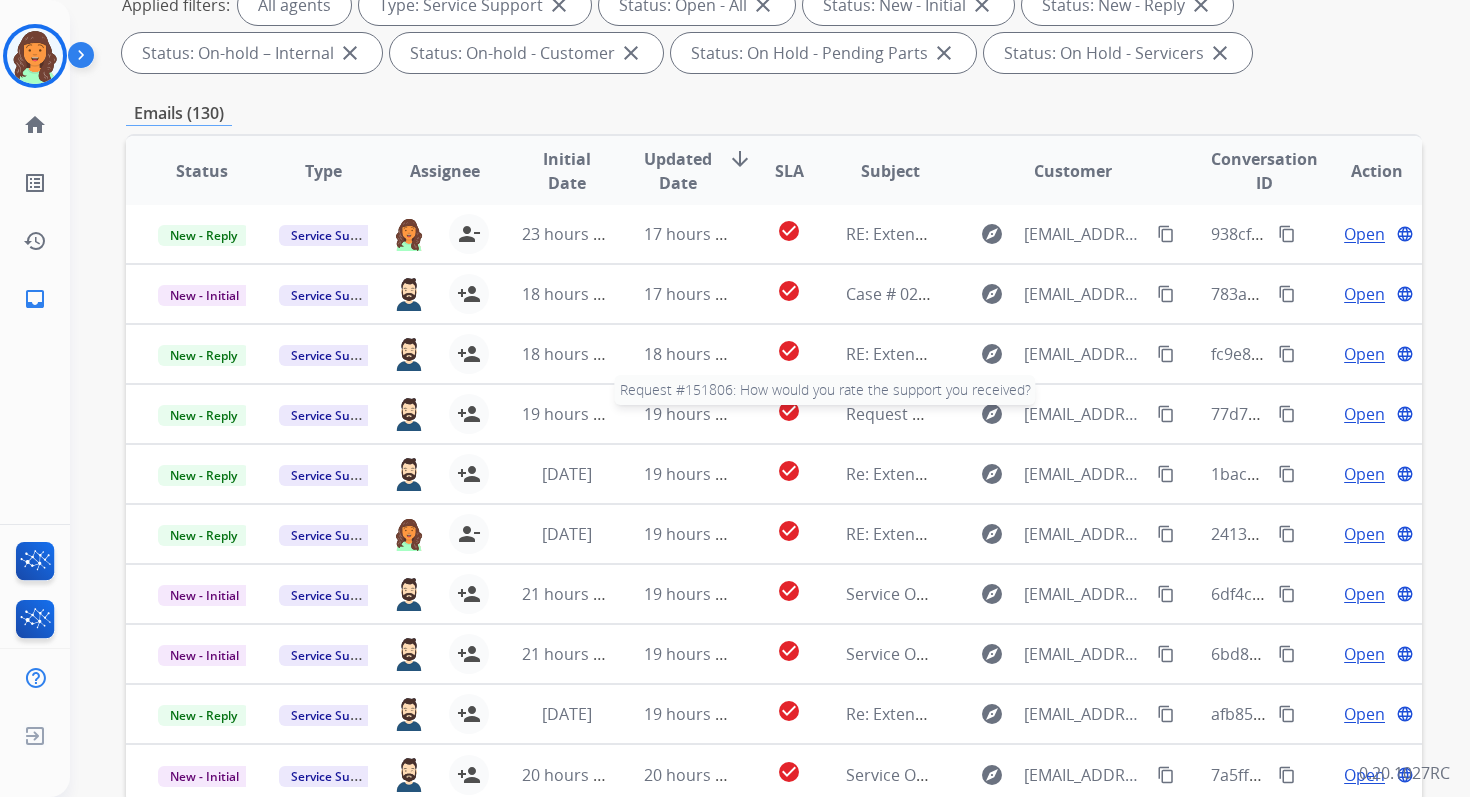 scroll, scrollTop: 437, scrollLeft: 0, axis: vertical 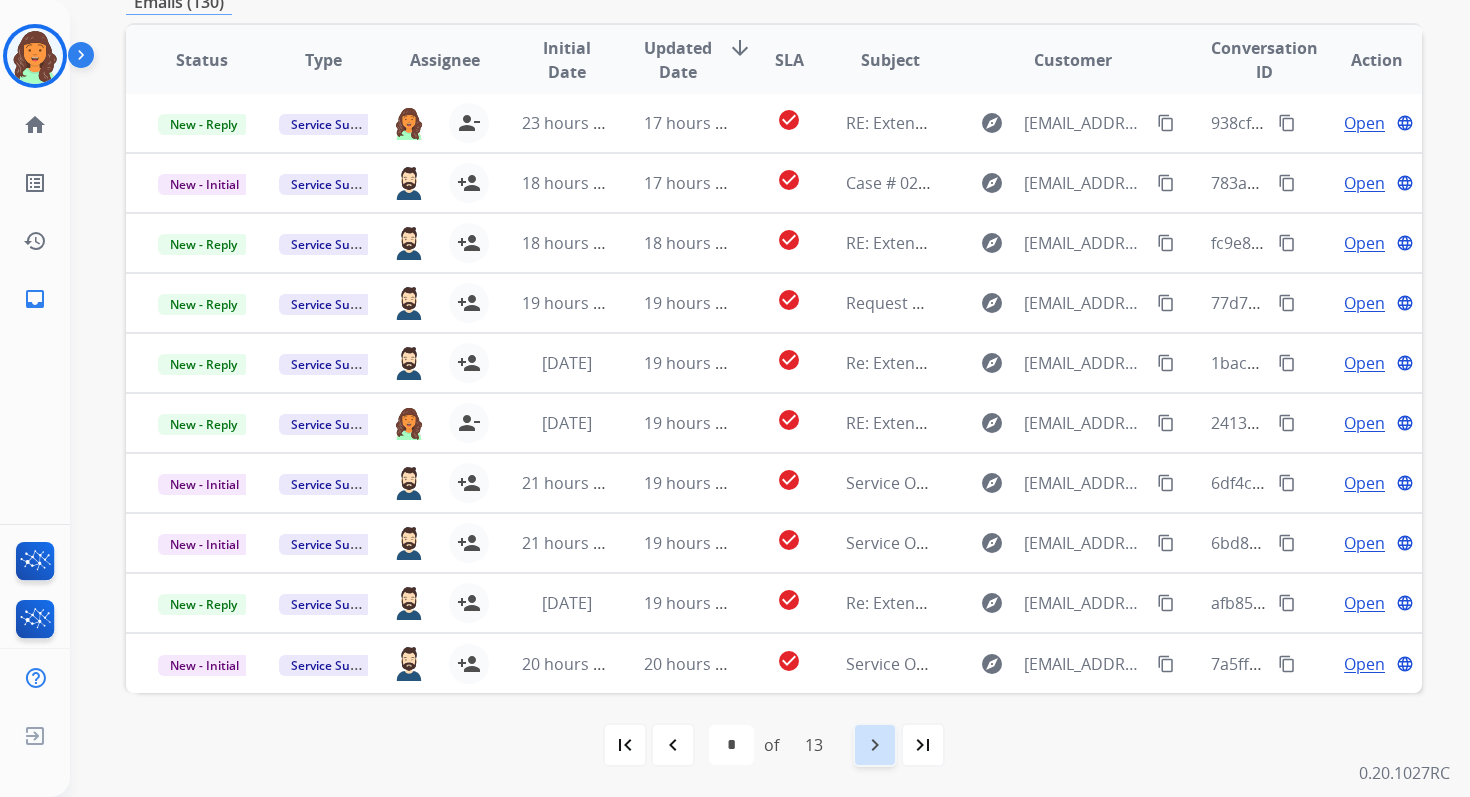 click on "navigate_next" at bounding box center (875, 745) 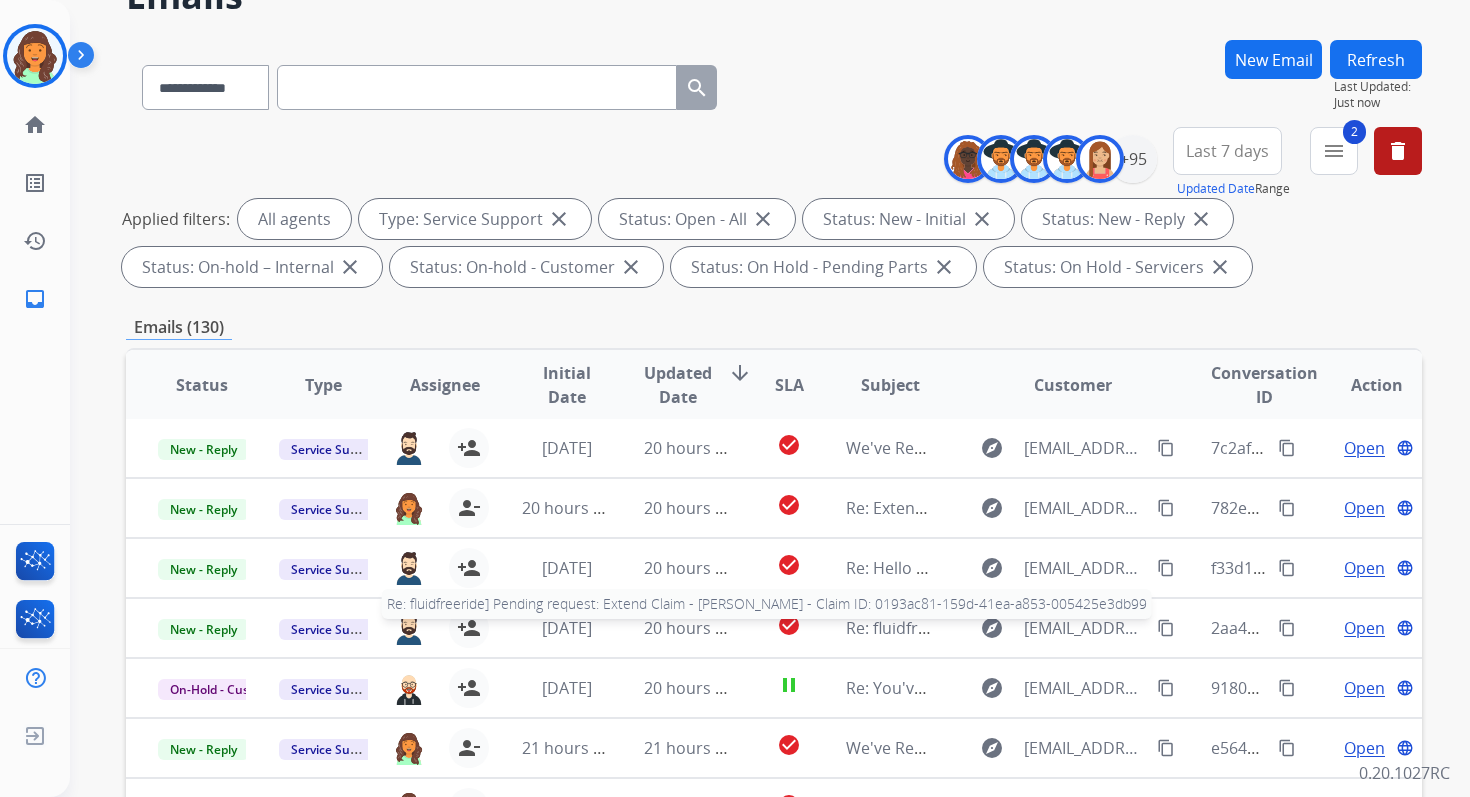 scroll, scrollTop: 437, scrollLeft: 0, axis: vertical 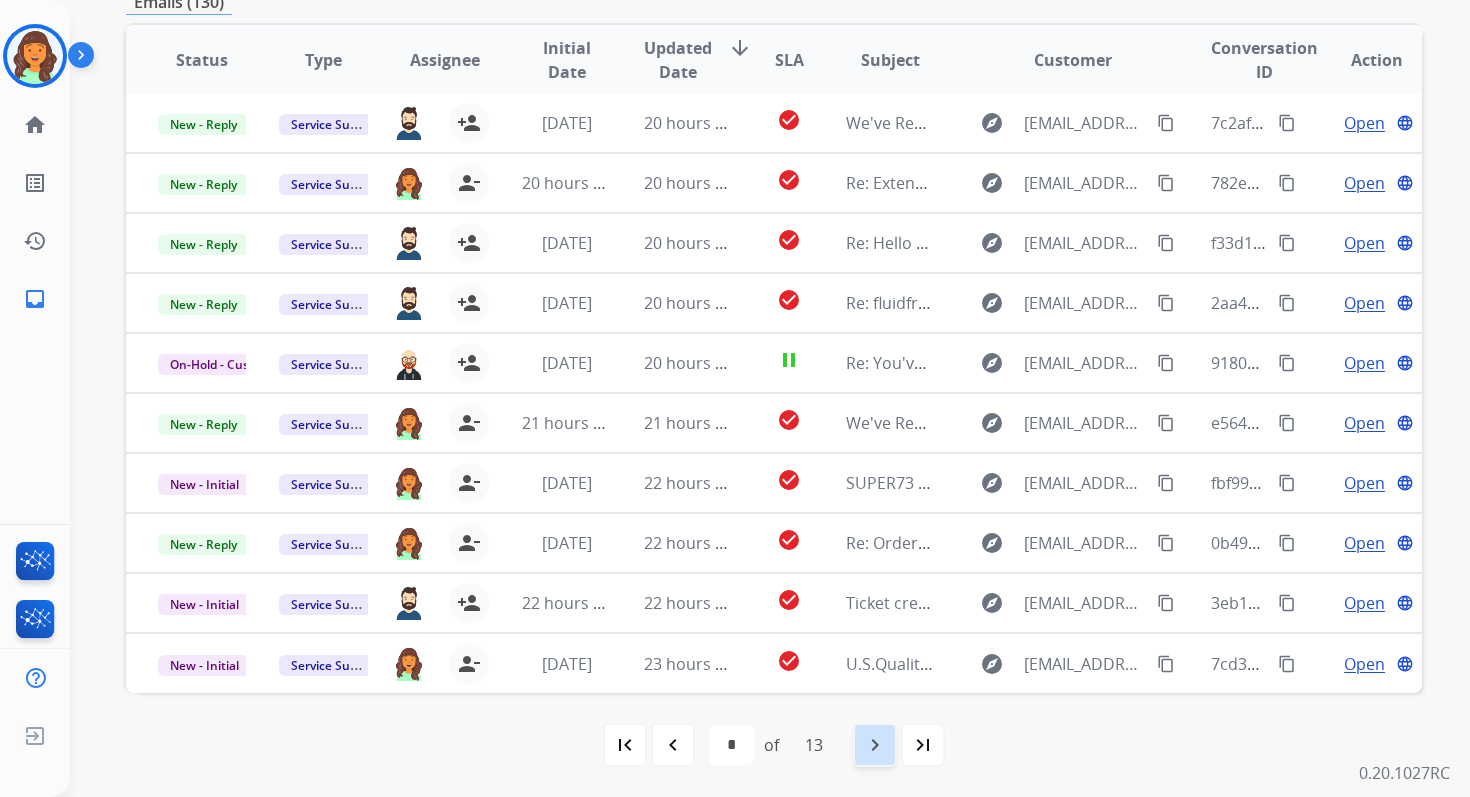 click on "navigate_next" at bounding box center [875, 745] 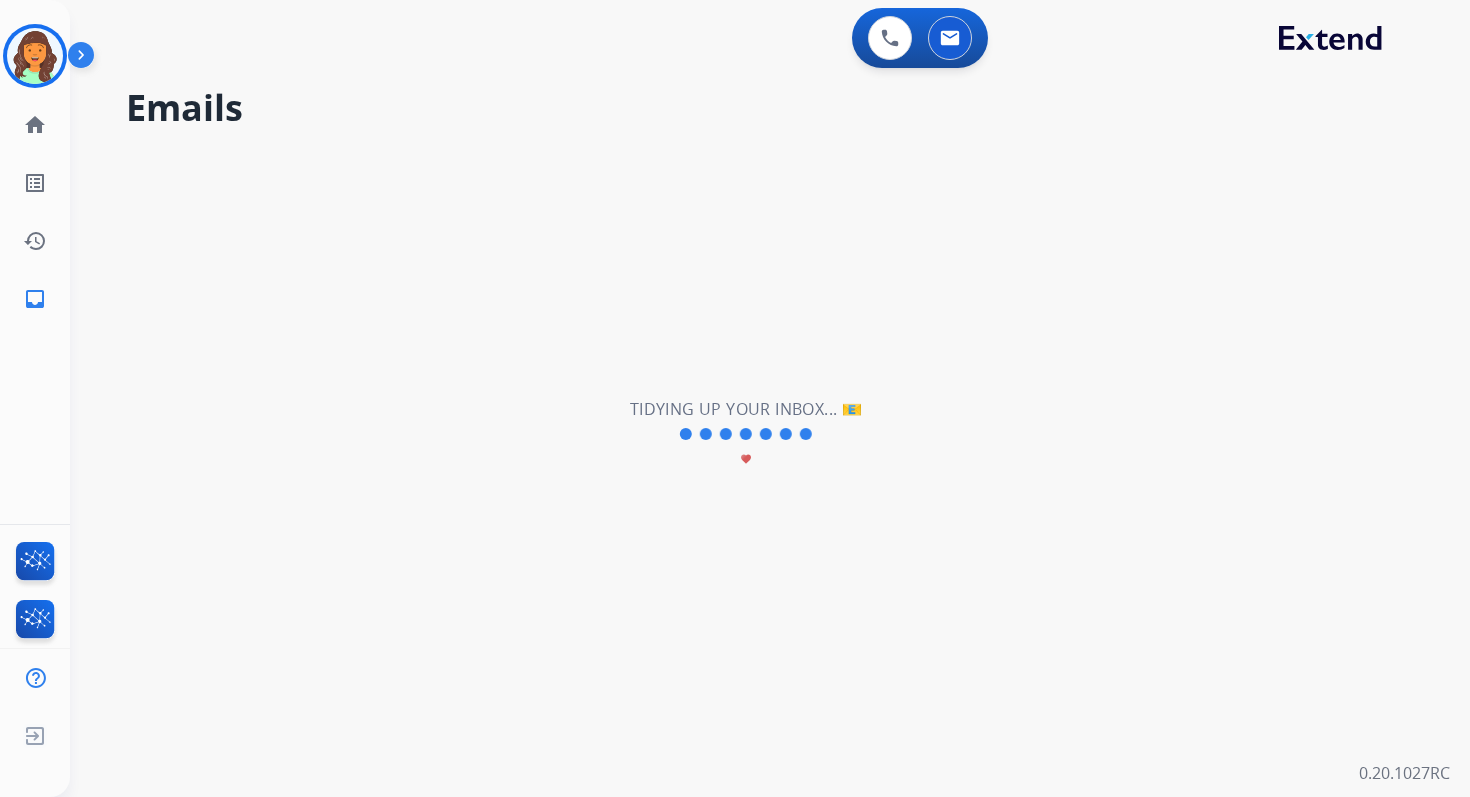scroll 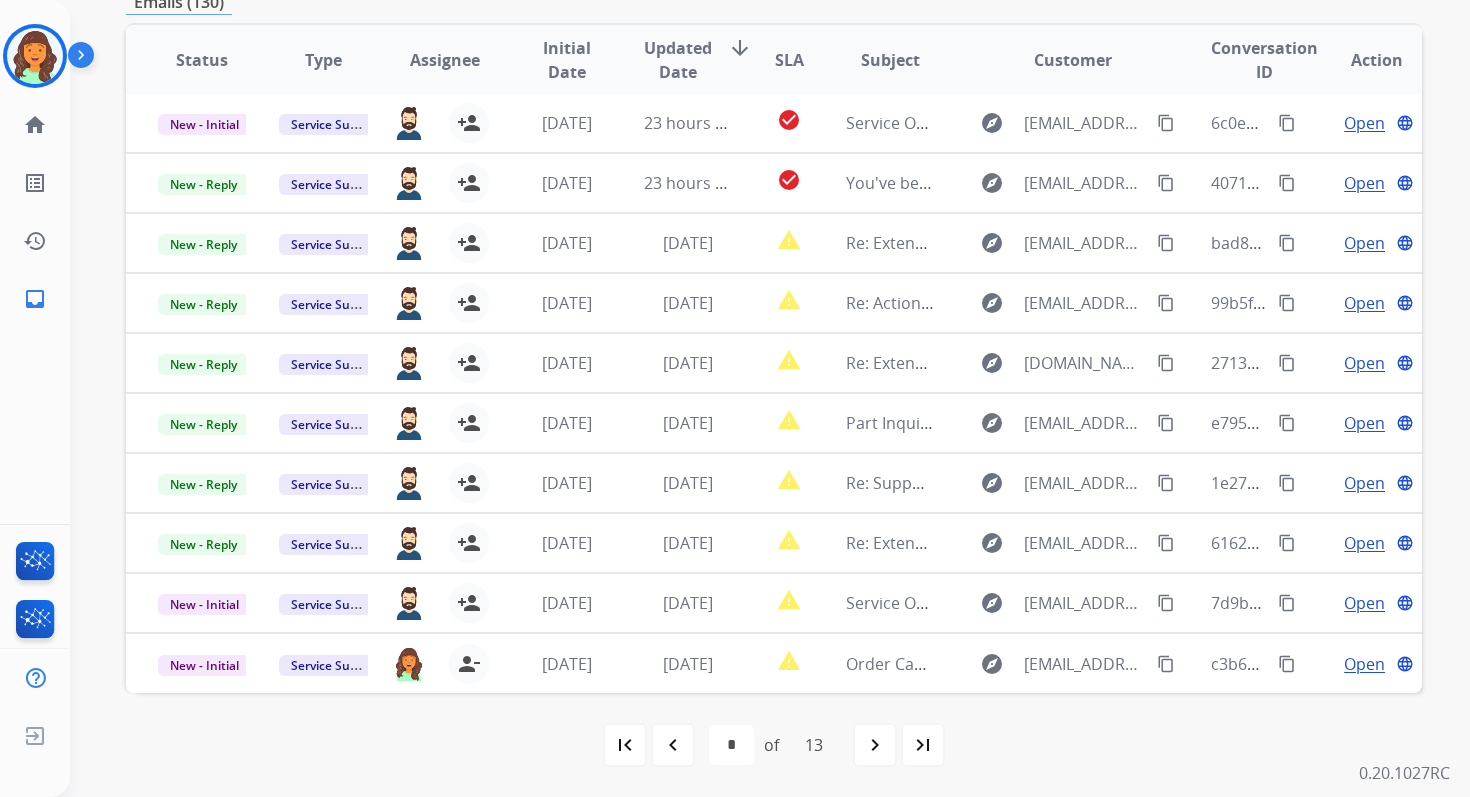 click on "navigate_next" at bounding box center (875, 745) 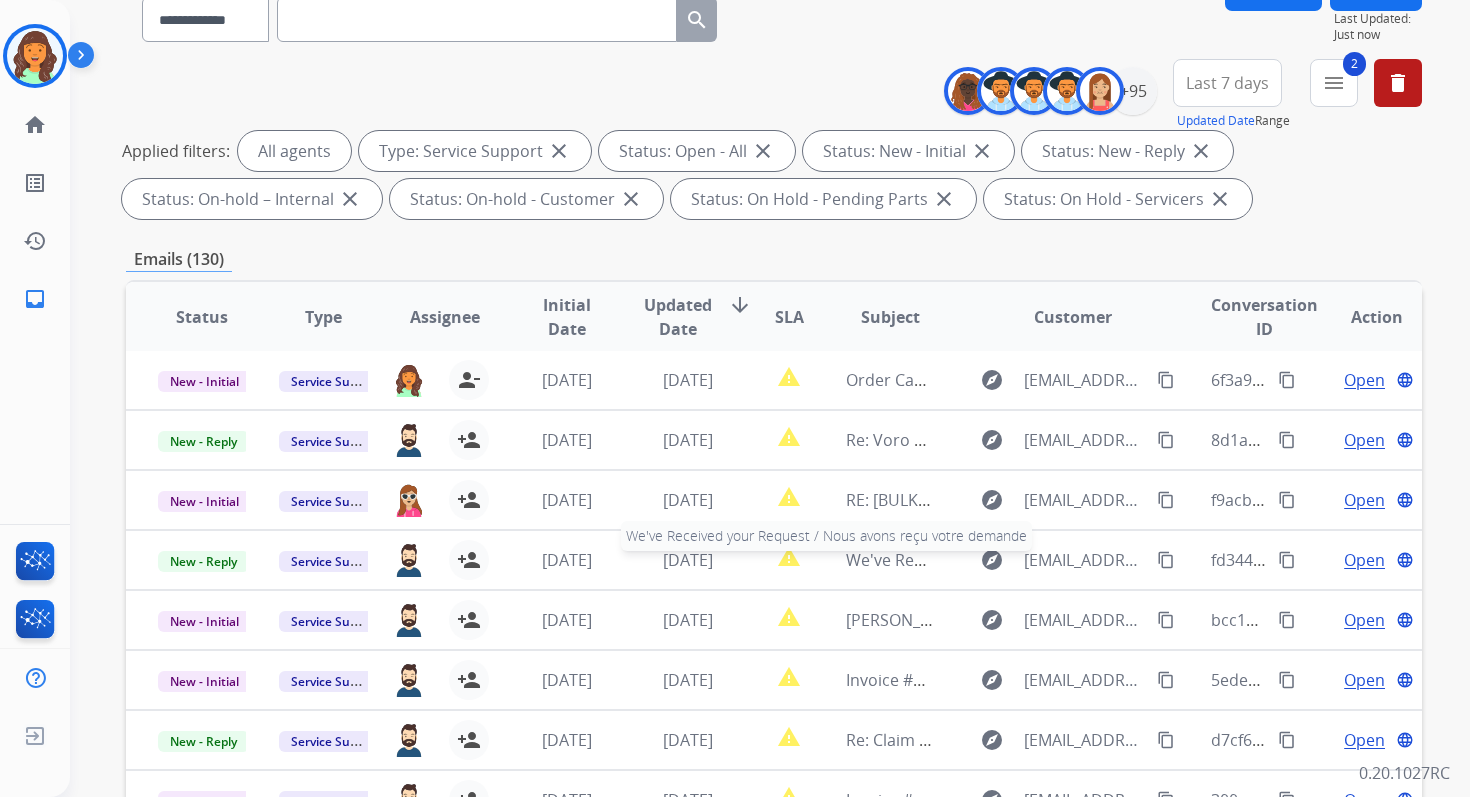 scroll, scrollTop: 437, scrollLeft: 0, axis: vertical 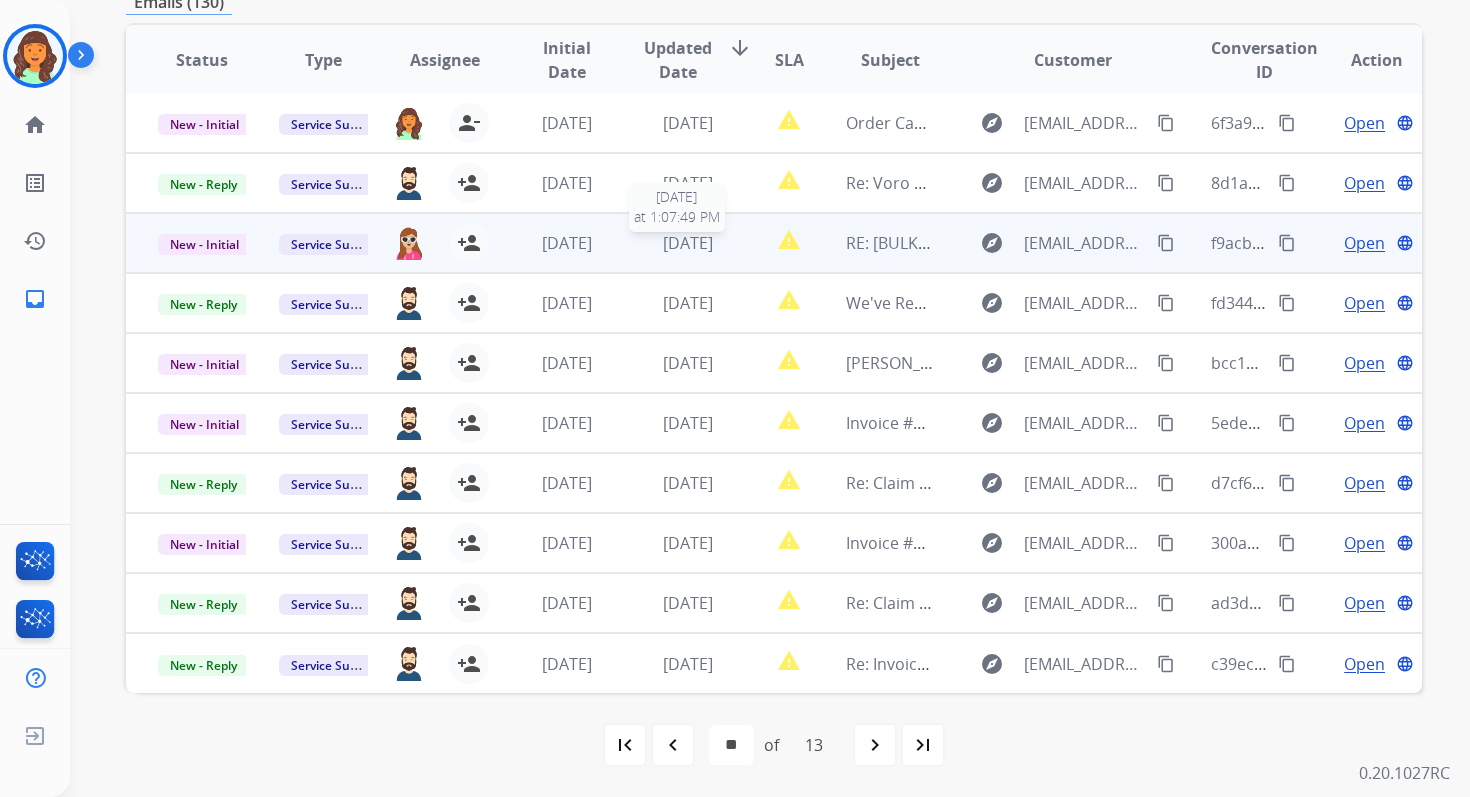 click on "[DATE]" at bounding box center (688, 243) 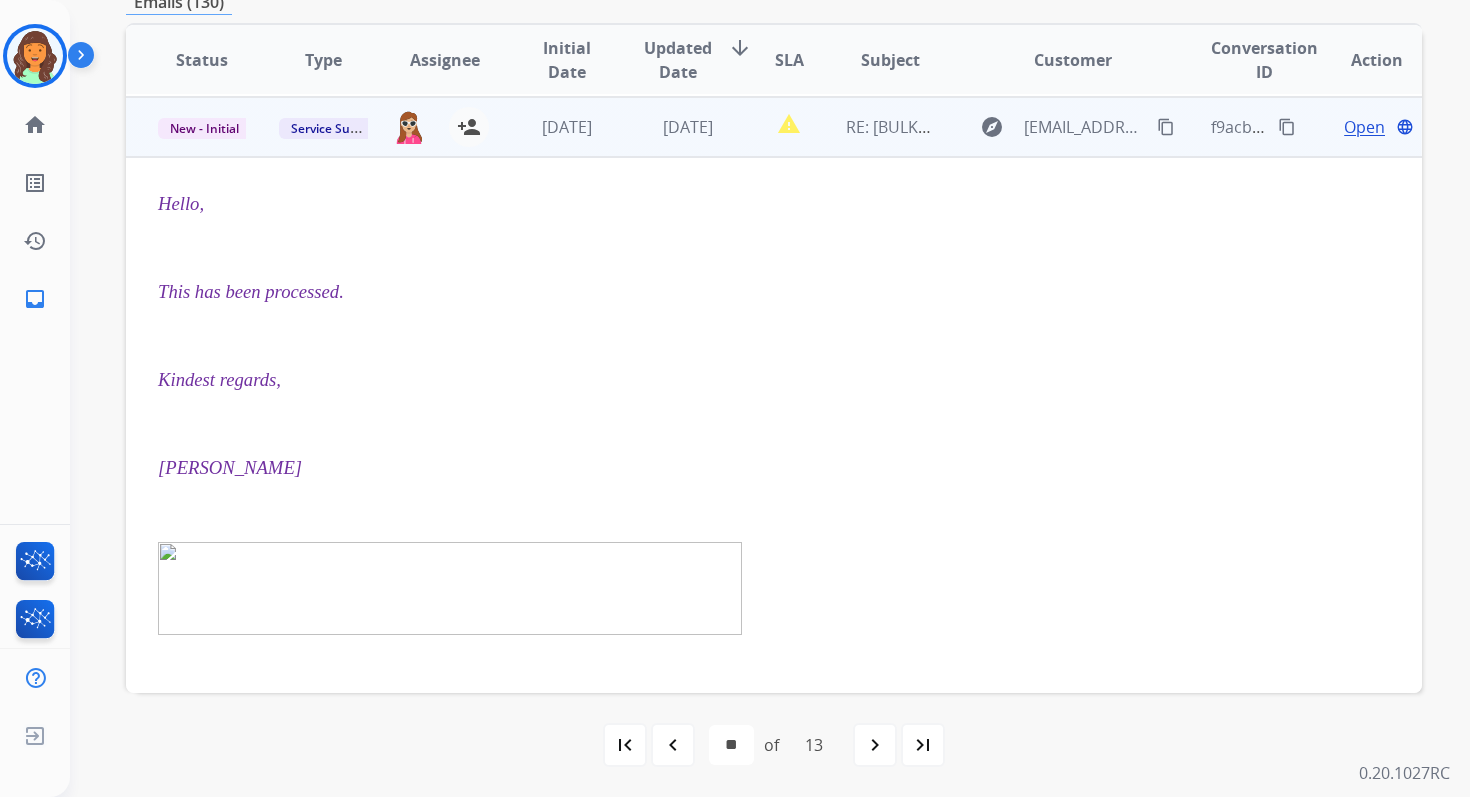 scroll, scrollTop: 120, scrollLeft: 0, axis: vertical 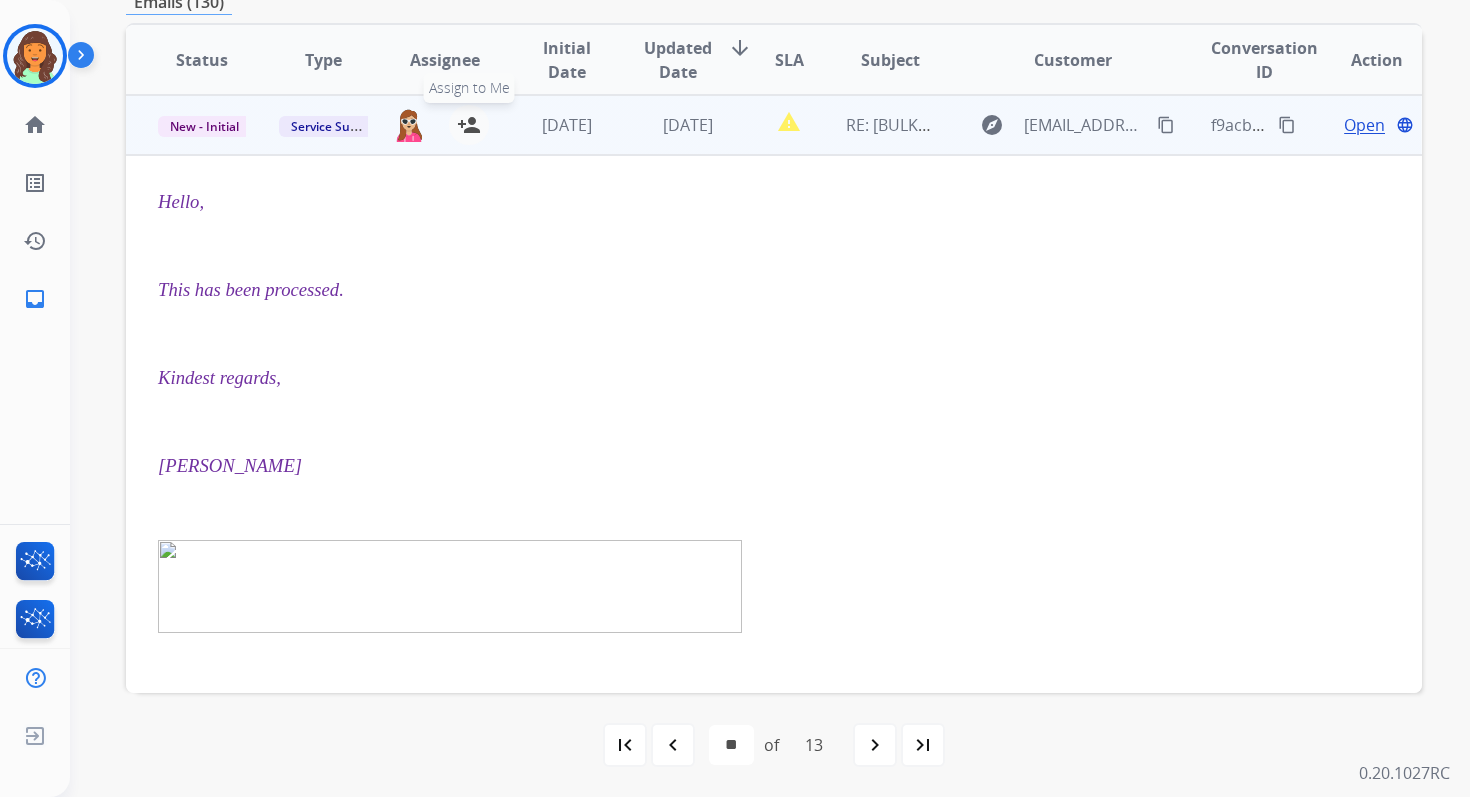 click on "person_add" at bounding box center (469, 125) 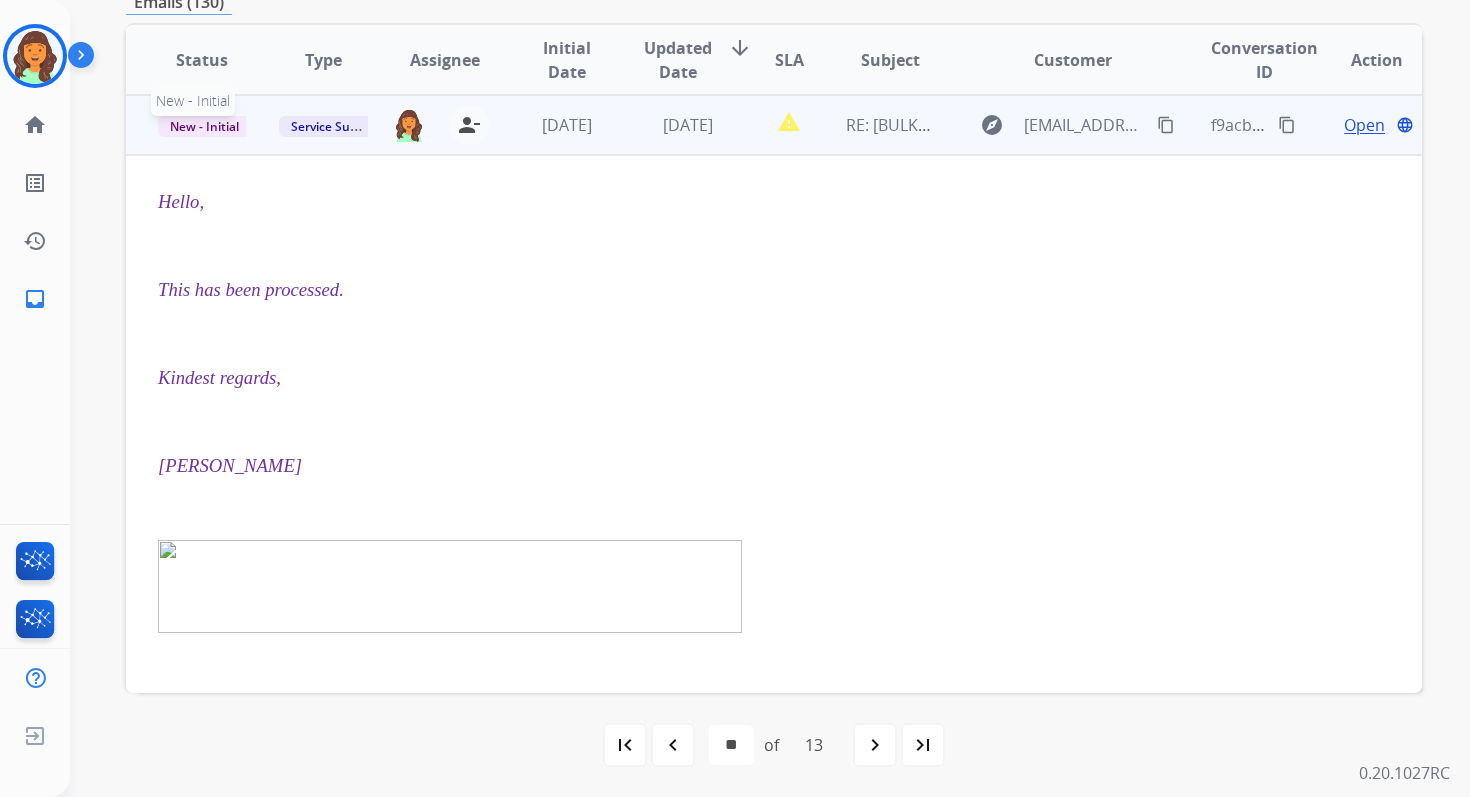 click on "New - Initial" at bounding box center [204, 126] 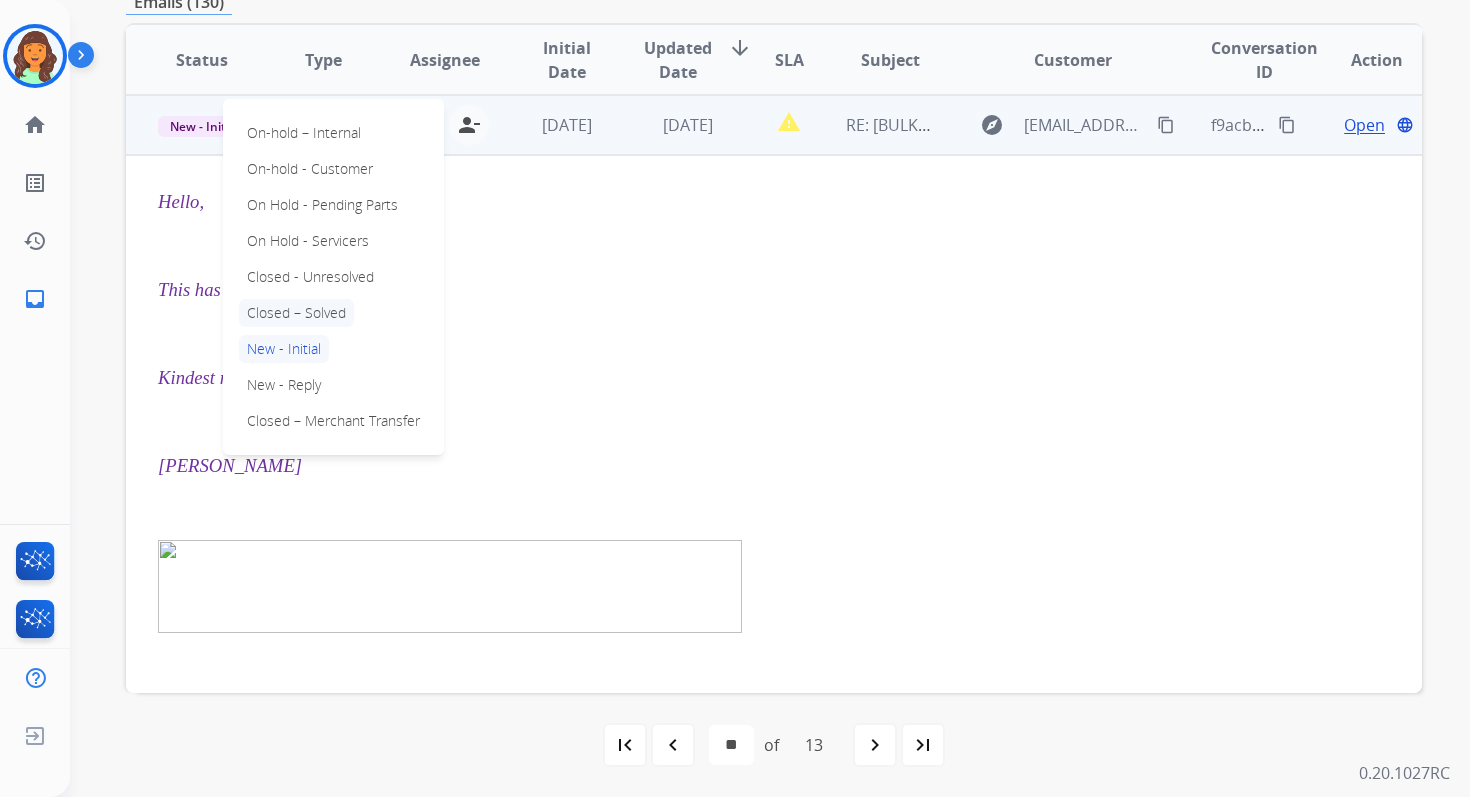click on "Closed – Solved" at bounding box center [296, 313] 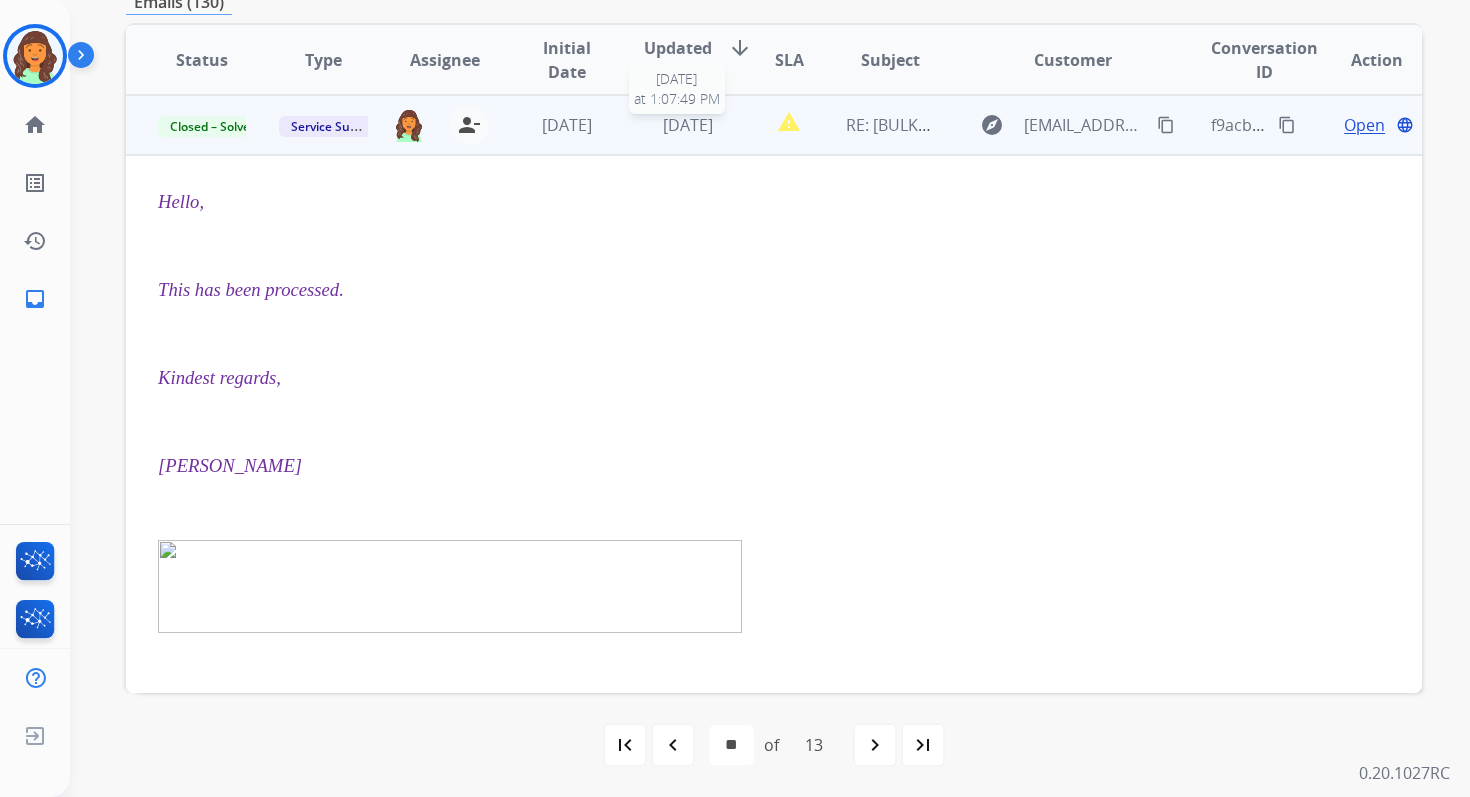 click on "[DATE] [DATE] 1:07:49 PM" at bounding box center [672, 125] 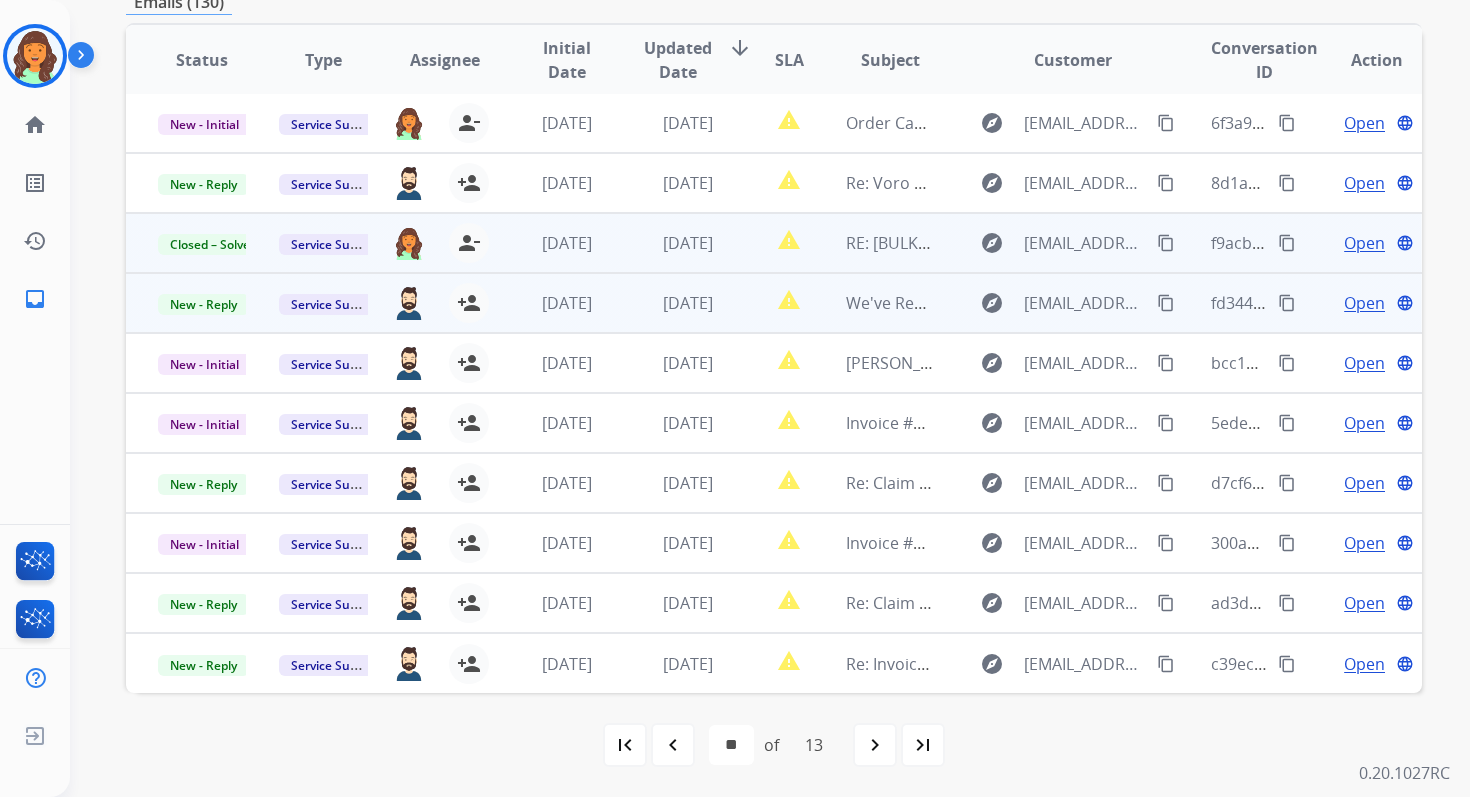 scroll, scrollTop: 0, scrollLeft: 0, axis: both 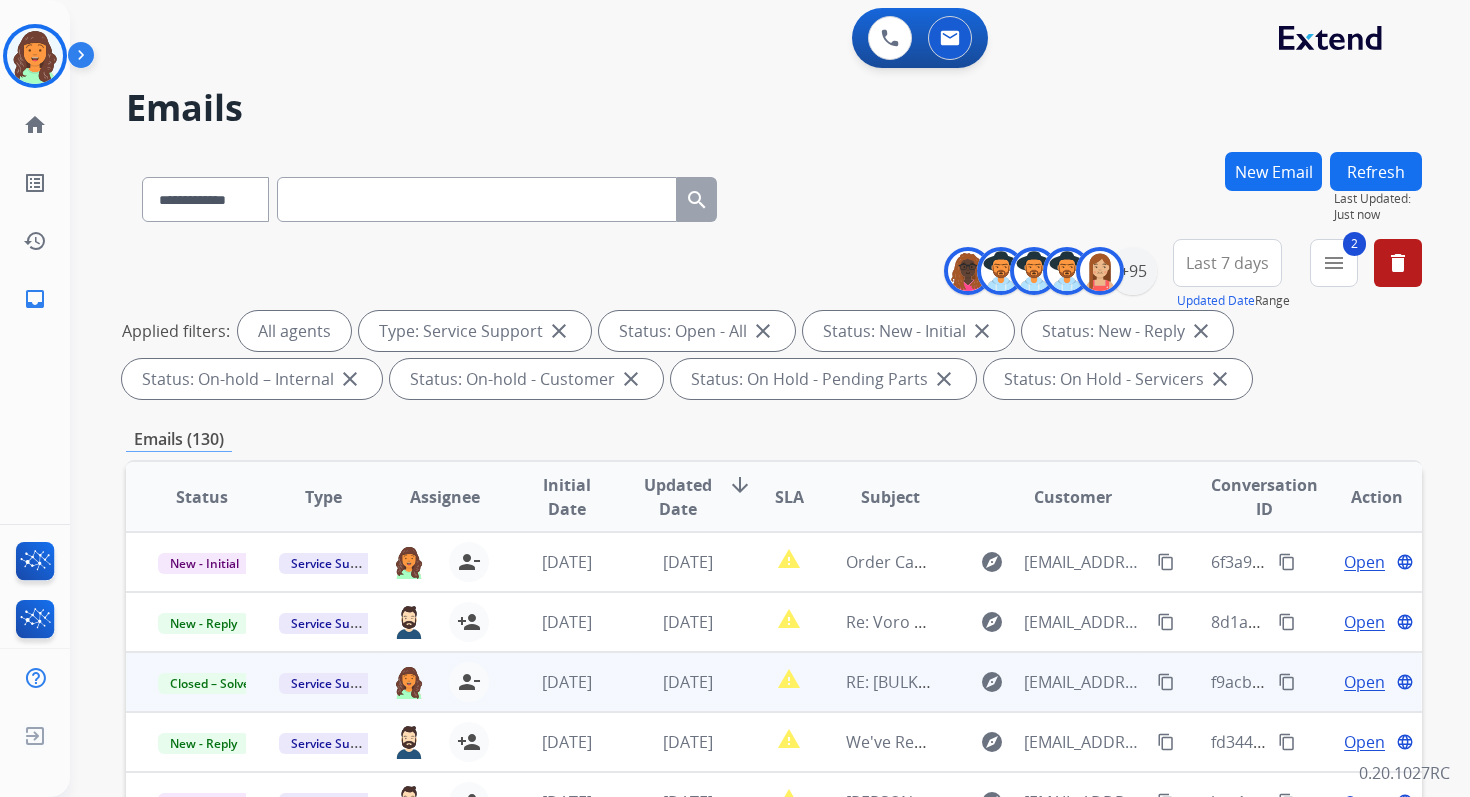 click on "Refresh" at bounding box center [1376, 171] 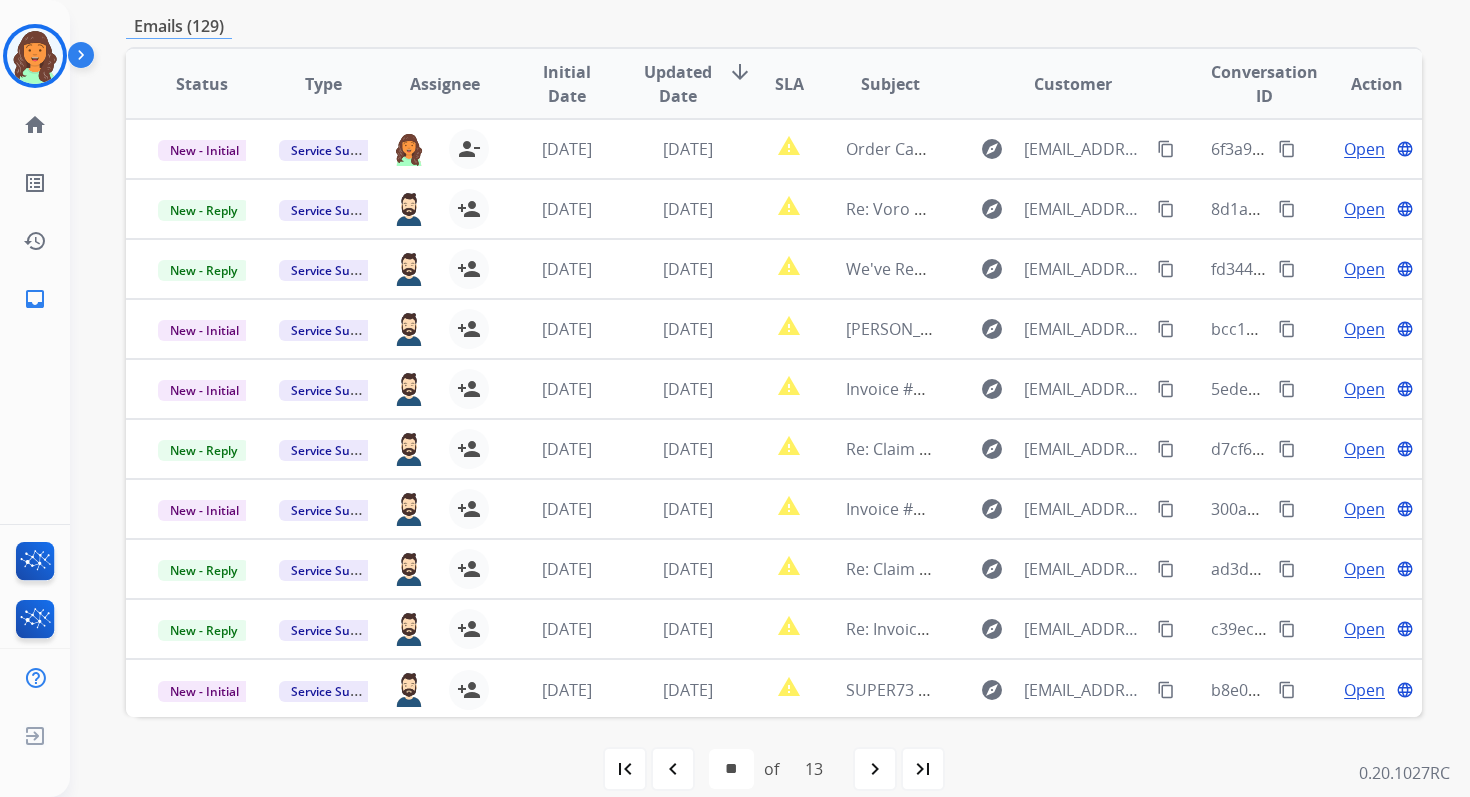 scroll, scrollTop: 437, scrollLeft: 0, axis: vertical 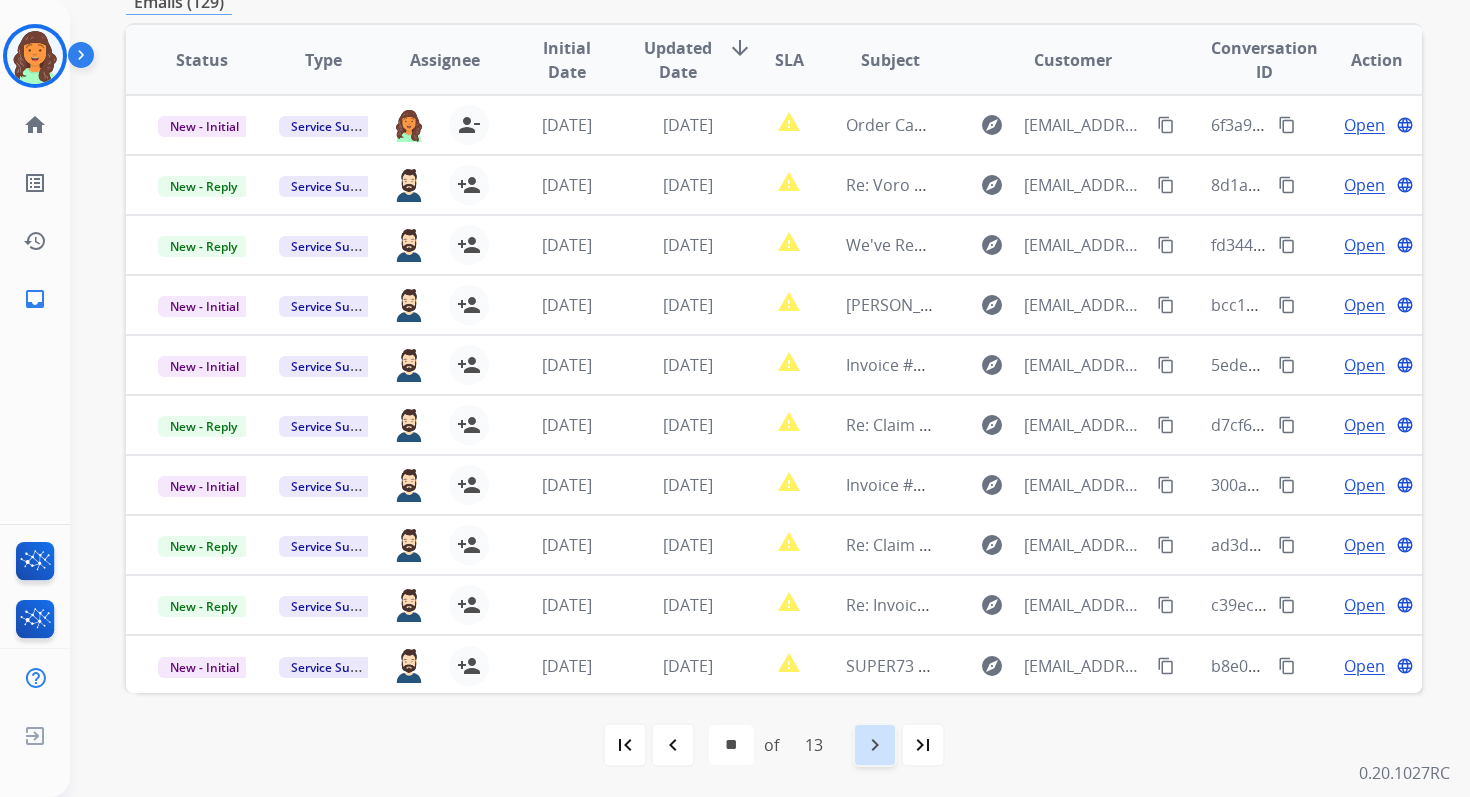 click on "navigate_next" at bounding box center [875, 745] 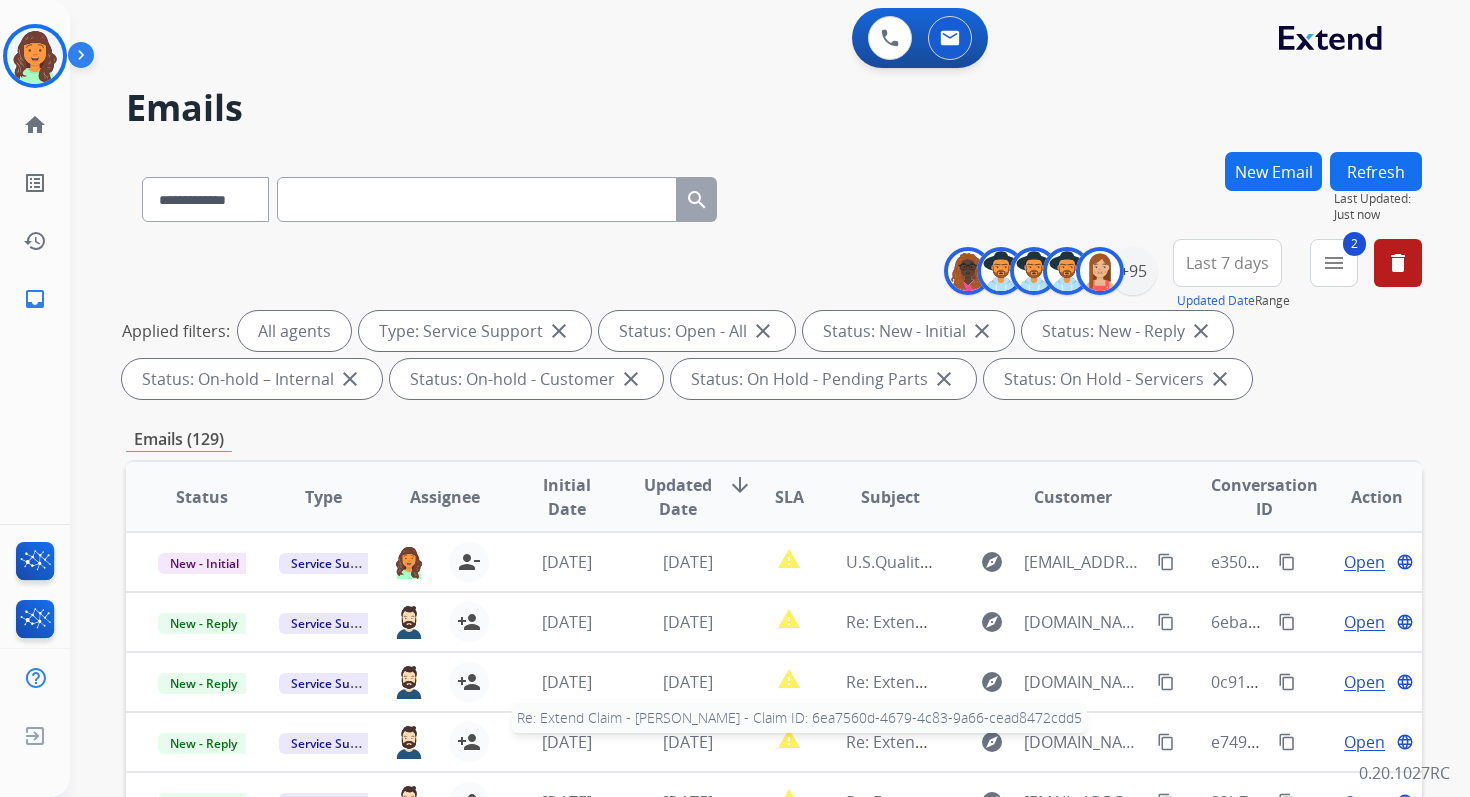 scroll, scrollTop: 2, scrollLeft: 0, axis: vertical 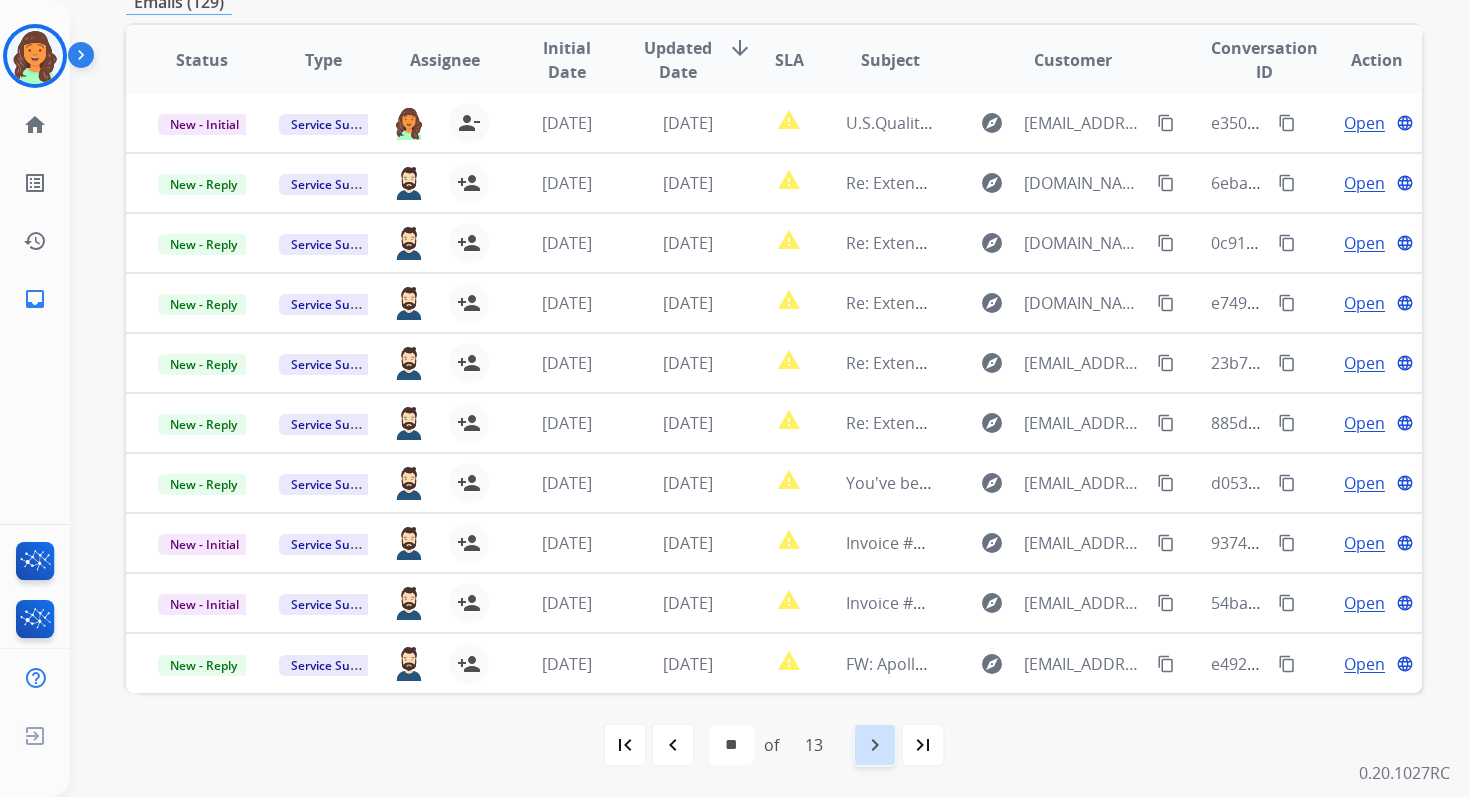 click on "navigate_next" at bounding box center [875, 745] 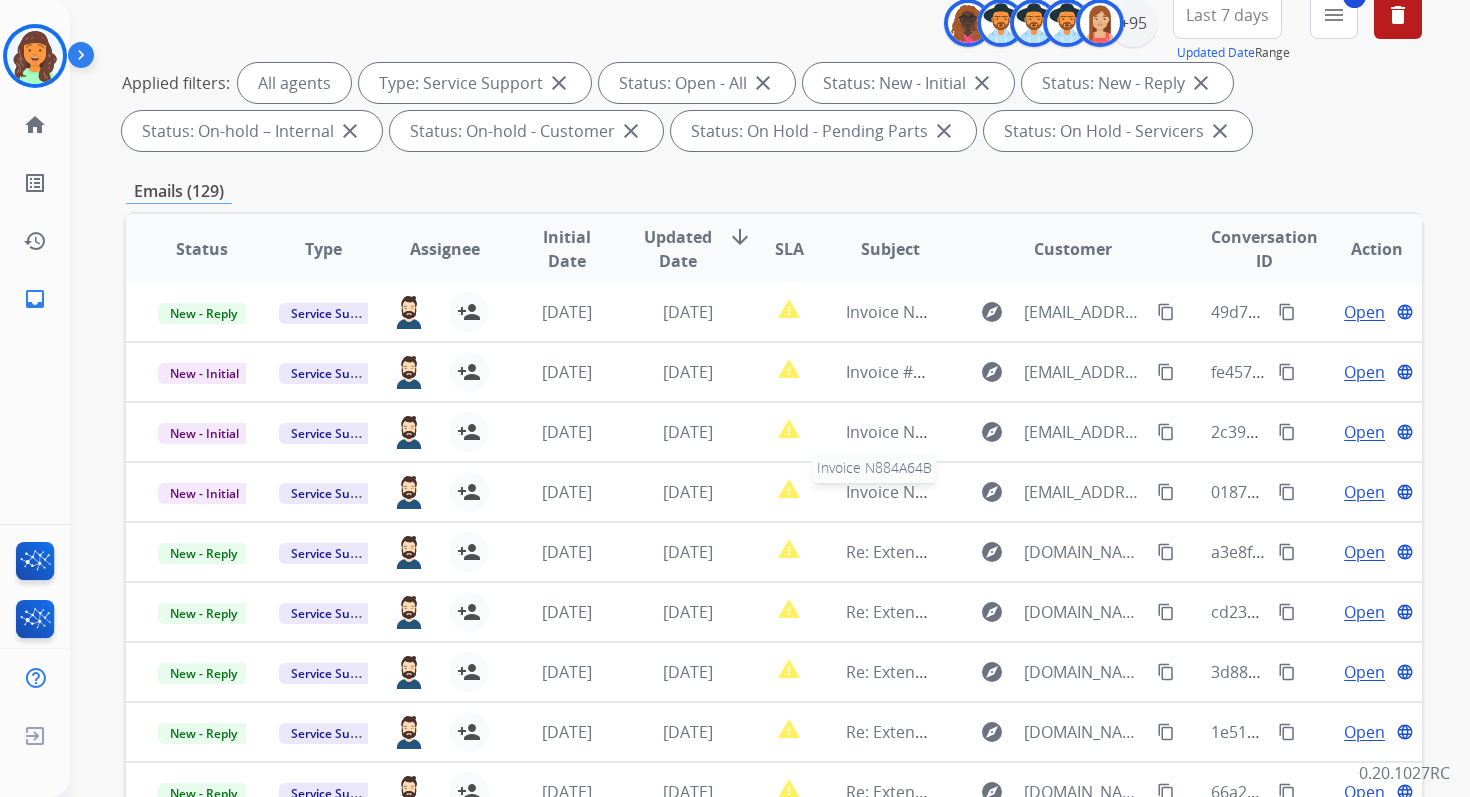 scroll, scrollTop: 437, scrollLeft: 0, axis: vertical 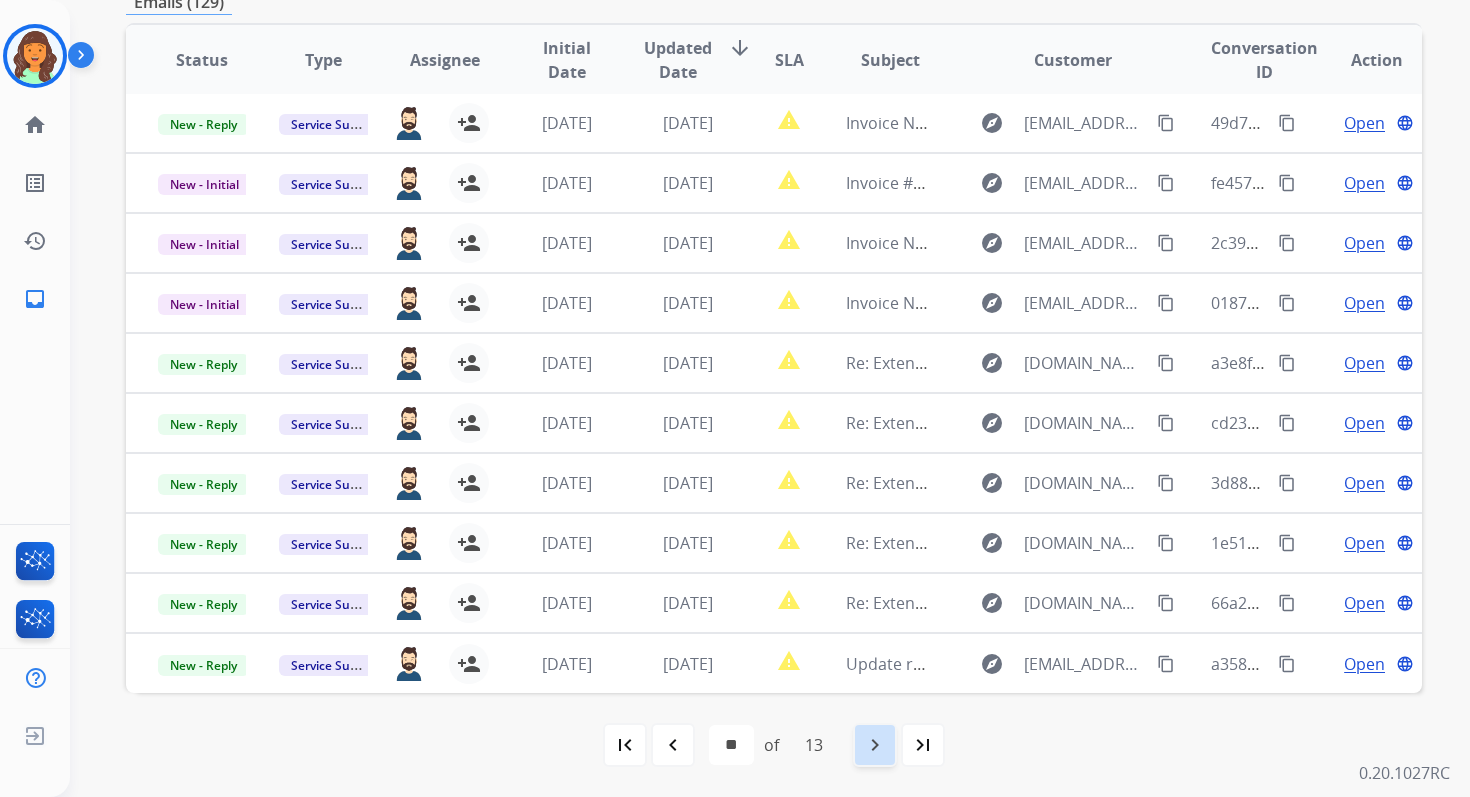 click on "navigate_next" at bounding box center (875, 745) 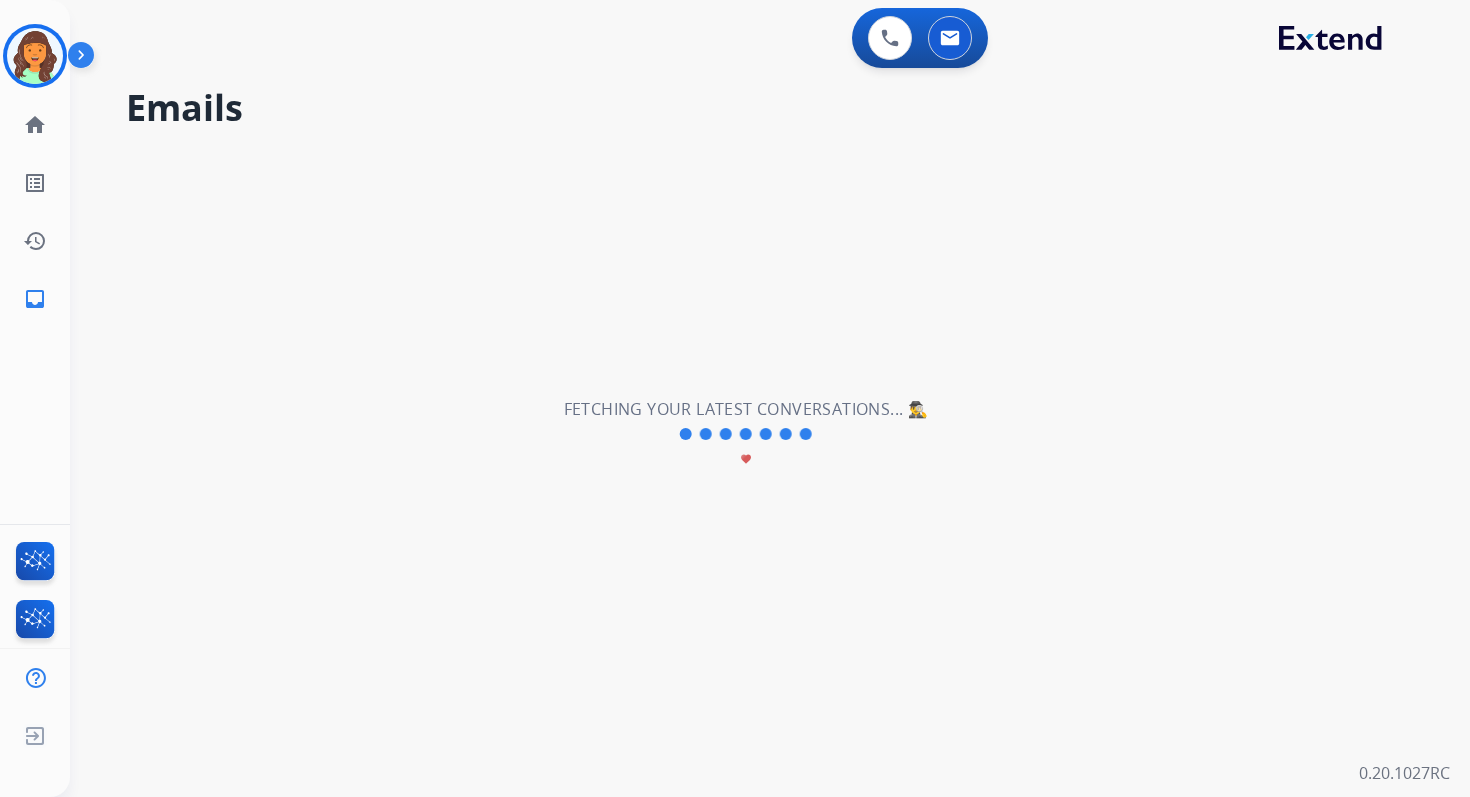 scroll, scrollTop: 0, scrollLeft: 0, axis: both 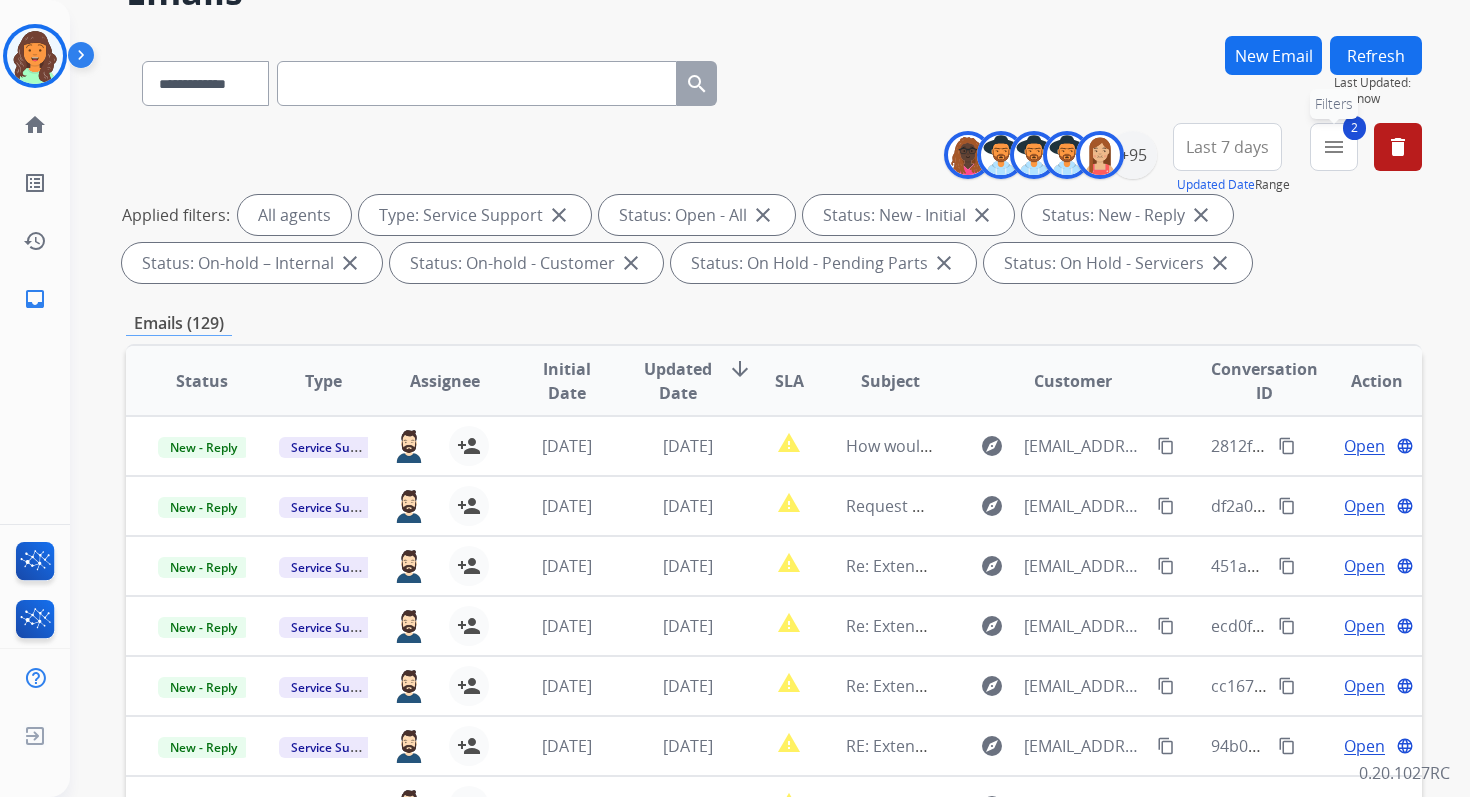 click on "menu" at bounding box center [1334, 147] 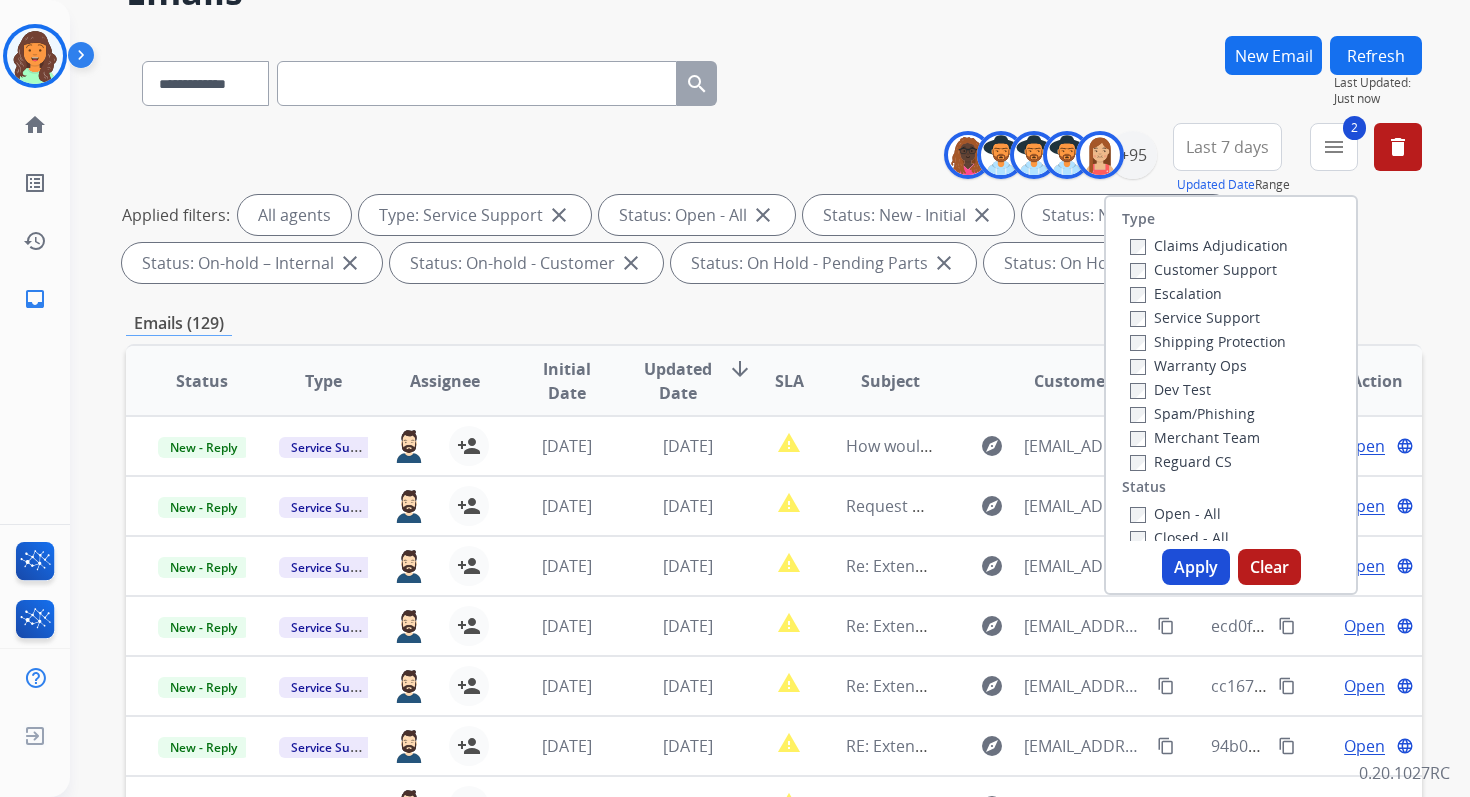 click on "Apply" at bounding box center (1196, 567) 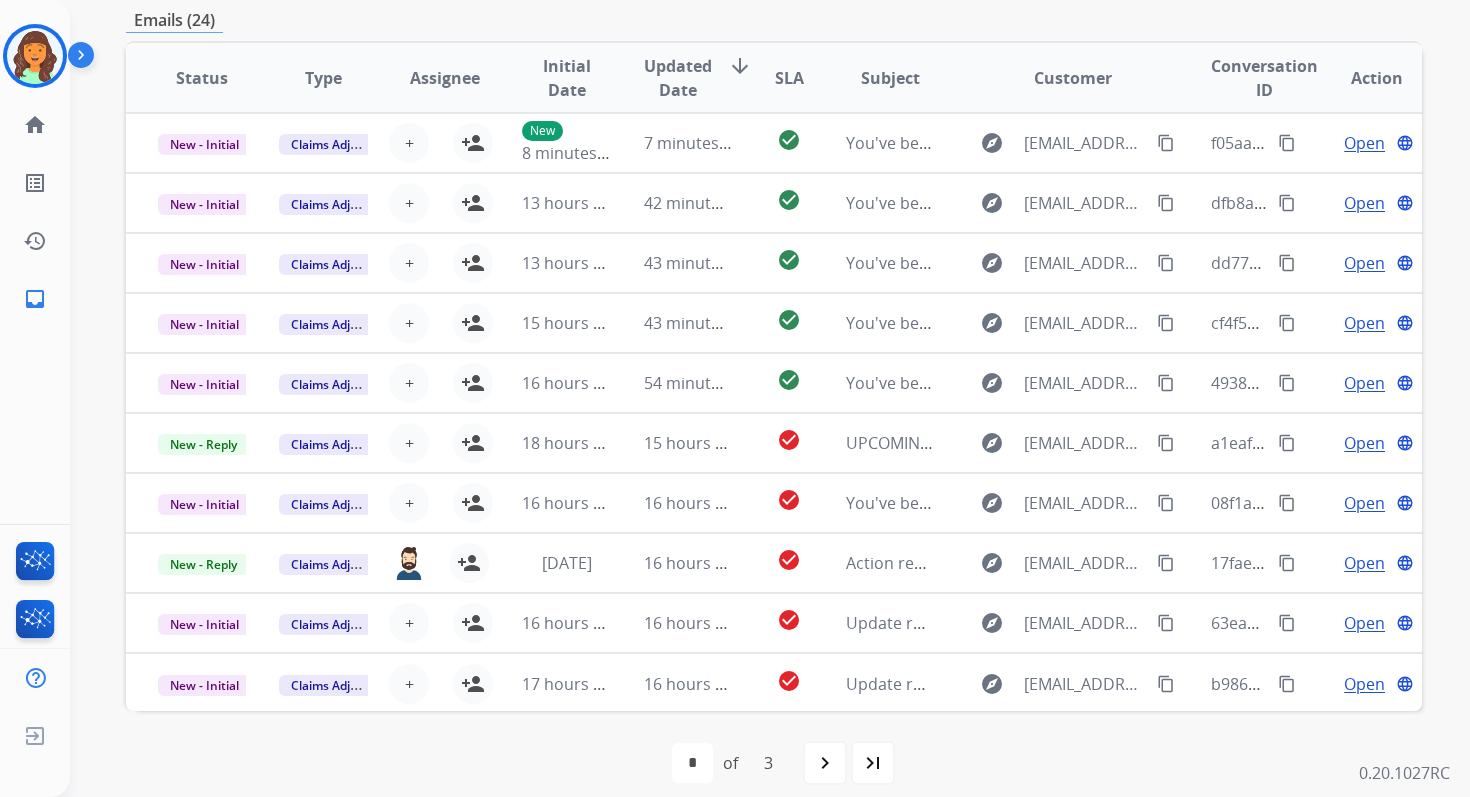 scroll, scrollTop: 437, scrollLeft: 0, axis: vertical 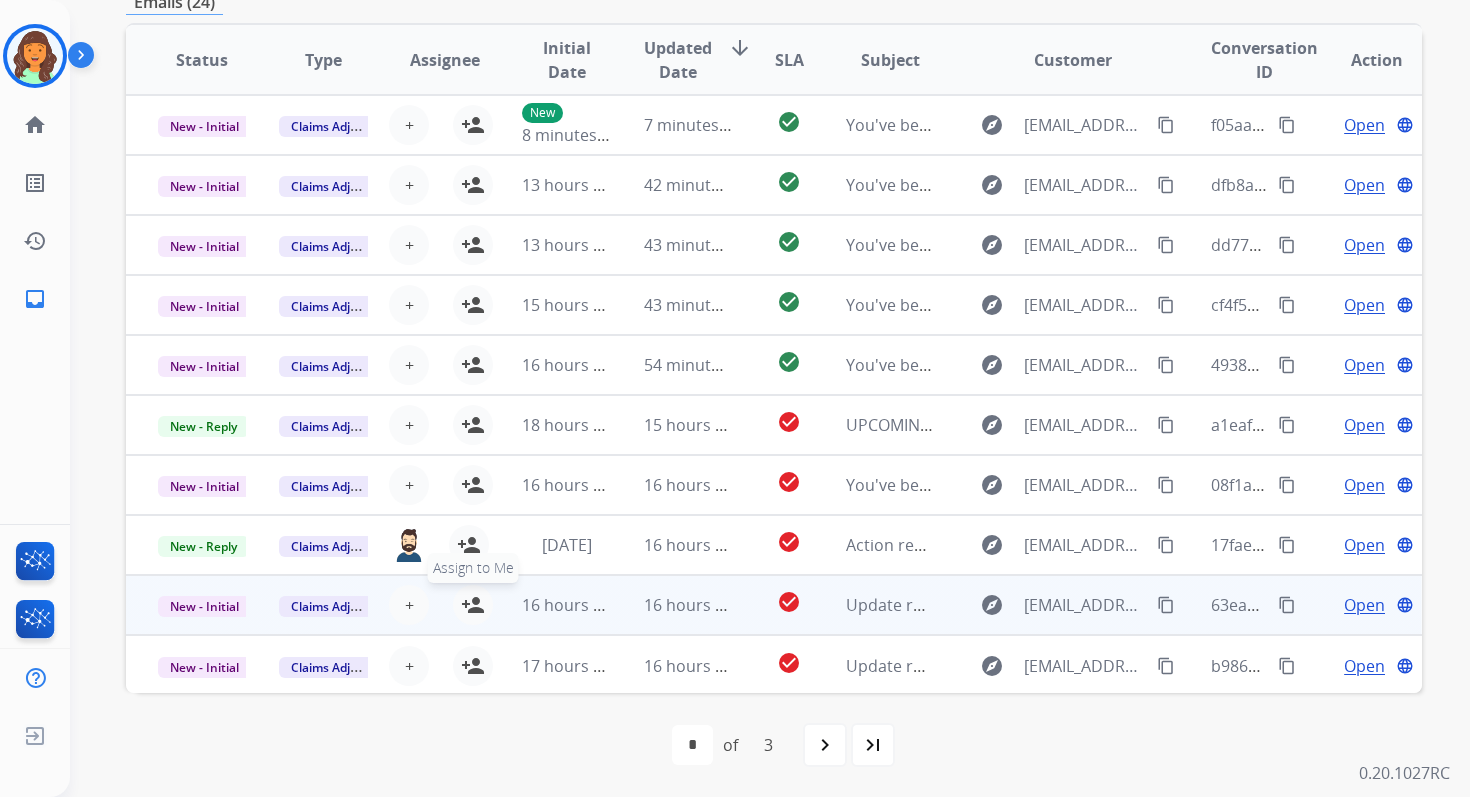 click on "person_add" at bounding box center (473, 605) 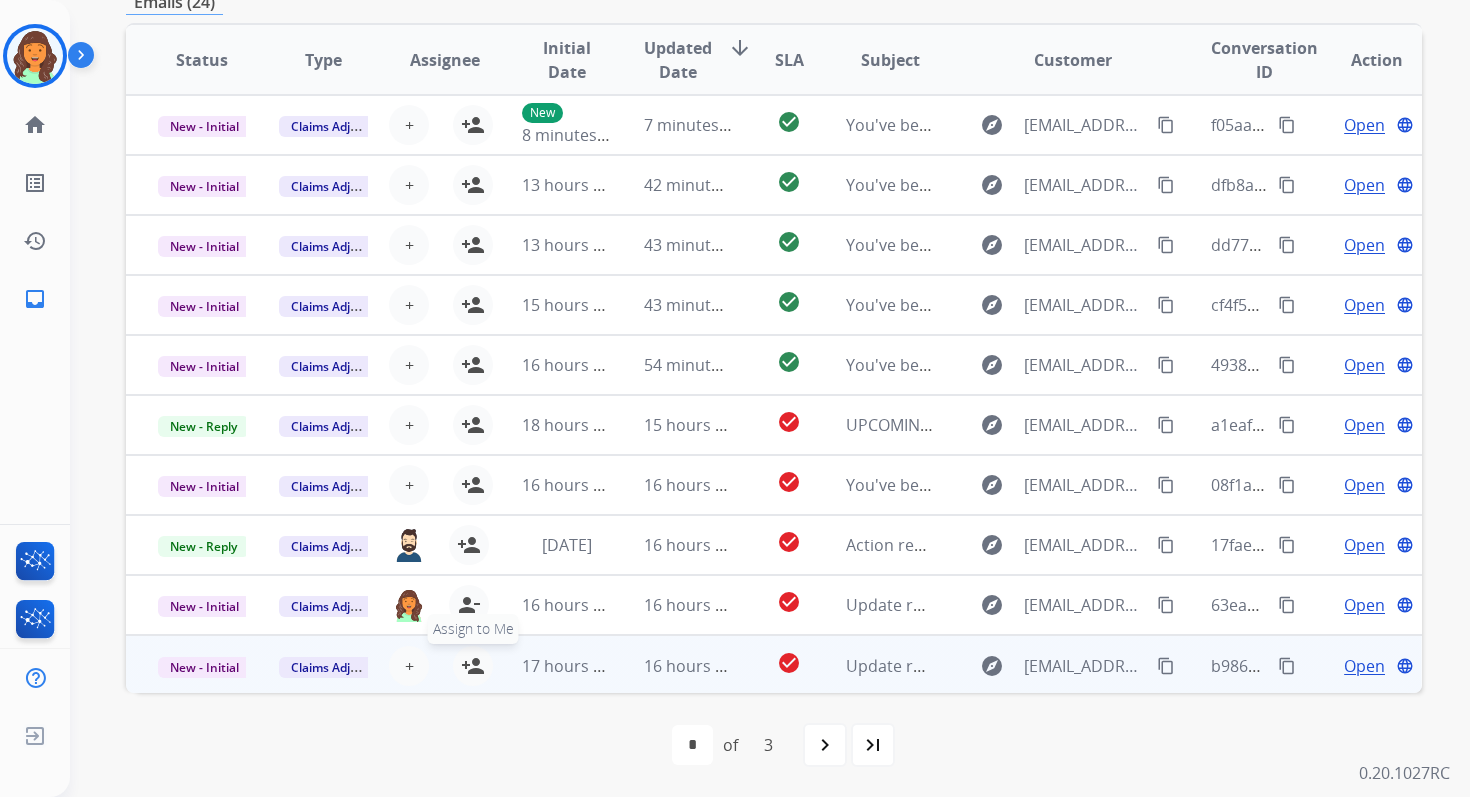 click on "person_add" at bounding box center (473, 666) 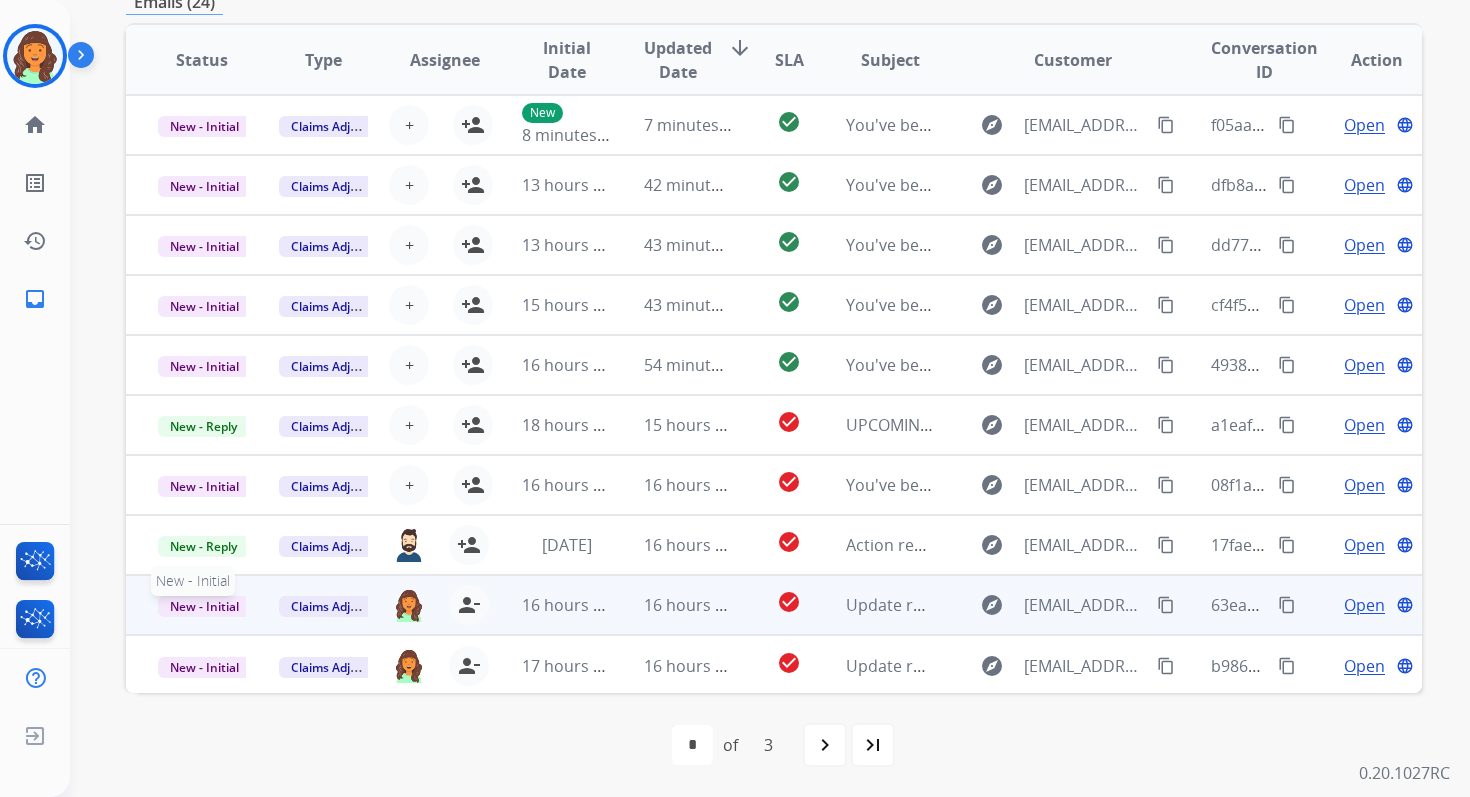click on "New - Initial" at bounding box center [204, 606] 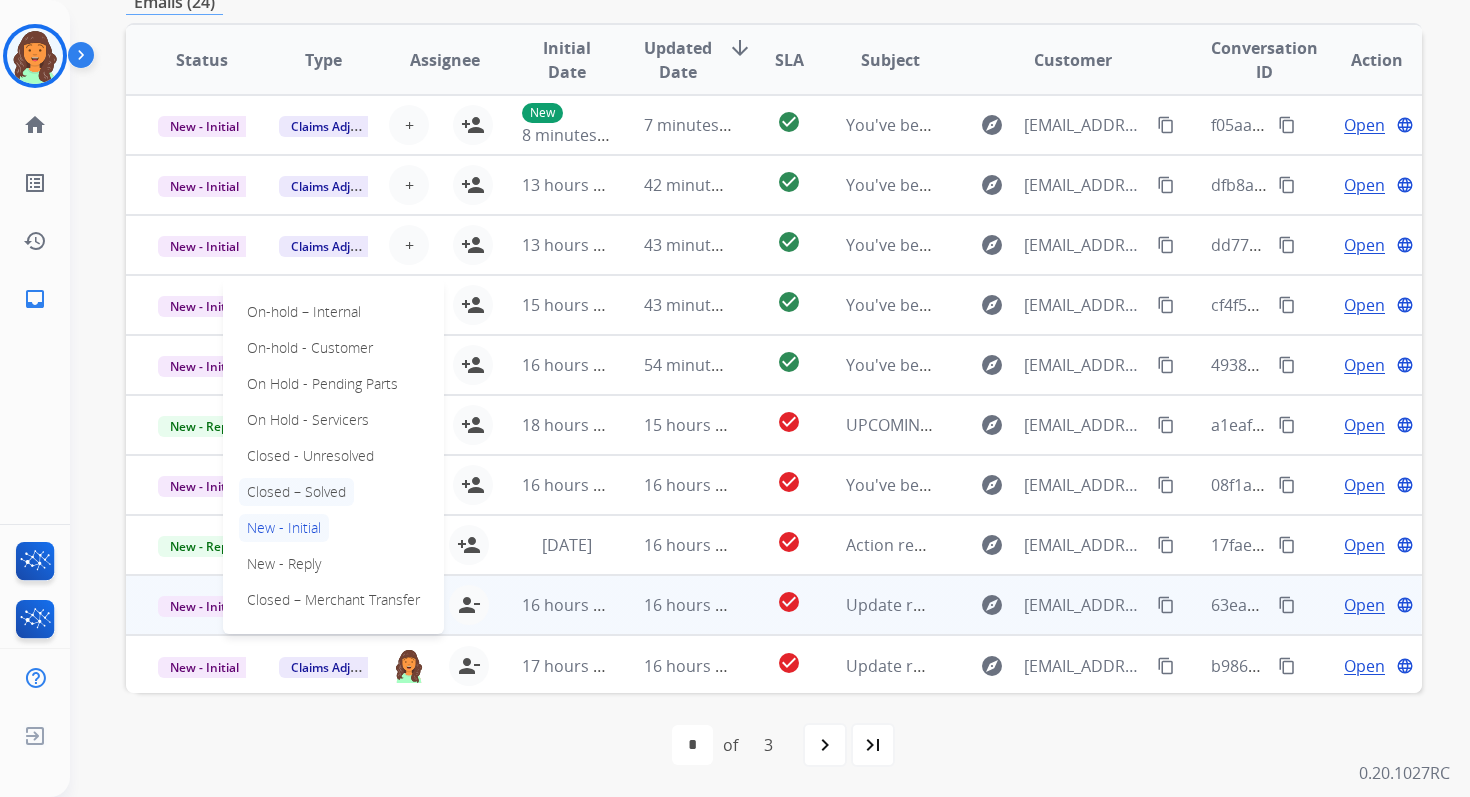 click on "Closed – Solved" at bounding box center [296, 492] 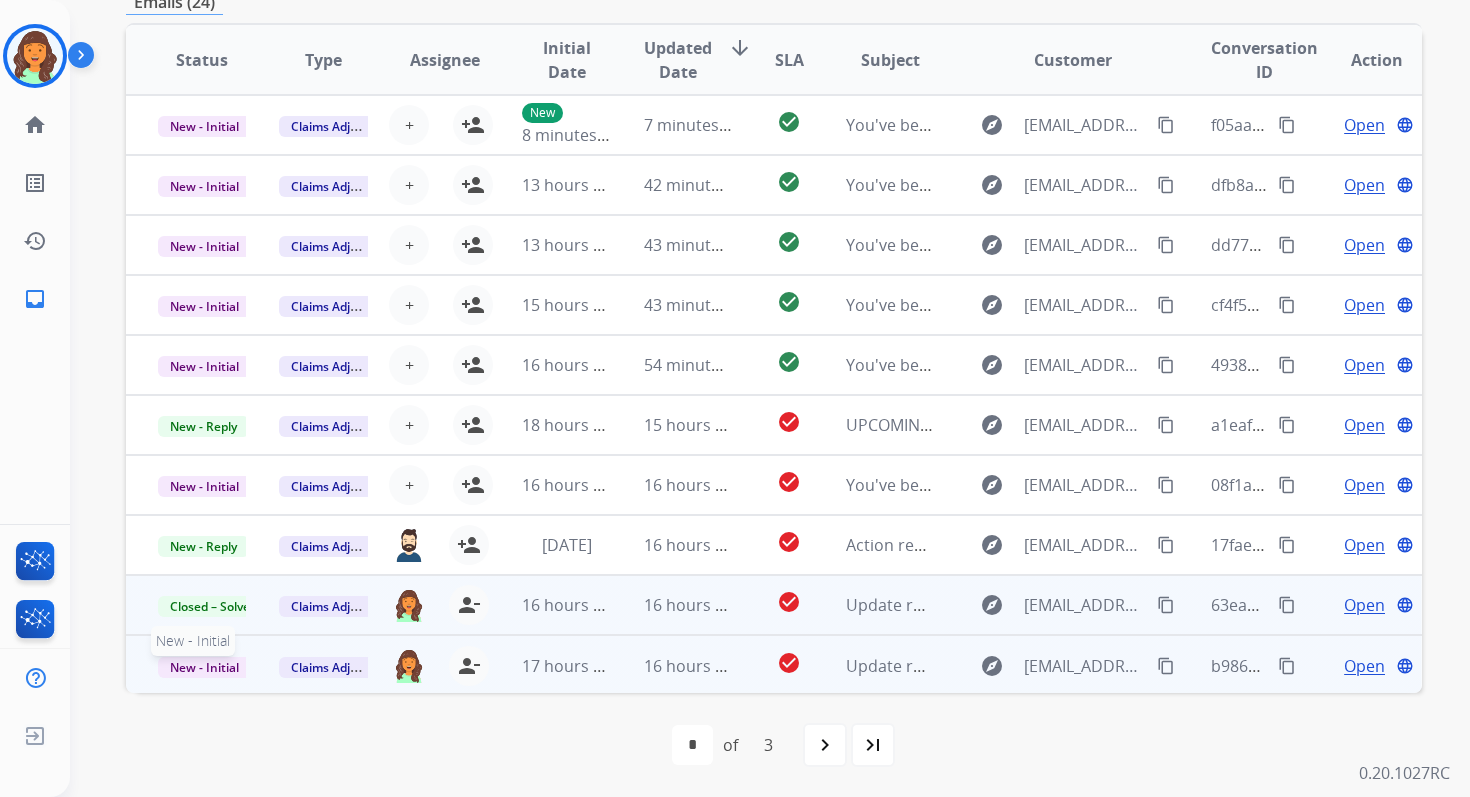 click on "New - Initial" at bounding box center [204, 667] 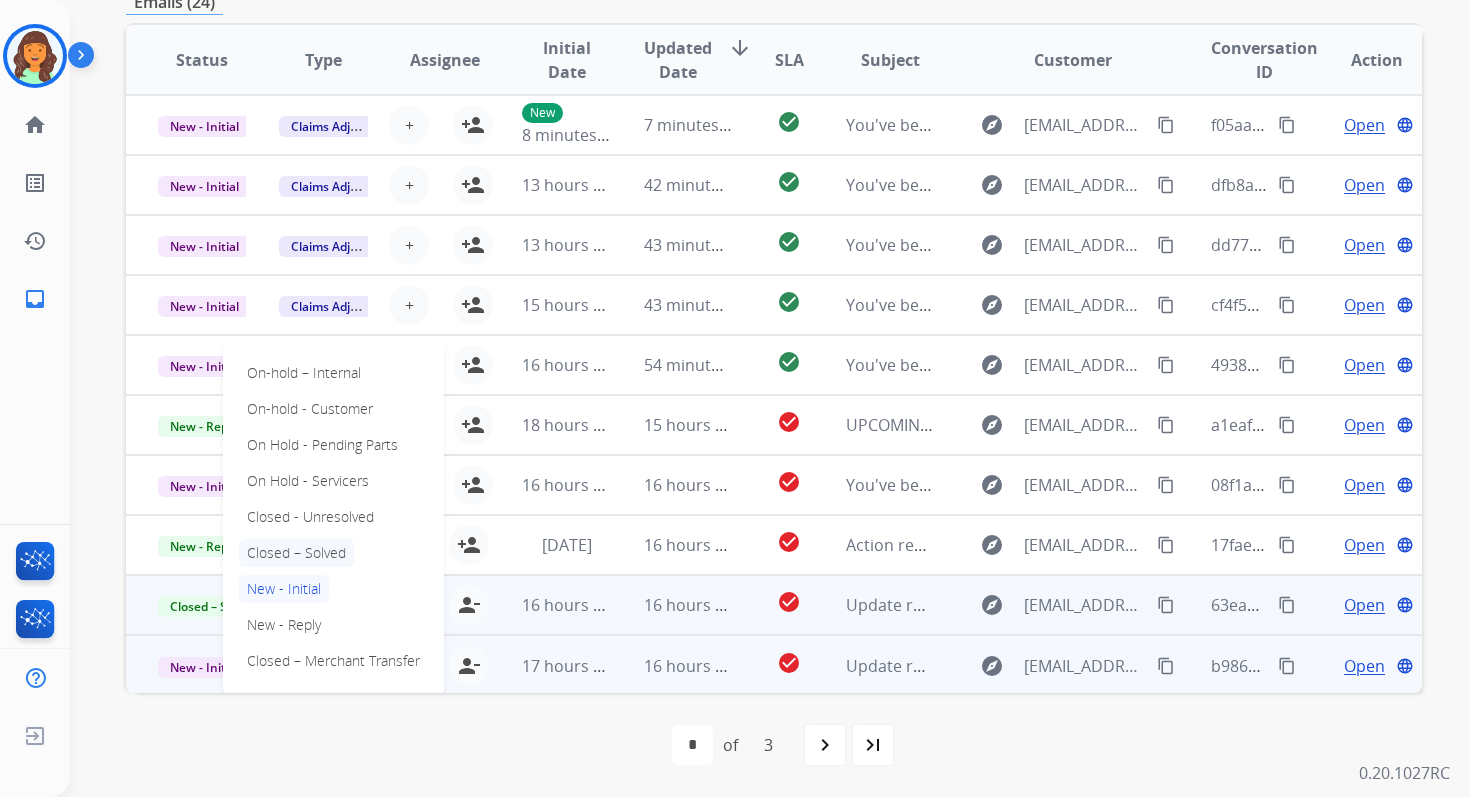 click on "Closed – Solved" at bounding box center [296, 553] 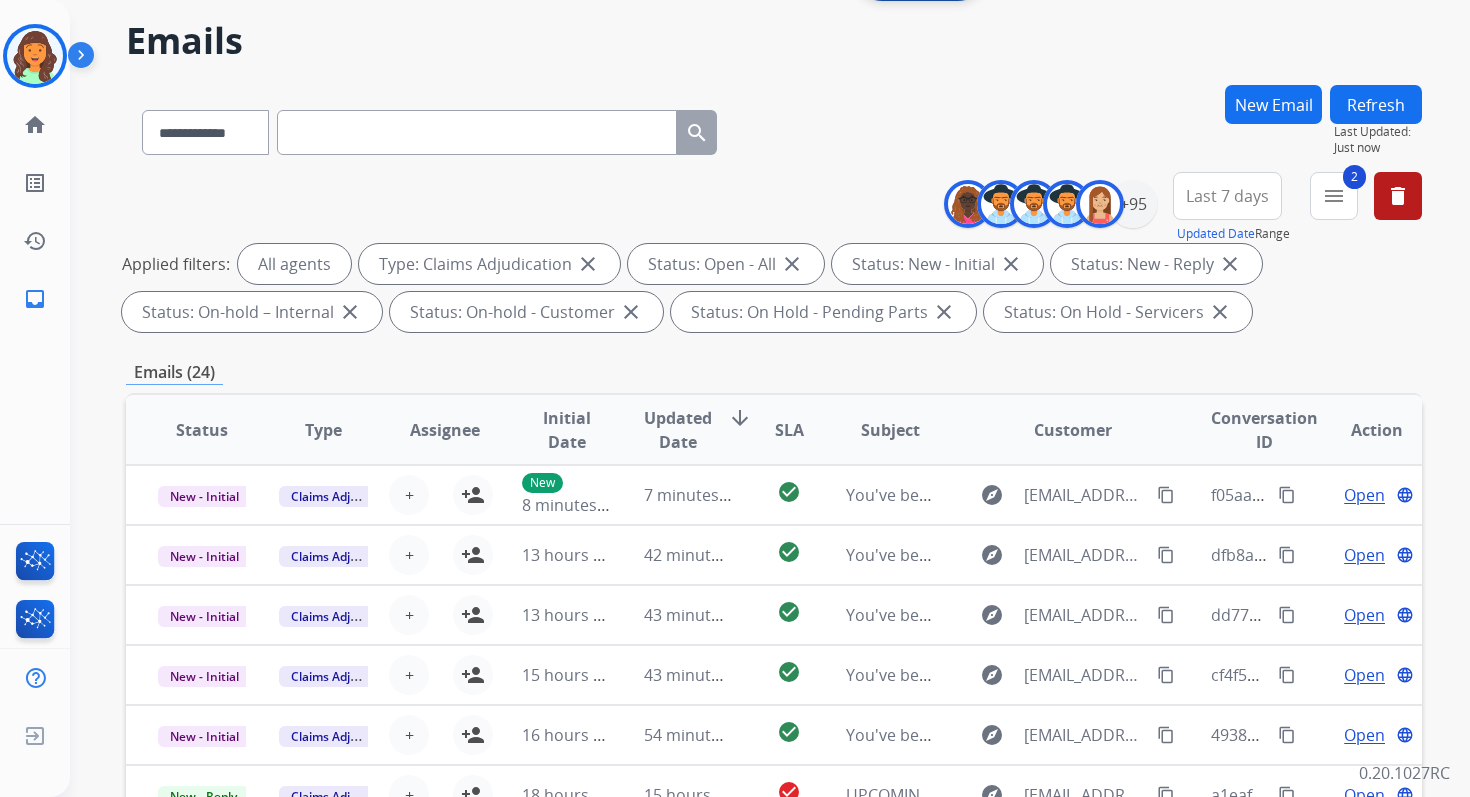 scroll, scrollTop: 0, scrollLeft: 0, axis: both 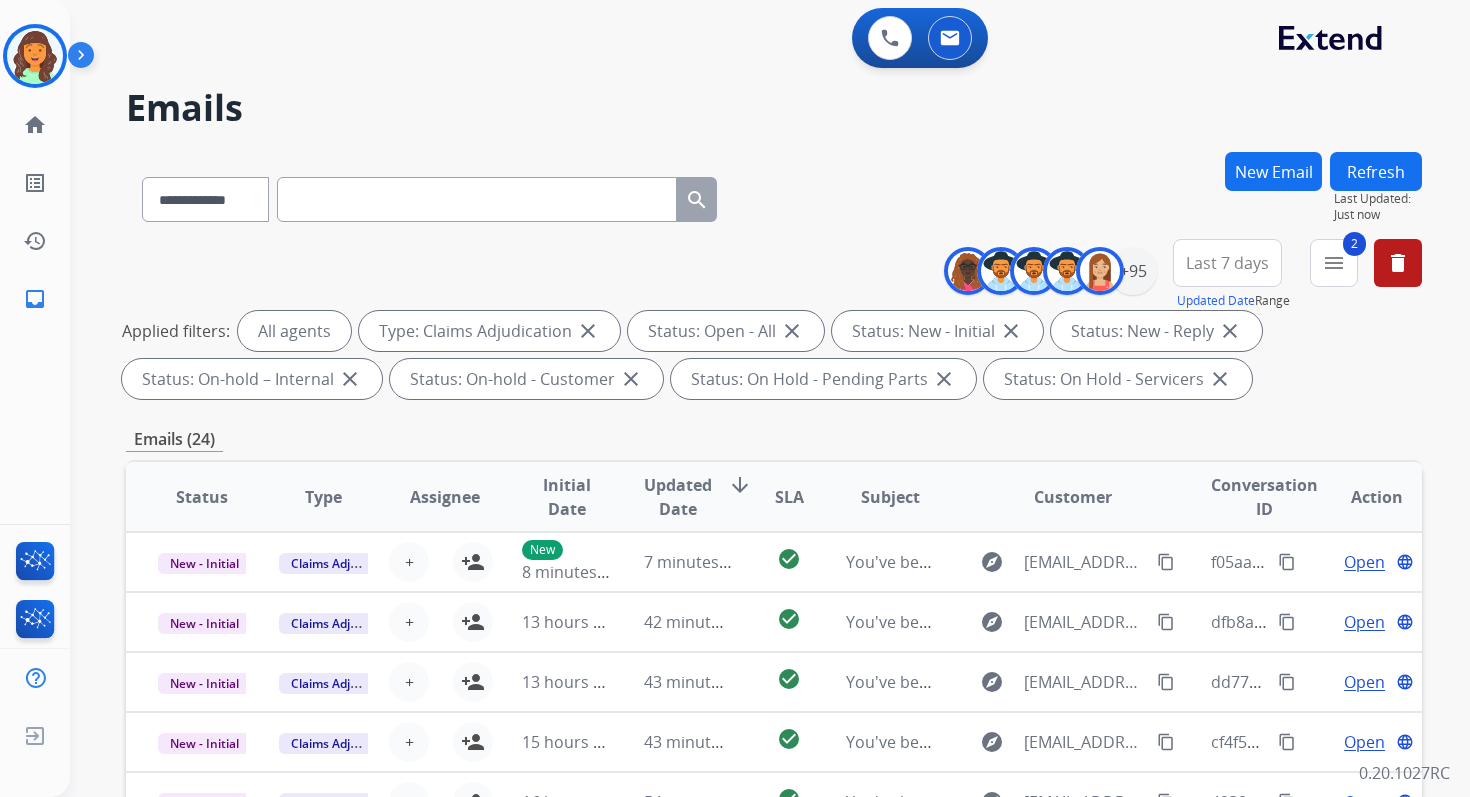 click on "Refresh" at bounding box center [1376, 171] 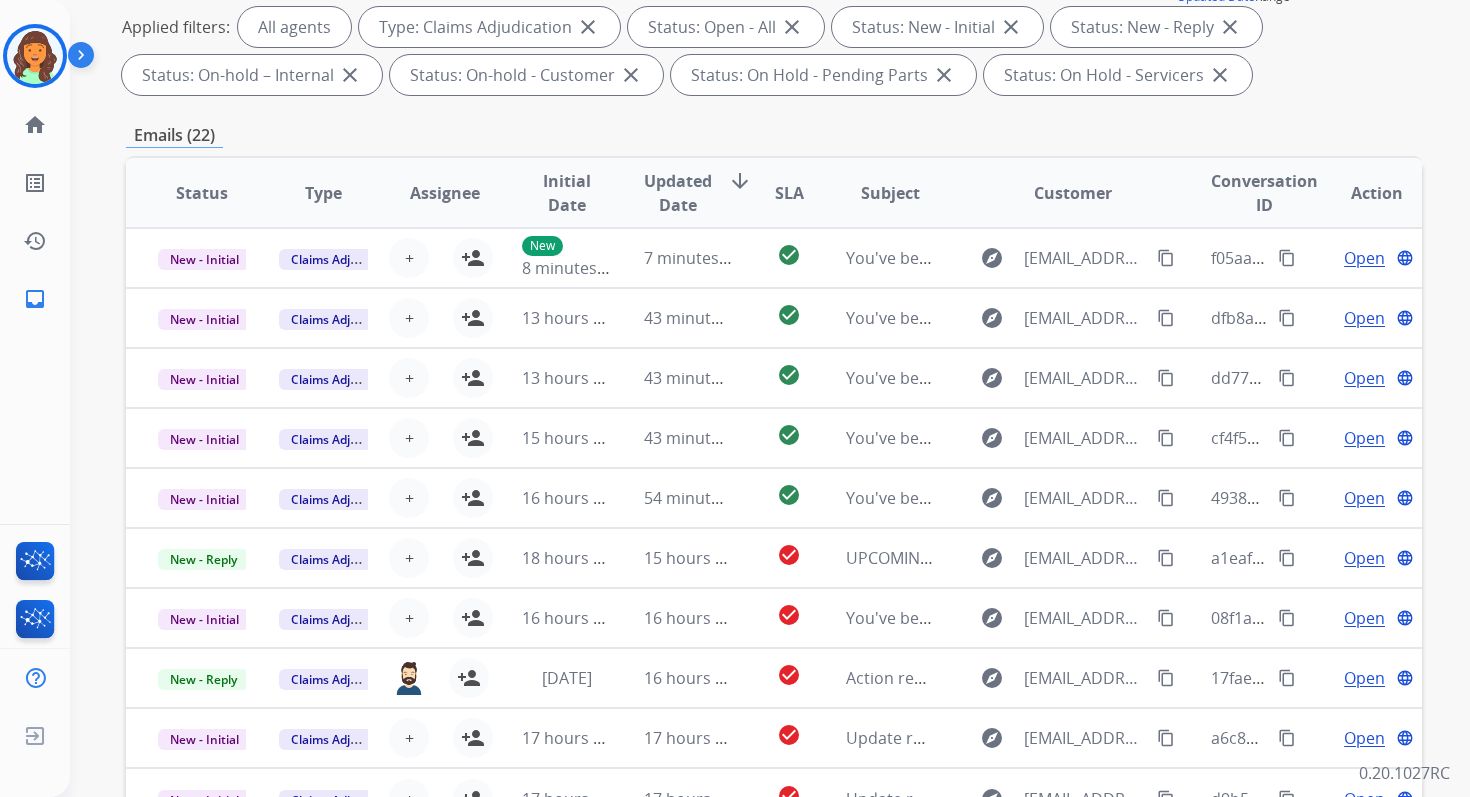 scroll, scrollTop: 437, scrollLeft: 0, axis: vertical 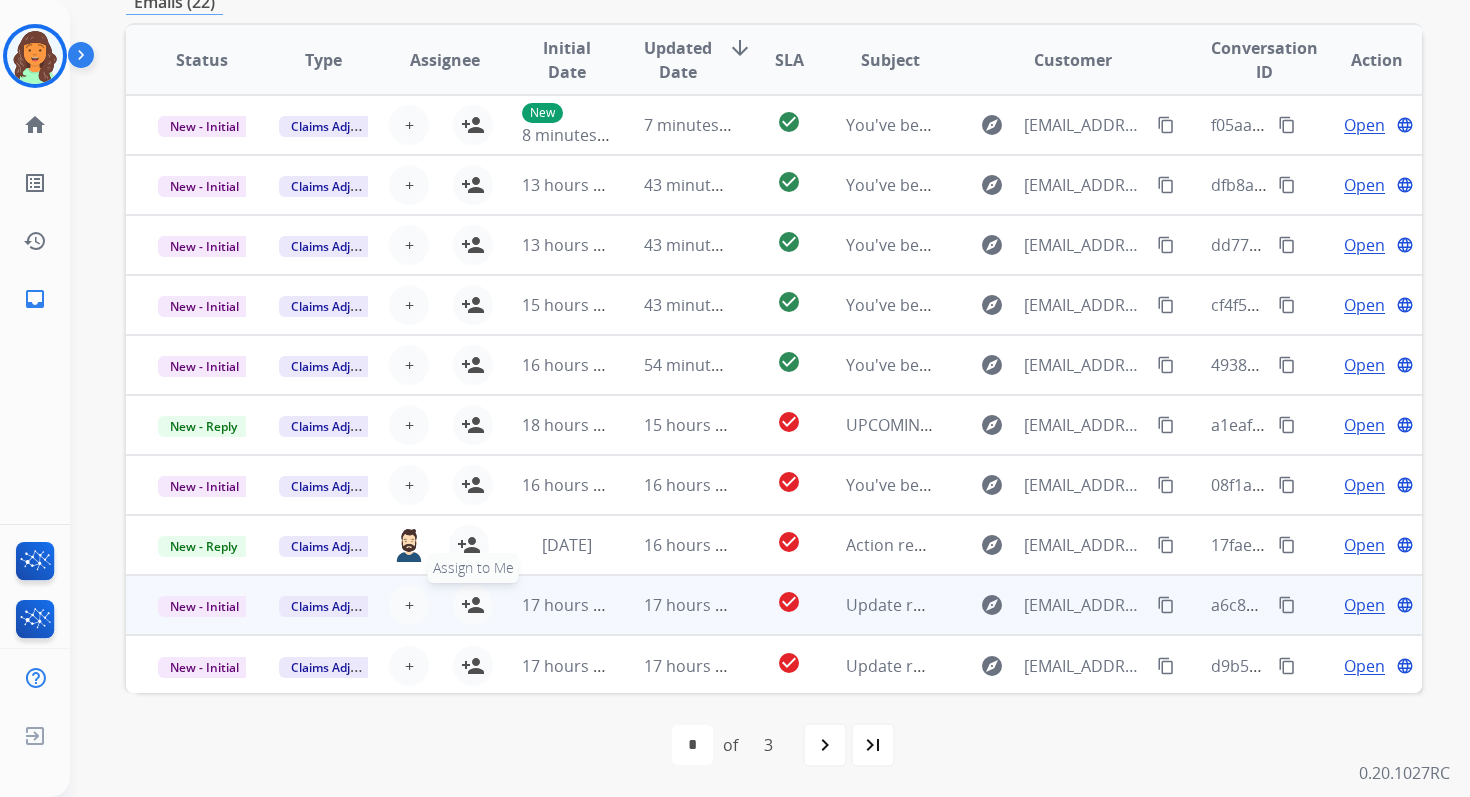 click on "person_add" at bounding box center [473, 605] 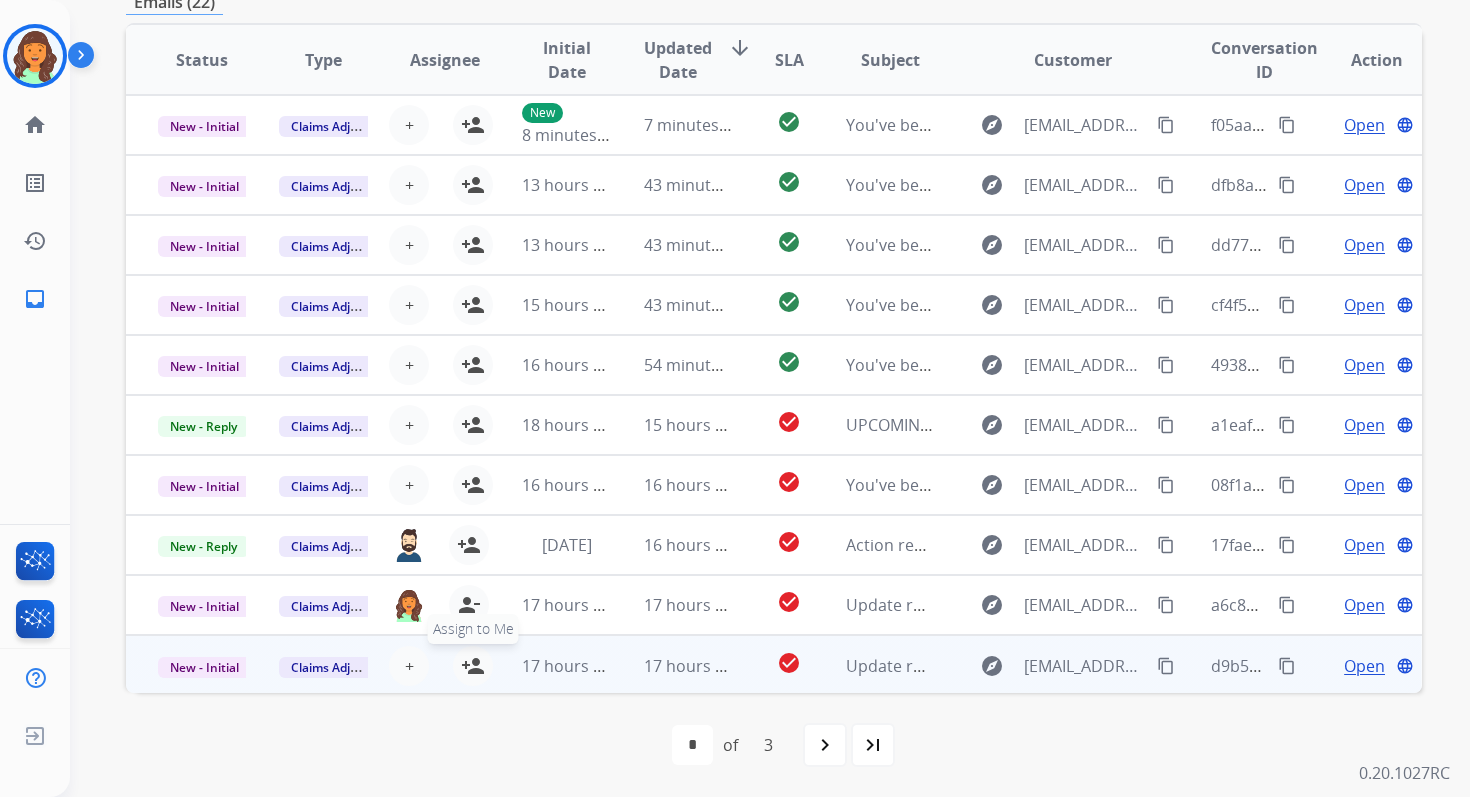 click on "person_add" at bounding box center [473, 666] 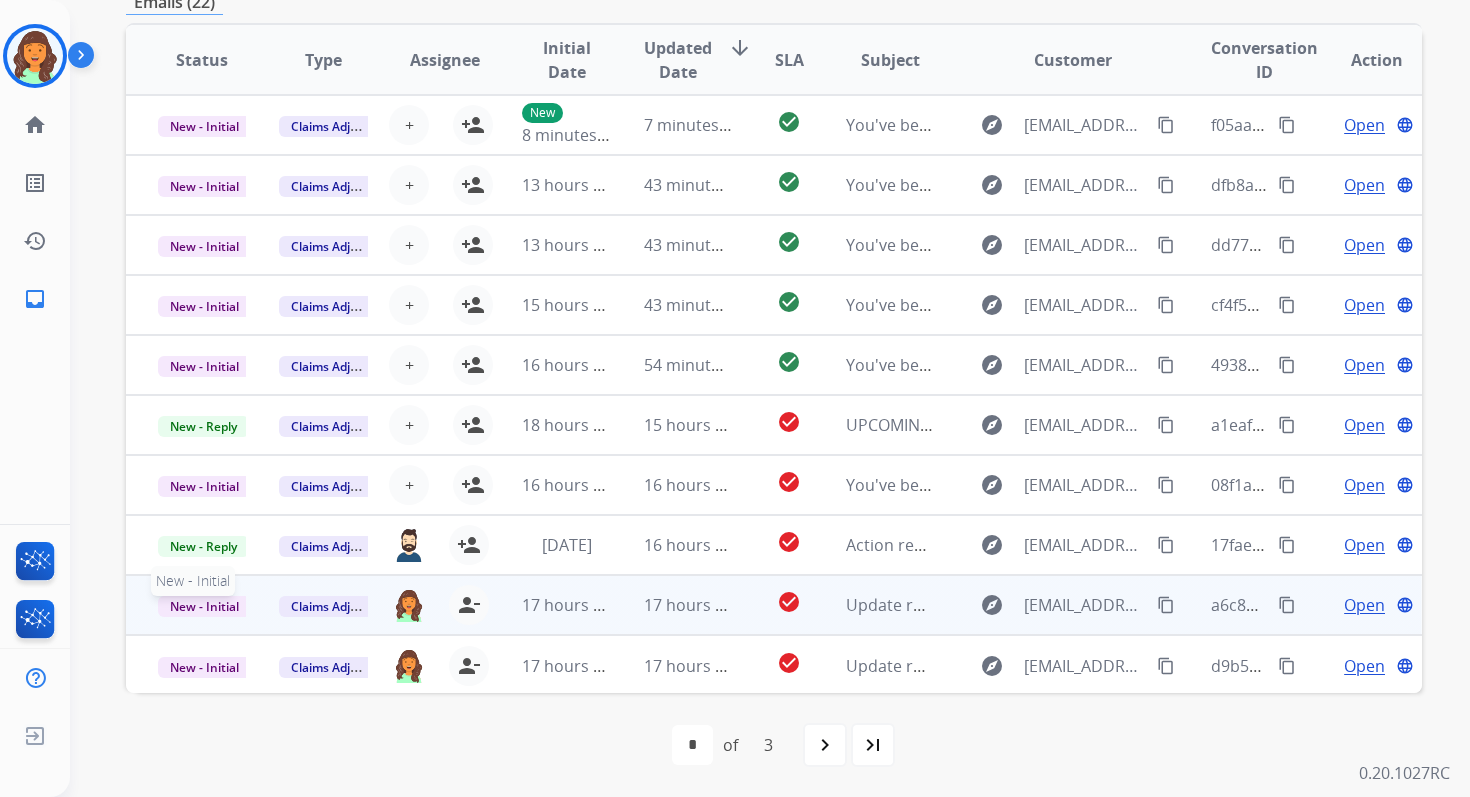 click on "New - Initial" at bounding box center (204, 606) 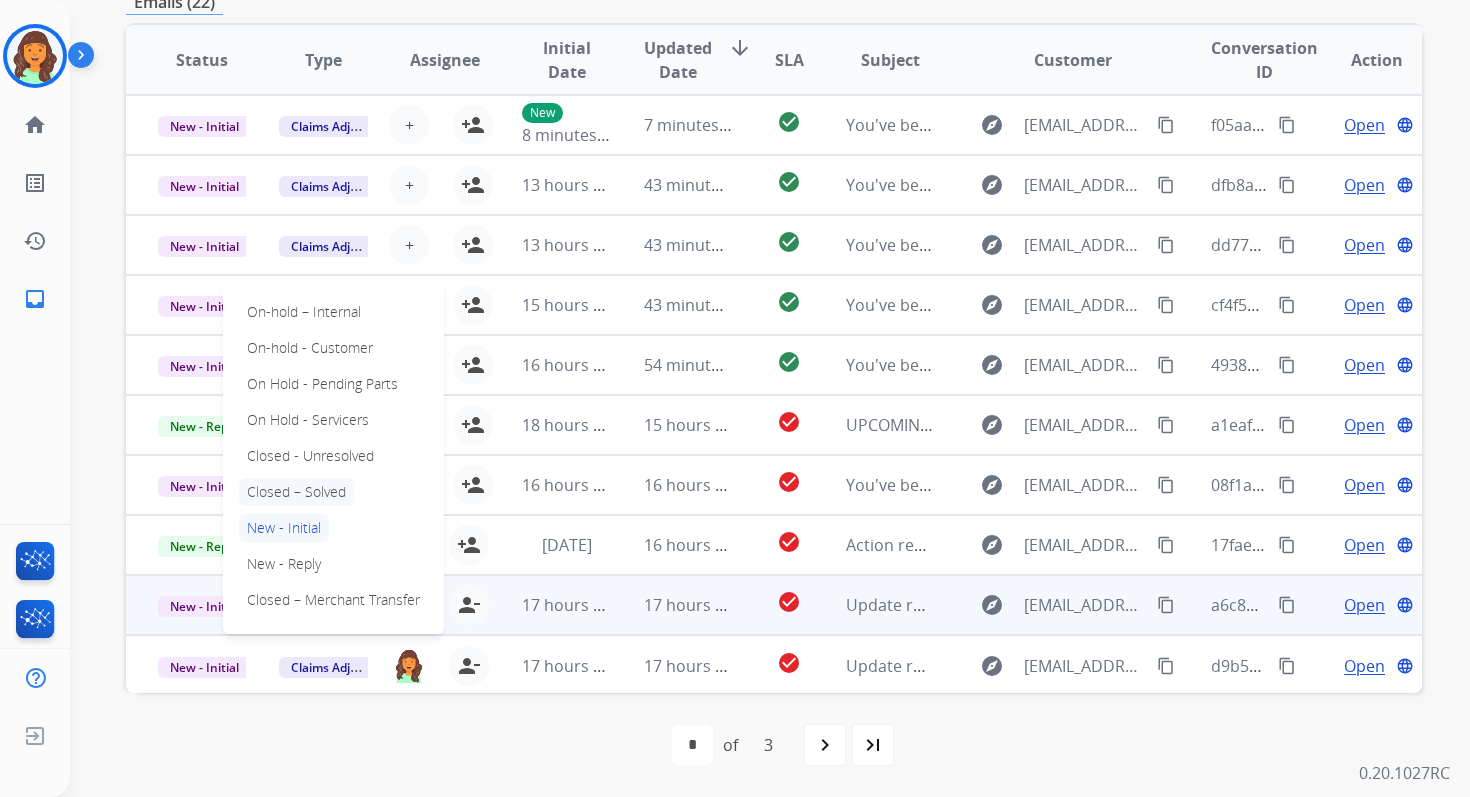 click on "Closed – Solved" at bounding box center [296, 492] 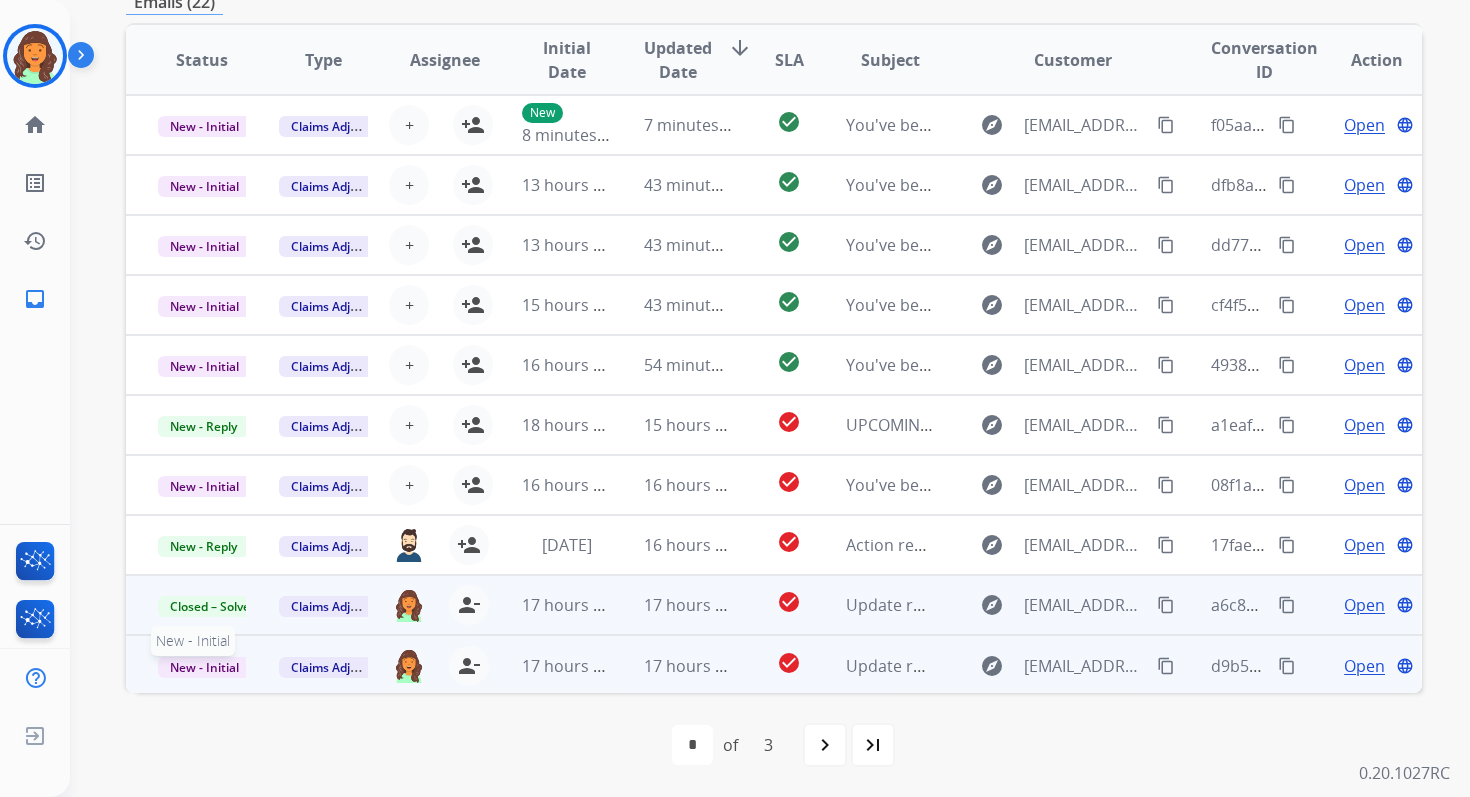 click on "New - Initial" at bounding box center (204, 667) 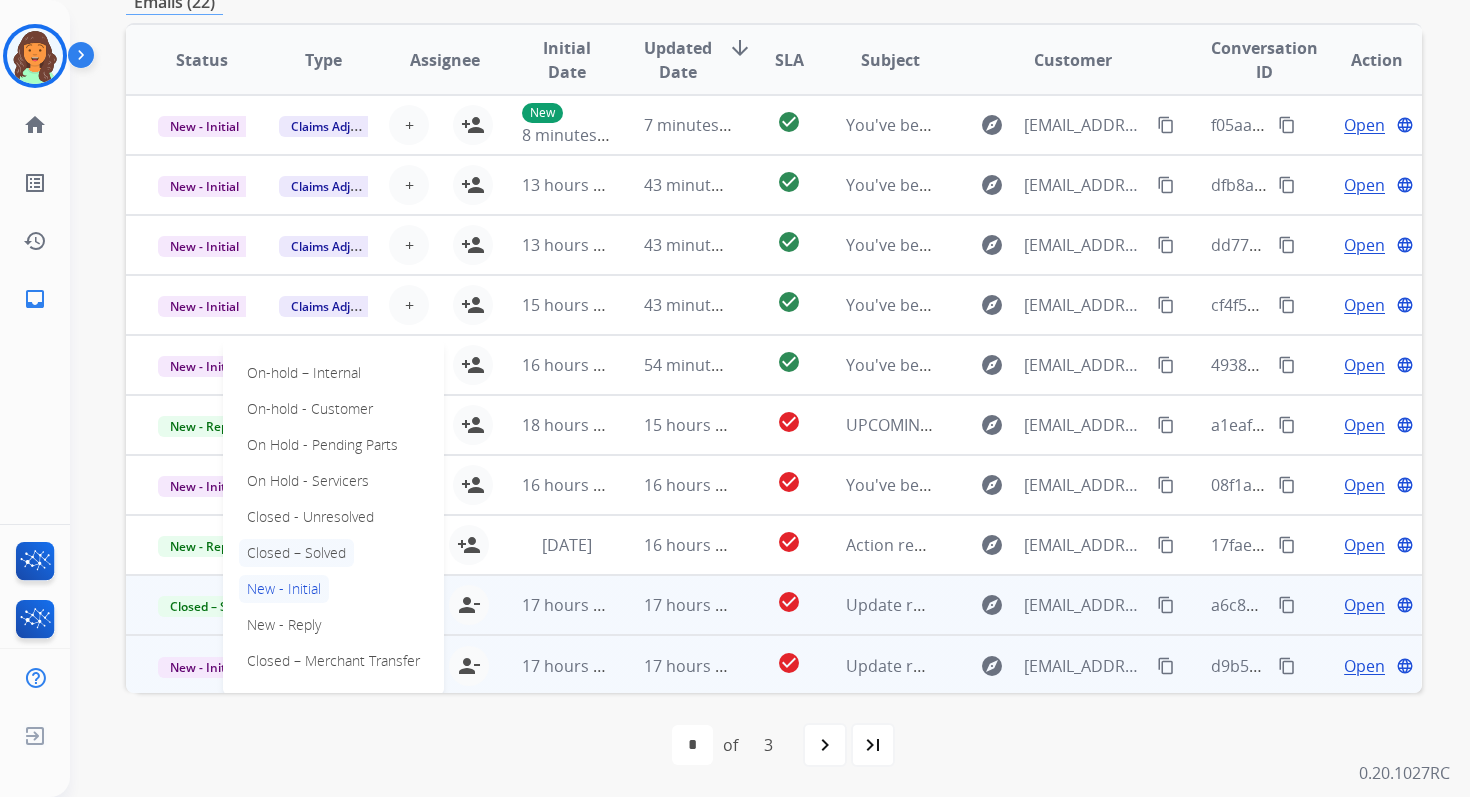 click on "Closed – Solved" at bounding box center (296, 553) 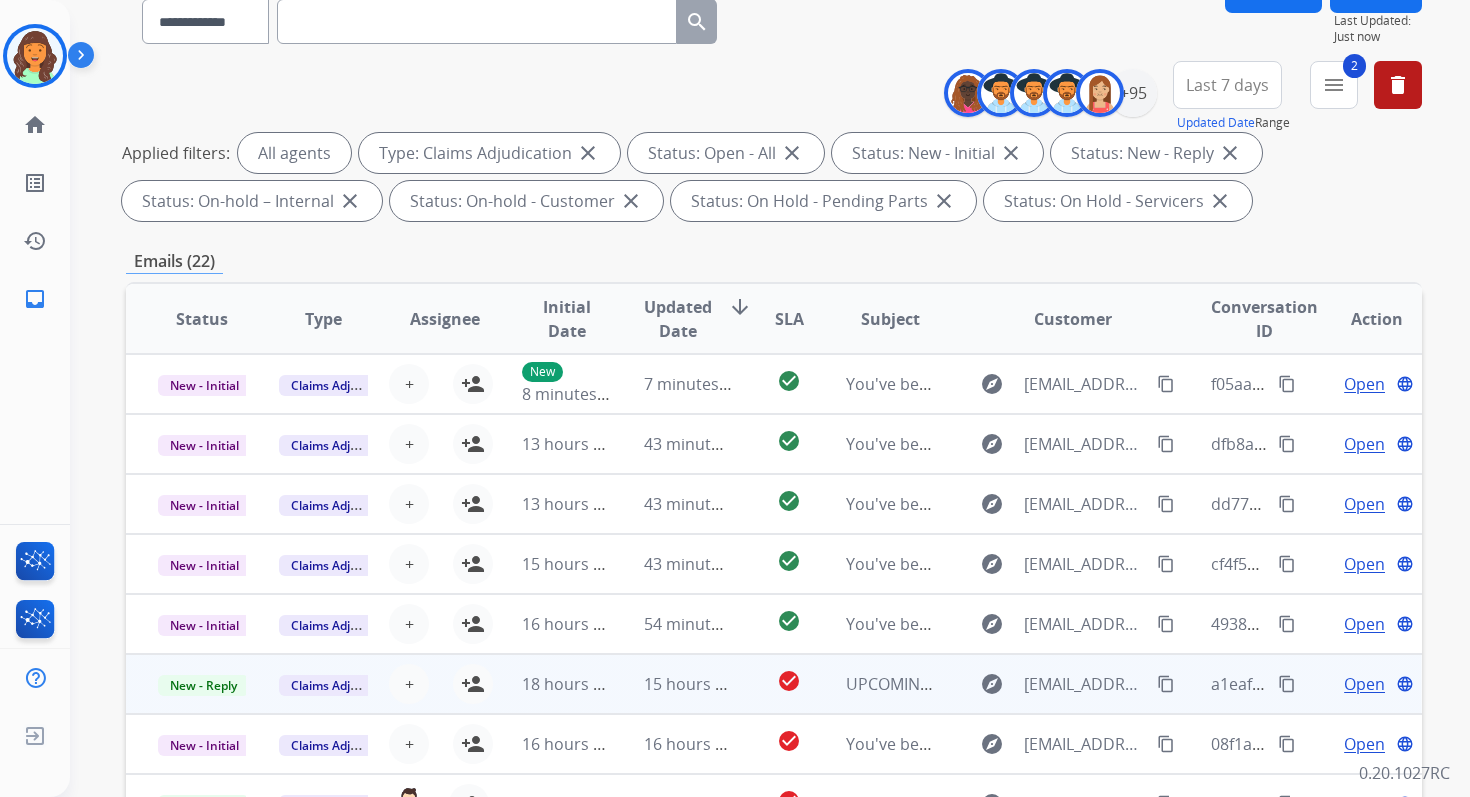 scroll, scrollTop: 0, scrollLeft: 0, axis: both 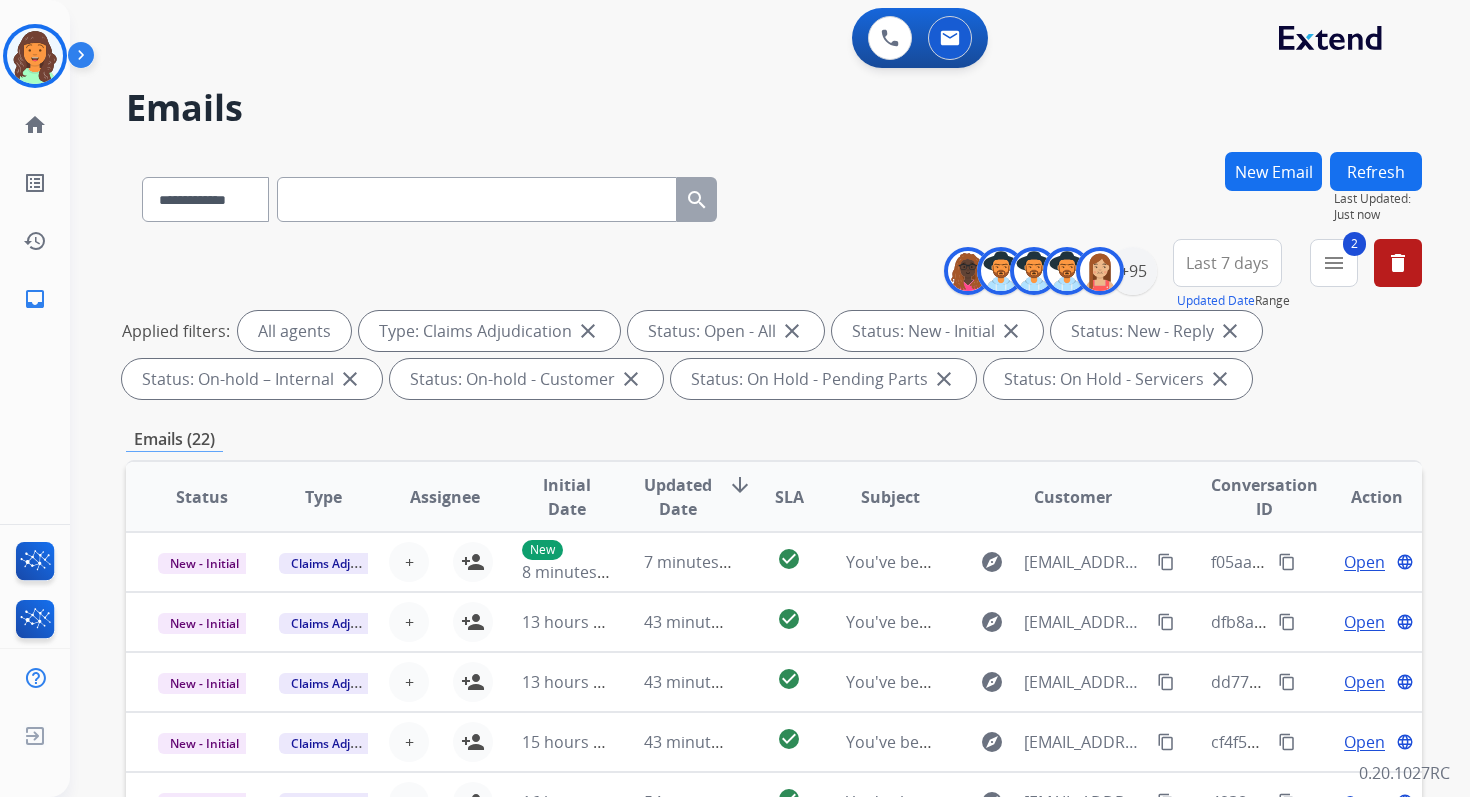 click on "Refresh" at bounding box center [1376, 171] 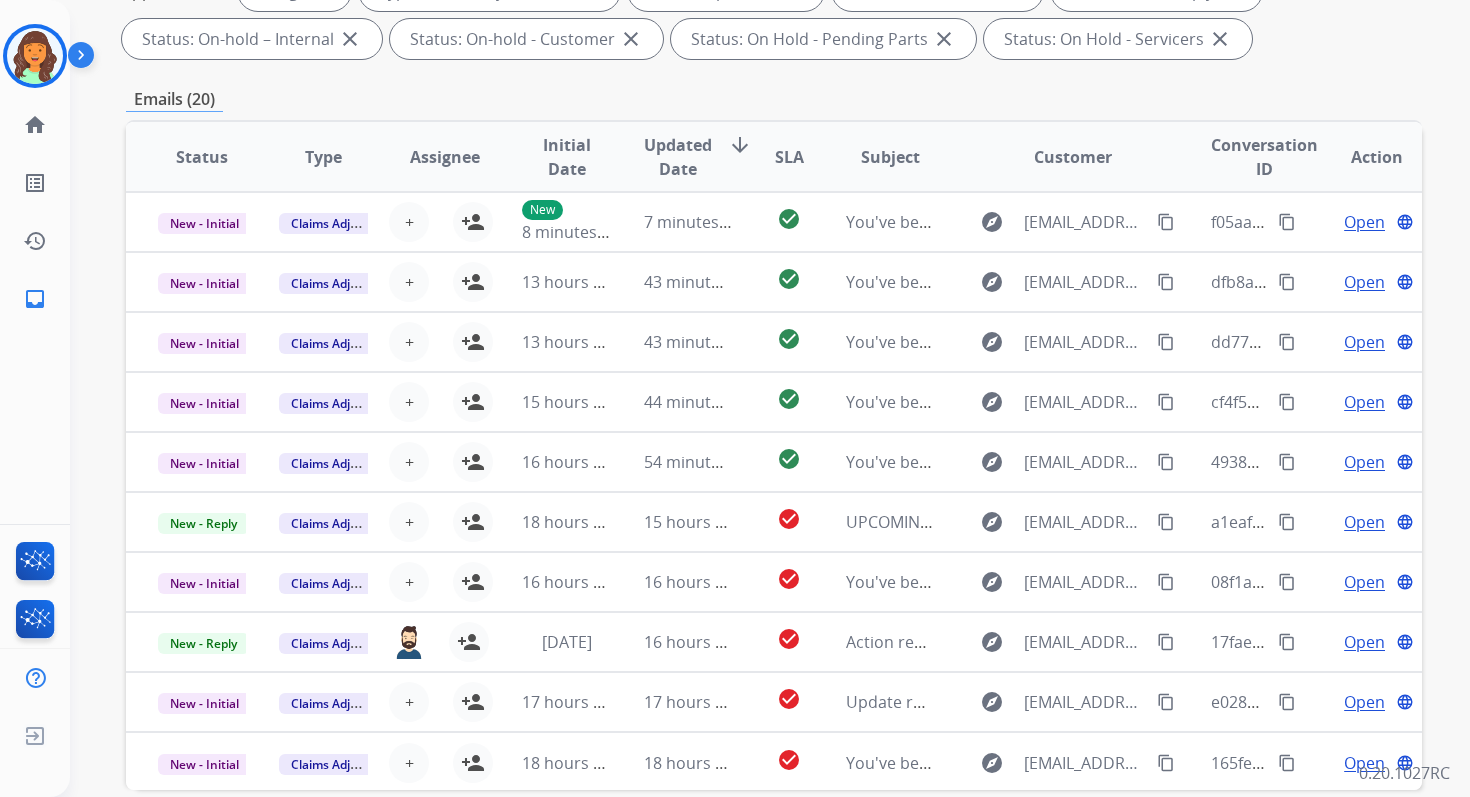 scroll, scrollTop: 437, scrollLeft: 0, axis: vertical 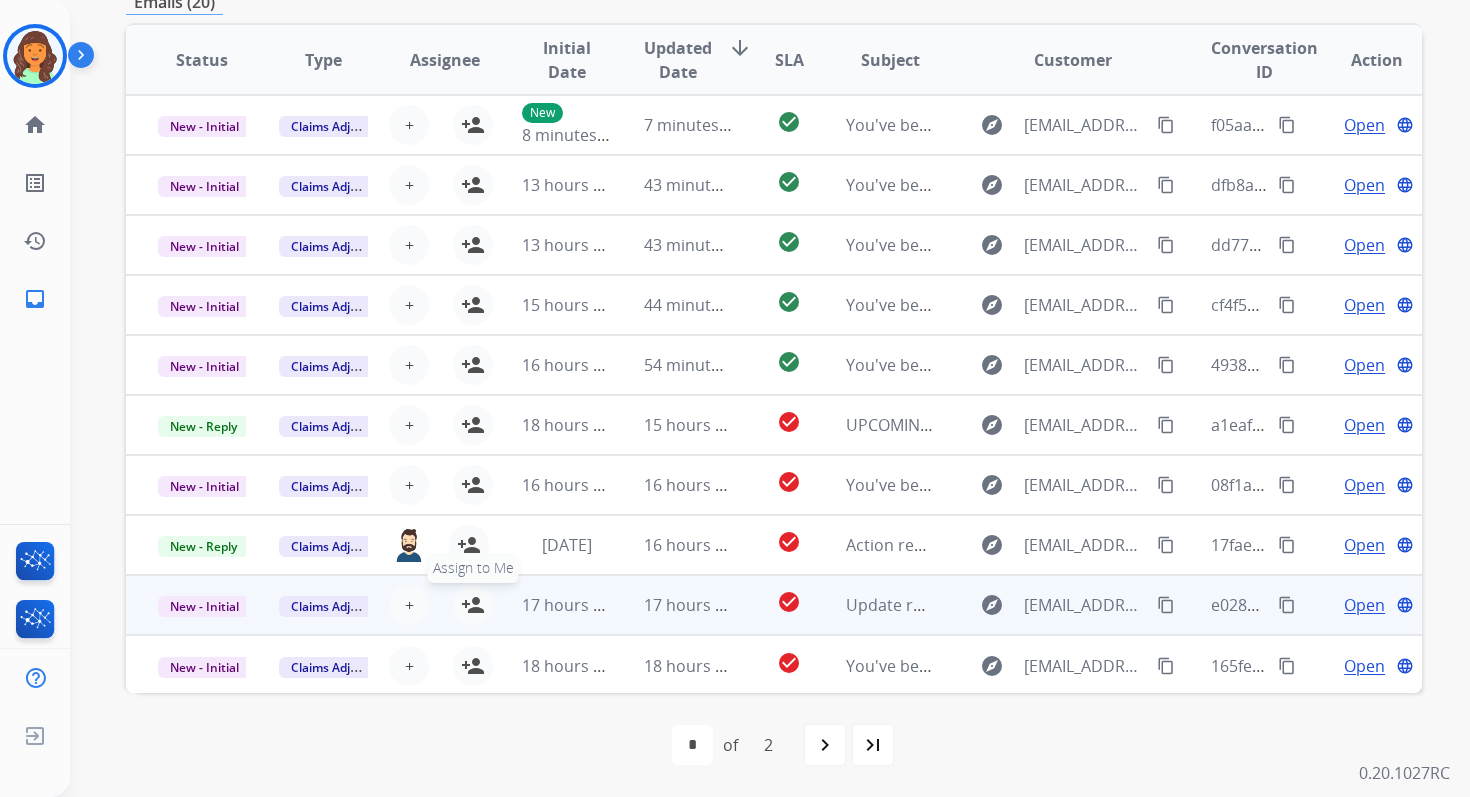 click on "person_add" at bounding box center [473, 605] 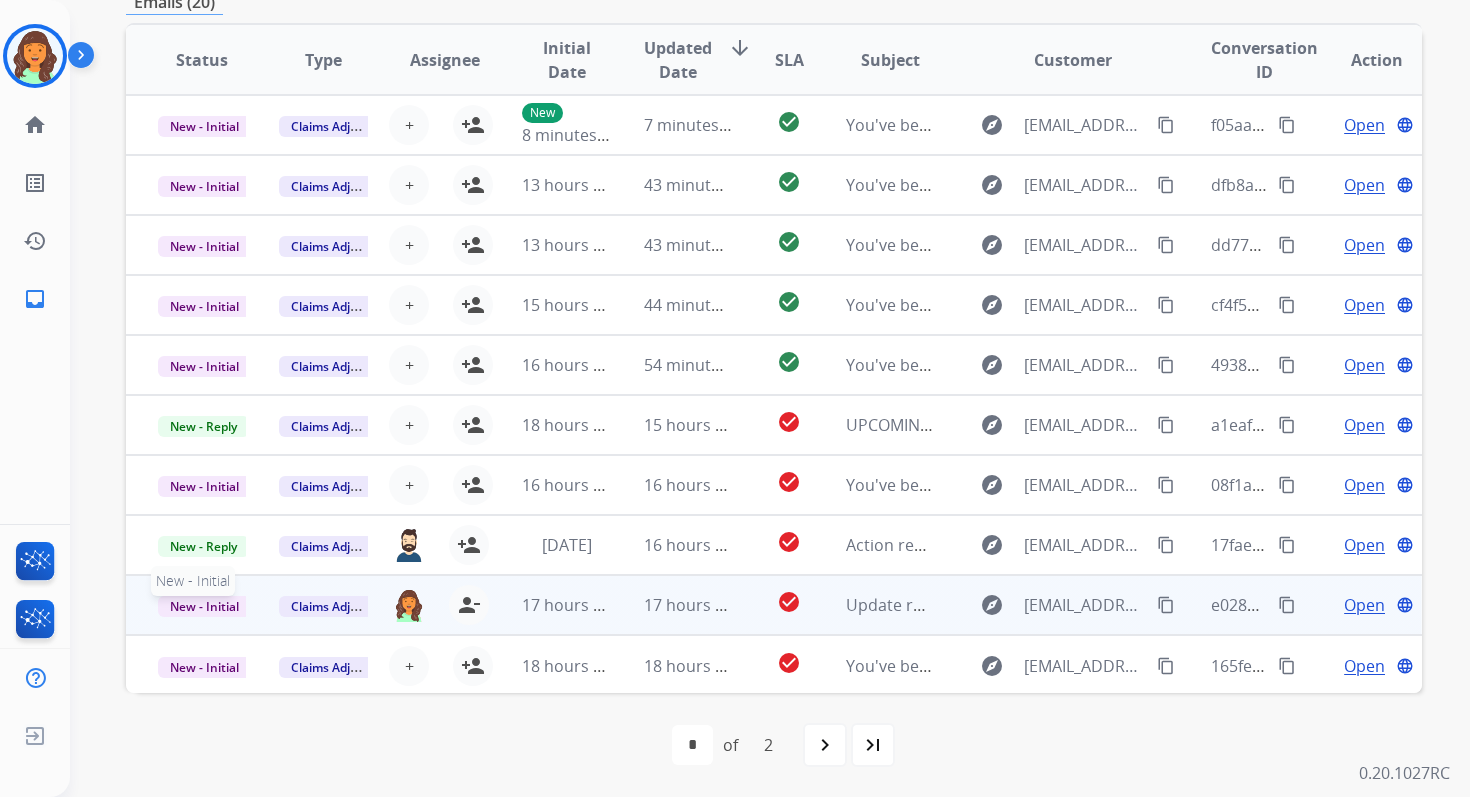 click on "New - Initial" at bounding box center (204, 606) 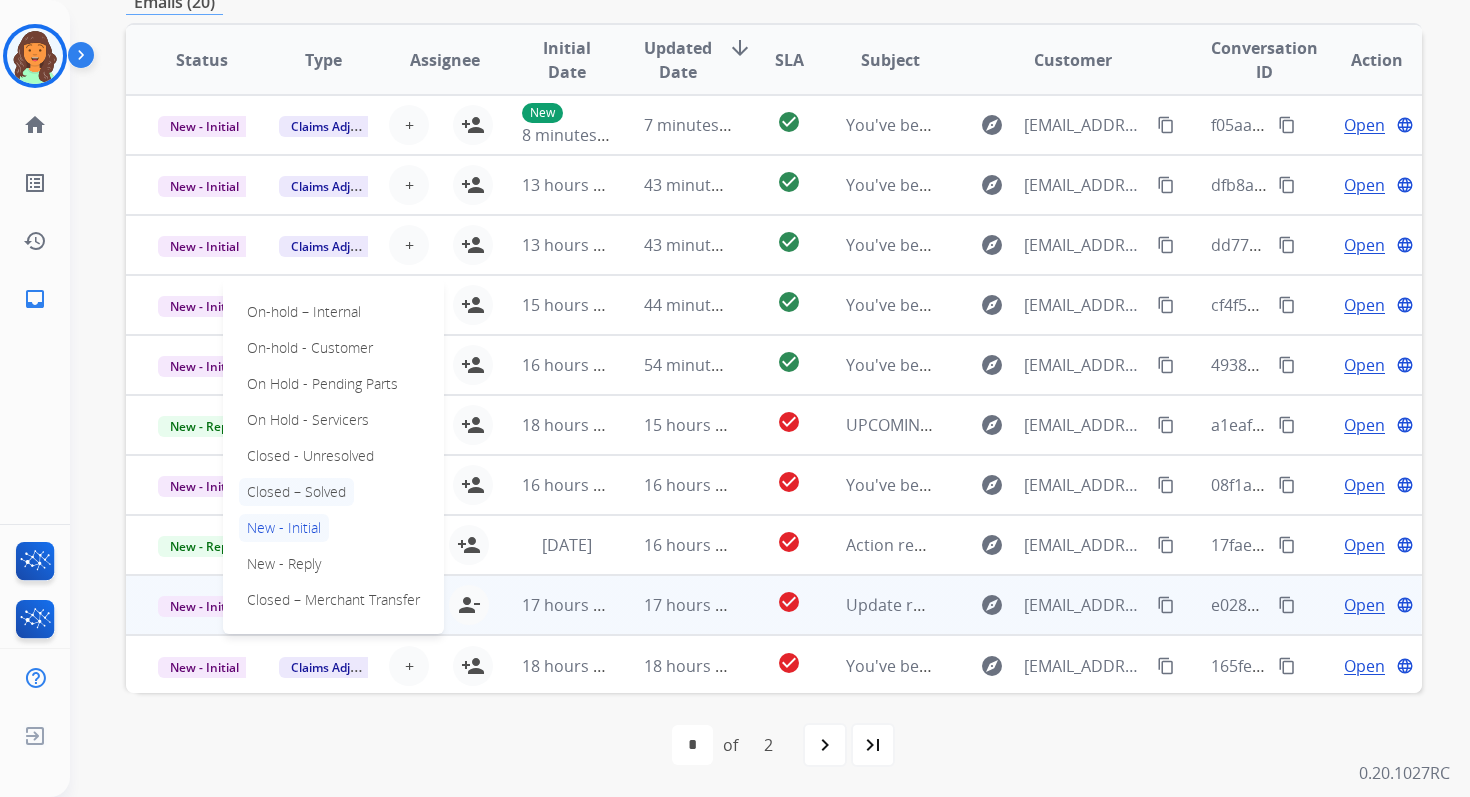 click on "Closed – Solved" at bounding box center (296, 492) 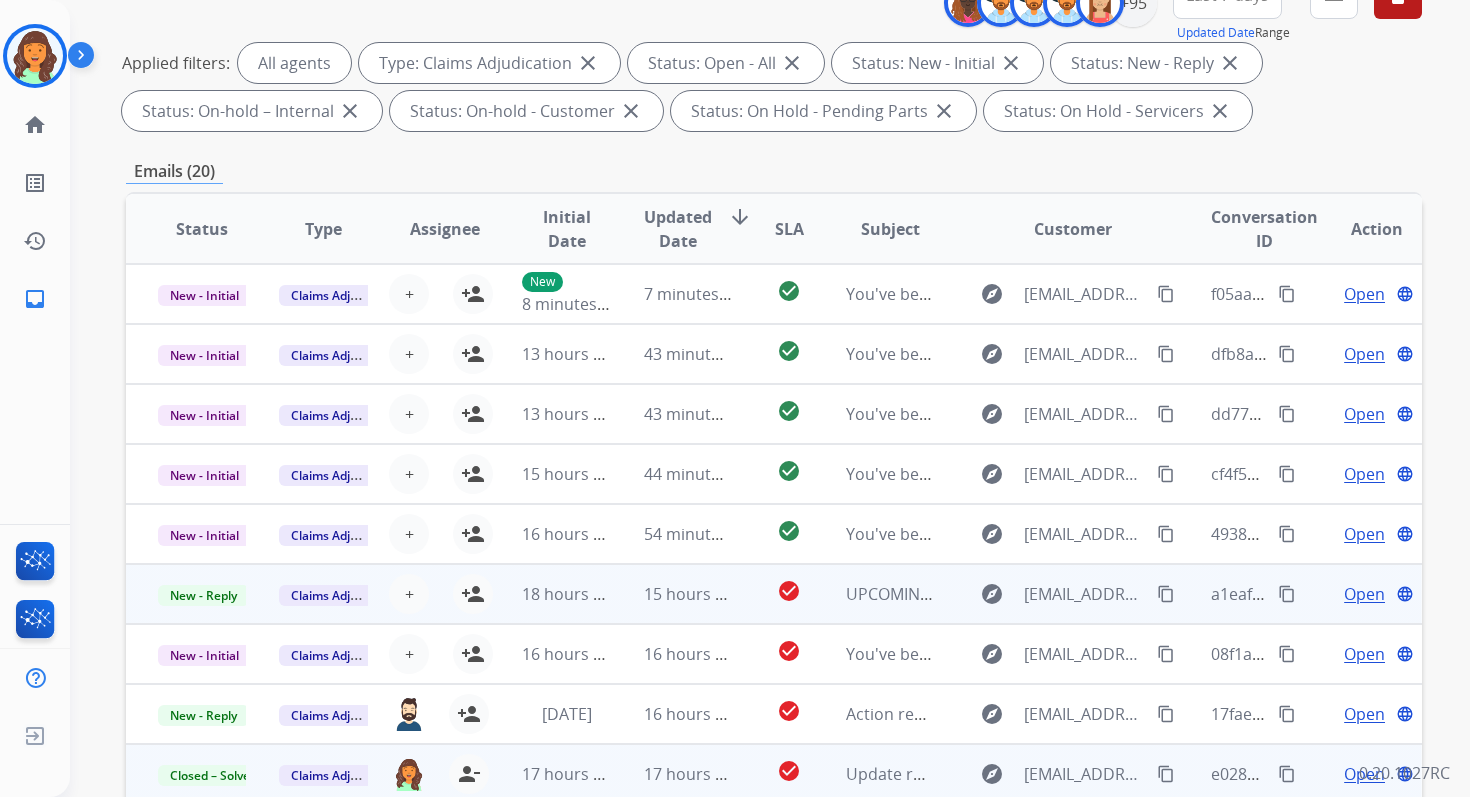 scroll, scrollTop: 0, scrollLeft: 0, axis: both 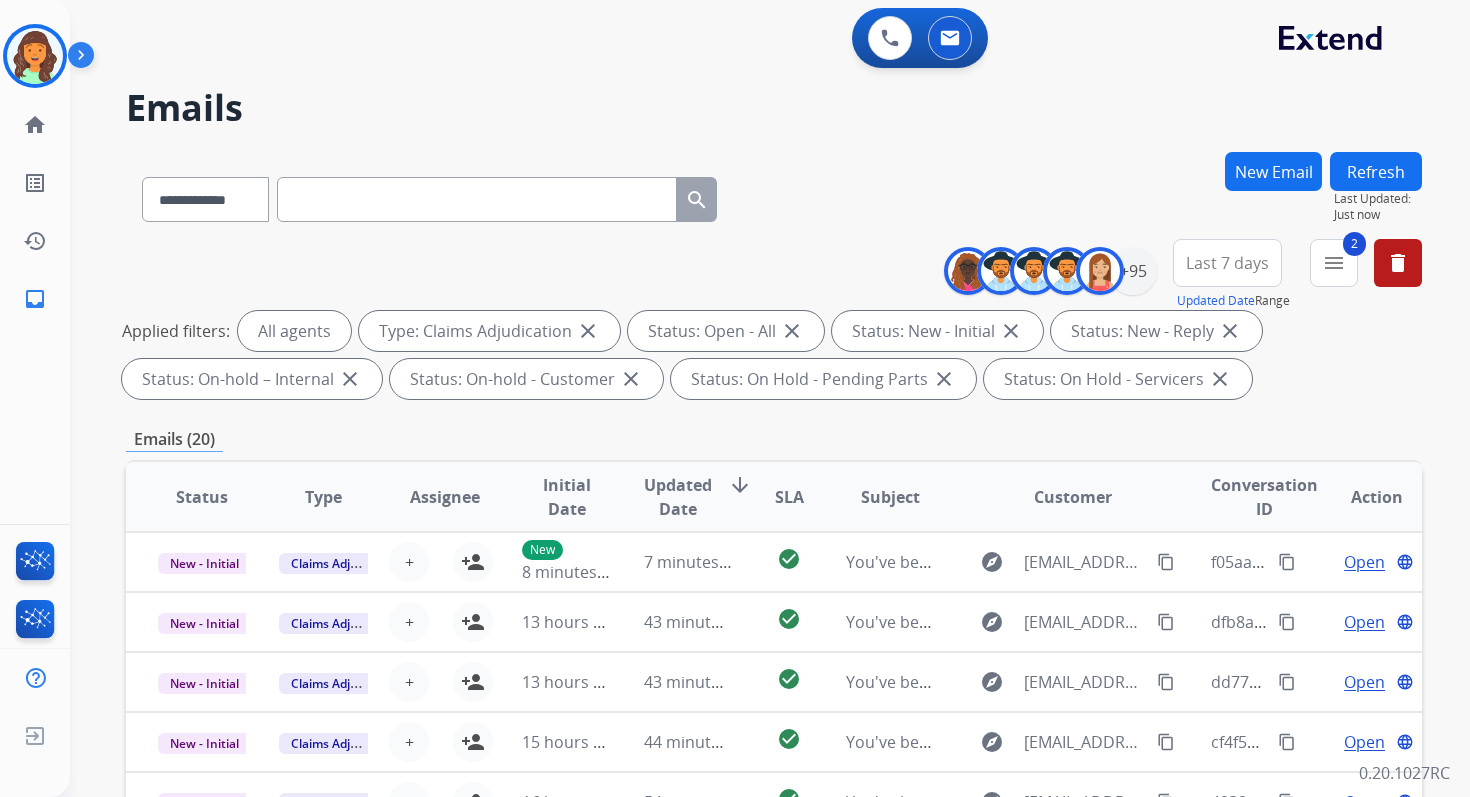 click on "Refresh" at bounding box center (1376, 171) 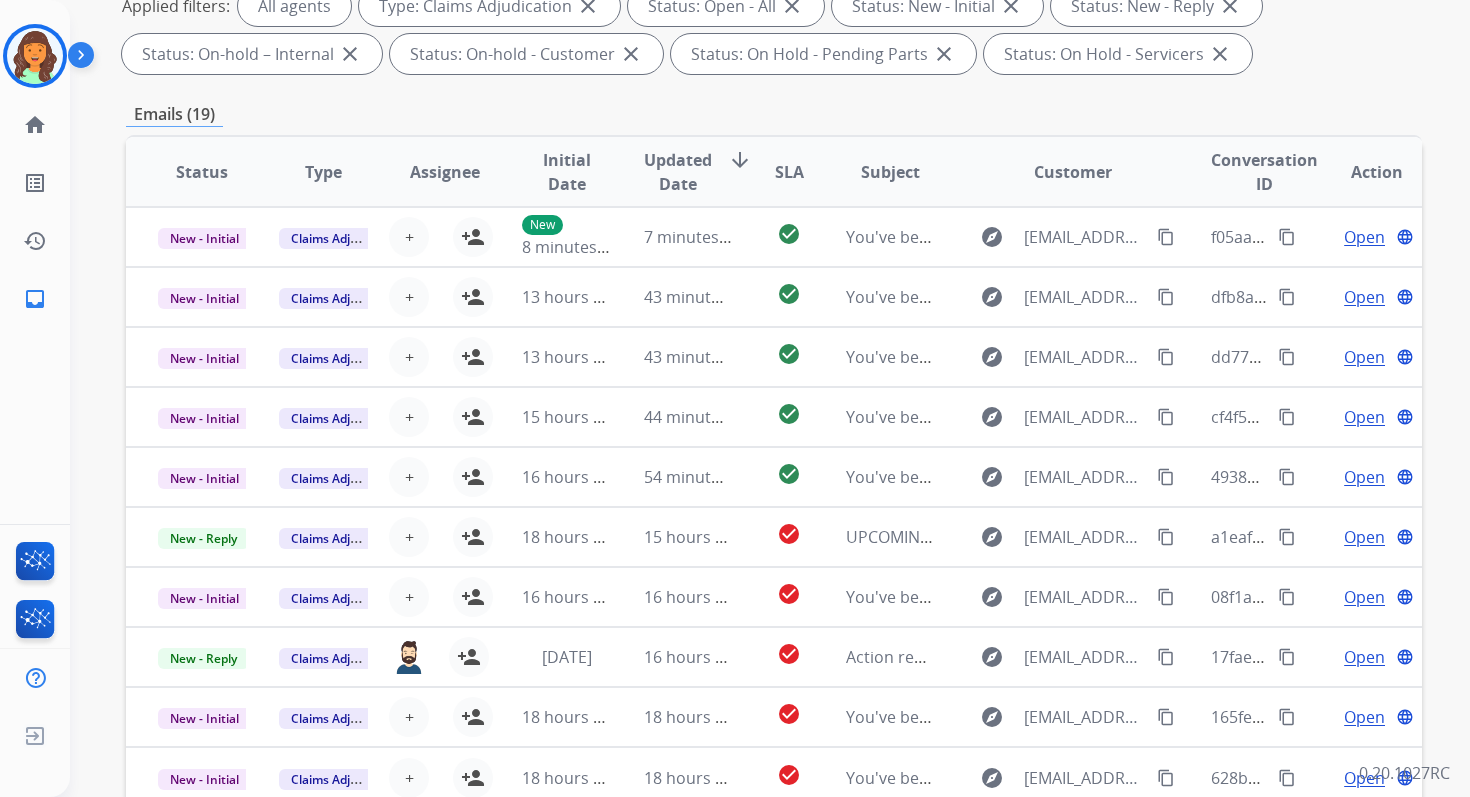 scroll, scrollTop: 437, scrollLeft: 0, axis: vertical 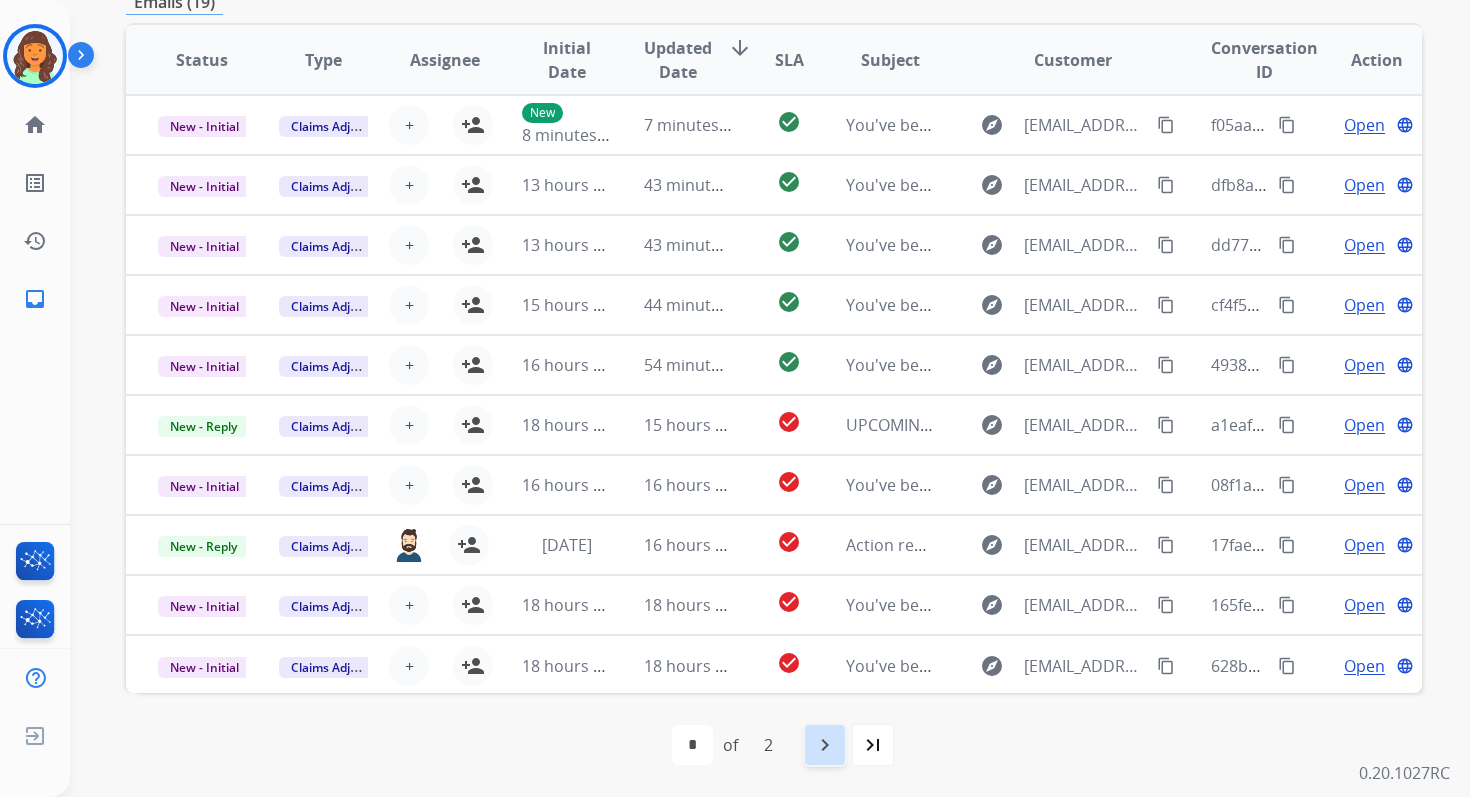 click on "navigate_next" at bounding box center [825, 745] 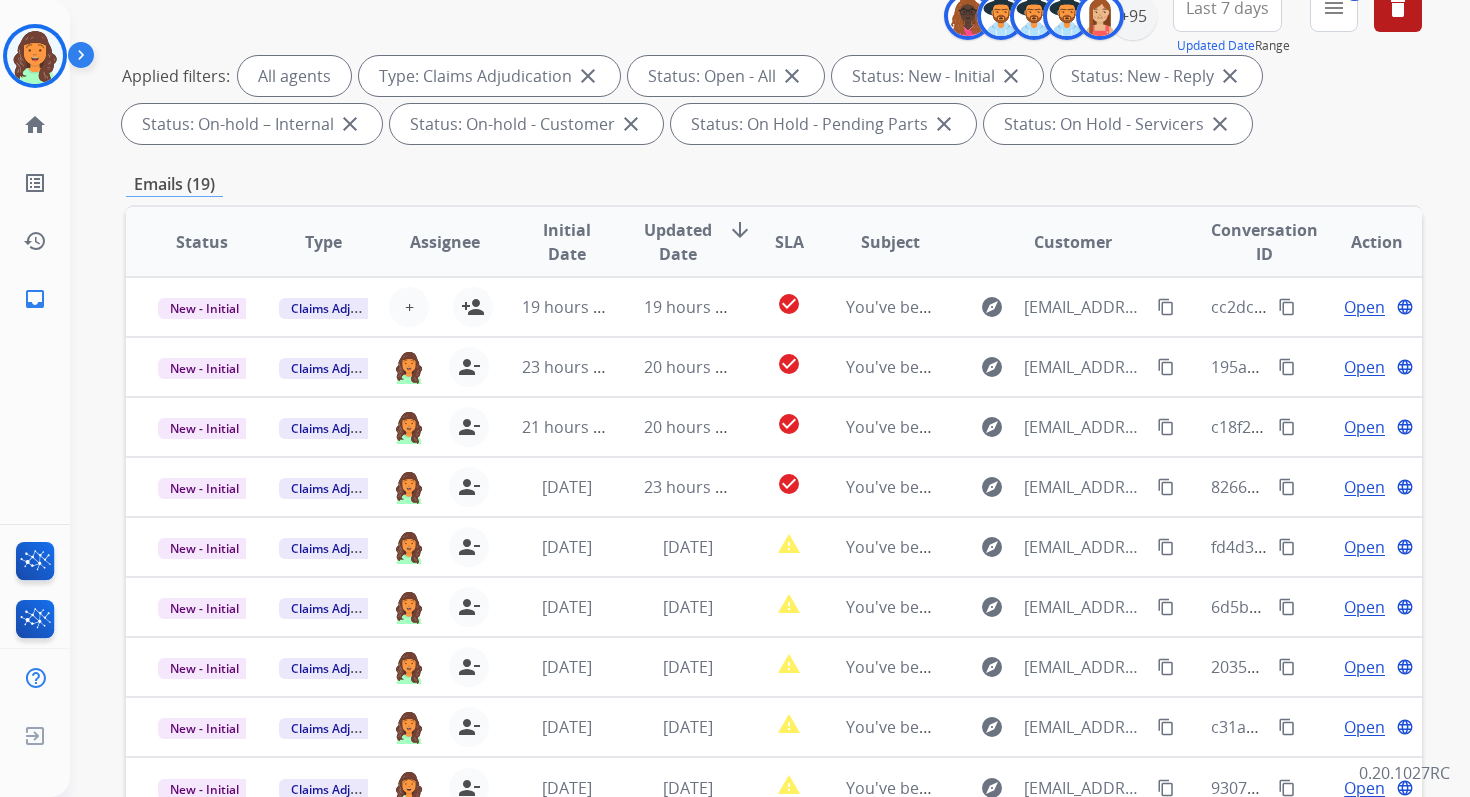 scroll, scrollTop: 0, scrollLeft: 0, axis: both 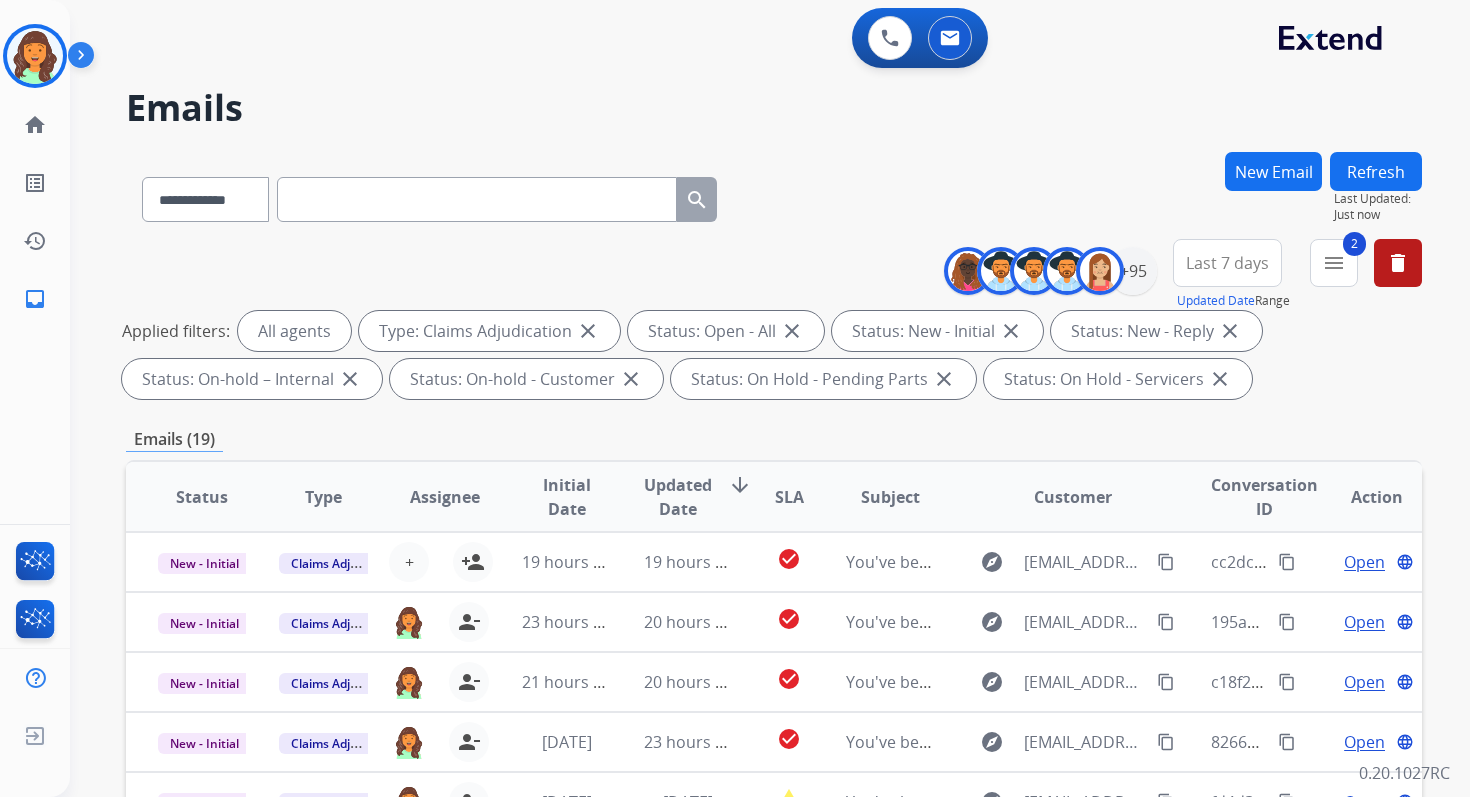 click on "Last 7 days" at bounding box center (1227, 263) 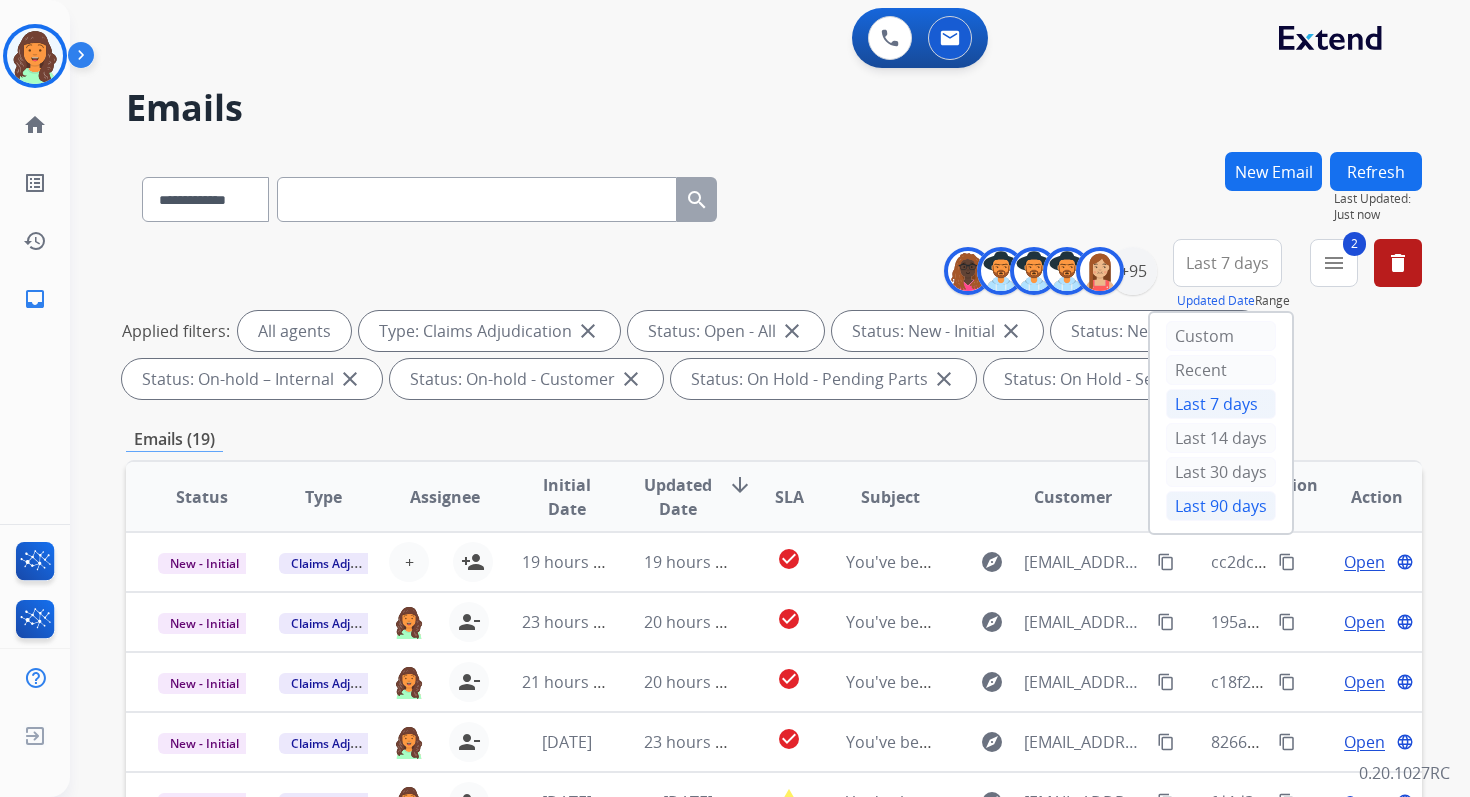 click on "Last 90 days" at bounding box center (1221, 506) 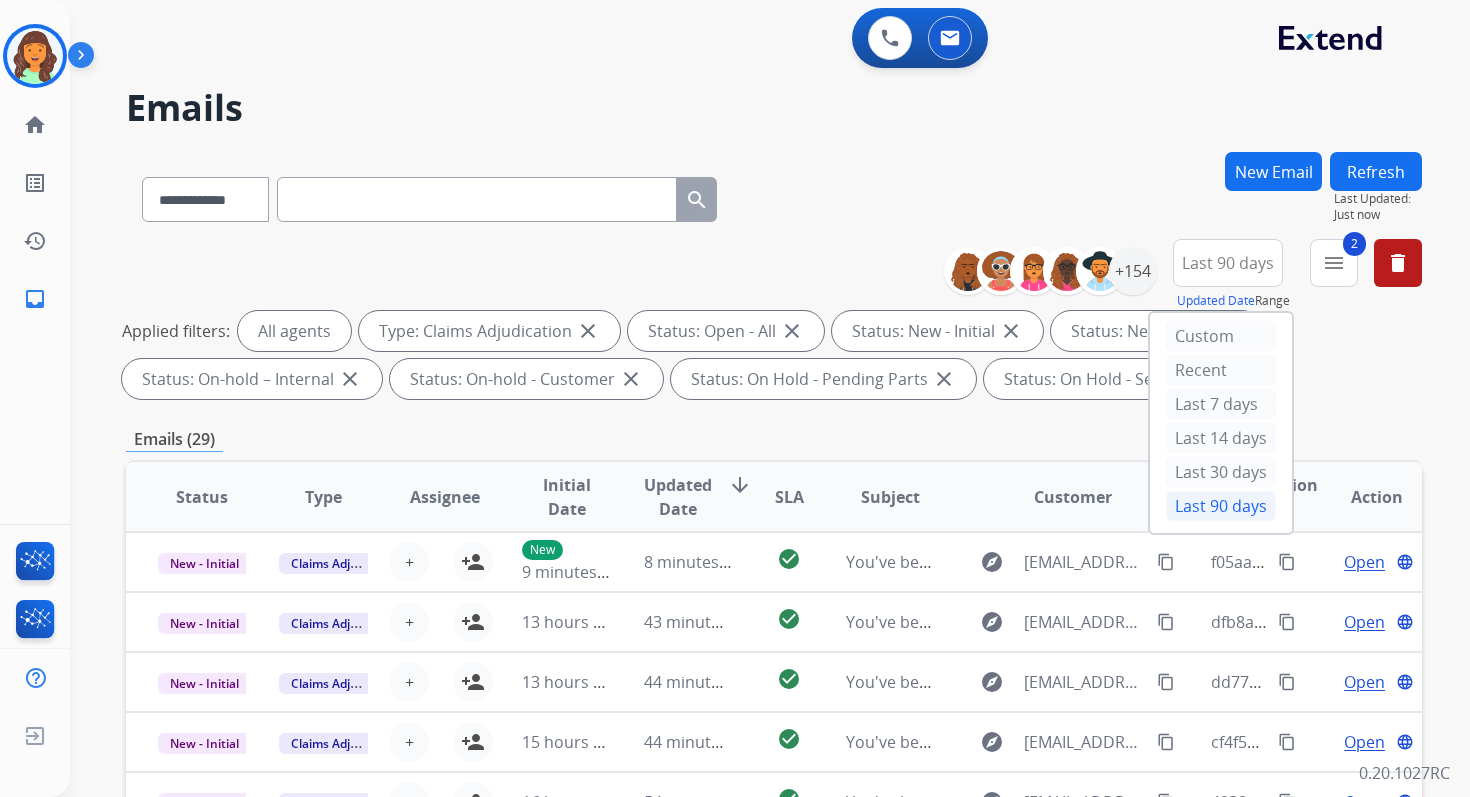 click on "Emails (29)" at bounding box center (774, 439) 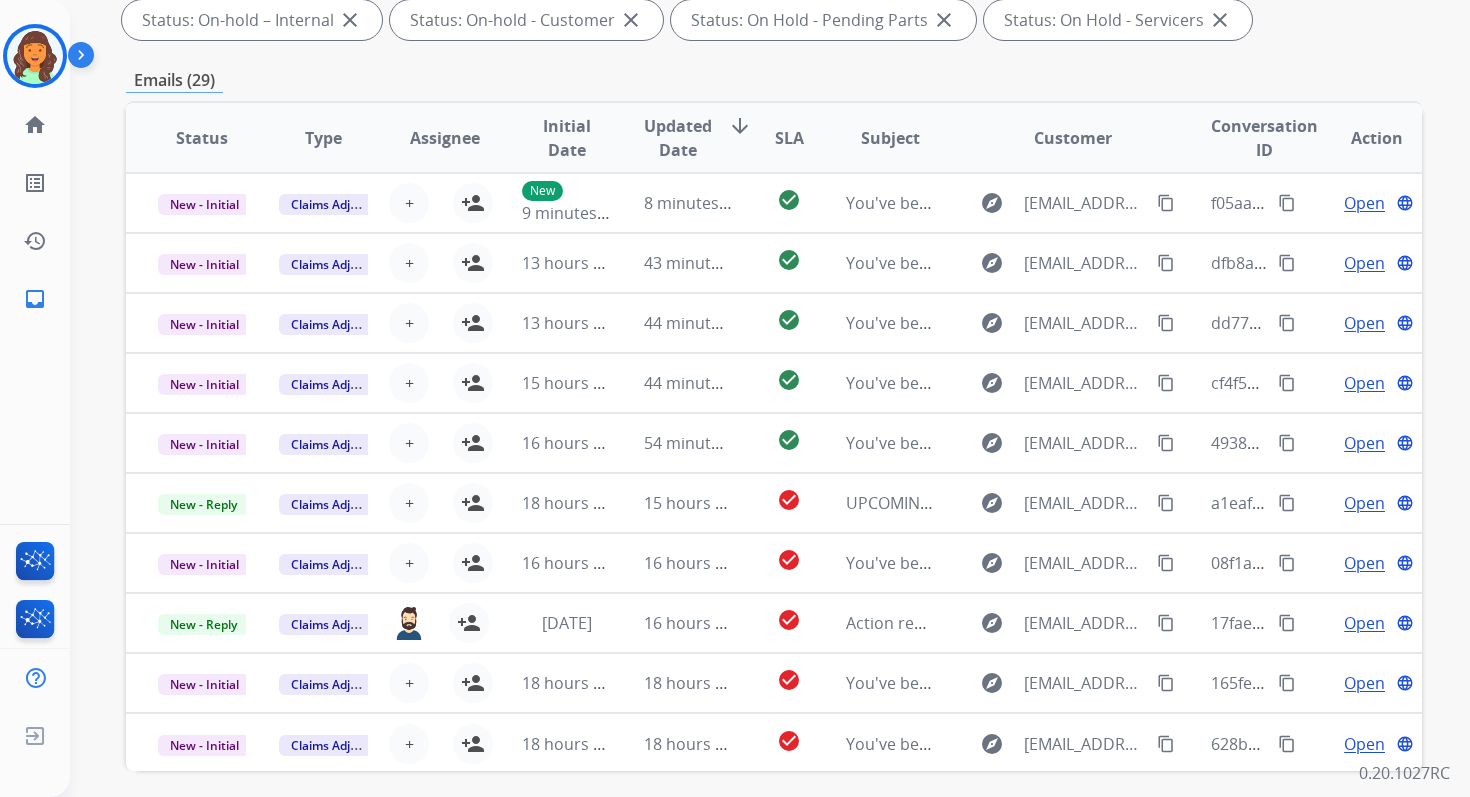 scroll, scrollTop: 437, scrollLeft: 0, axis: vertical 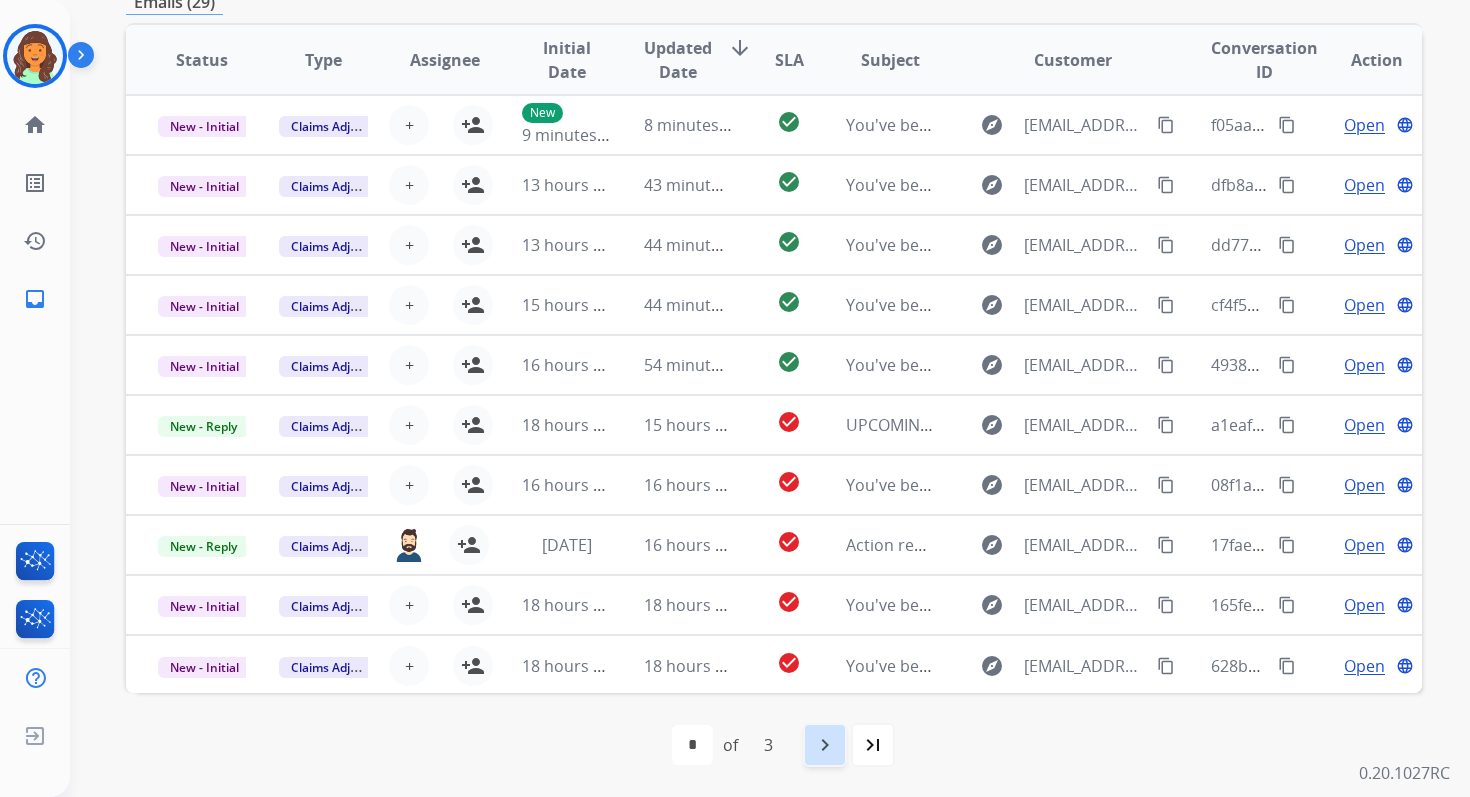 click on "navigate_next" at bounding box center [825, 745] 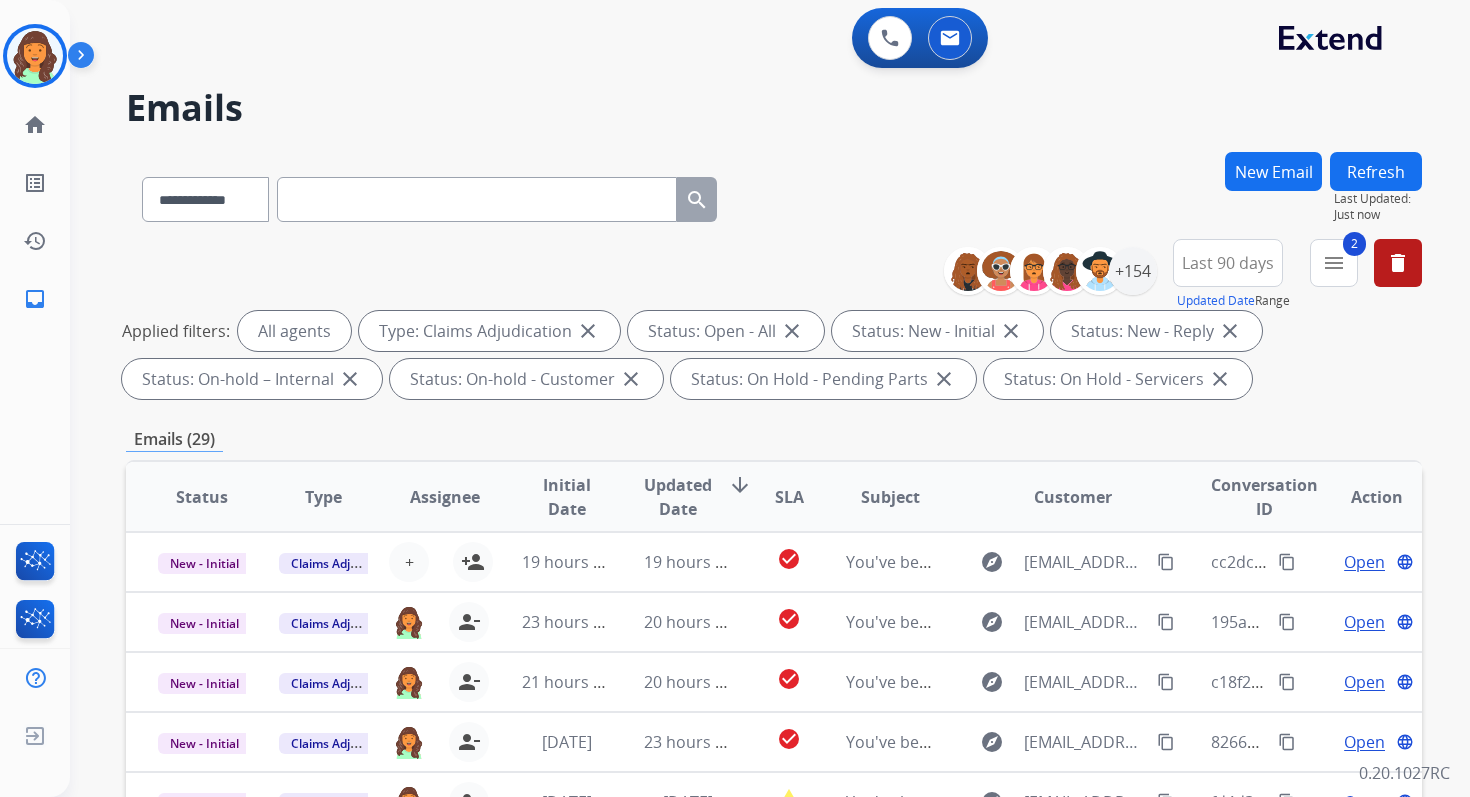 scroll, scrollTop: 2, scrollLeft: 0, axis: vertical 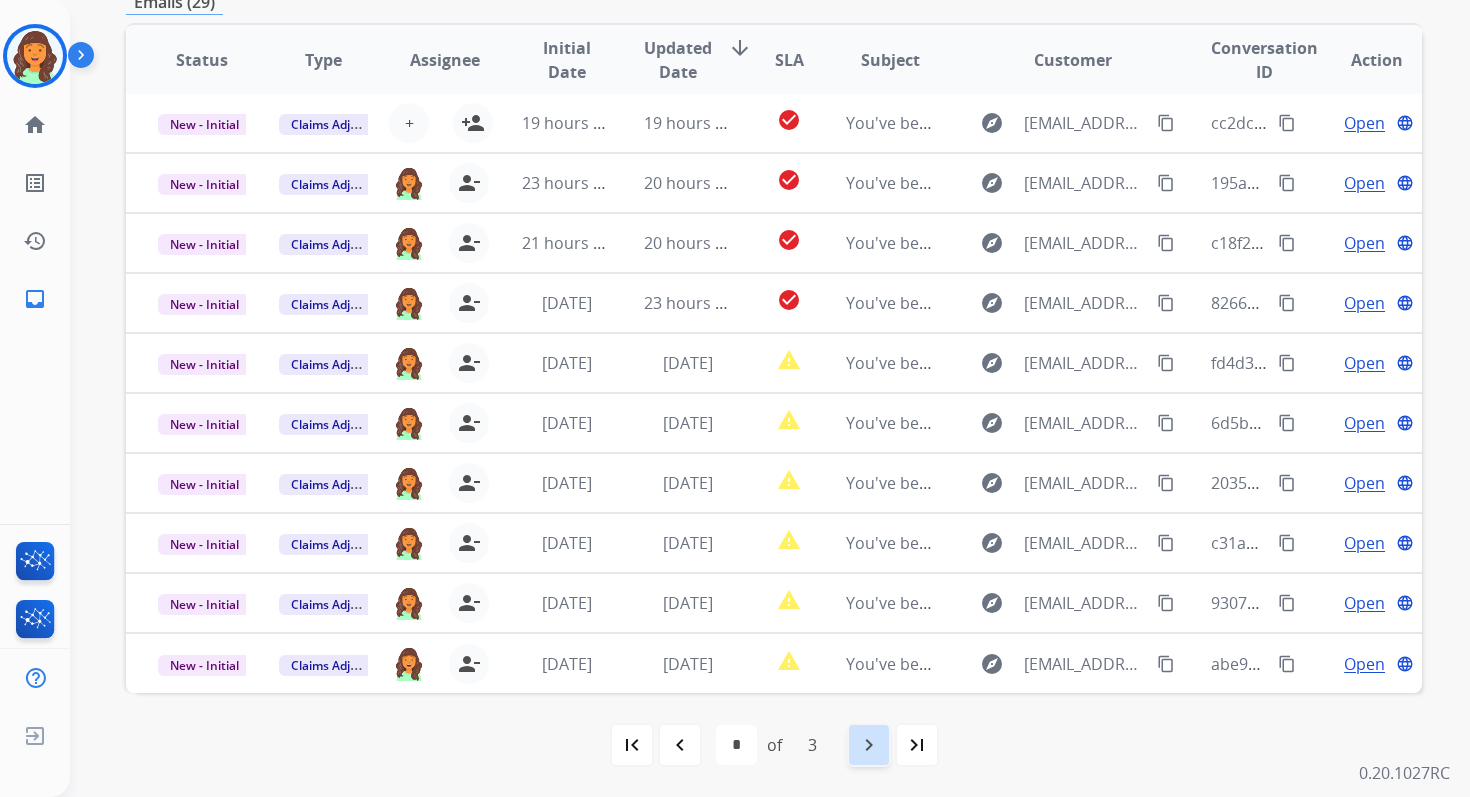 click on "navigate_next" at bounding box center (869, 745) 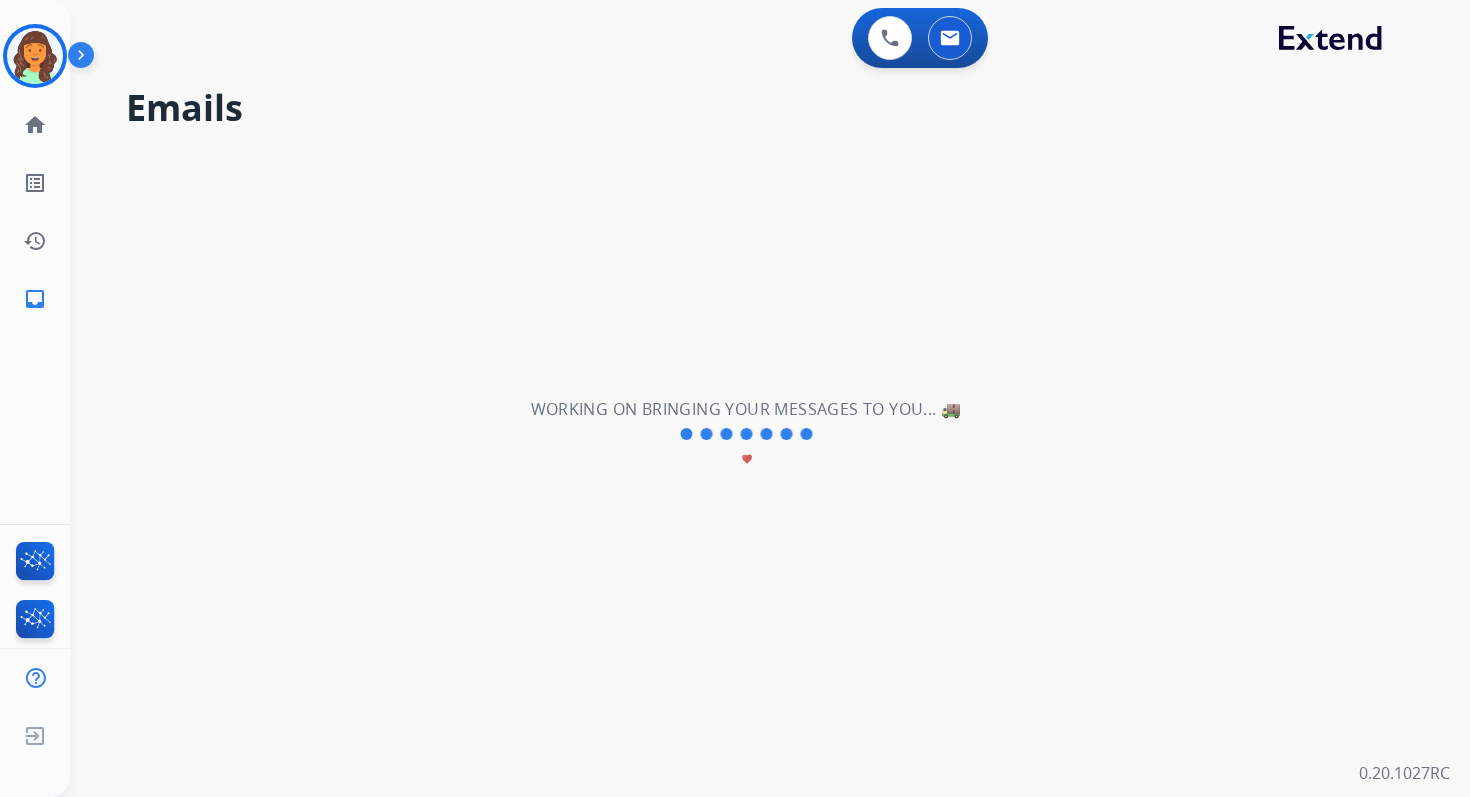 scroll, scrollTop: 0, scrollLeft: 0, axis: both 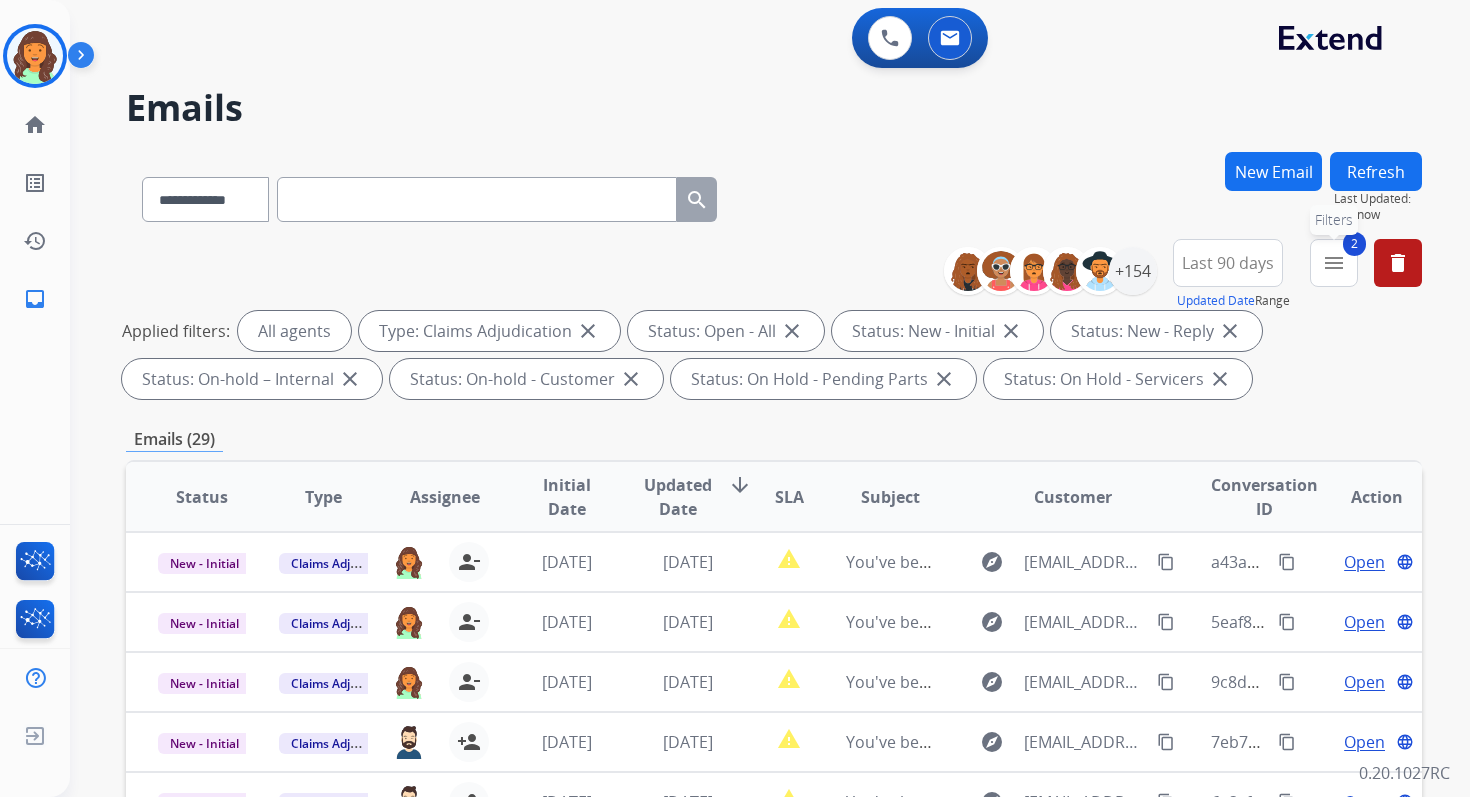 click on "menu" at bounding box center (1334, 263) 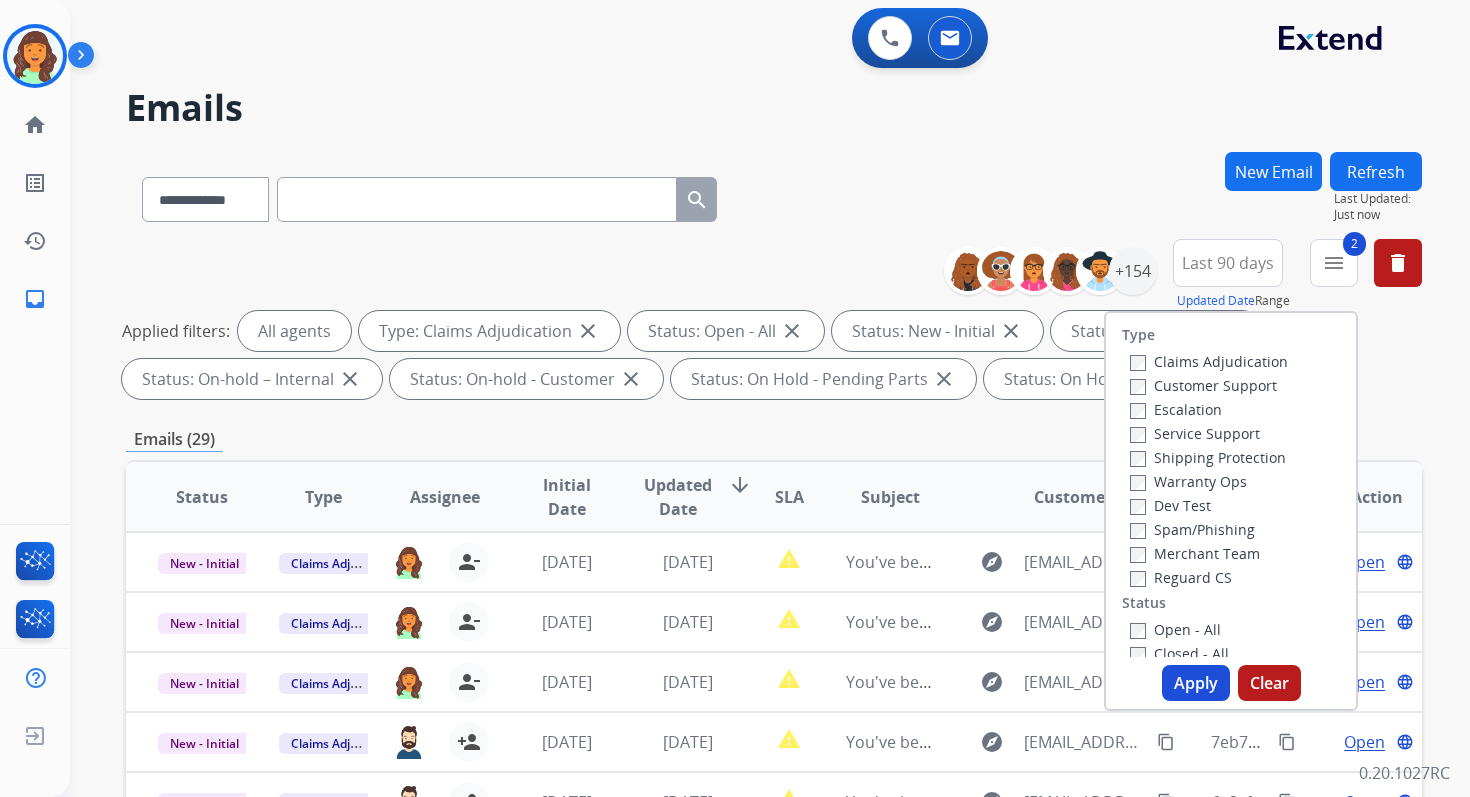 click on "Apply" at bounding box center [1196, 683] 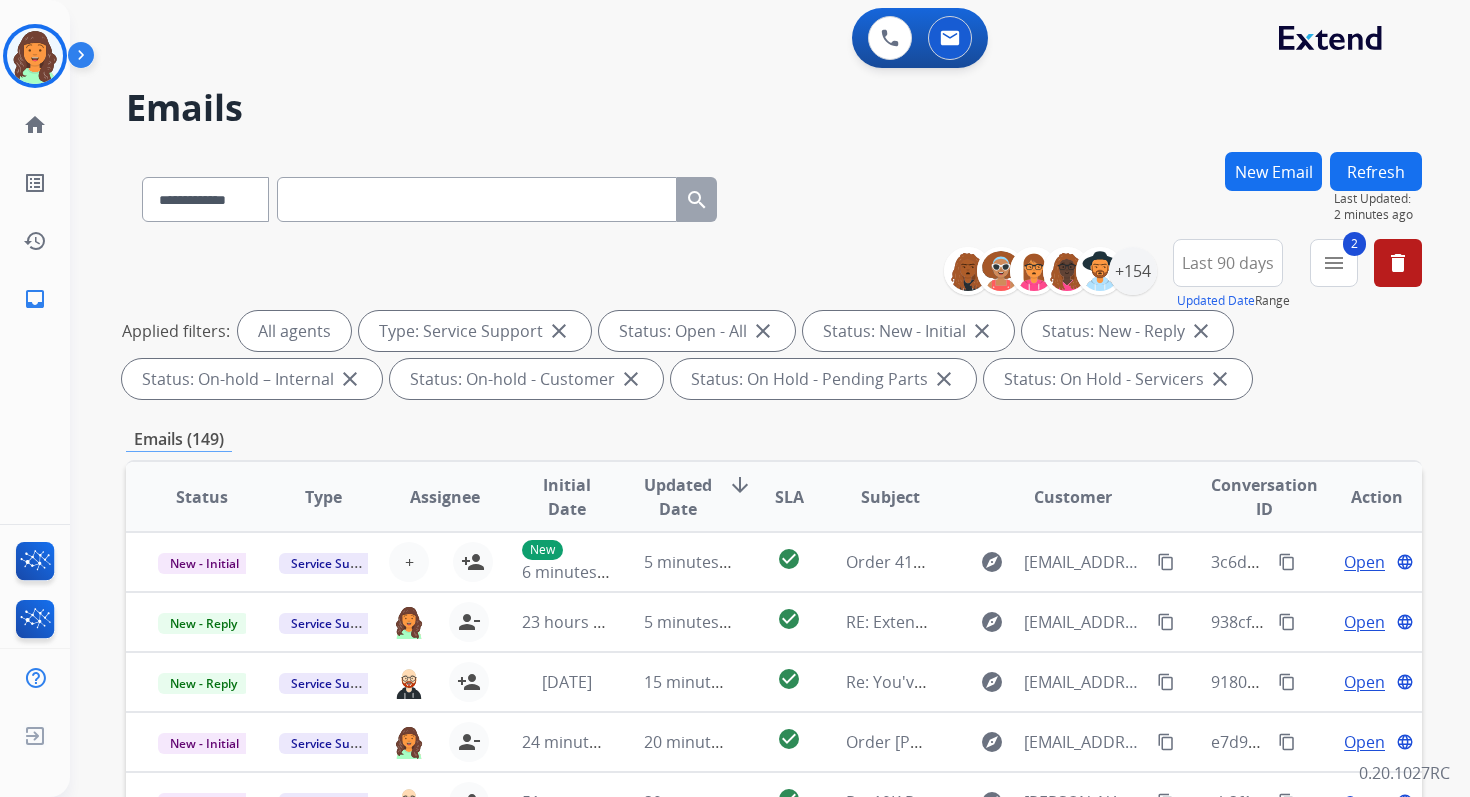 click on "Emails (149)" at bounding box center [774, 439] 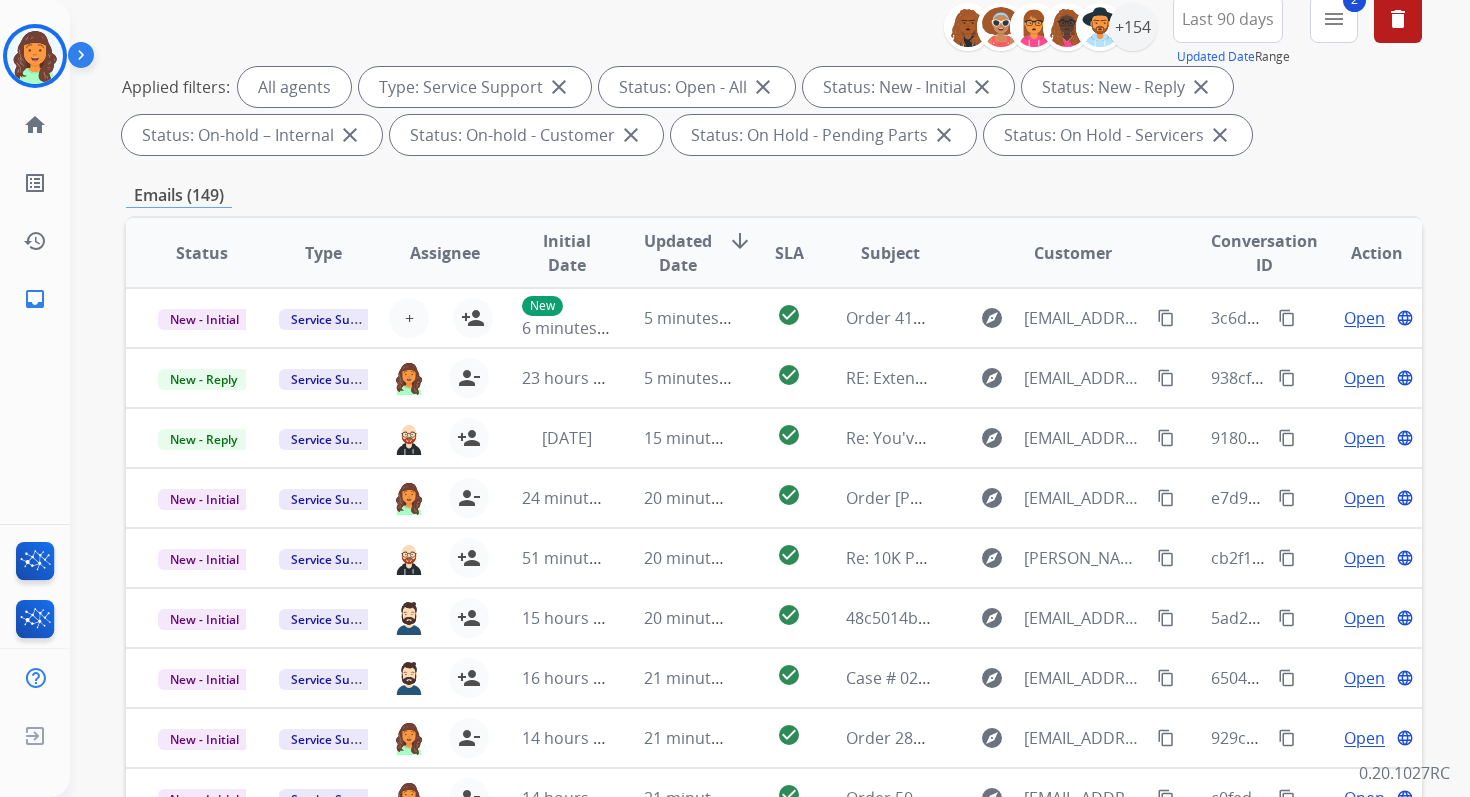 scroll, scrollTop: 437, scrollLeft: 0, axis: vertical 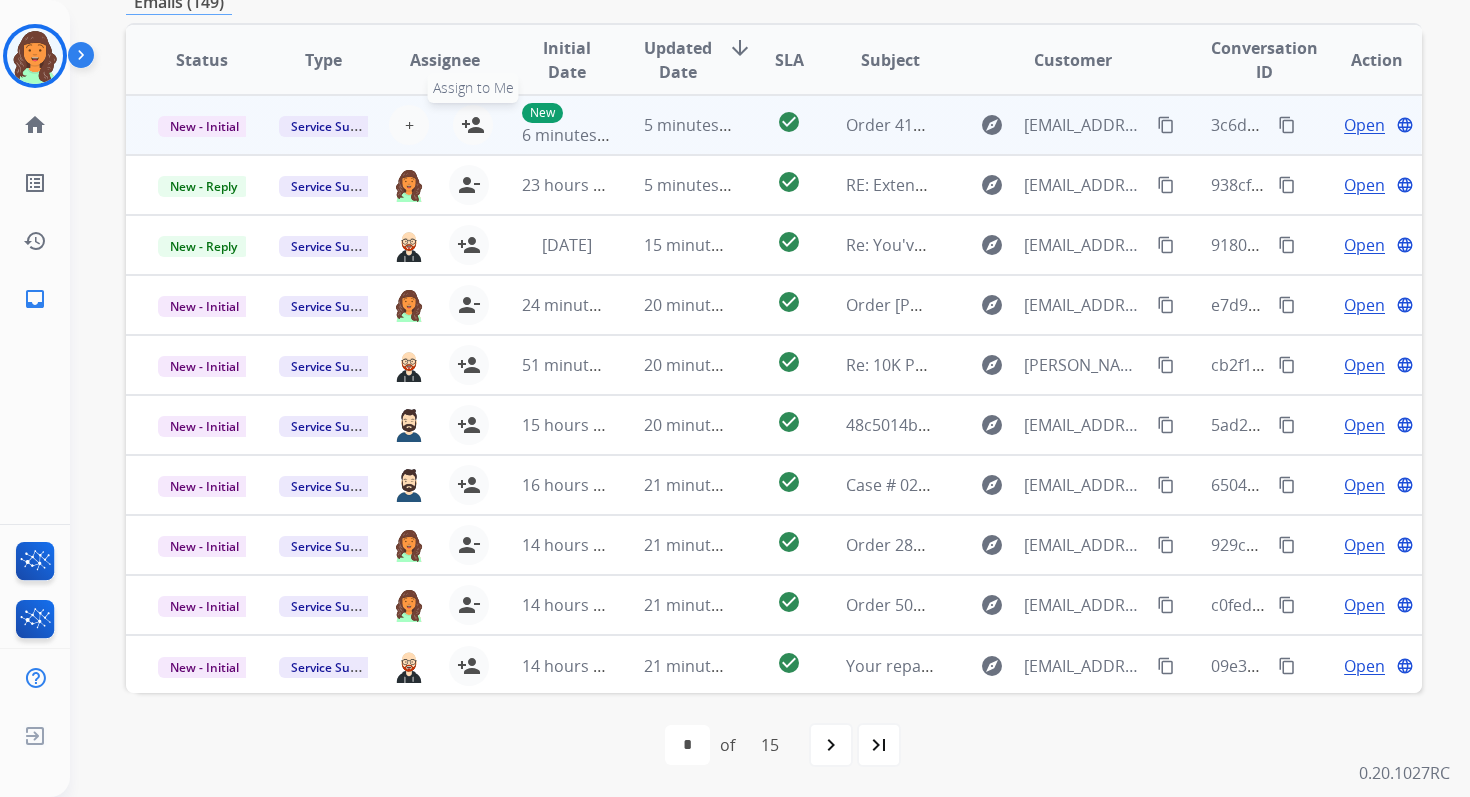 click on "person_add" at bounding box center (473, 125) 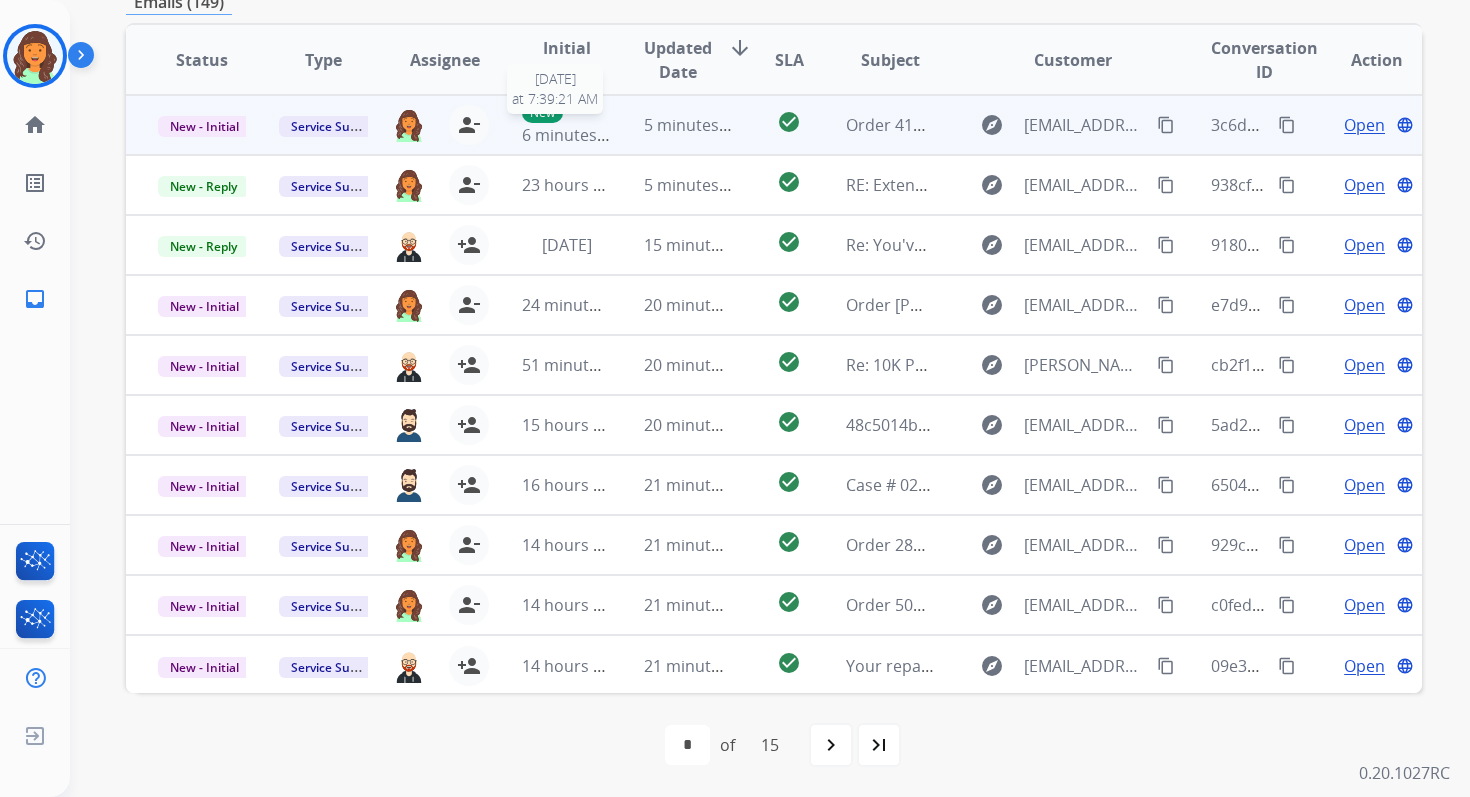 click on "5 minutes ago" at bounding box center (697, 125) 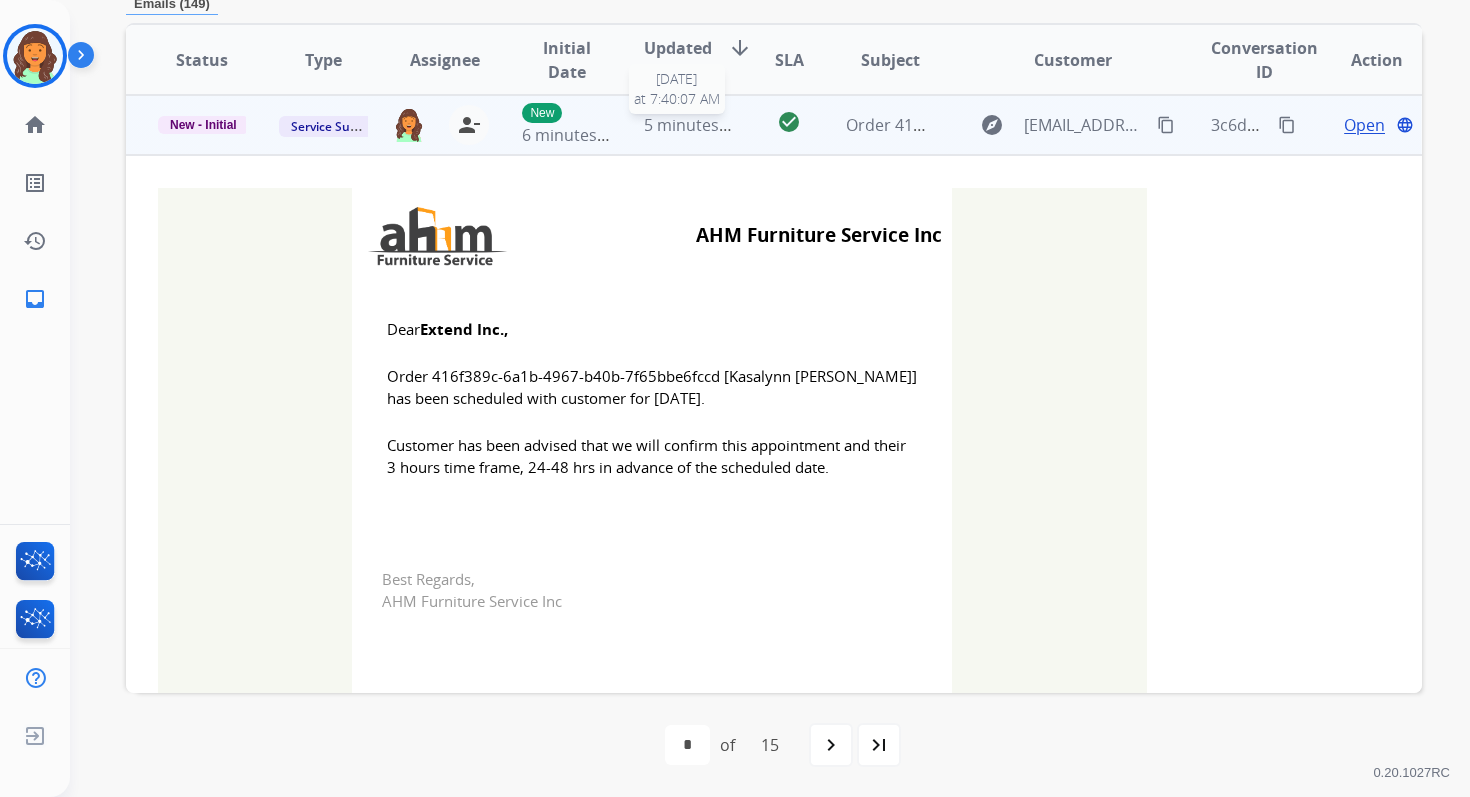 scroll, scrollTop: 432, scrollLeft: 0, axis: vertical 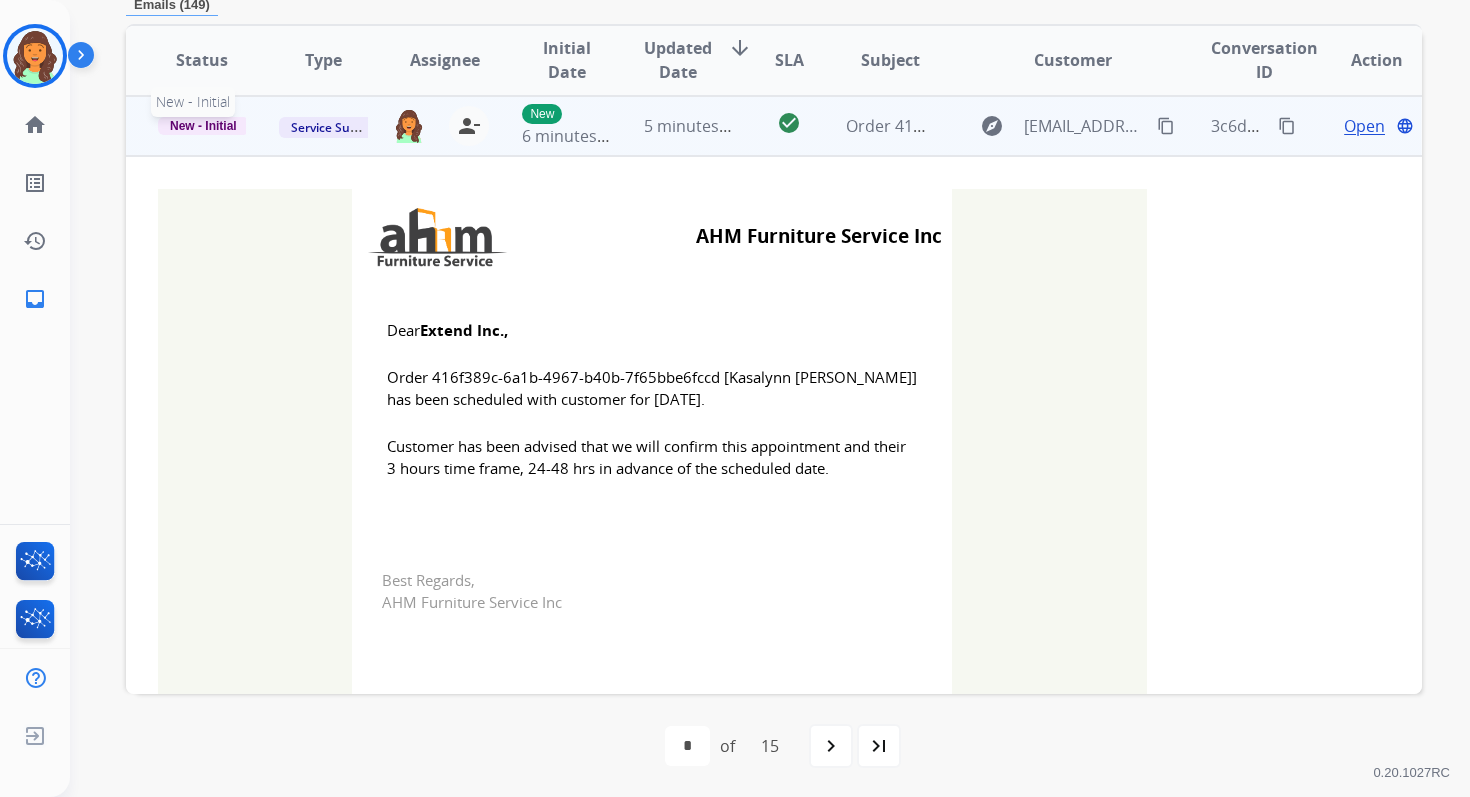click on "New - Initial" at bounding box center [203, 126] 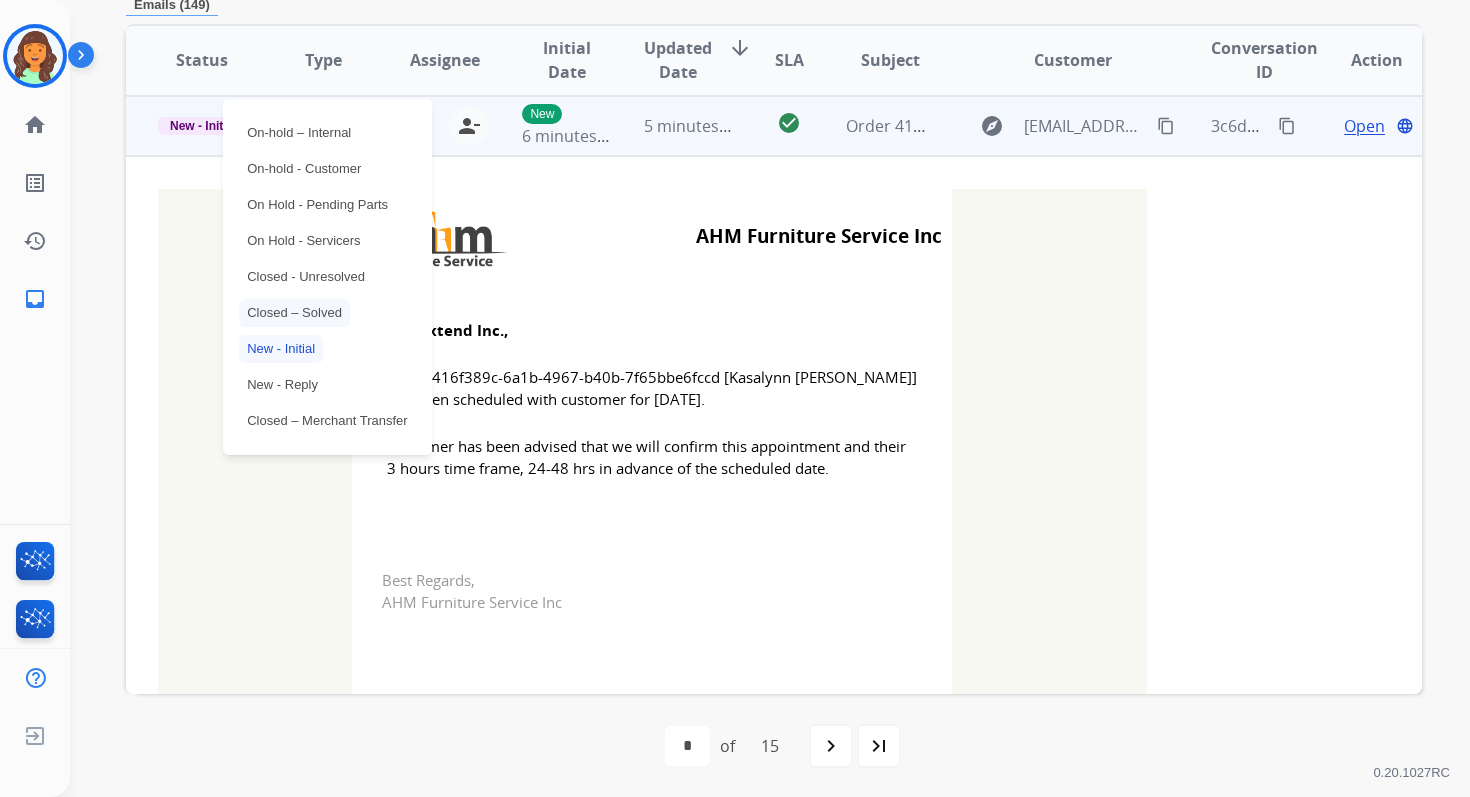 click on "Closed – Solved" at bounding box center (294, 313) 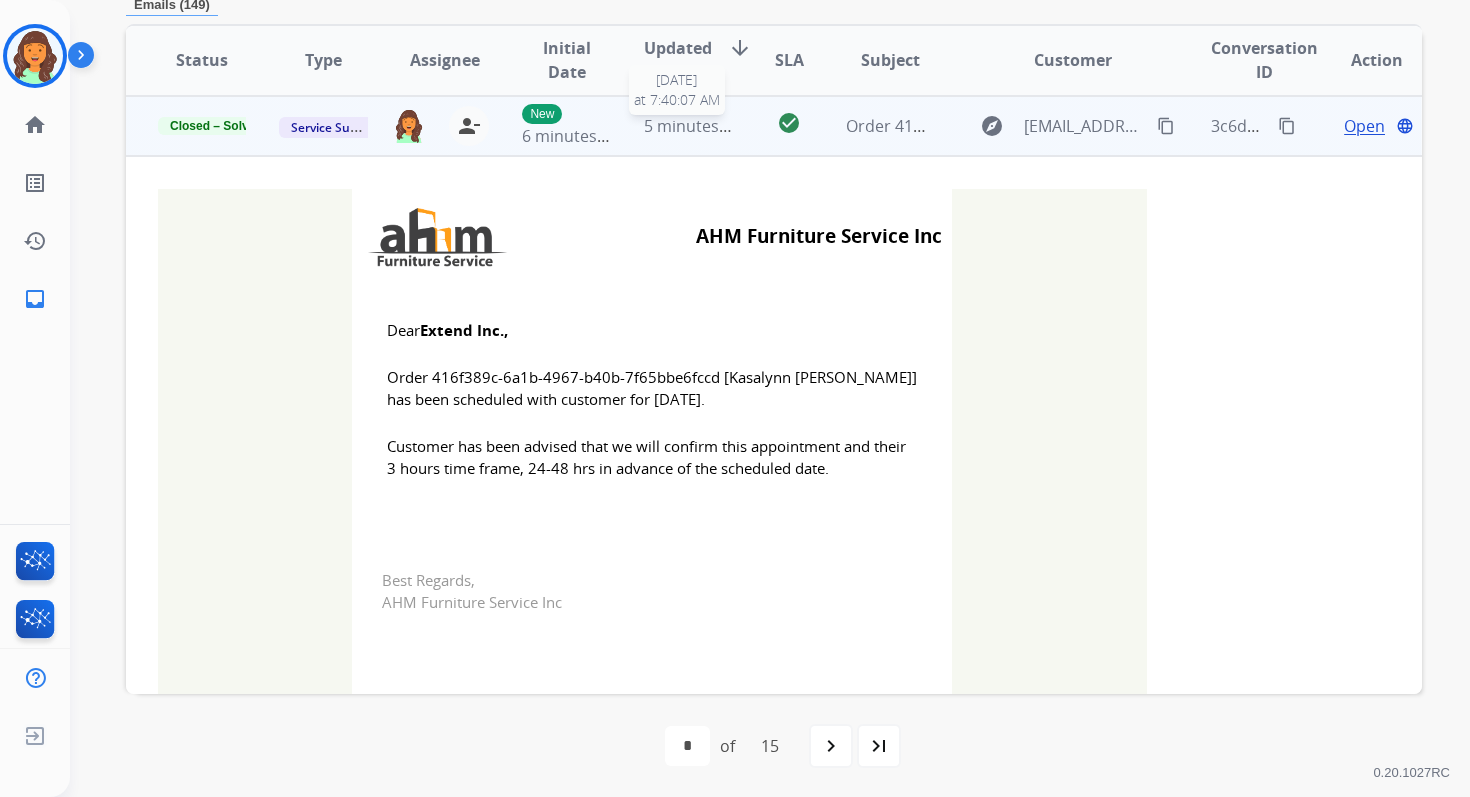 click on "5 minutes ago" at bounding box center [697, 126] 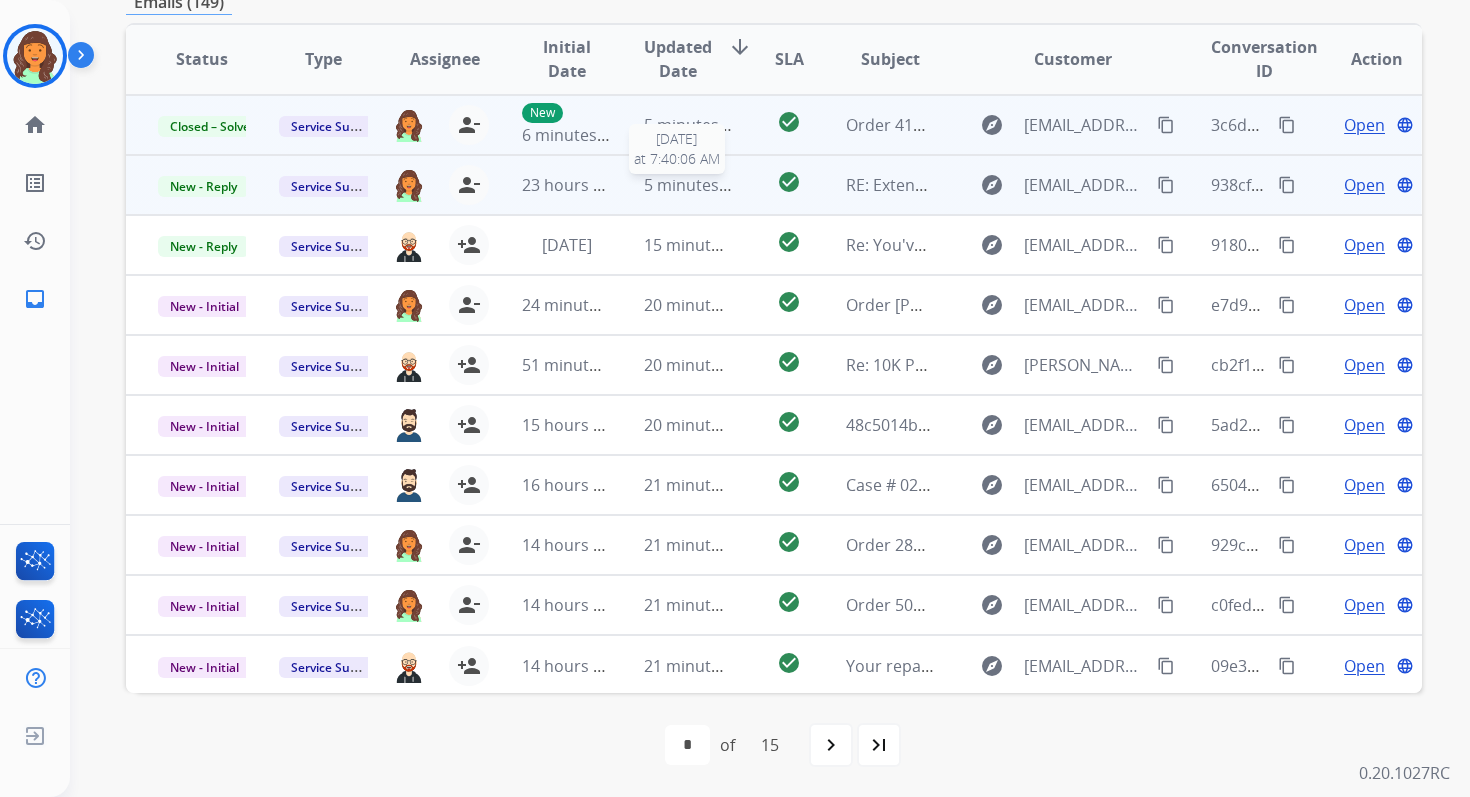 click on "5 minutes ago" at bounding box center [697, 185] 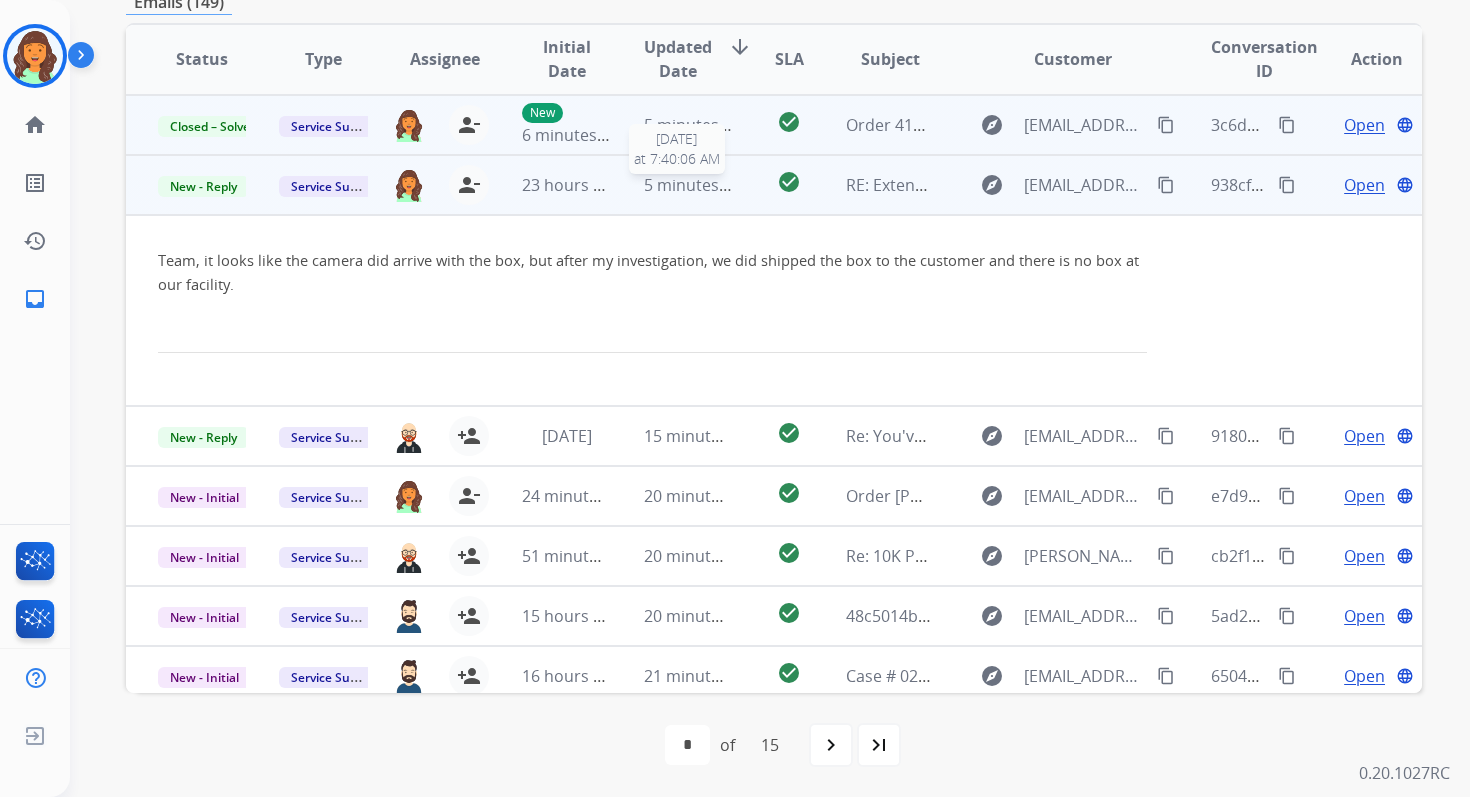 scroll, scrollTop: 60, scrollLeft: 0, axis: vertical 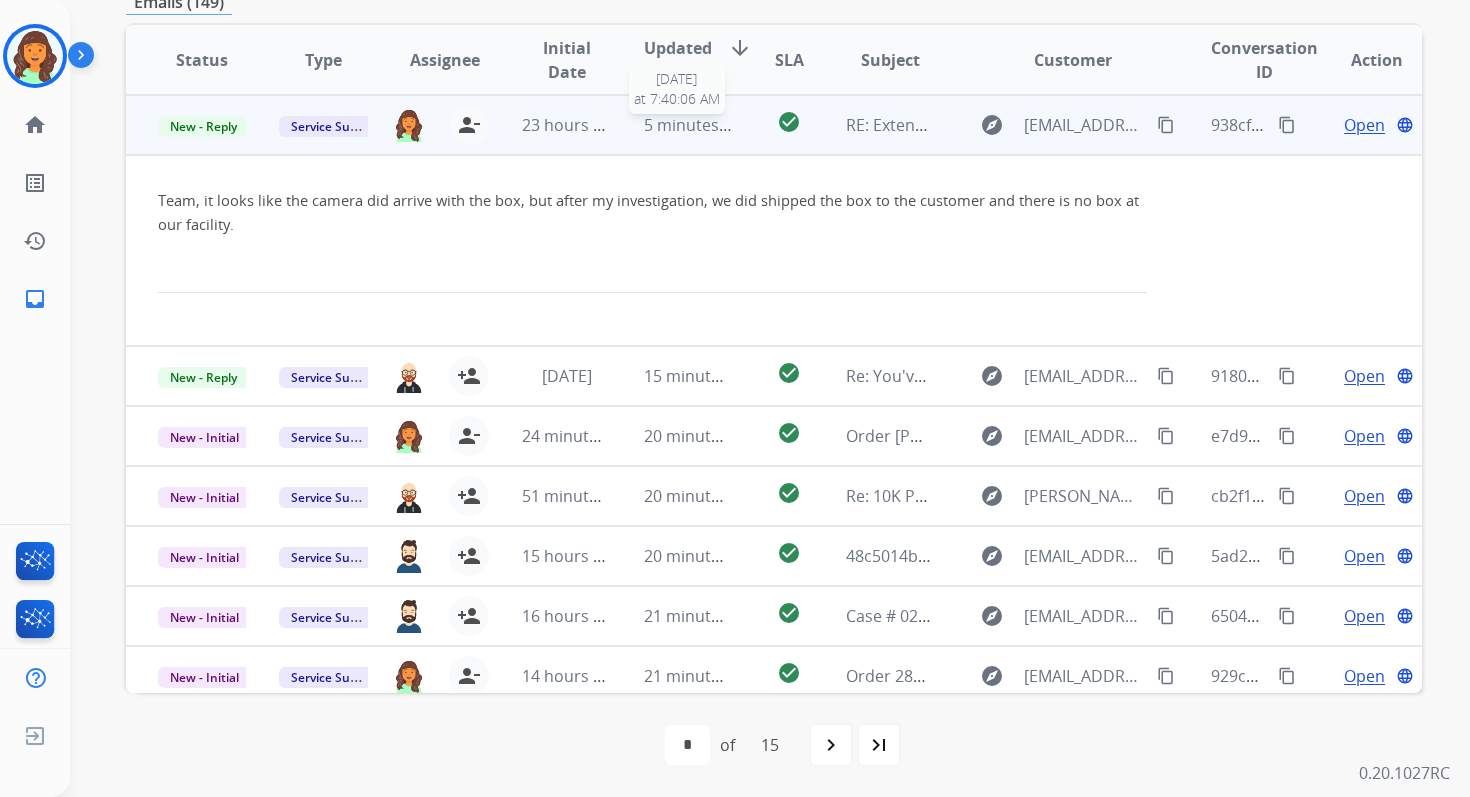 click on "5 minutes ago" at bounding box center (688, 125) 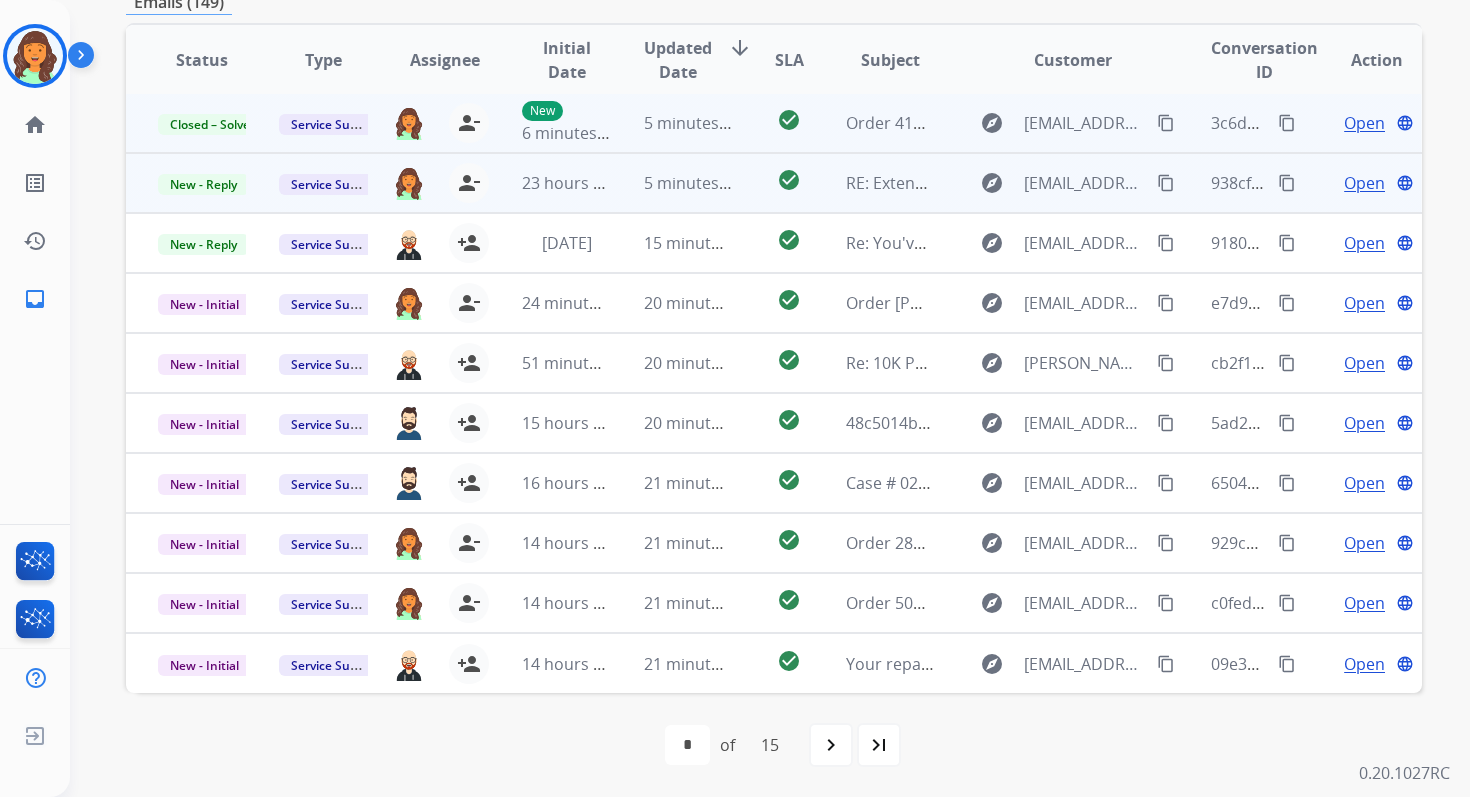 scroll, scrollTop: 2, scrollLeft: 0, axis: vertical 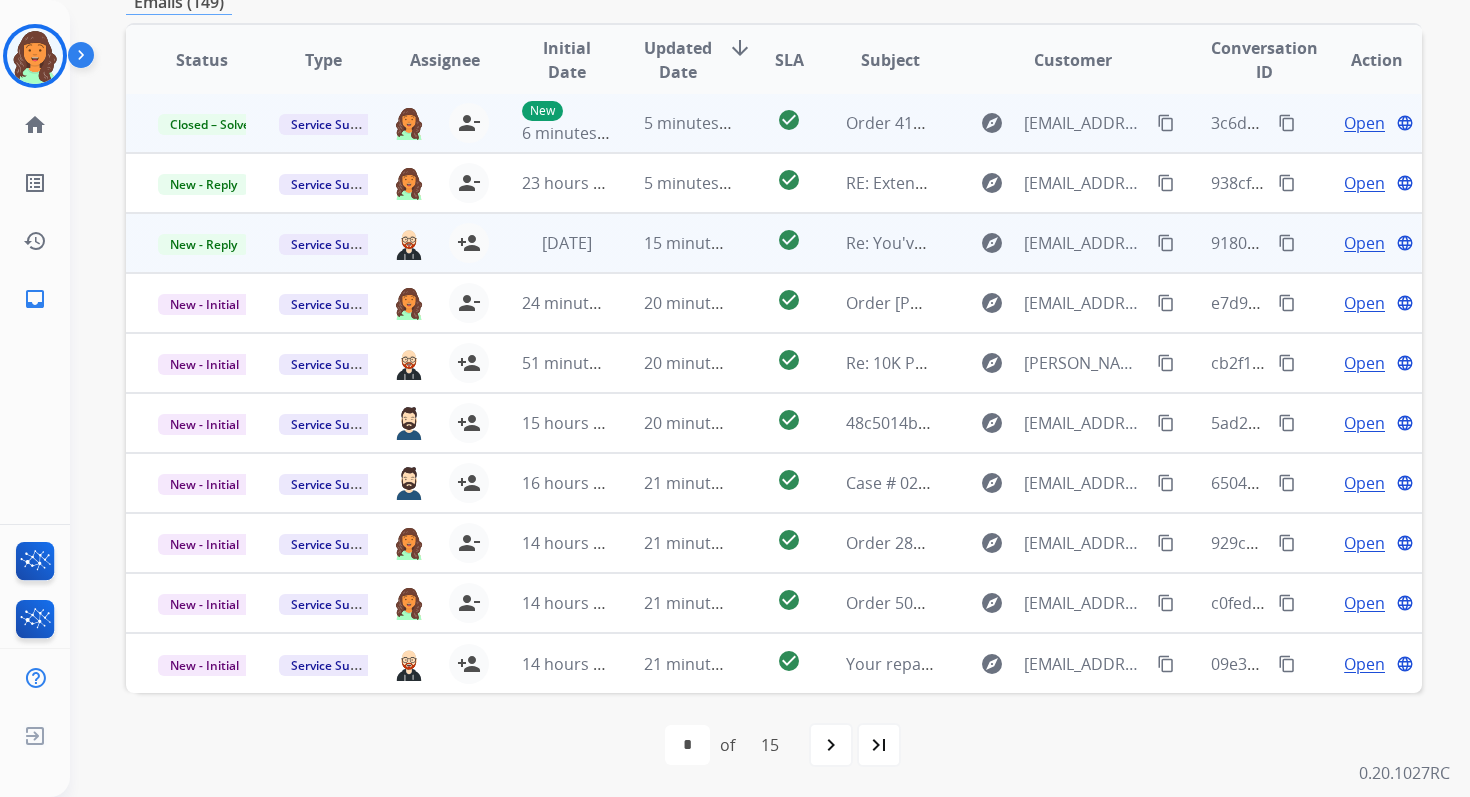 click on "15 minutes ago" at bounding box center [672, 243] 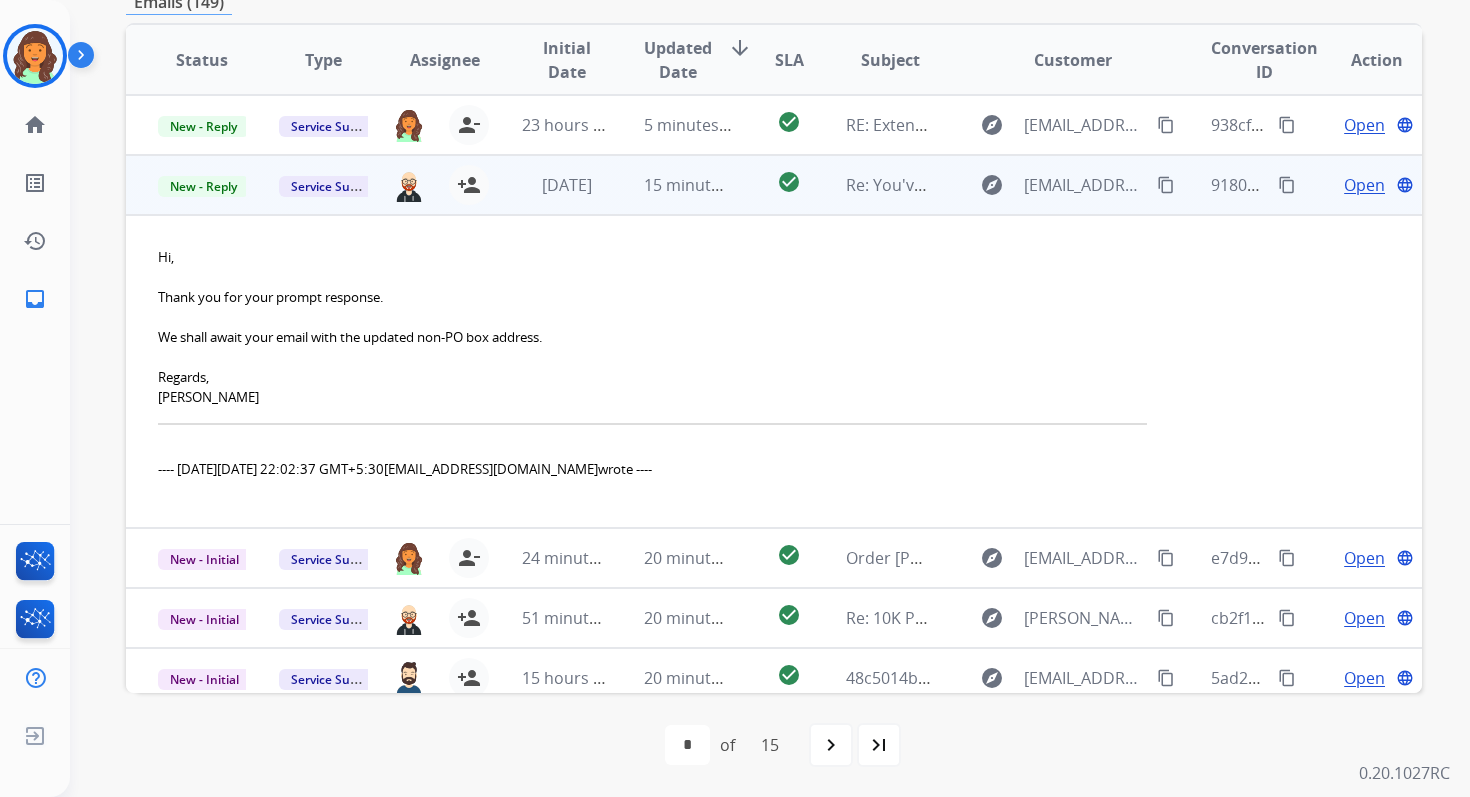 scroll, scrollTop: 120, scrollLeft: 0, axis: vertical 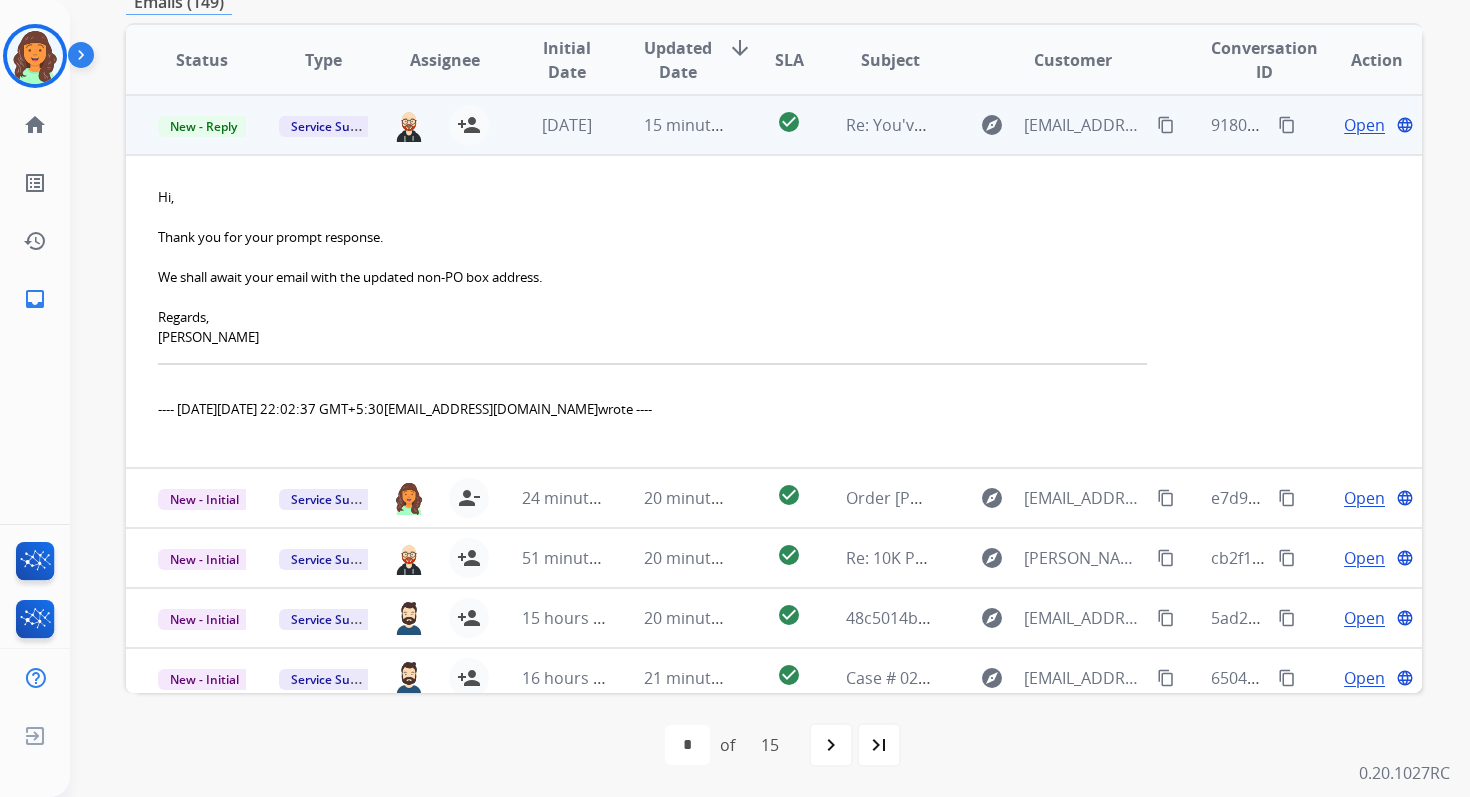 click on "15 minutes ago" at bounding box center [672, 125] 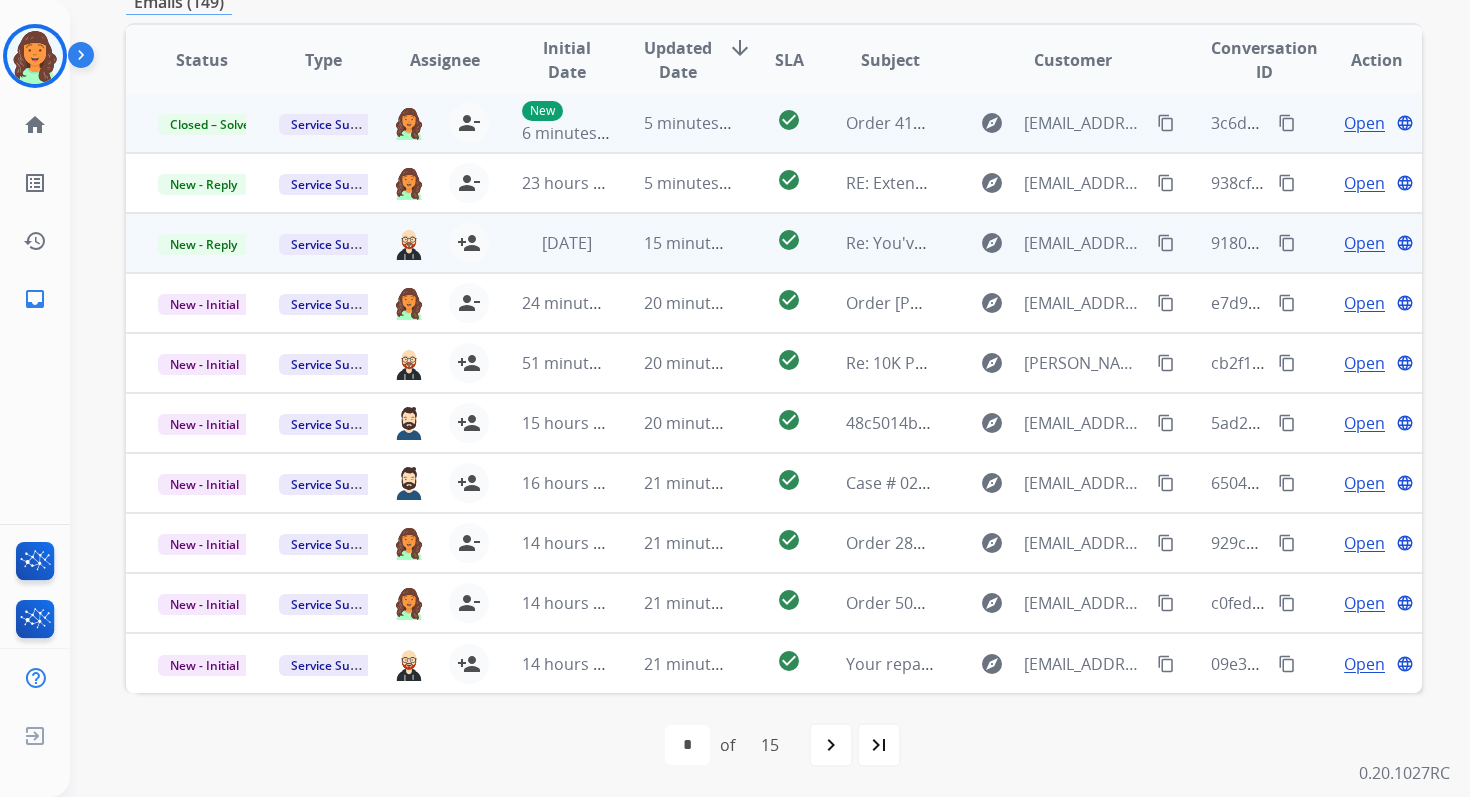 scroll, scrollTop: 0, scrollLeft: 0, axis: both 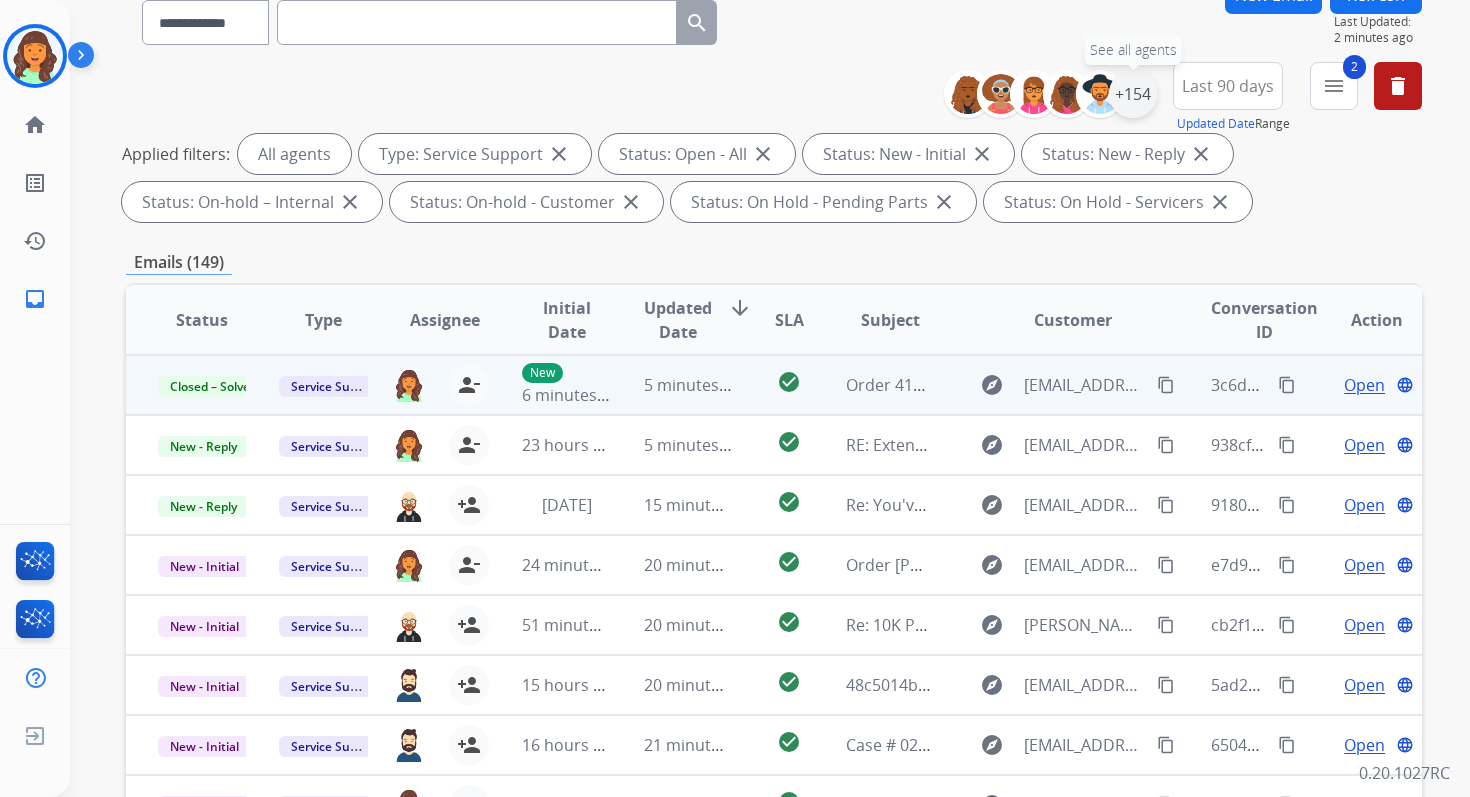 click on "+154" at bounding box center (1133, 94) 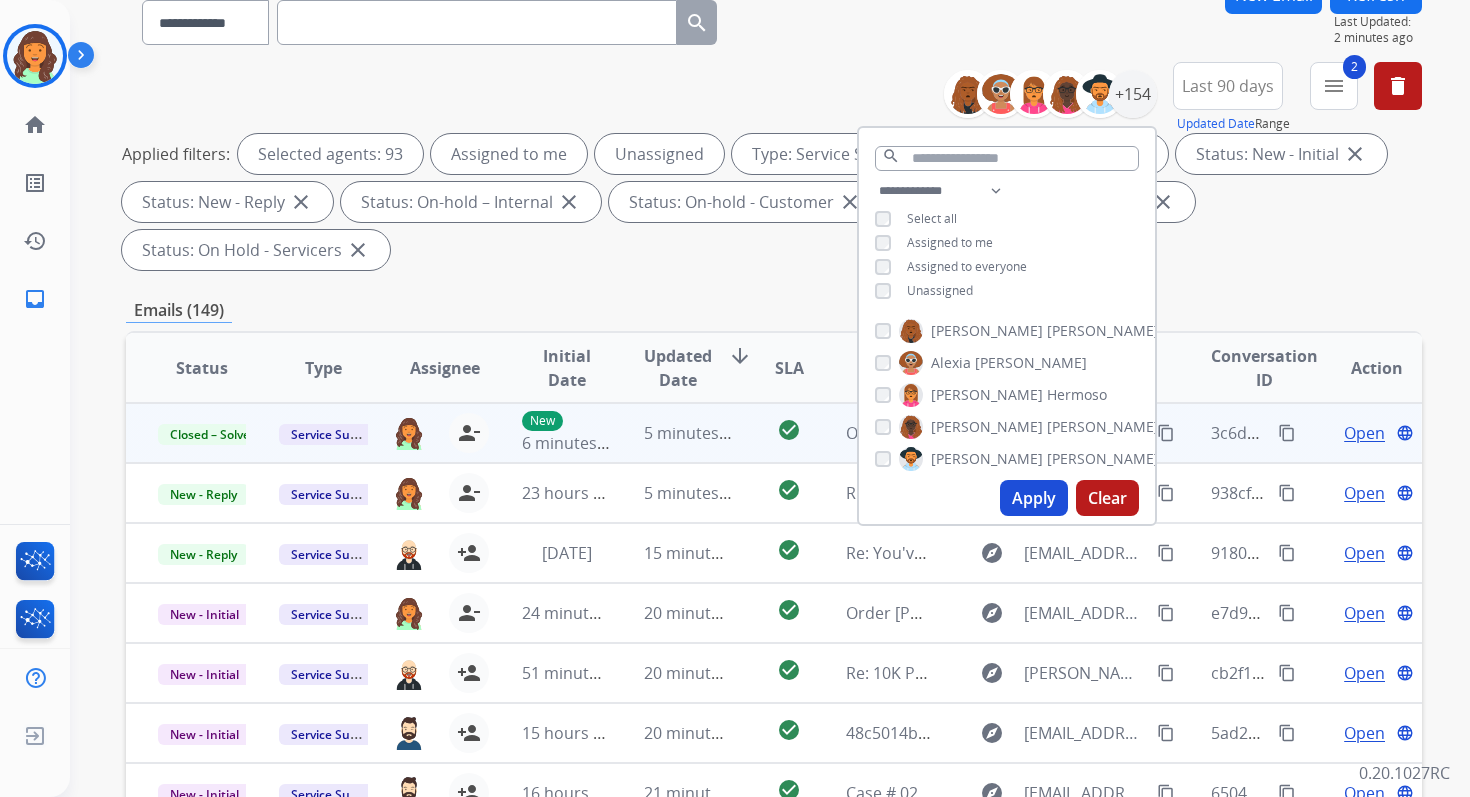 click on "Apply" at bounding box center (1034, 498) 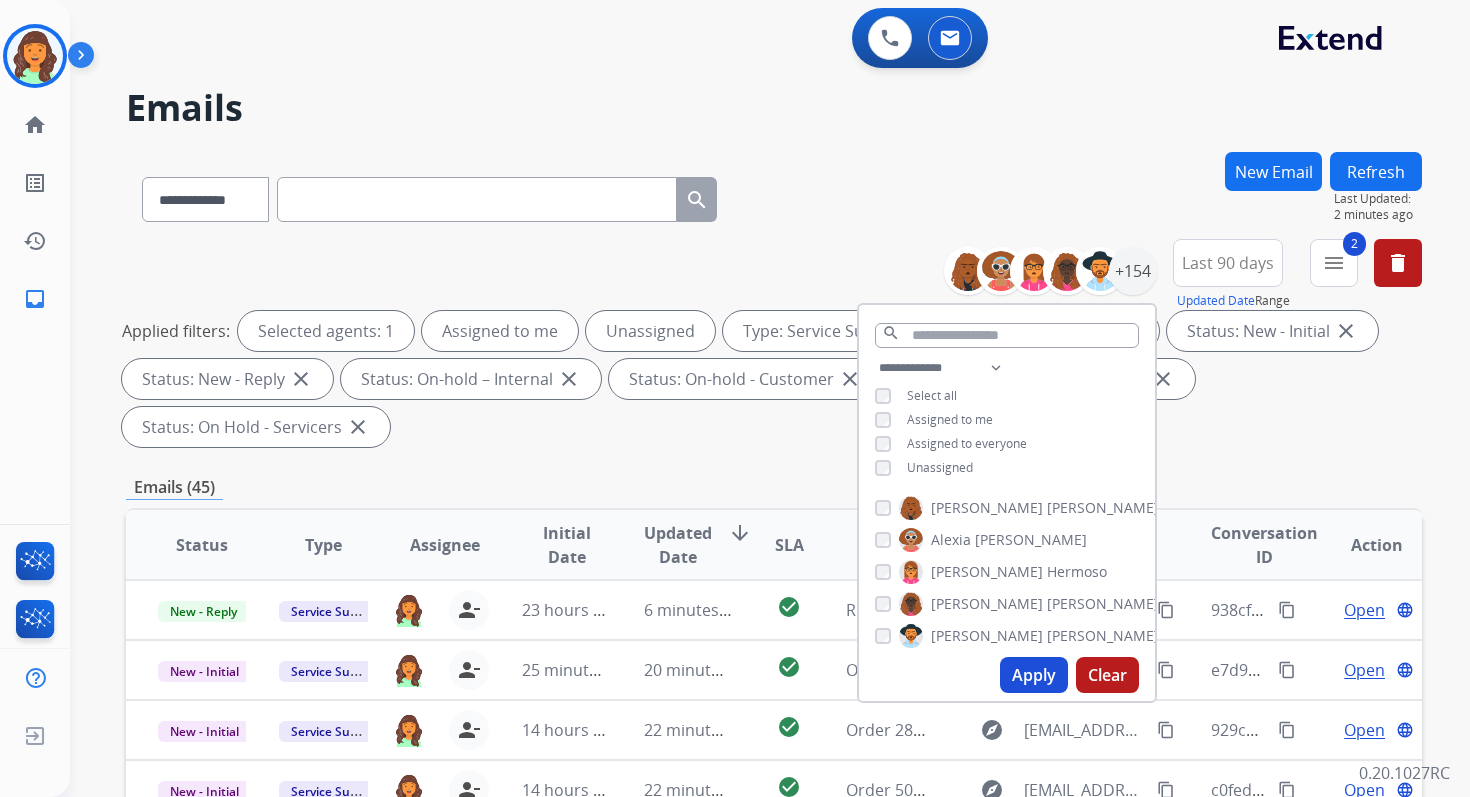 click on "**********" at bounding box center [774, 717] 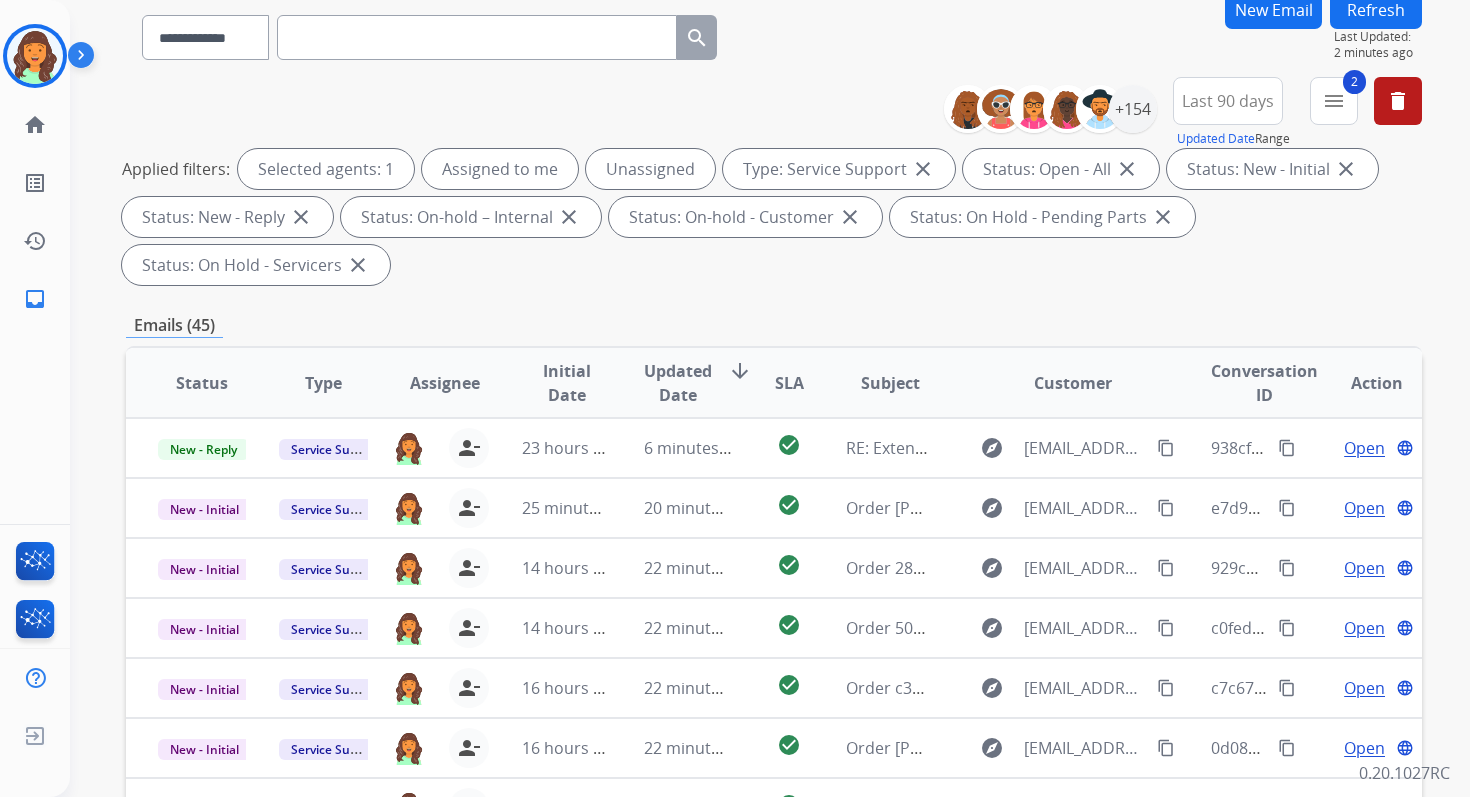 scroll, scrollTop: 485, scrollLeft: 0, axis: vertical 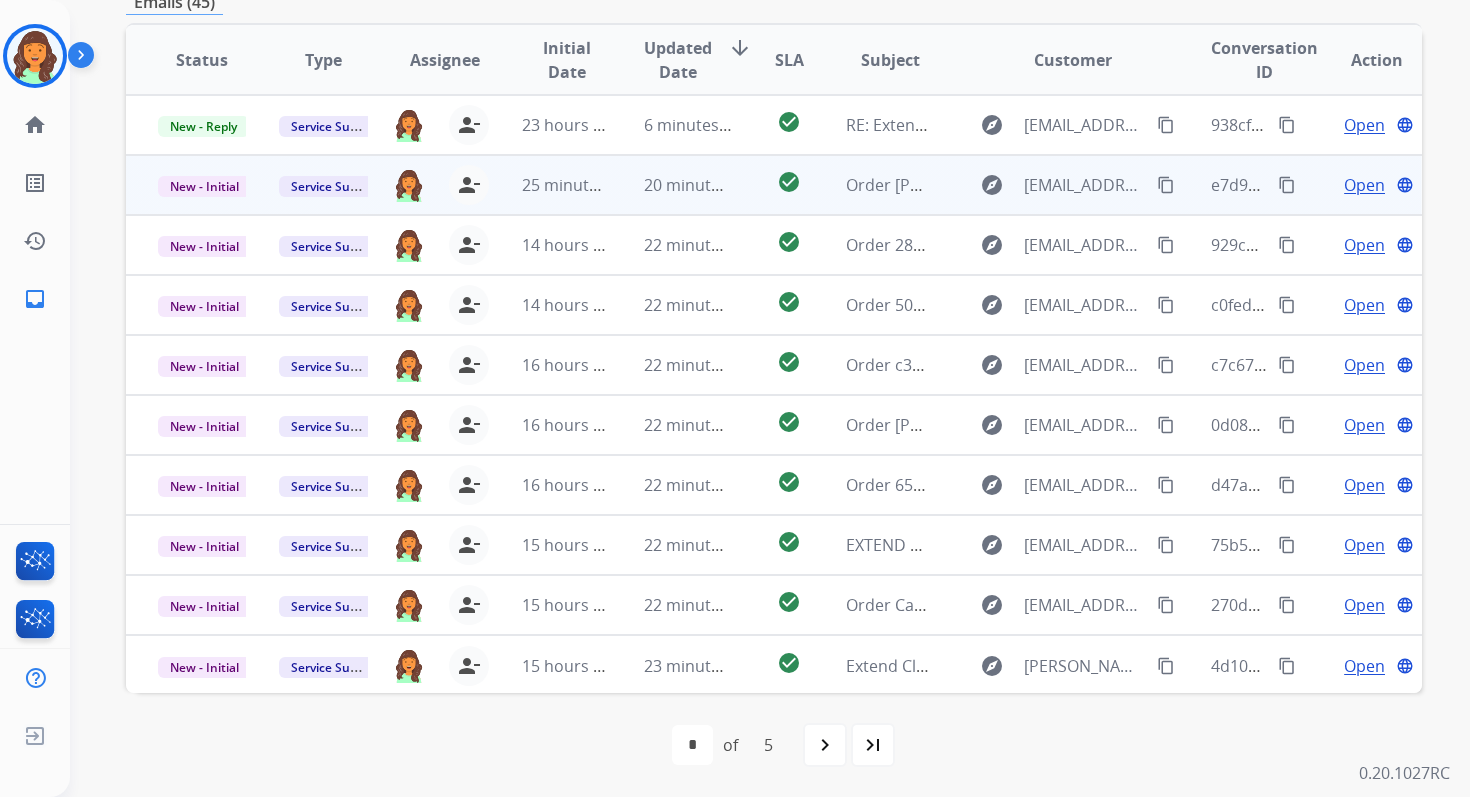 click on "20 minutes ago" at bounding box center [672, 185] 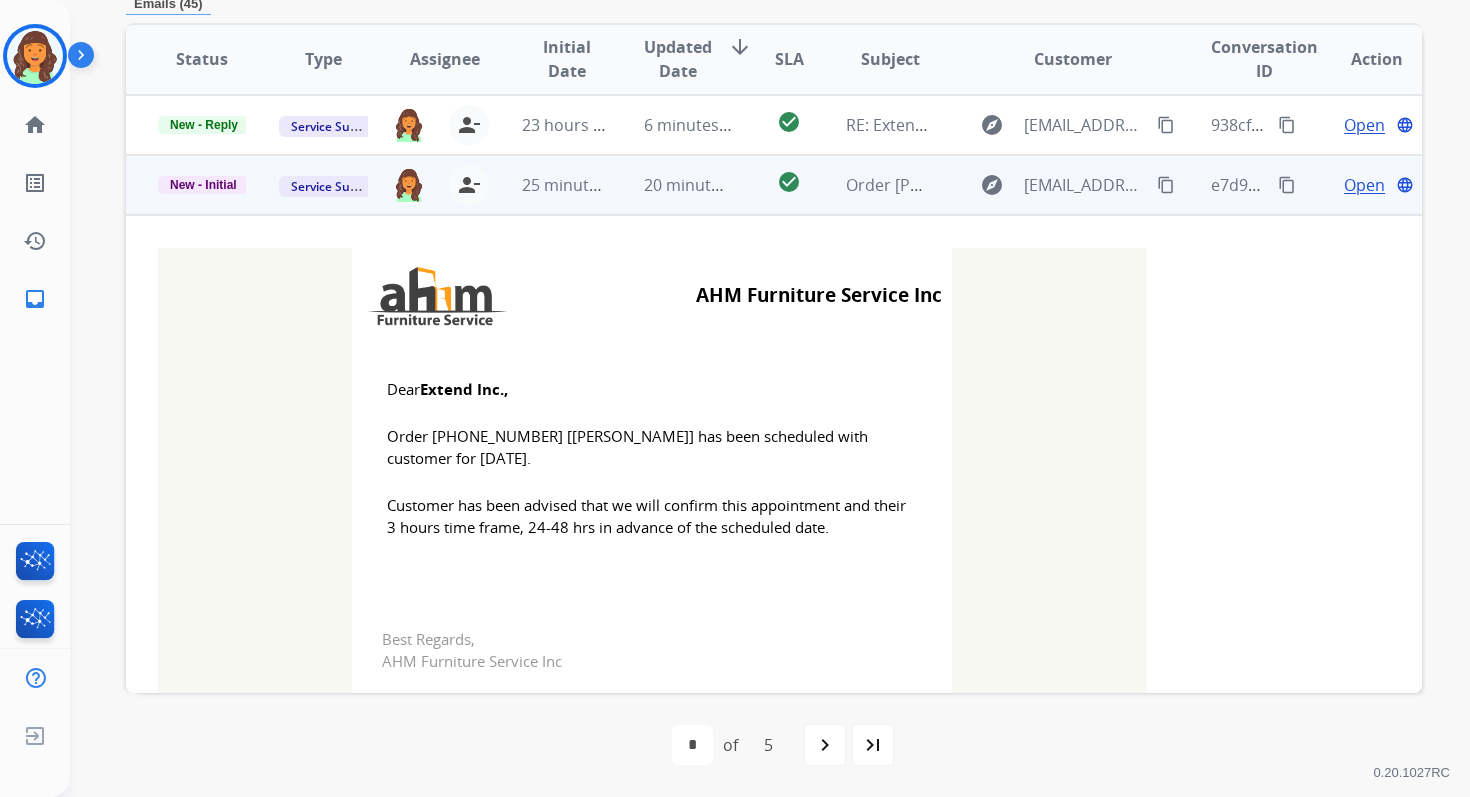 scroll, scrollTop: 480, scrollLeft: 0, axis: vertical 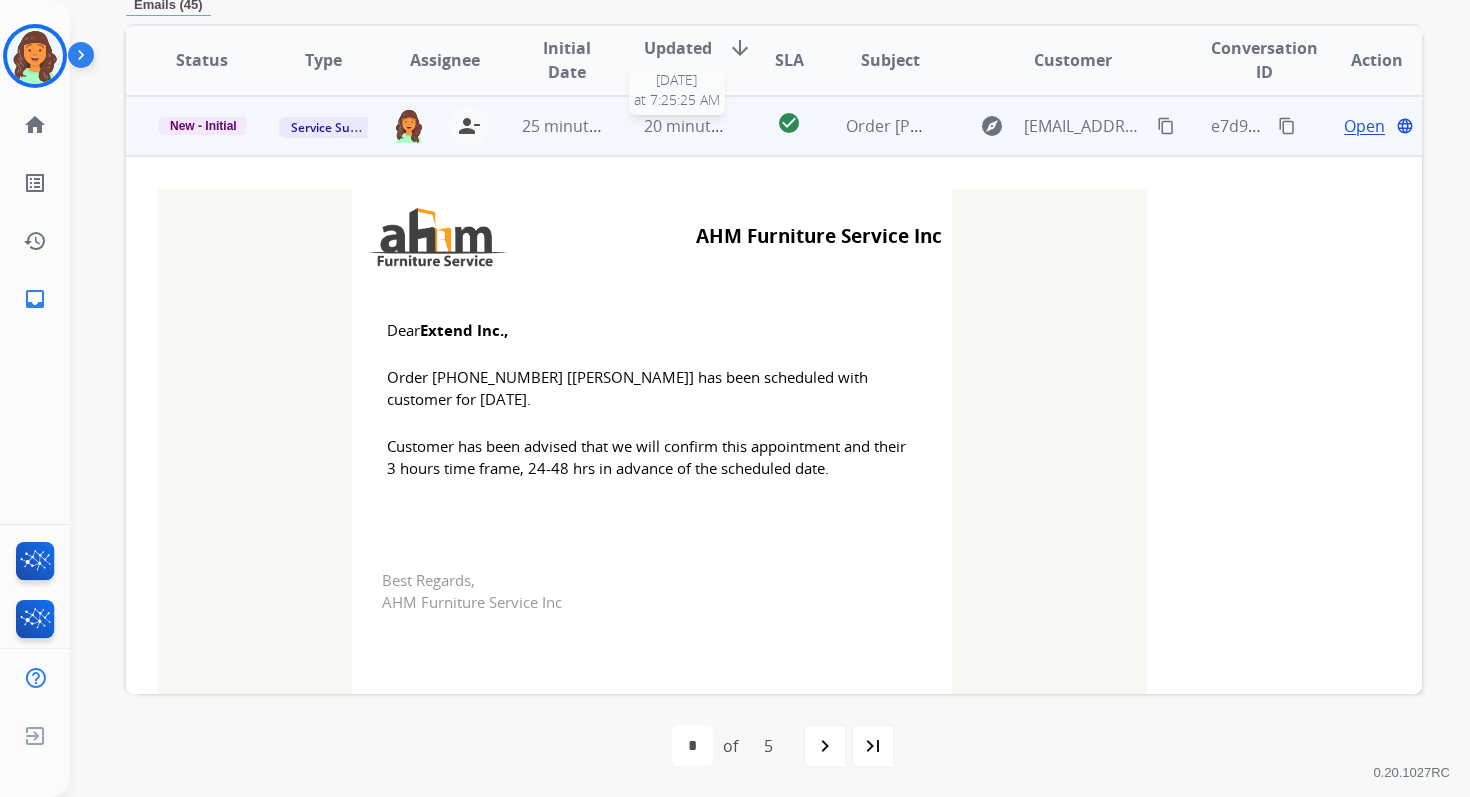 click on "20 minutes ago" at bounding box center [702, 126] 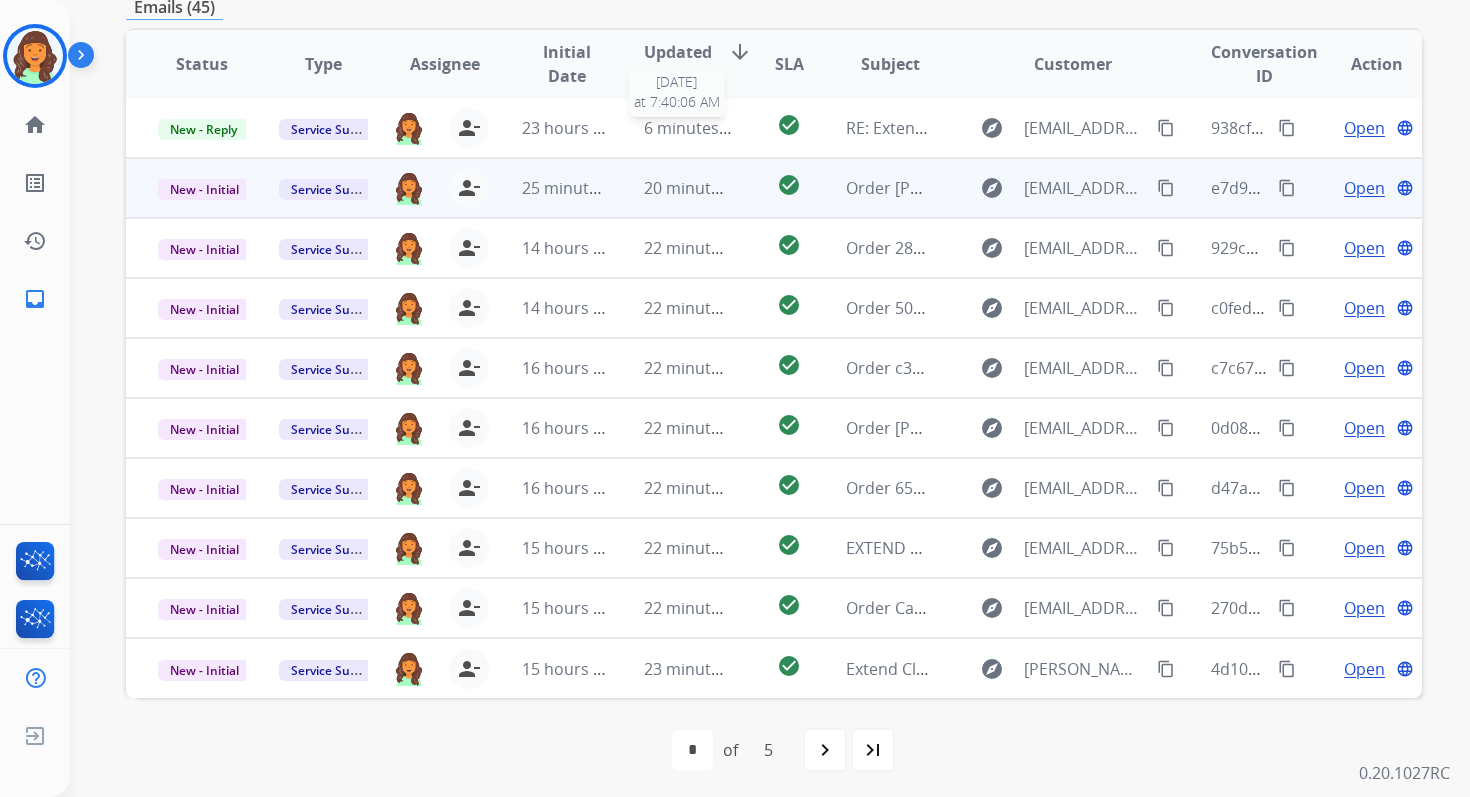 scroll, scrollTop: 2, scrollLeft: 0, axis: vertical 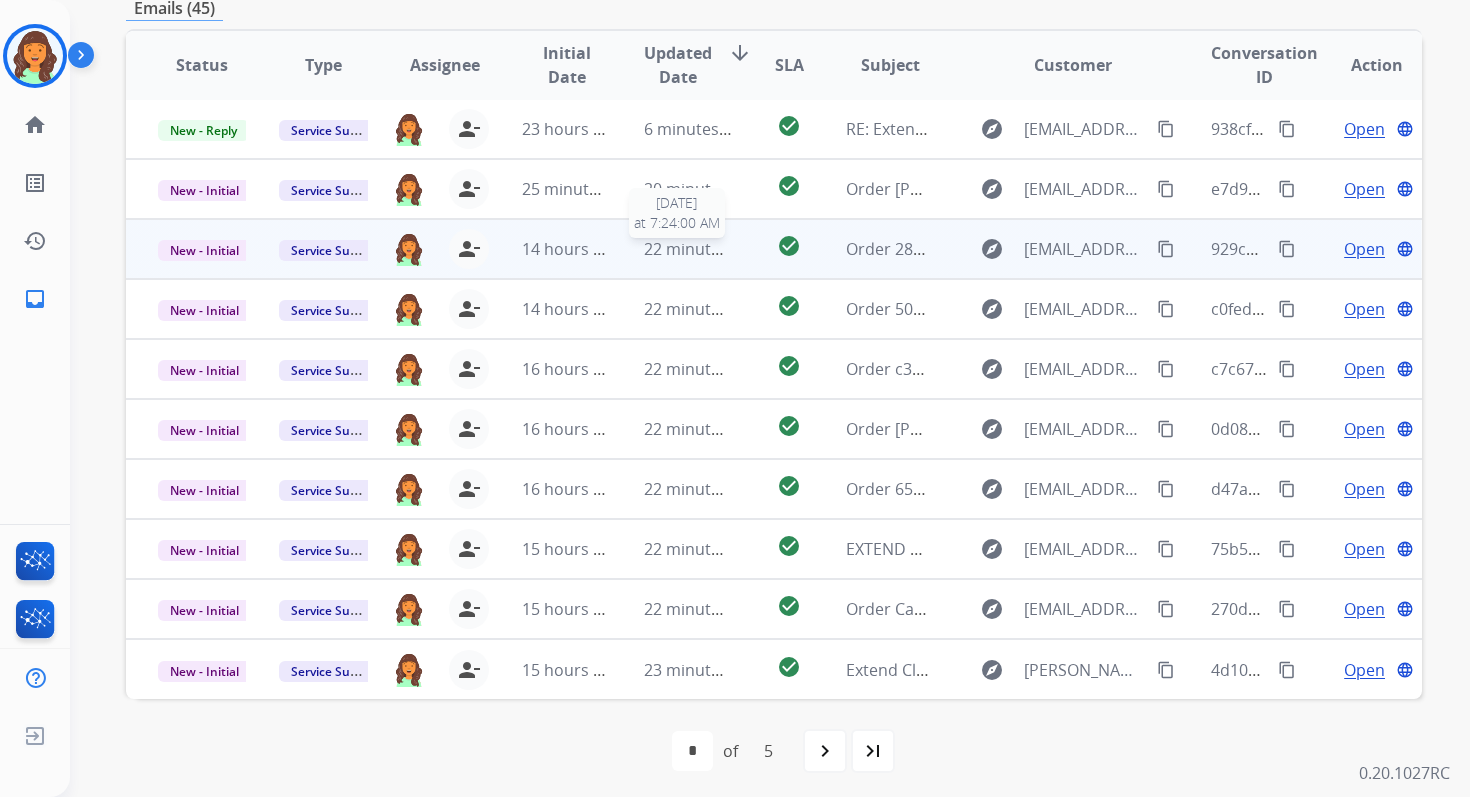 click on "22 minutes ago" at bounding box center [702, 249] 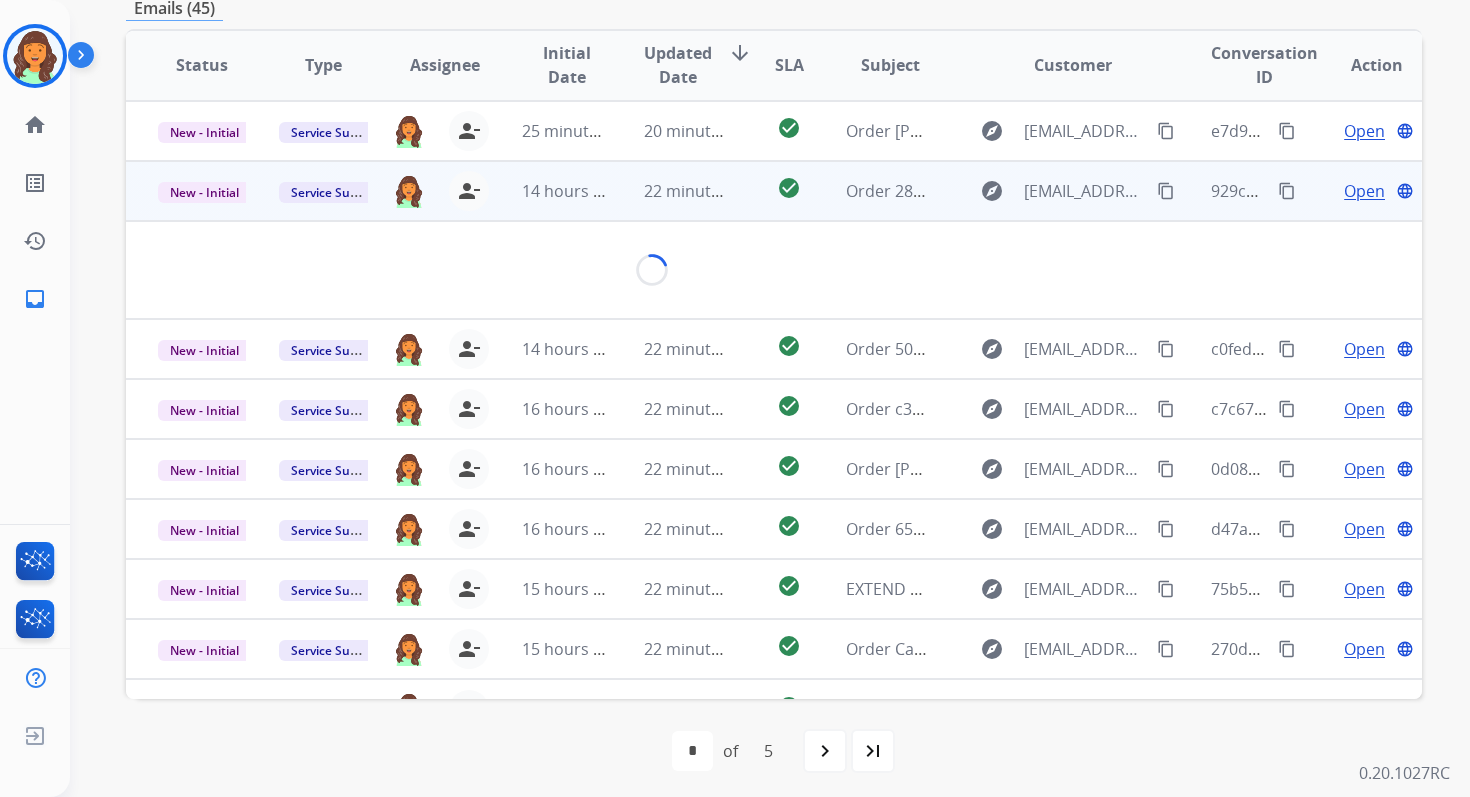 scroll, scrollTop: 480, scrollLeft: 0, axis: vertical 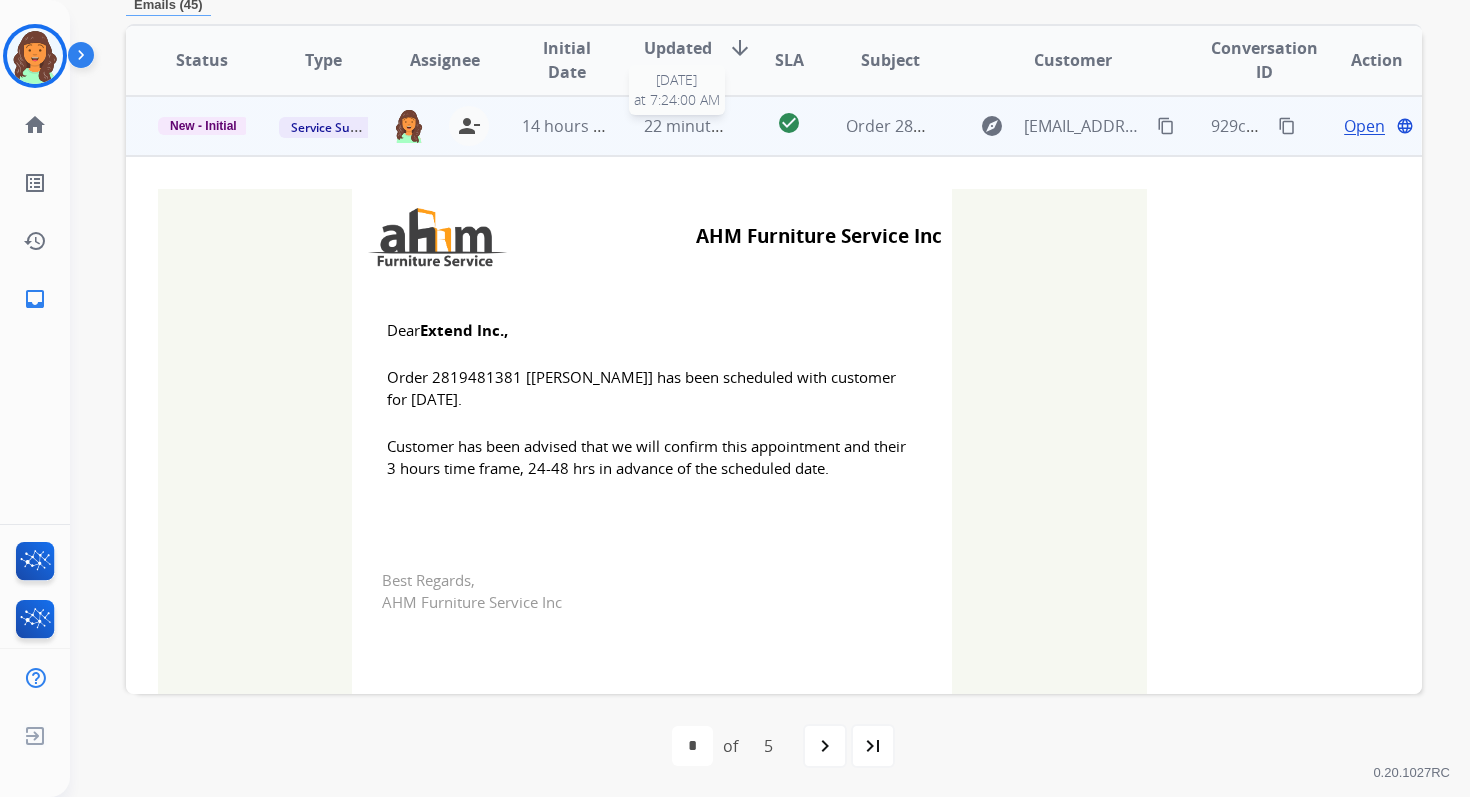 click on "22 minutes ago" at bounding box center [702, 126] 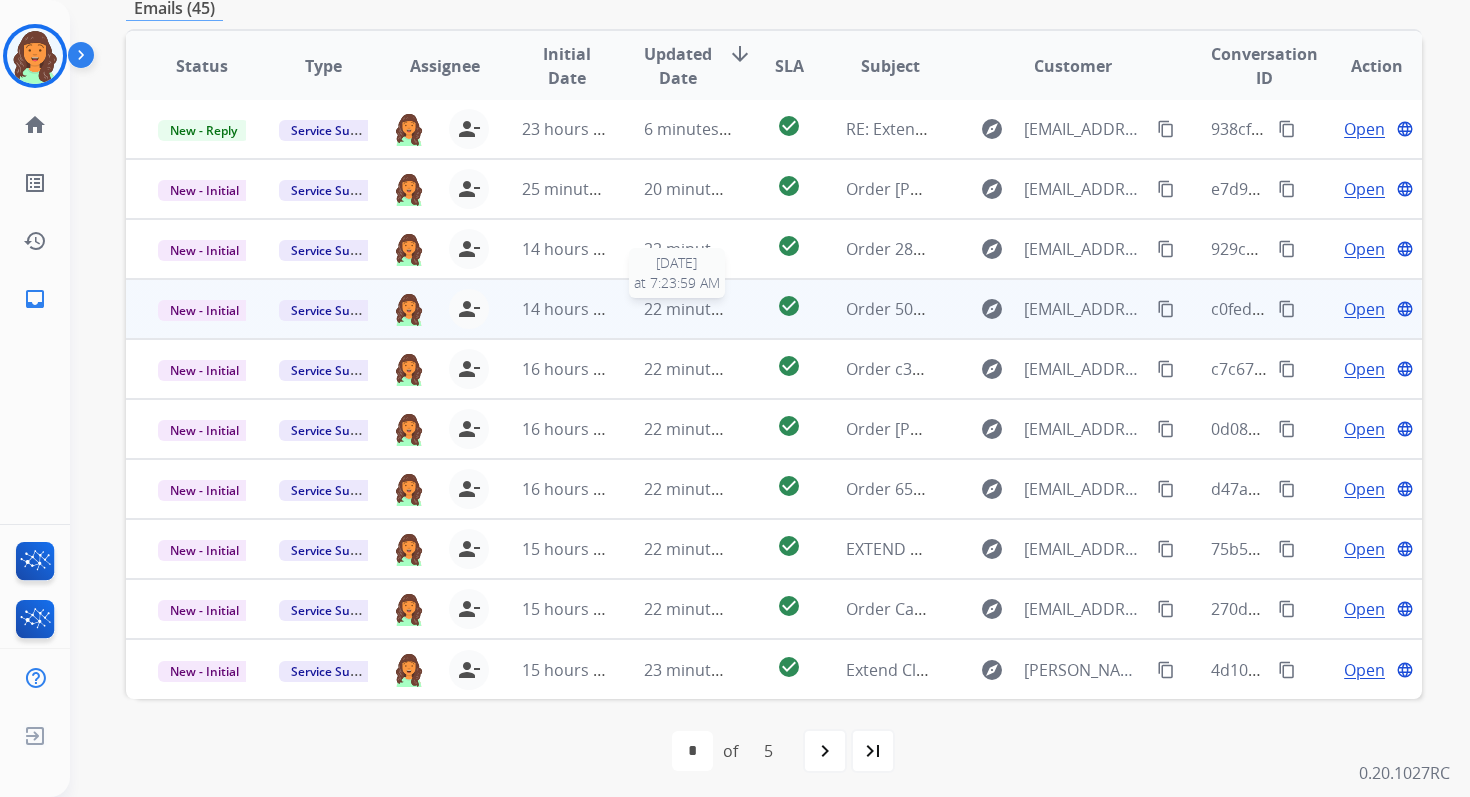 click on "22 minutes ago" at bounding box center (702, 309) 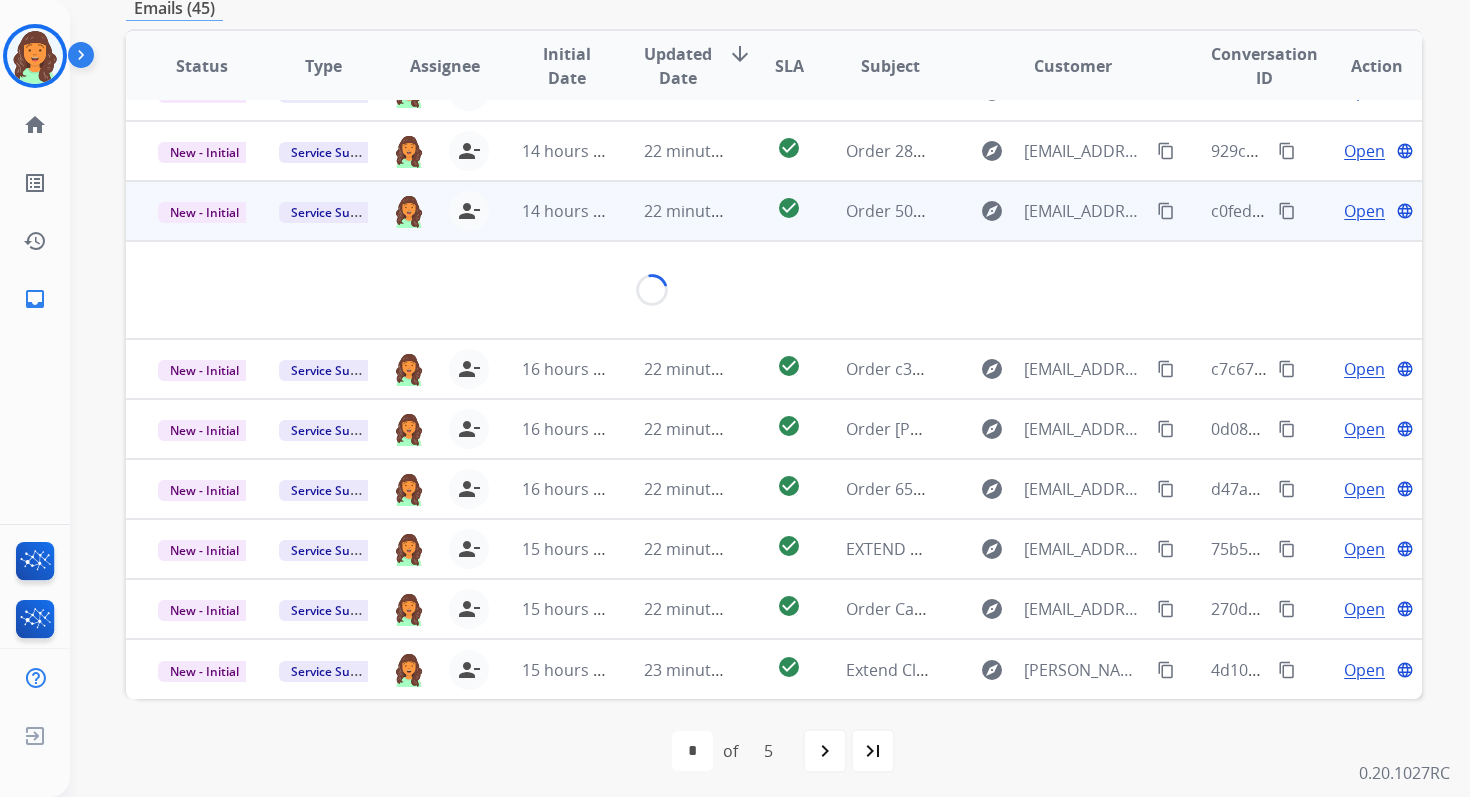 scroll, scrollTop: 480, scrollLeft: 0, axis: vertical 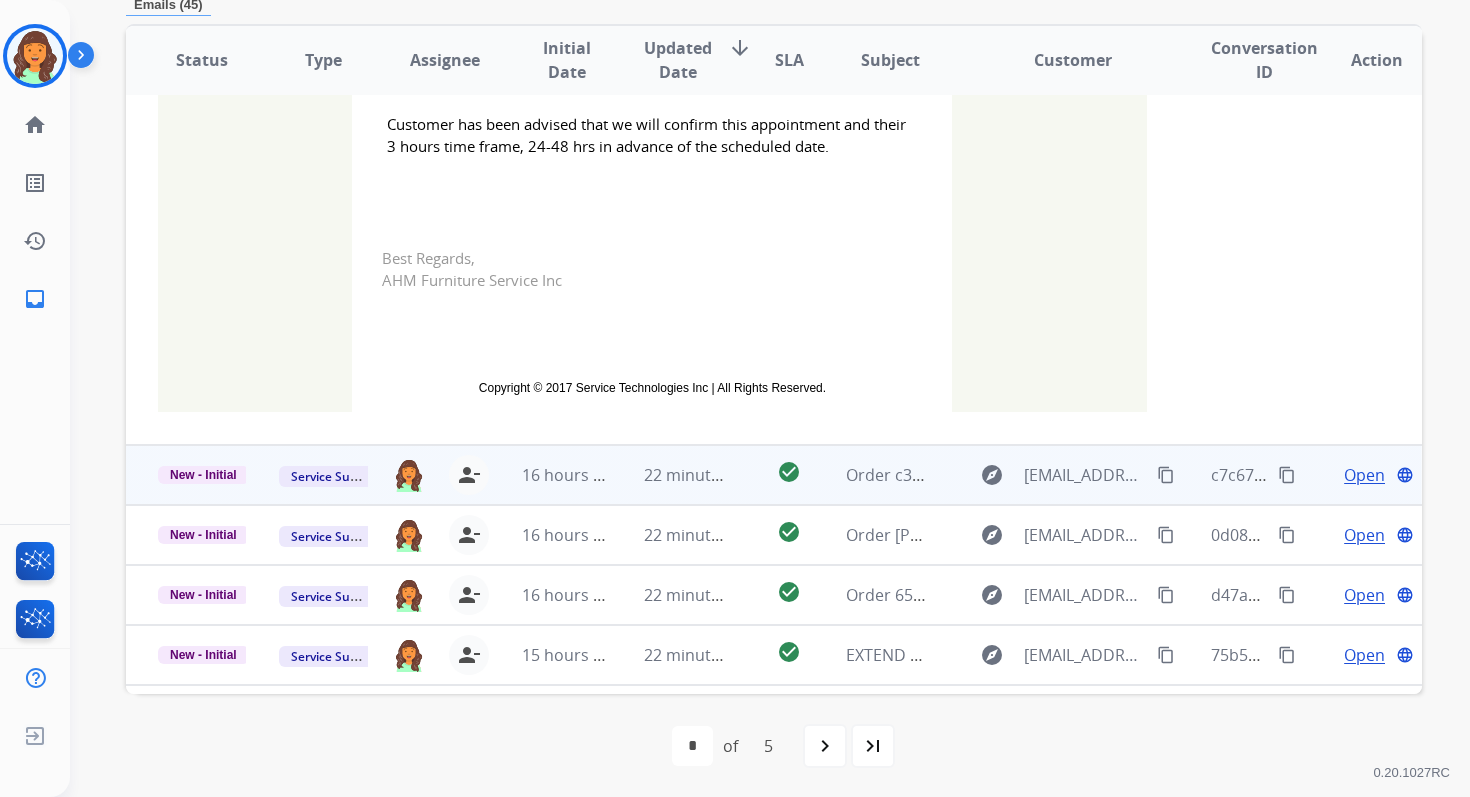 click on "22 minutes ago" at bounding box center [702, 475] 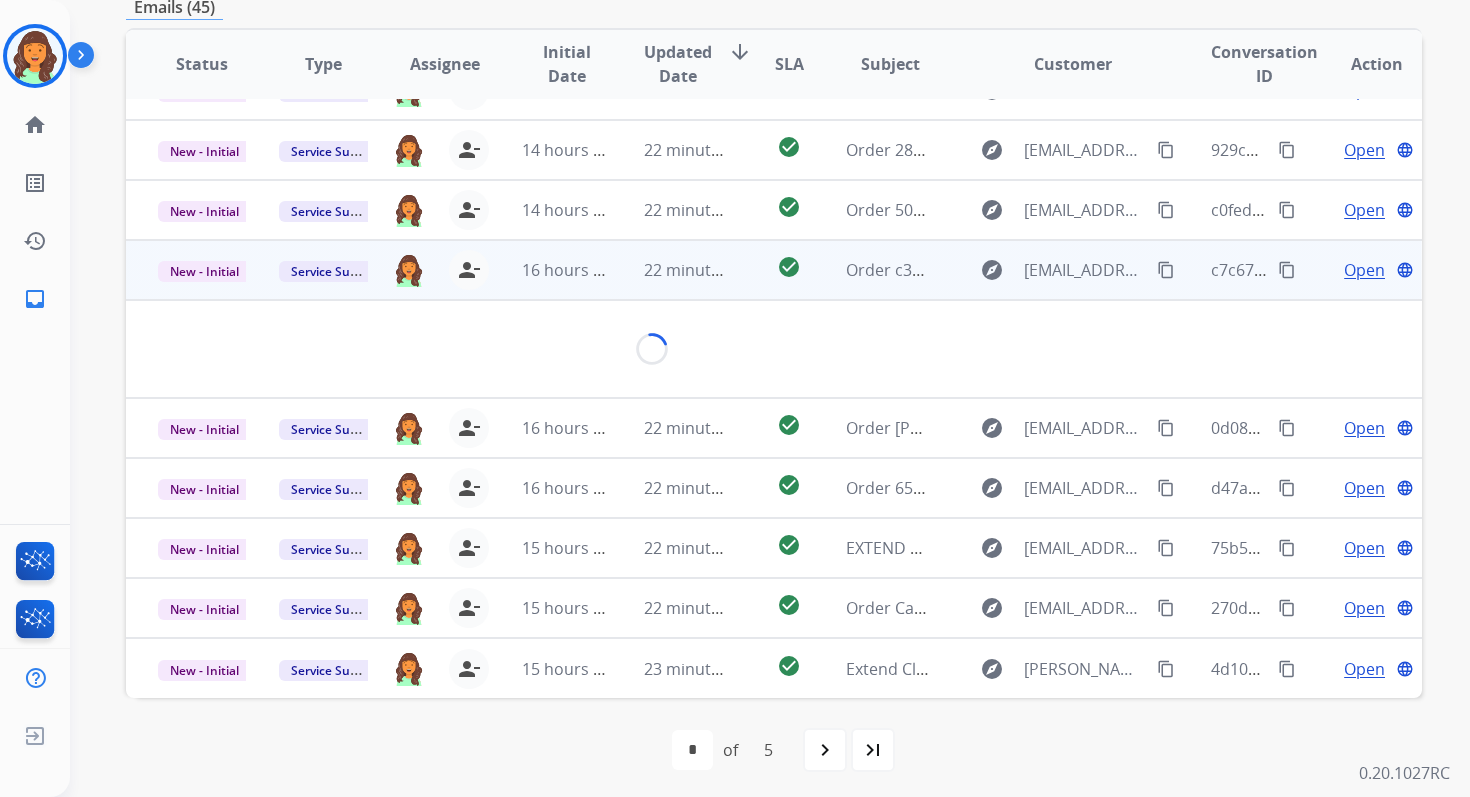 scroll, scrollTop: 100, scrollLeft: 0, axis: vertical 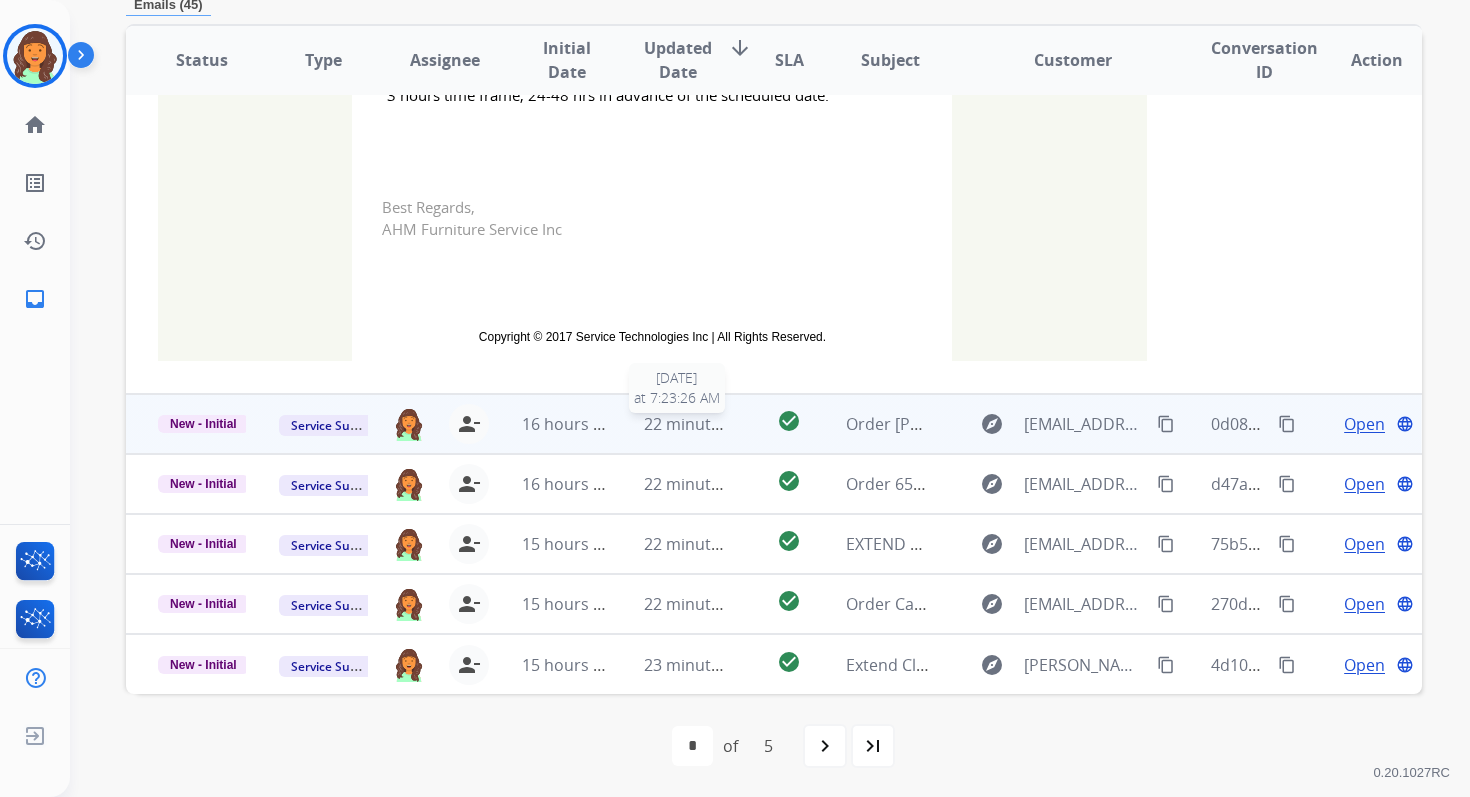 click on "22 minutes ago" at bounding box center [702, 424] 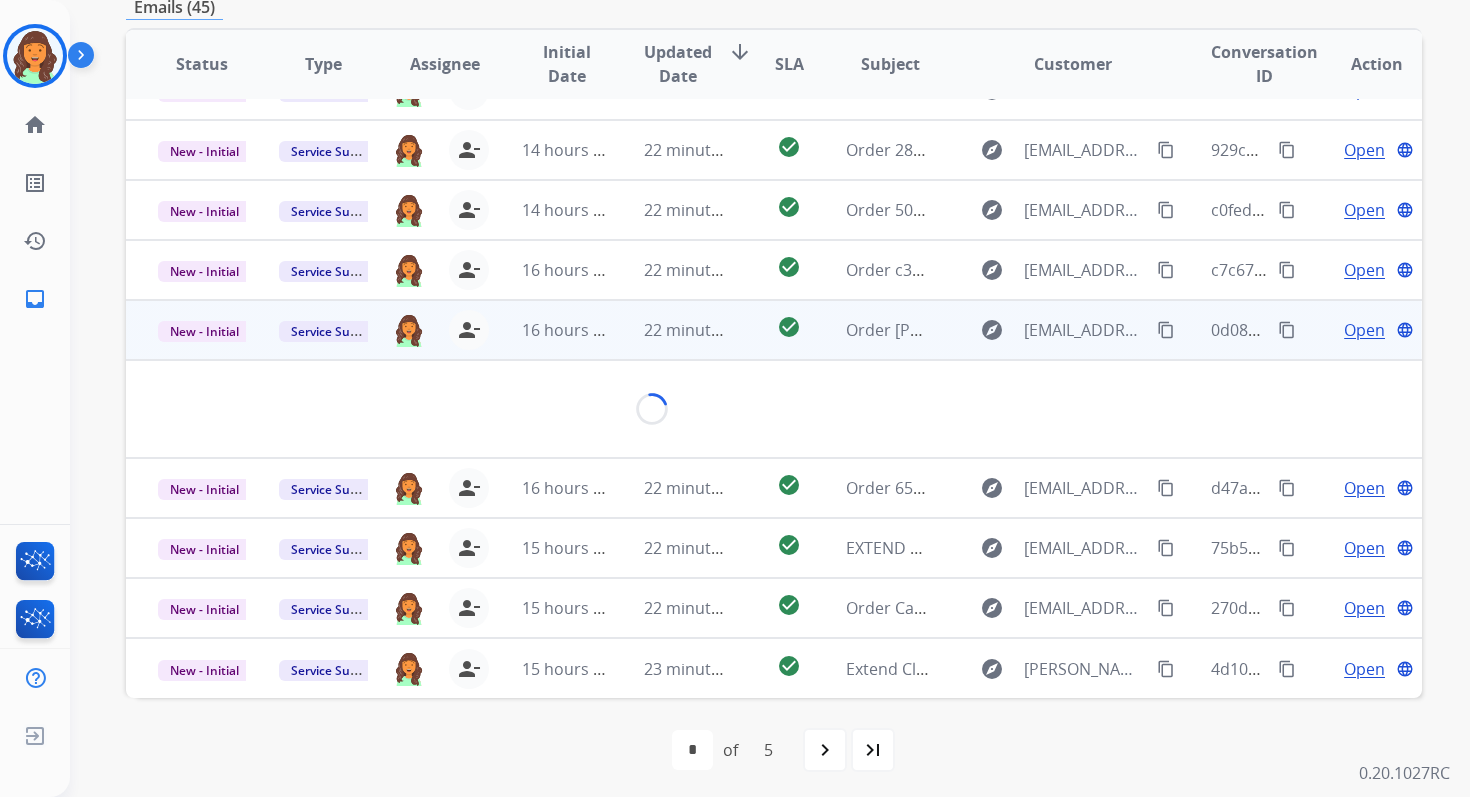 scroll, scrollTop: 100, scrollLeft: 0, axis: vertical 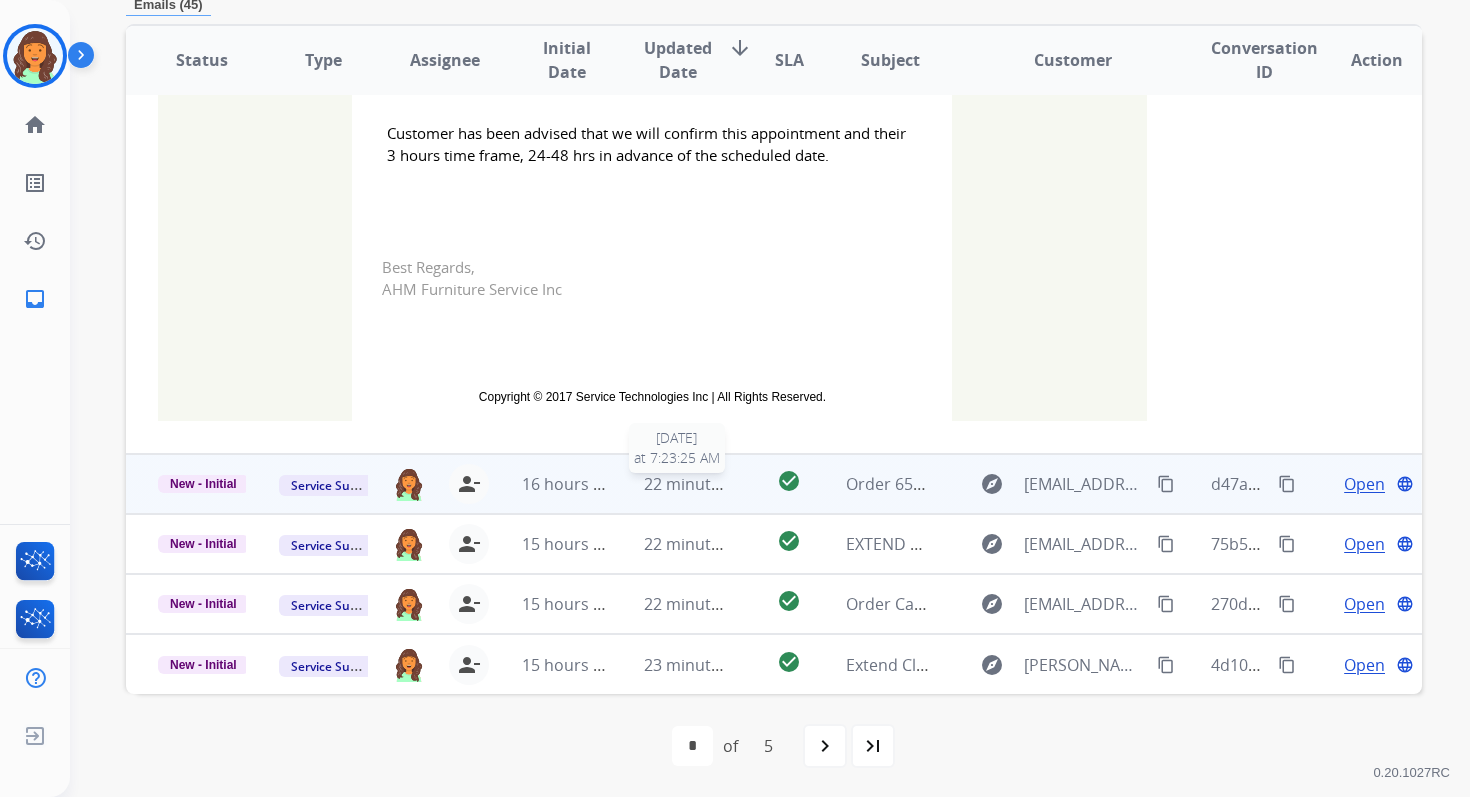 click on "22 minutes ago" at bounding box center (702, 484) 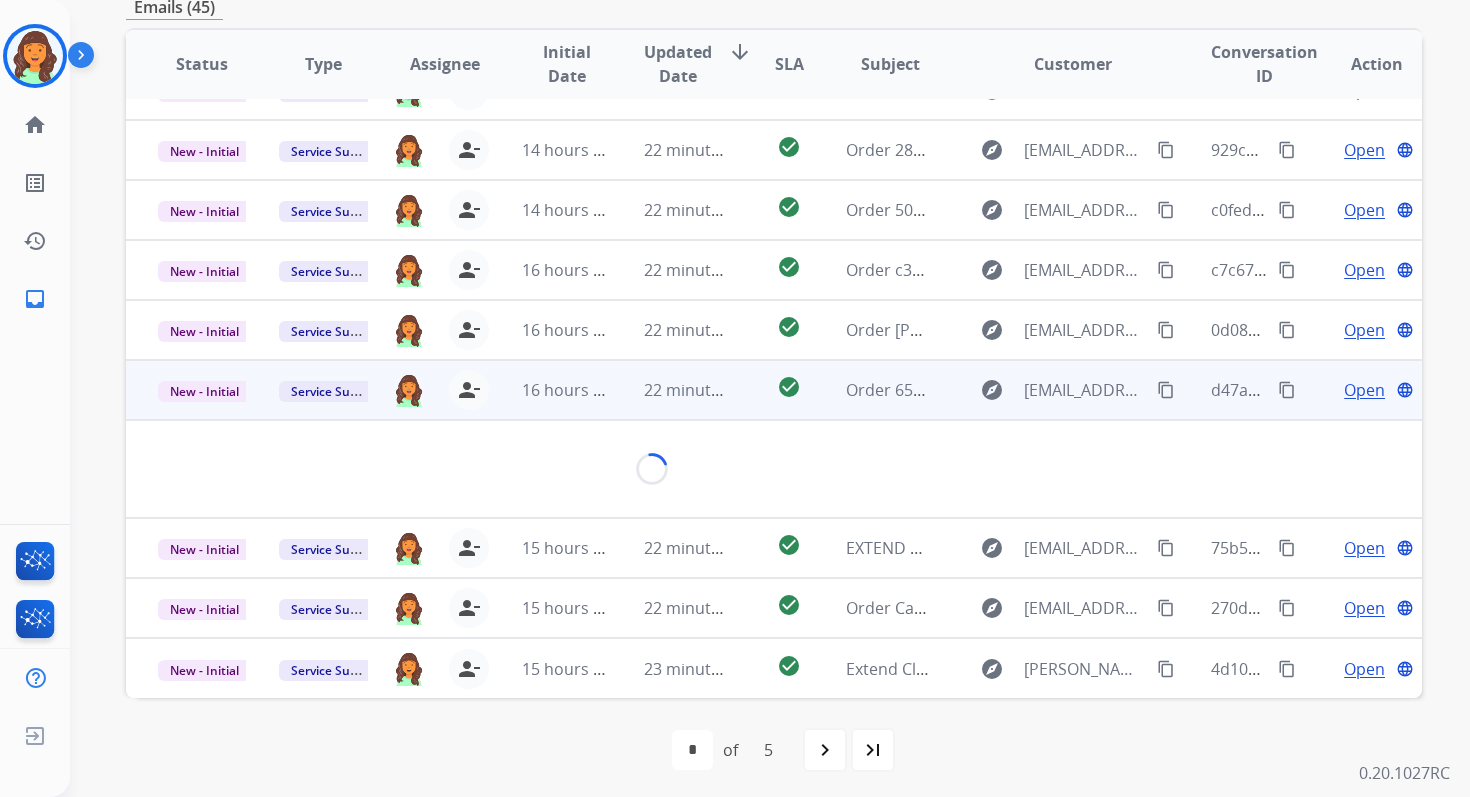 scroll, scrollTop: 100, scrollLeft: 0, axis: vertical 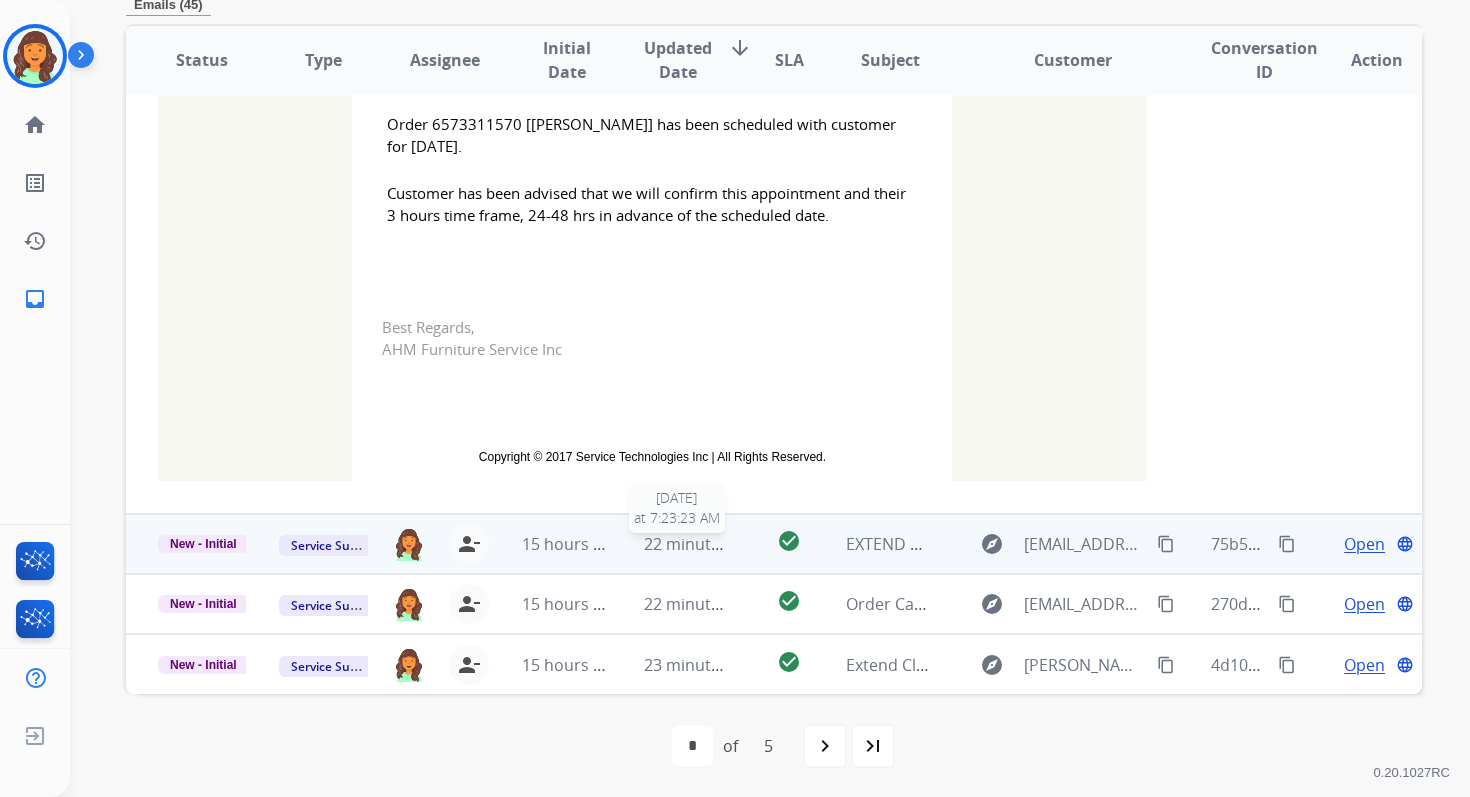 click on "22 minutes ago" at bounding box center (702, 544) 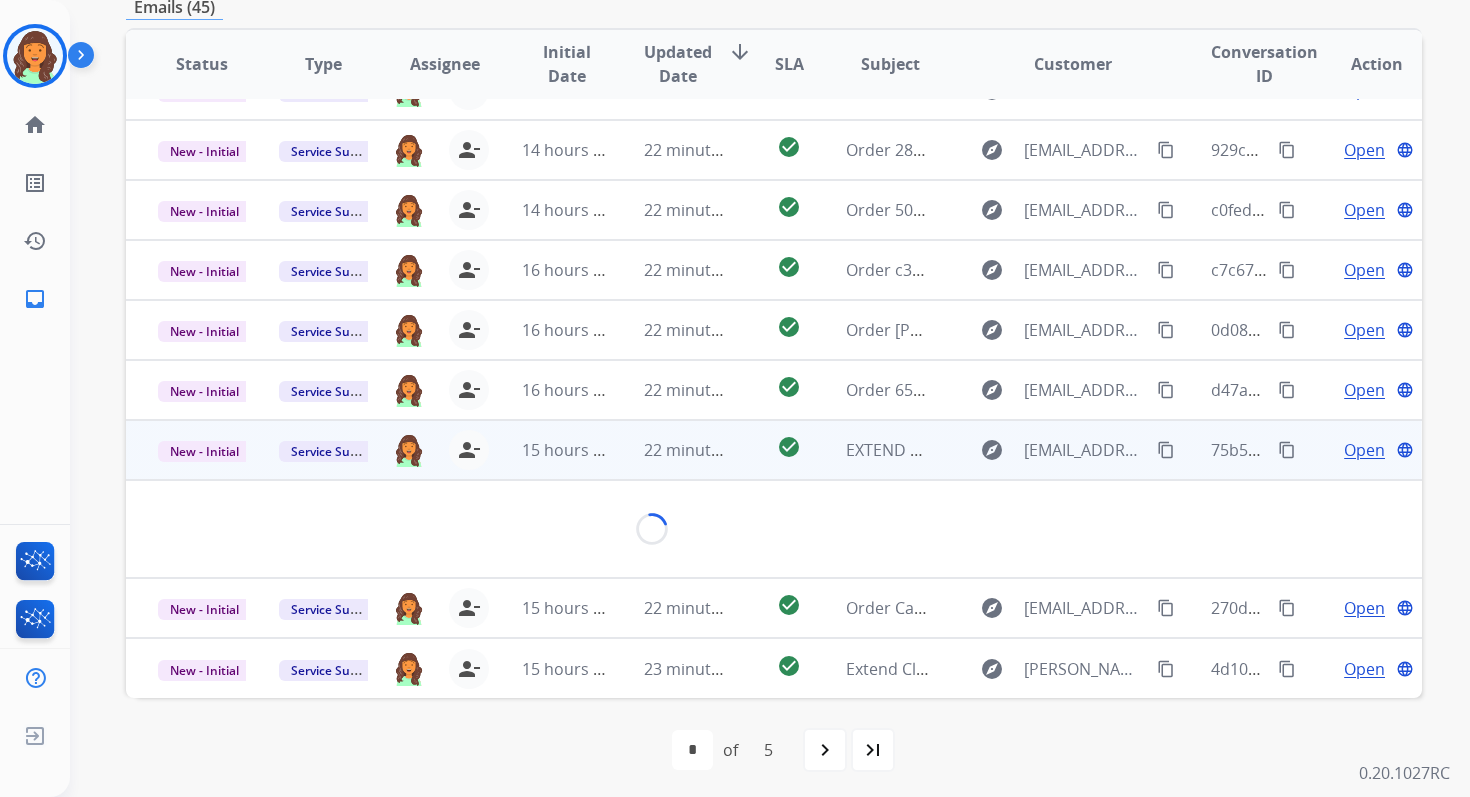 scroll, scrollTop: 100, scrollLeft: 0, axis: vertical 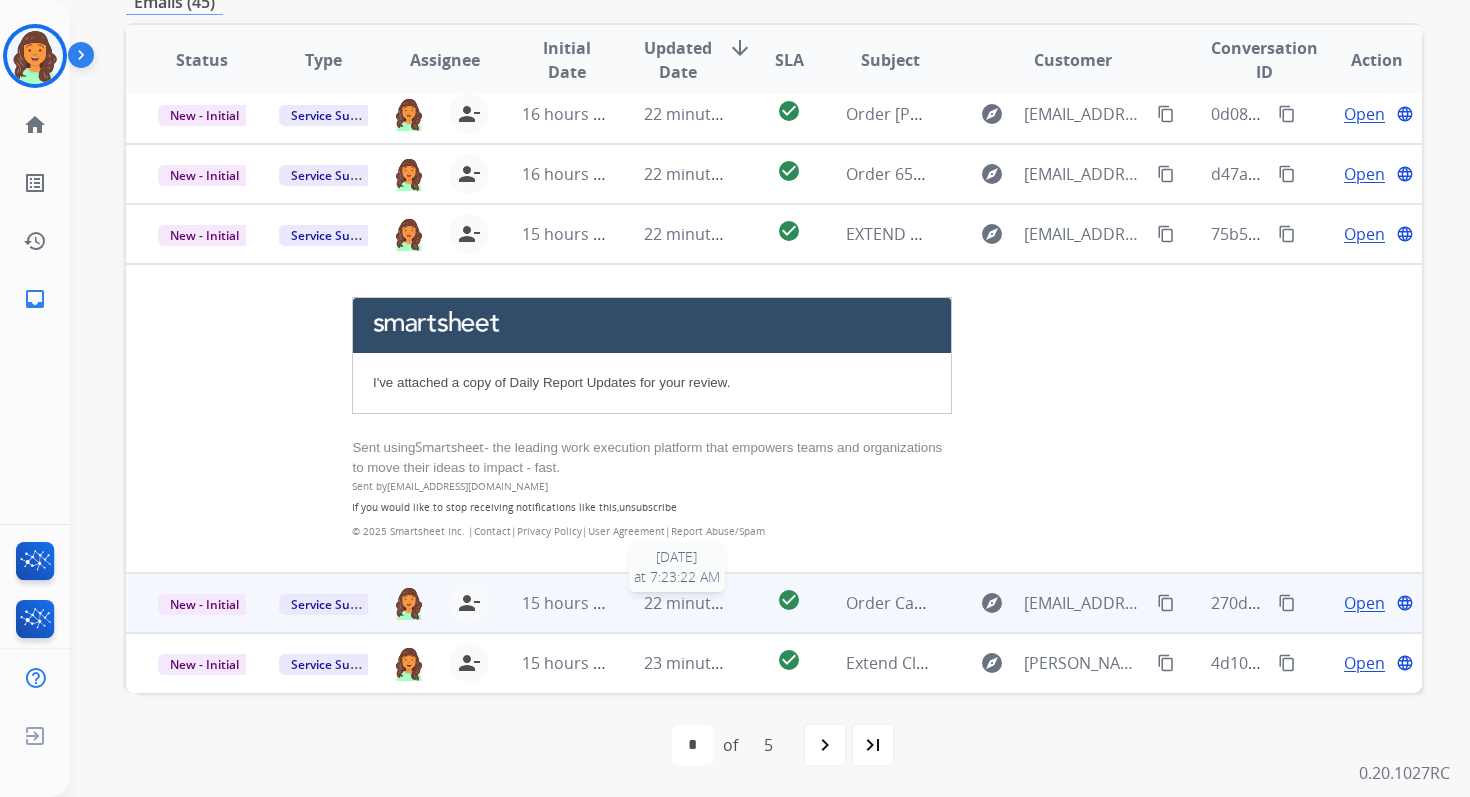 click on "22 minutes ago" at bounding box center (702, 603) 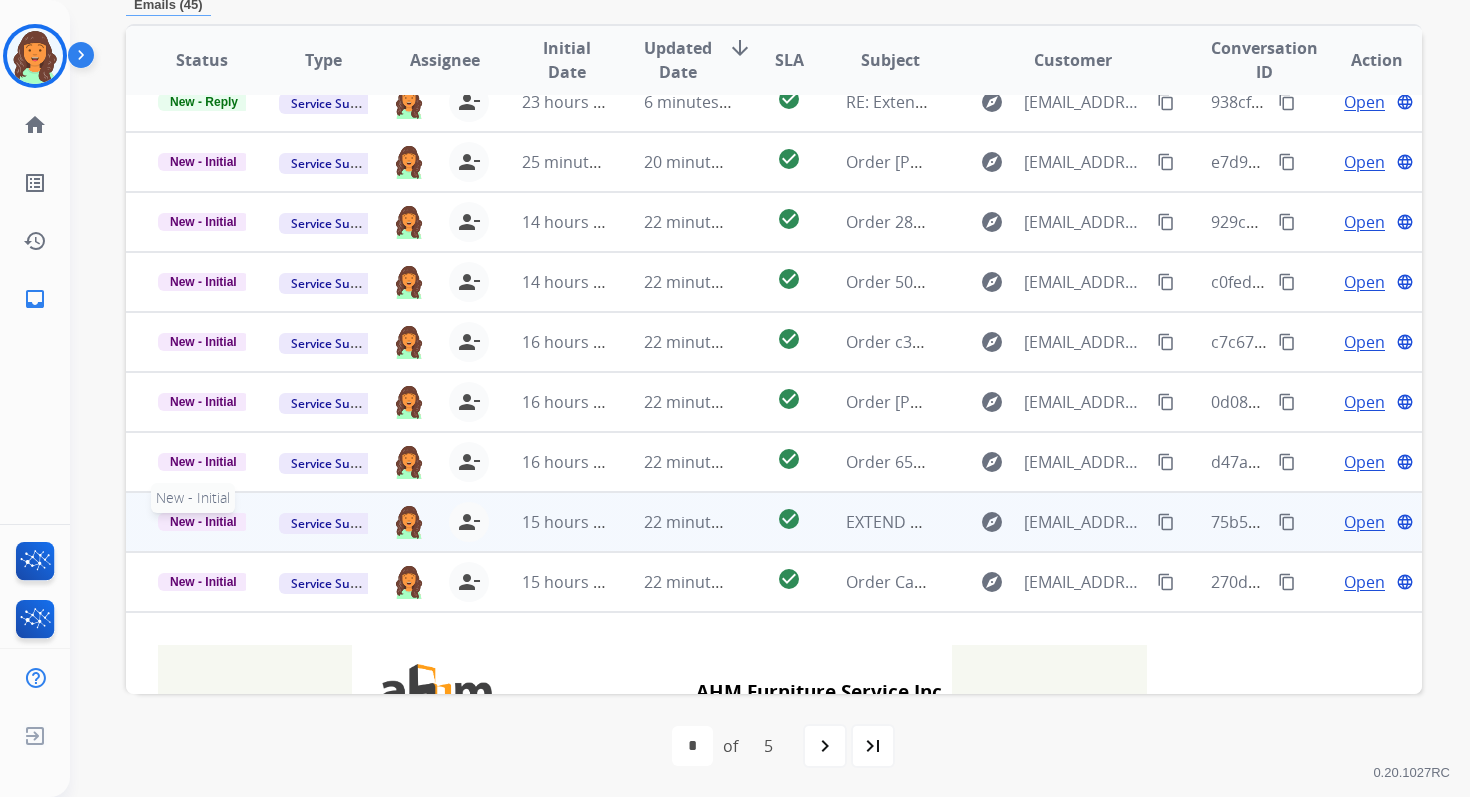 click on "New - Initial" at bounding box center (203, 522) 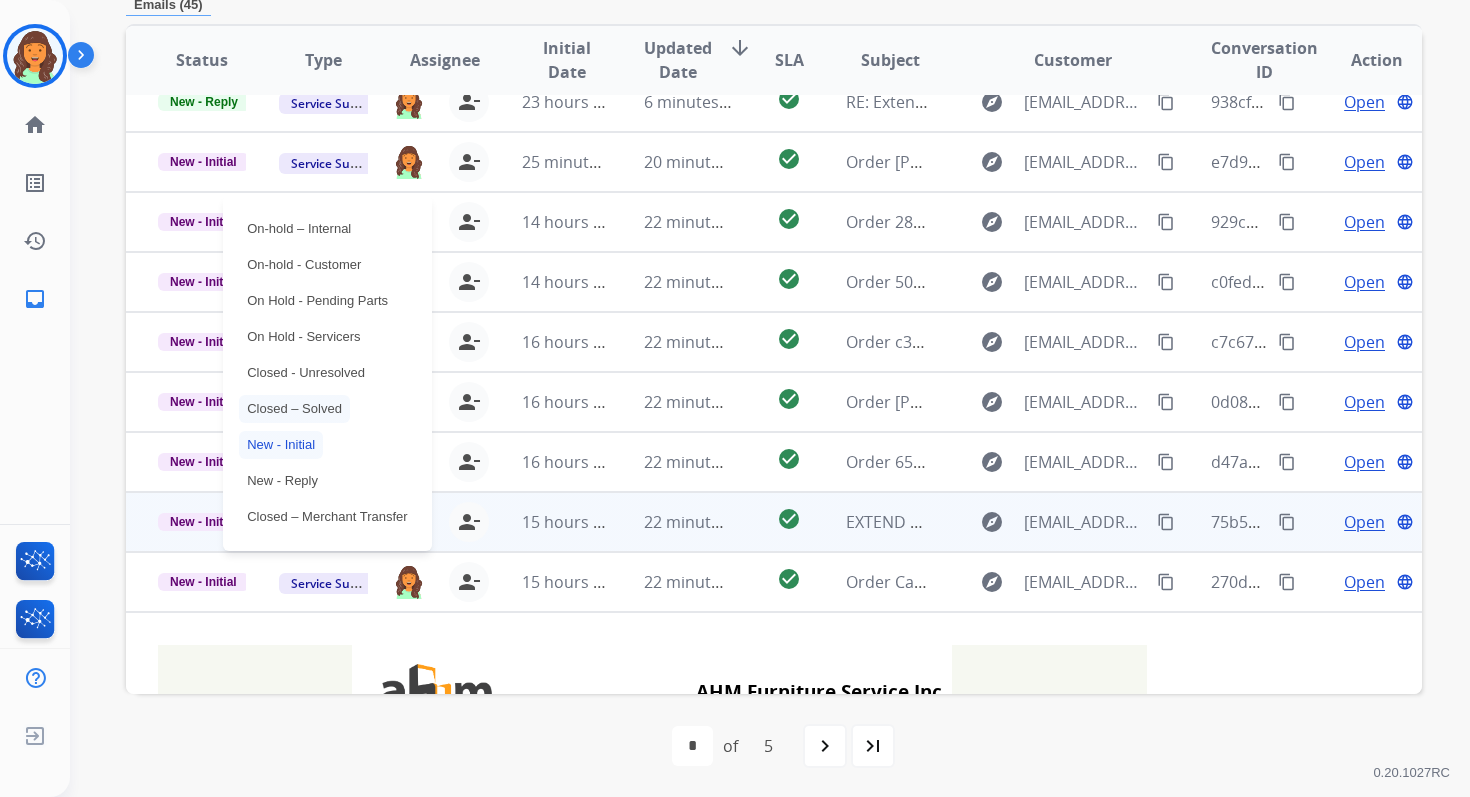 click on "Closed – Solved" at bounding box center [294, 409] 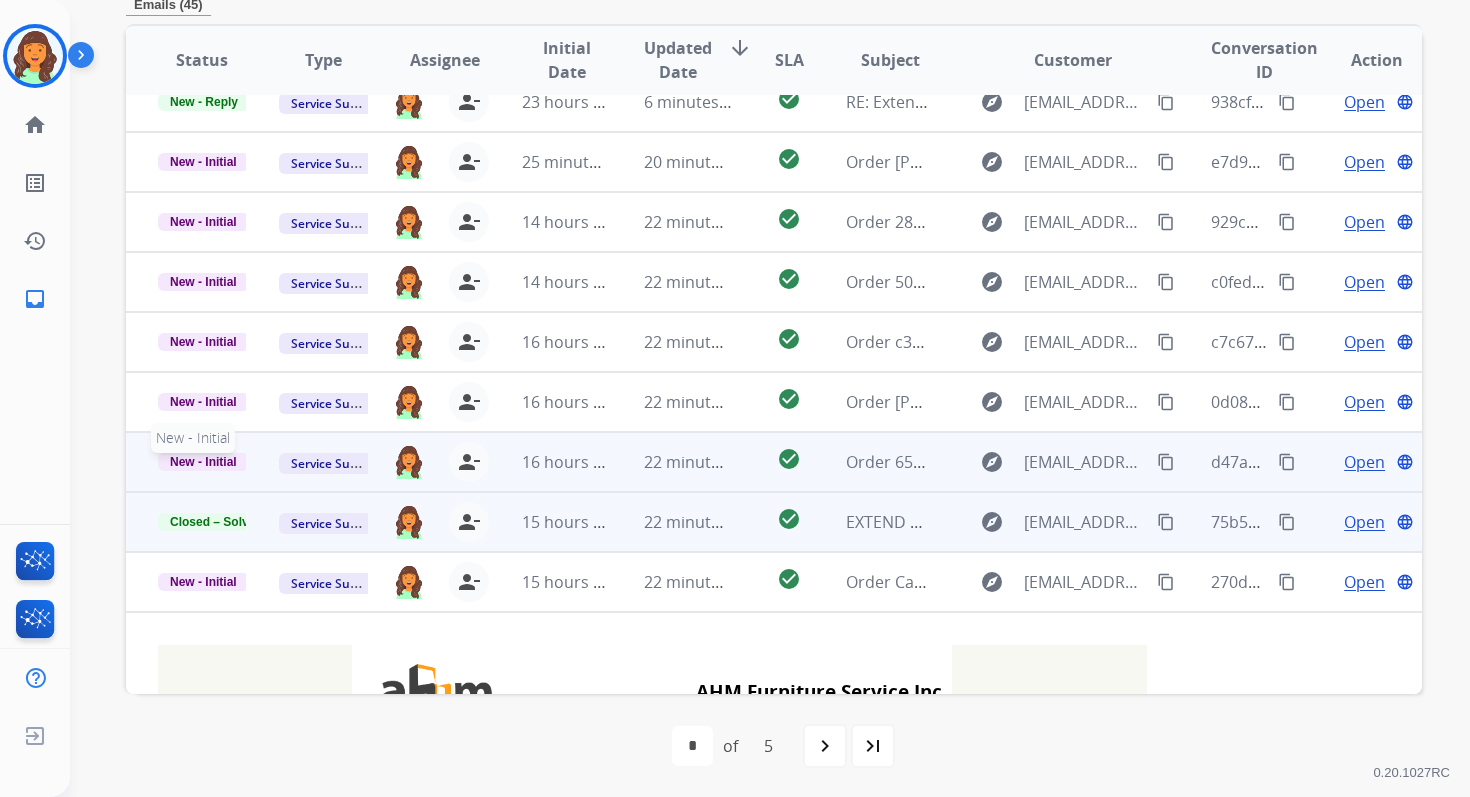 click on "New - Initial" at bounding box center [203, 462] 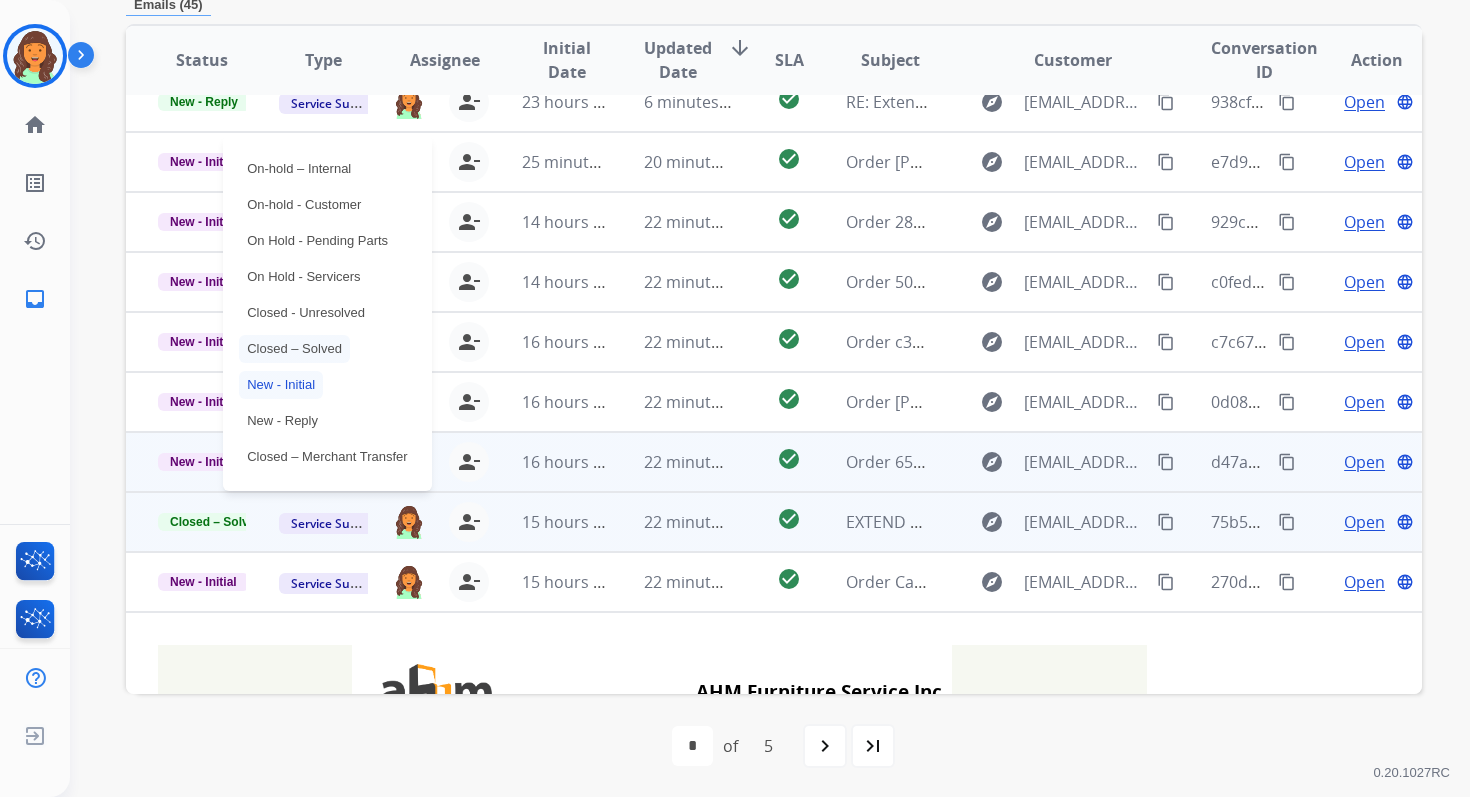 click on "Closed – Solved" at bounding box center [294, 349] 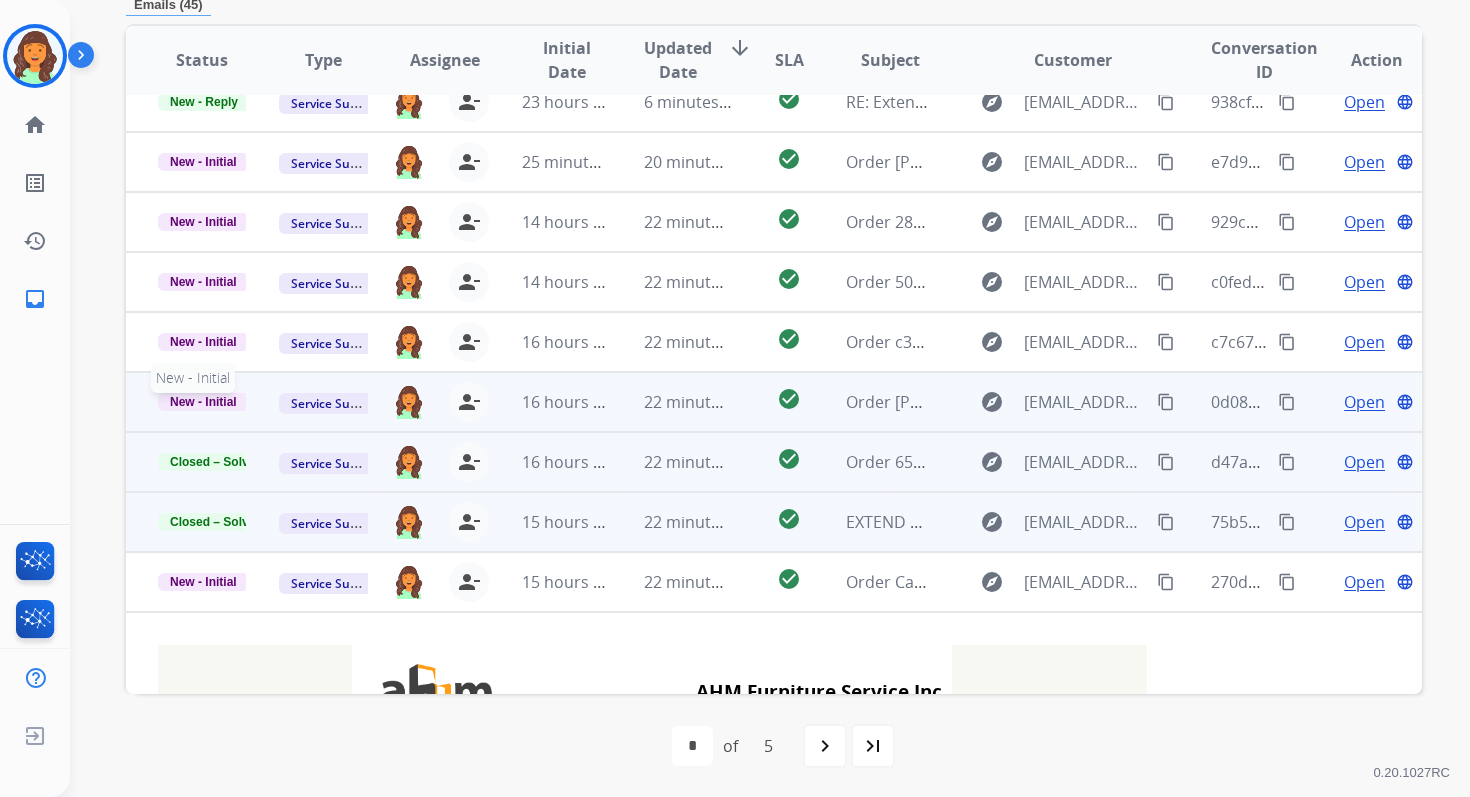 click on "New - Initial" at bounding box center (203, 402) 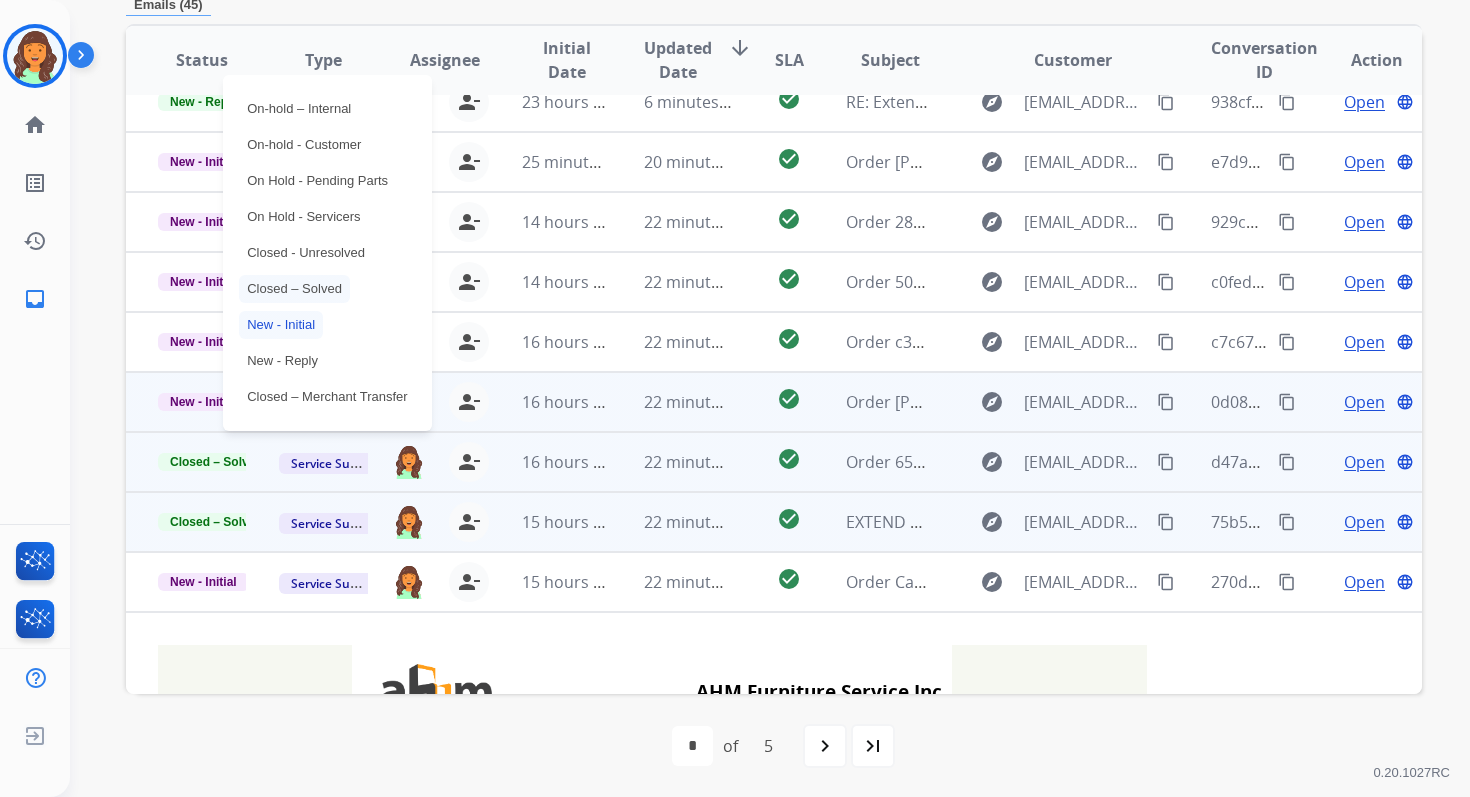 click on "Closed – Solved" at bounding box center [294, 289] 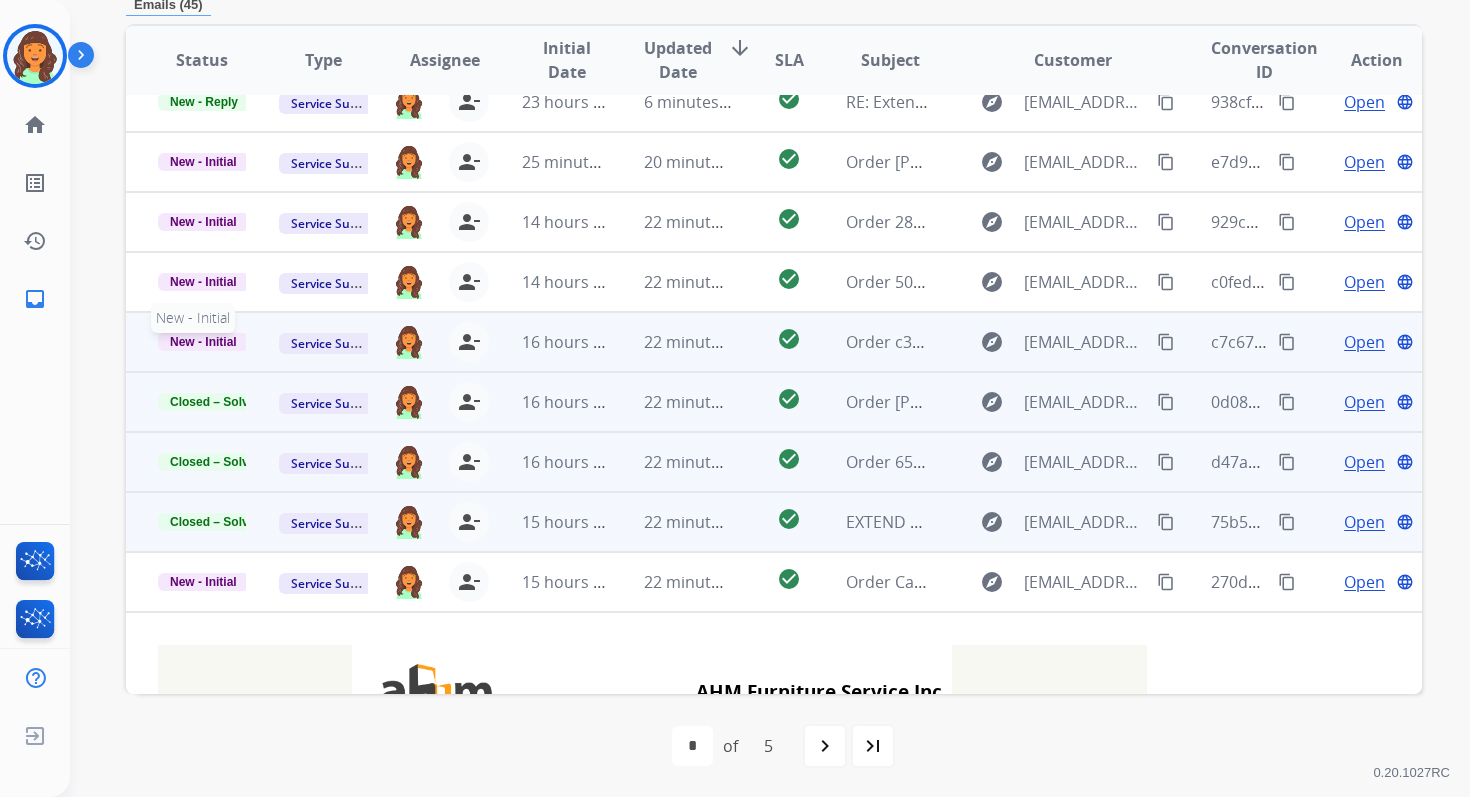 click on "New - Initial" at bounding box center (203, 342) 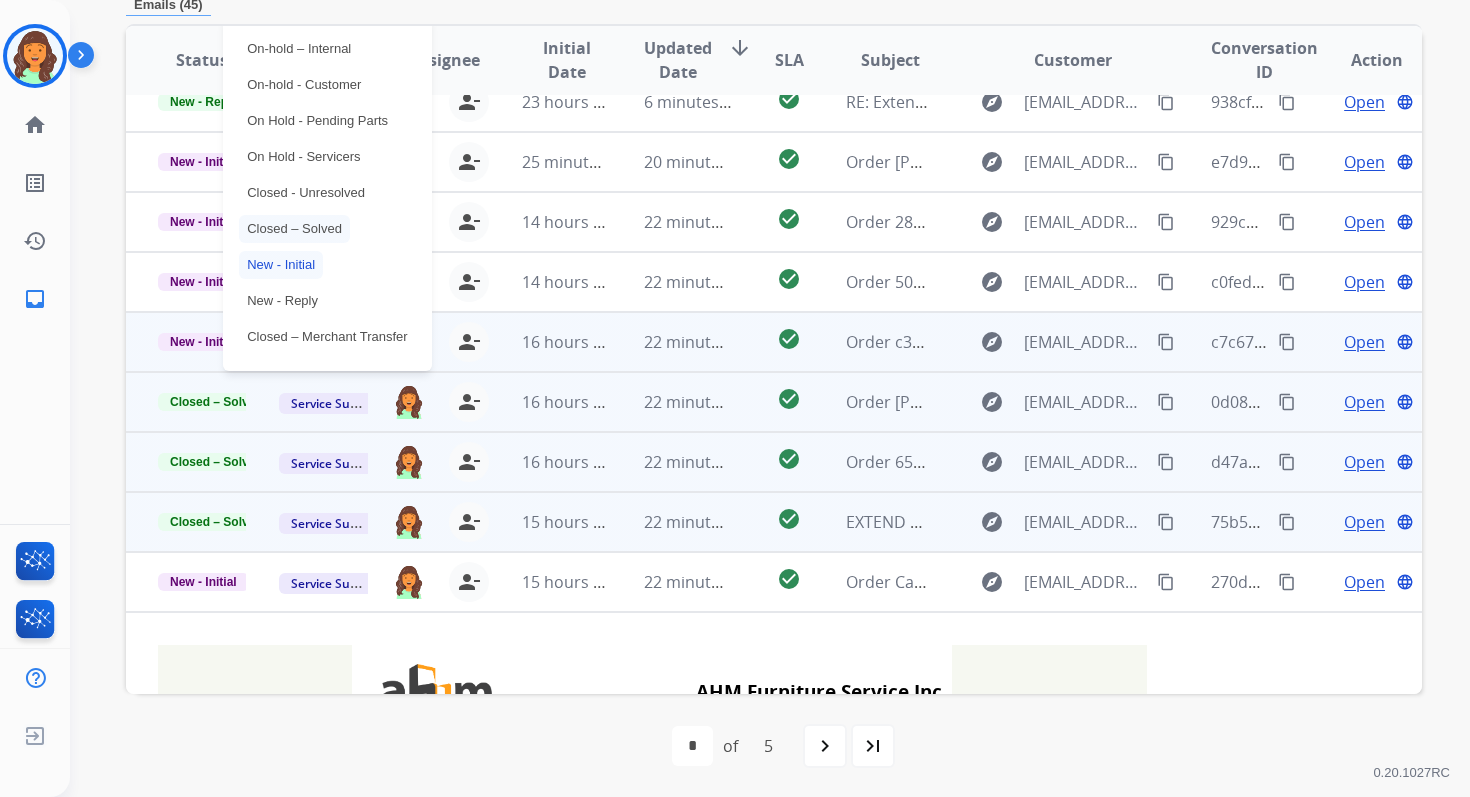 click on "Closed – Solved" at bounding box center [294, 229] 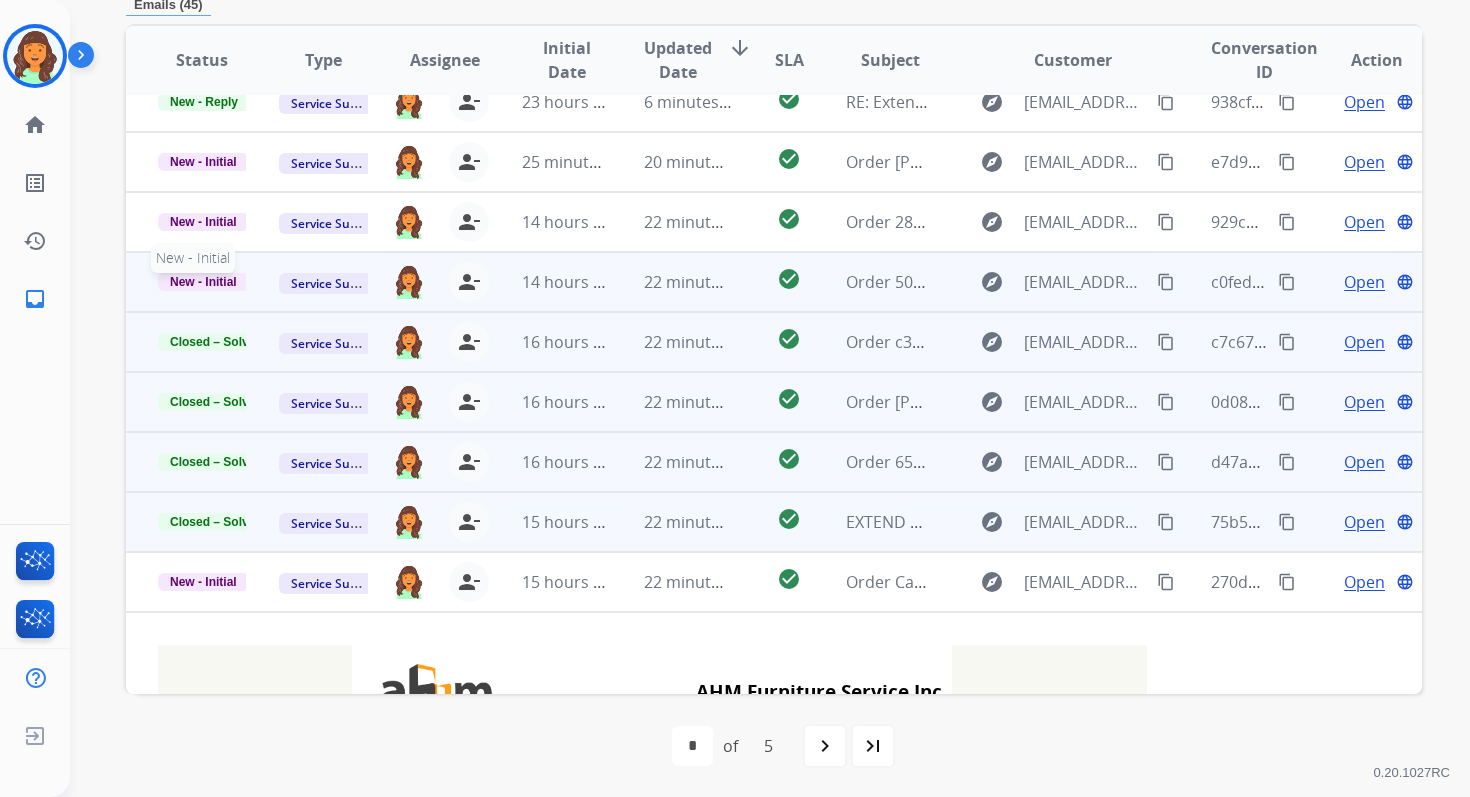 click on "New - Initial" at bounding box center (203, 282) 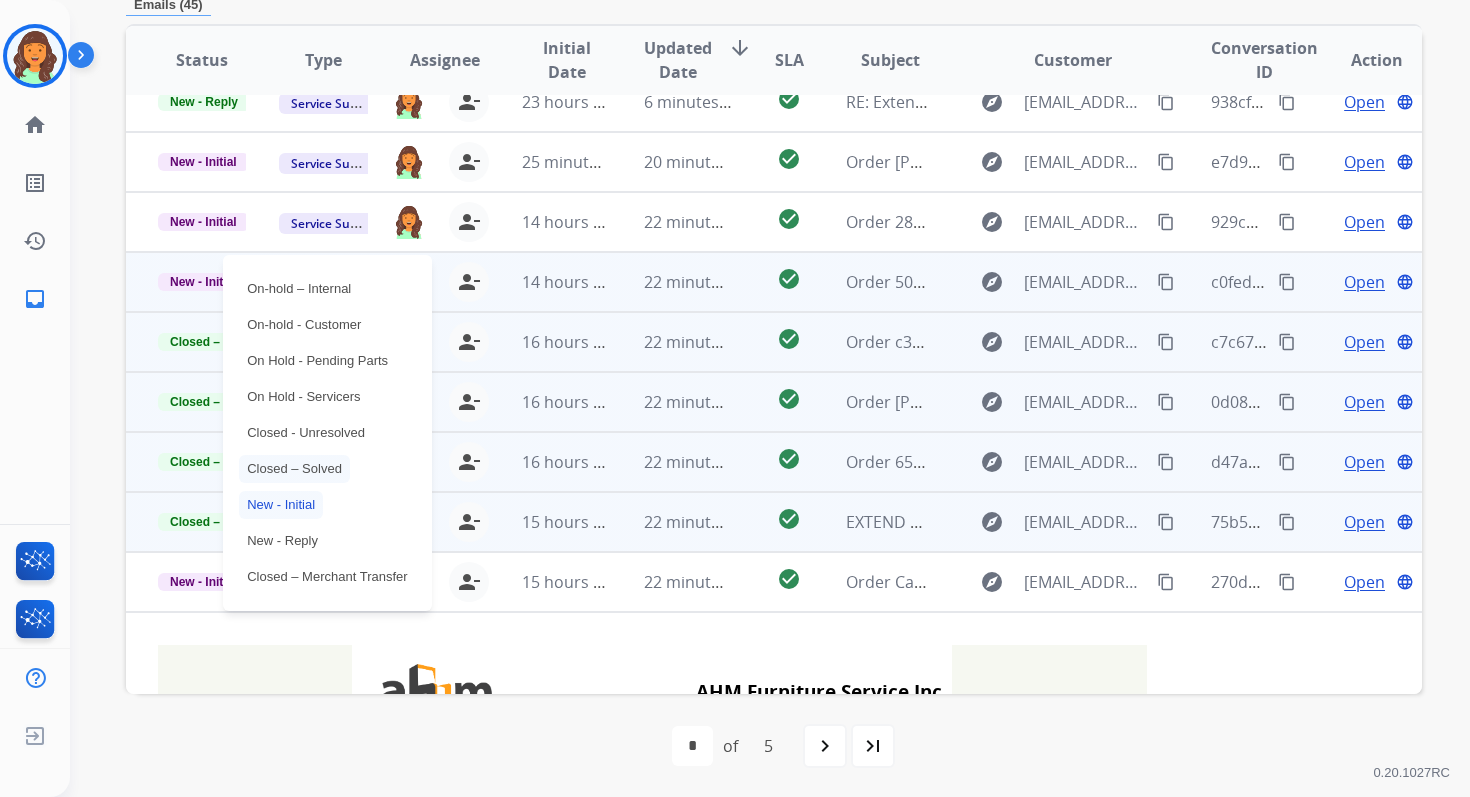 click on "Closed – Solved" at bounding box center [294, 469] 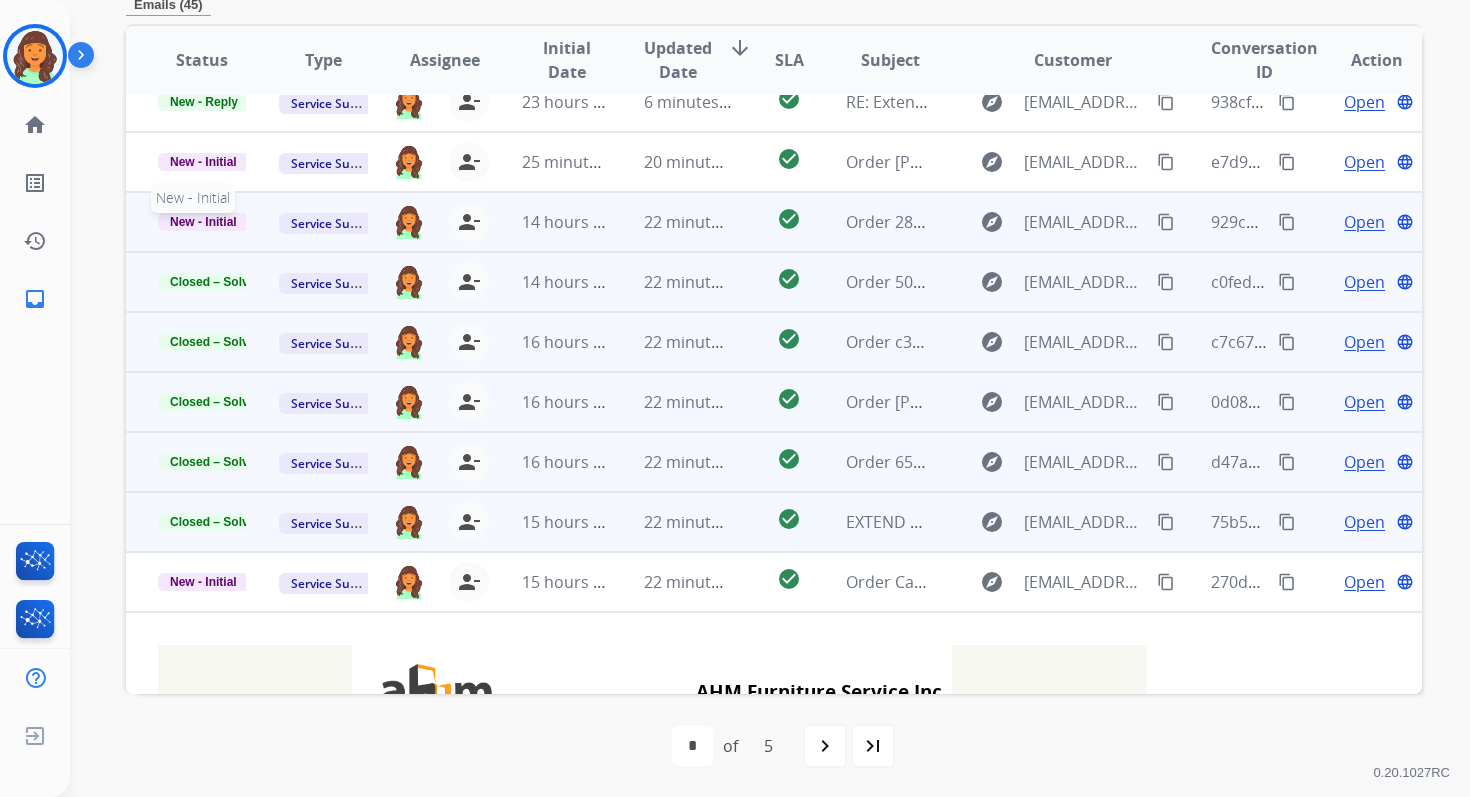 click on "New - Initial" at bounding box center [203, 222] 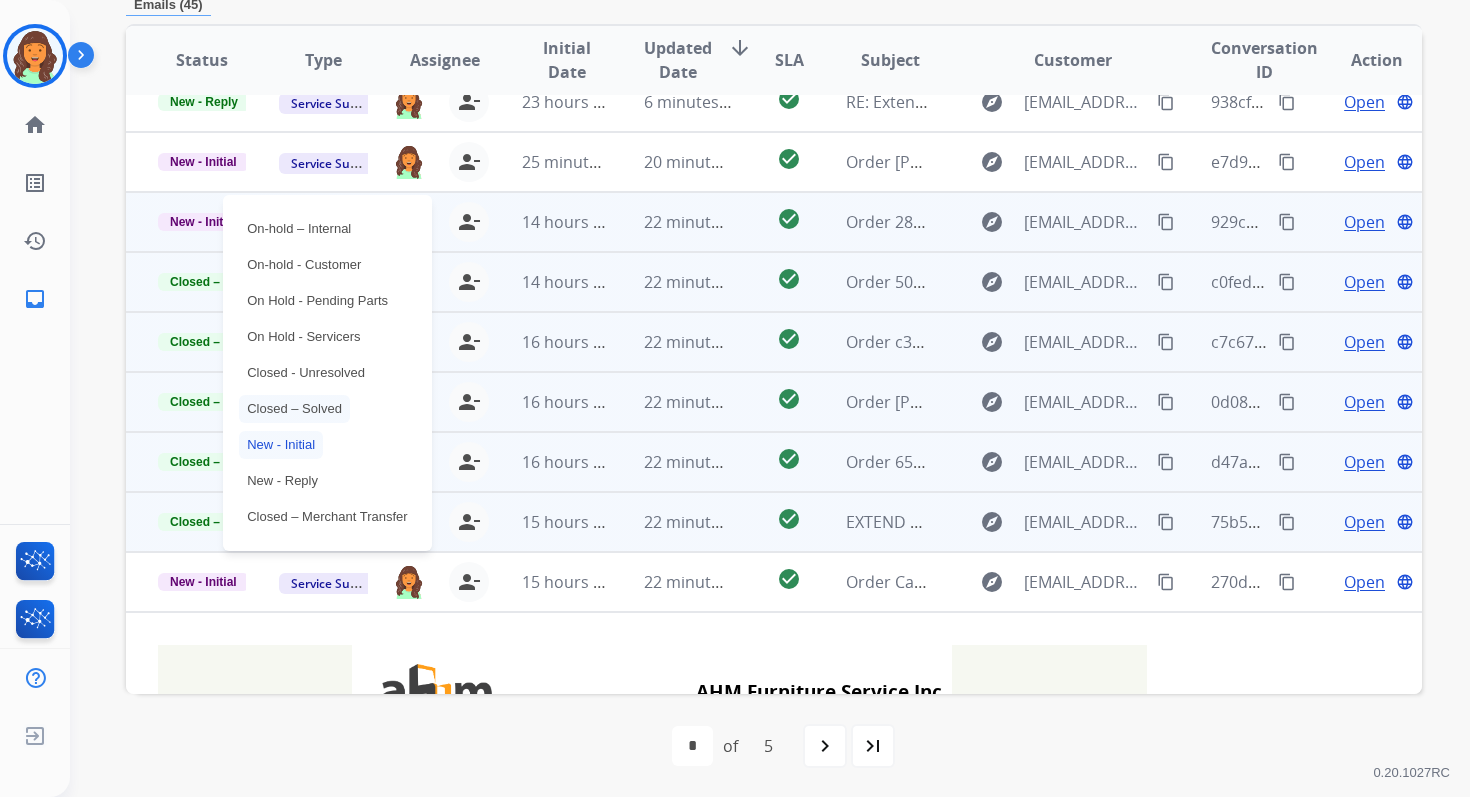 click on "Closed – Solved" at bounding box center (294, 409) 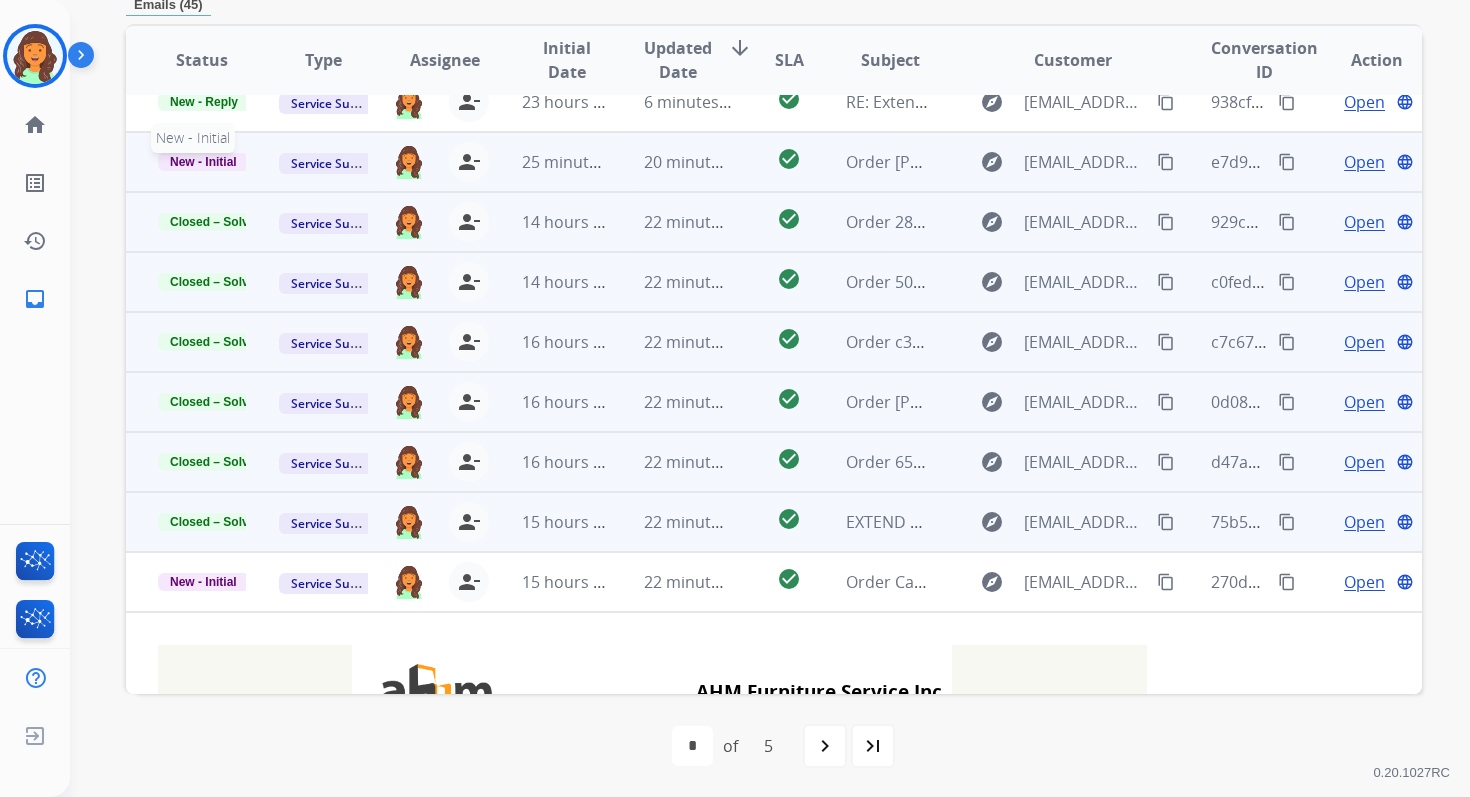 click on "New - Initial" at bounding box center [203, 162] 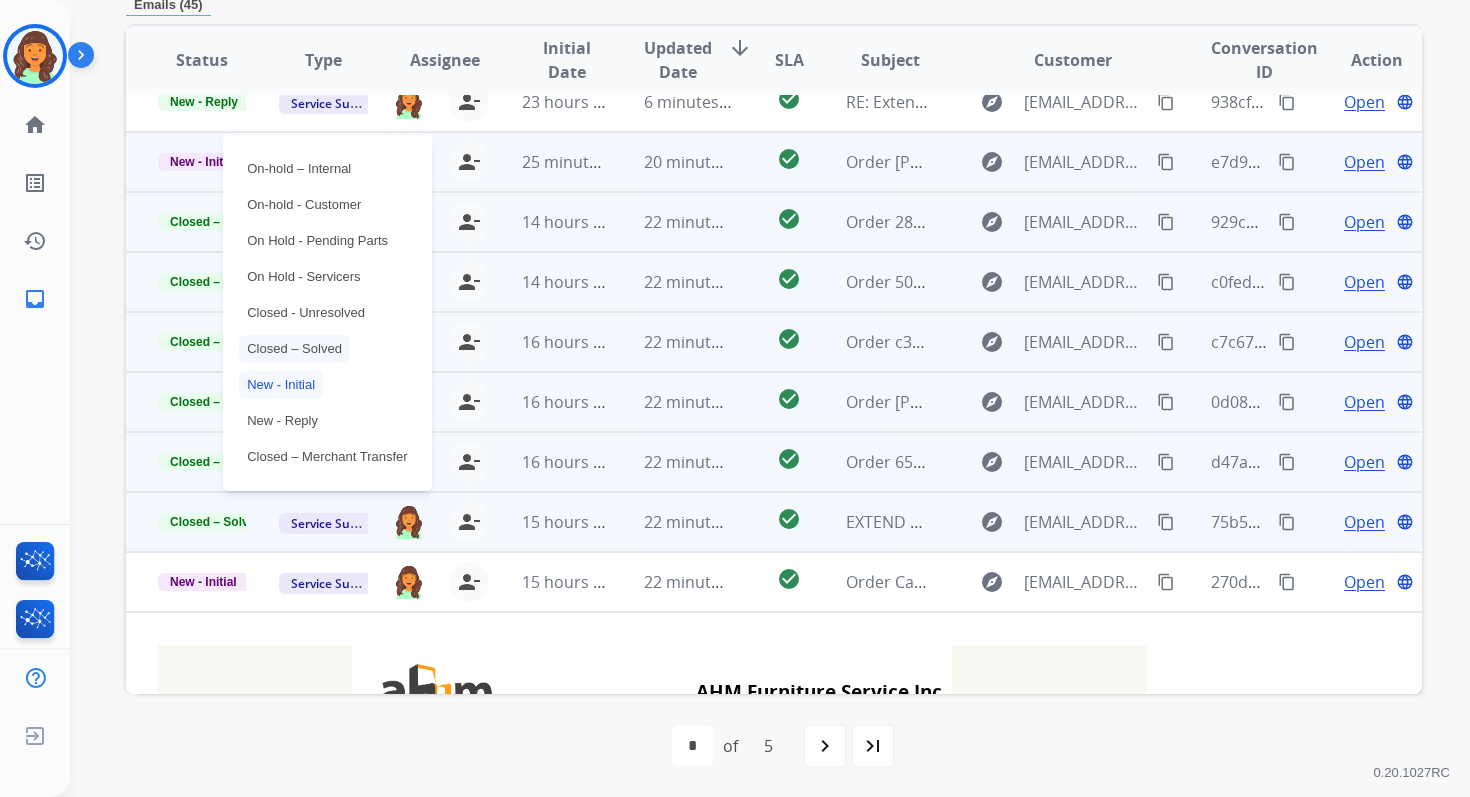 click on "Closed – Solved" at bounding box center [294, 349] 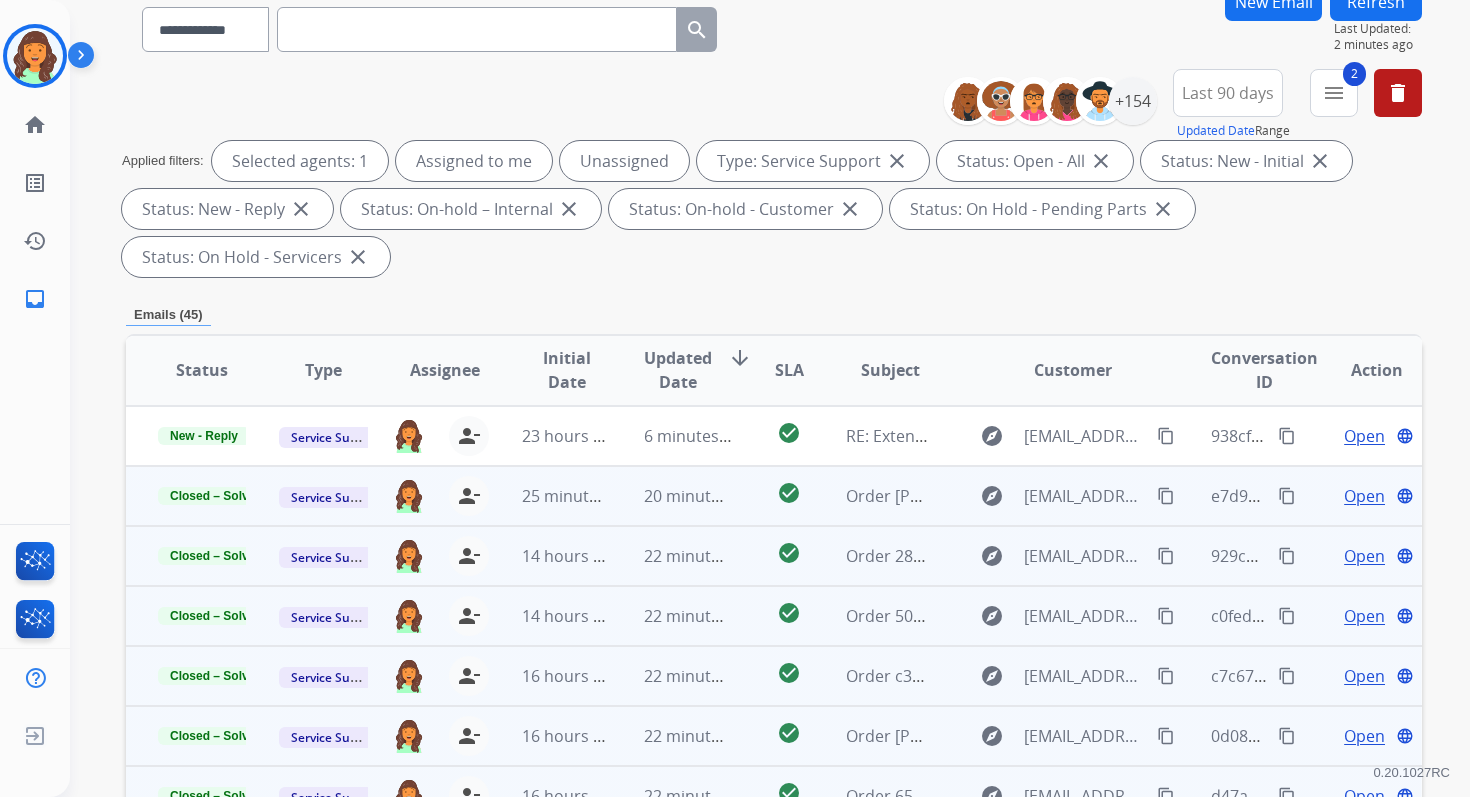 click on "Refresh" at bounding box center [1376, 1] 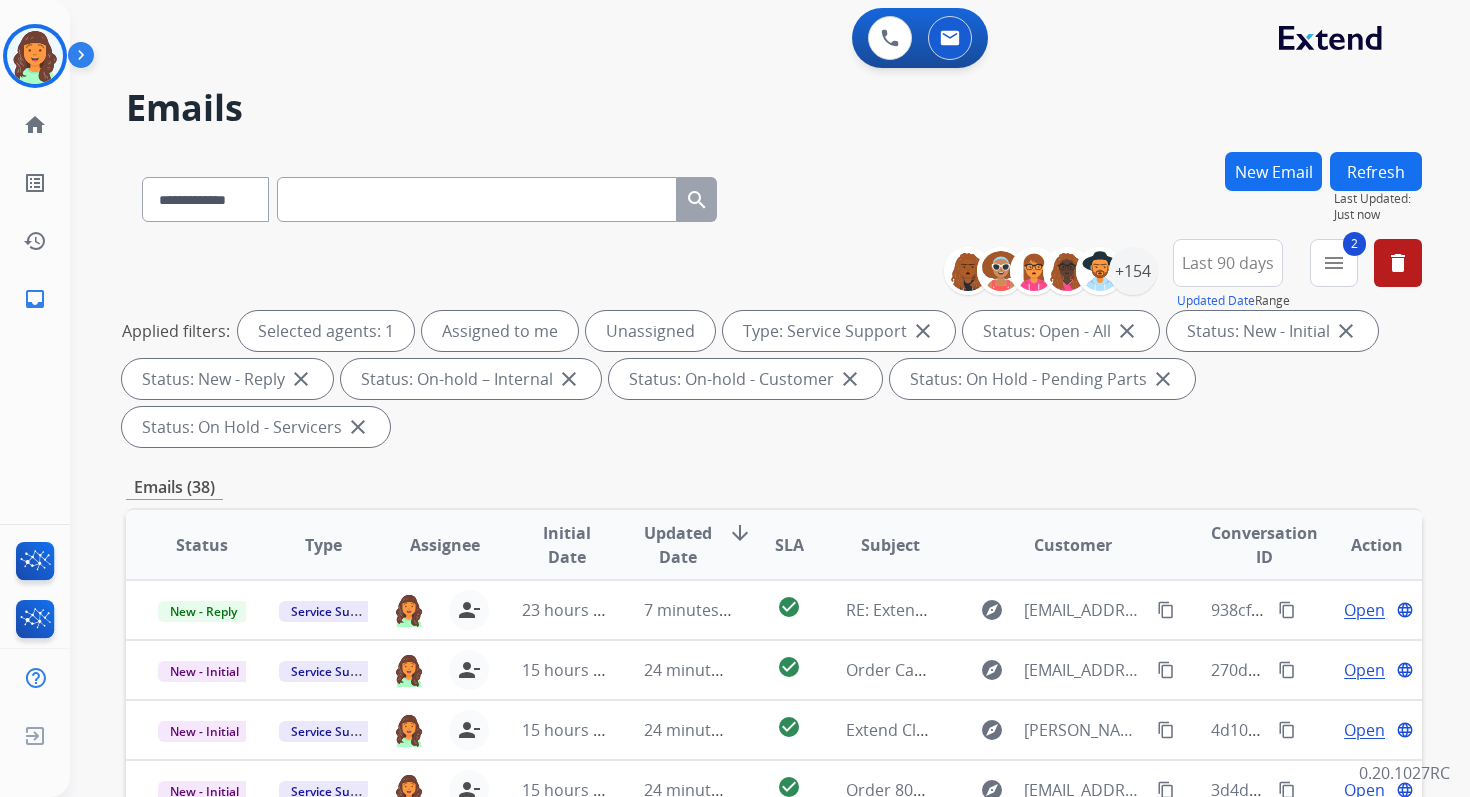 click on "**********" at bounding box center (774, 347) 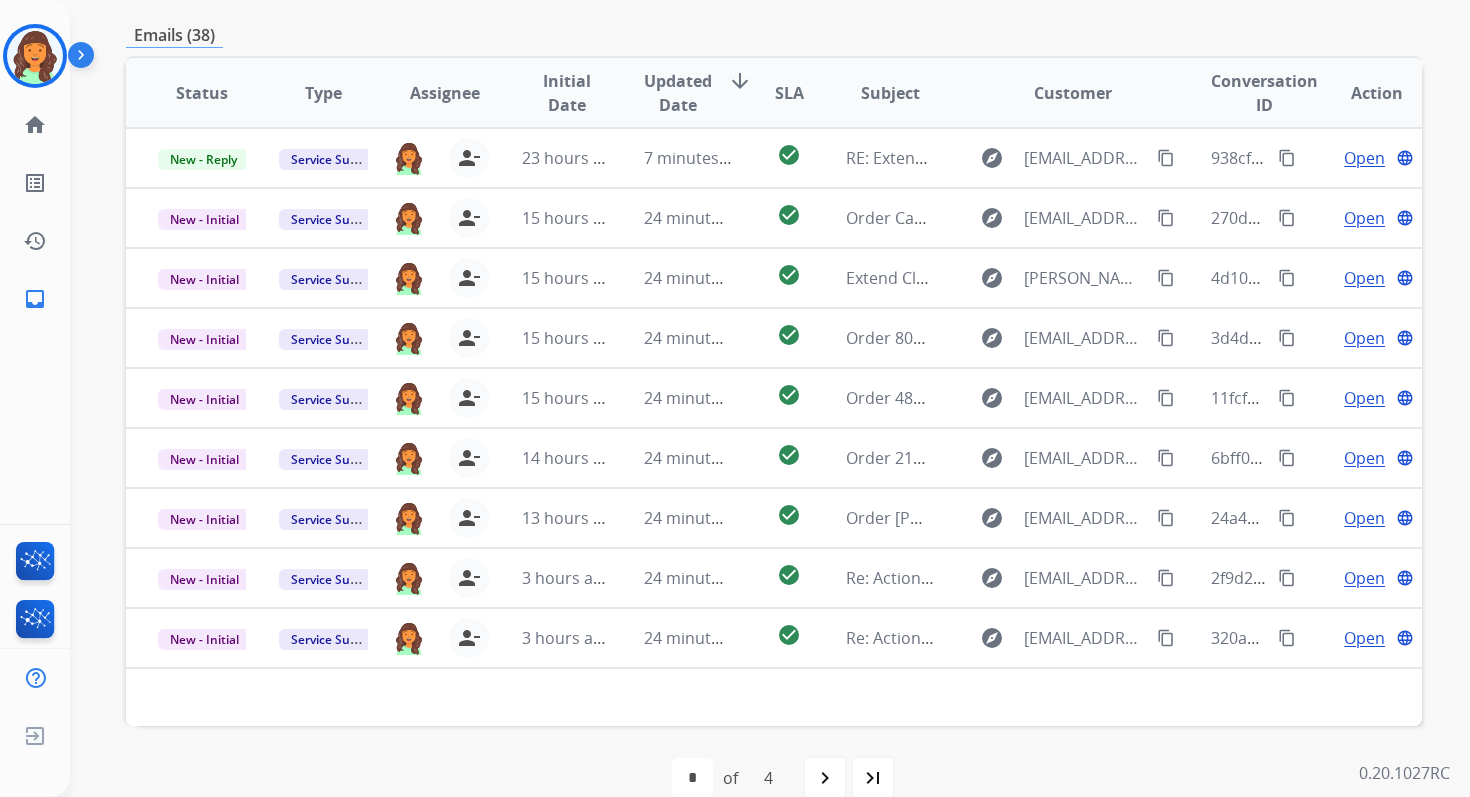 scroll, scrollTop: 485, scrollLeft: 0, axis: vertical 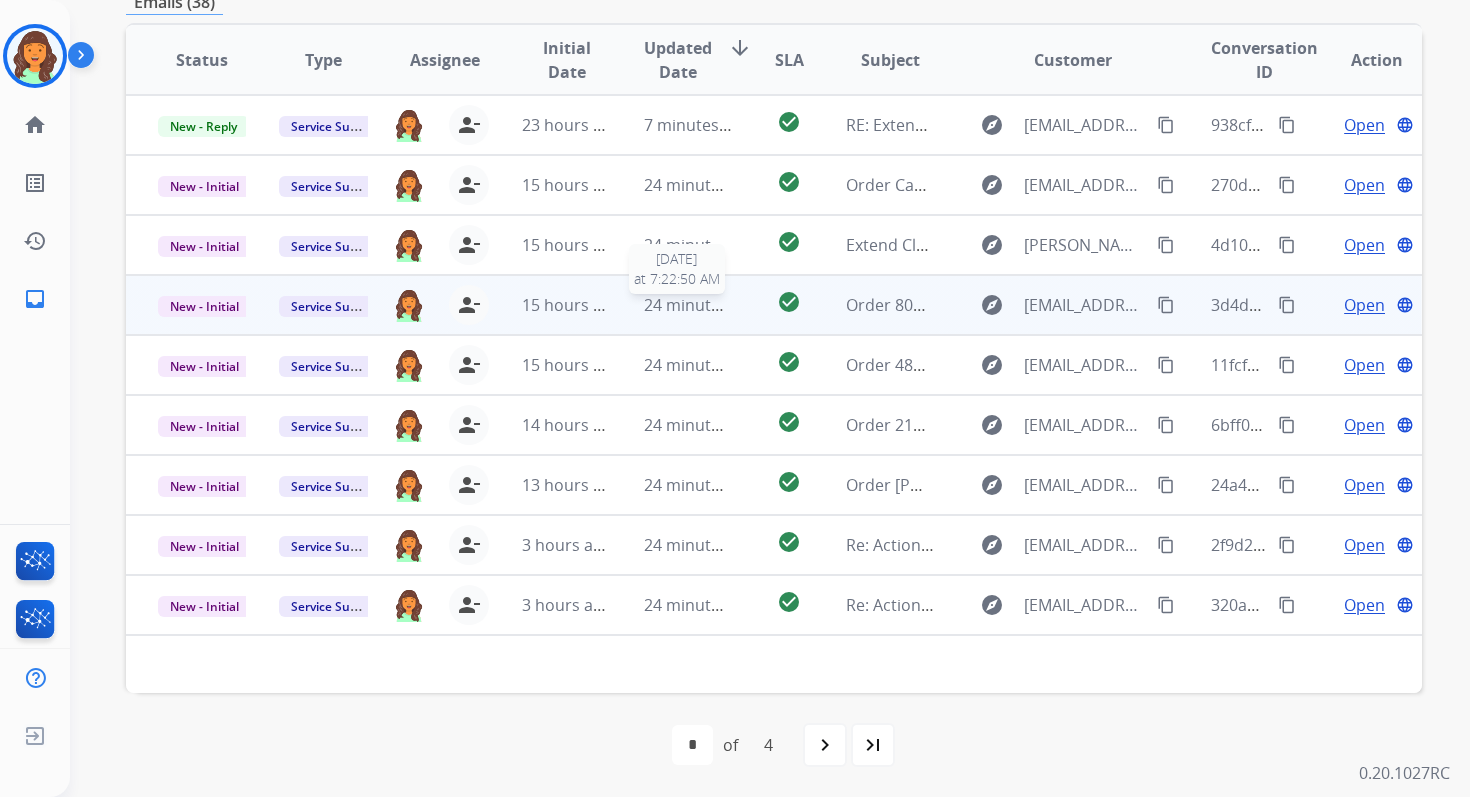 click on "24 minutes ago" at bounding box center [702, 305] 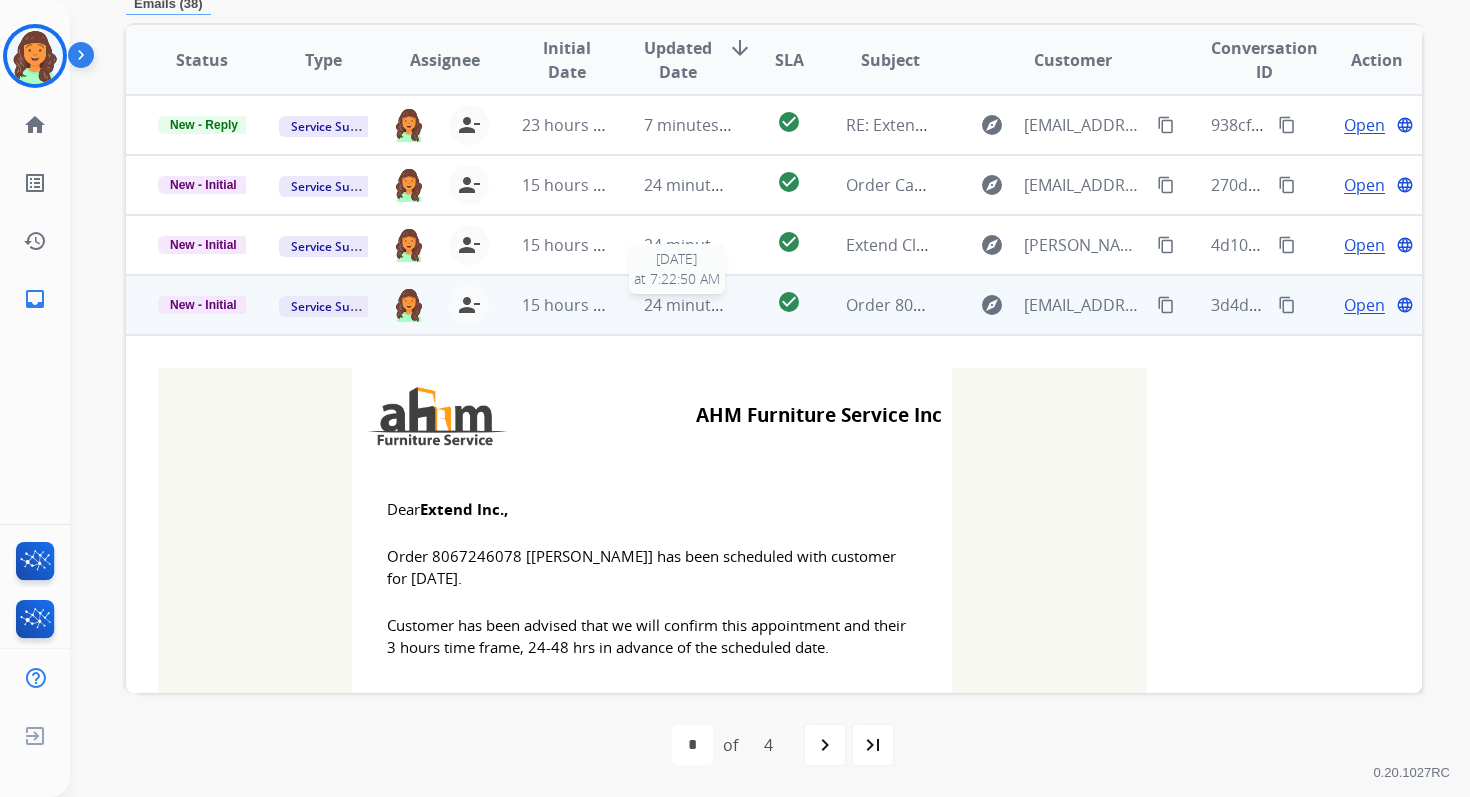 scroll, scrollTop: 480, scrollLeft: 0, axis: vertical 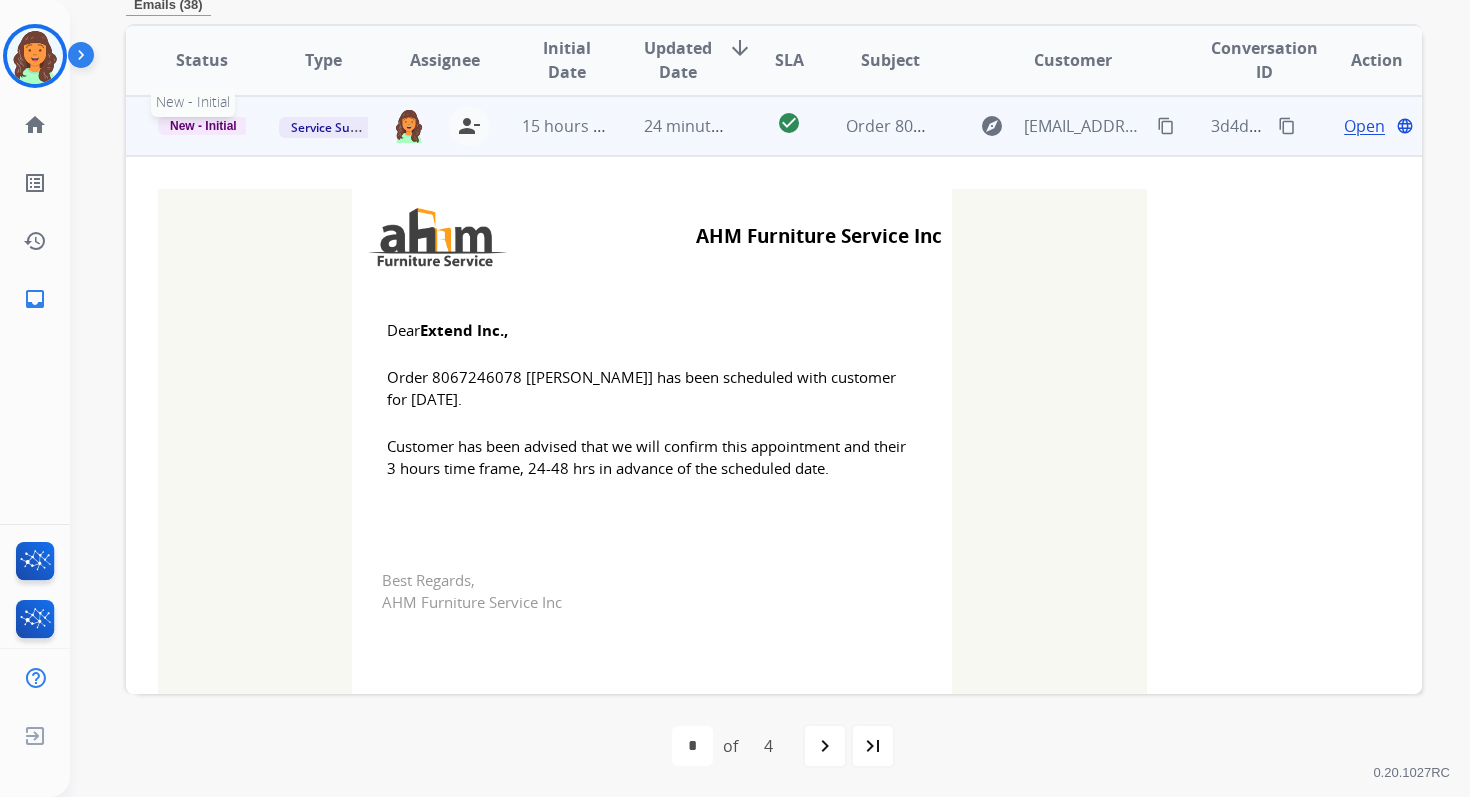 click on "New - Initial" at bounding box center [203, 126] 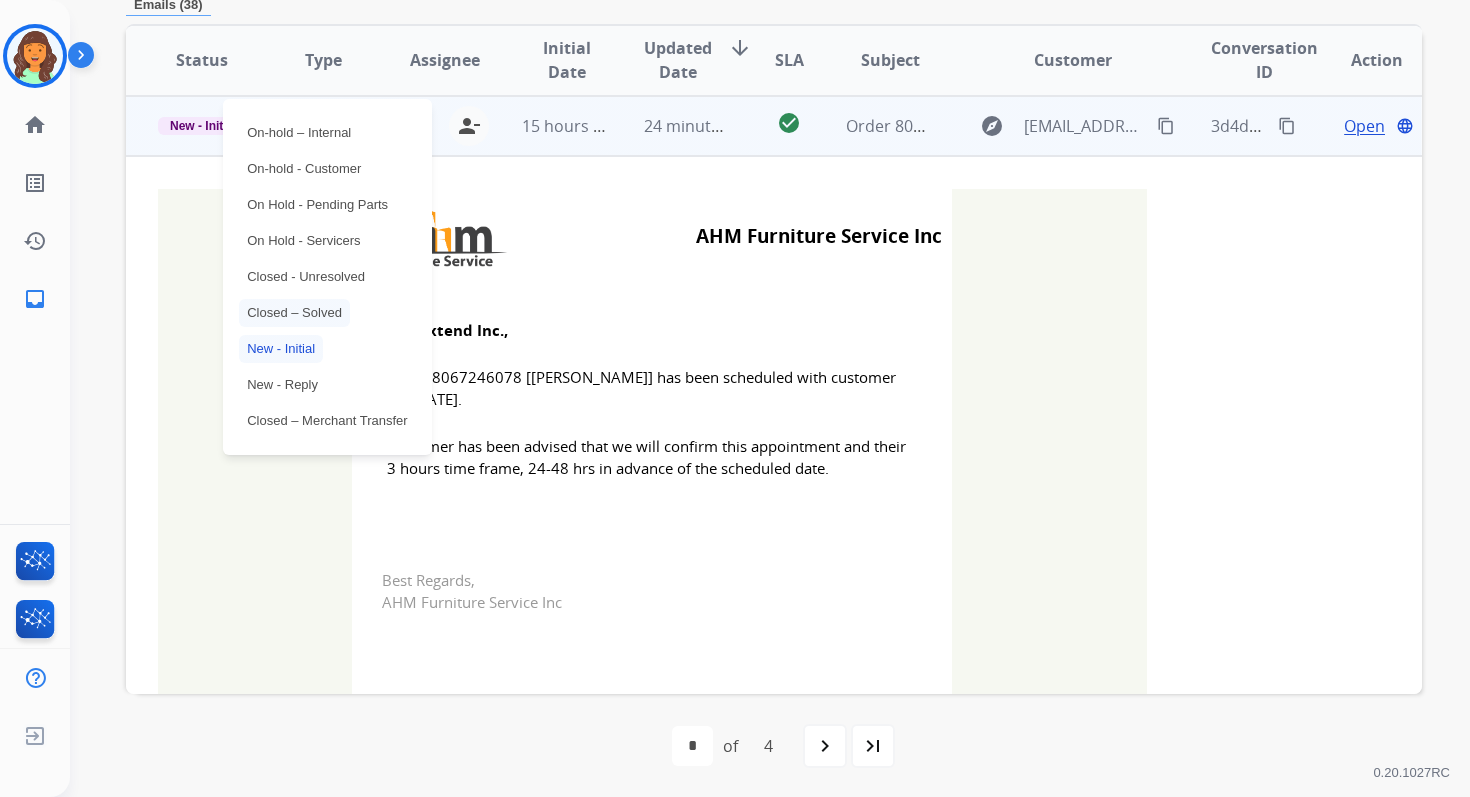 click on "Closed – Solved" at bounding box center (294, 313) 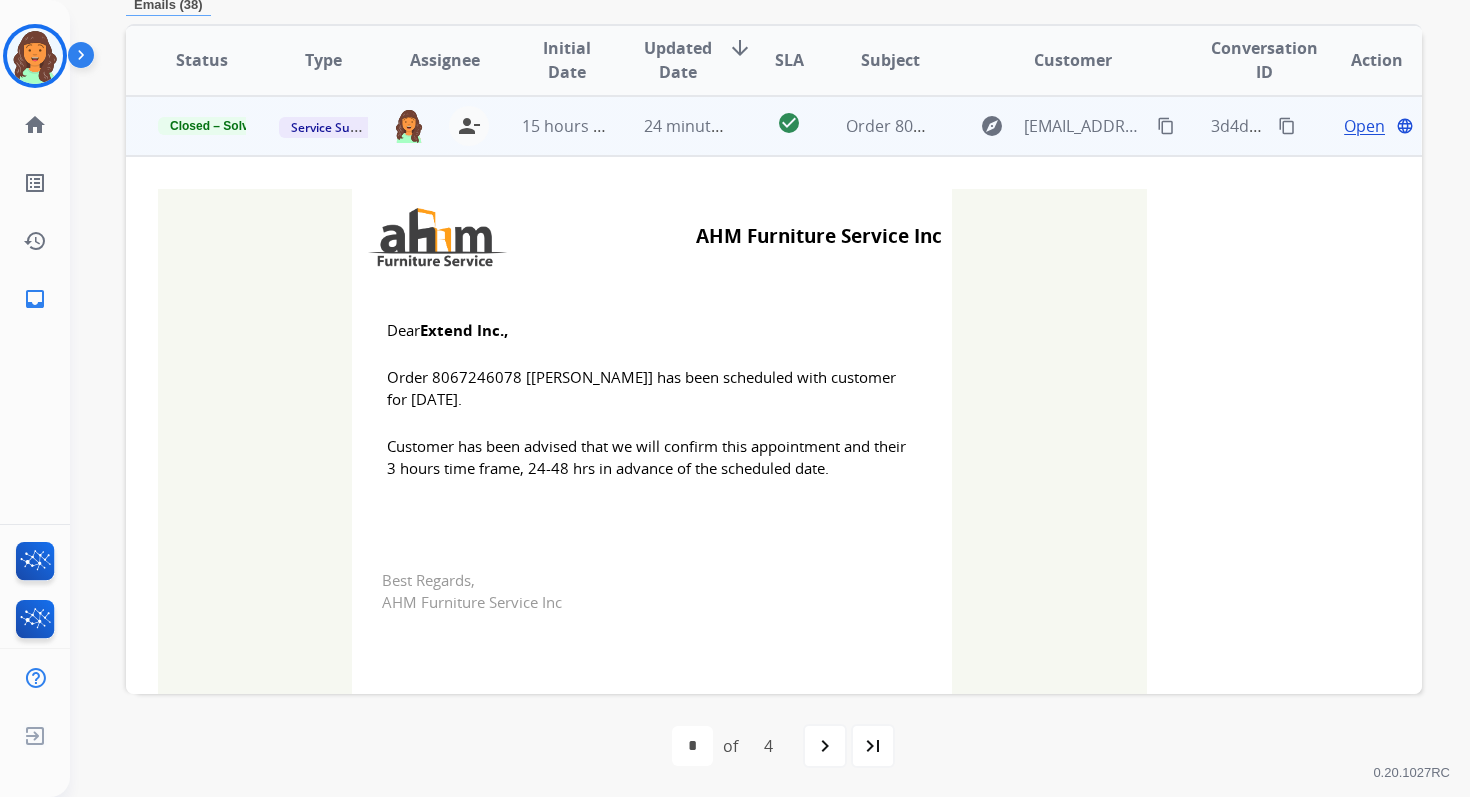 click on "24 minutes ago" at bounding box center (672, 126) 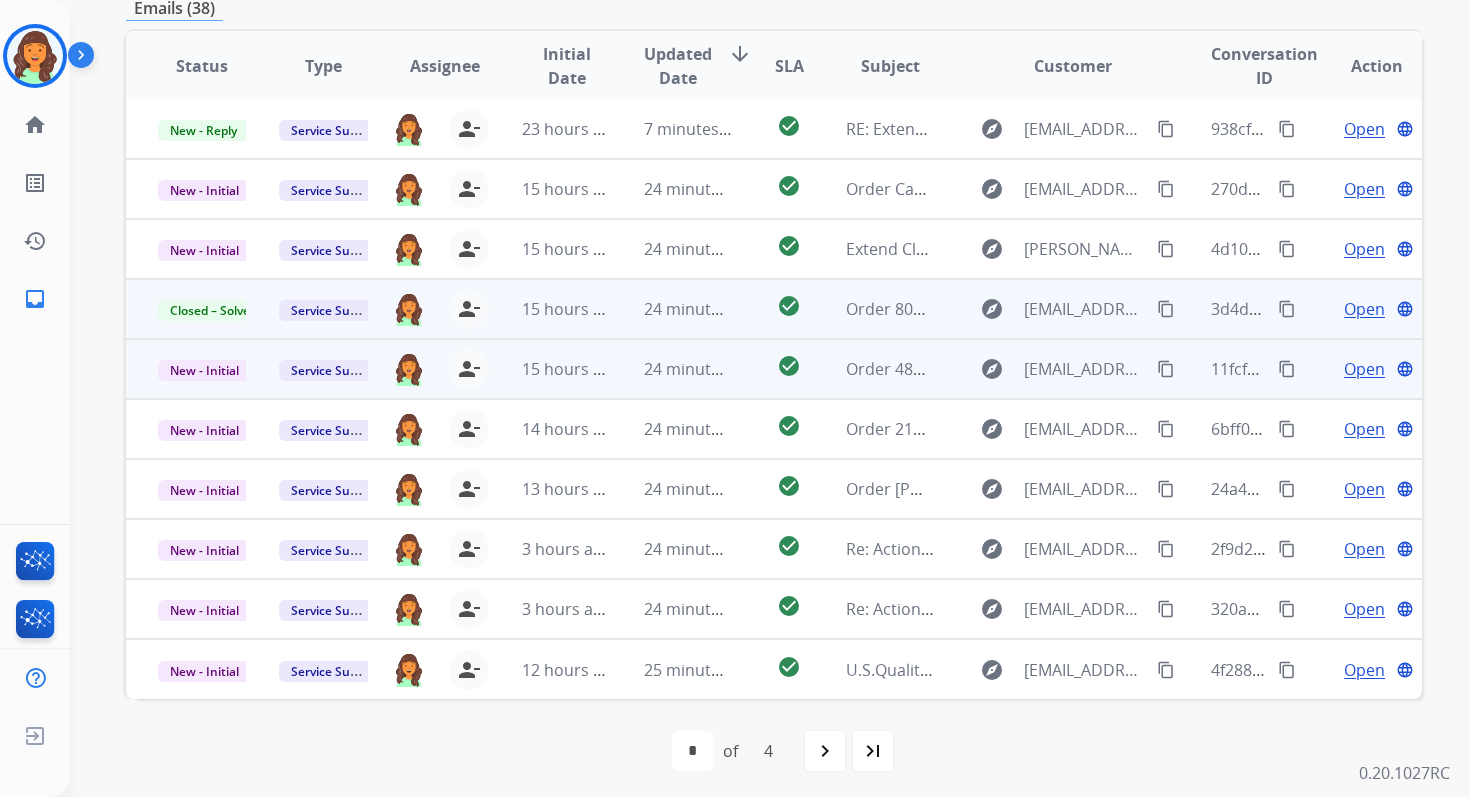 click on "24 minutes ago" at bounding box center [672, 369] 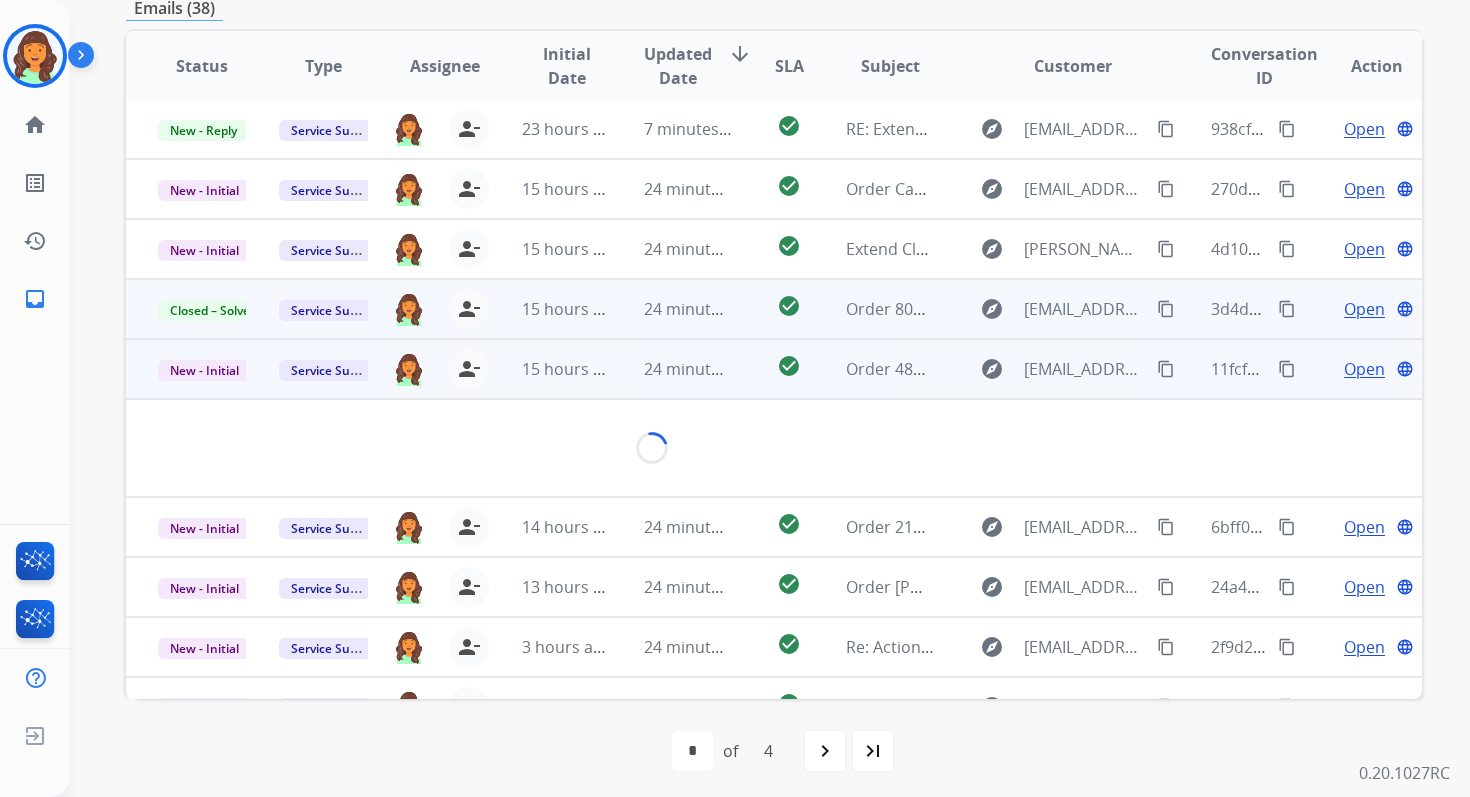 scroll, scrollTop: 100, scrollLeft: 0, axis: vertical 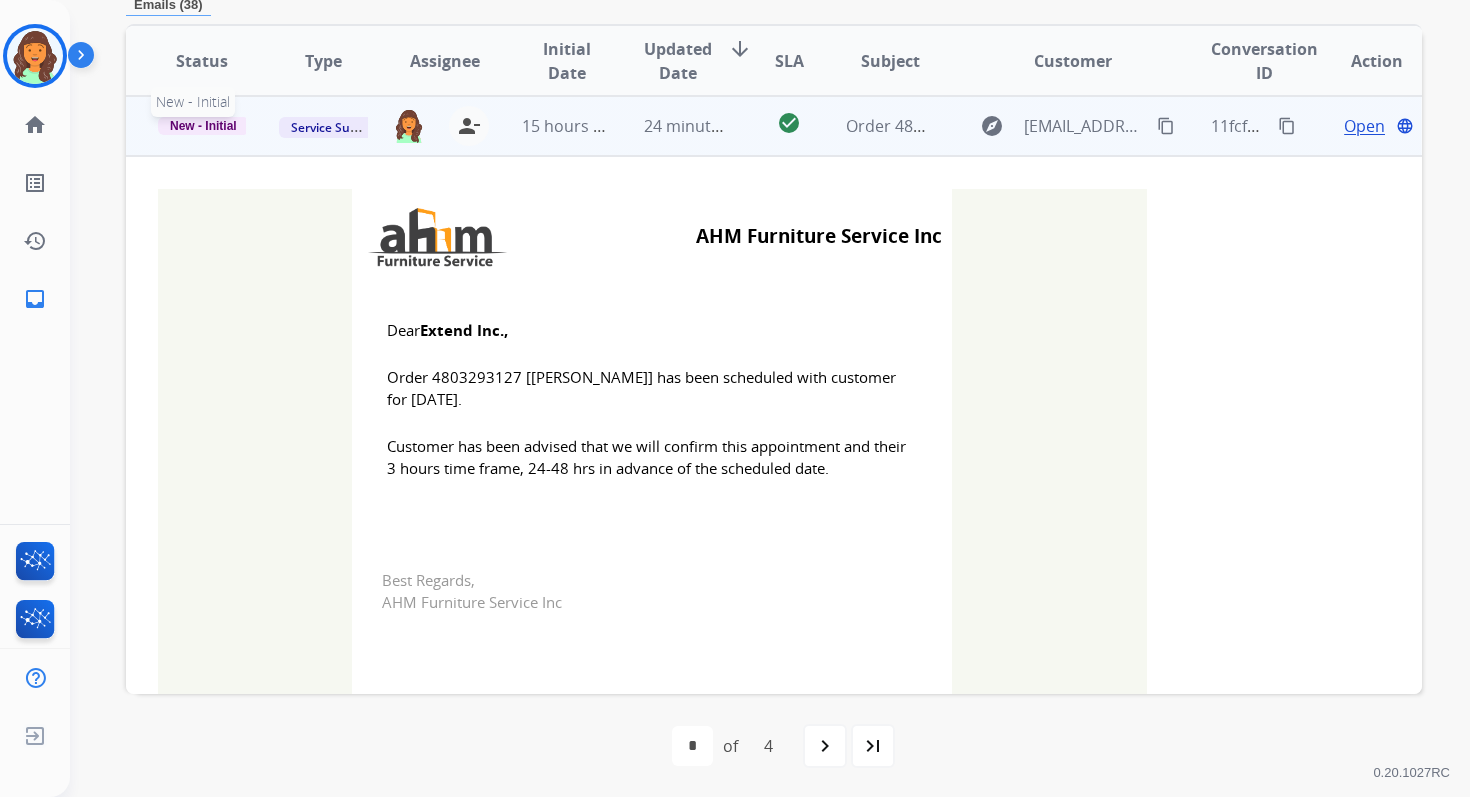 click on "New - Initial" at bounding box center (203, 126) 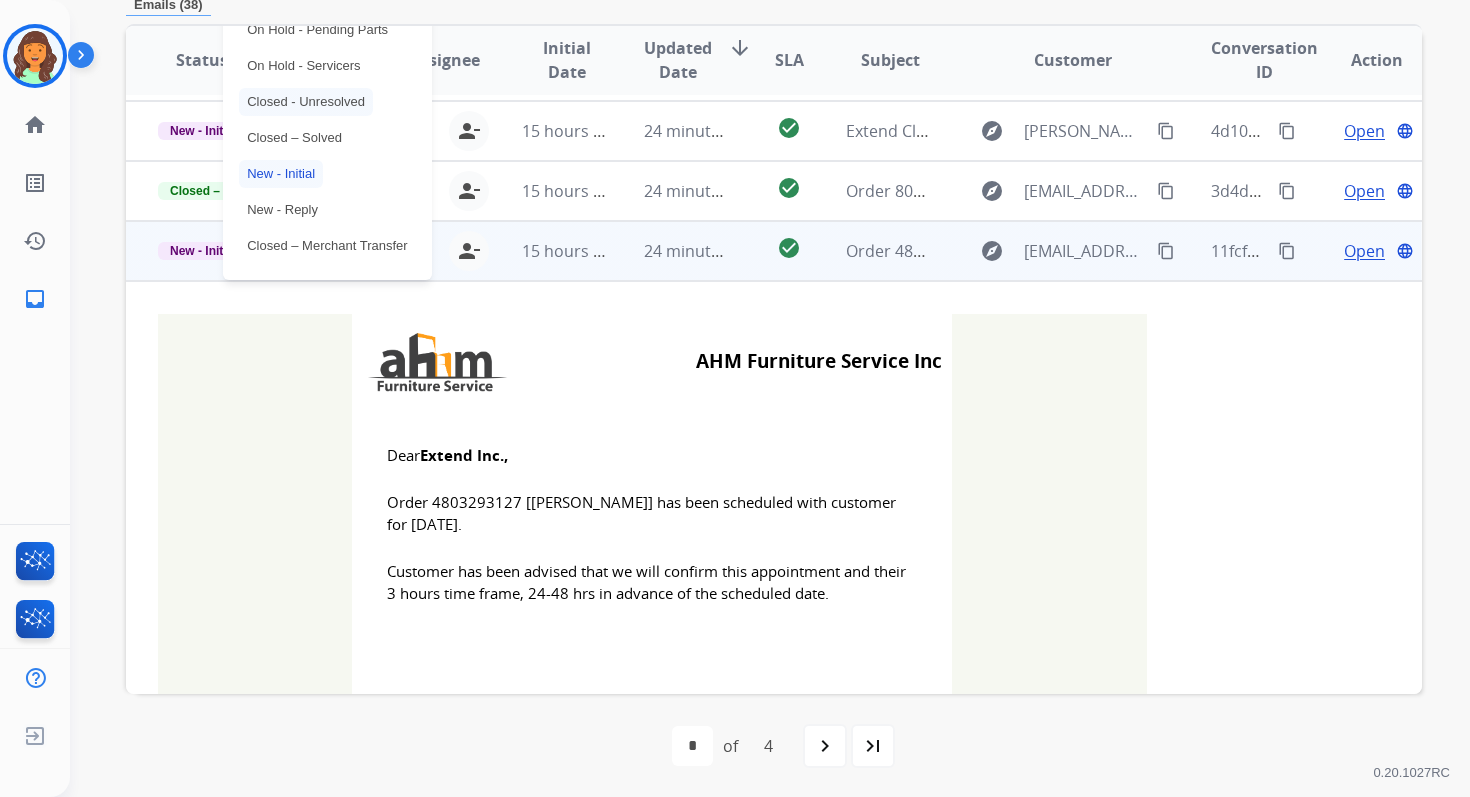 scroll, scrollTop: 99, scrollLeft: 0, axis: vertical 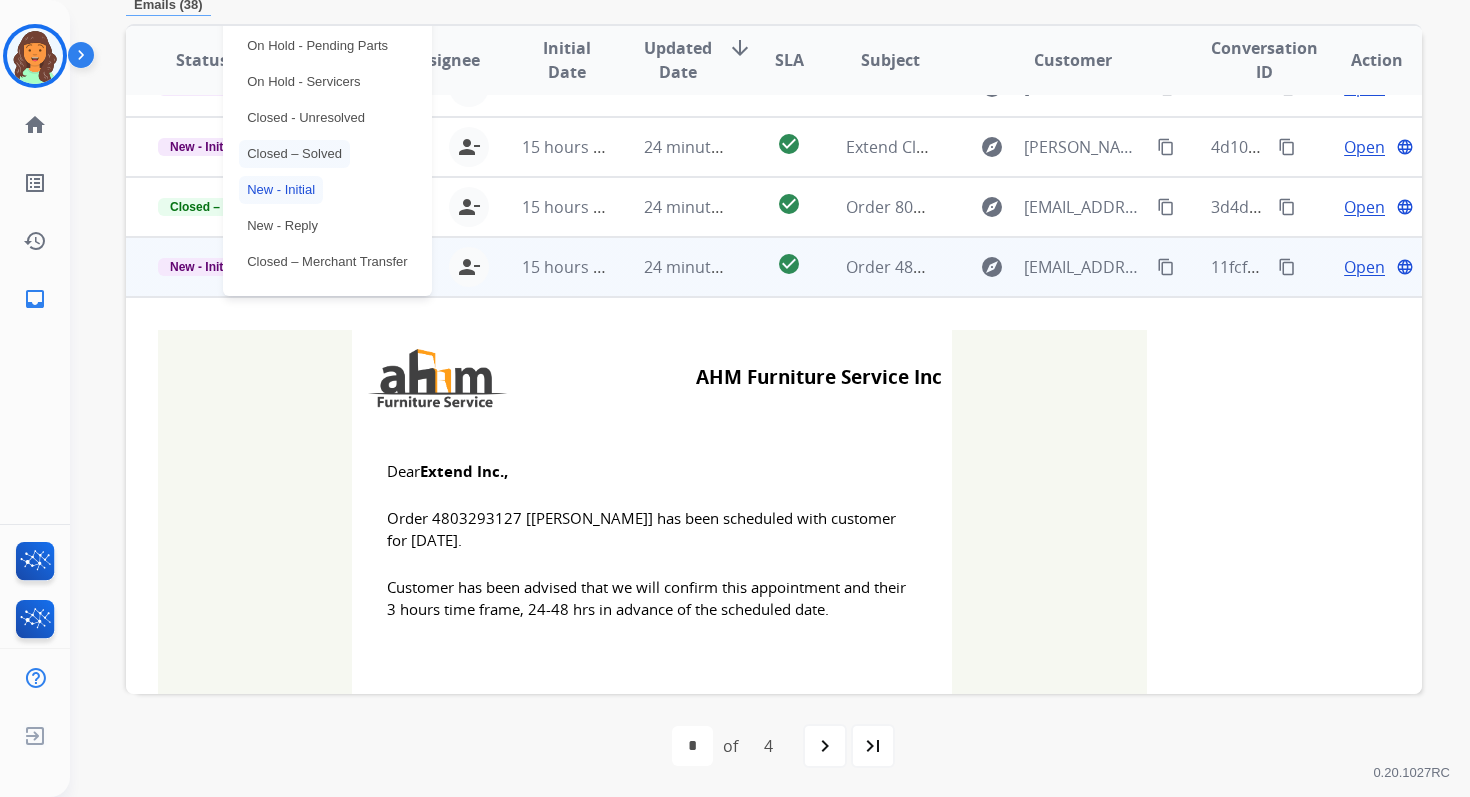 click on "Closed – Solved" at bounding box center [294, 154] 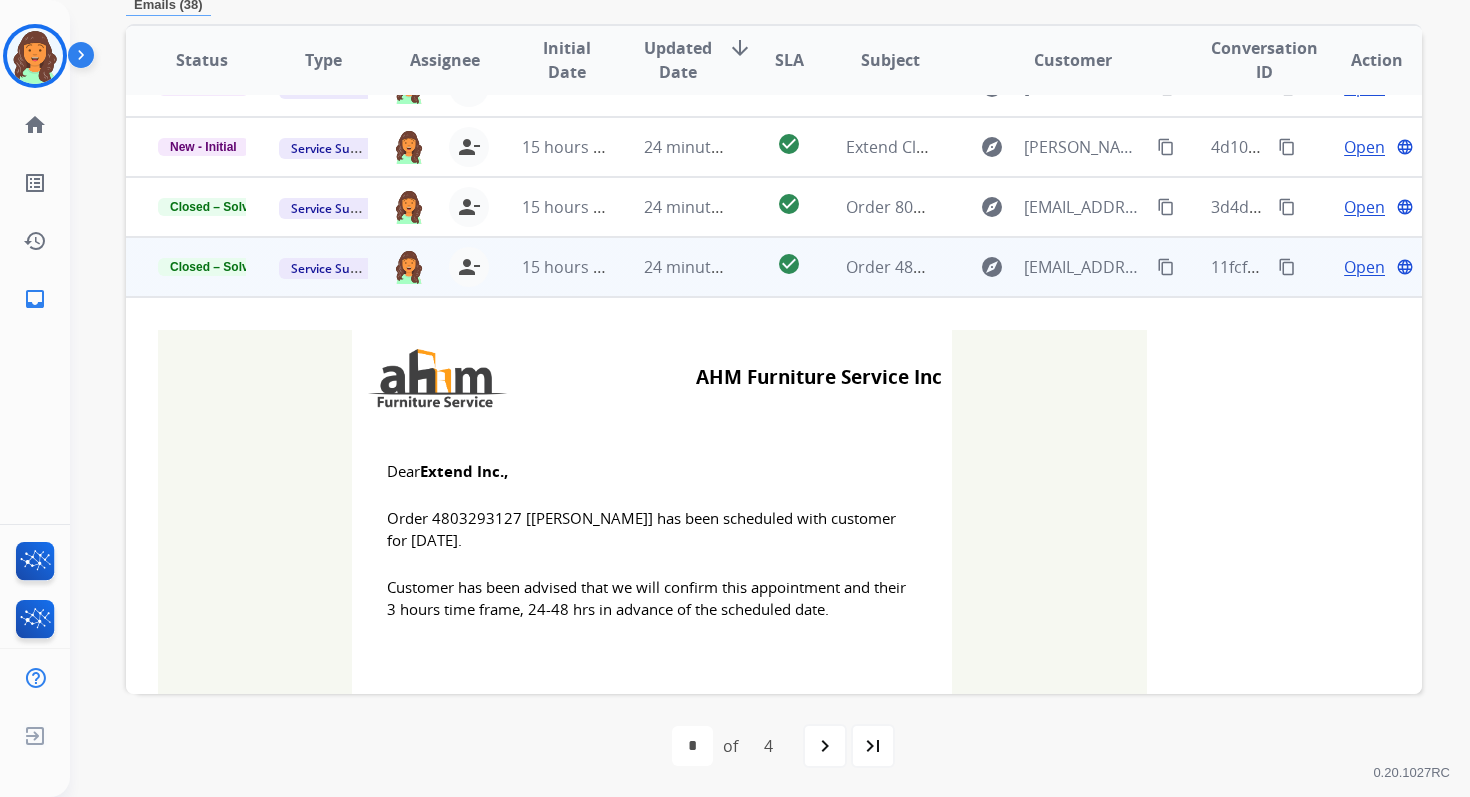click on "24 minutes ago" at bounding box center (672, 267) 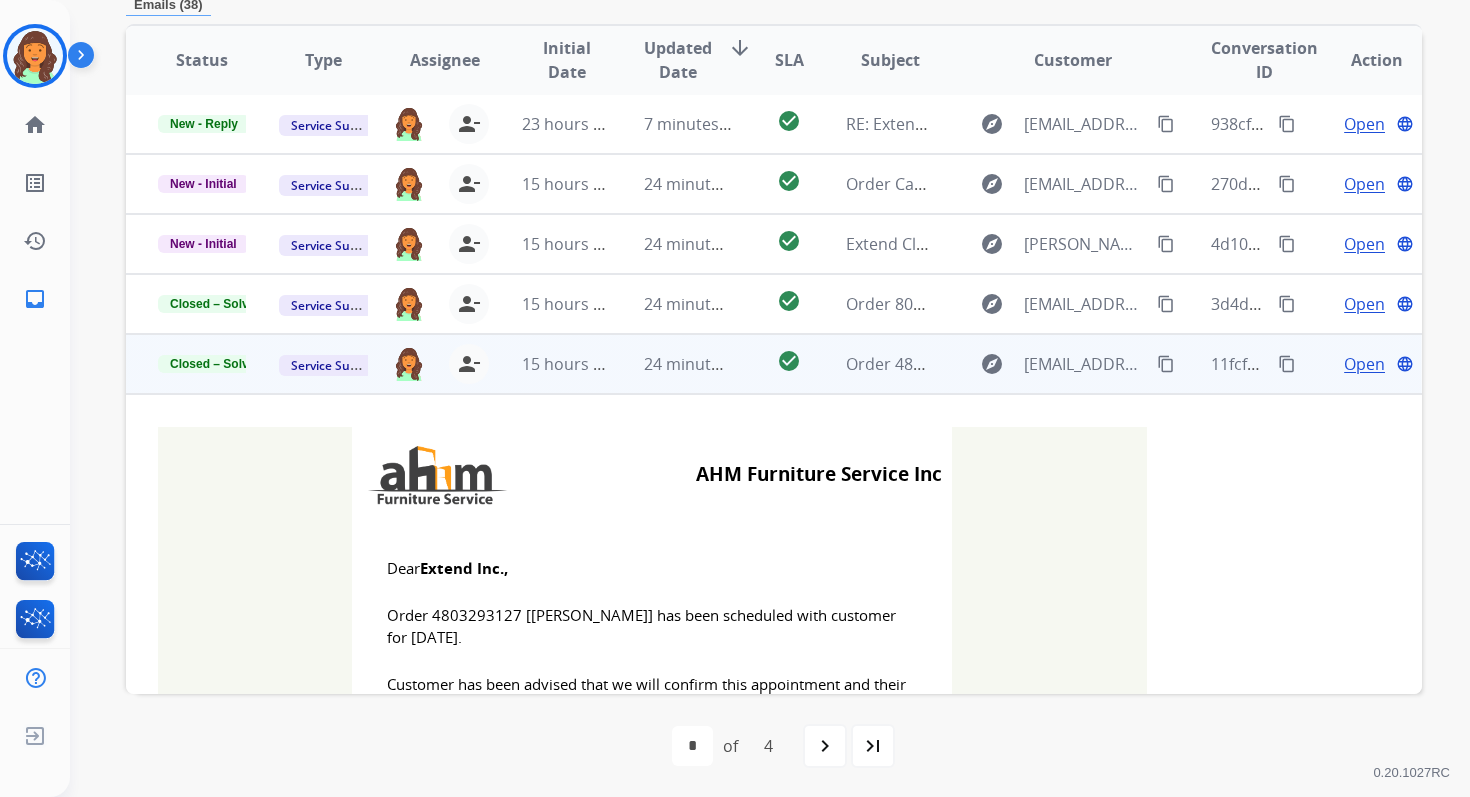 scroll, scrollTop: 479, scrollLeft: 0, axis: vertical 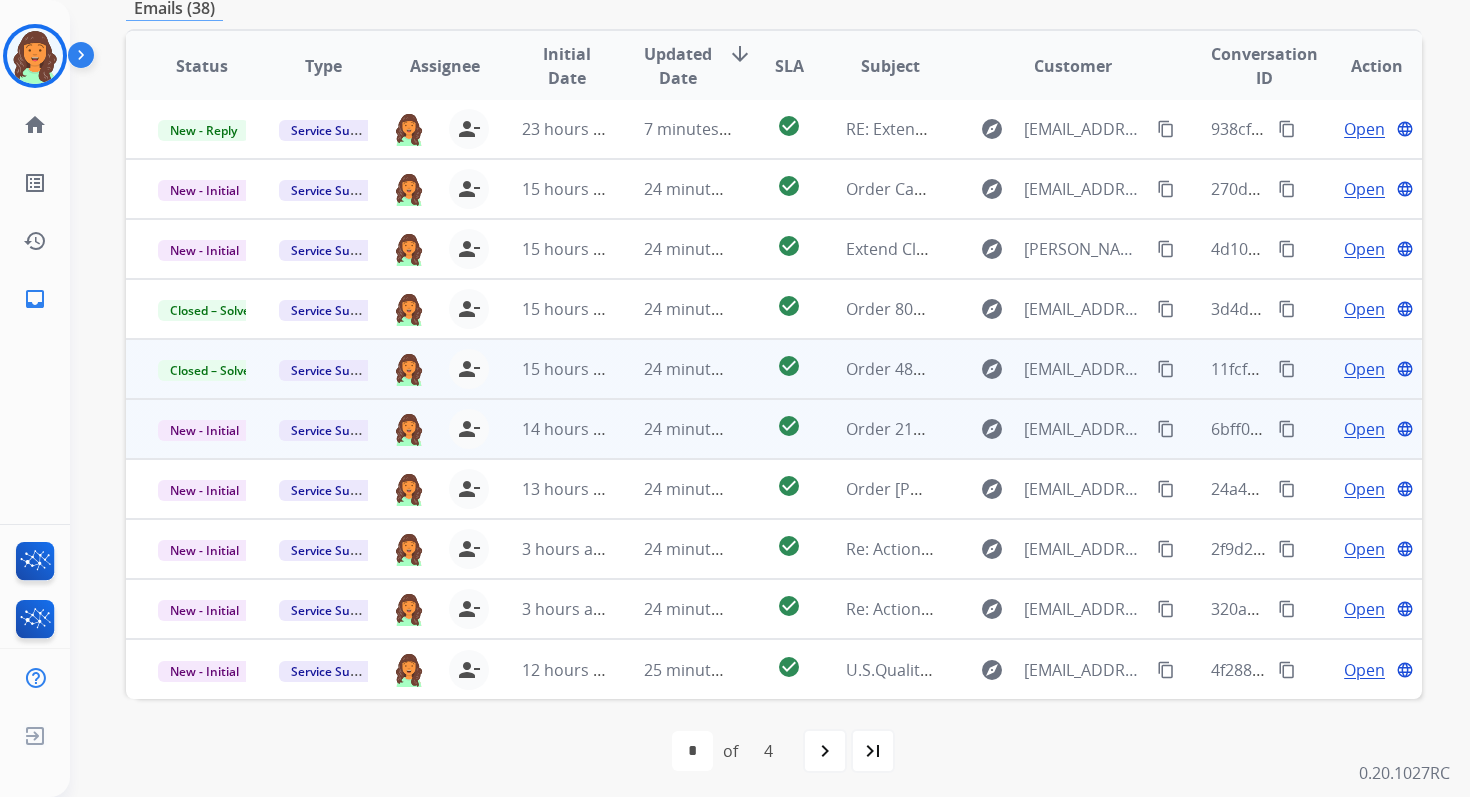 click on "24 minutes ago" at bounding box center (702, 429) 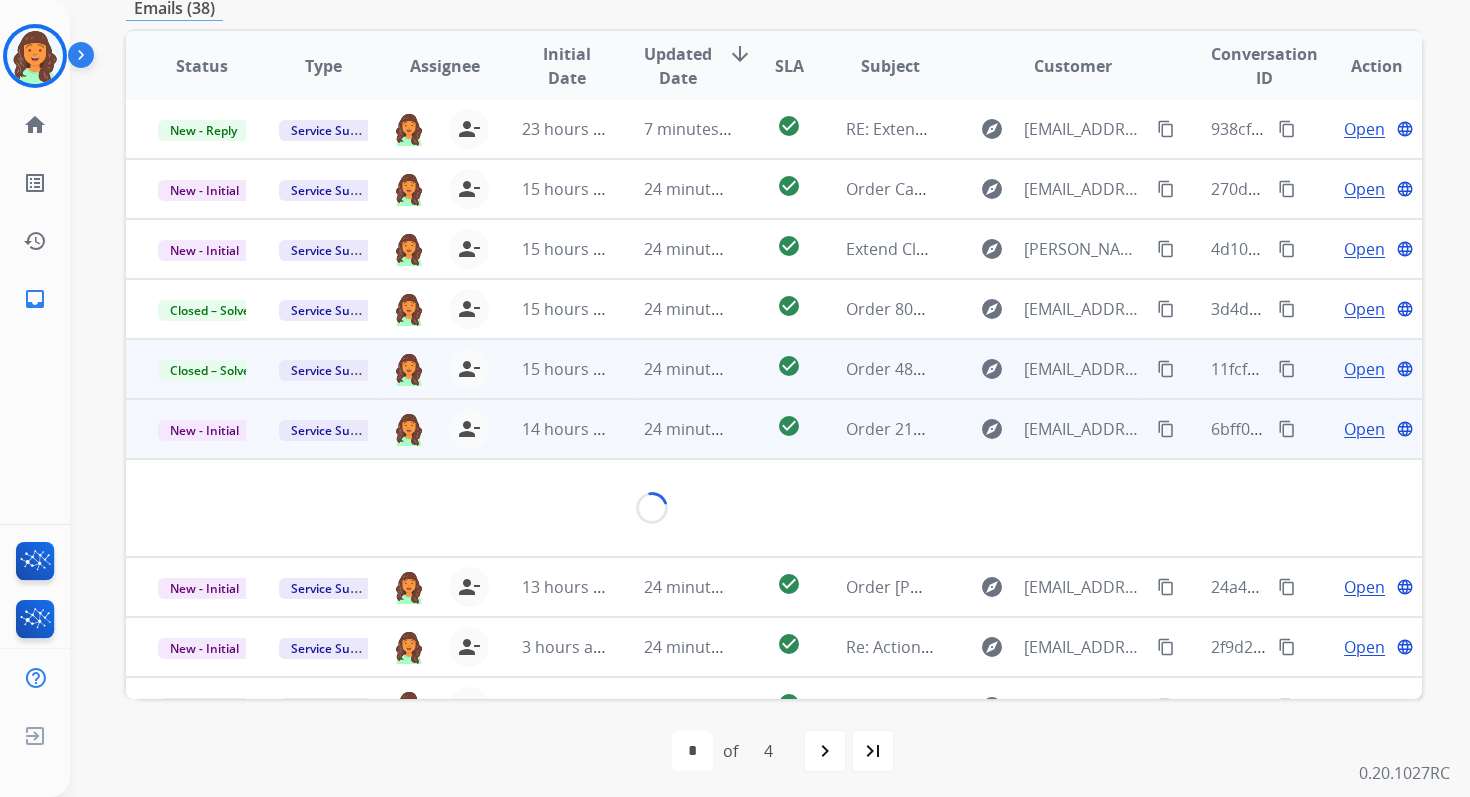 scroll, scrollTop: 98, scrollLeft: 0, axis: vertical 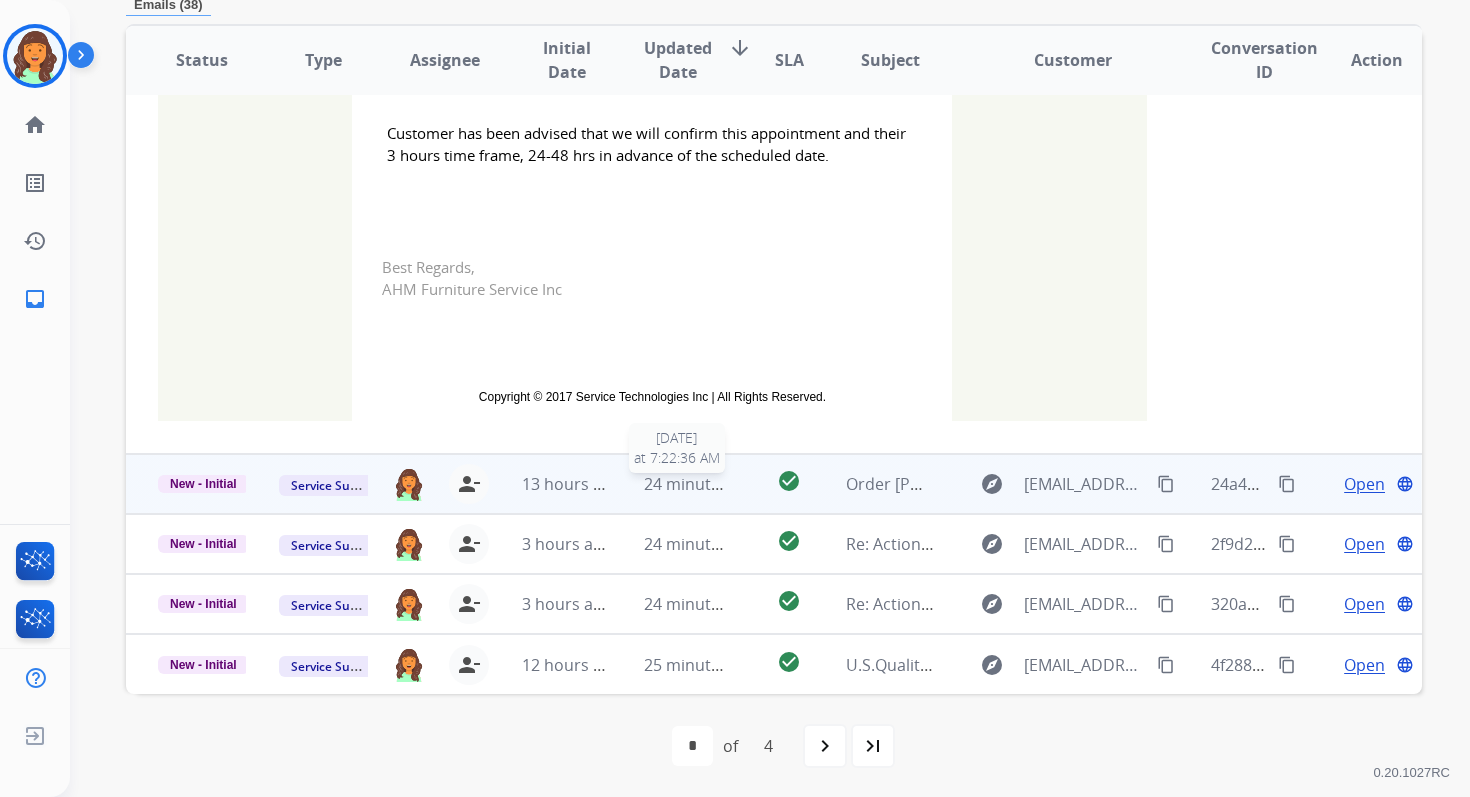 click on "24 minutes ago" at bounding box center [702, 484] 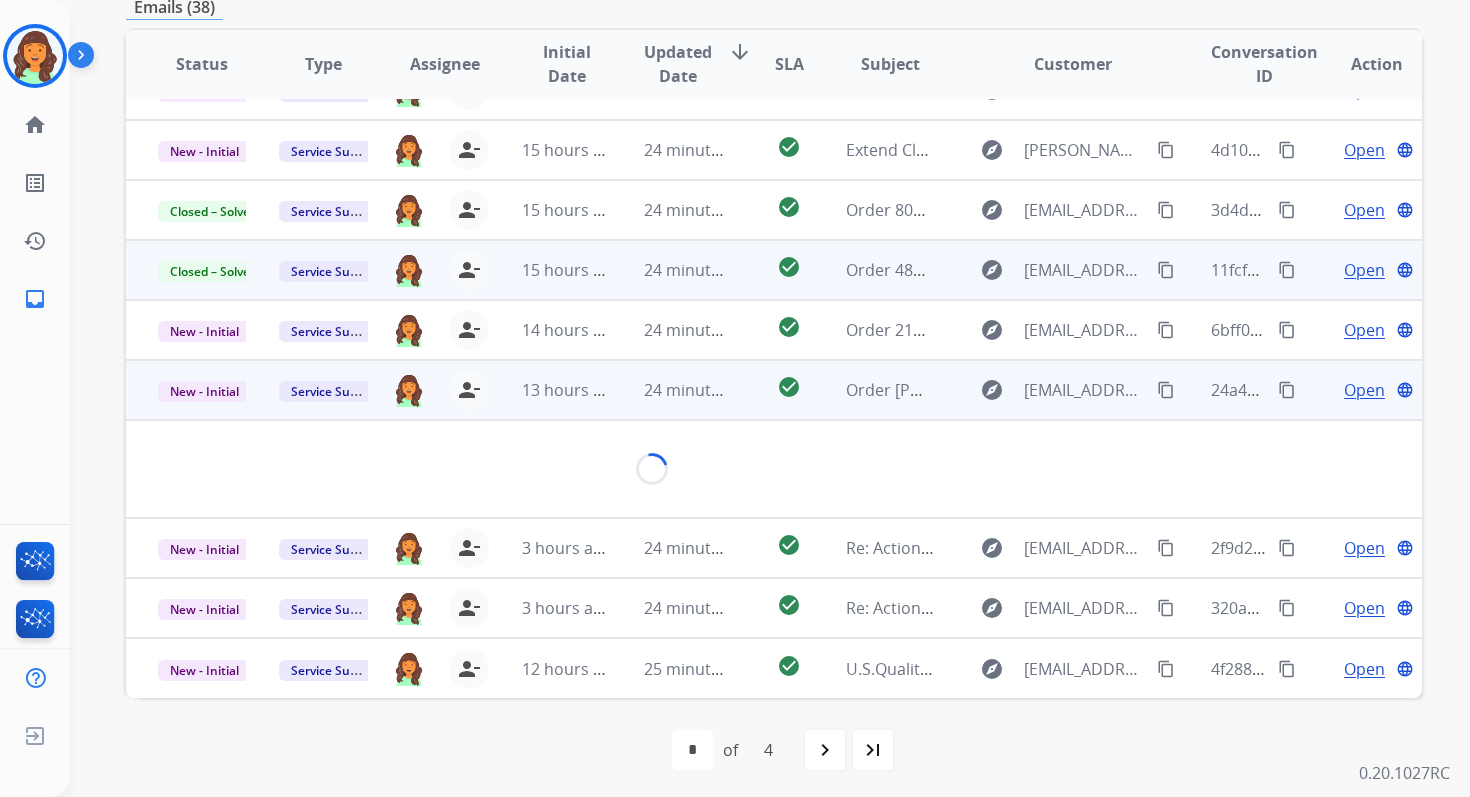 scroll, scrollTop: 100, scrollLeft: 0, axis: vertical 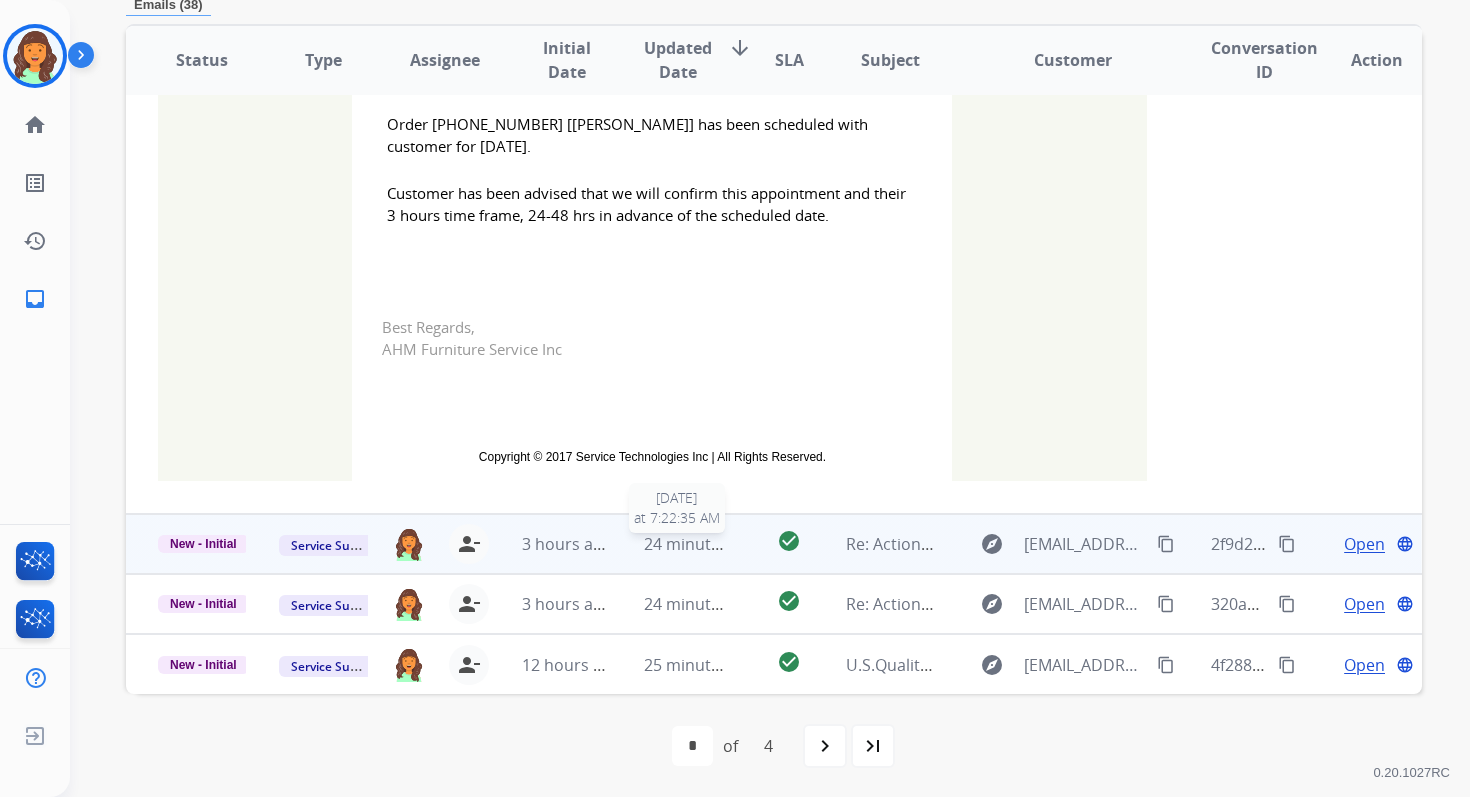 click on "24 minutes ago" at bounding box center (702, 544) 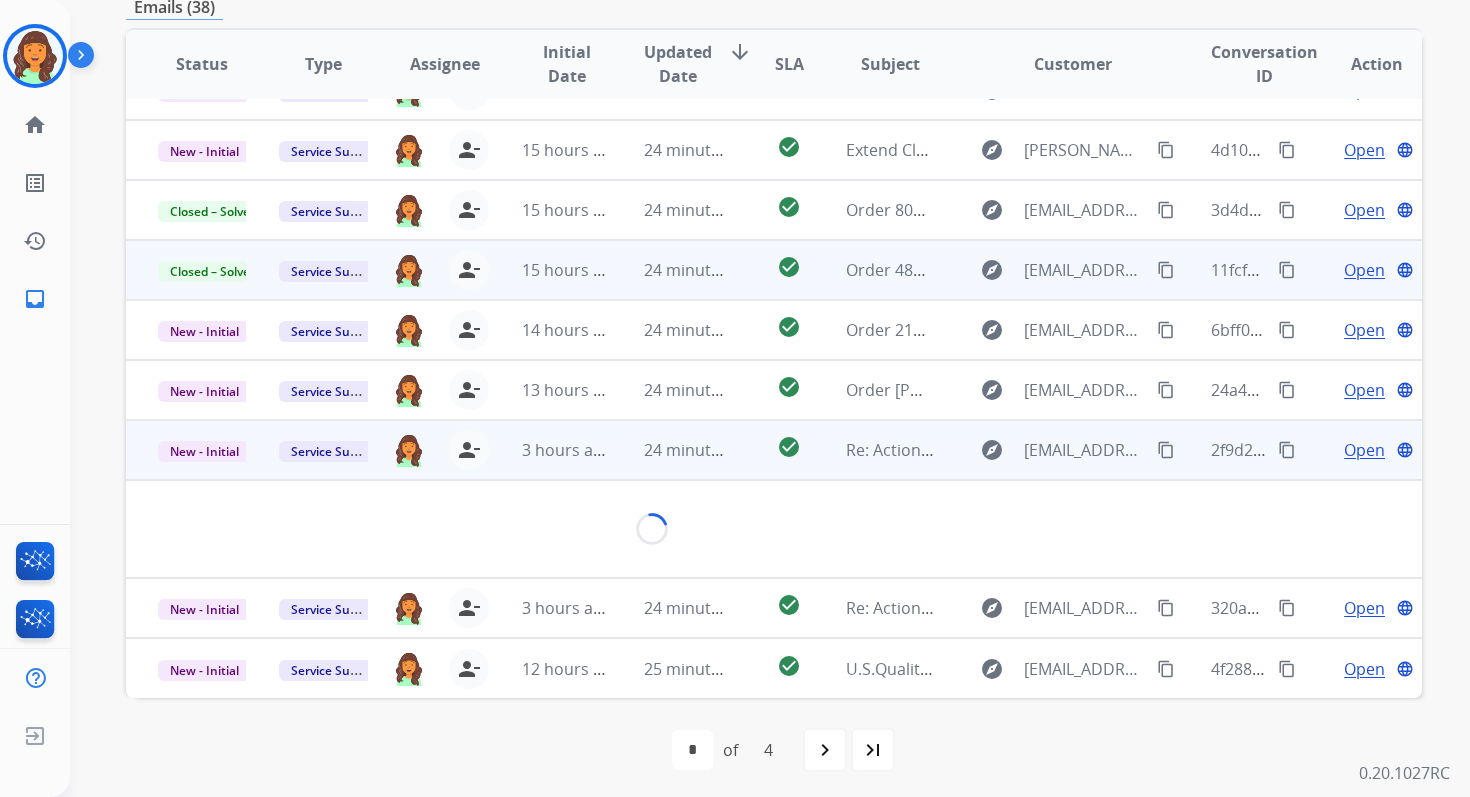 scroll, scrollTop: 100, scrollLeft: 0, axis: vertical 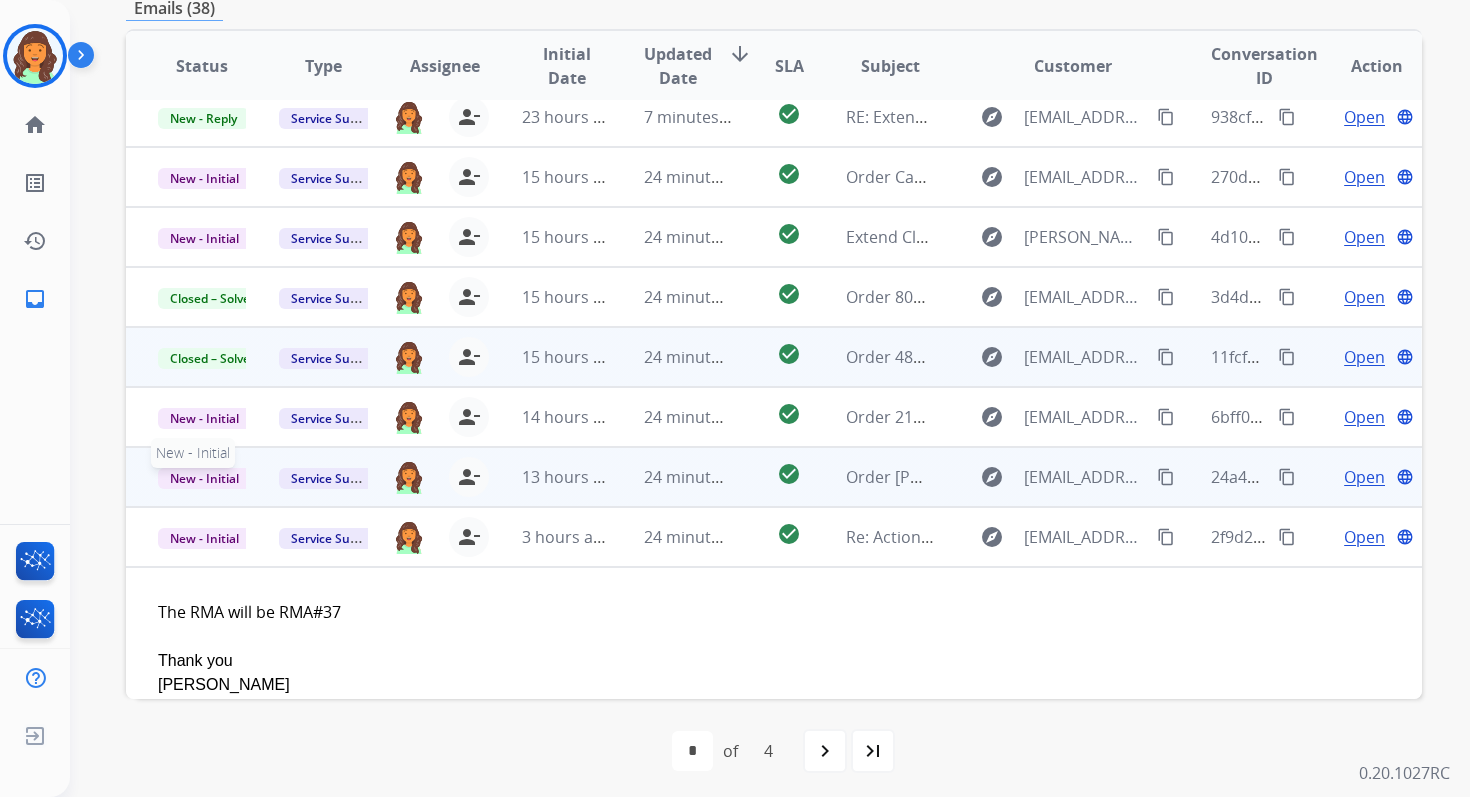 click on "New - Initial" at bounding box center [204, 478] 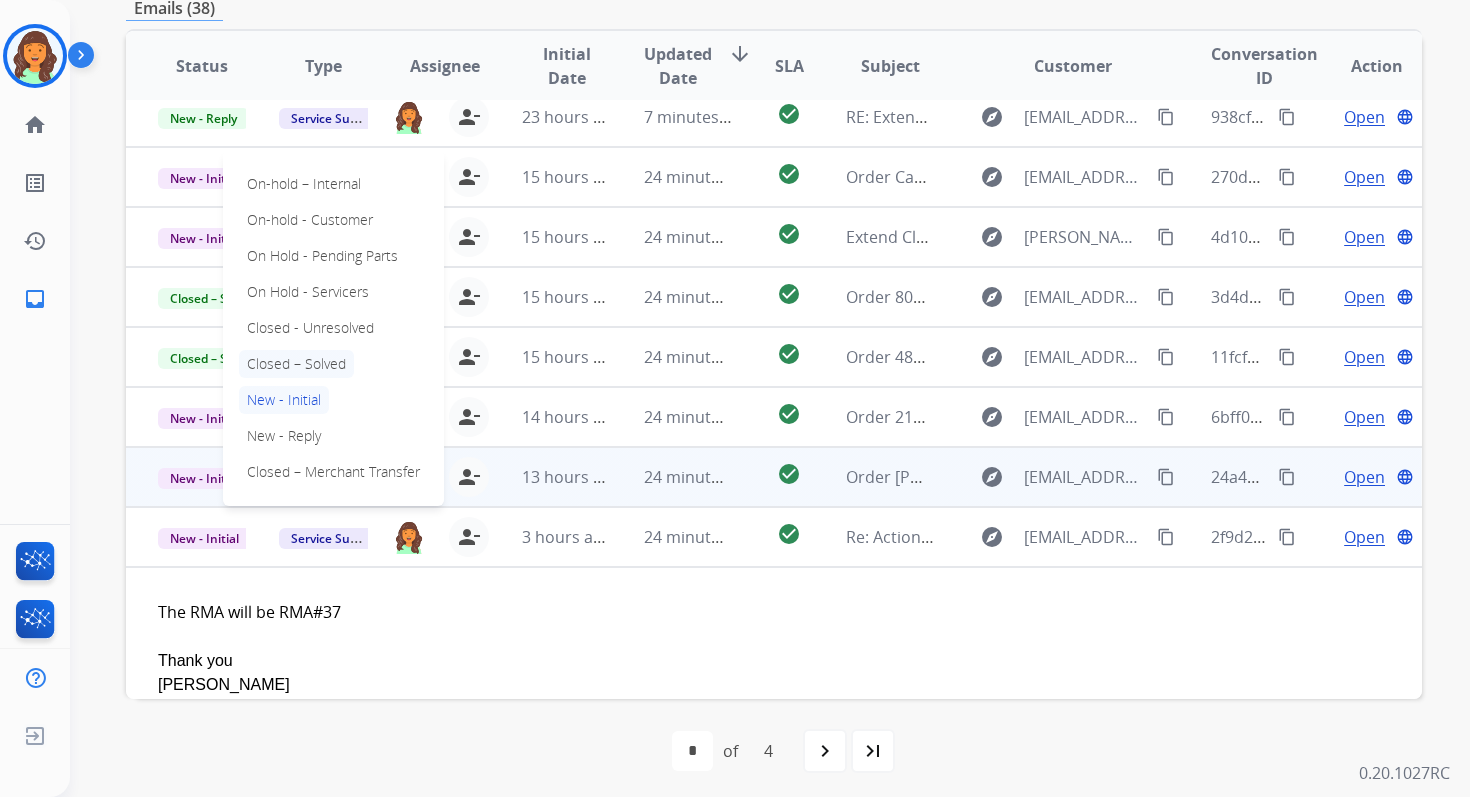 click on "Closed – Solved" at bounding box center (296, 364) 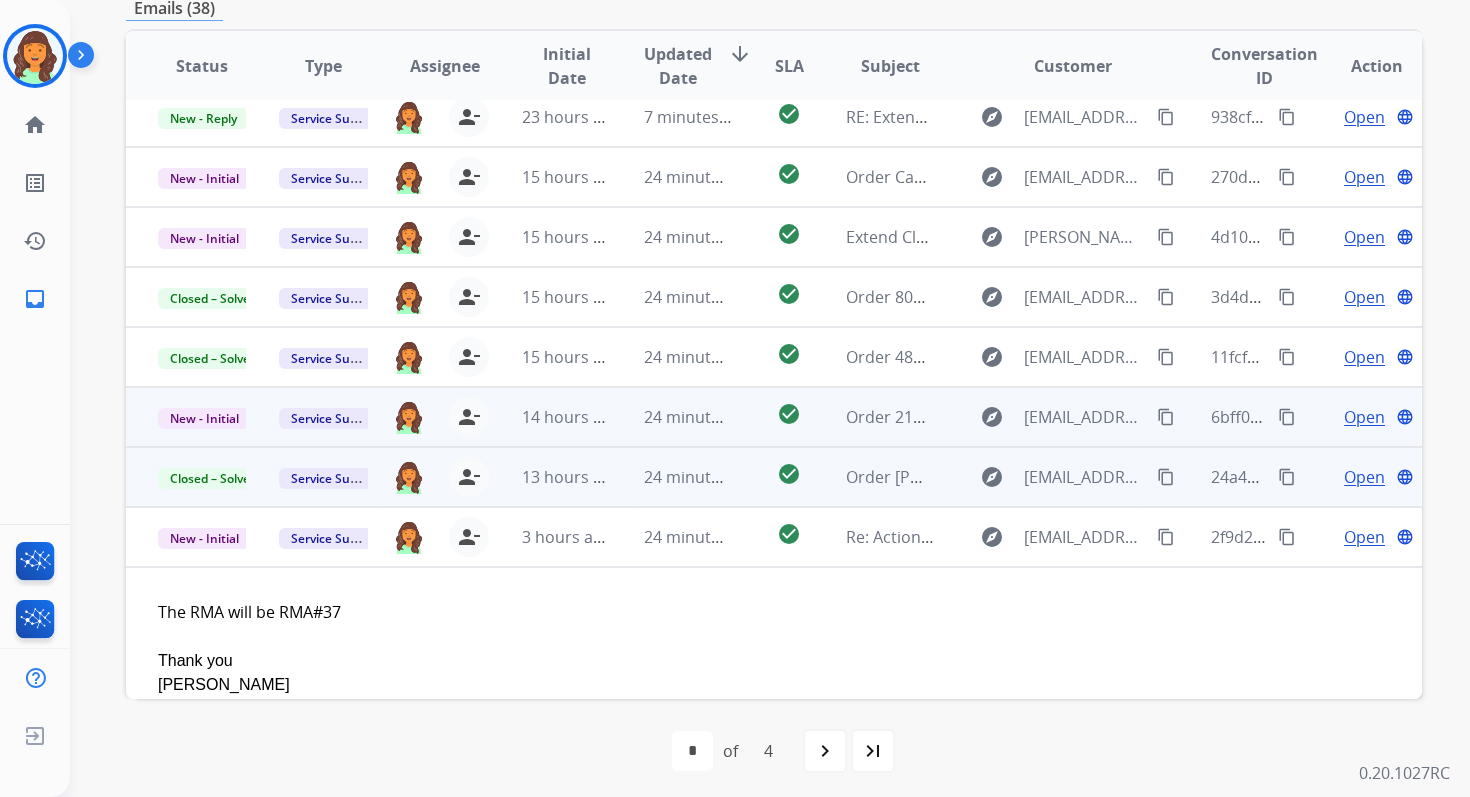 click on "New - Initial" at bounding box center [204, 418] 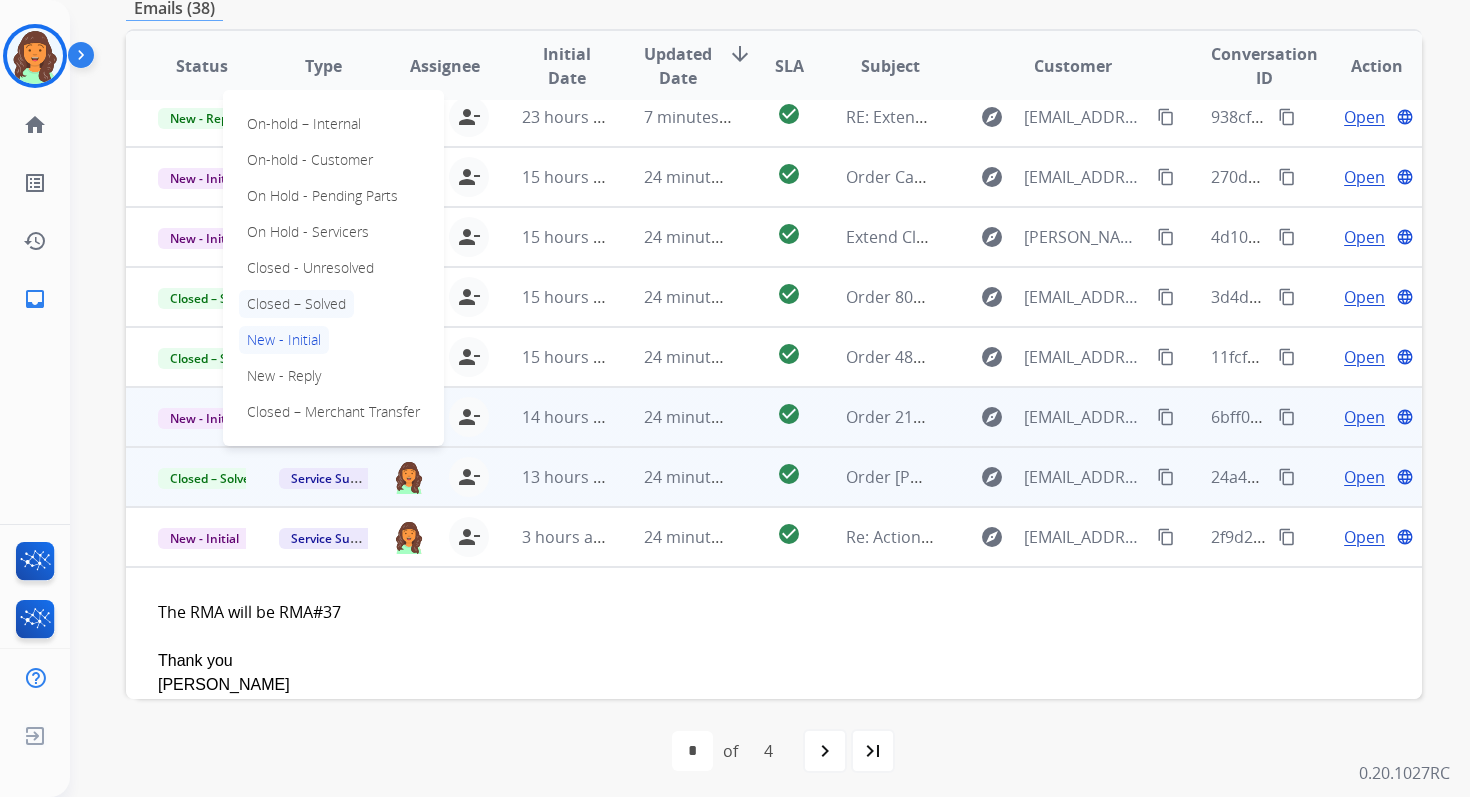 click on "Closed – Solved" at bounding box center [296, 304] 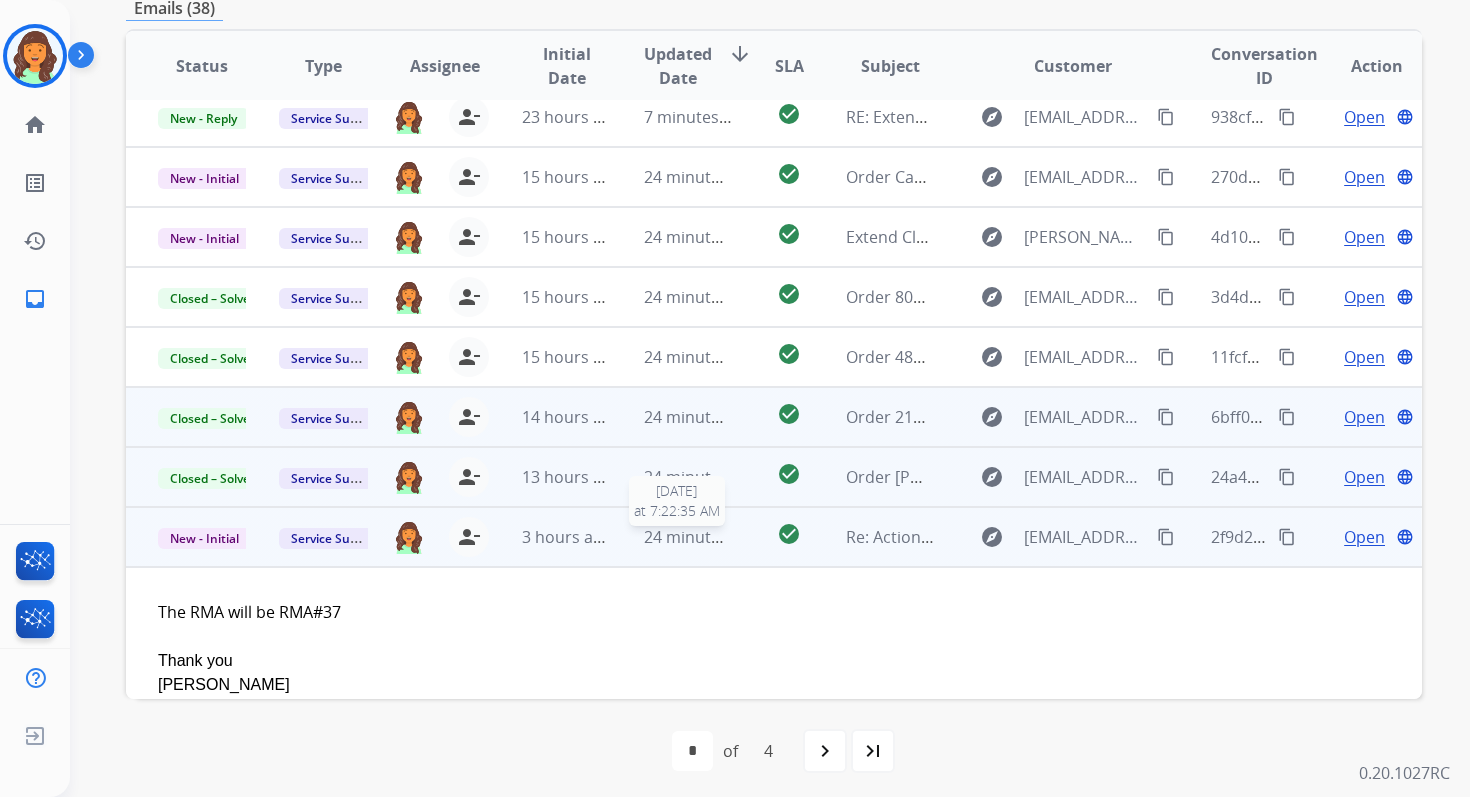 click on "24 minutes ago" at bounding box center (702, 537) 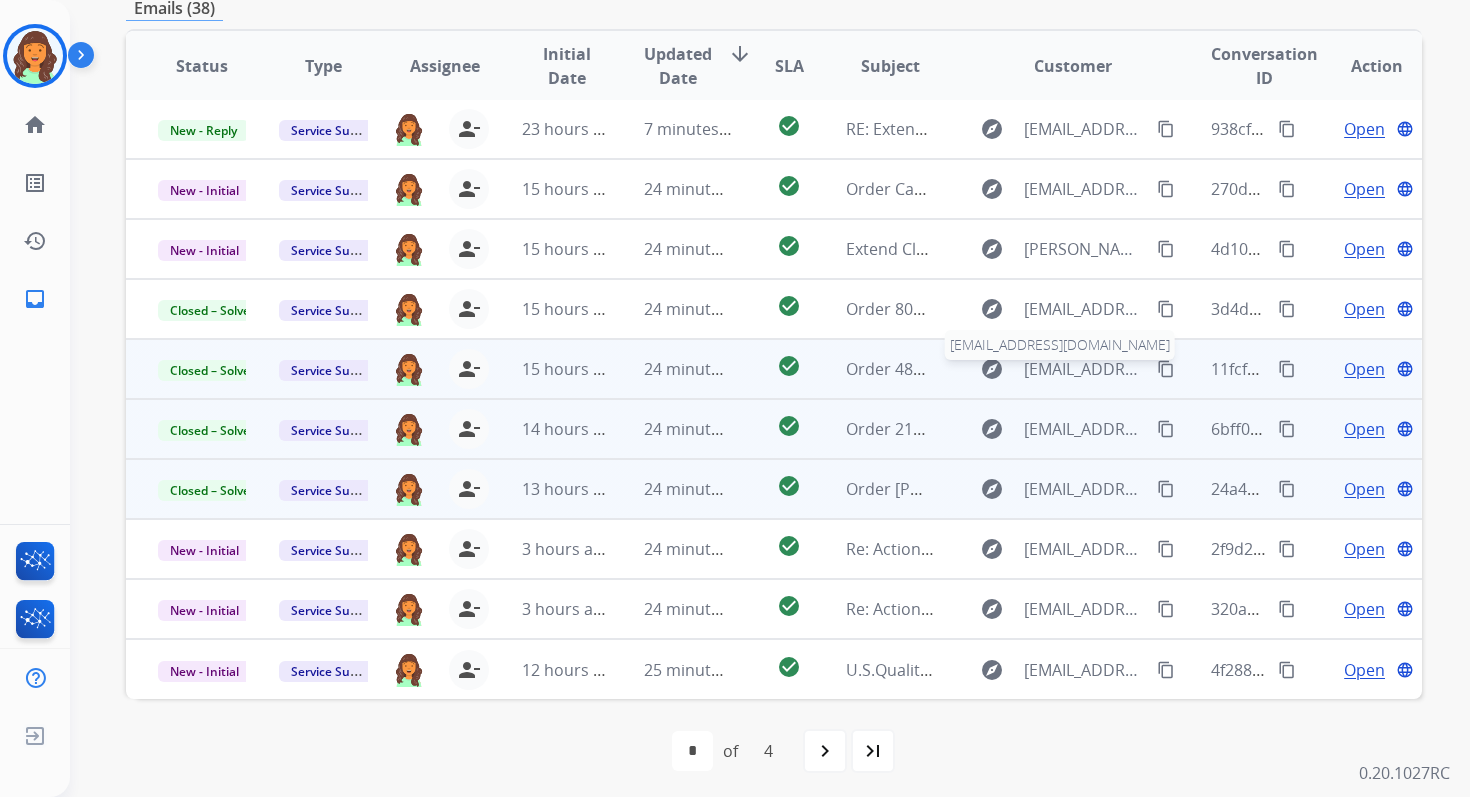 scroll, scrollTop: 0, scrollLeft: 0, axis: both 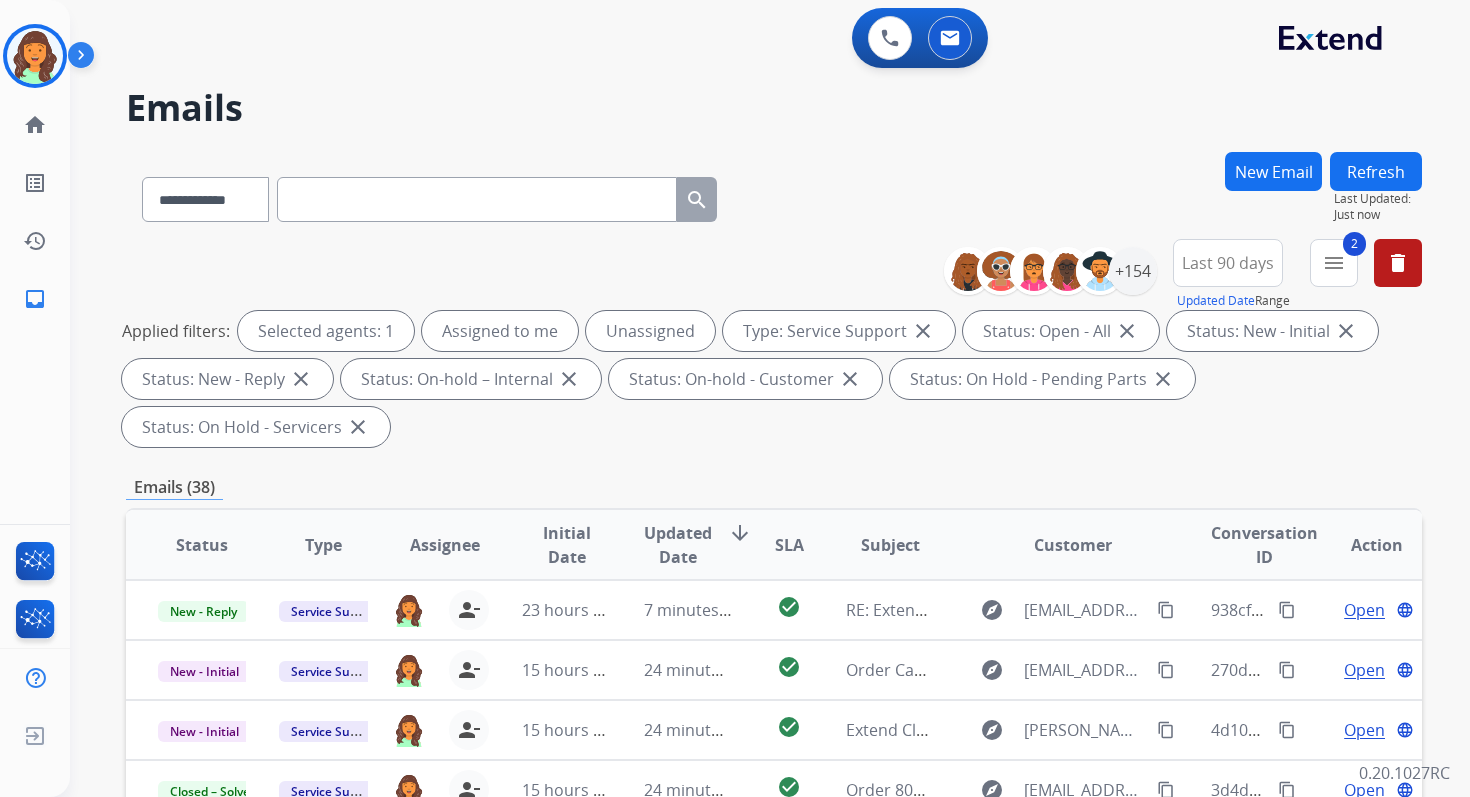 click on "Refresh" at bounding box center (1376, 171) 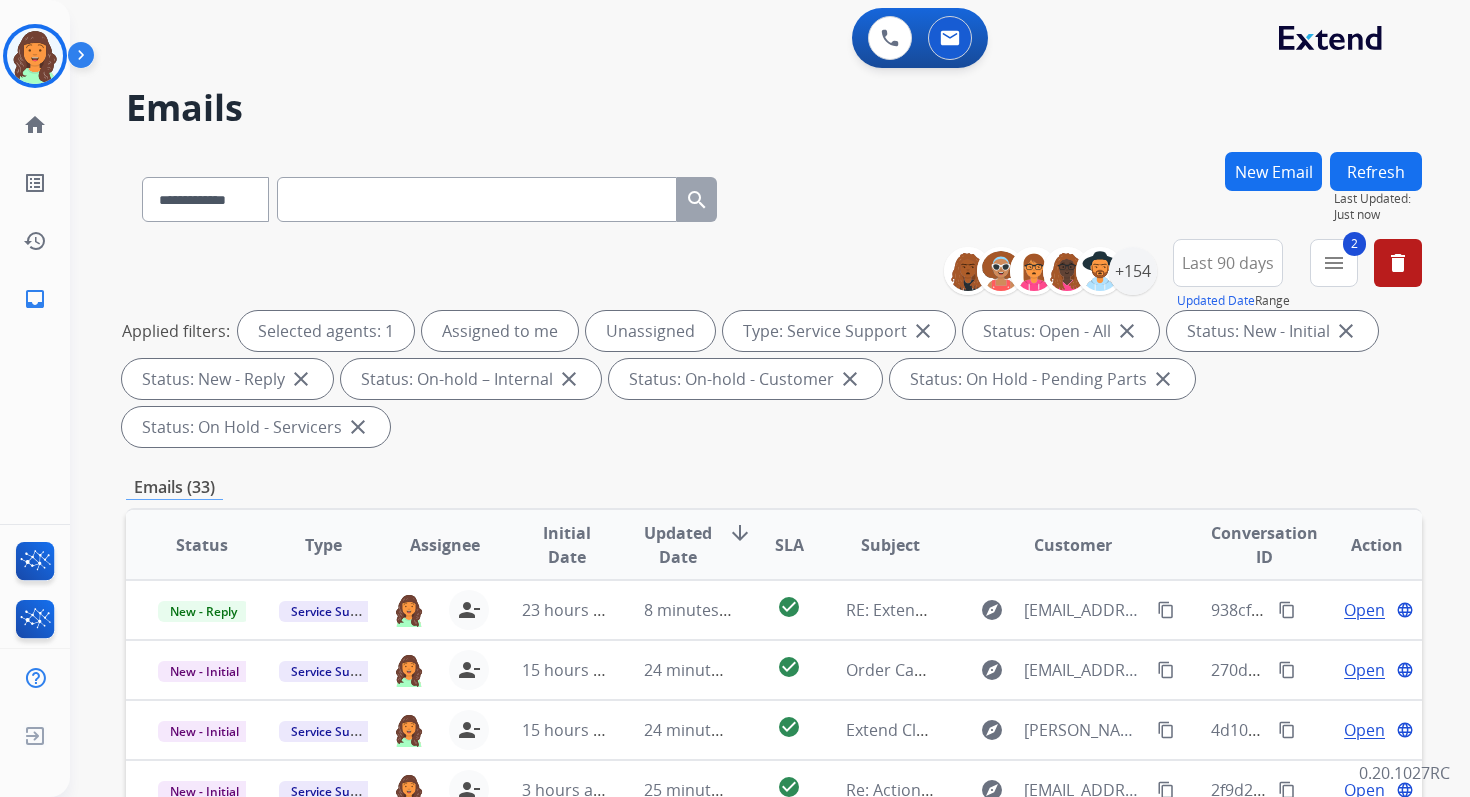click on "**********" at bounding box center (774, 195) 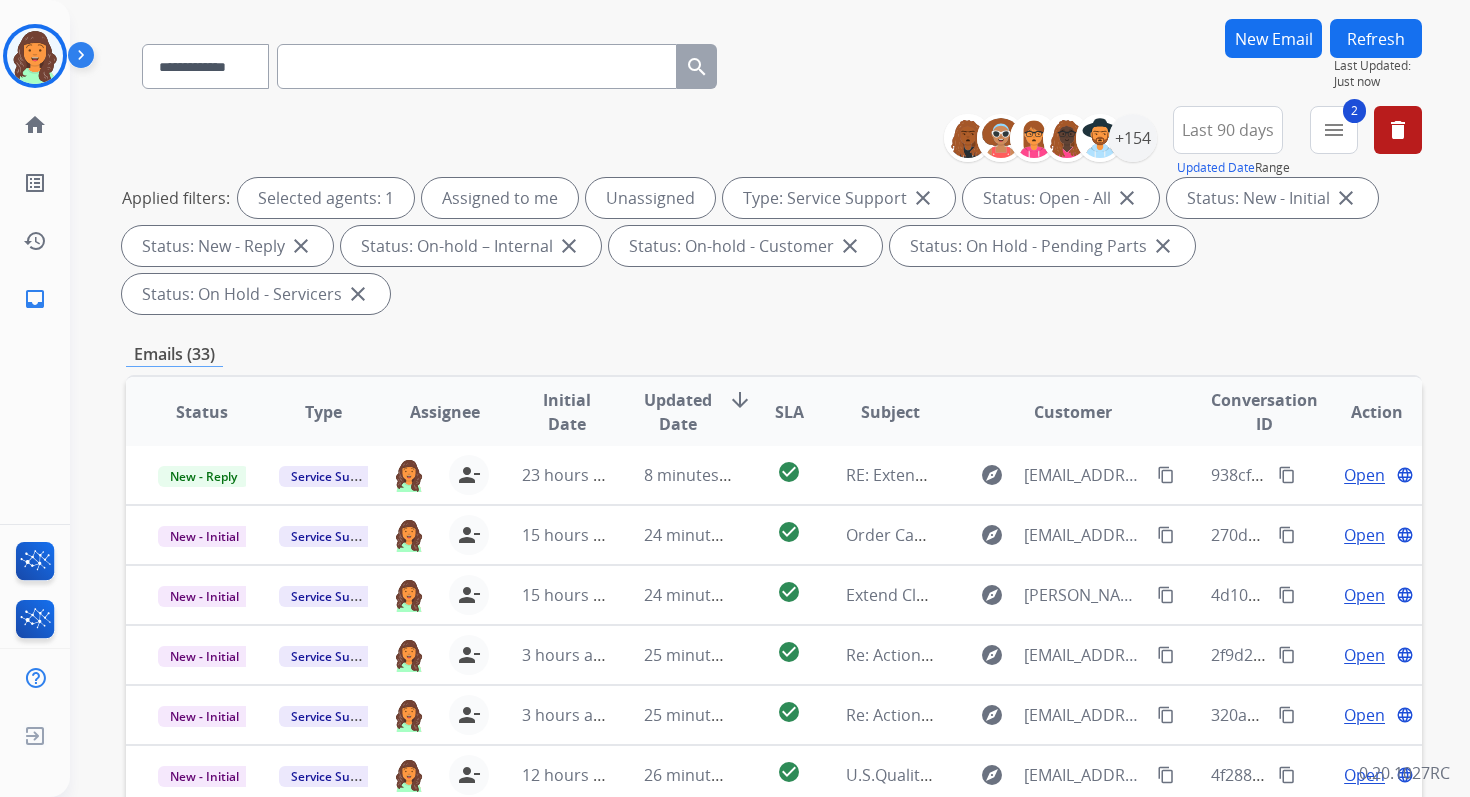 scroll, scrollTop: 485, scrollLeft: 0, axis: vertical 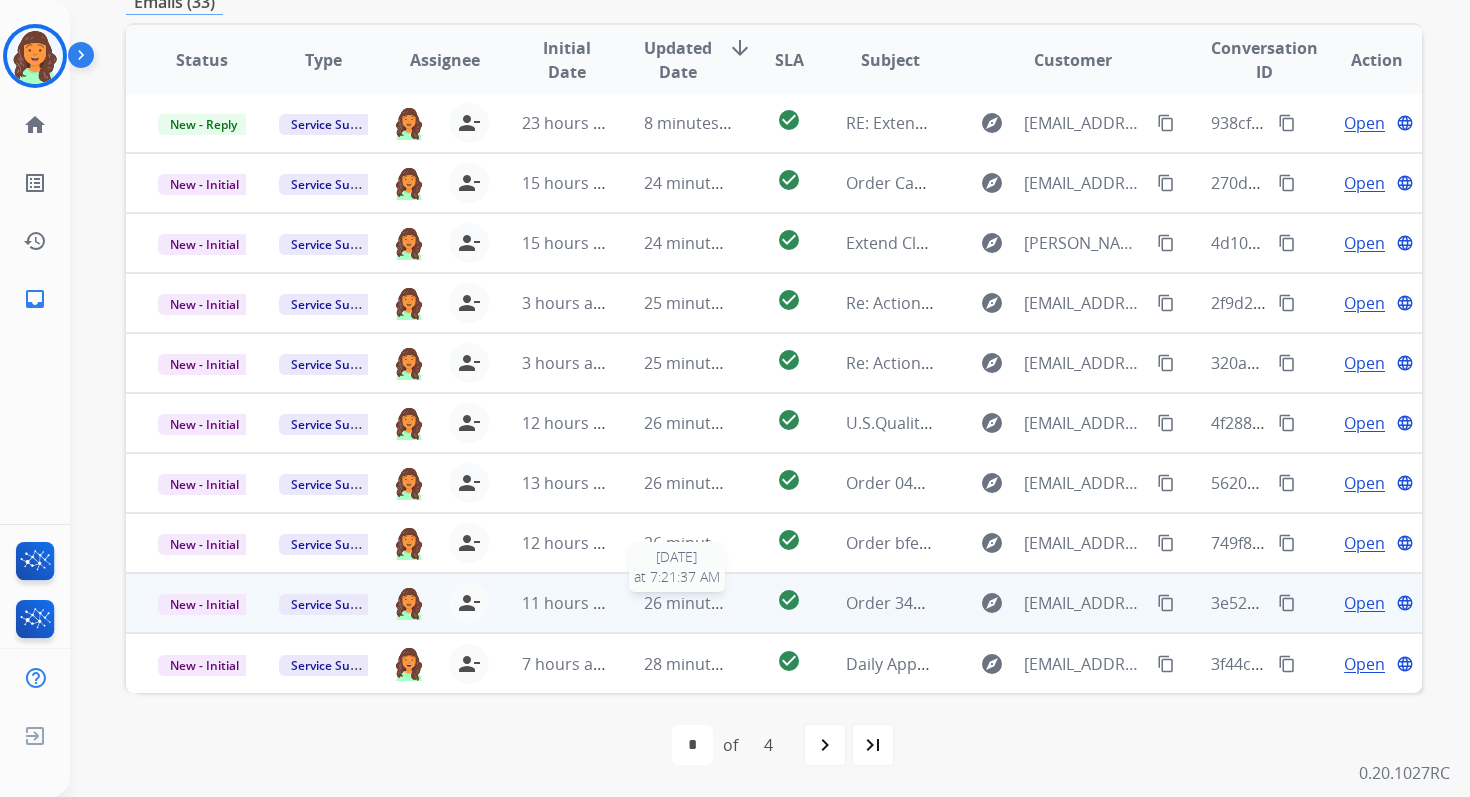 click on "26 minutes ago" at bounding box center (702, 603) 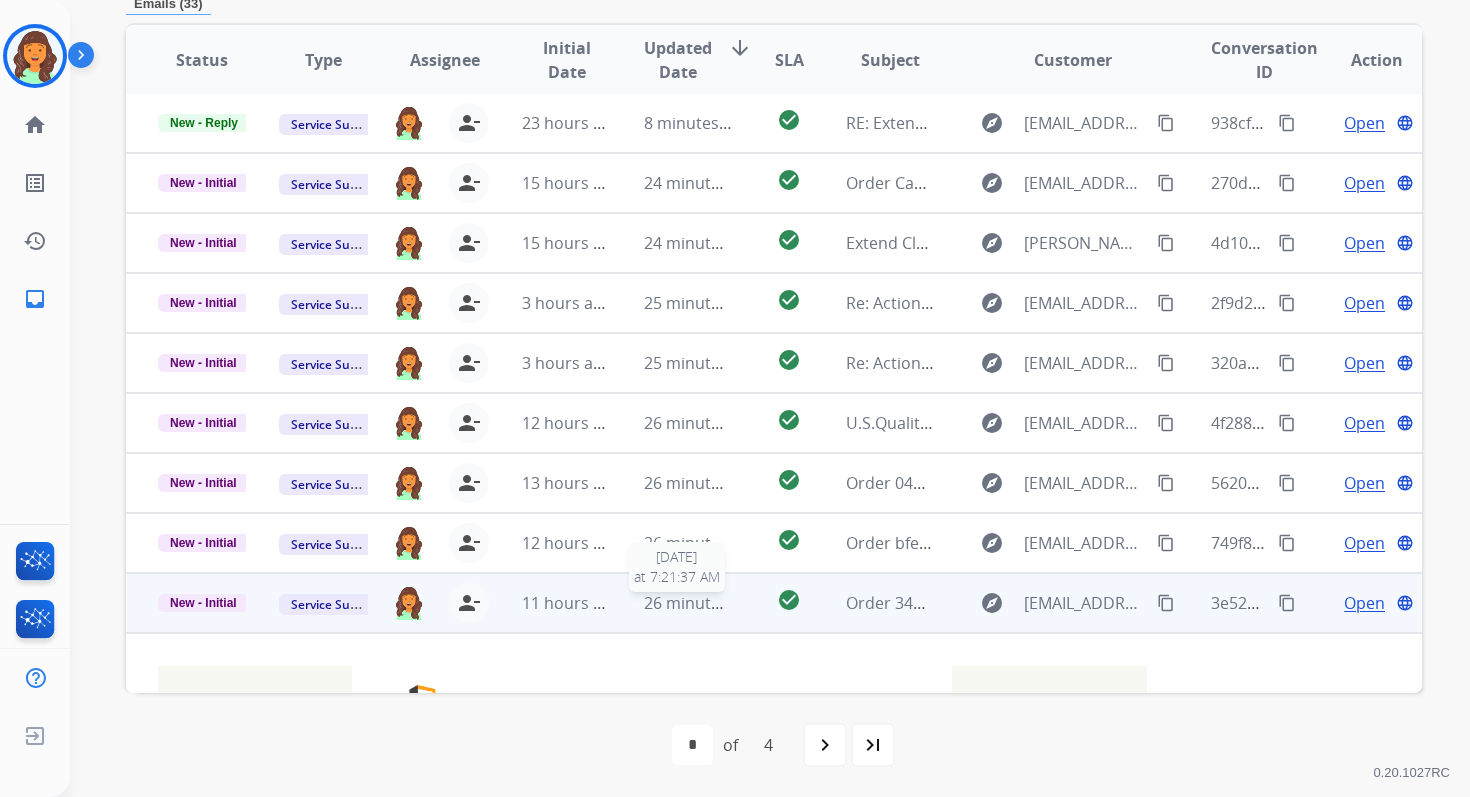 scroll, scrollTop: 480, scrollLeft: 0, axis: vertical 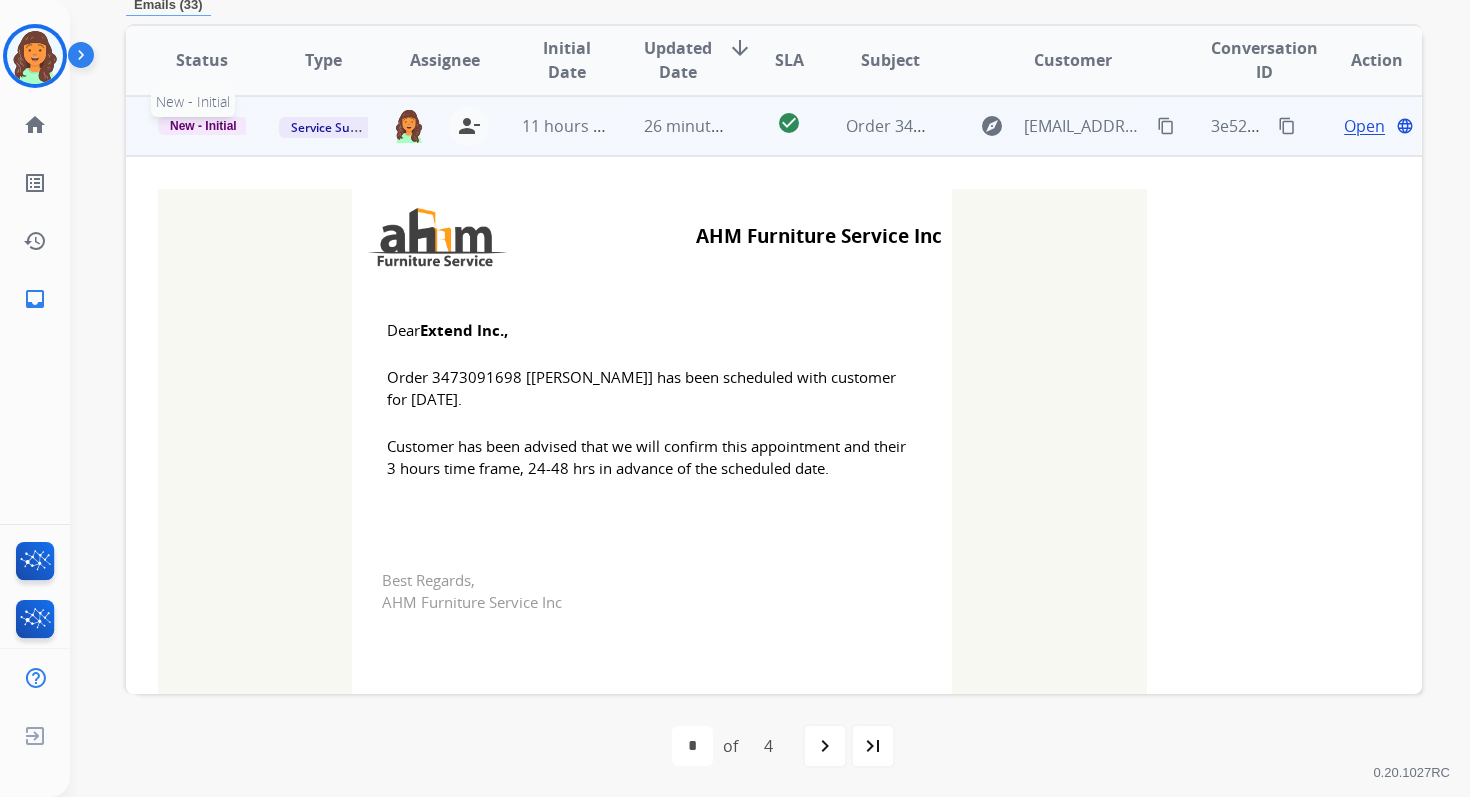 click on "New - Initial" at bounding box center [203, 126] 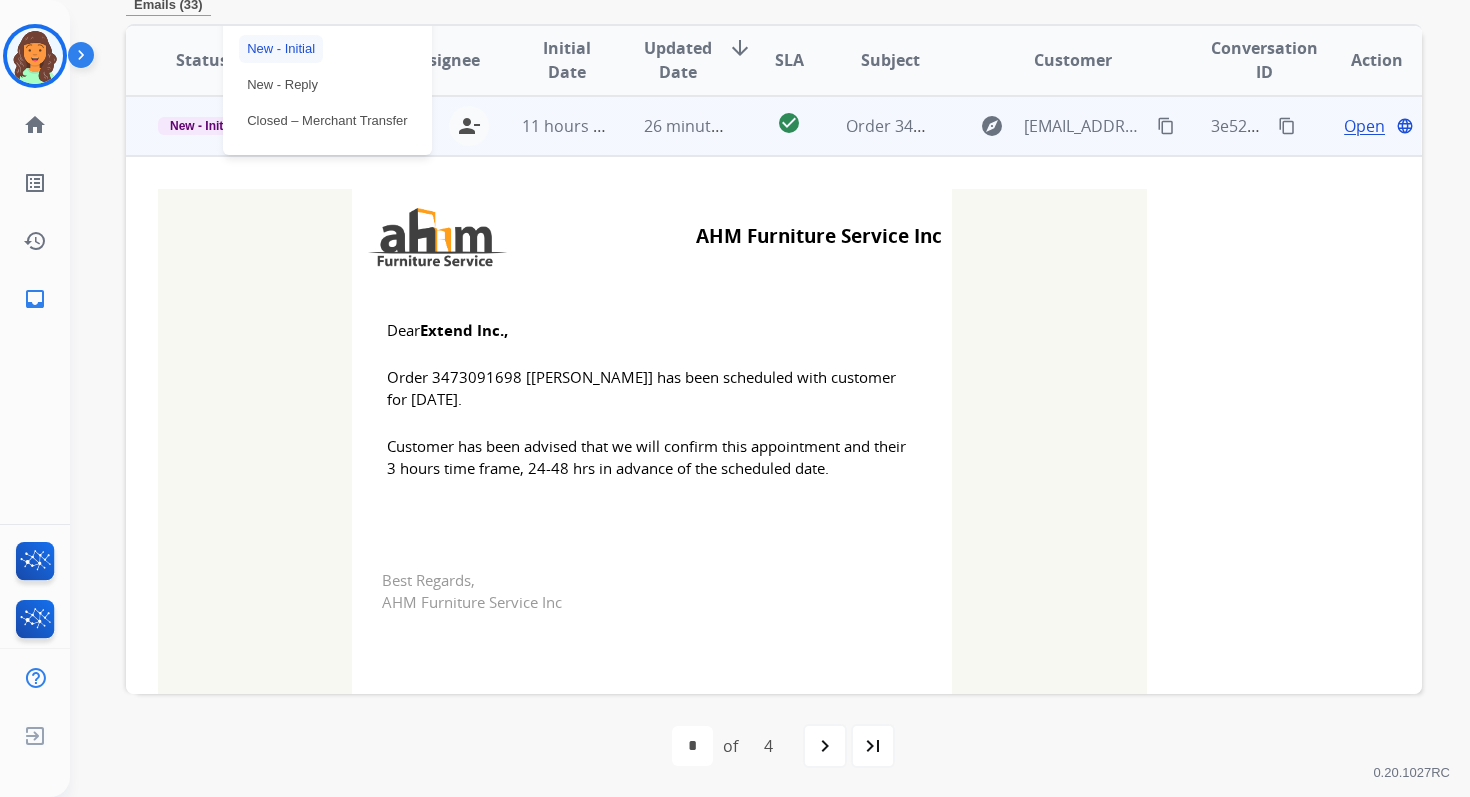 scroll, scrollTop: 417, scrollLeft: 0, axis: vertical 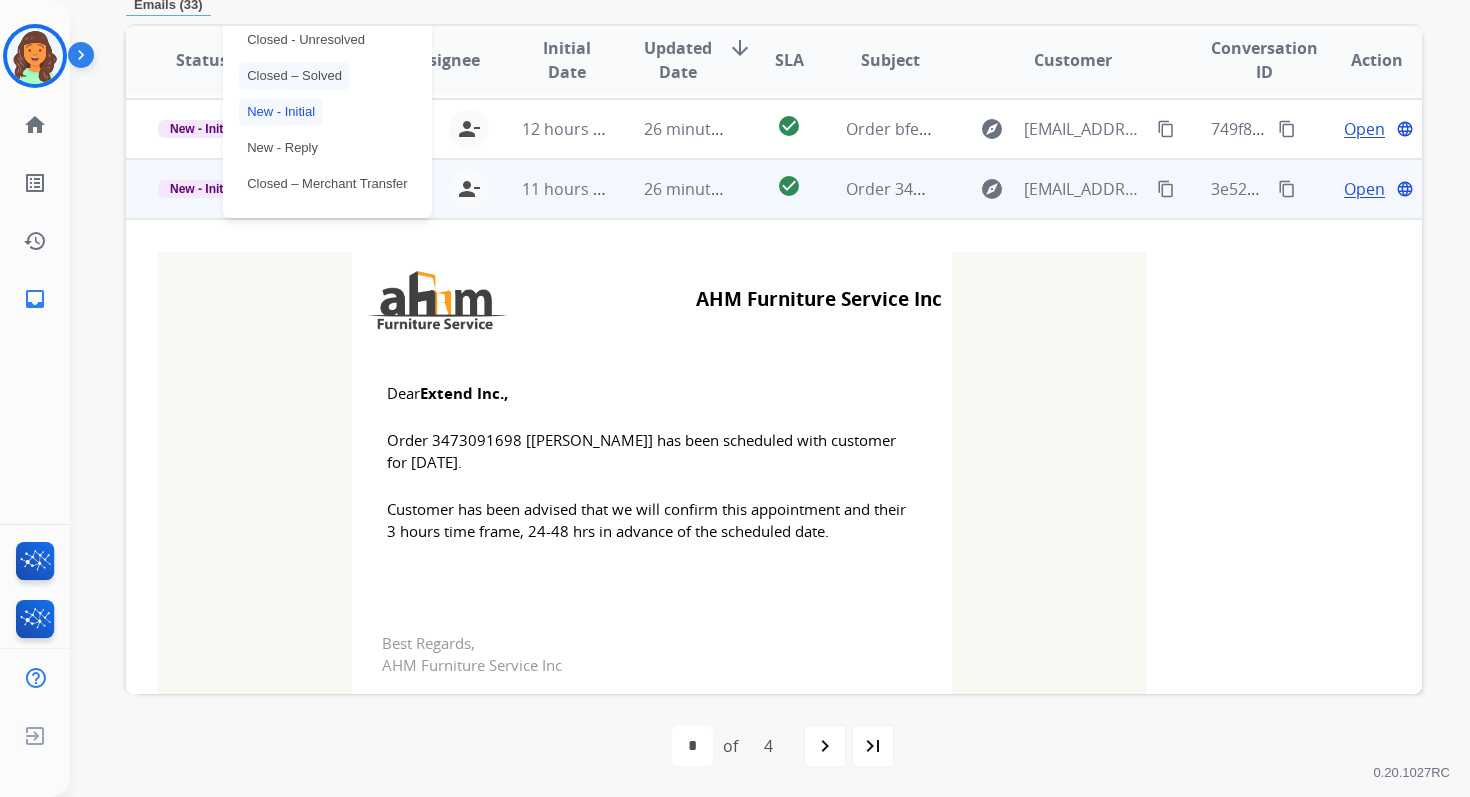 click on "Closed – Solved" at bounding box center (294, 76) 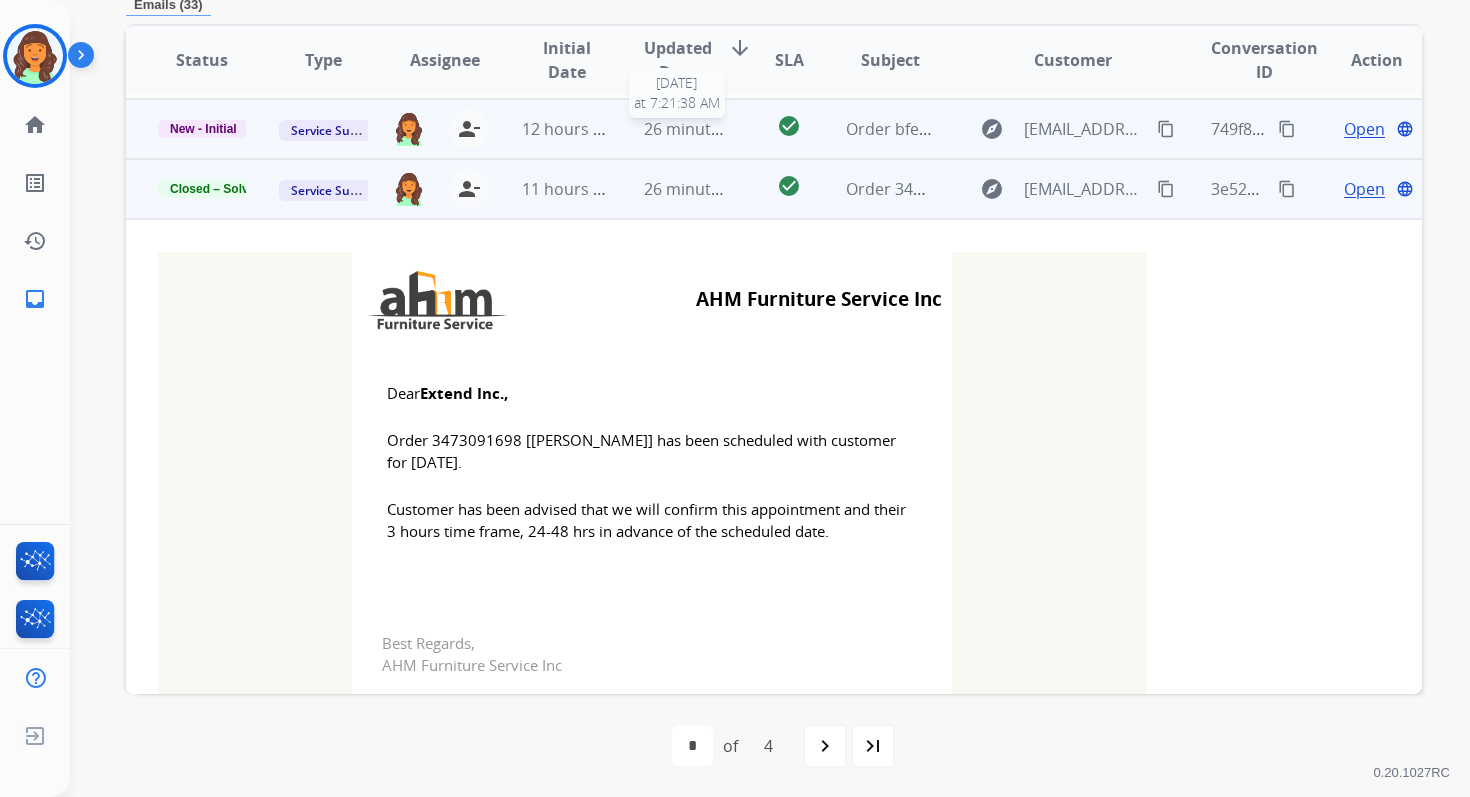 click on "26 minutes ago" at bounding box center [702, 129] 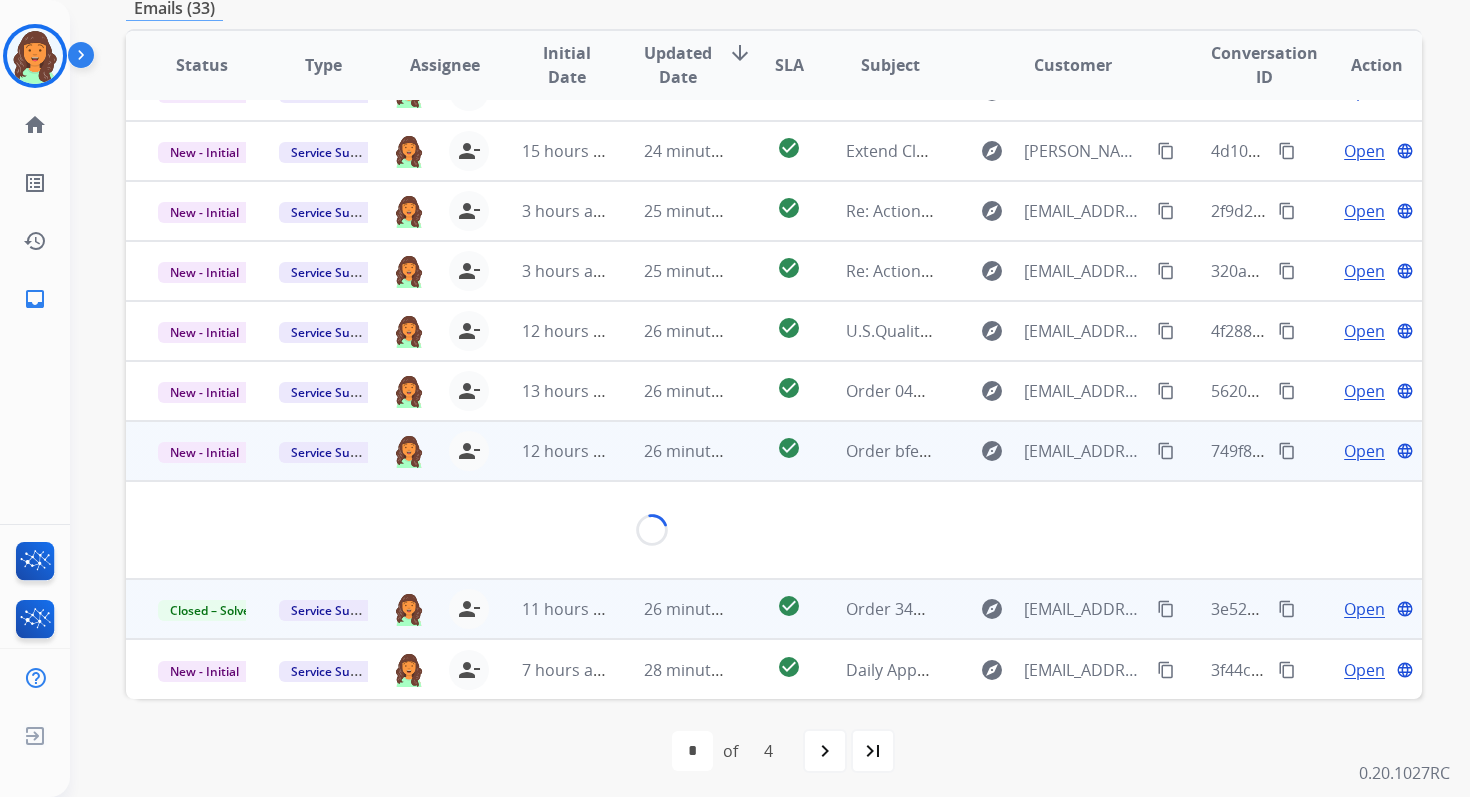 scroll, scrollTop: 480, scrollLeft: 0, axis: vertical 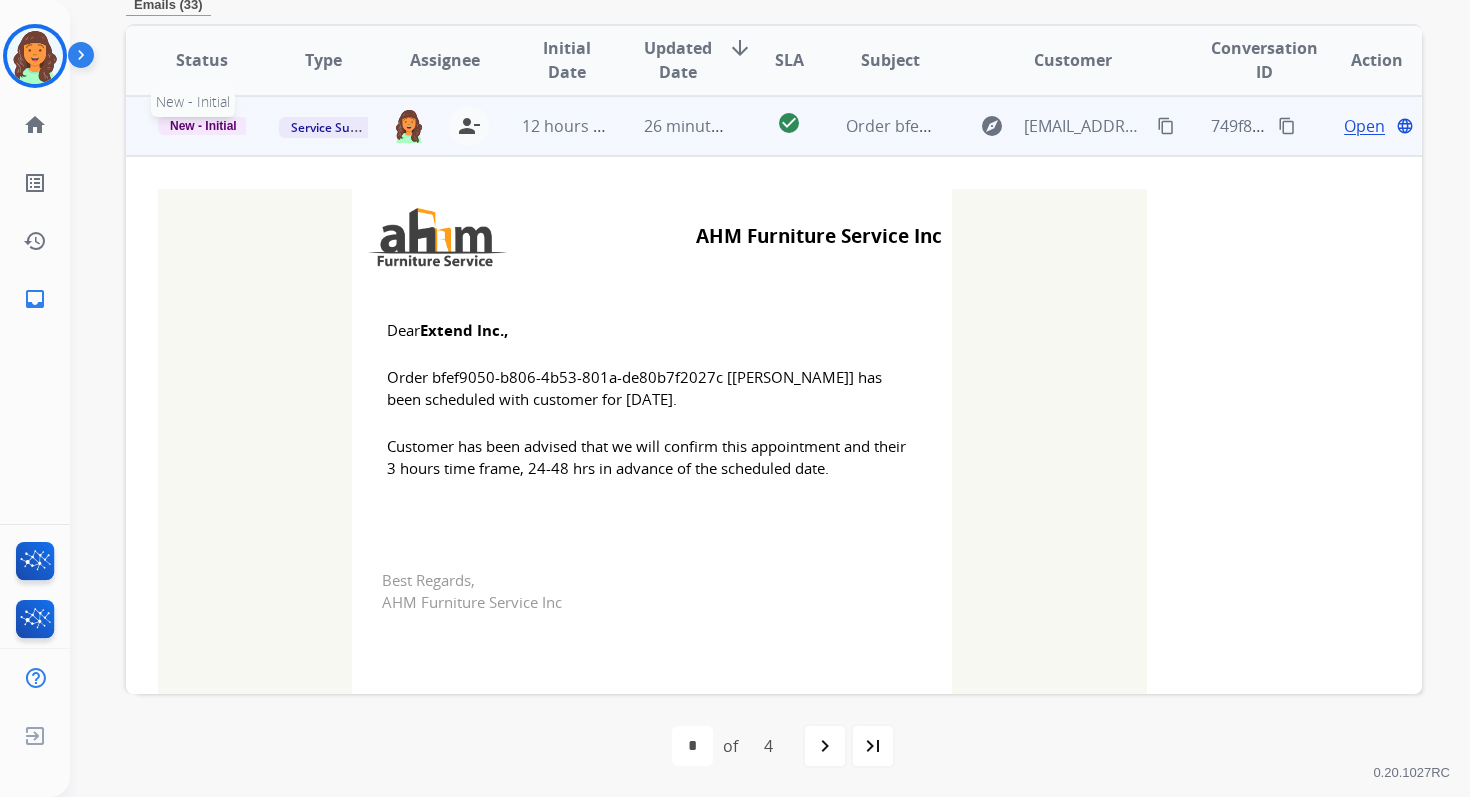click on "New - Initial" at bounding box center [203, 126] 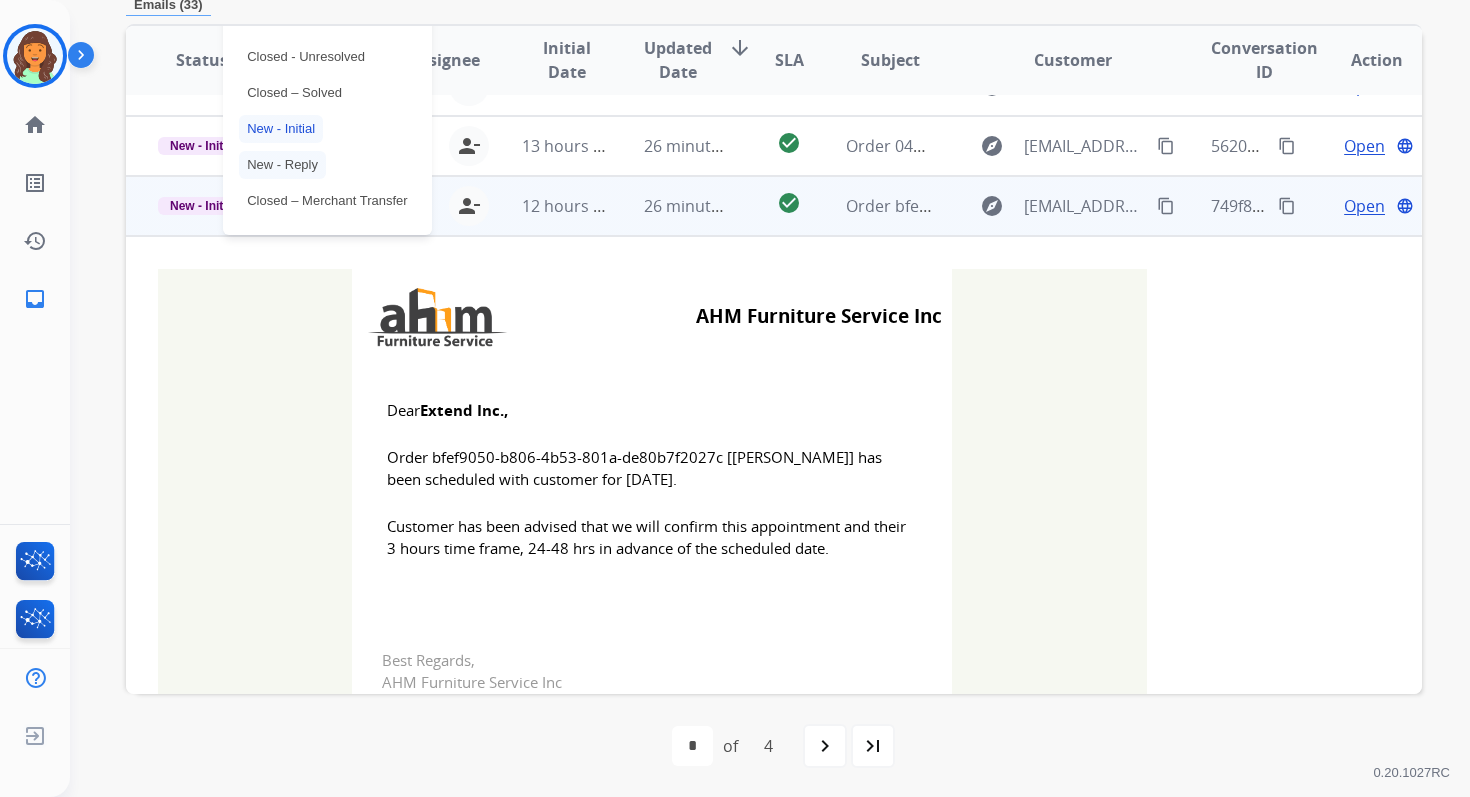 click on "Closed – Solved" at bounding box center [294, 93] 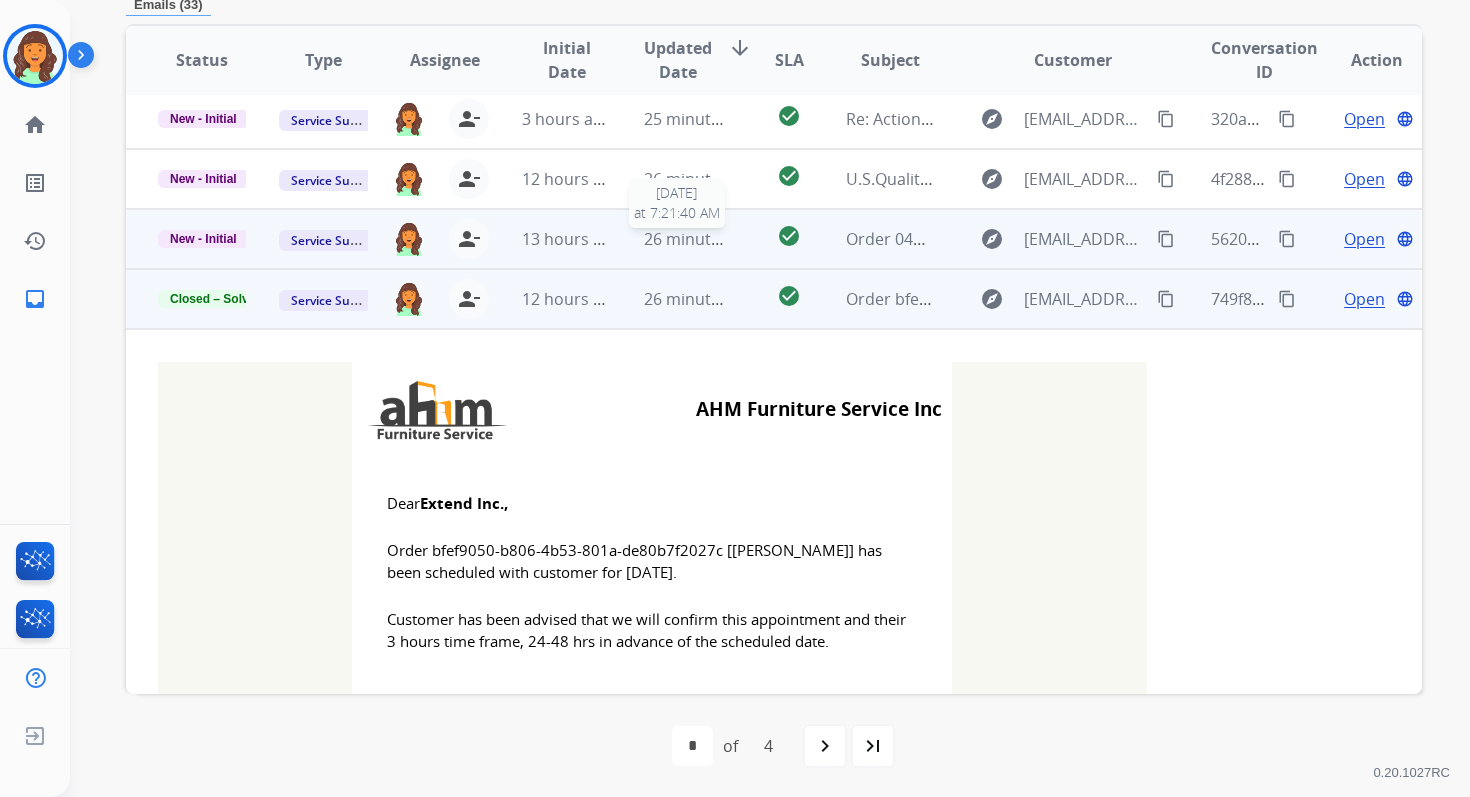 click on "26 minutes ago" at bounding box center [702, 239] 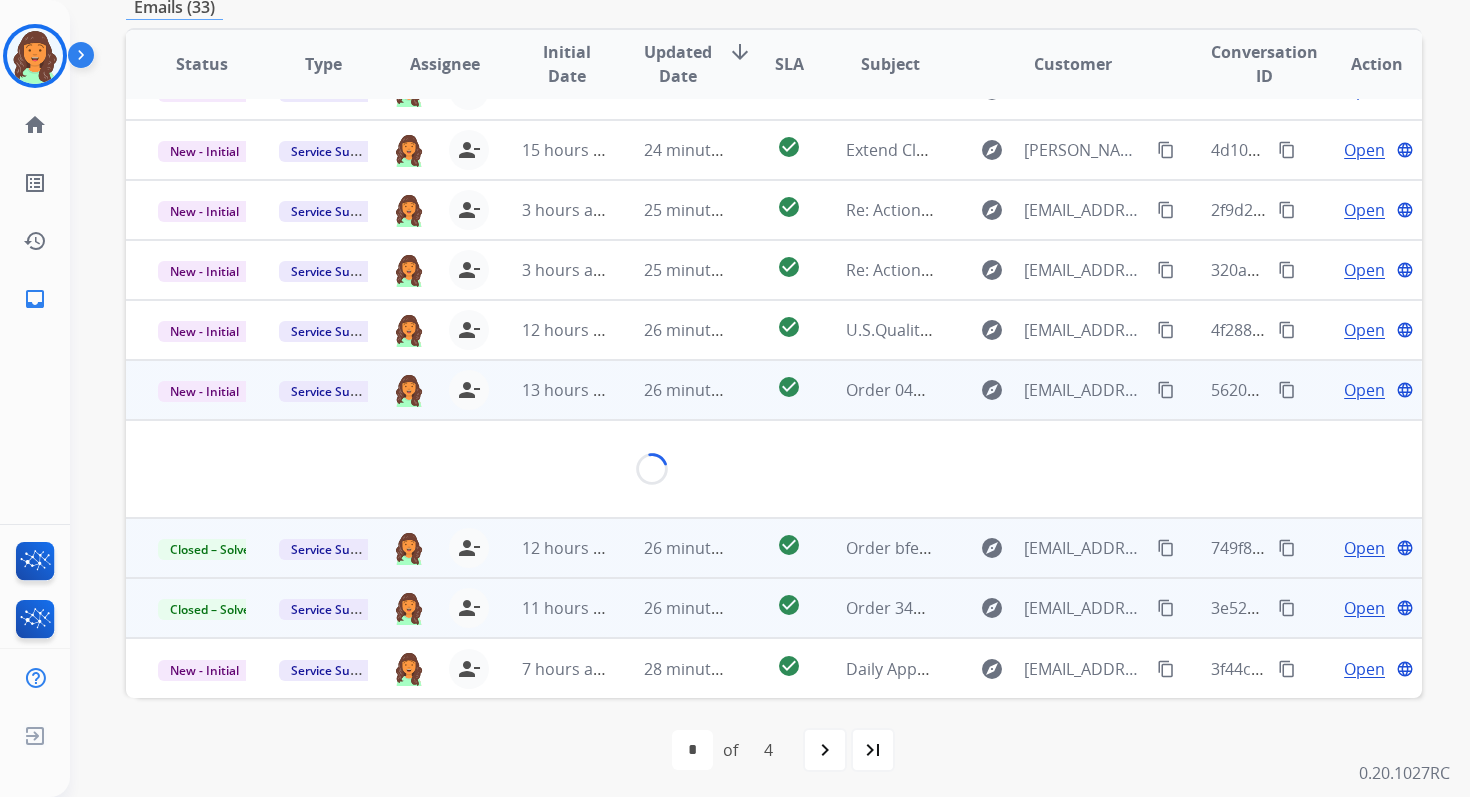 scroll, scrollTop: 100, scrollLeft: 0, axis: vertical 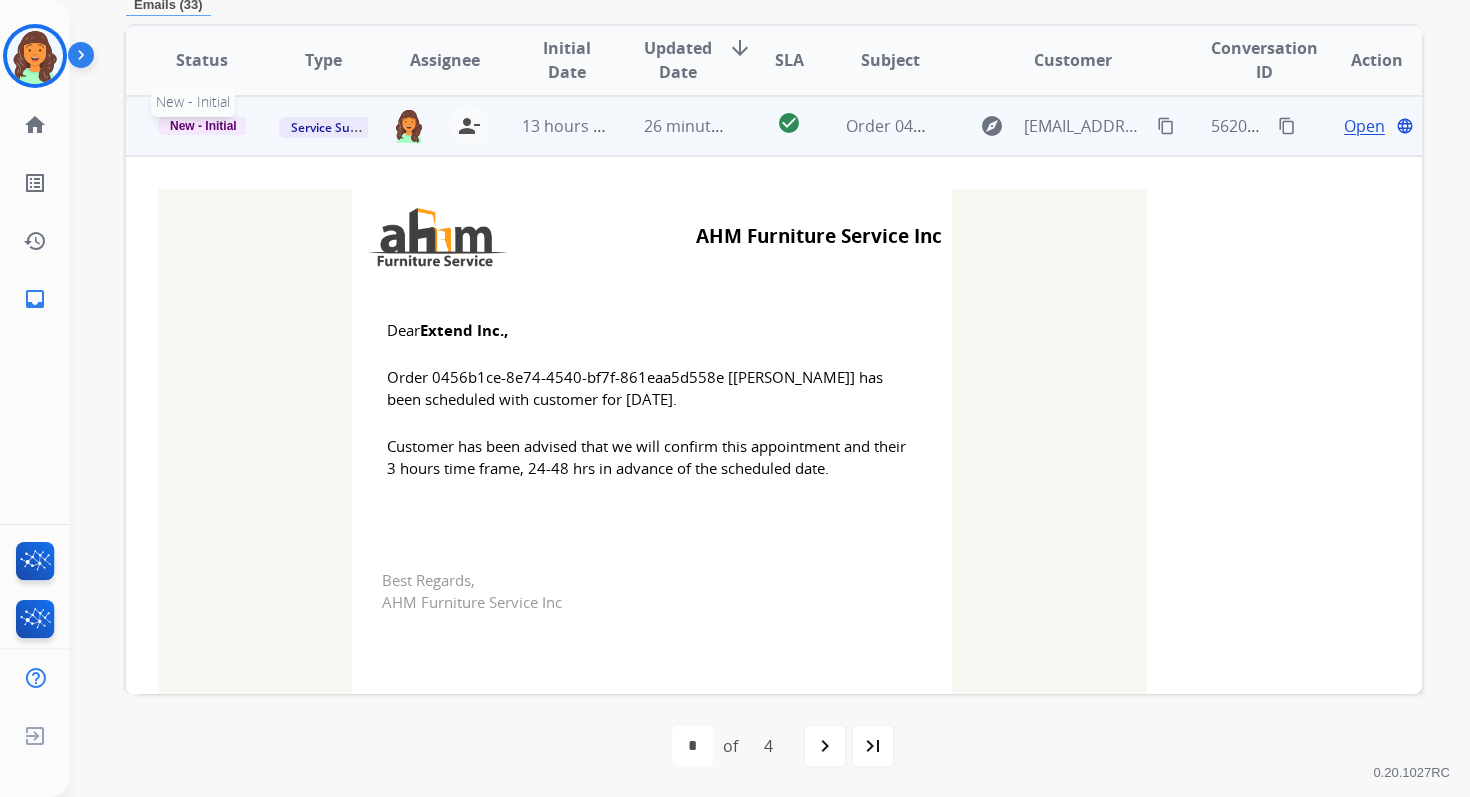 click on "New - Initial" at bounding box center [203, 126] 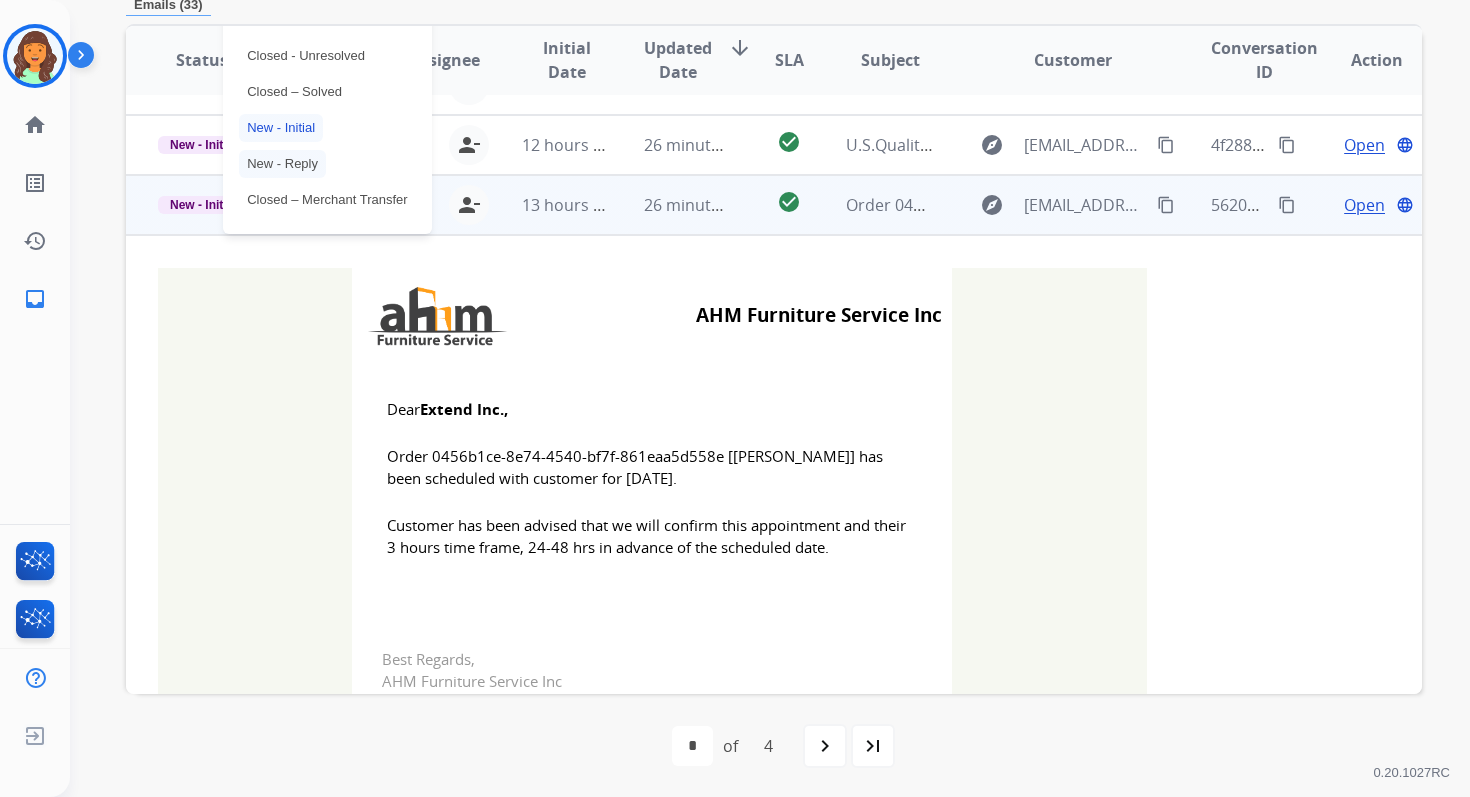 click on "Closed – Solved" at bounding box center (294, 92) 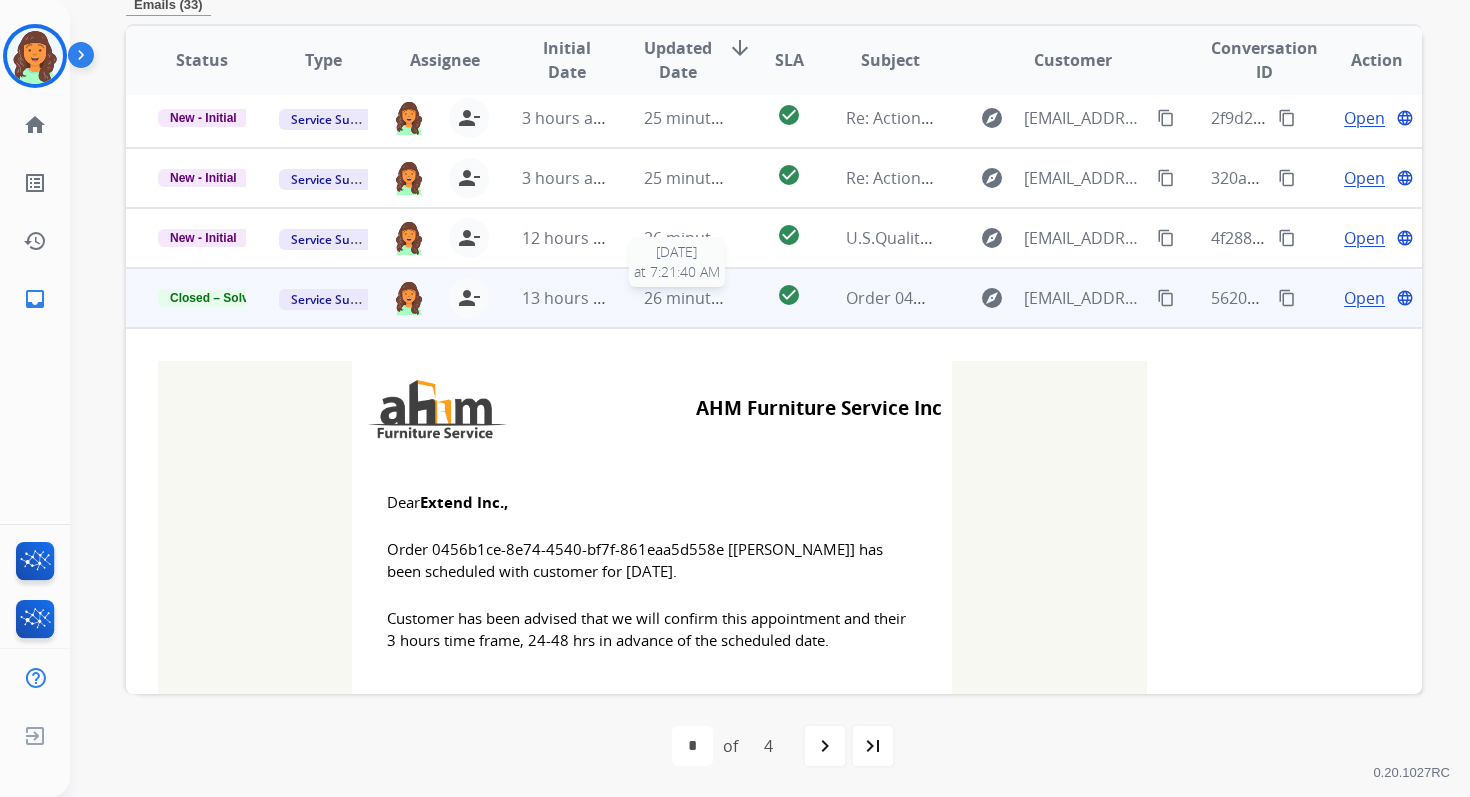 click on "26 minutes ago" at bounding box center [702, 298] 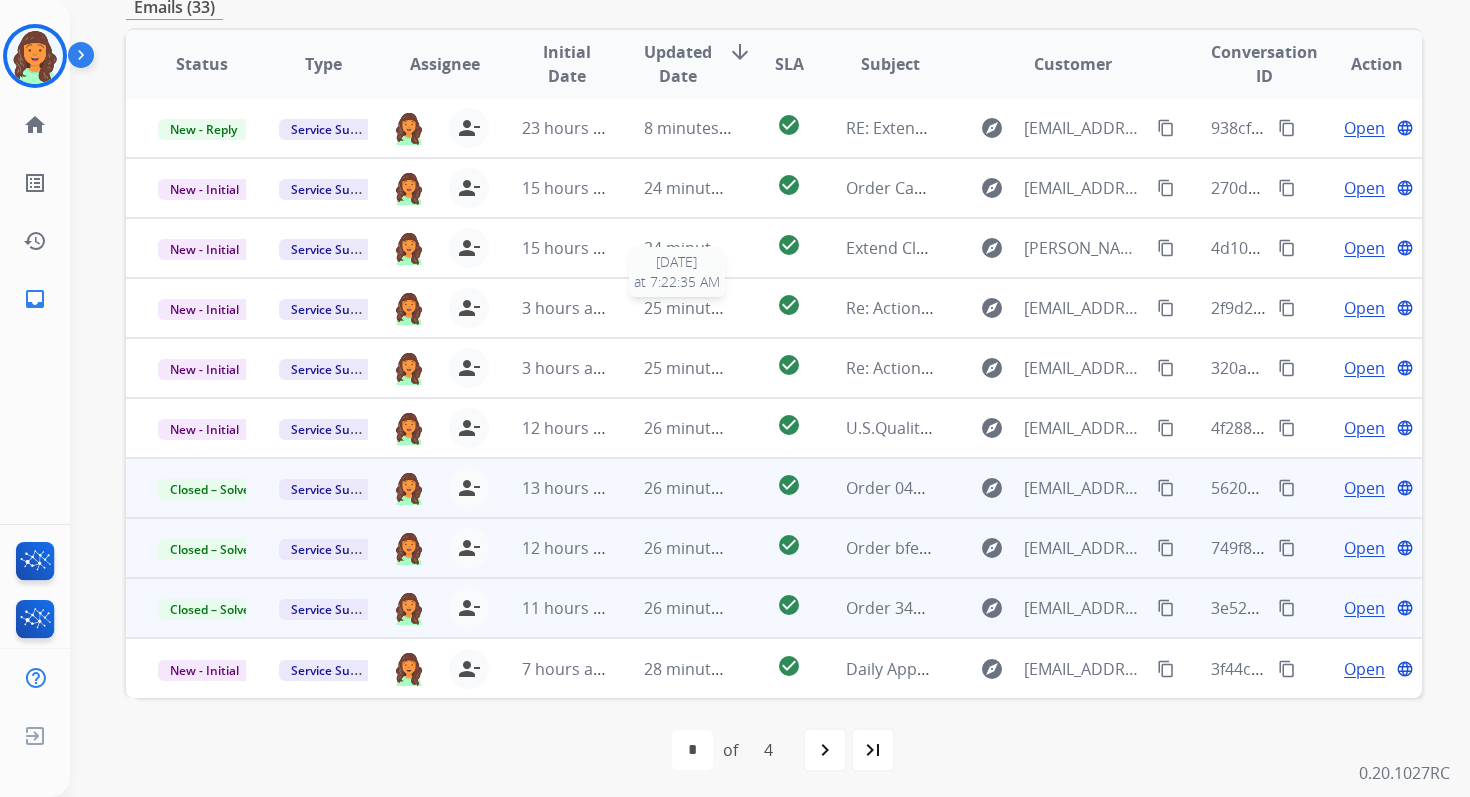 scroll, scrollTop: 2, scrollLeft: 0, axis: vertical 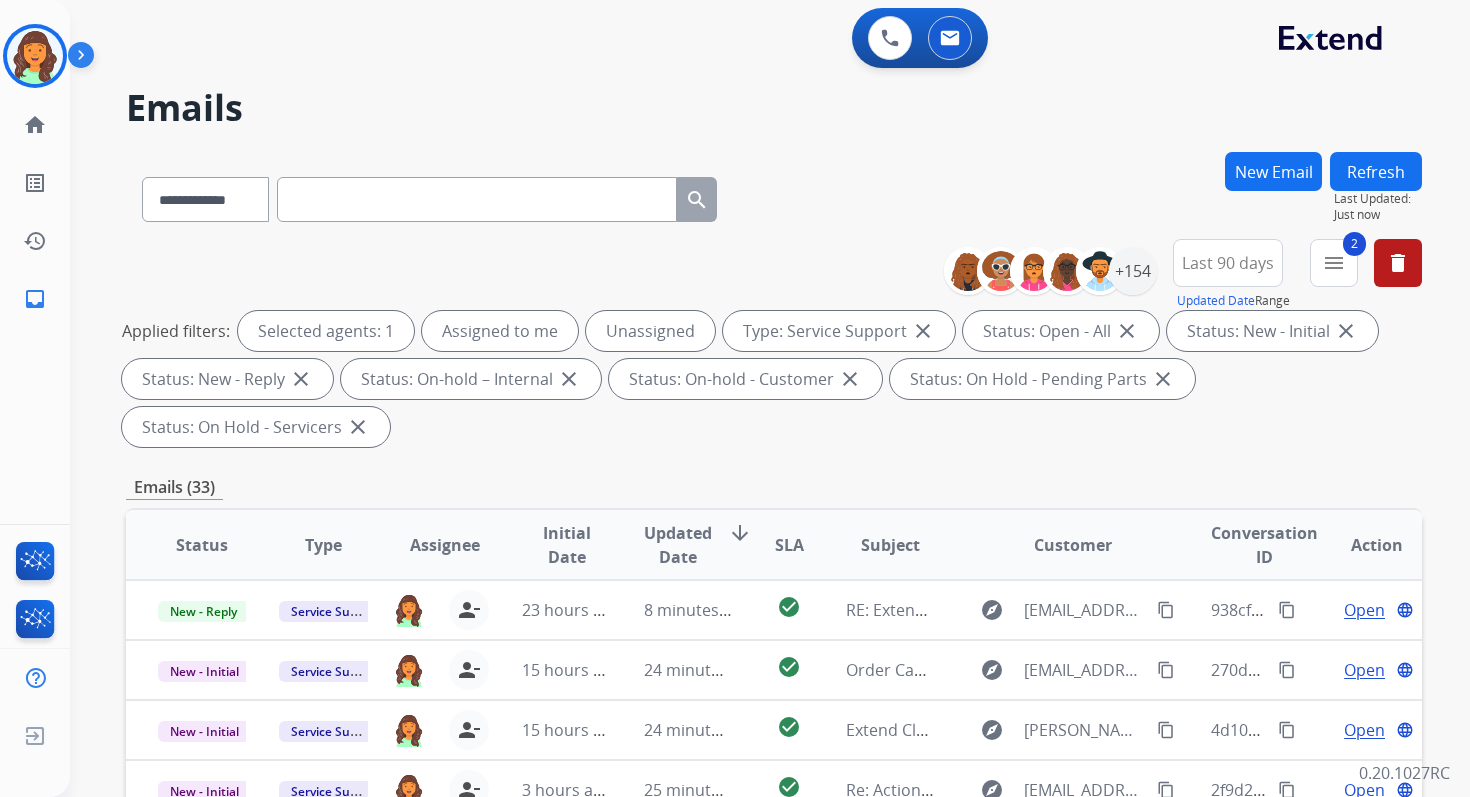 click on "Refresh" at bounding box center (1376, 171) 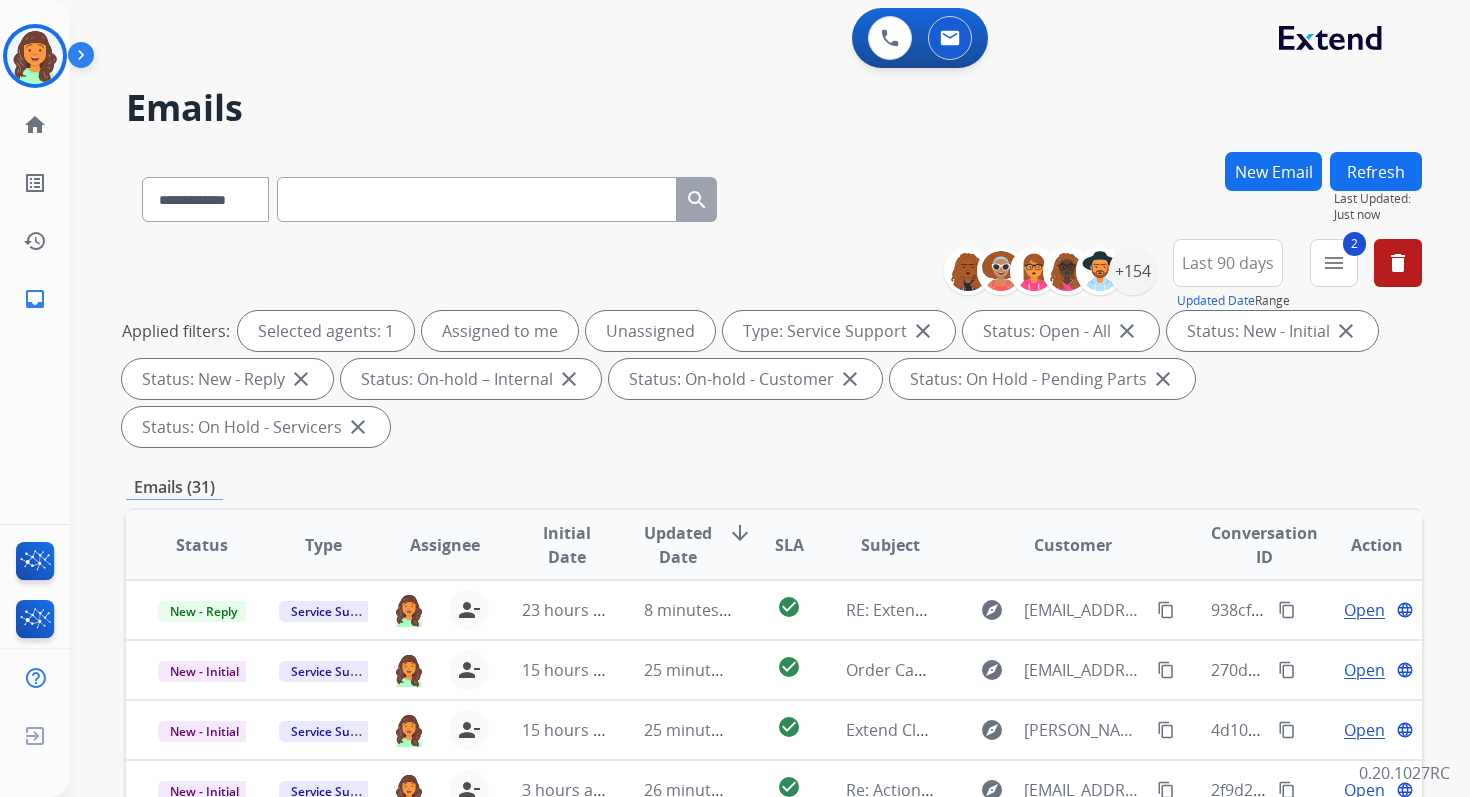 click on "**********" at bounding box center (774, 195) 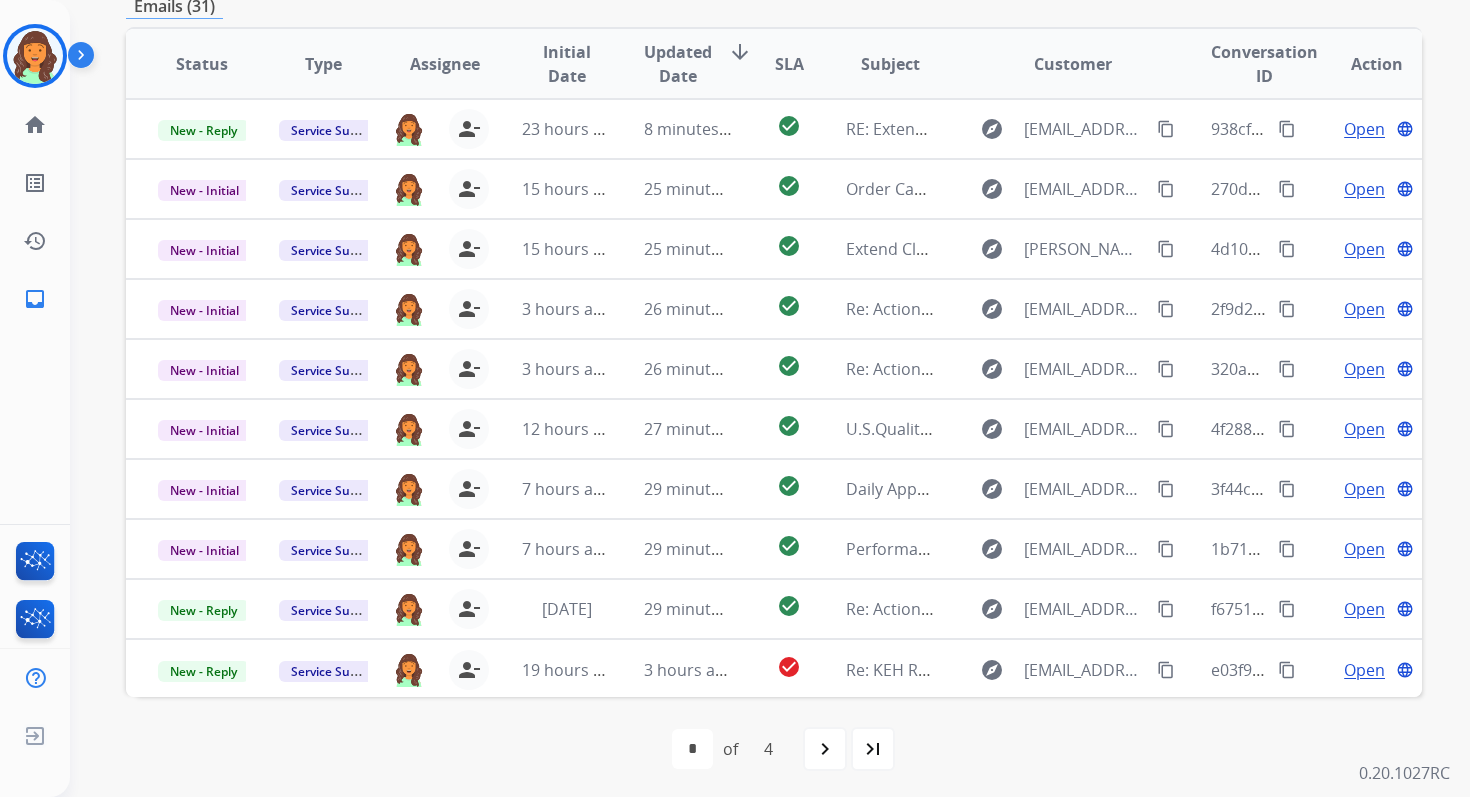scroll, scrollTop: 485, scrollLeft: 0, axis: vertical 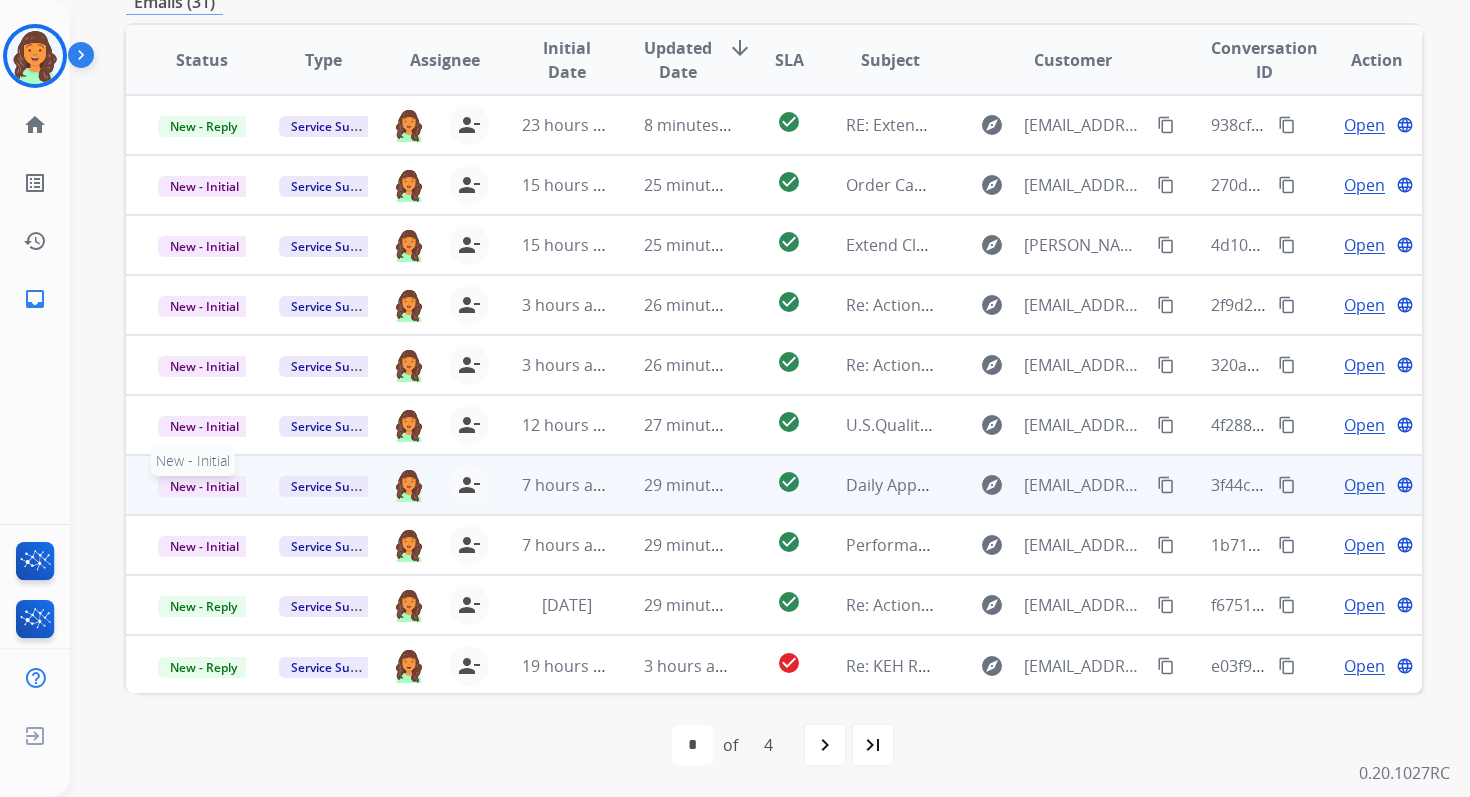 click on "New - Initial" at bounding box center (204, 486) 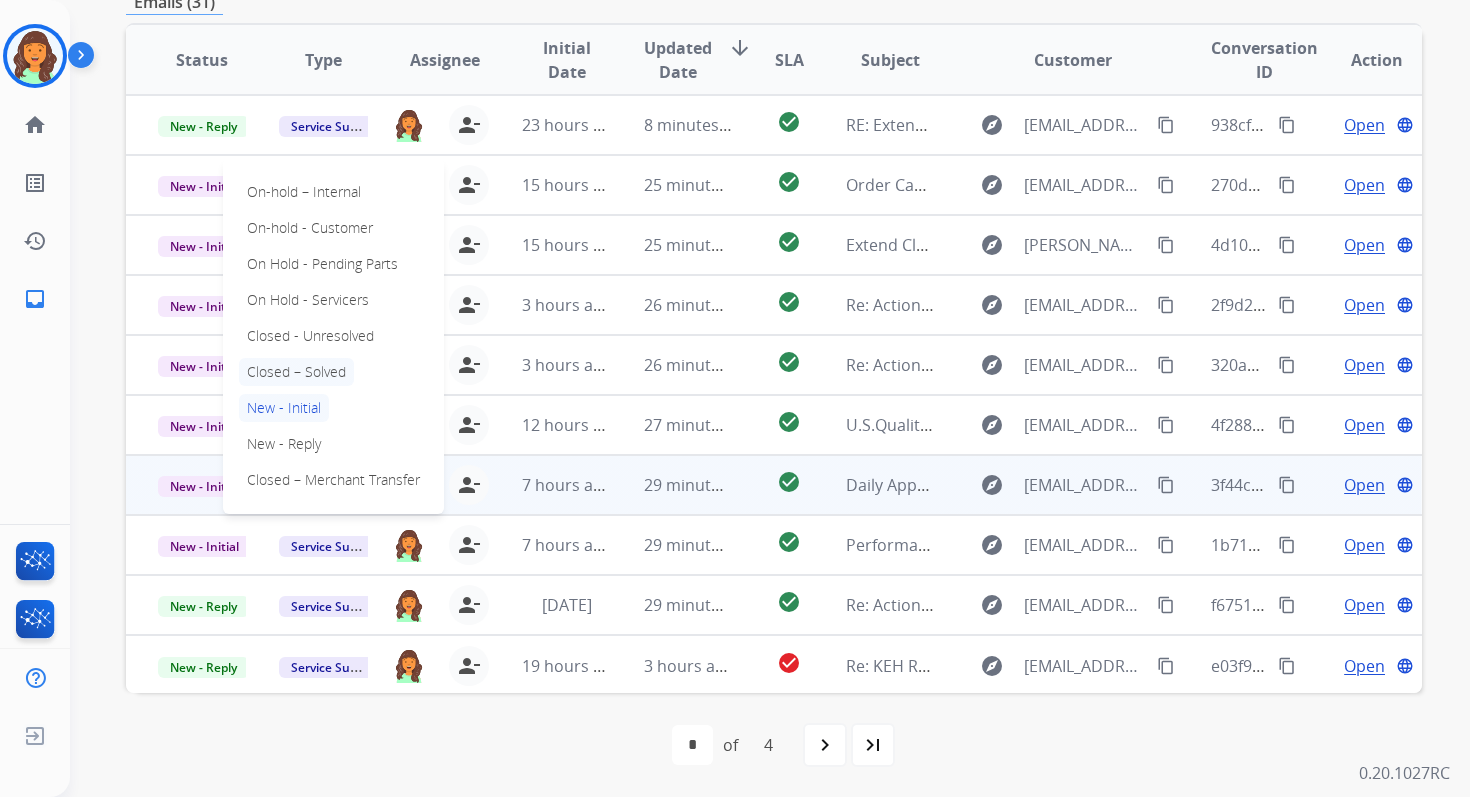 click on "Closed – Solved" at bounding box center (296, 372) 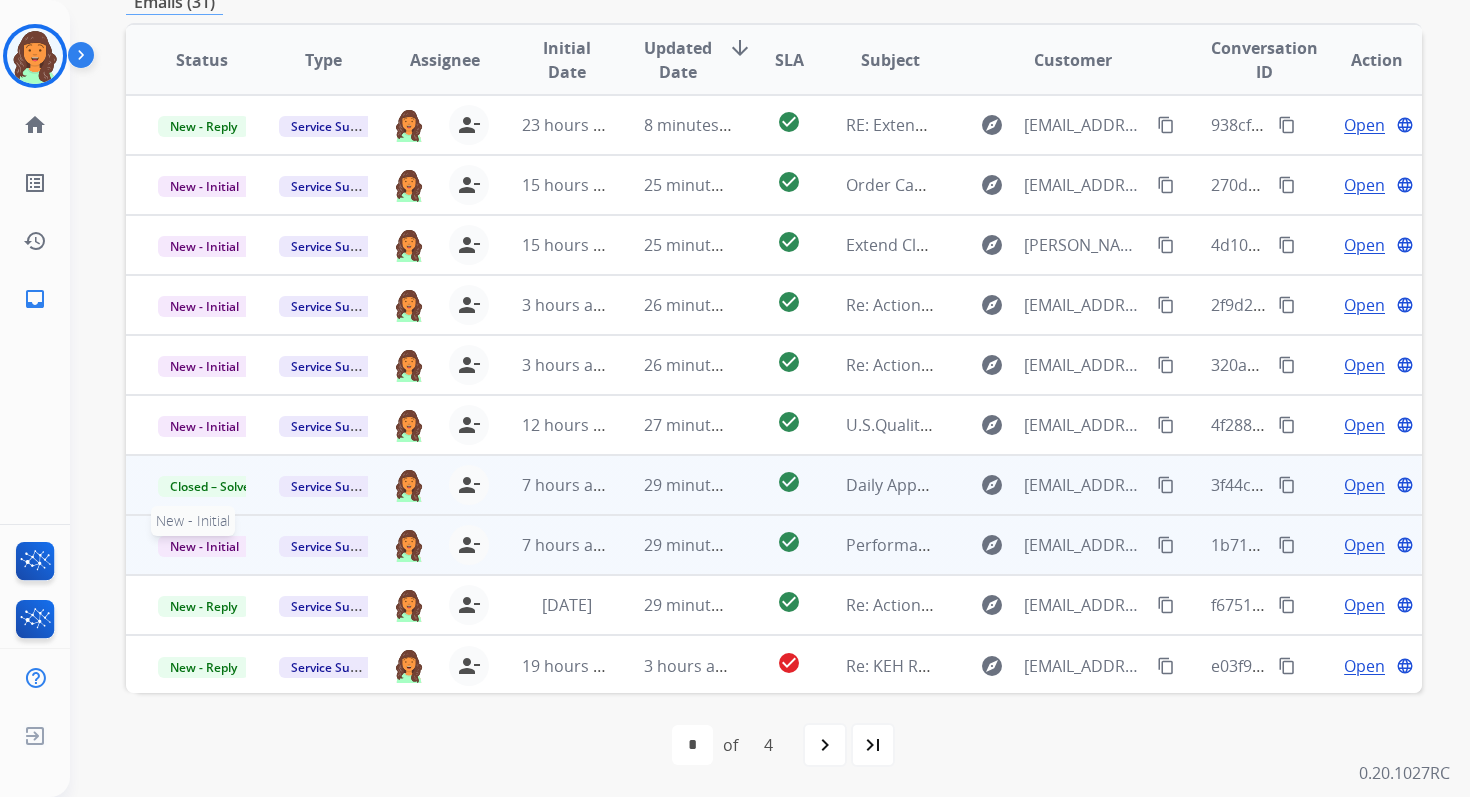 click on "New - Initial" at bounding box center [204, 546] 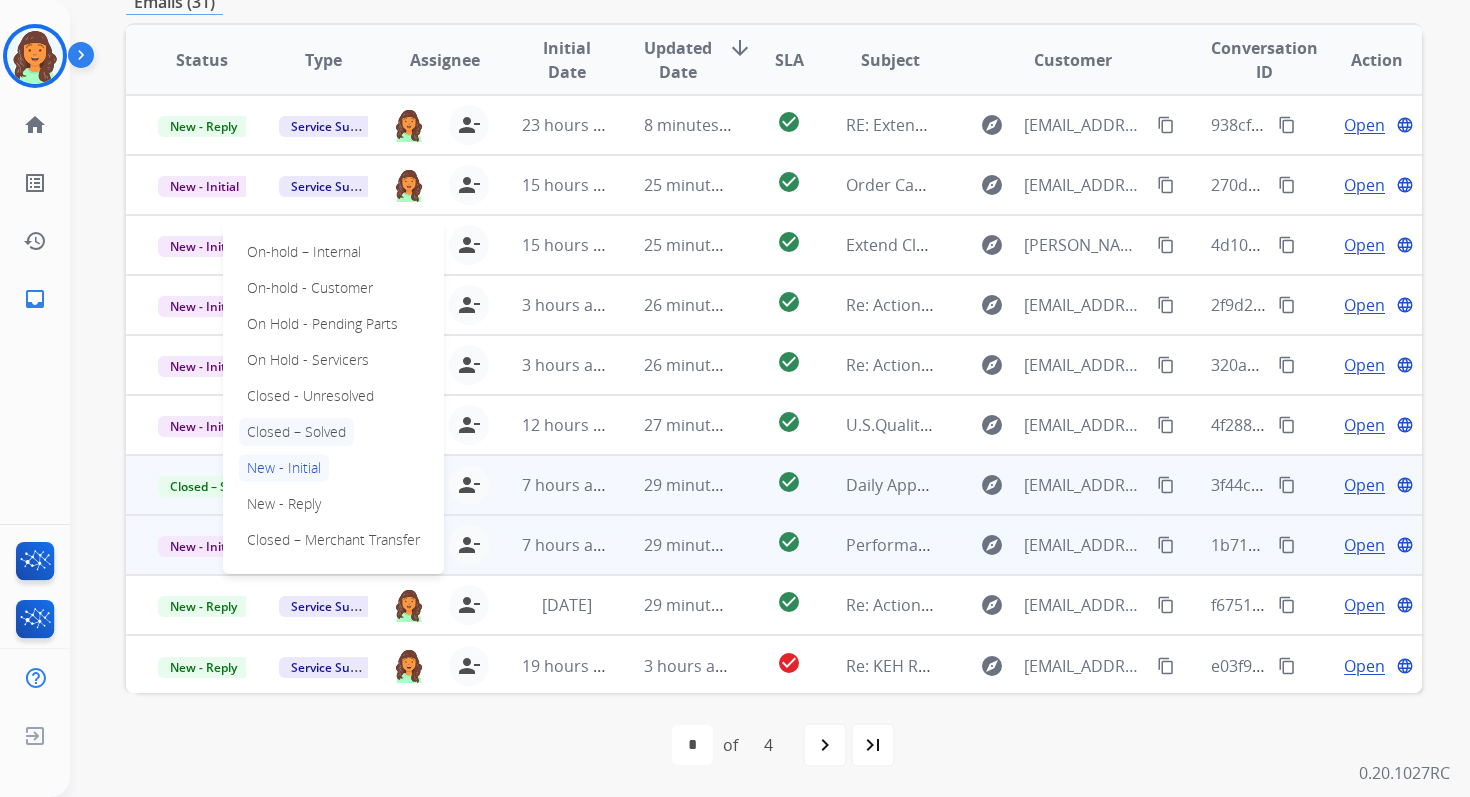 click on "Closed – Solved" at bounding box center [296, 432] 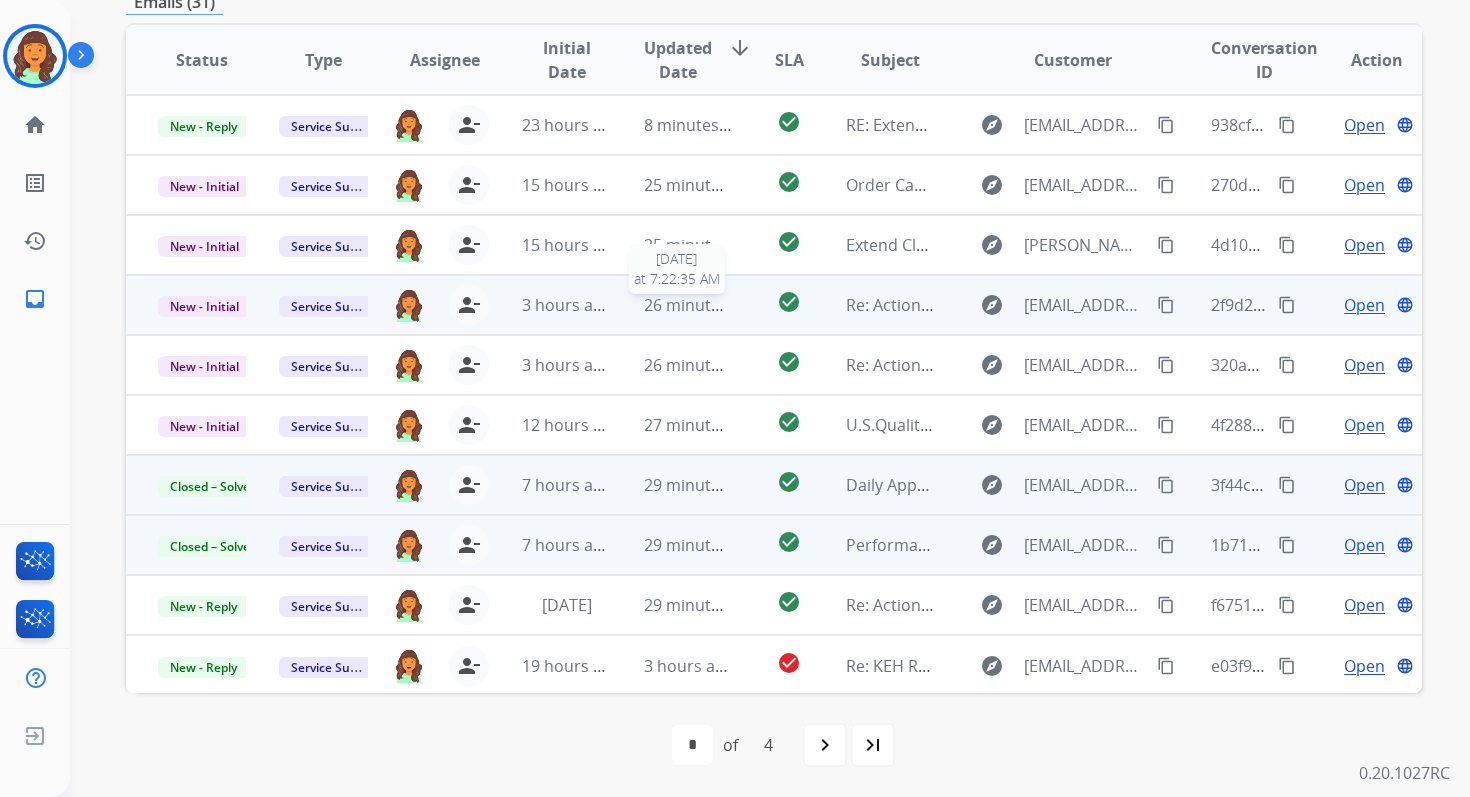 click on "26 minutes ago" at bounding box center [702, 305] 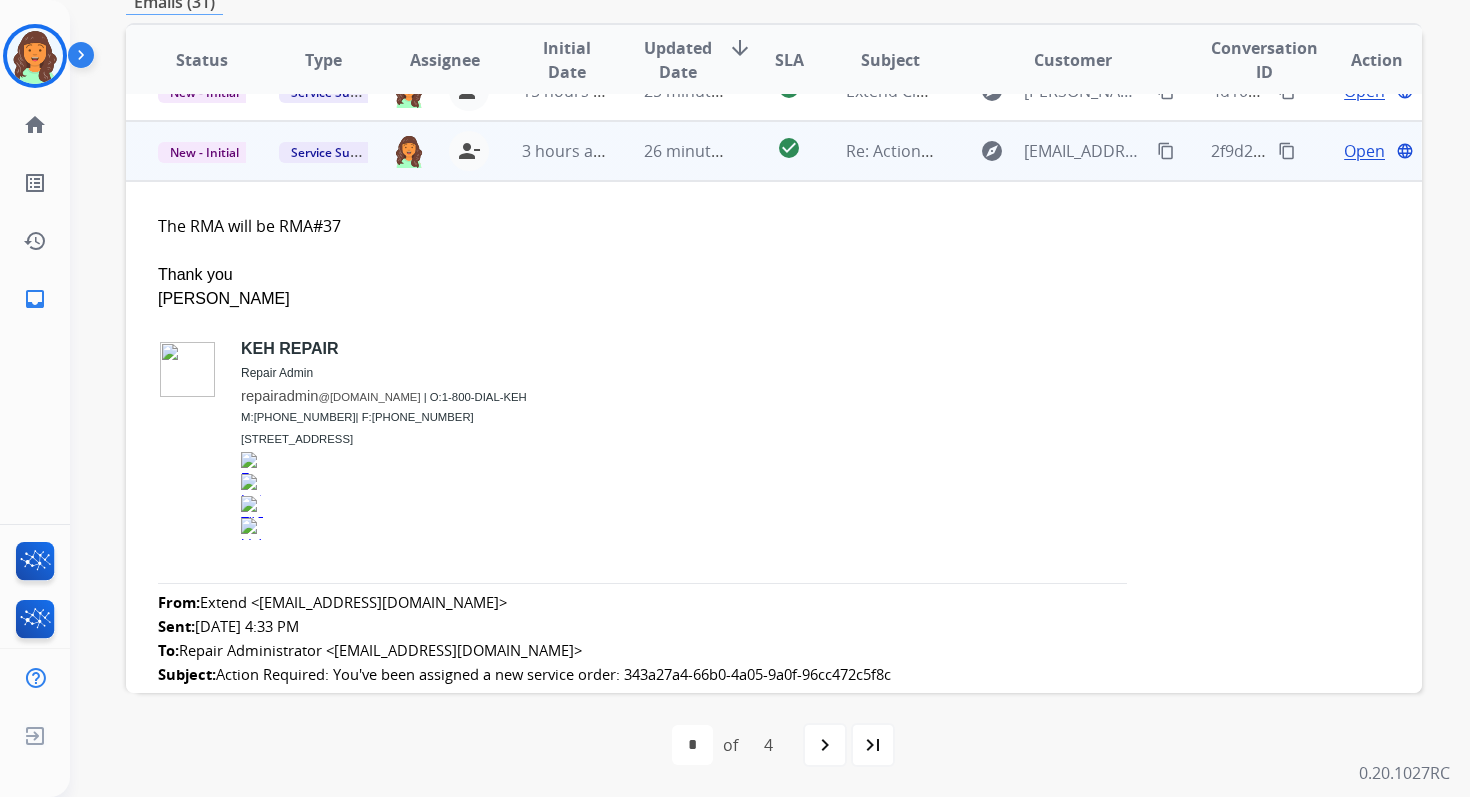 scroll, scrollTop: 180, scrollLeft: 0, axis: vertical 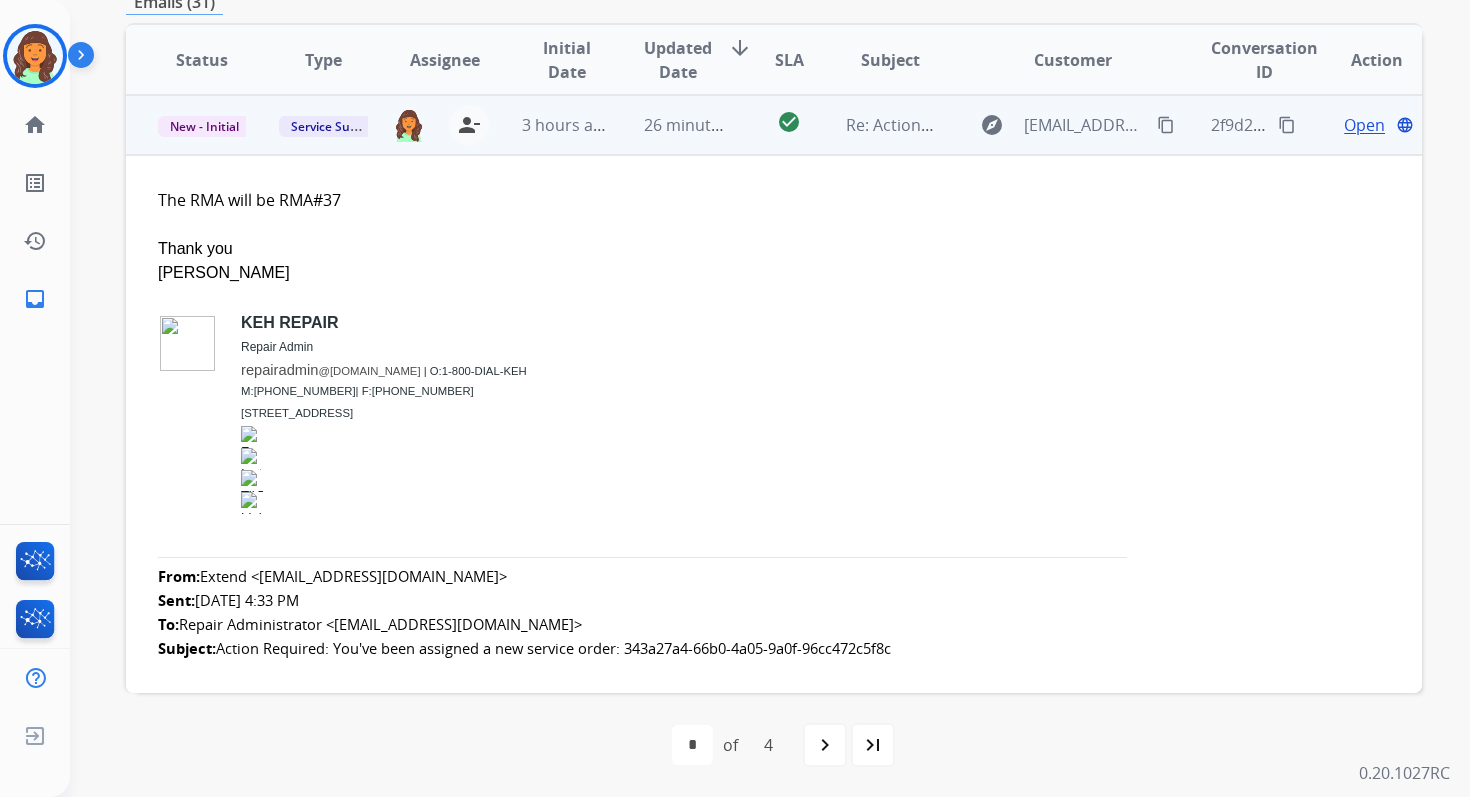 click on "Open" at bounding box center [1364, 125] 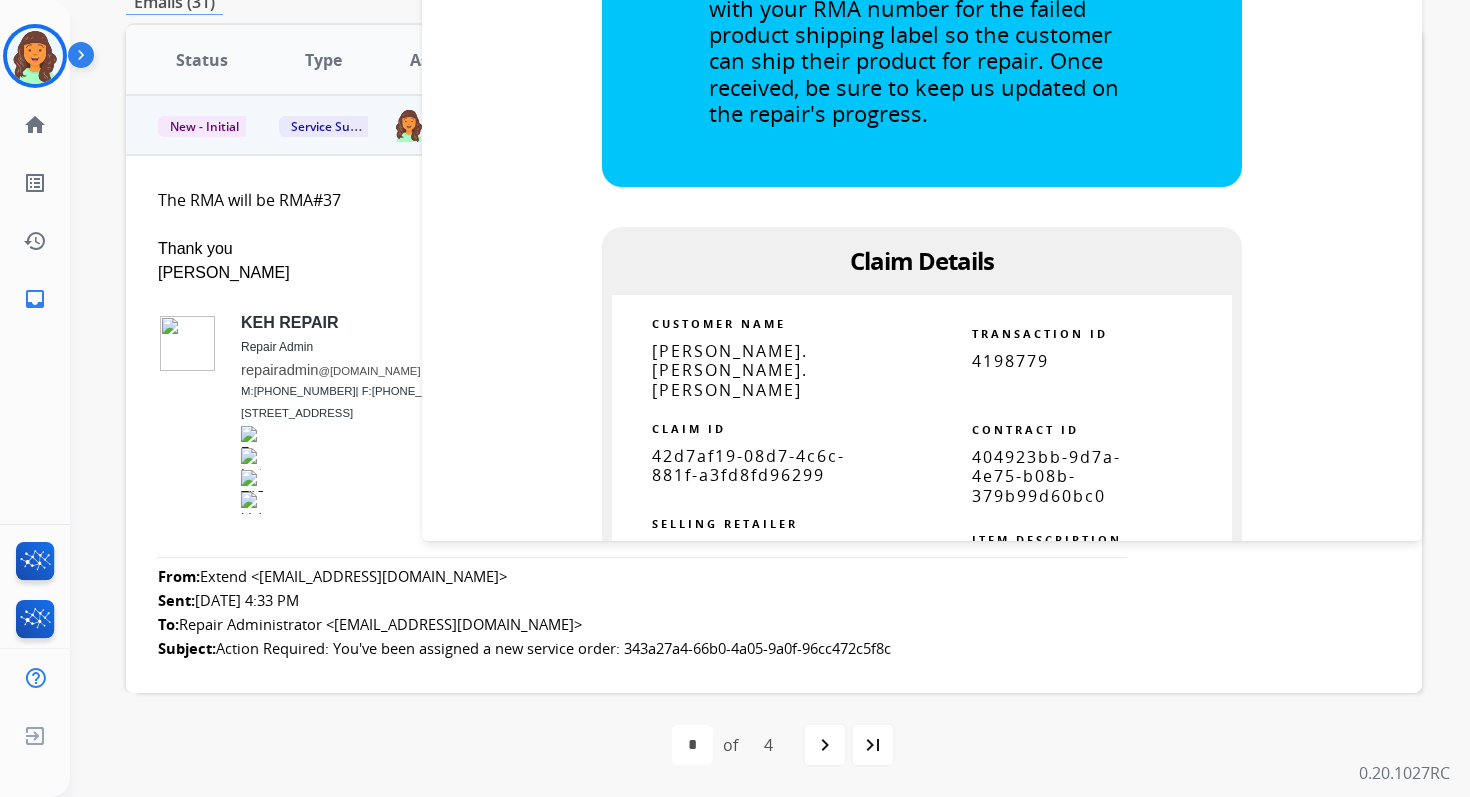 scroll, scrollTop: 1327, scrollLeft: 0, axis: vertical 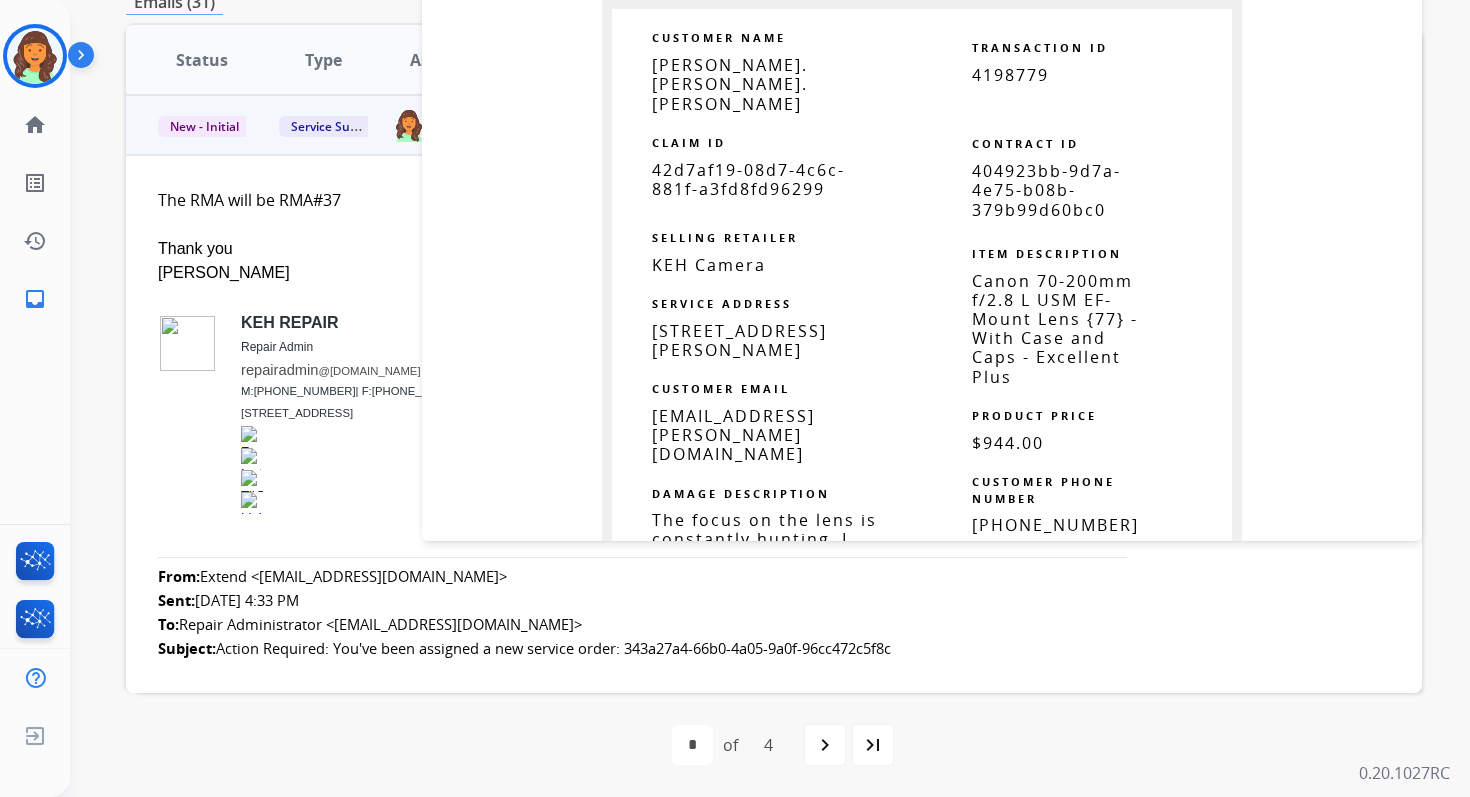 click on "404923bb-9d7a-4e75-b08b-379b99d60bc0" at bounding box center [1046, 190] 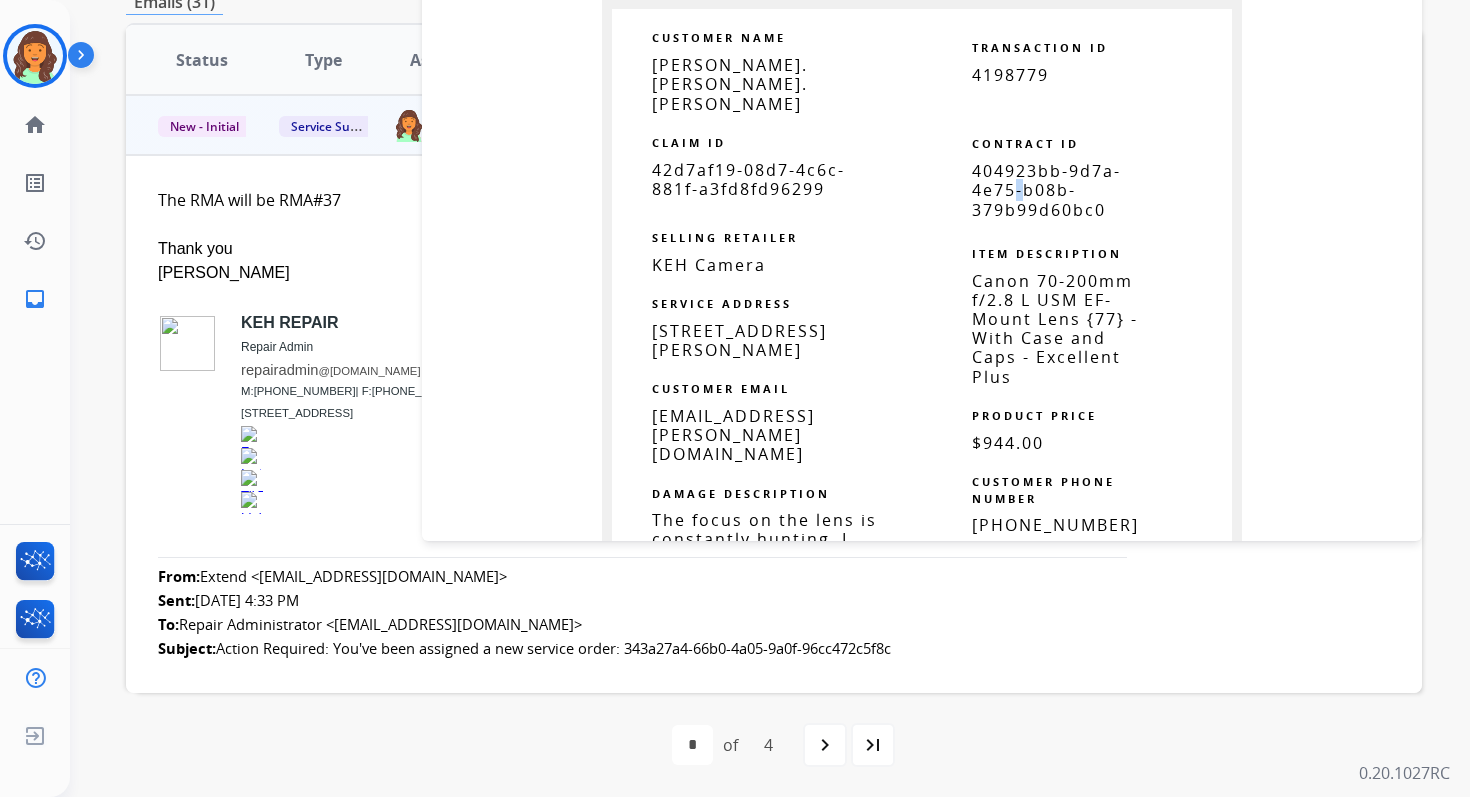 click on "404923bb-9d7a-4e75-b08b-379b99d60bc0" at bounding box center (1046, 190) 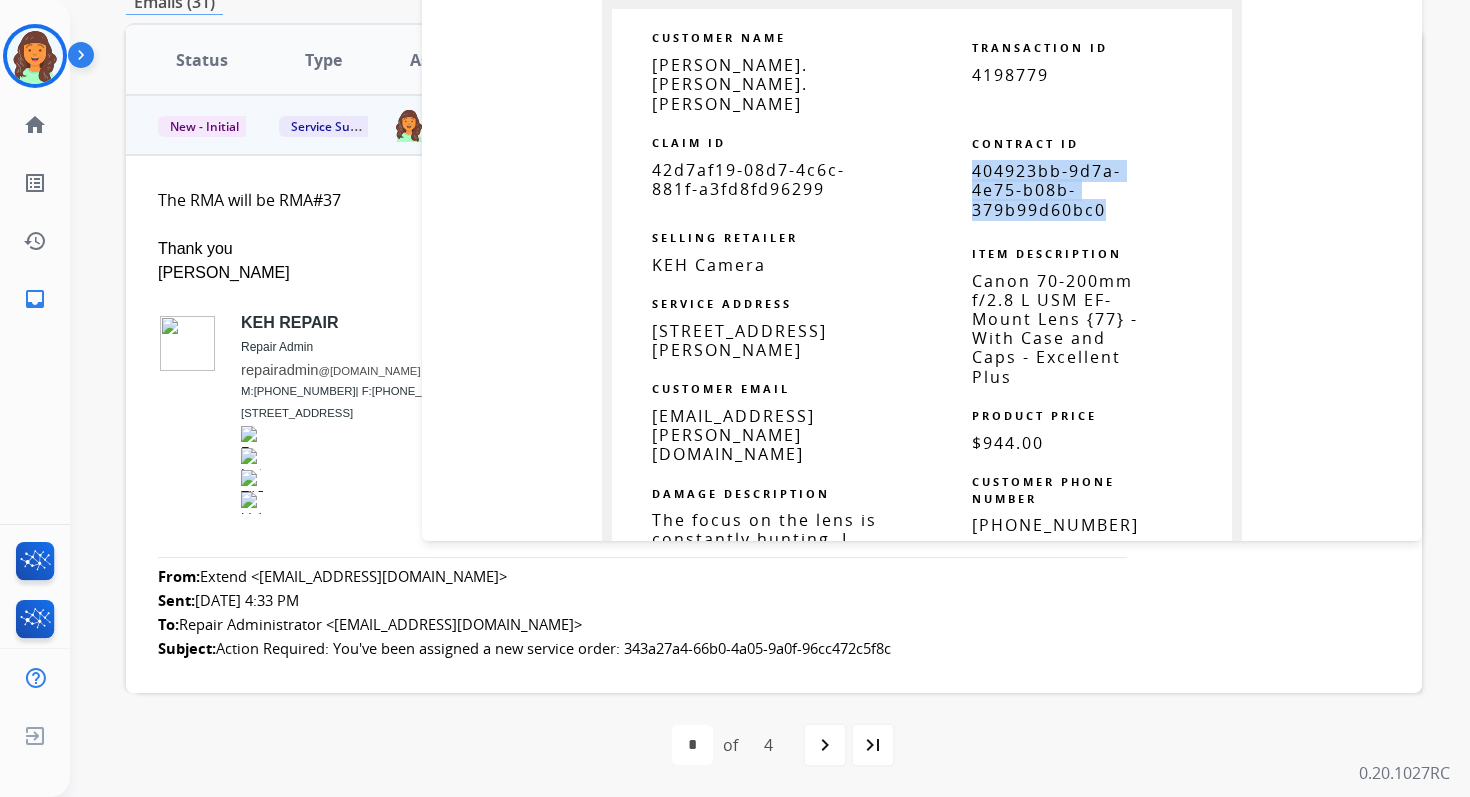 click on "404923bb-9d7a-4e75-b08b-379b99d60bc0" at bounding box center (1046, 190) 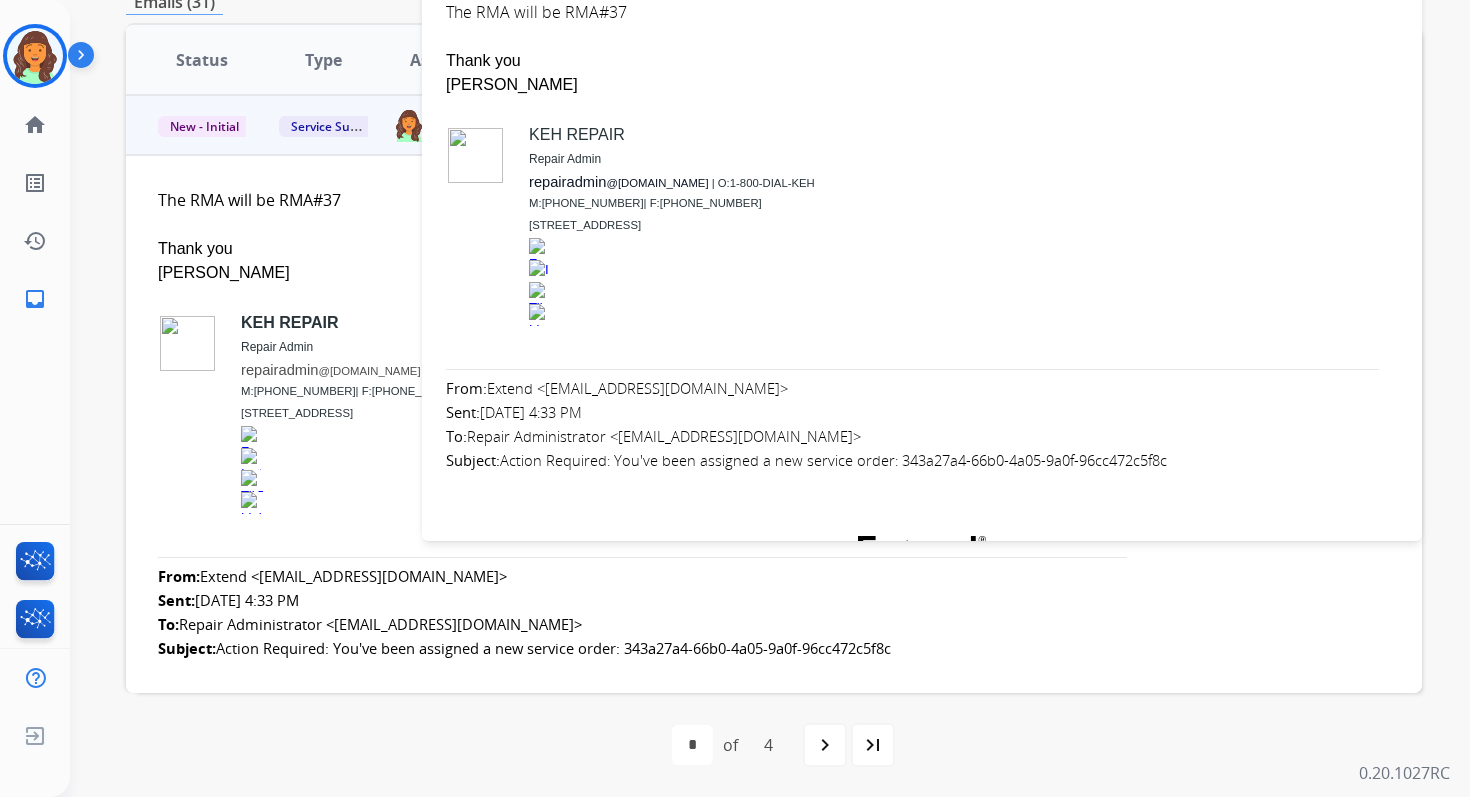 scroll, scrollTop: 0, scrollLeft: 0, axis: both 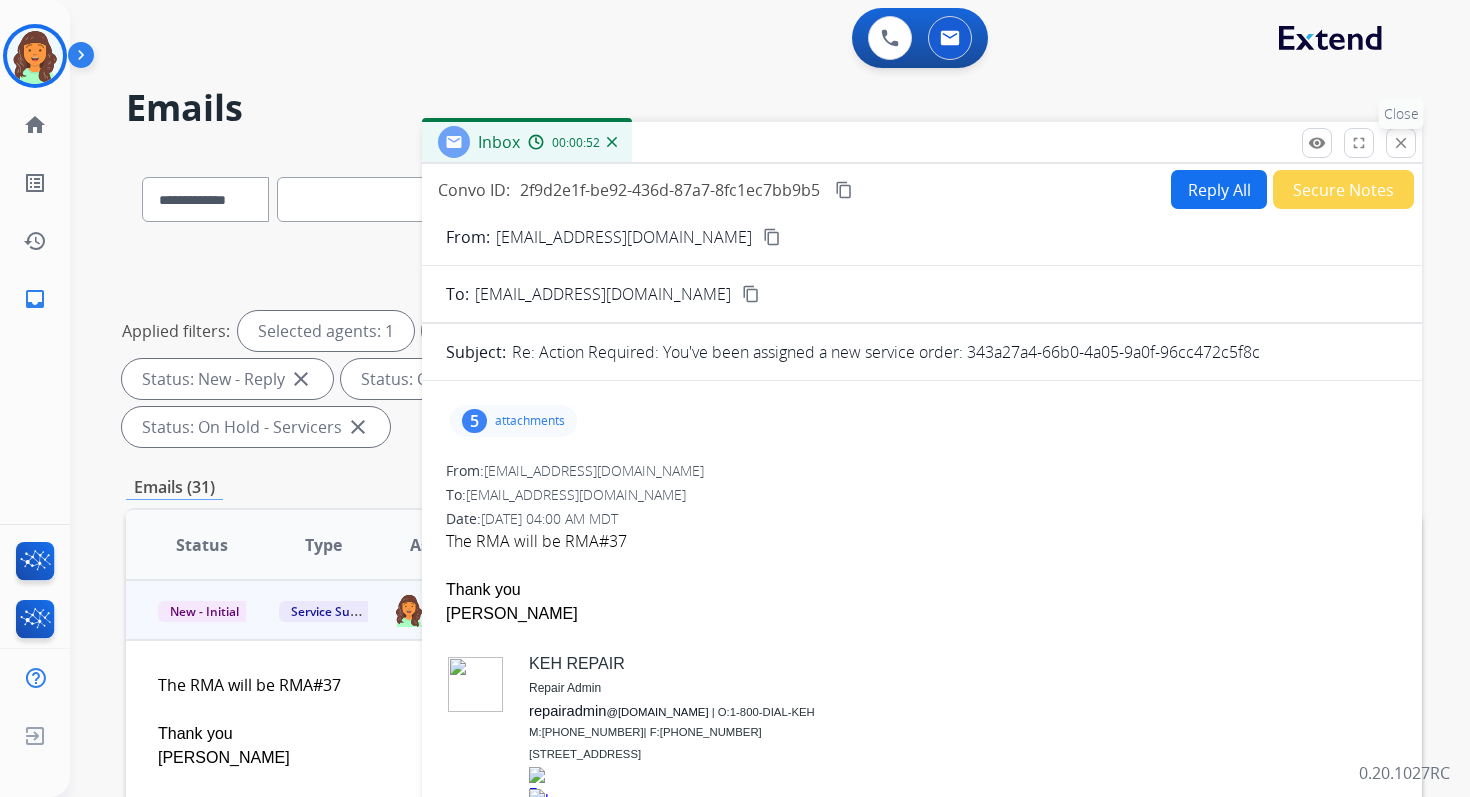 click on "close" at bounding box center [1401, 143] 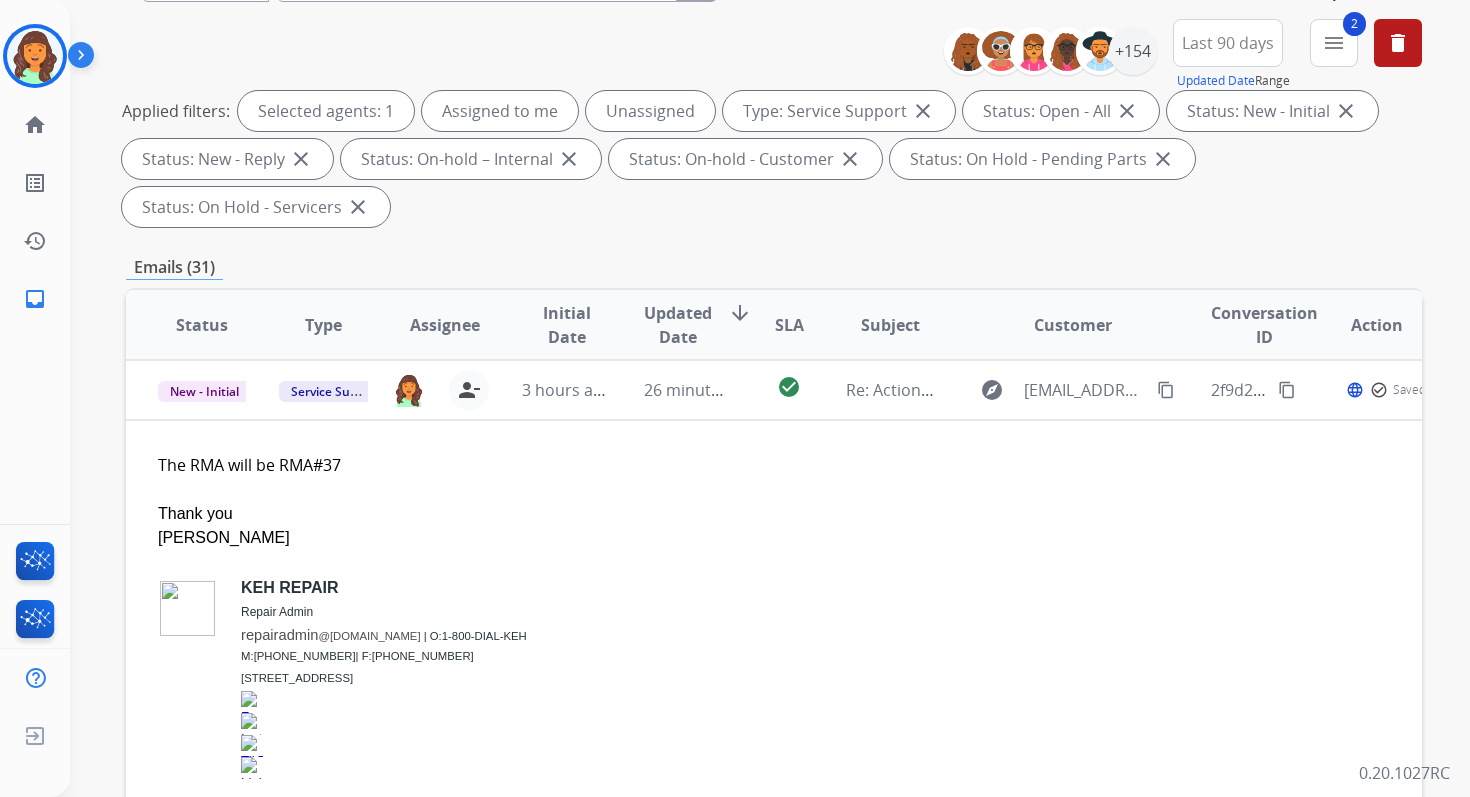 scroll, scrollTop: 485, scrollLeft: 0, axis: vertical 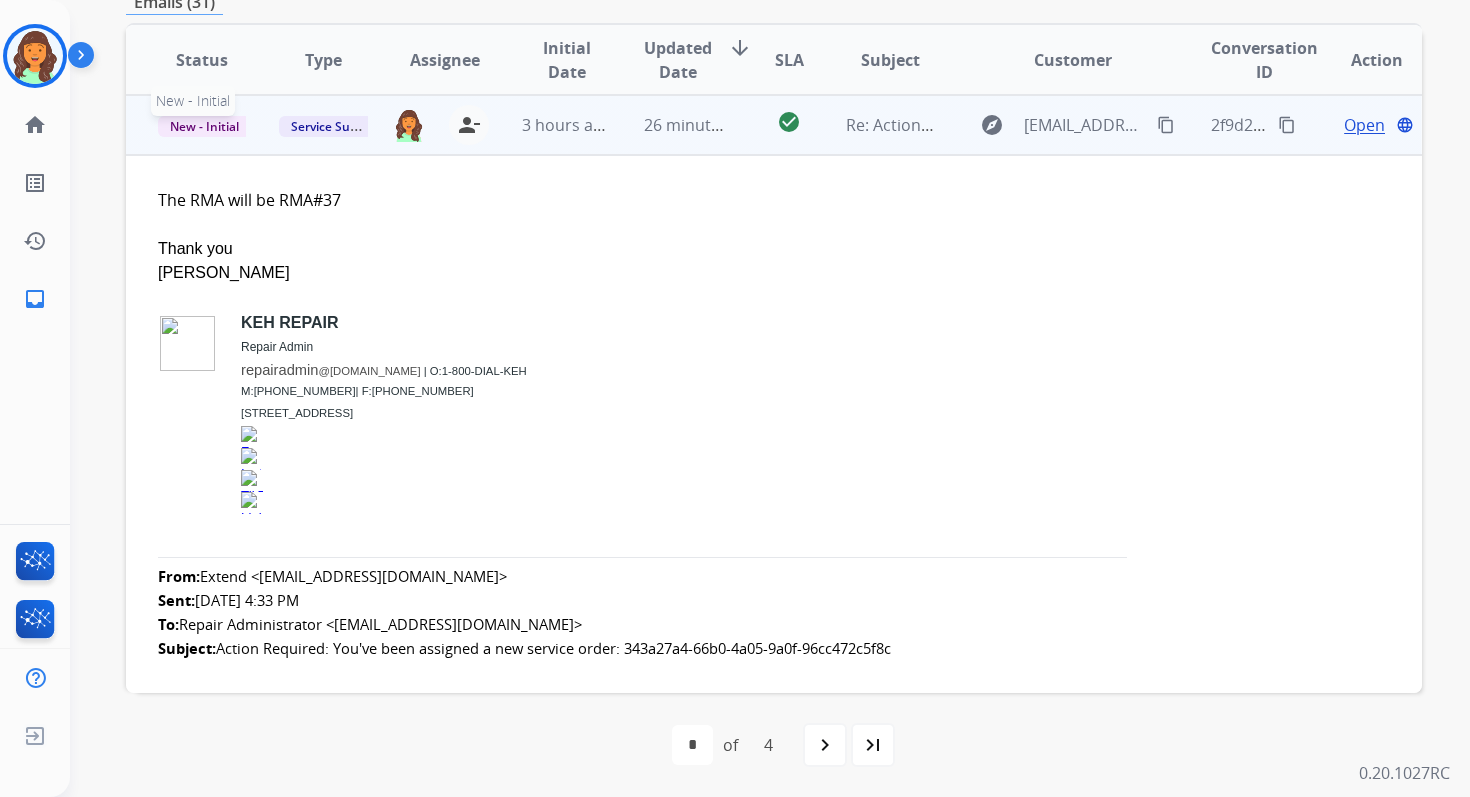 click on "New - Initial" at bounding box center [204, 126] 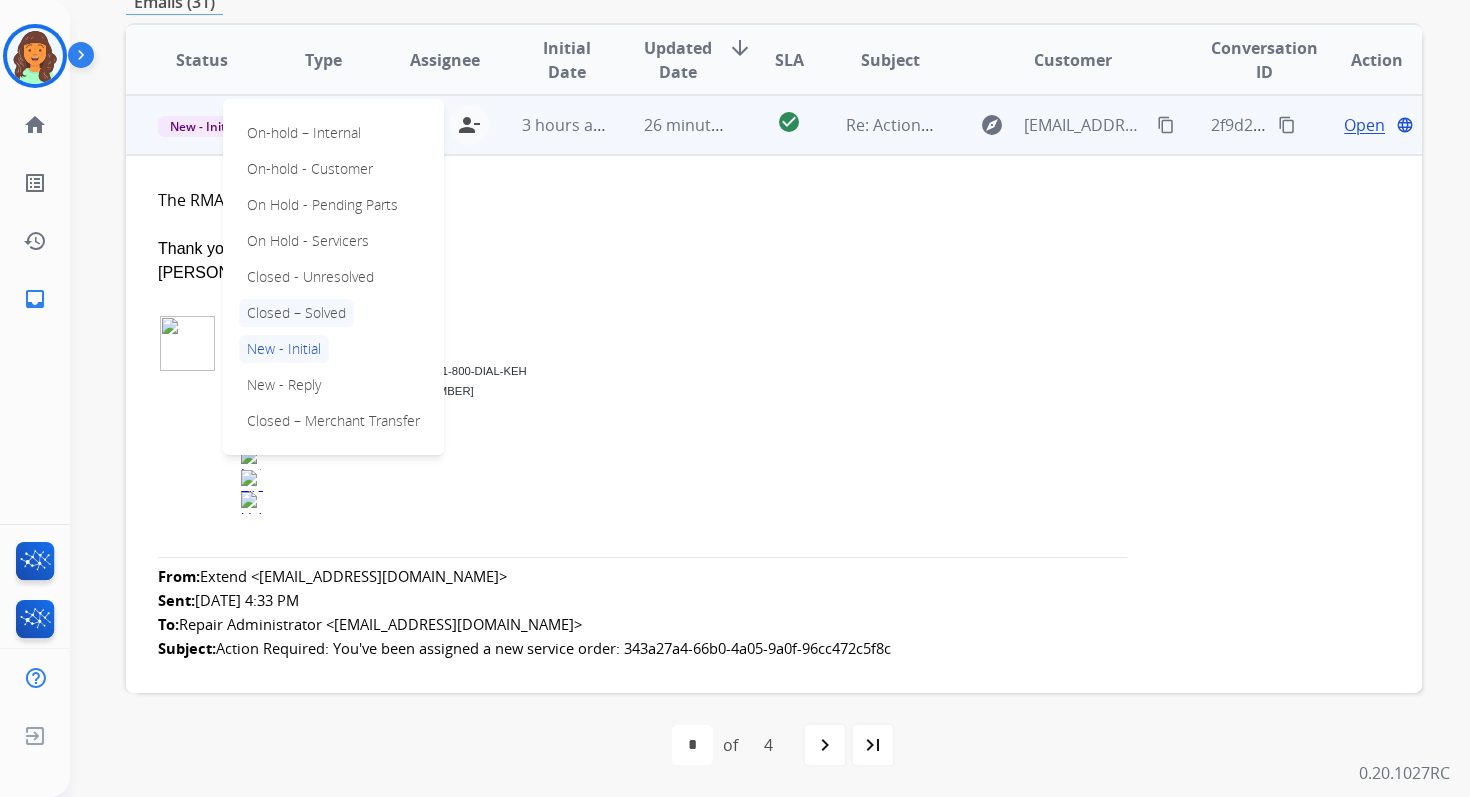 click on "Closed – Solved" at bounding box center (296, 313) 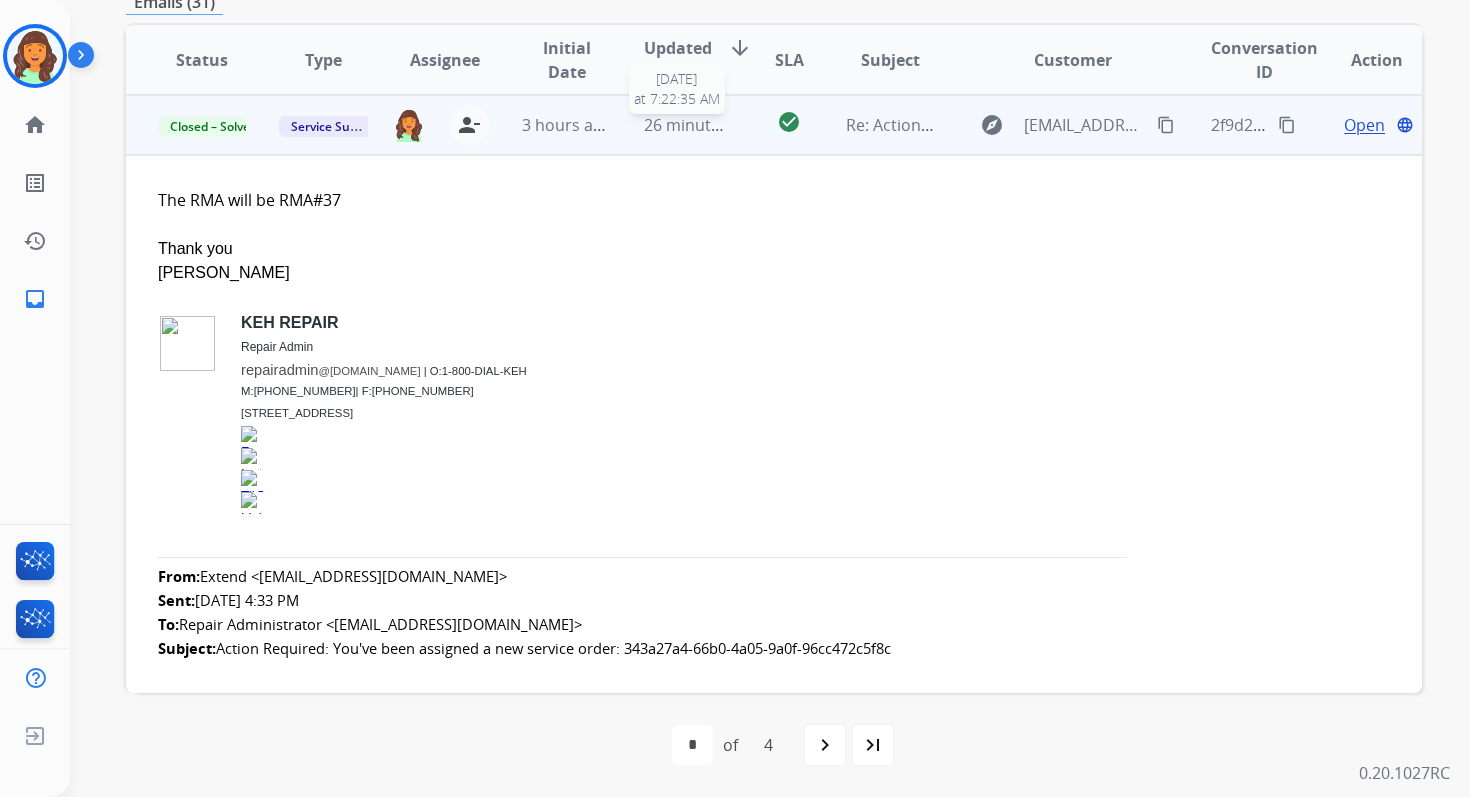 click on "26 minutes ago" at bounding box center [702, 125] 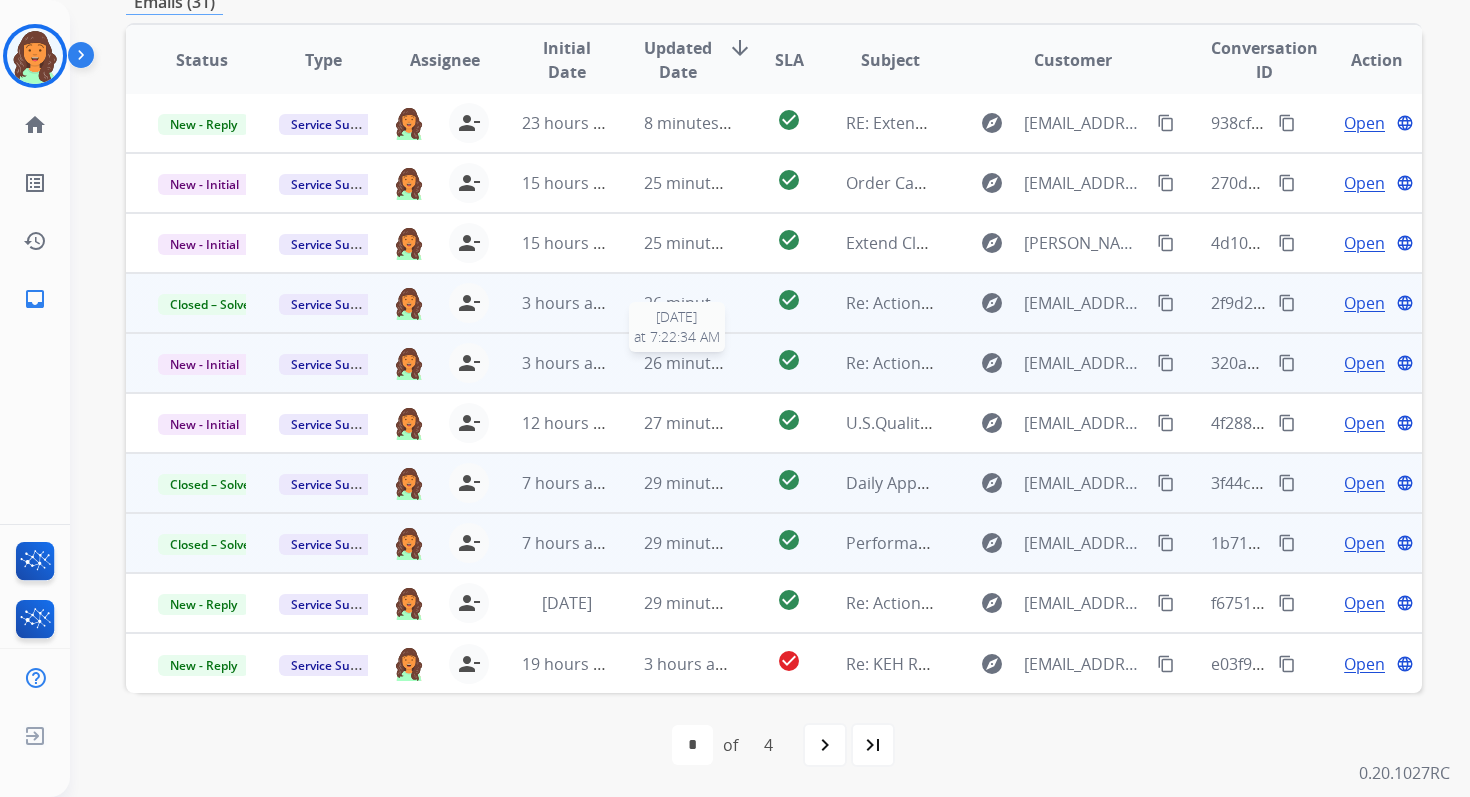click on "26 minutes ago" at bounding box center (702, 363) 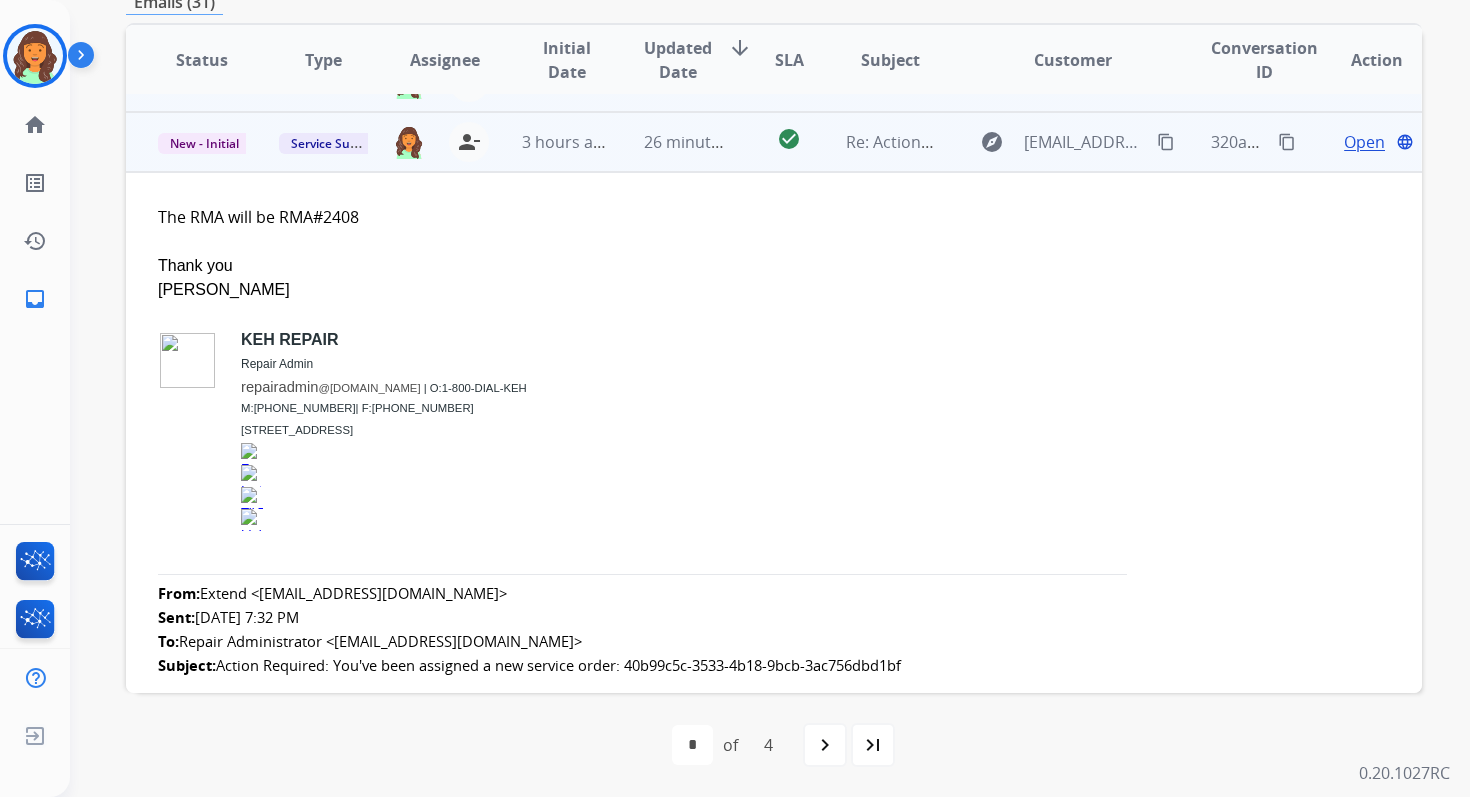 scroll, scrollTop: 240, scrollLeft: 0, axis: vertical 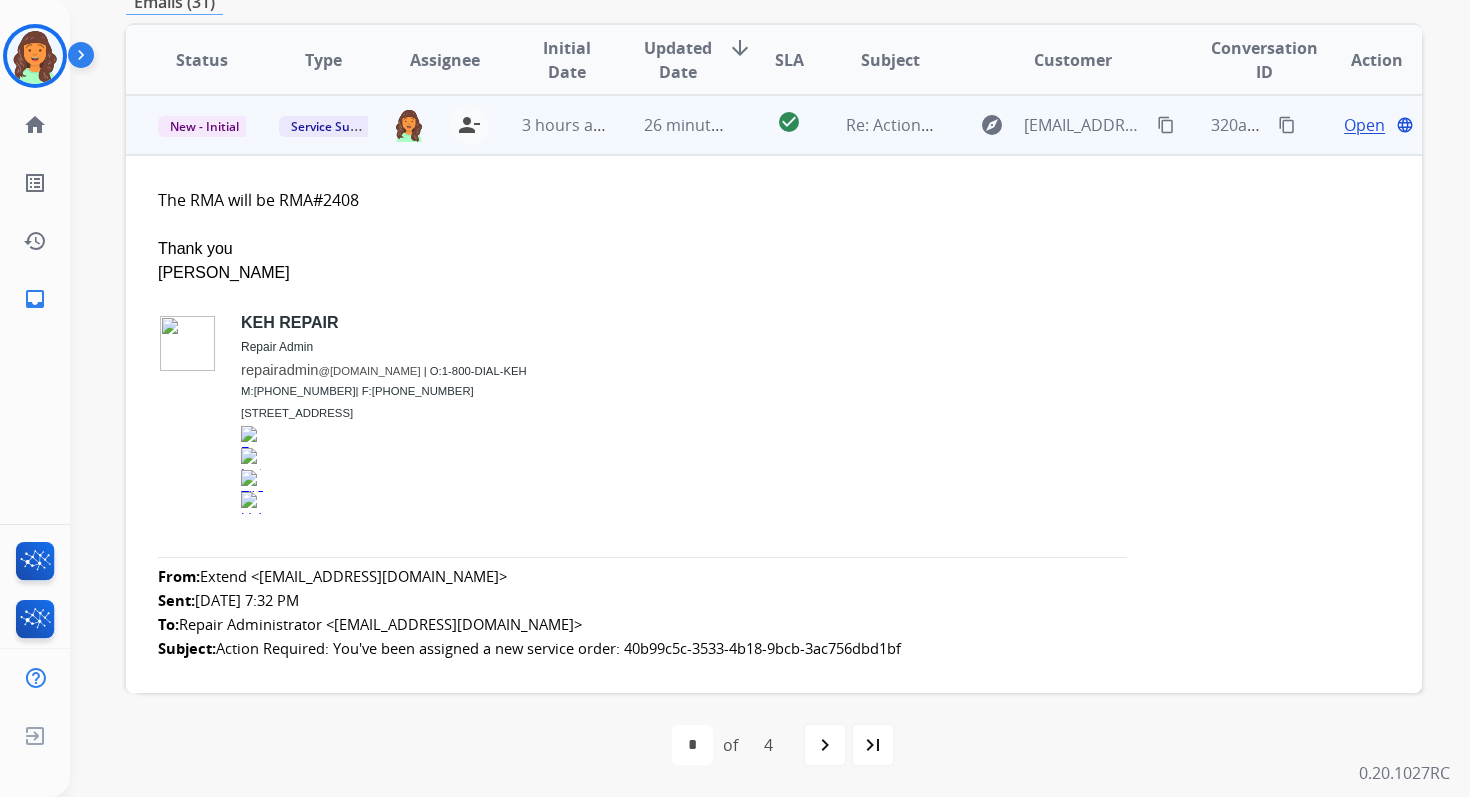 click on "Open" at bounding box center [1364, 125] 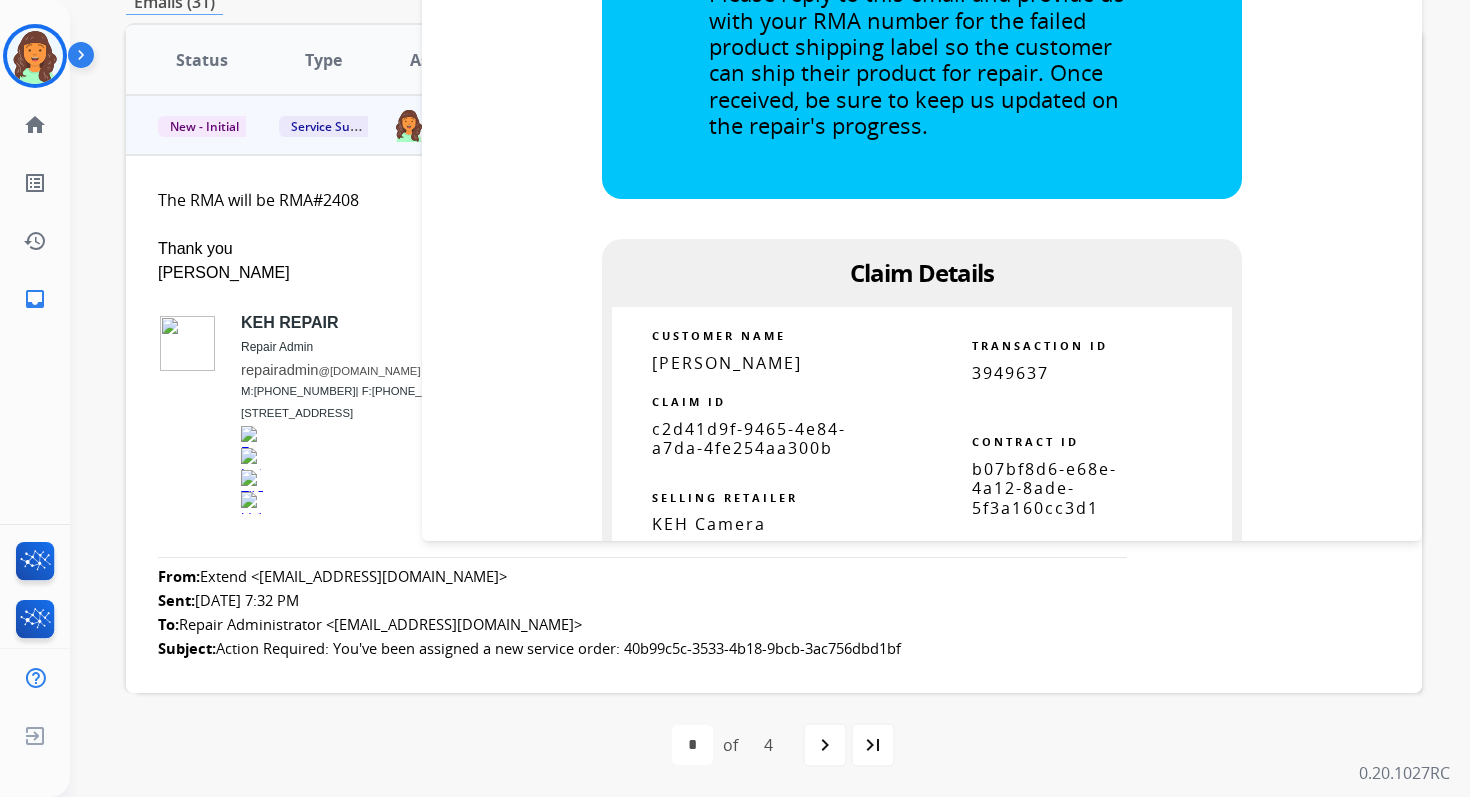 scroll, scrollTop: 1102, scrollLeft: 0, axis: vertical 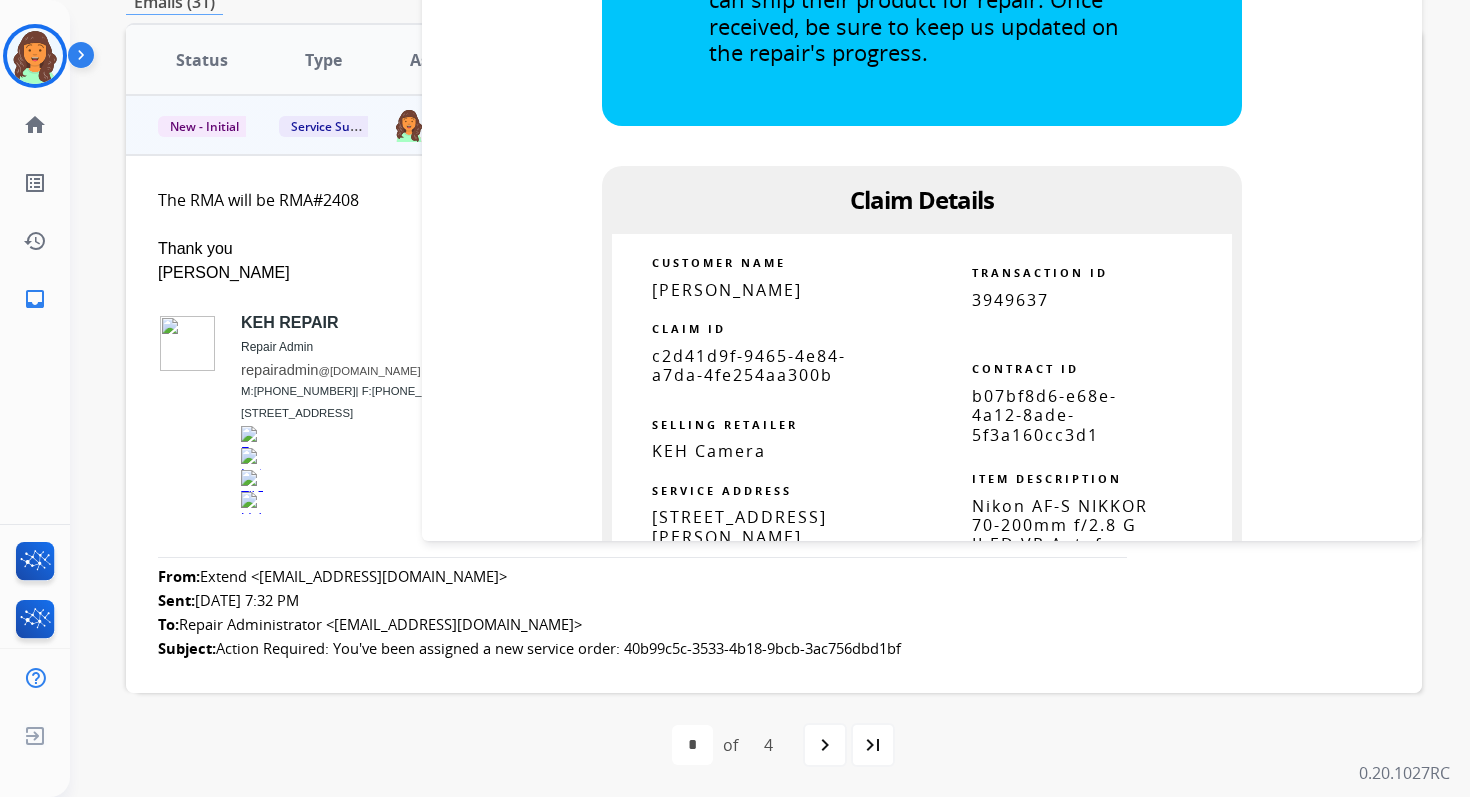 click on "b07bf8d6-e68e-4a12-8ade-5f3a160cc3d1" at bounding box center [1044, 415] 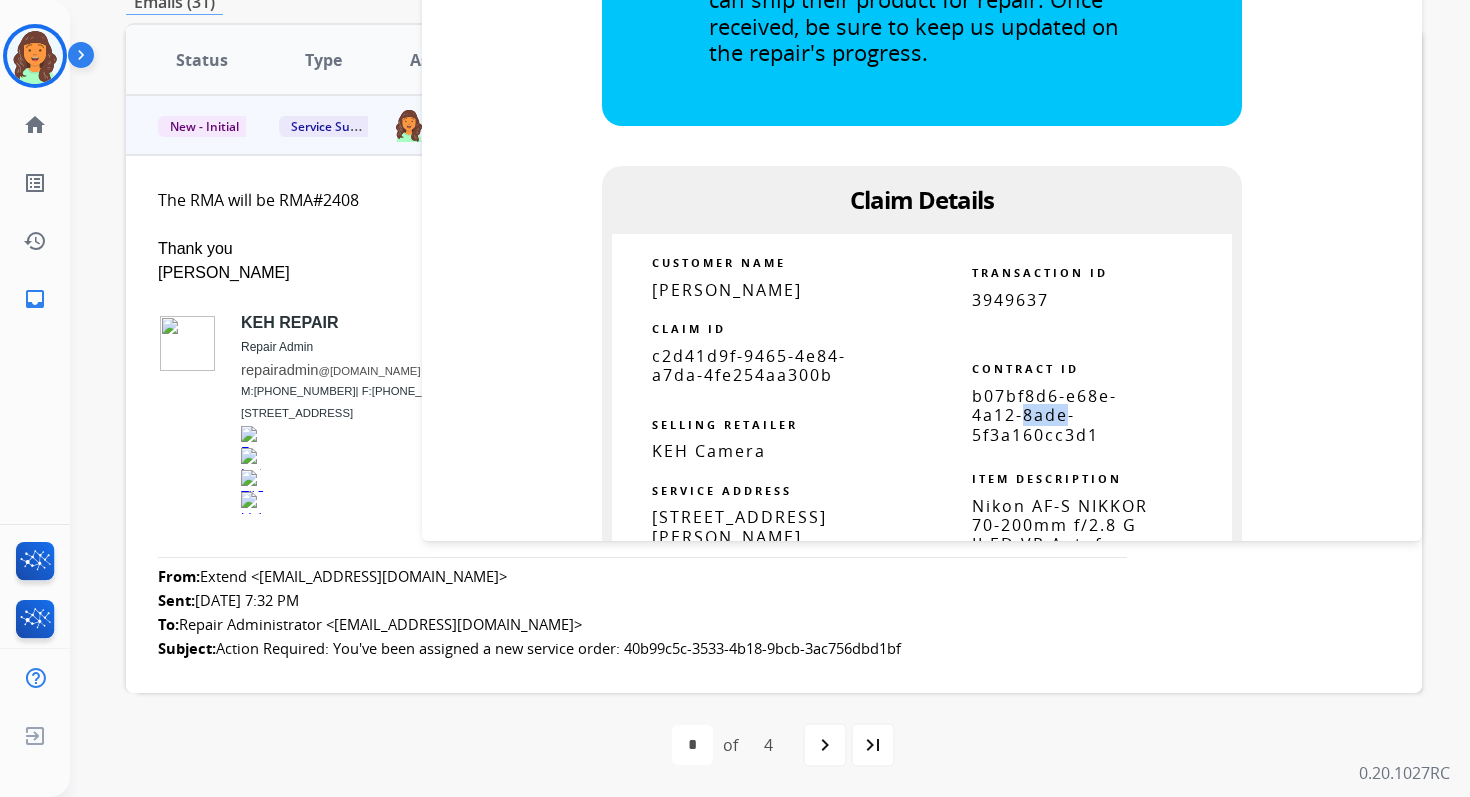 click on "b07bf8d6-e68e-4a12-8ade-5f3a160cc3d1" at bounding box center (1044, 415) 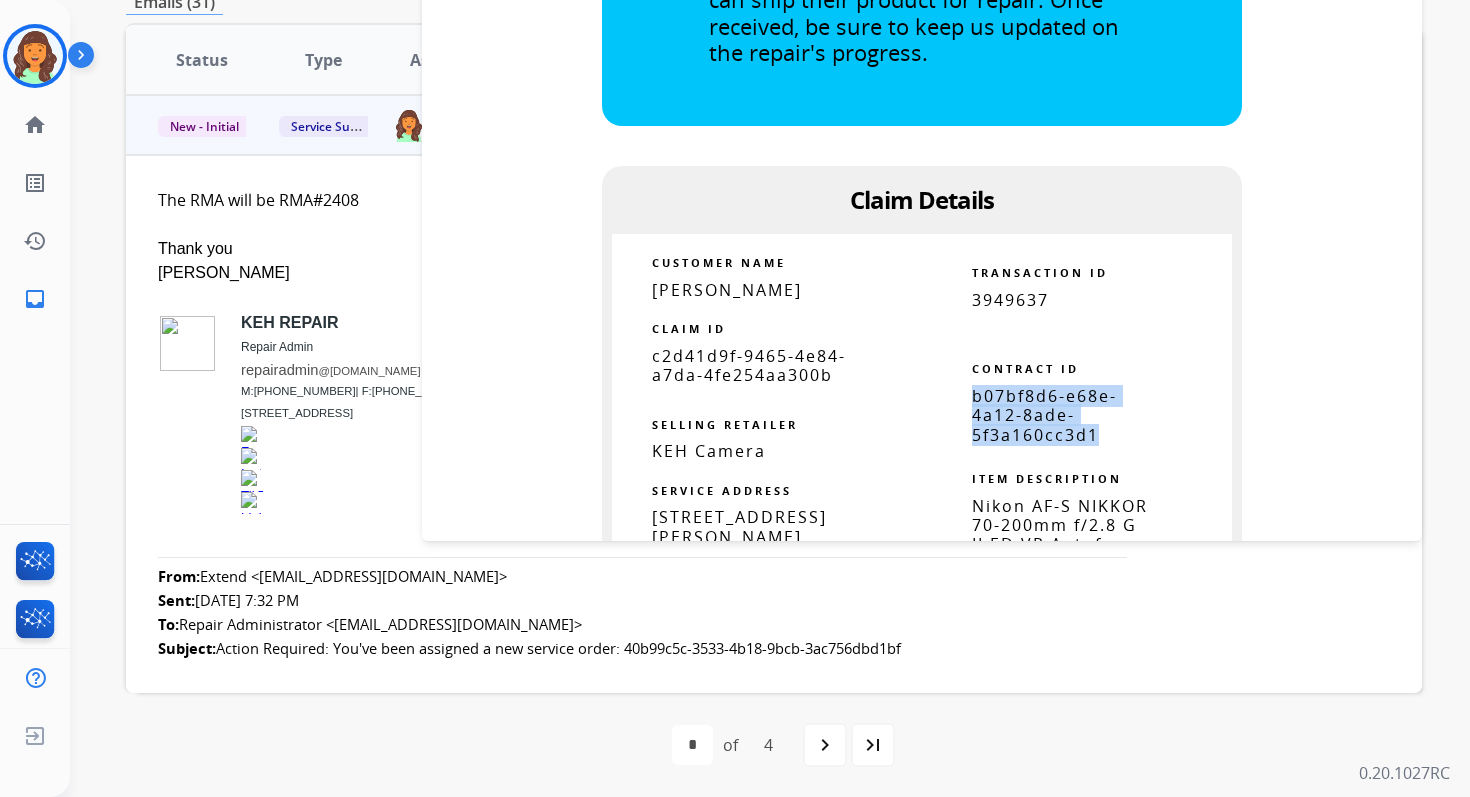 click on "b07bf8d6-e68e-4a12-8ade-5f3a160cc3d1" at bounding box center [1044, 415] 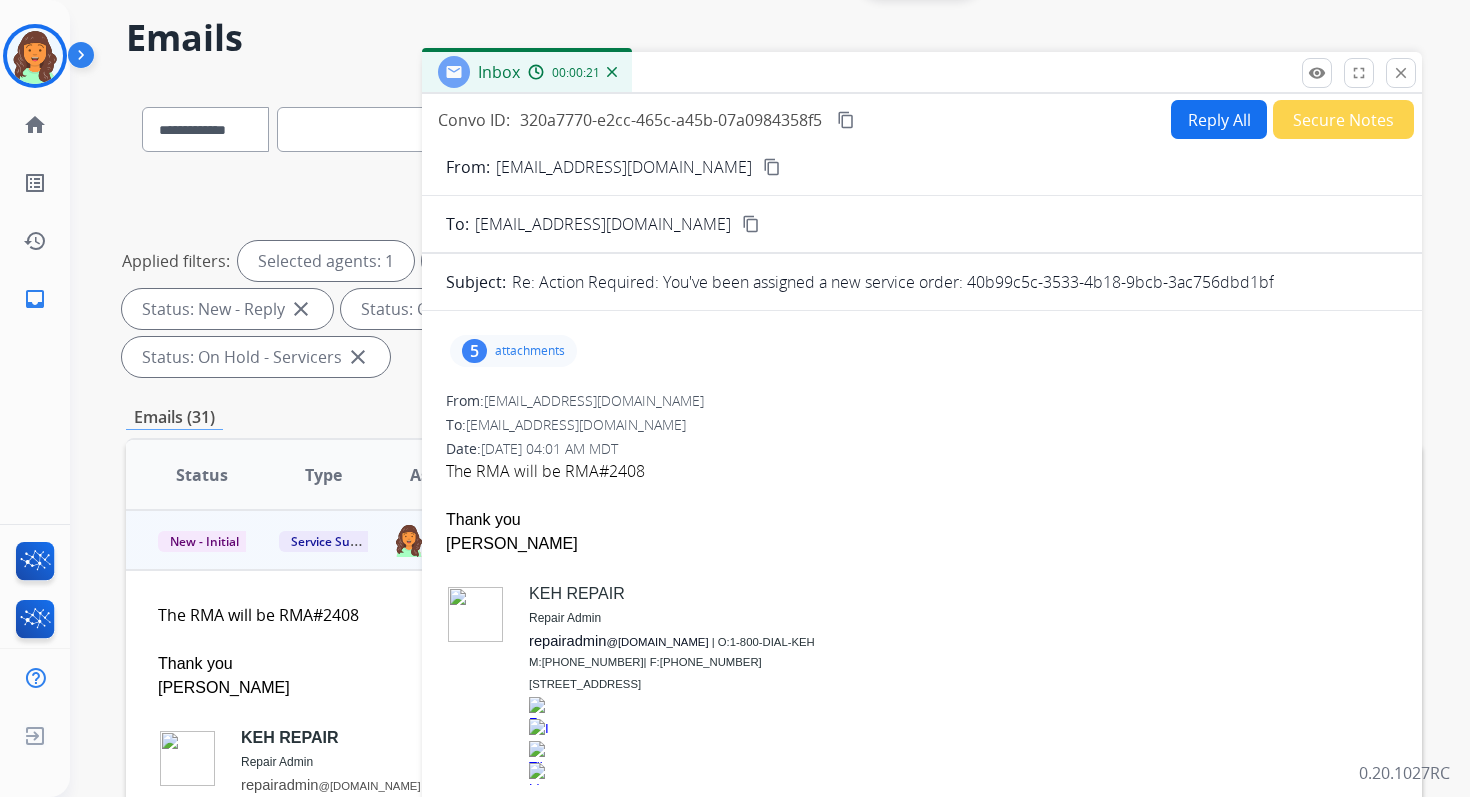 scroll, scrollTop: 0, scrollLeft: 0, axis: both 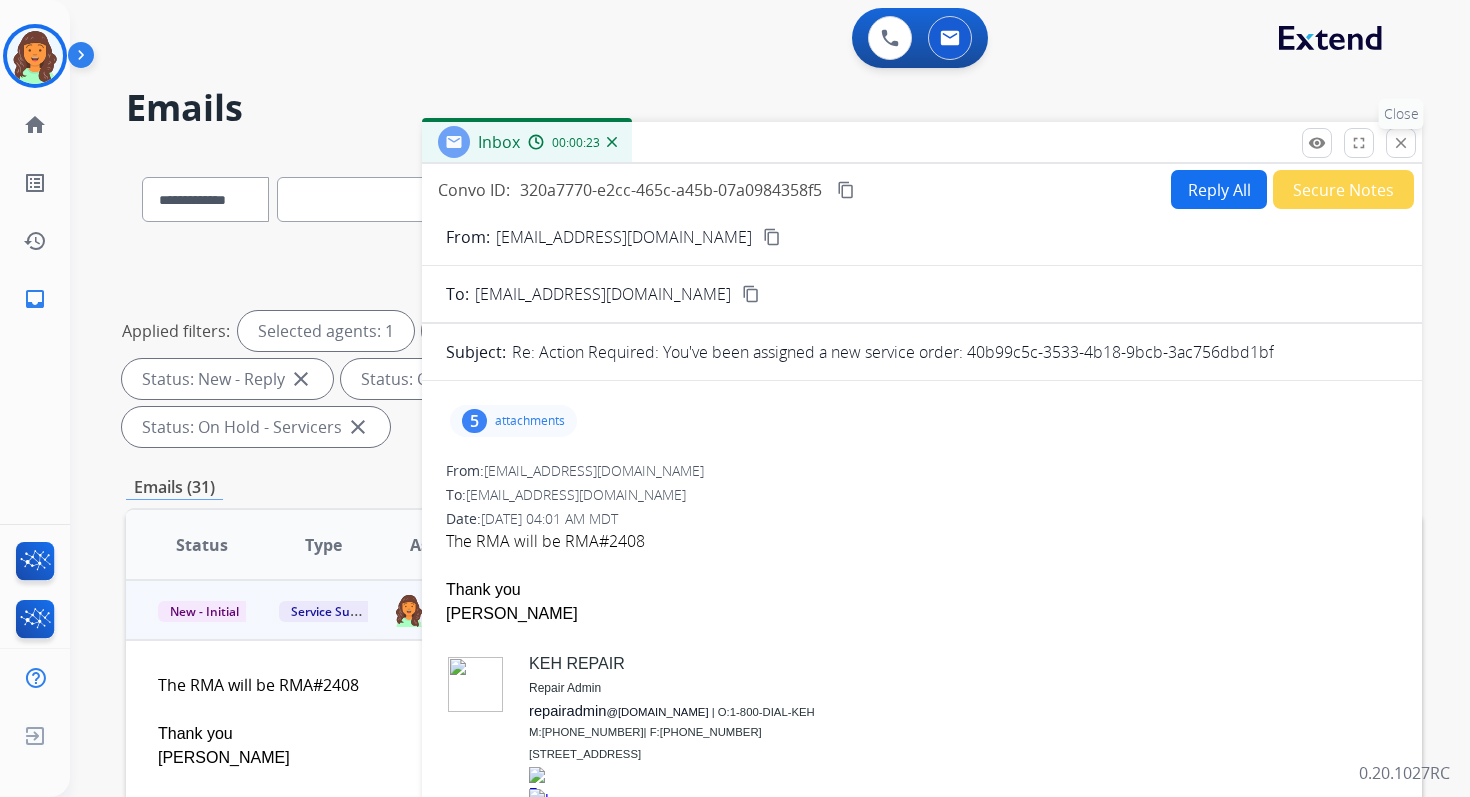 click on "close" at bounding box center [1401, 143] 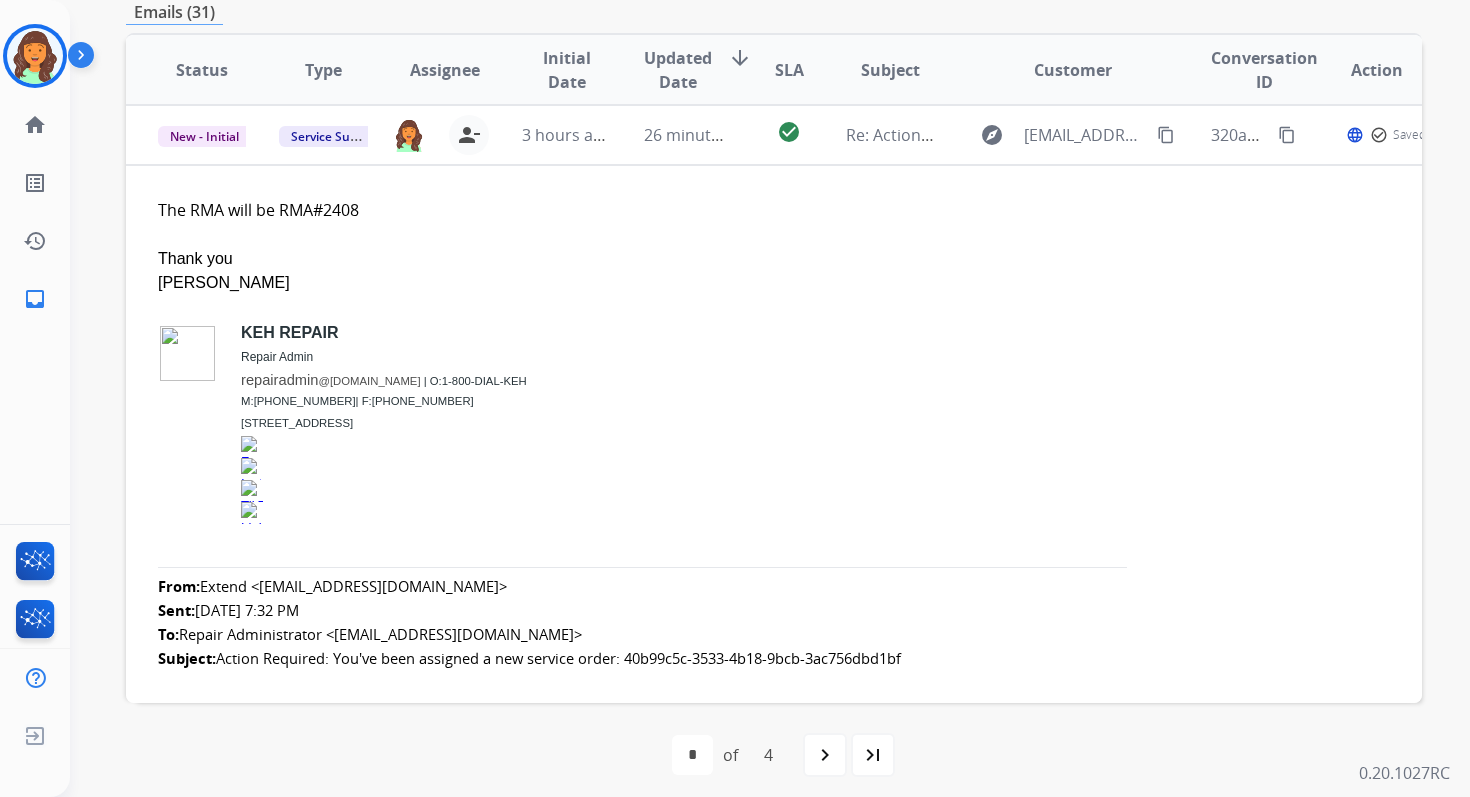 scroll, scrollTop: 485, scrollLeft: 0, axis: vertical 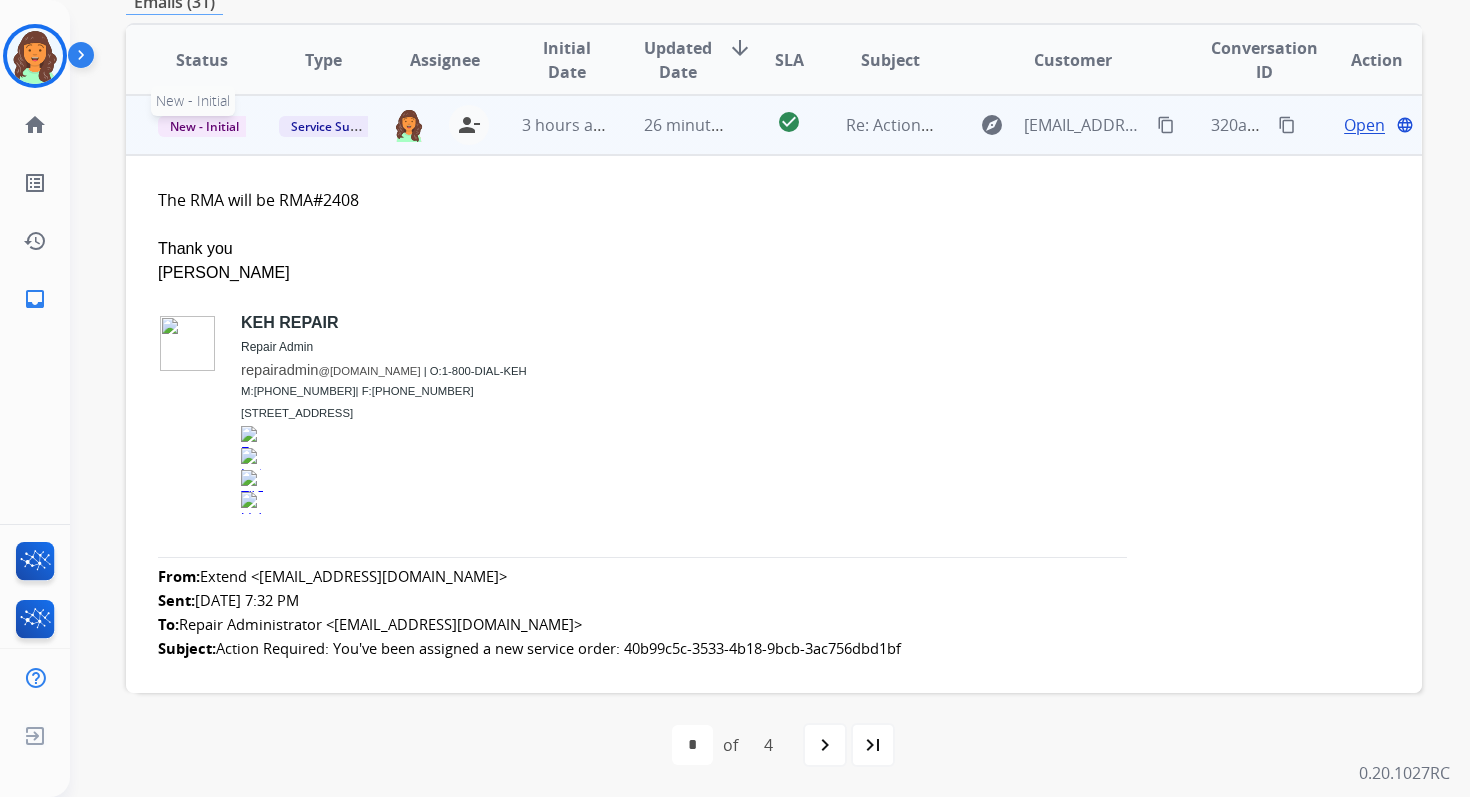 click on "New - Initial" at bounding box center (204, 126) 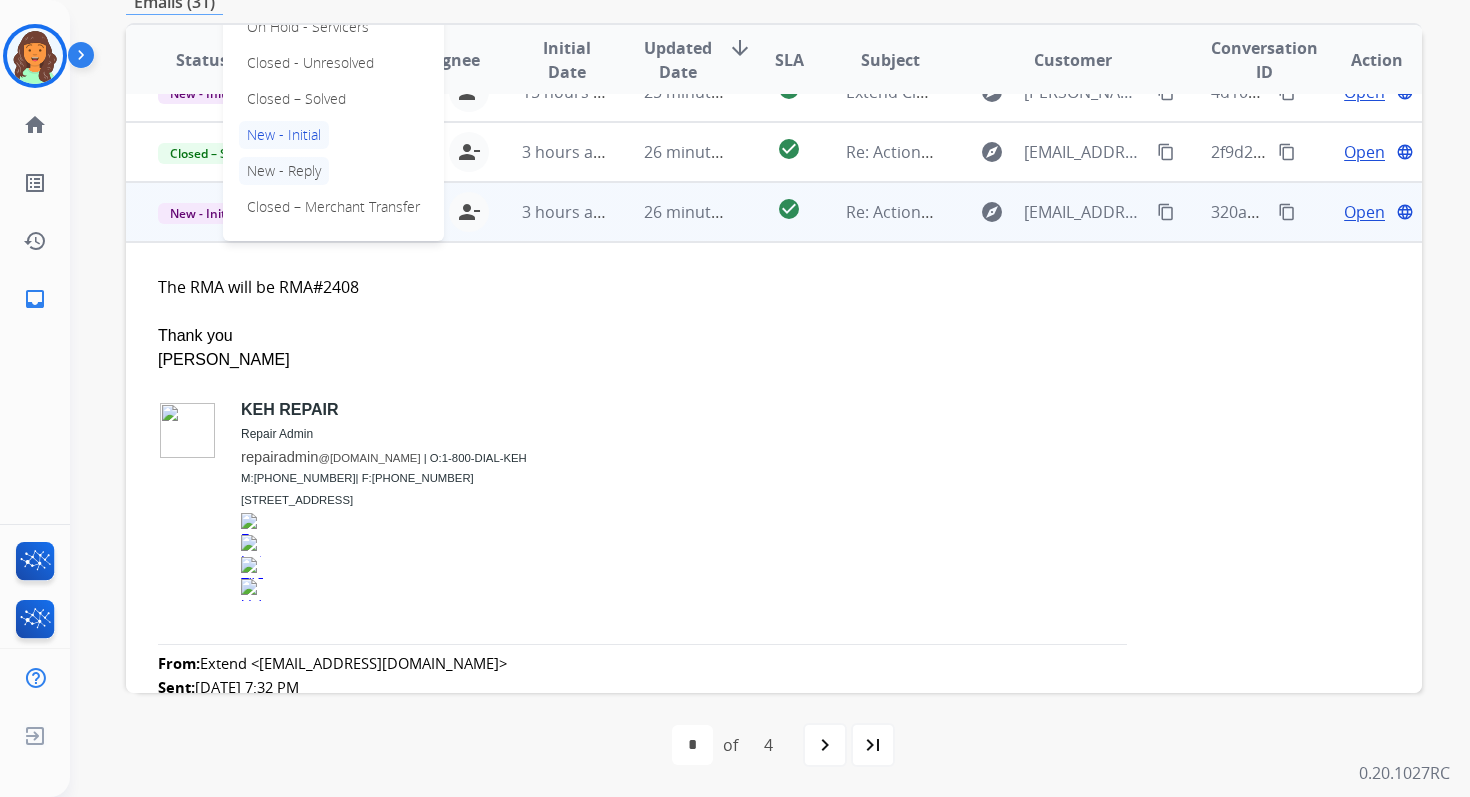 scroll, scrollTop: 150, scrollLeft: 0, axis: vertical 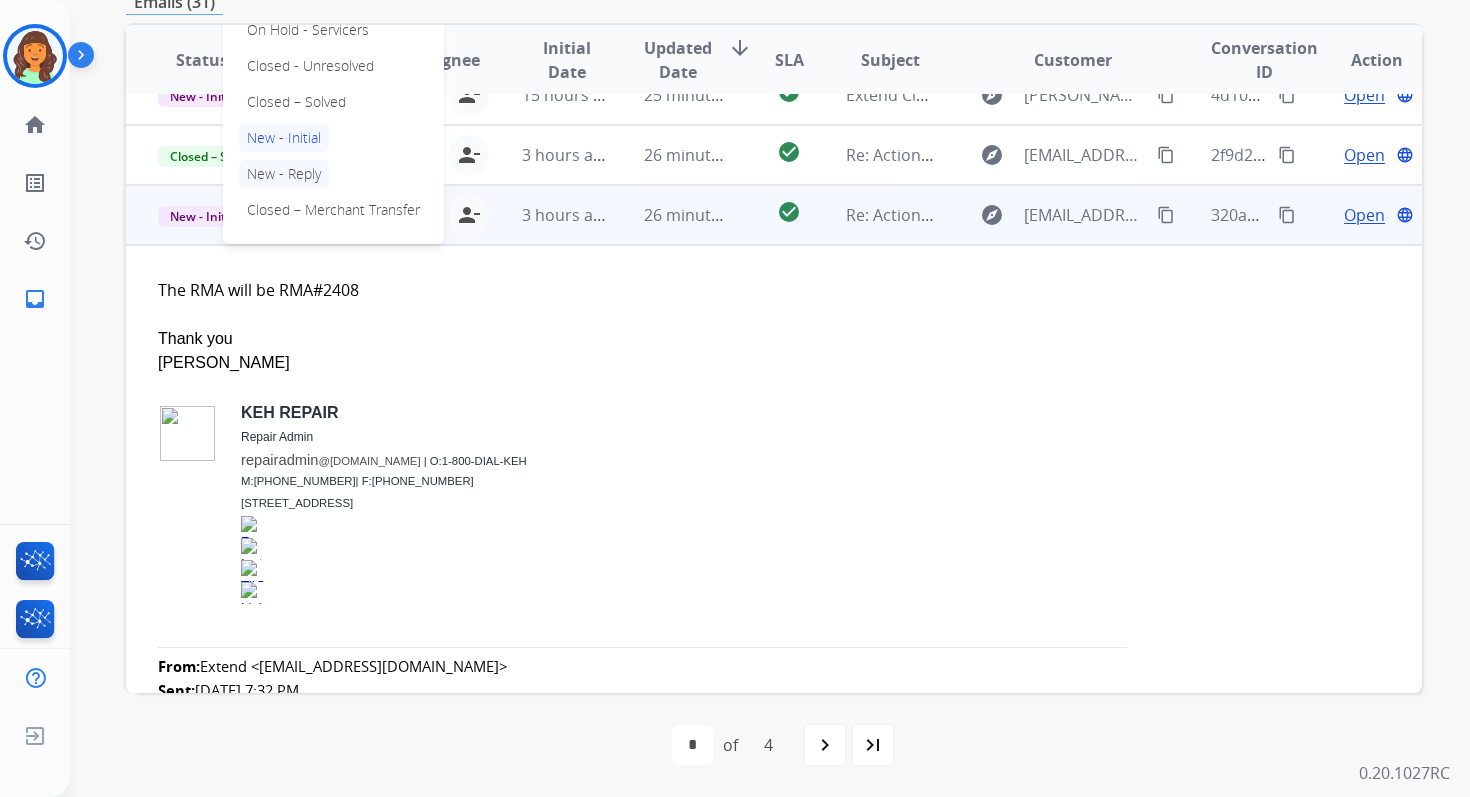 click on "Closed – Solved" at bounding box center (296, 102) 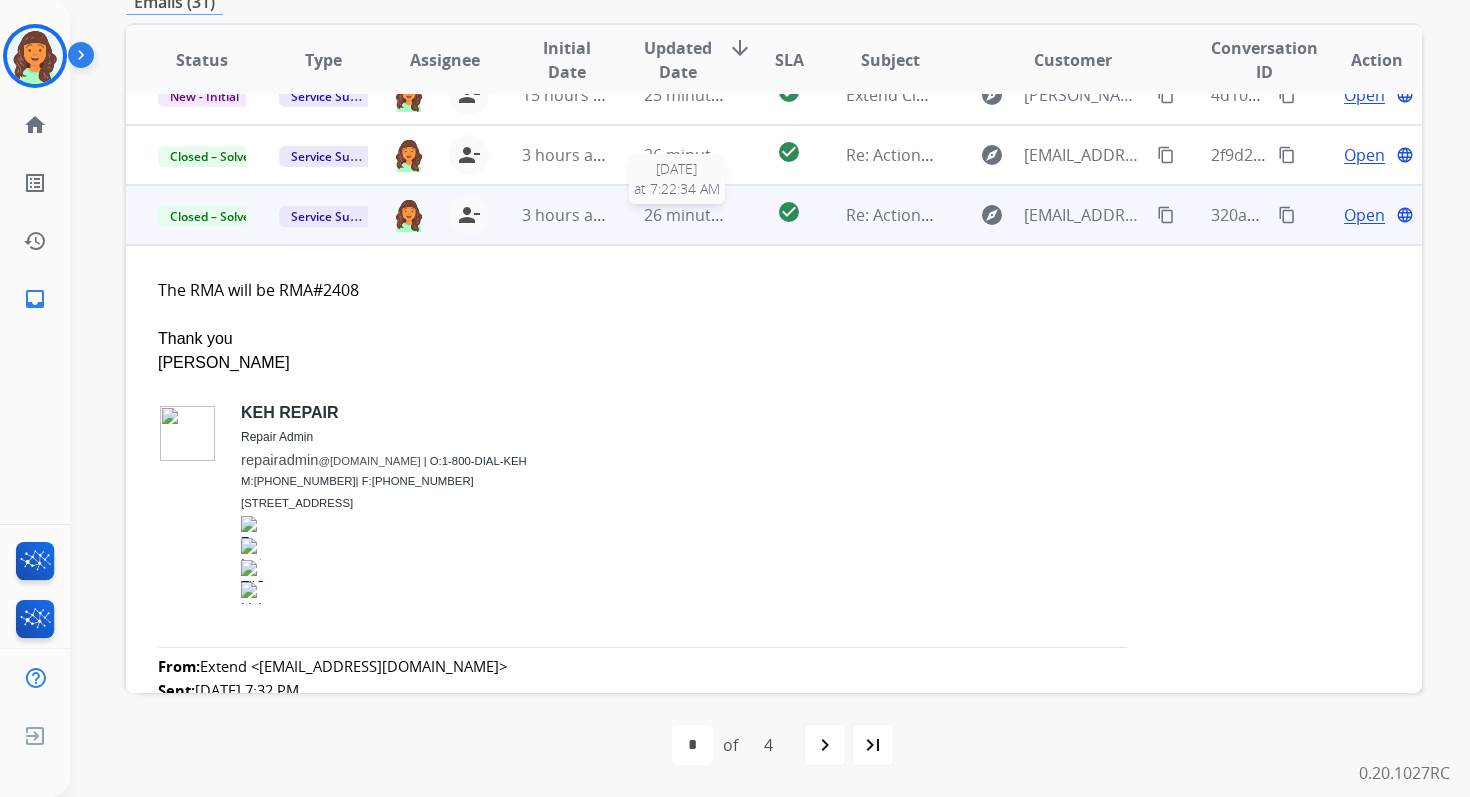 click on "26 minutes ago" at bounding box center [702, 215] 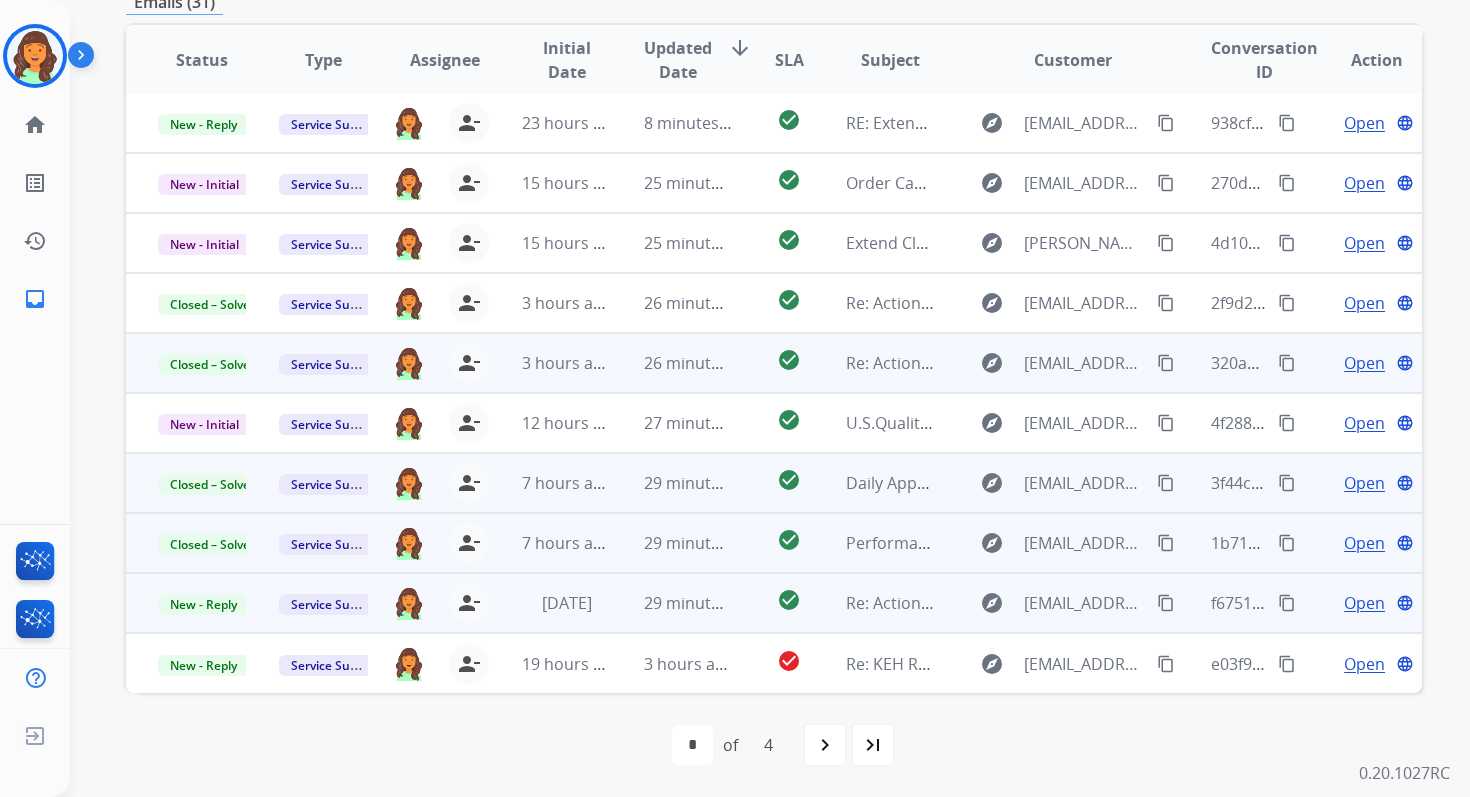click on "29 minutes ago" at bounding box center (672, 603) 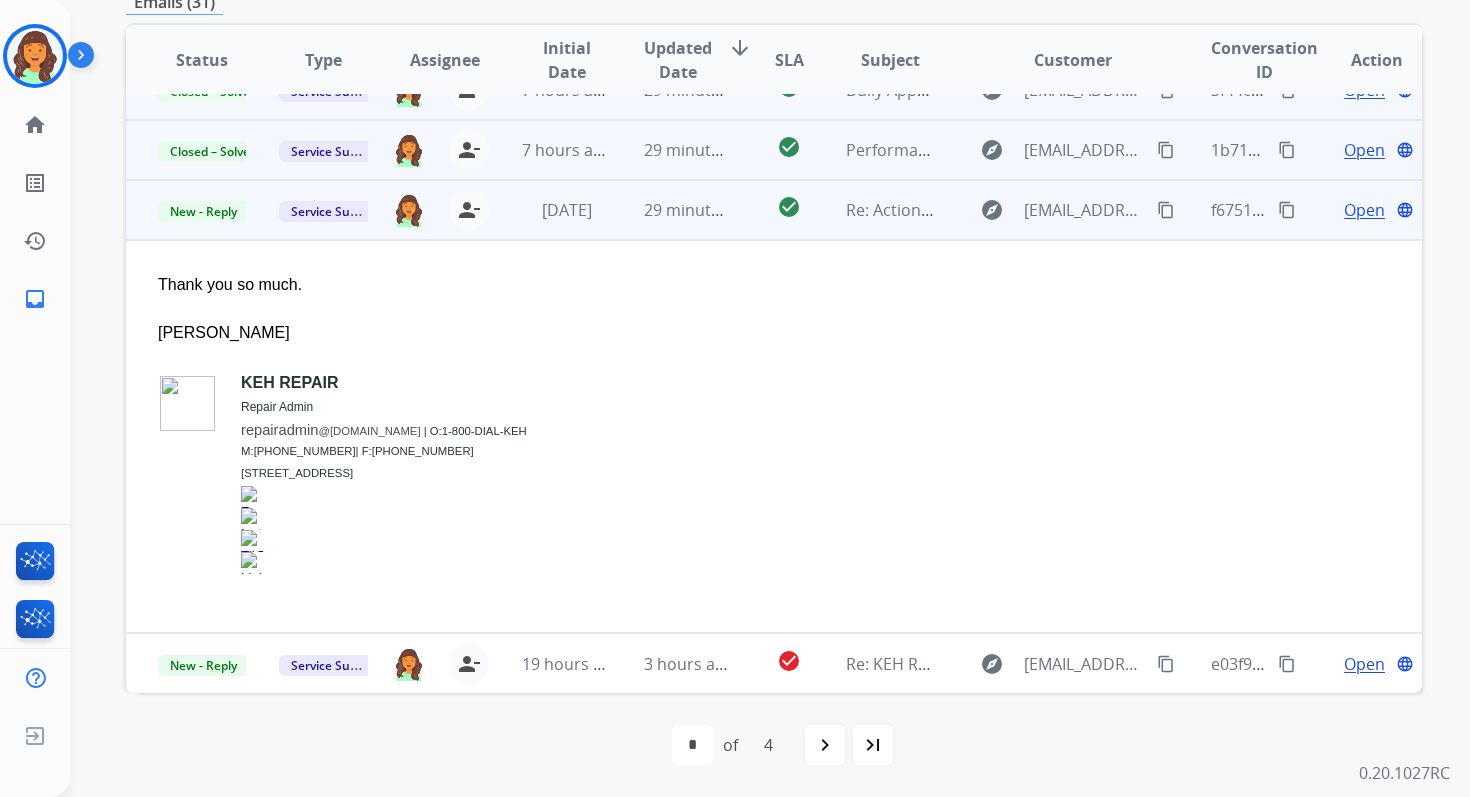 scroll, scrollTop: 397, scrollLeft: 0, axis: vertical 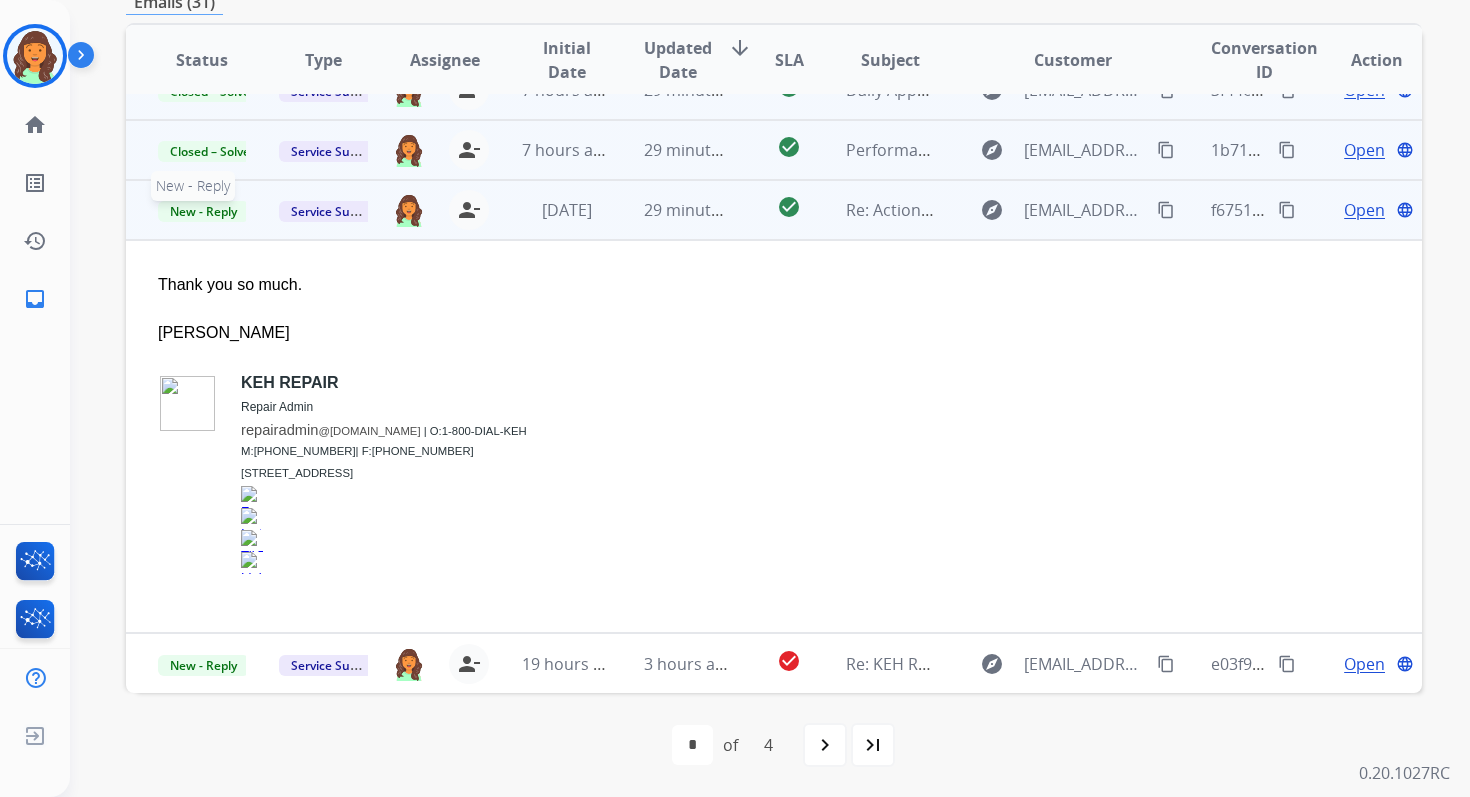 click on "New - Reply" at bounding box center (203, 211) 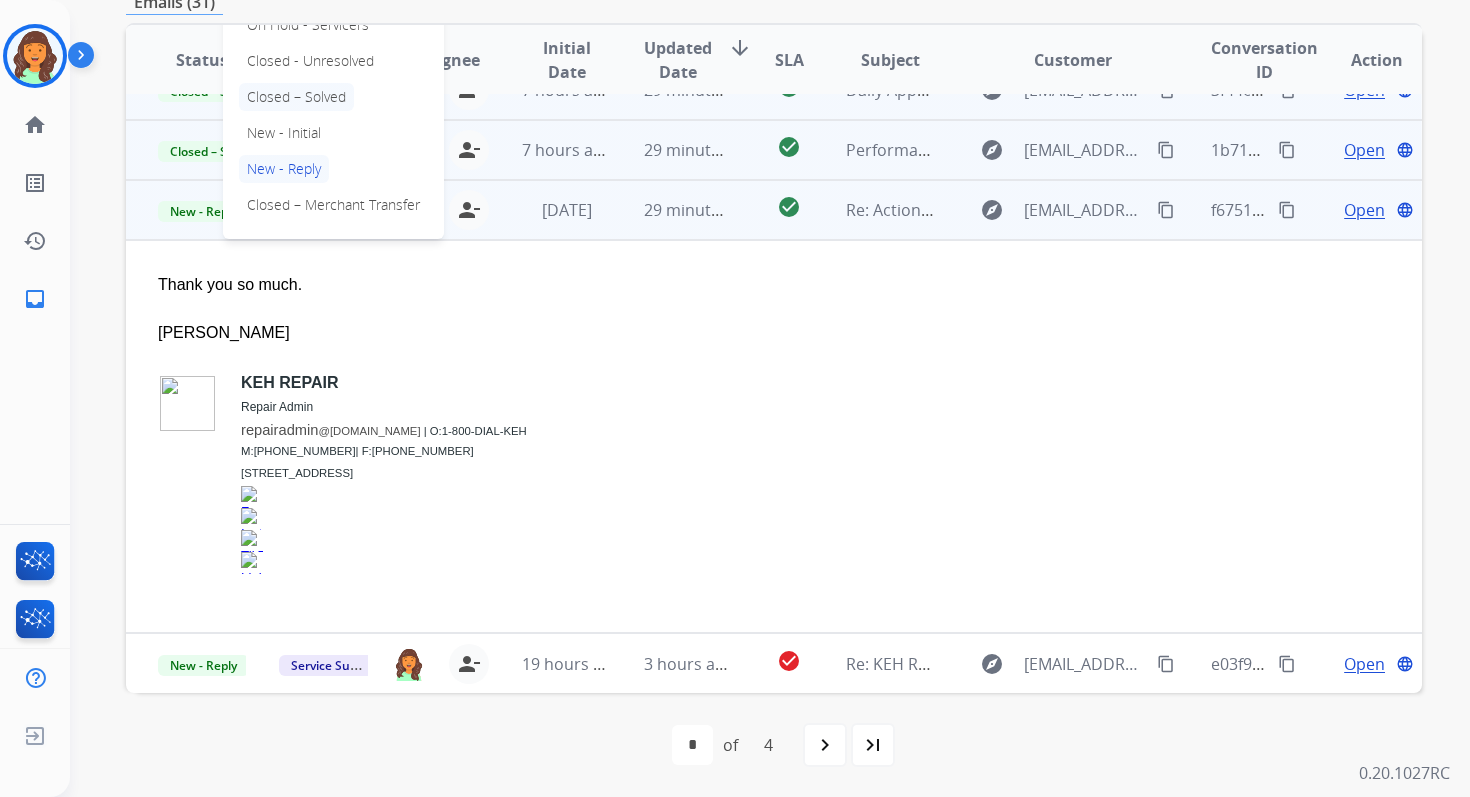 click on "Closed – Solved" at bounding box center (296, 97) 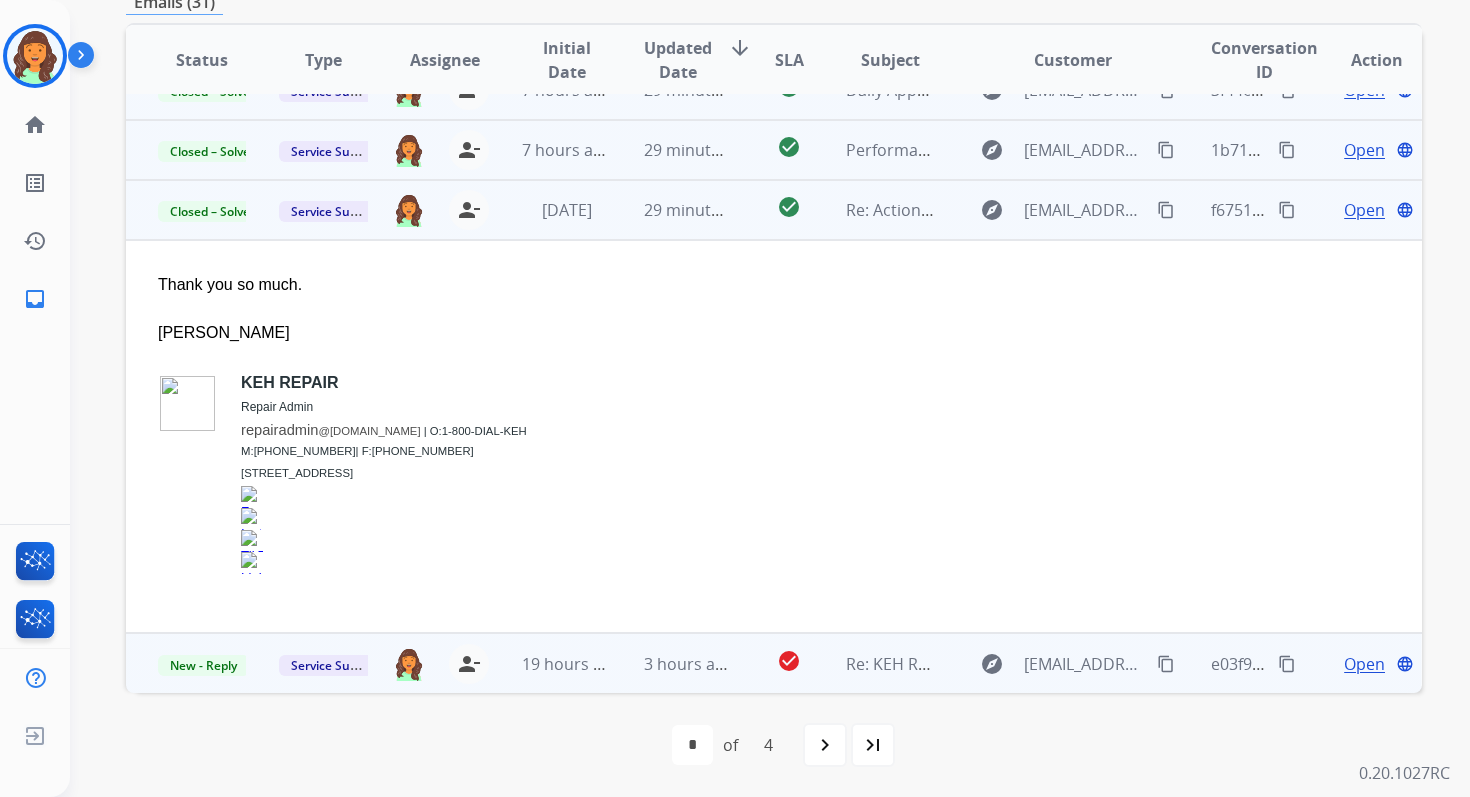 click on "3 hours ago" at bounding box center (688, 664) 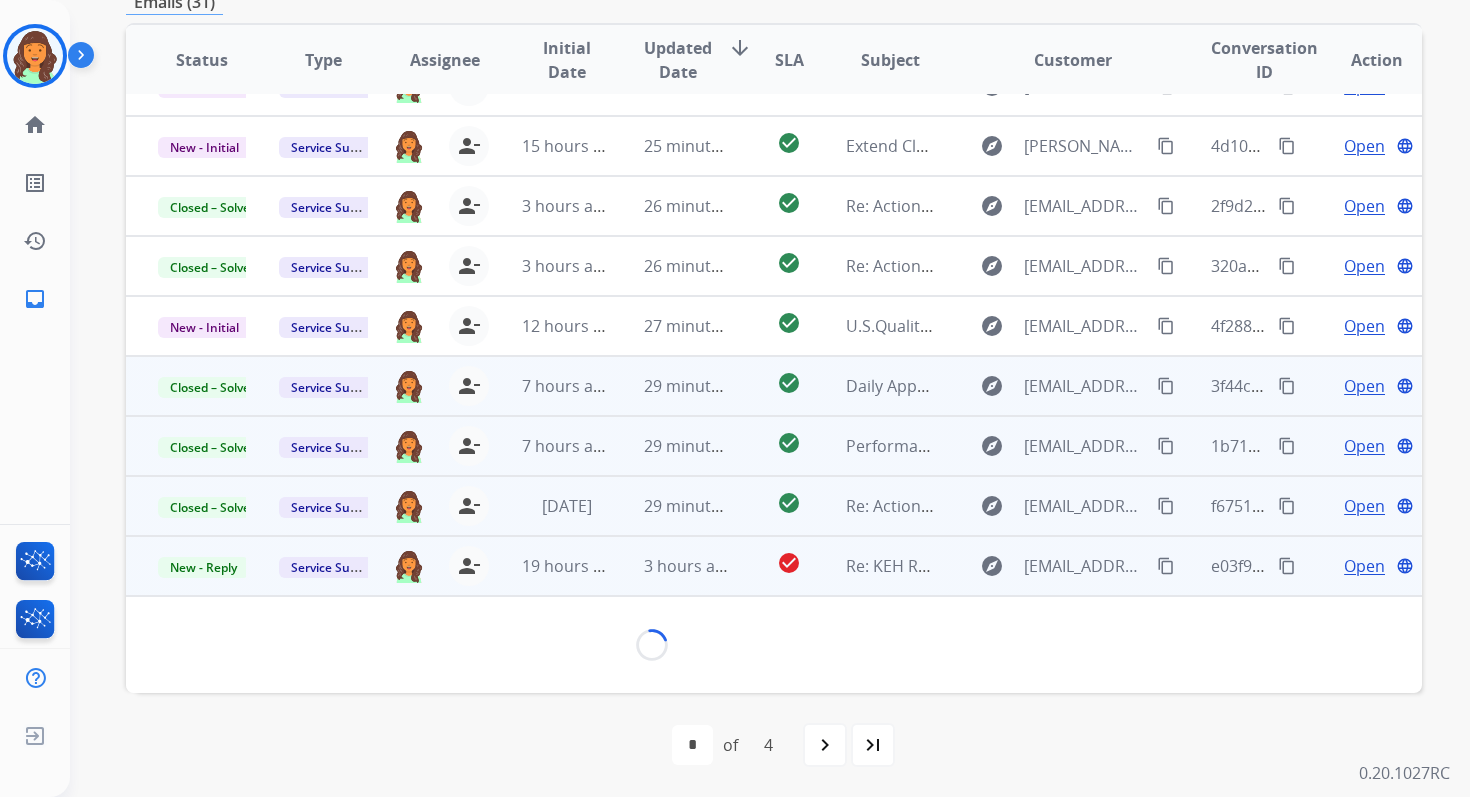 scroll, scrollTop: 396, scrollLeft: 0, axis: vertical 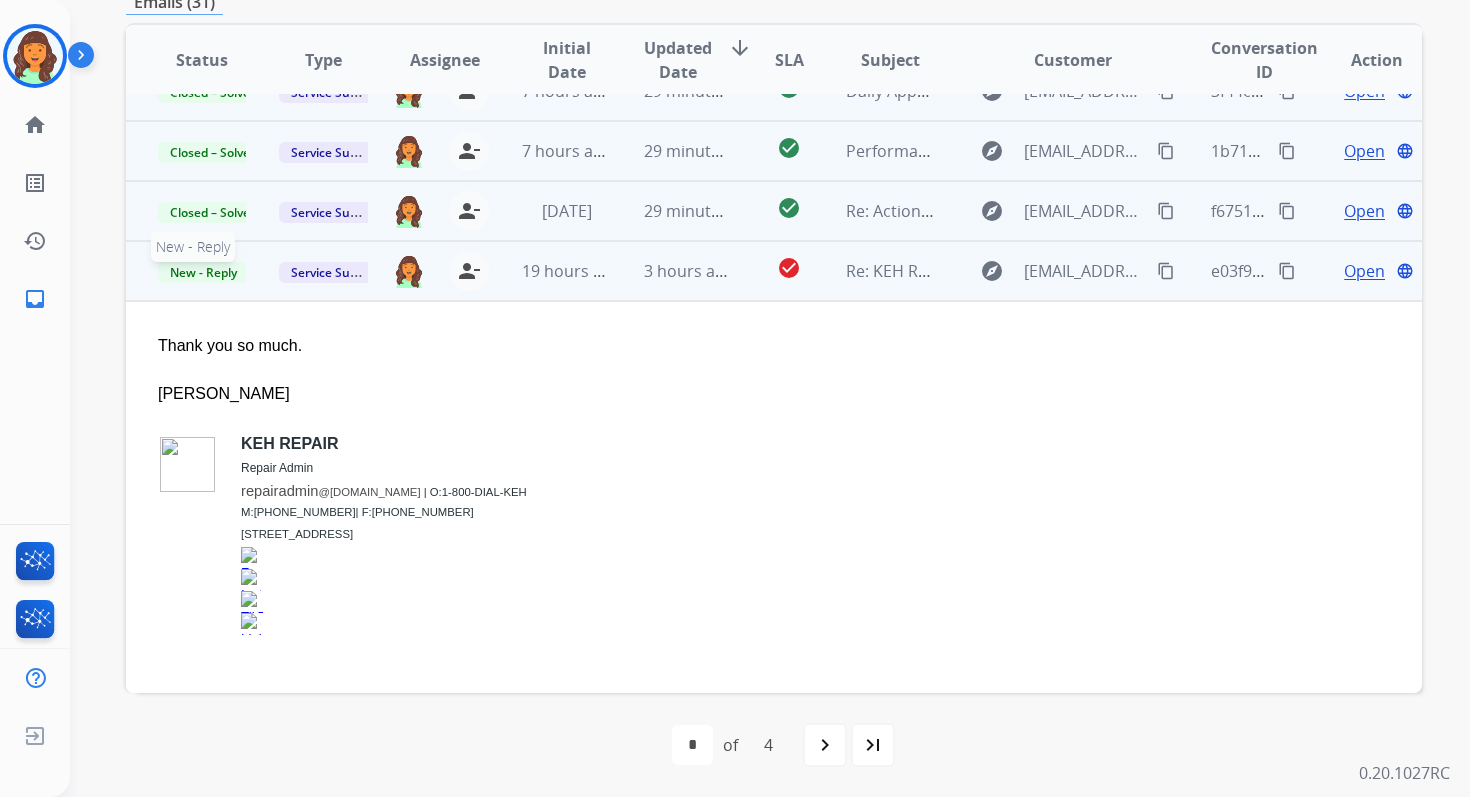 click on "New - Reply" at bounding box center (203, 272) 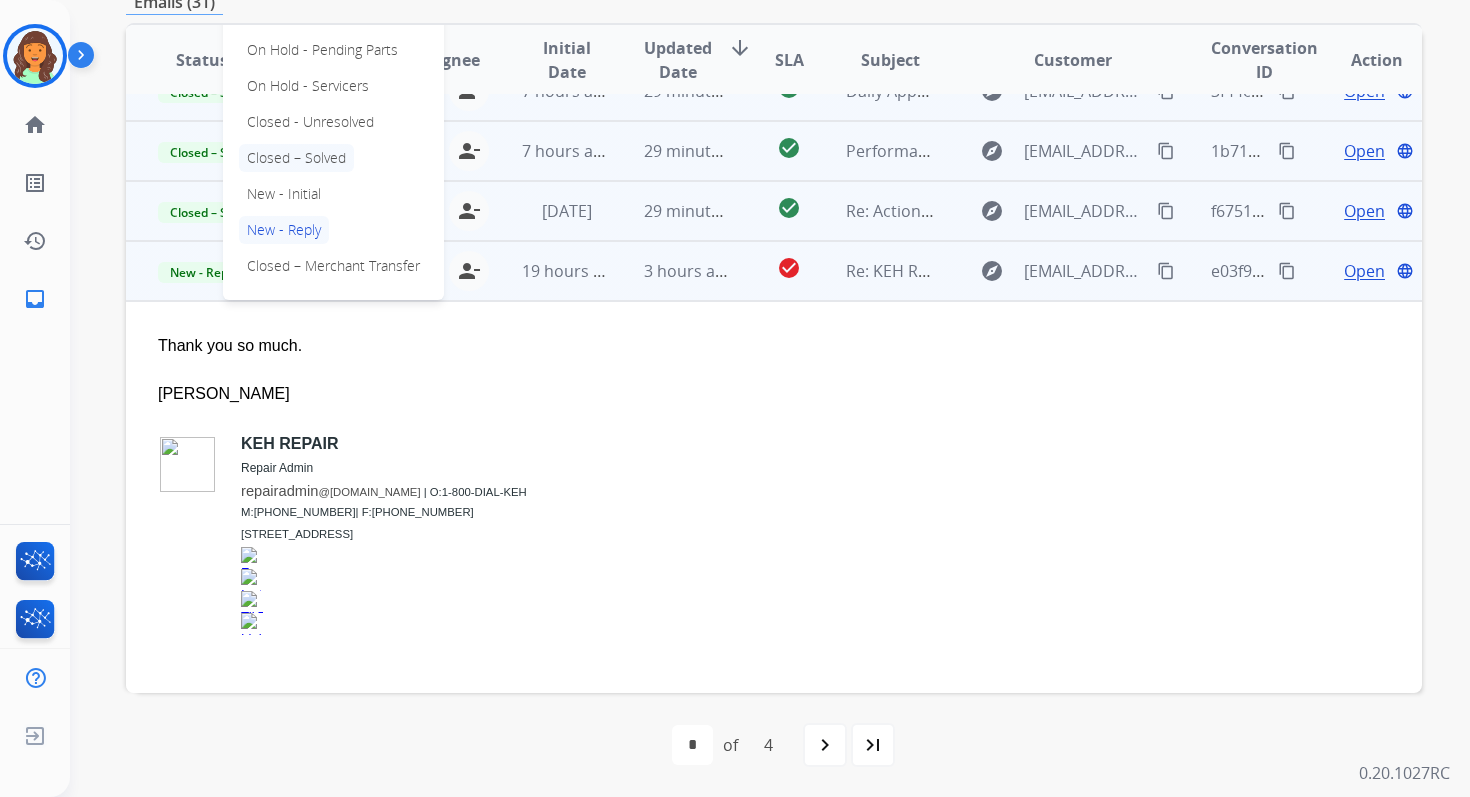 click on "Closed – Solved" at bounding box center [296, 158] 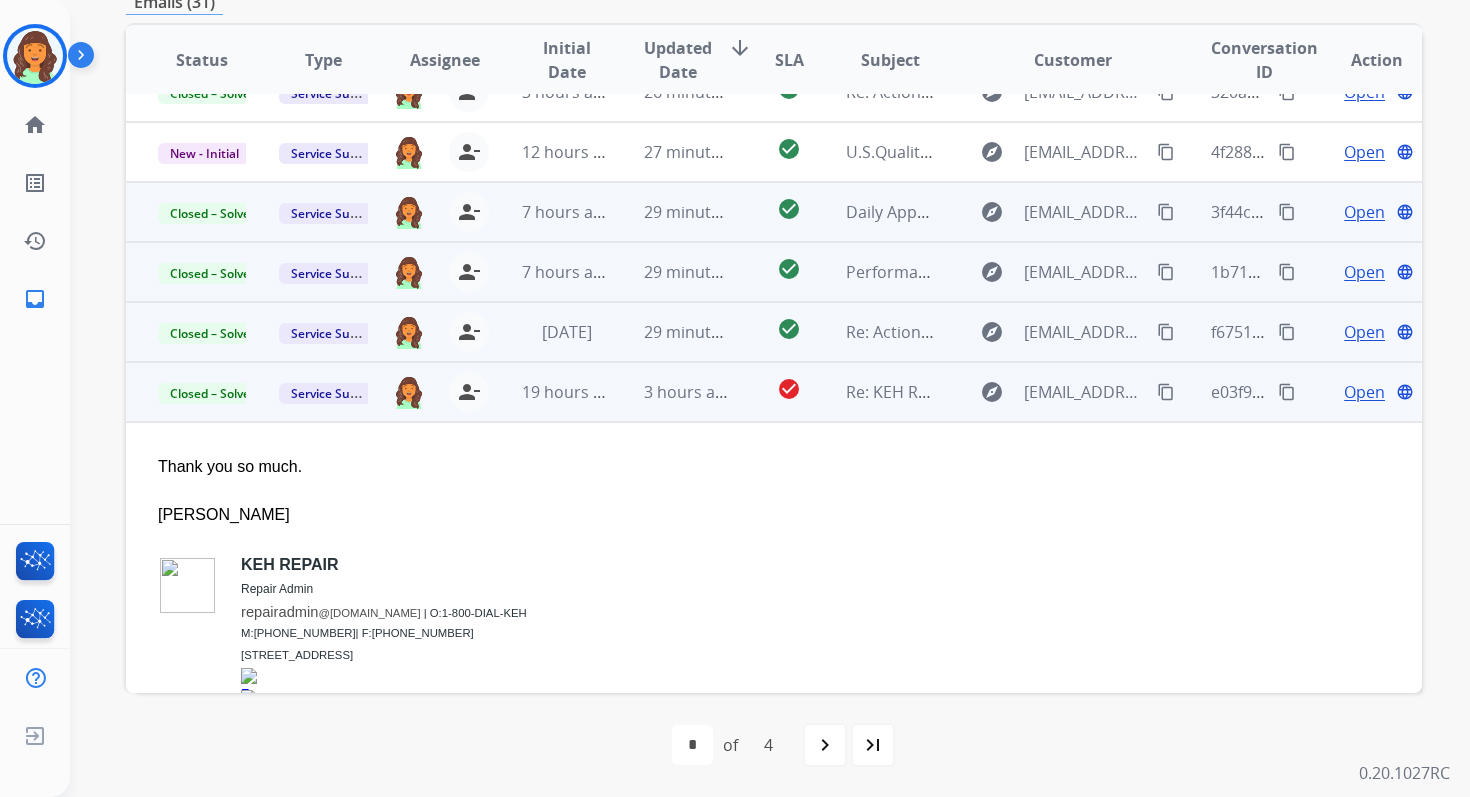 scroll, scrollTop: 0, scrollLeft: 0, axis: both 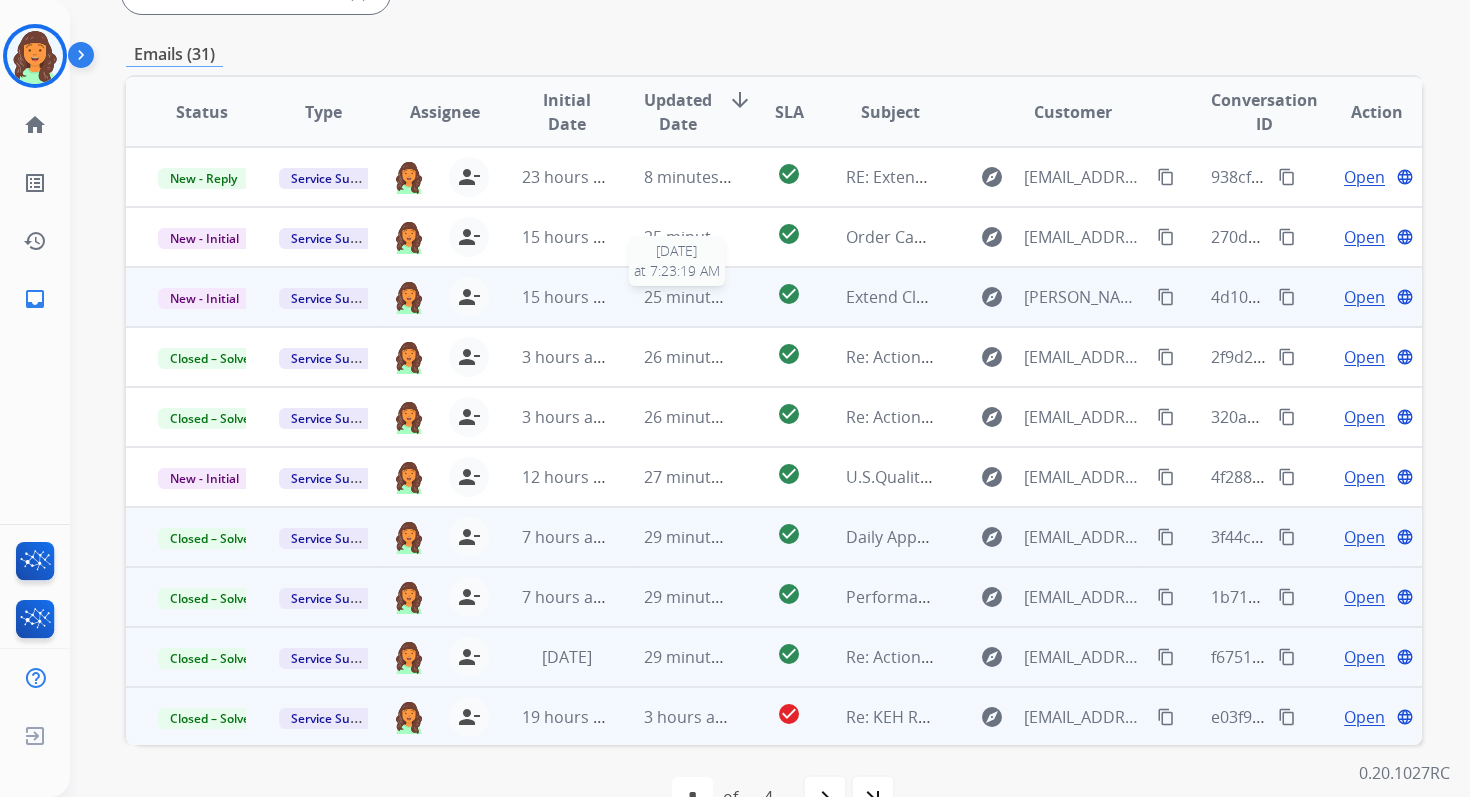 click on "25 minutes ago" at bounding box center [702, 297] 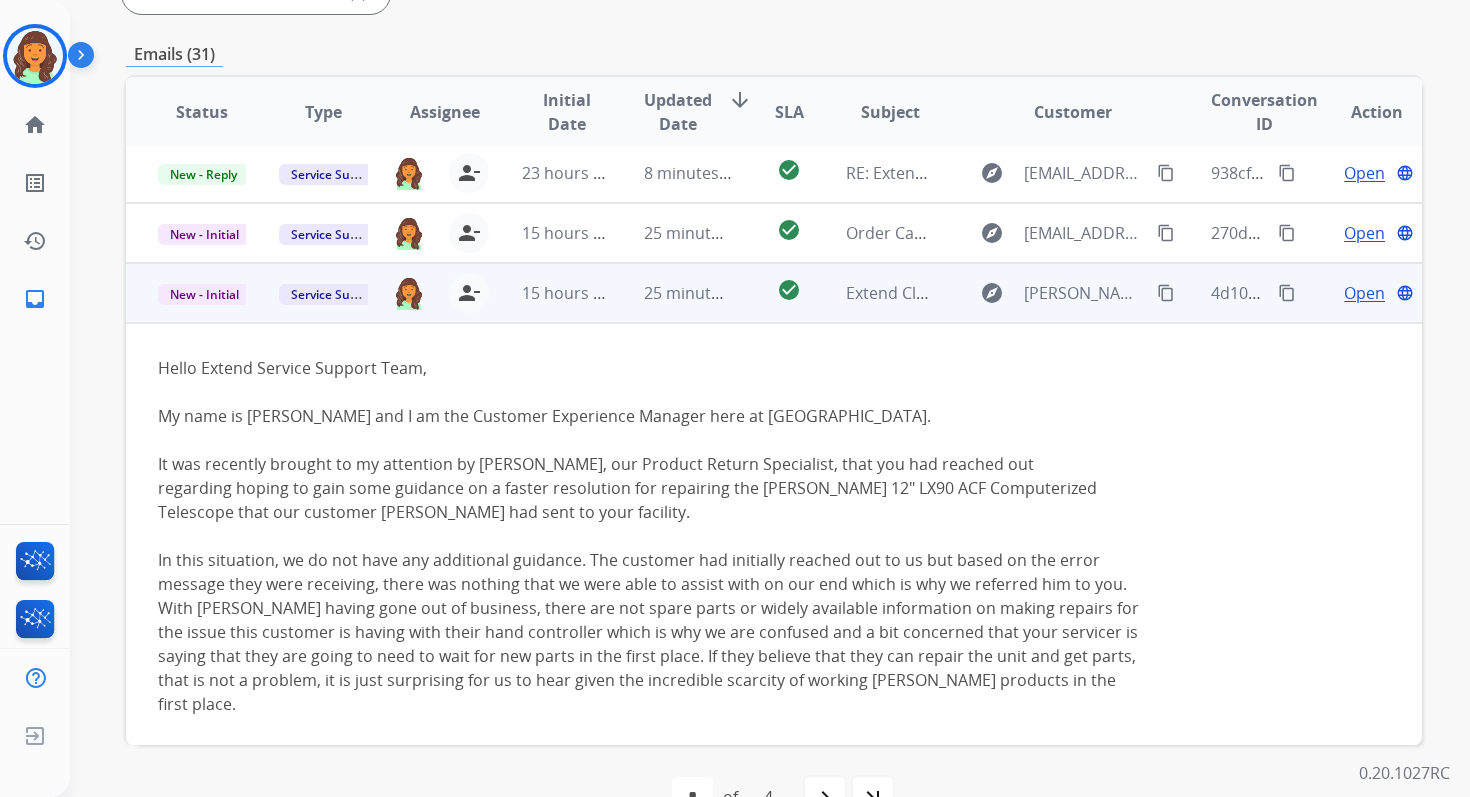 scroll, scrollTop: 0, scrollLeft: 0, axis: both 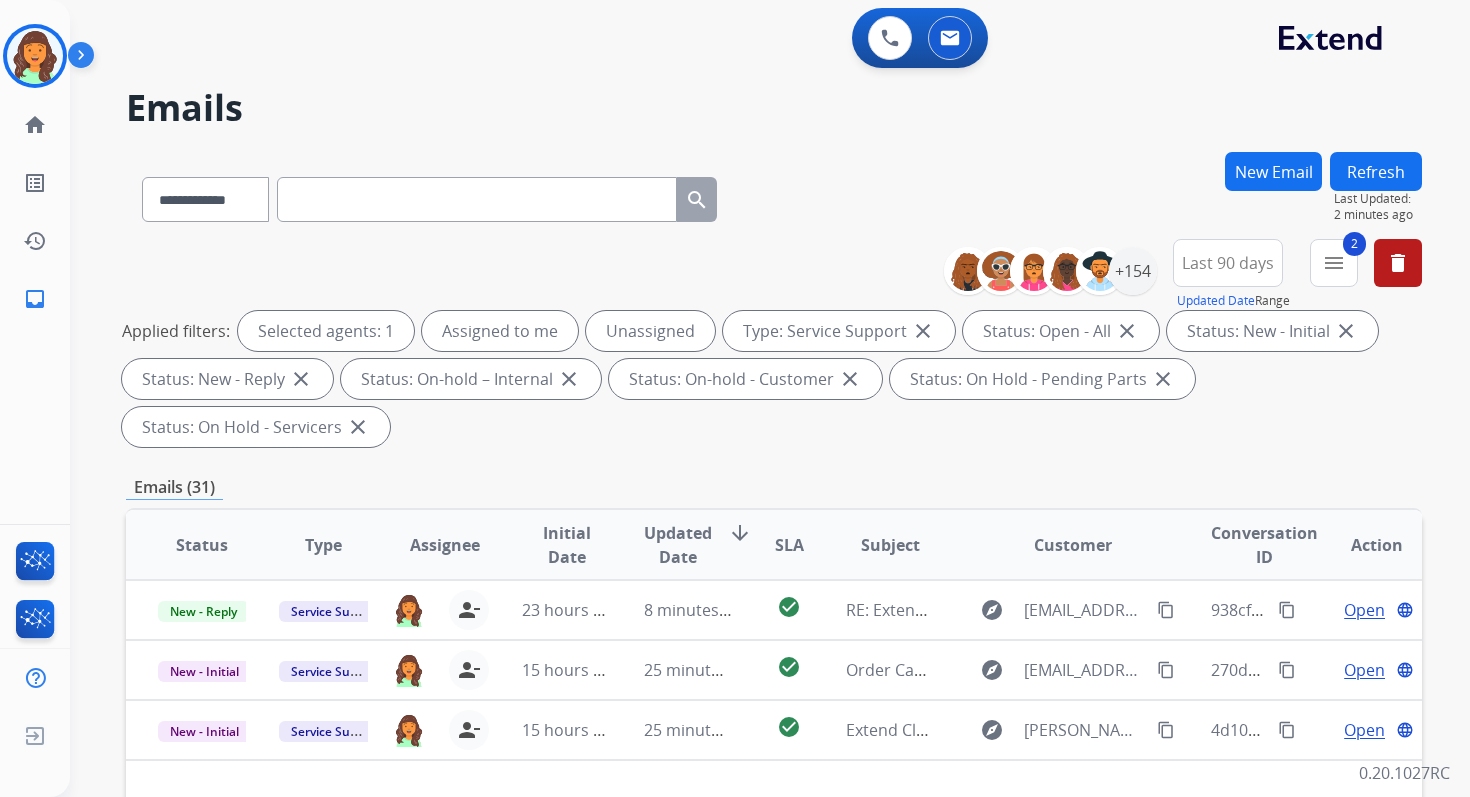 click on "Refresh" at bounding box center (1376, 171) 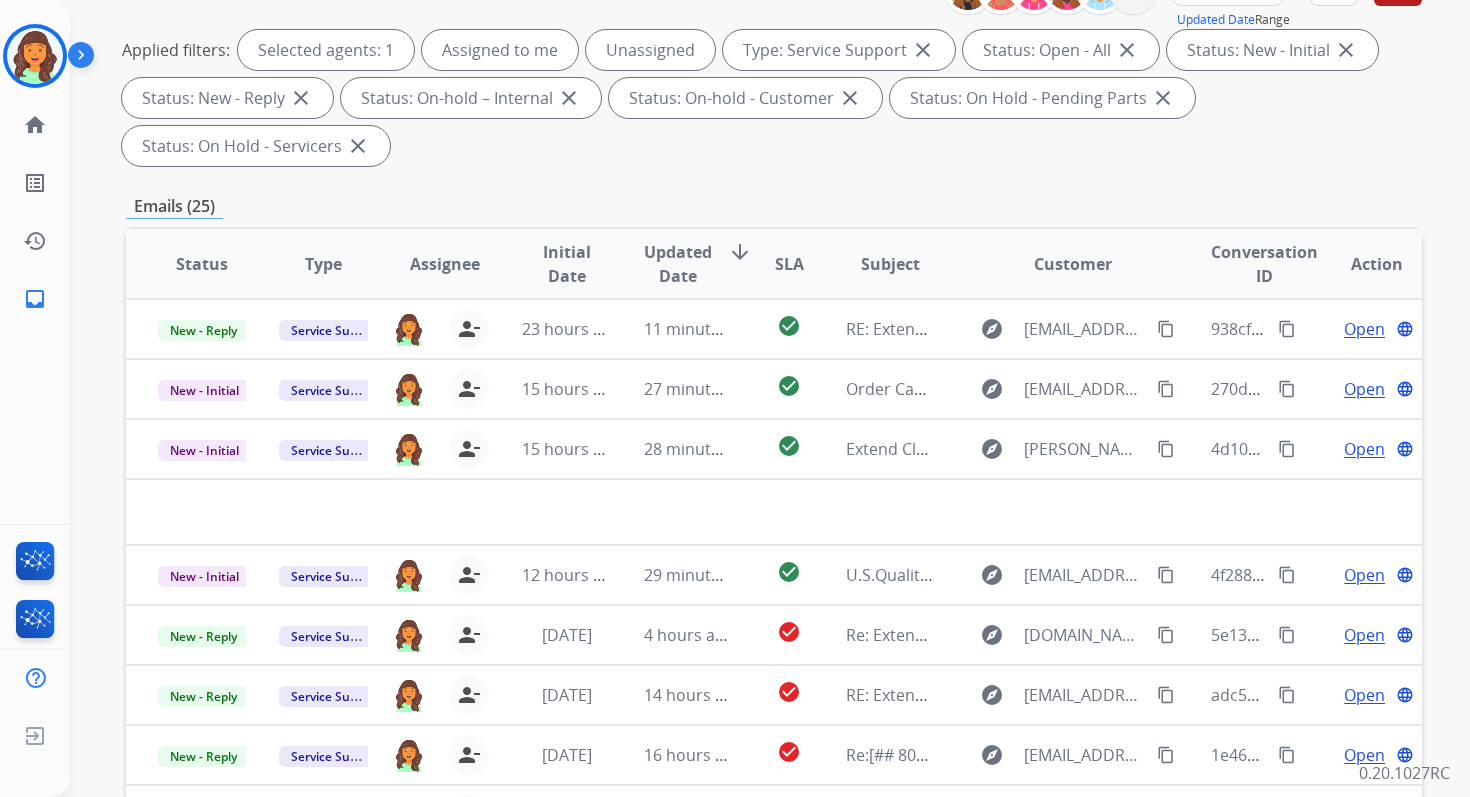 scroll, scrollTop: 485, scrollLeft: 0, axis: vertical 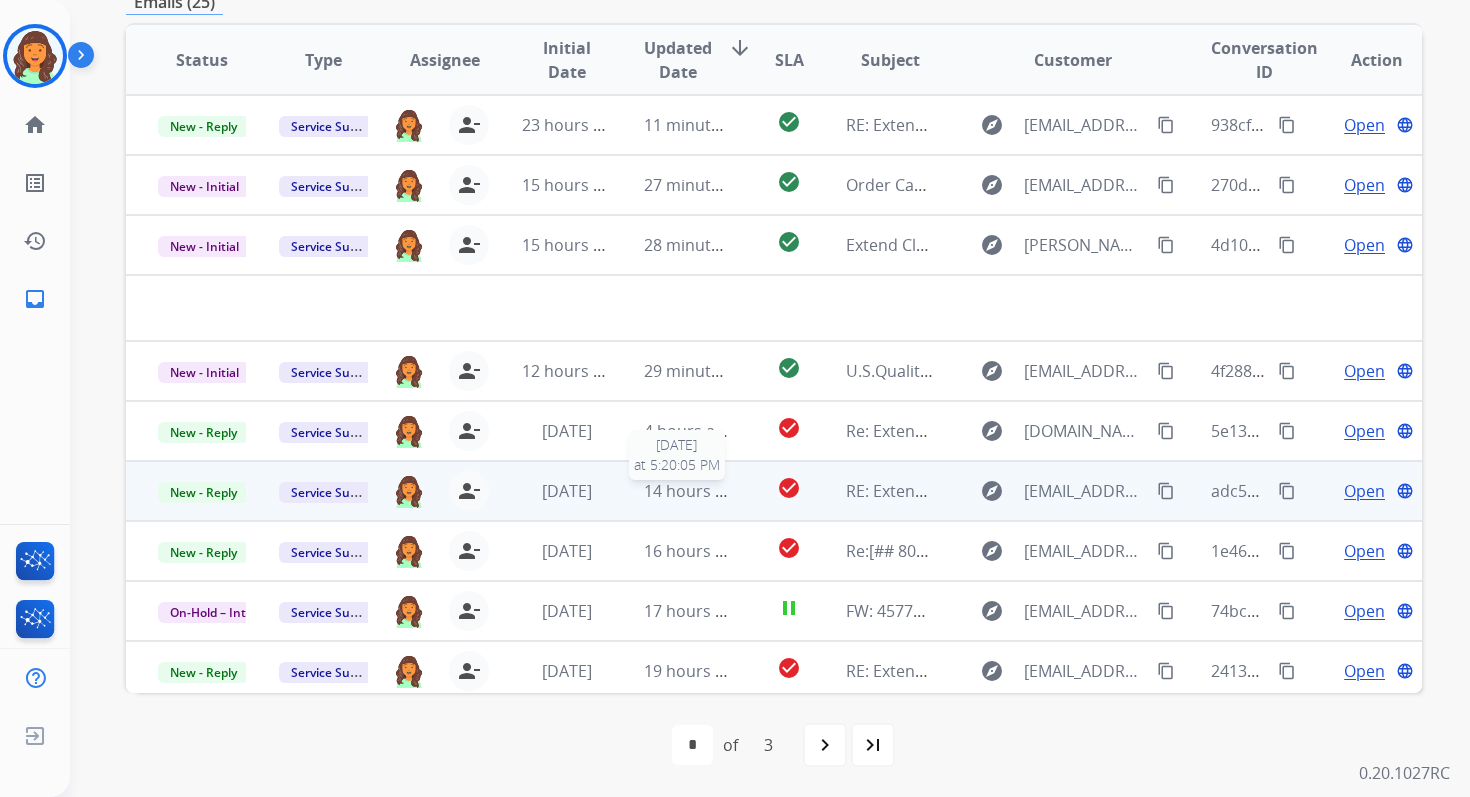 click on "14 hours ago" at bounding box center (693, 491) 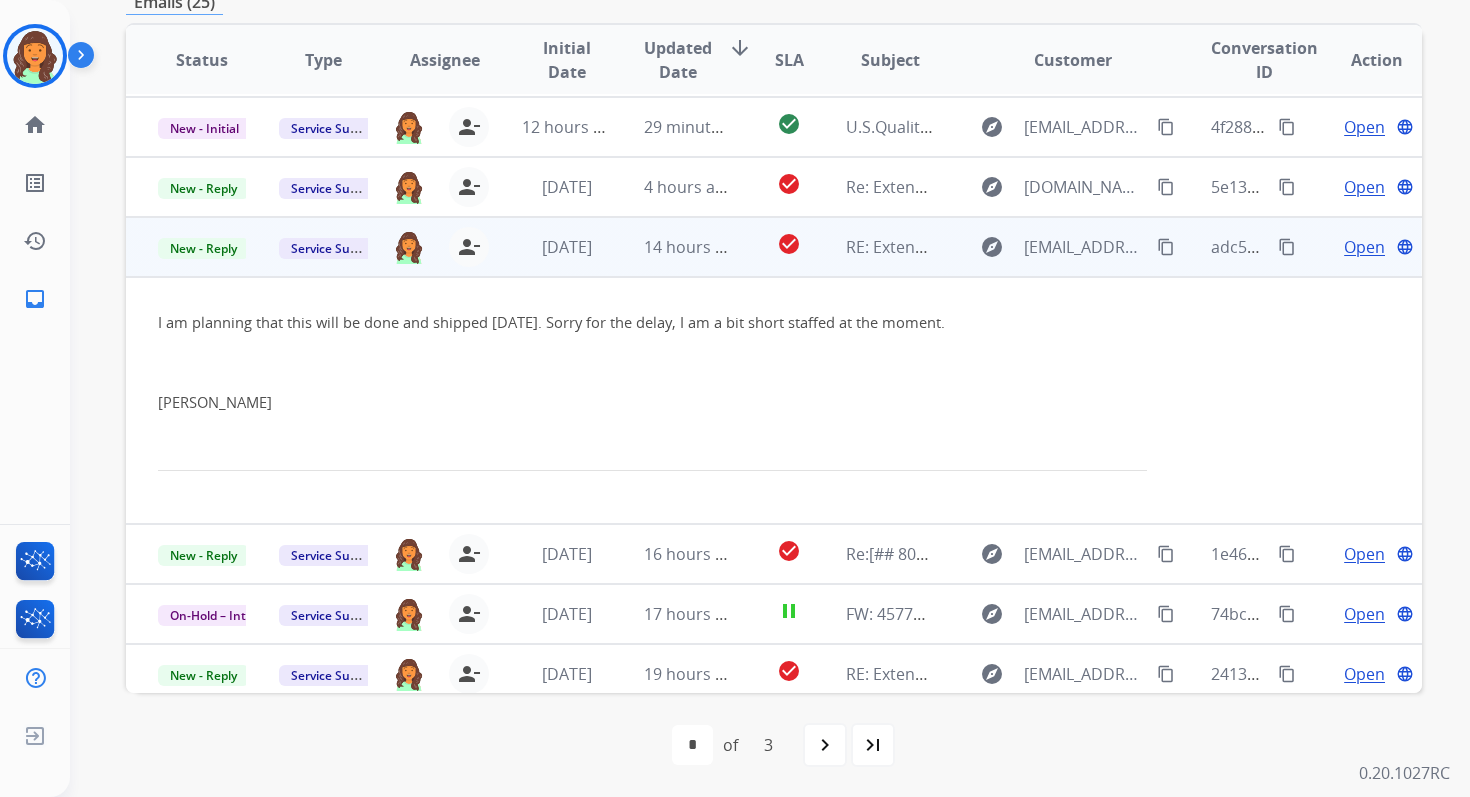 scroll, scrollTop: 249, scrollLeft: 0, axis: vertical 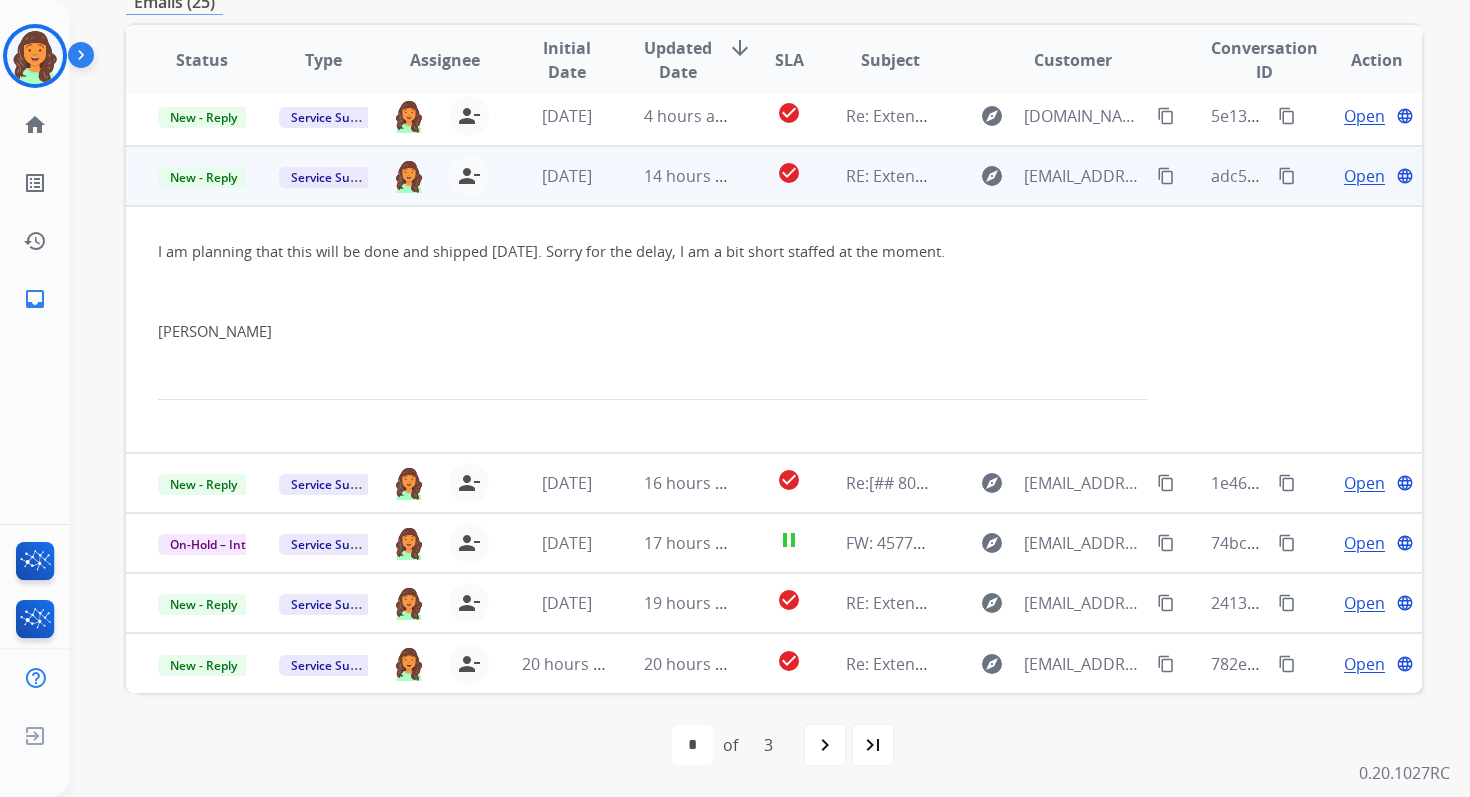 click on "Open" at bounding box center (1364, 176) 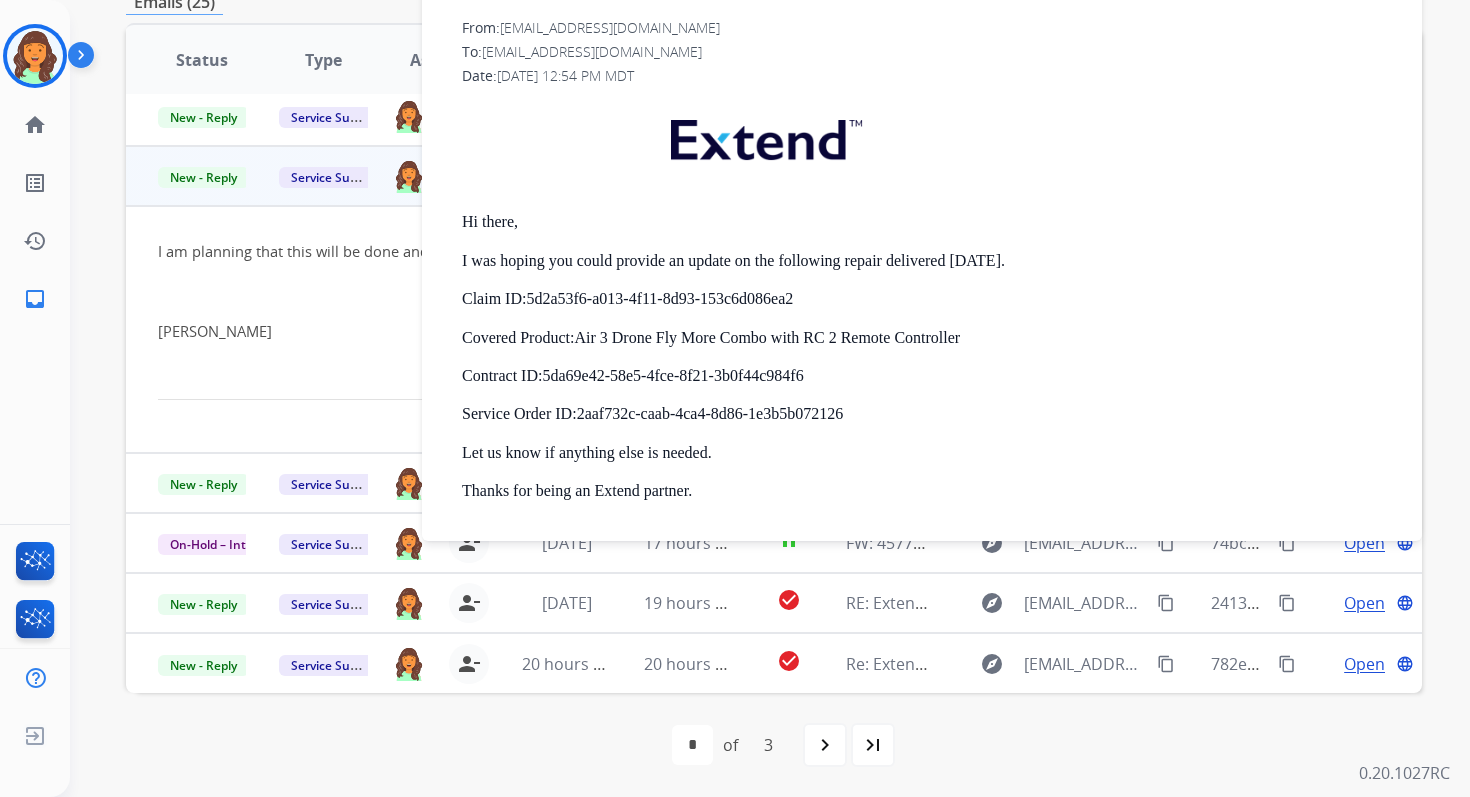 scroll, scrollTop: 254, scrollLeft: 0, axis: vertical 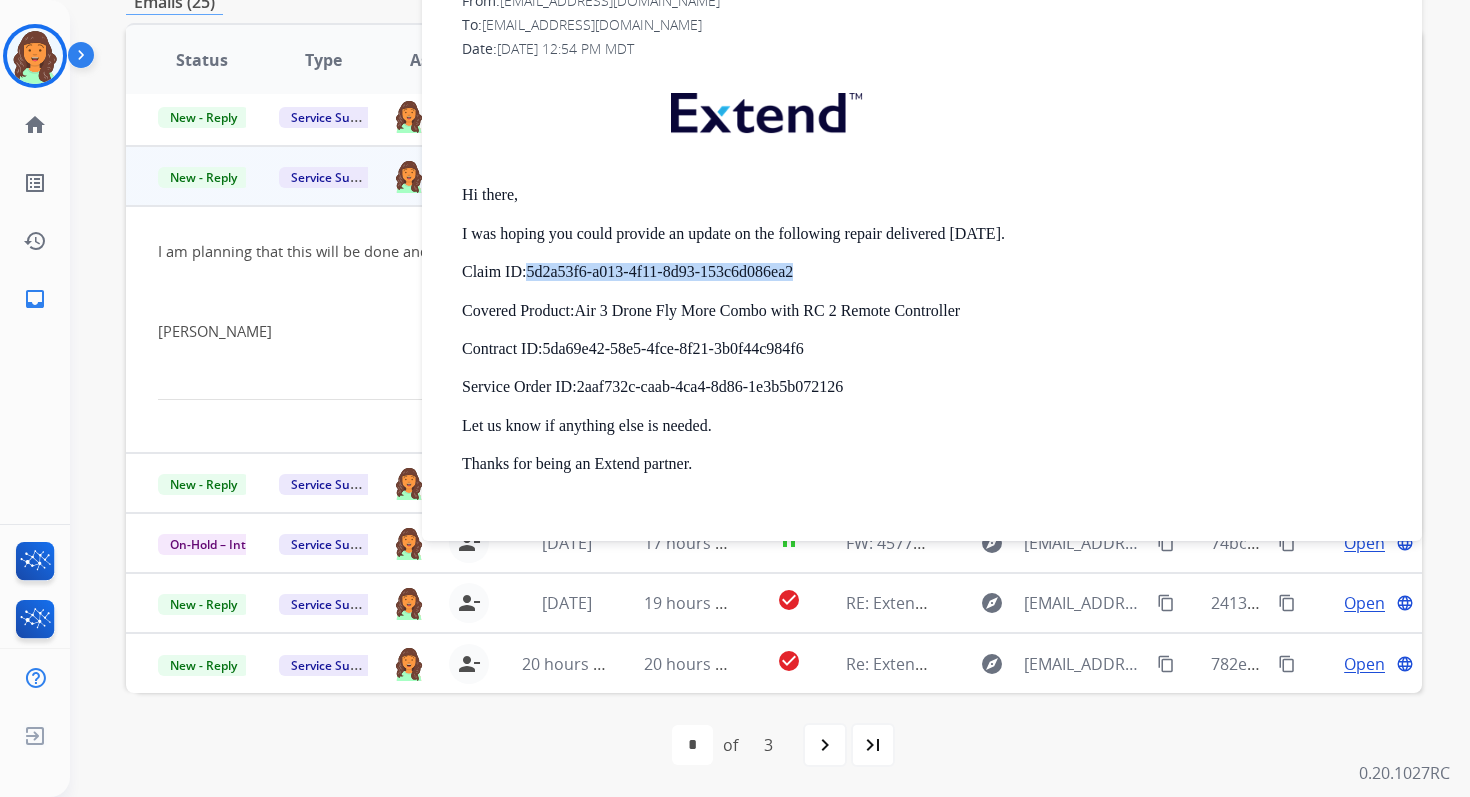 drag, startPoint x: 526, startPoint y: 273, endPoint x: 812, endPoint y: 279, distance: 286.06293 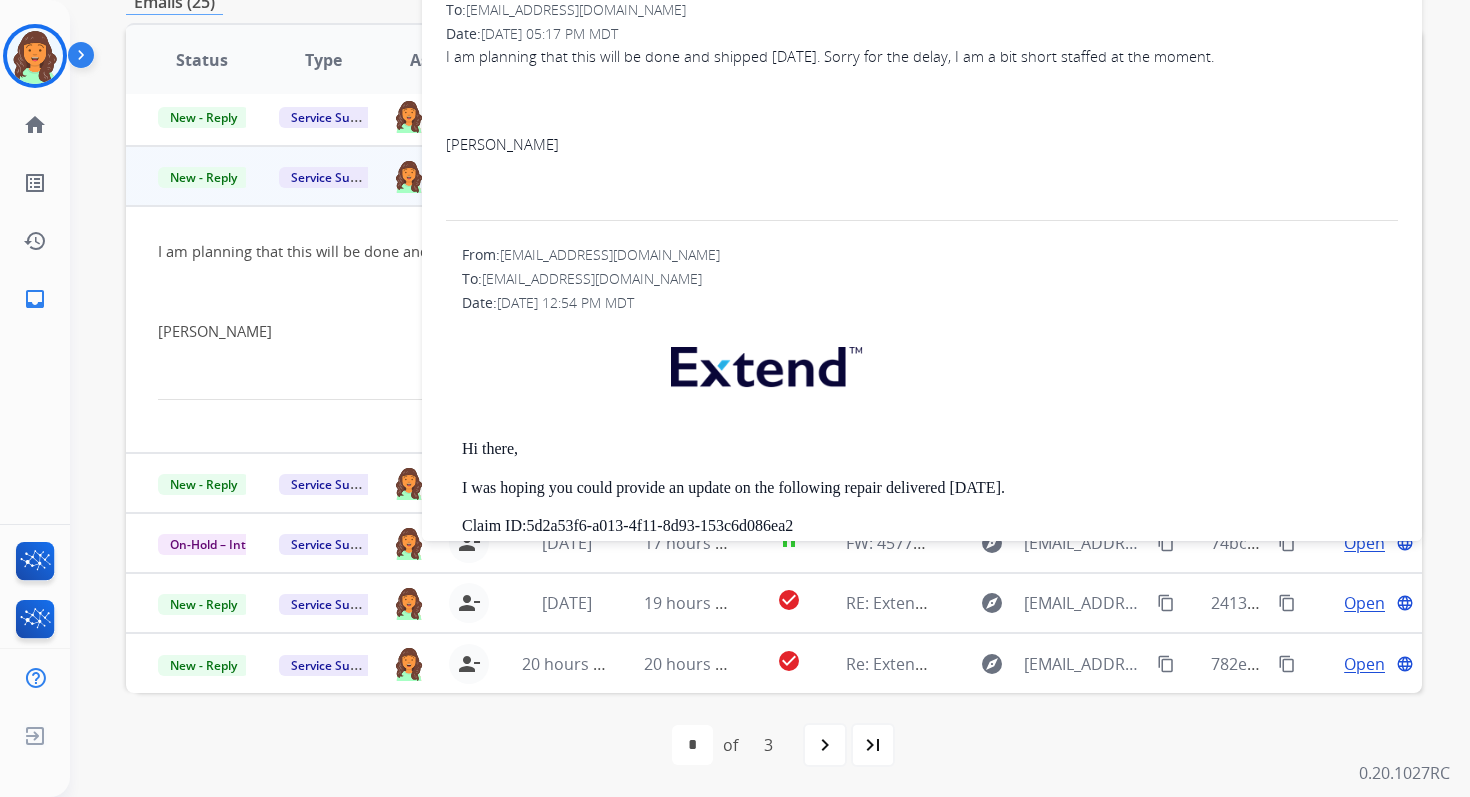 click on "I am planning that this will be done and shipped [DATE]. Sorry for the delay, I am a bit short staffed at the moment." at bounding box center (830, 56) 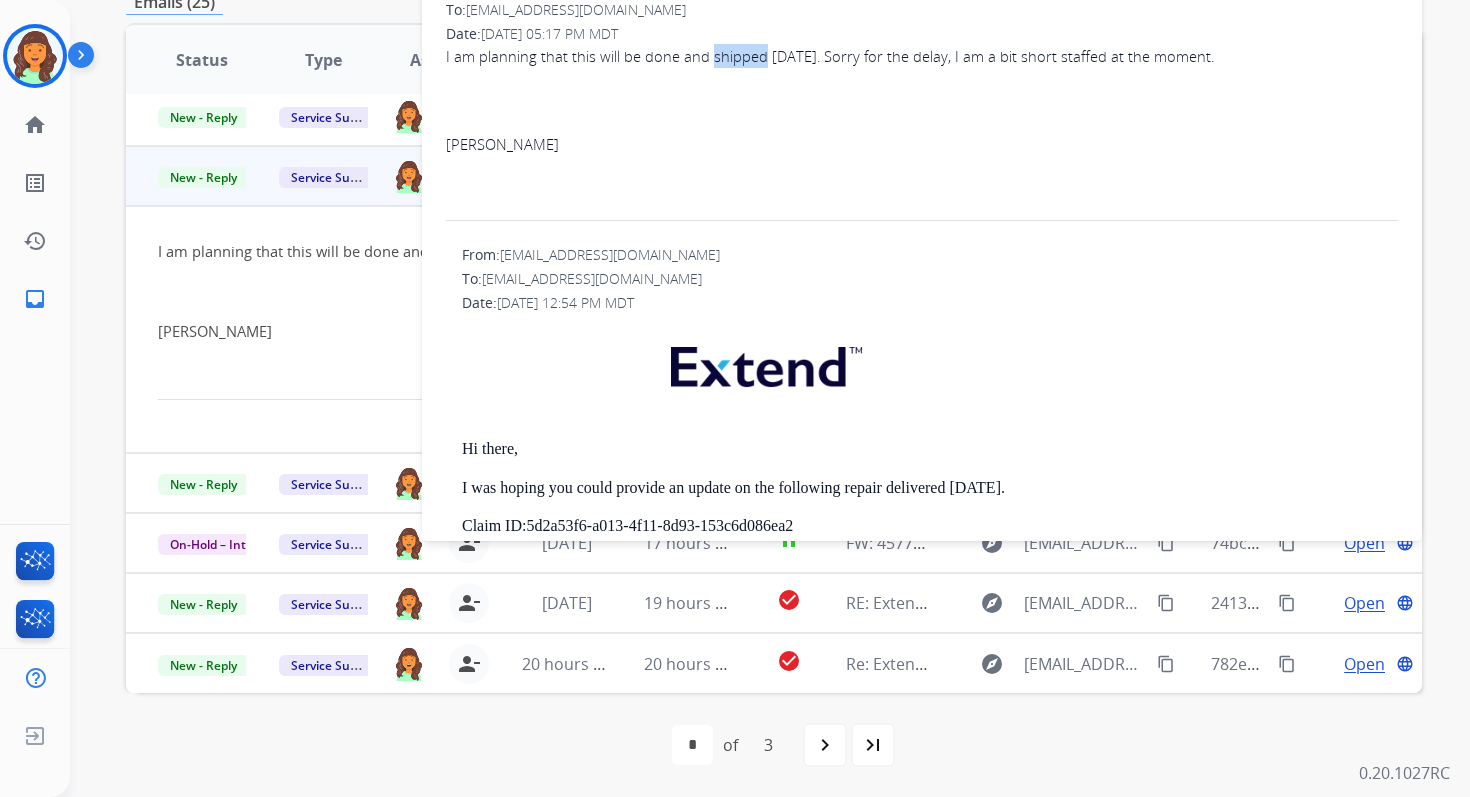 click on "I am planning that this will be done and shipped [DATE]. Sorry for the delay, I am a bit short staffed at the moment." at bounding box center (830, 56) 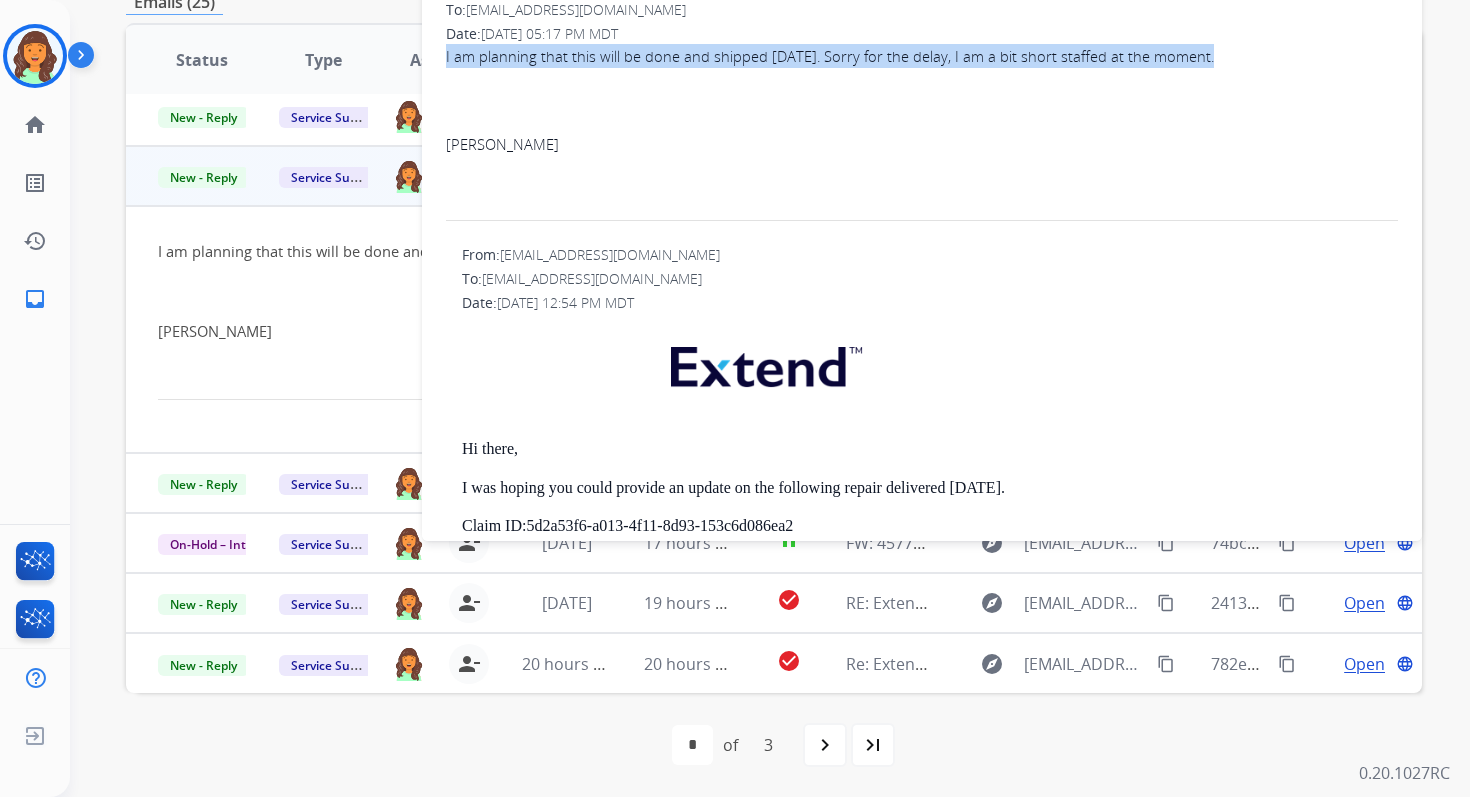 click on "I am planning that this will be done and shipped [DATE]. Sorry for the delay, I am a bit short staffed at the moment." at bounding box center (830, 56) 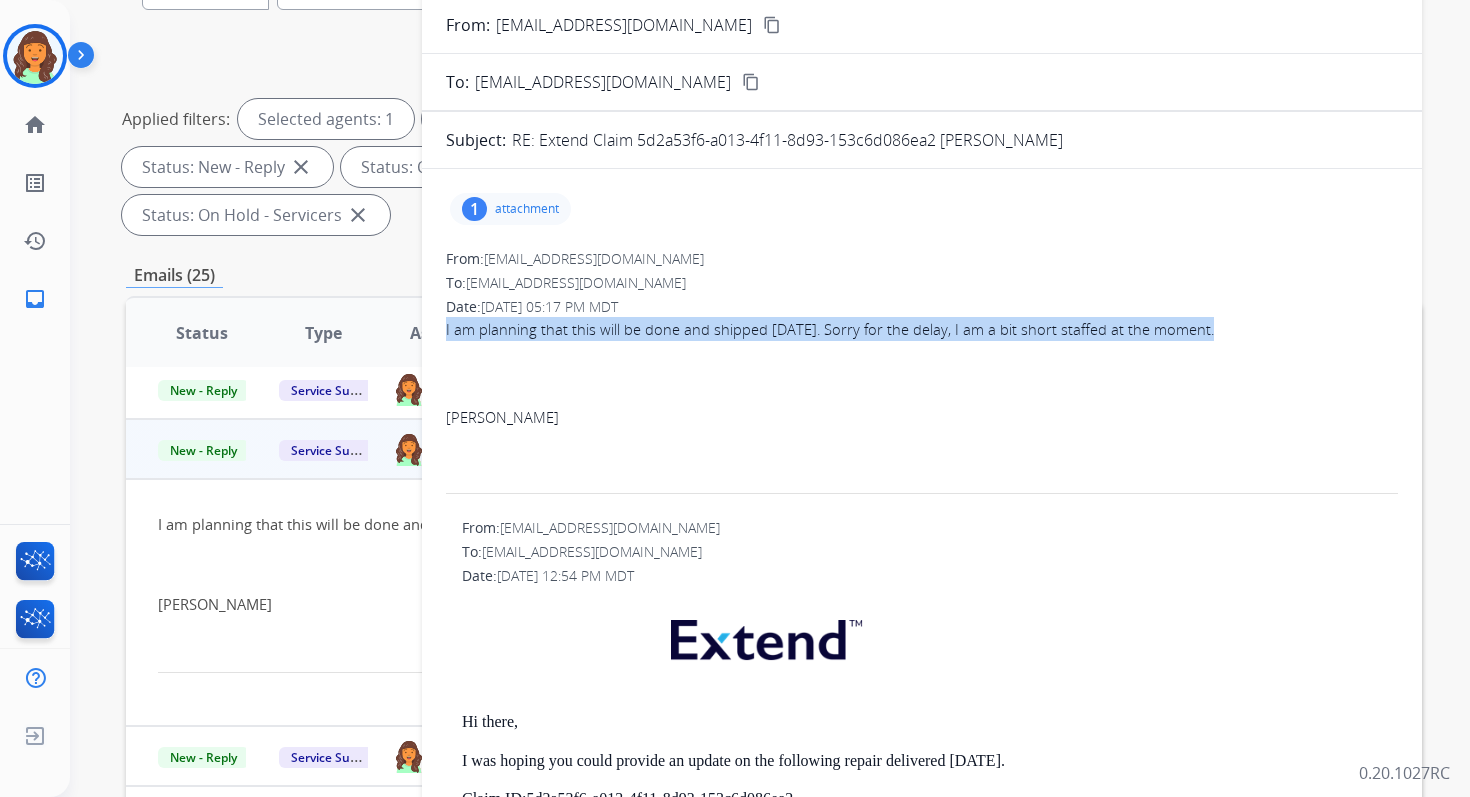 scroll, scrollTop: 0, scrollLeft: 0, axis: both 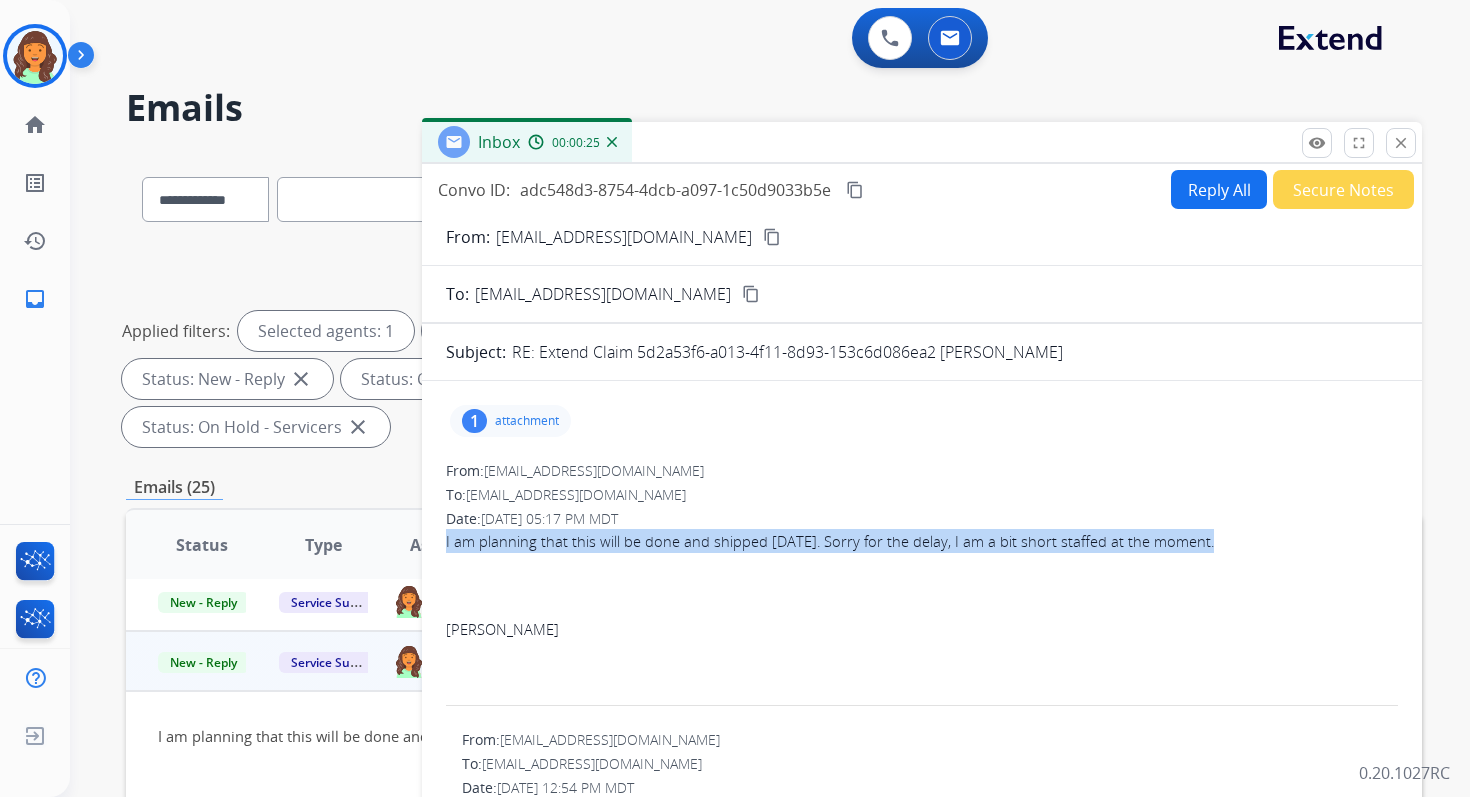 click on "content_copy" at bounding box center [855, 190] 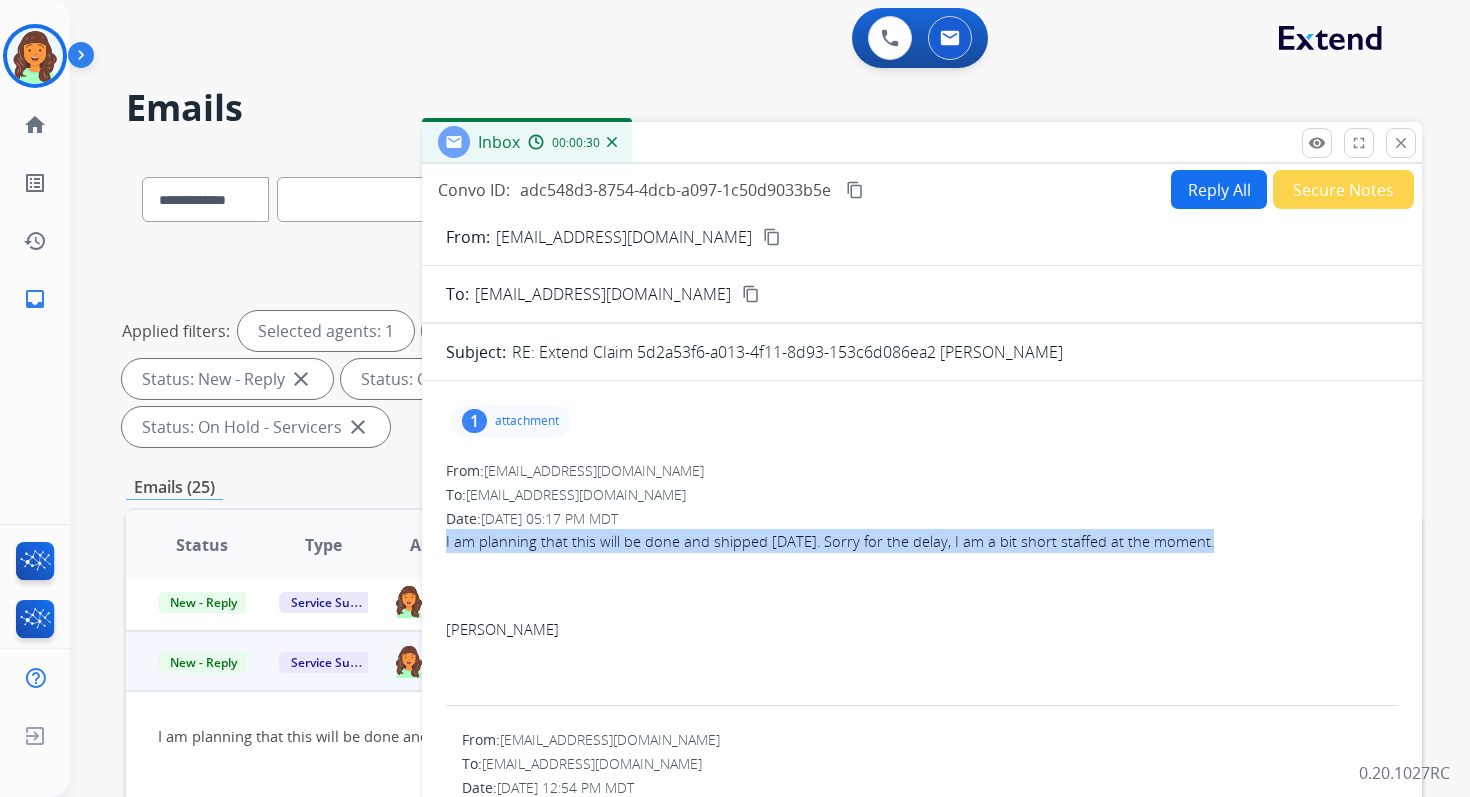 click on "Reply All" at bounding box center (1219, 189) 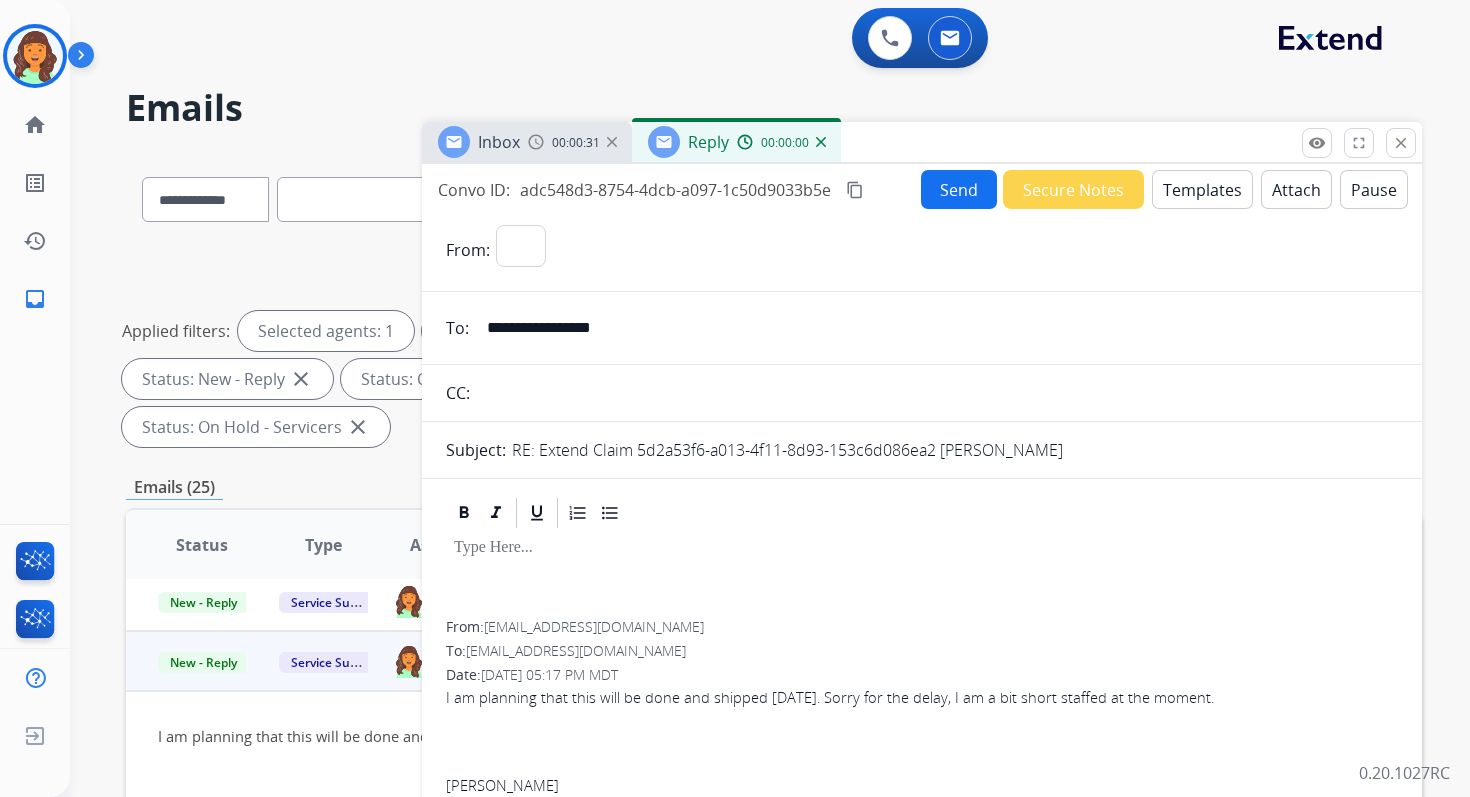 select on "**********" 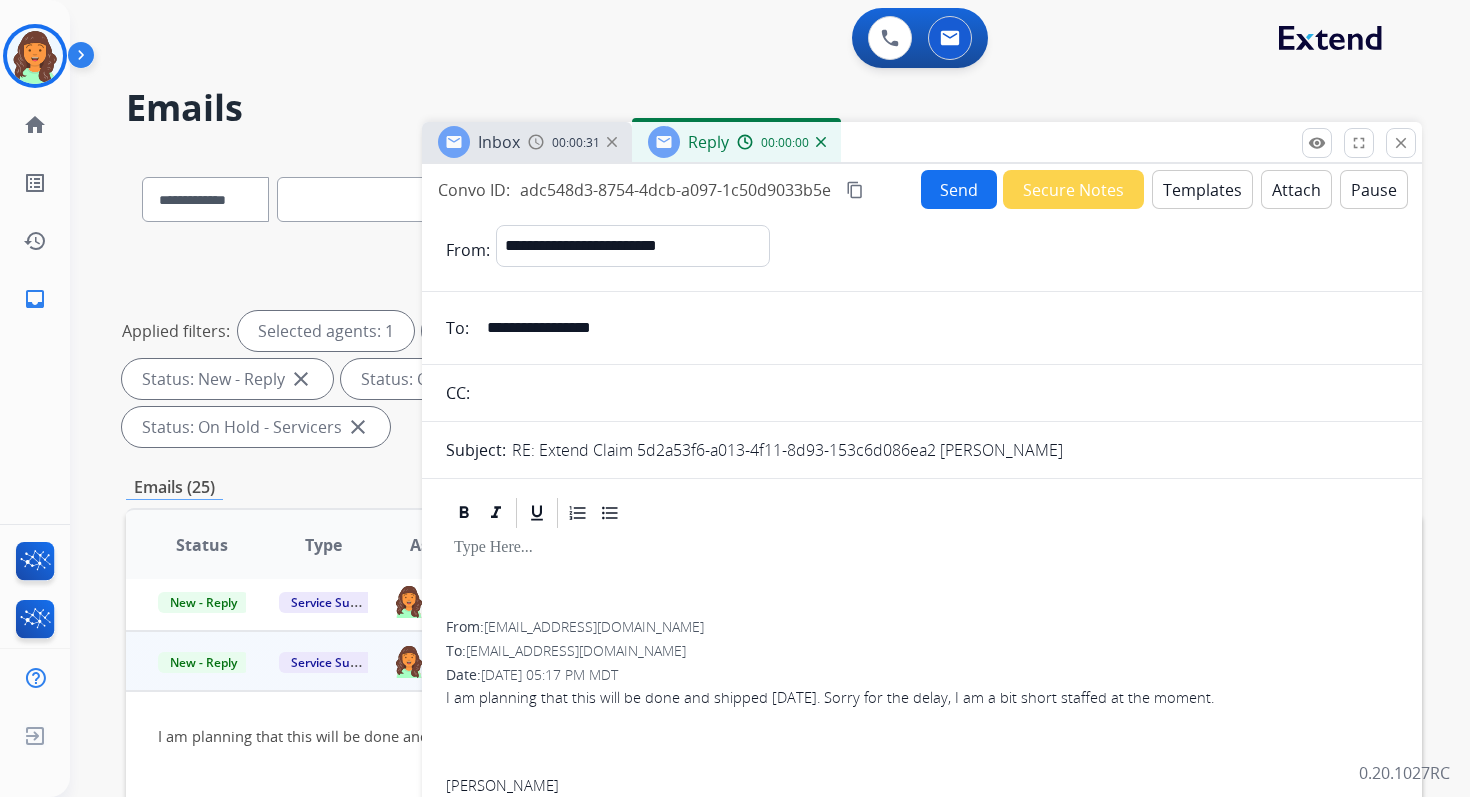 click on "Templates" at bounding box center [1202, 189] 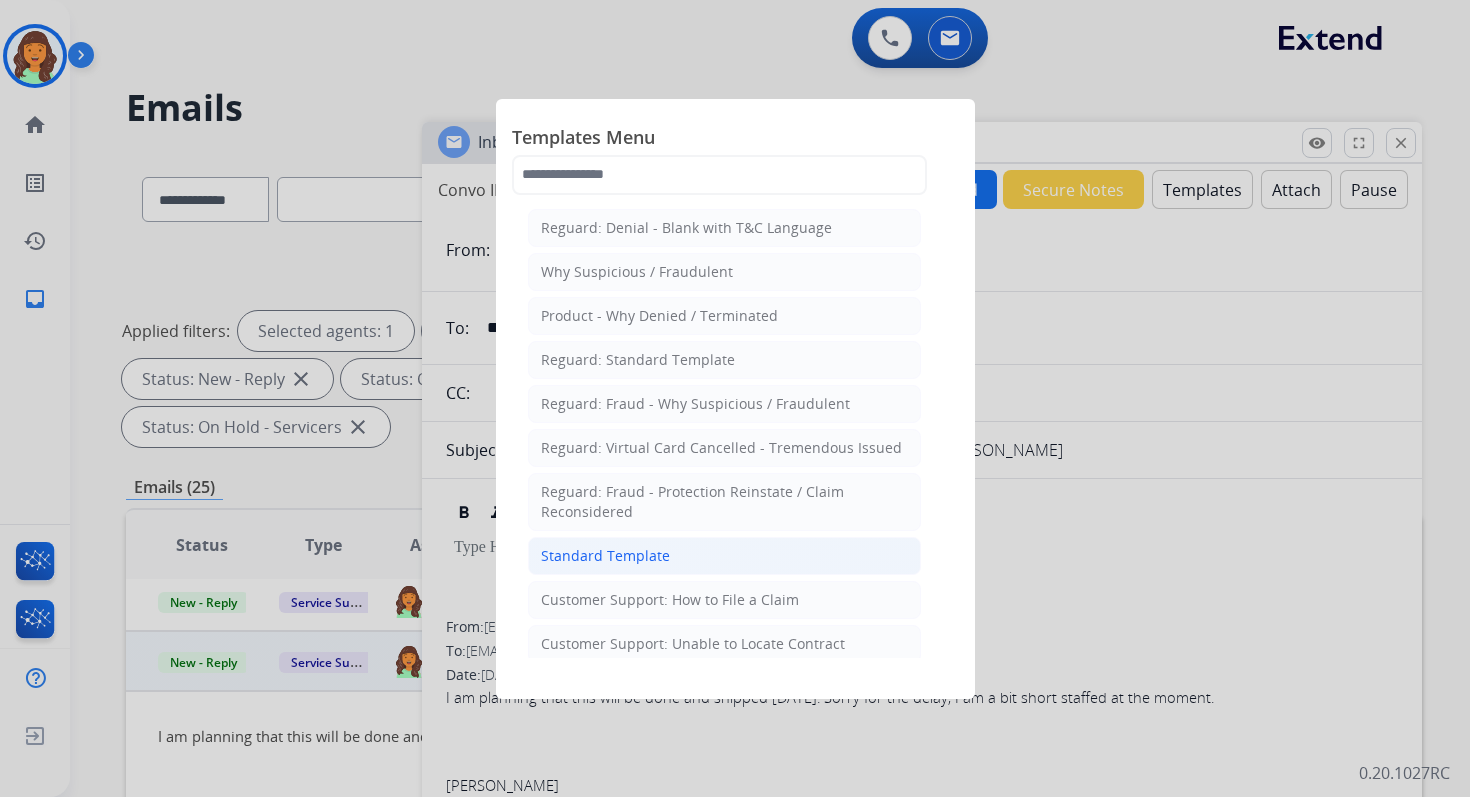 click on "Standard Template" 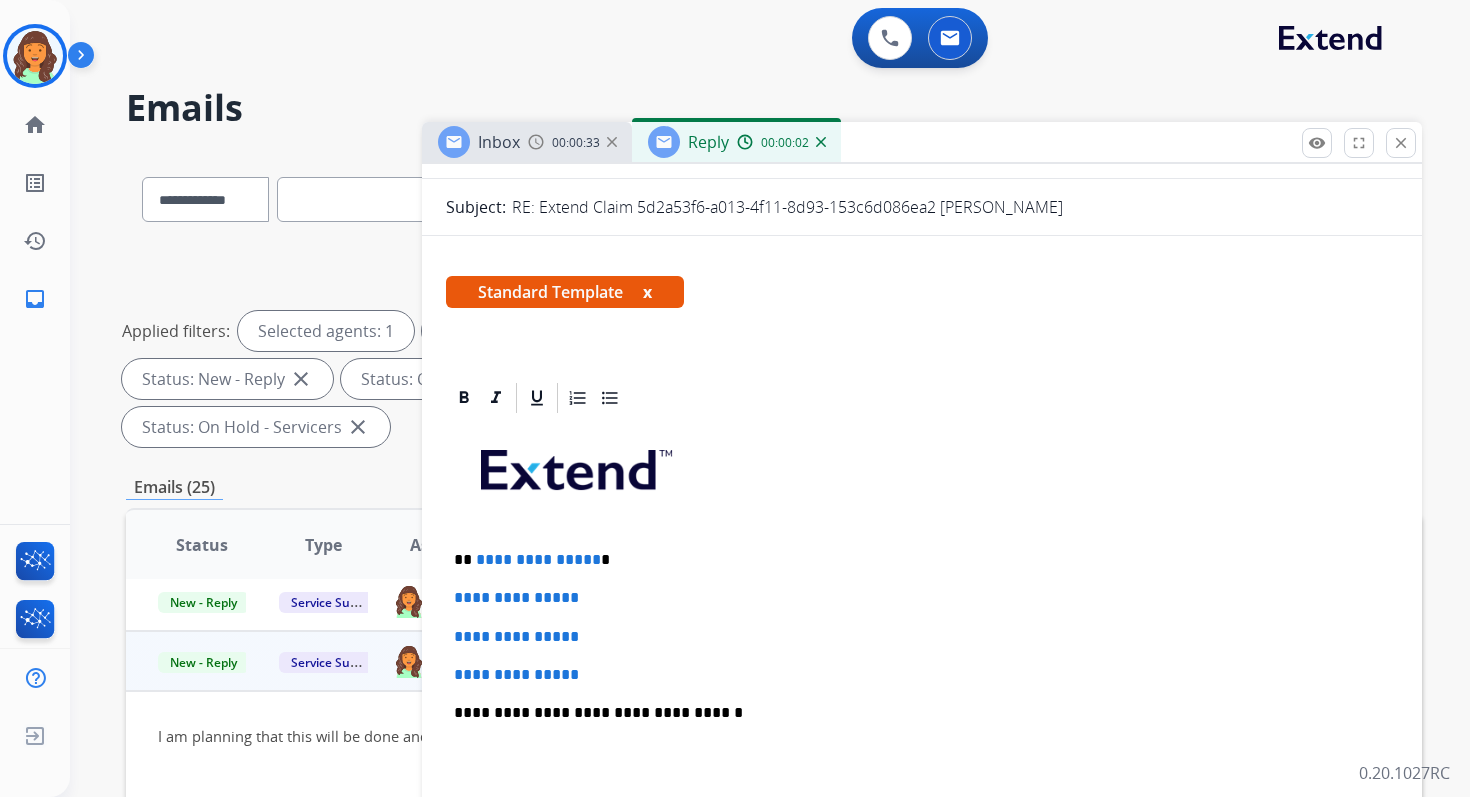 scroll, scrollTop: 289, scrollLeft: 0, axis: vertical 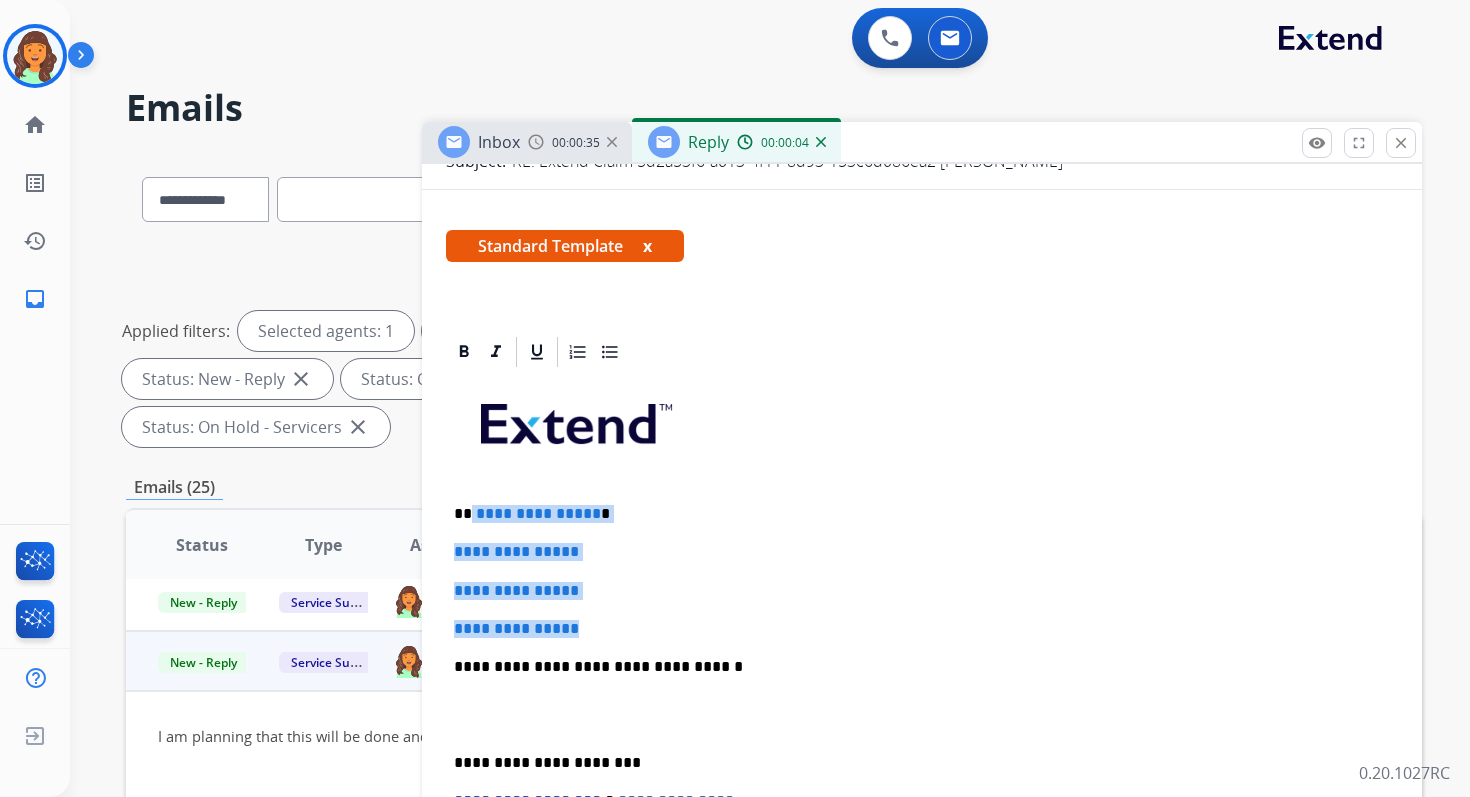 drag, startPoint x: 470, startPoint y: 514, endPoint x: 615, endPoint y: 633, distance: 187.57932 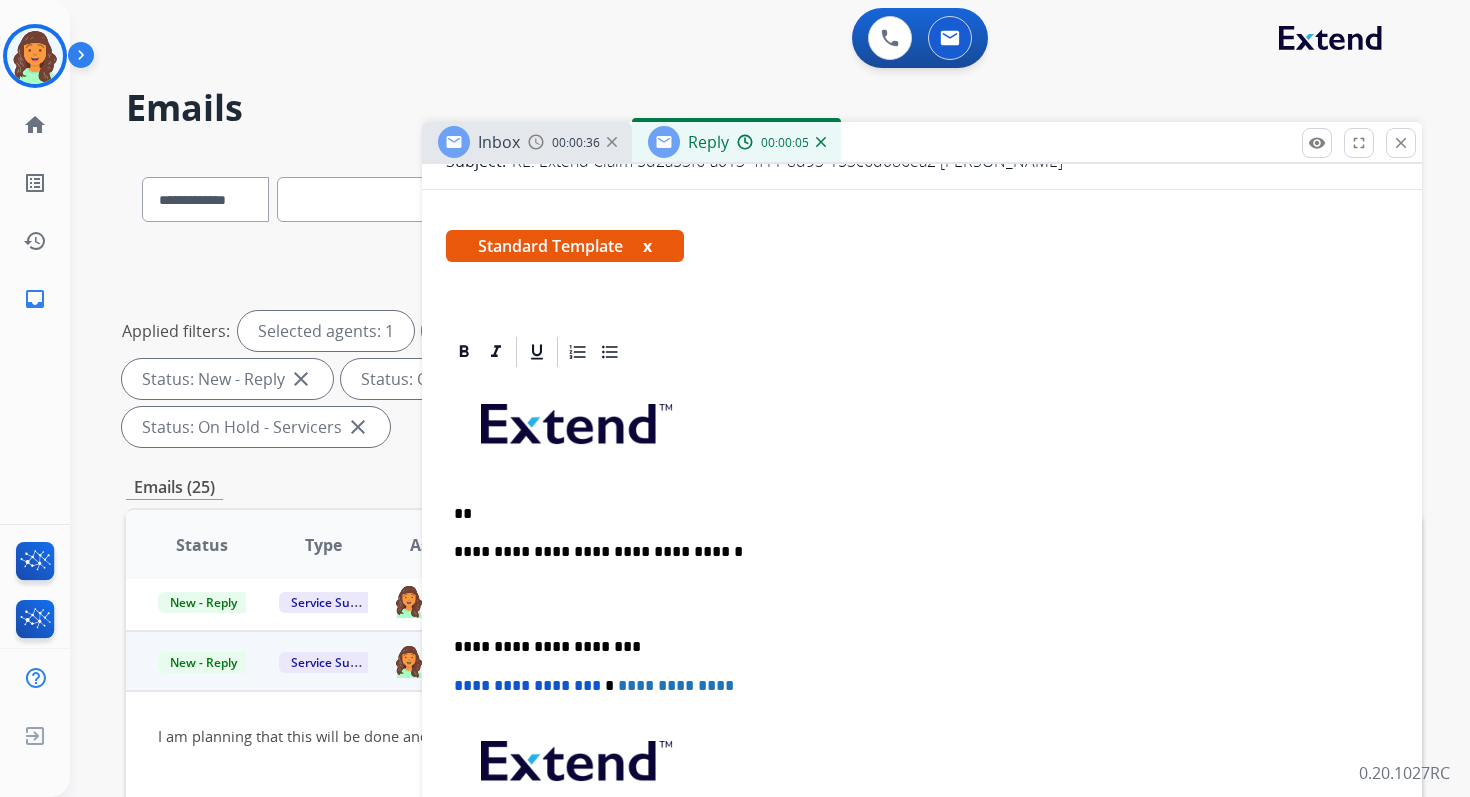 type 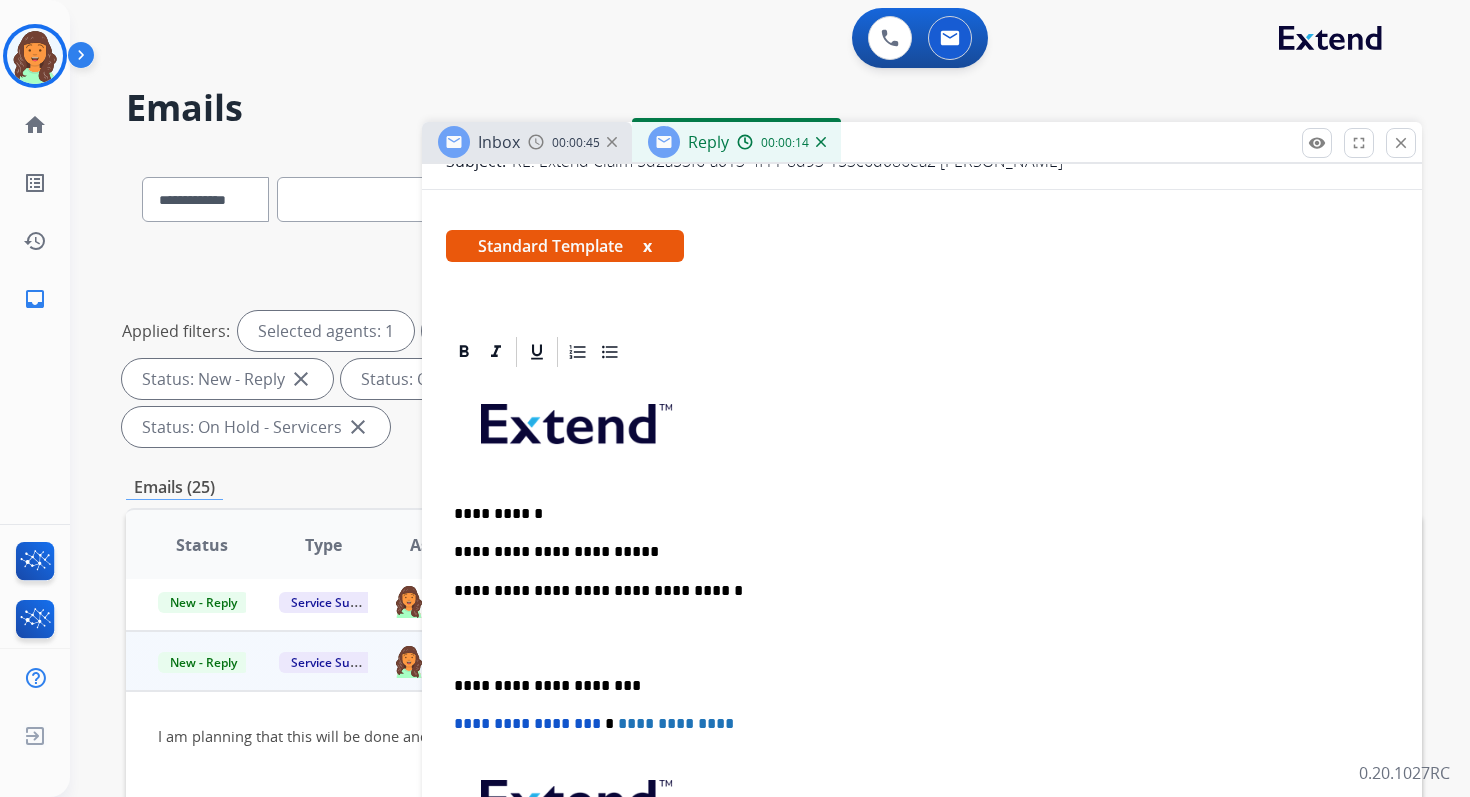 click on "**********" at bounding box center [914, 591] 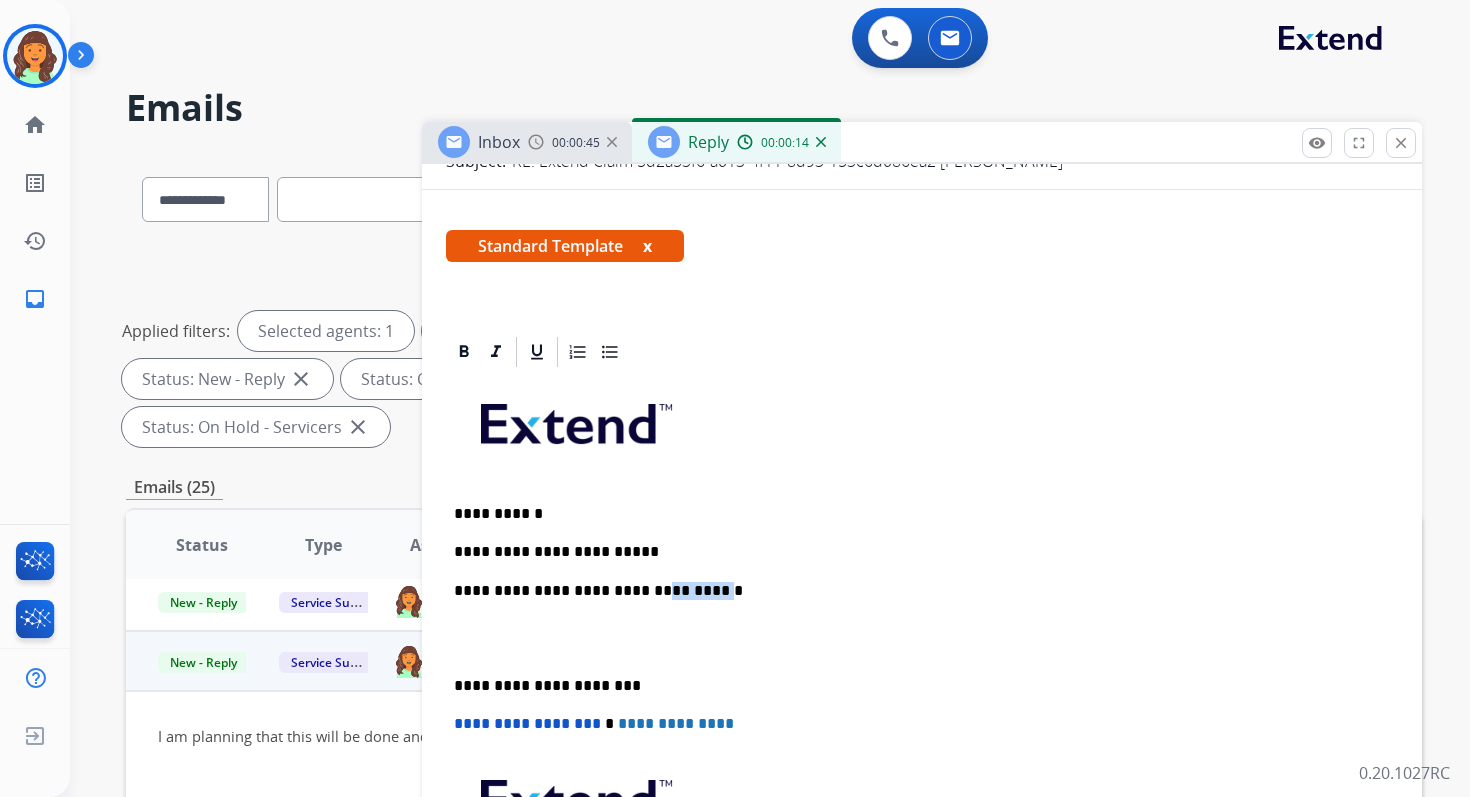 click on "**********" at bounding box center (914, 591) 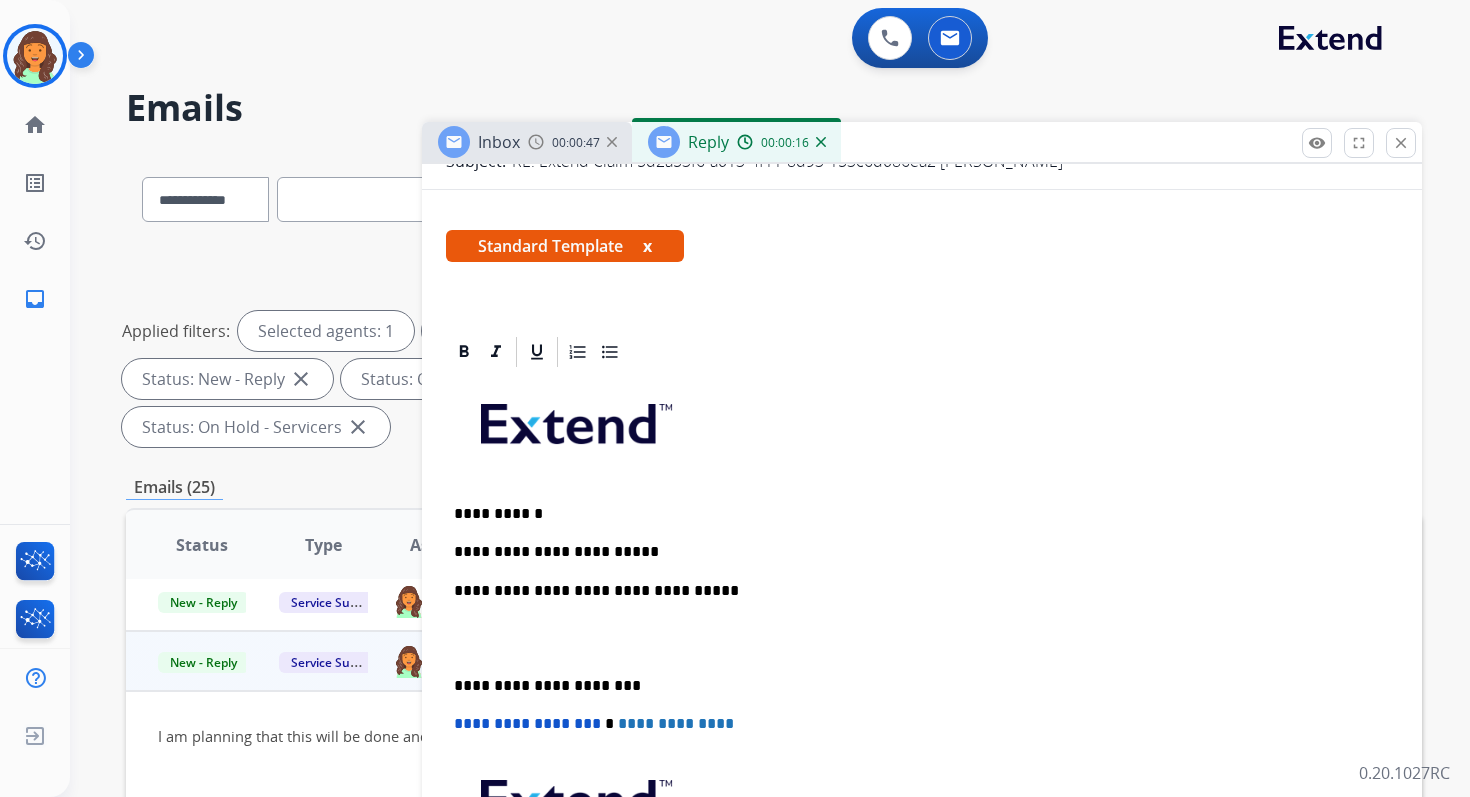 click on "**********" at bounding box center [914, 552] 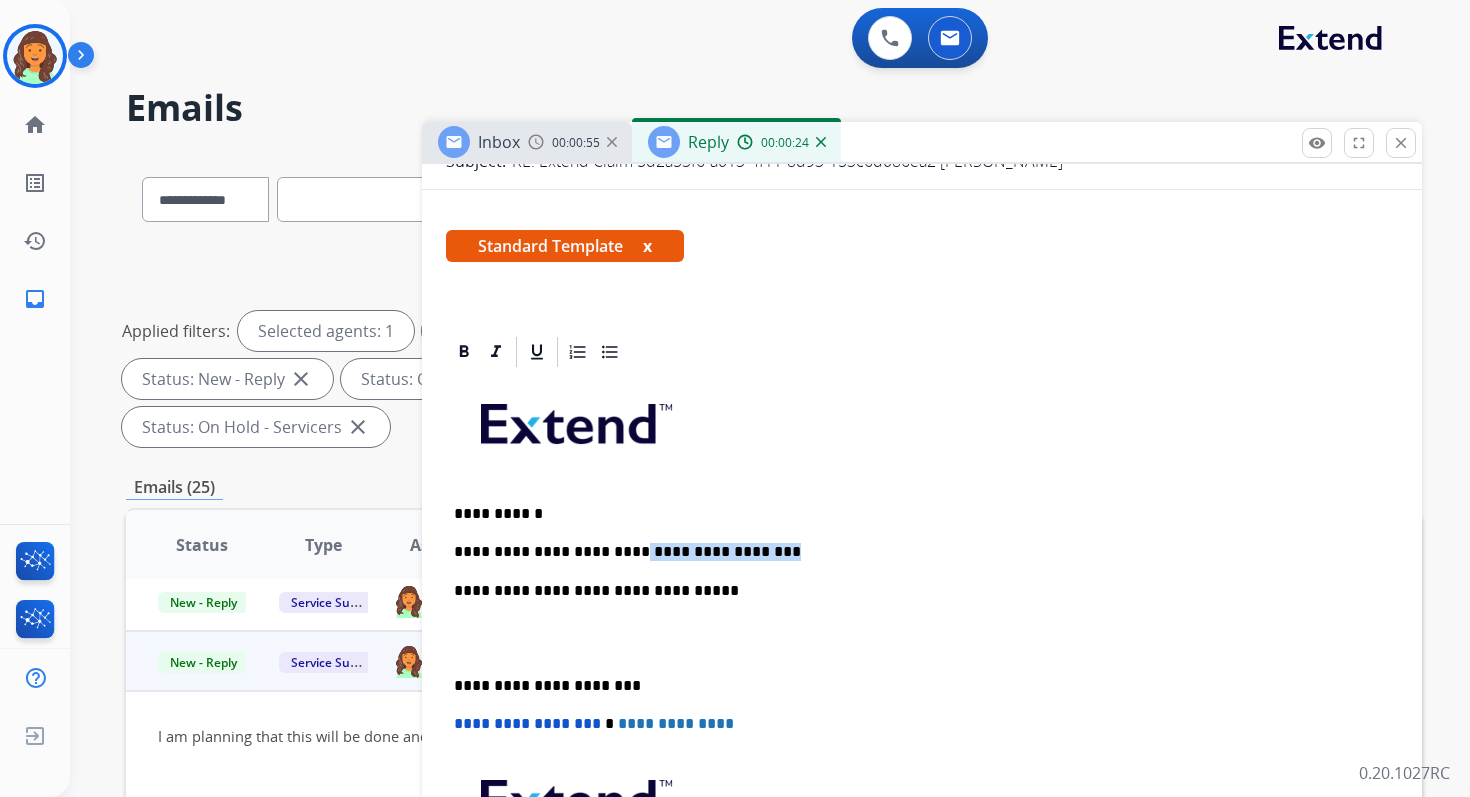 drag, startPoint x: 743, startPoint y: 550, endPoint x: 615, endPoint y: 550, distance: 128 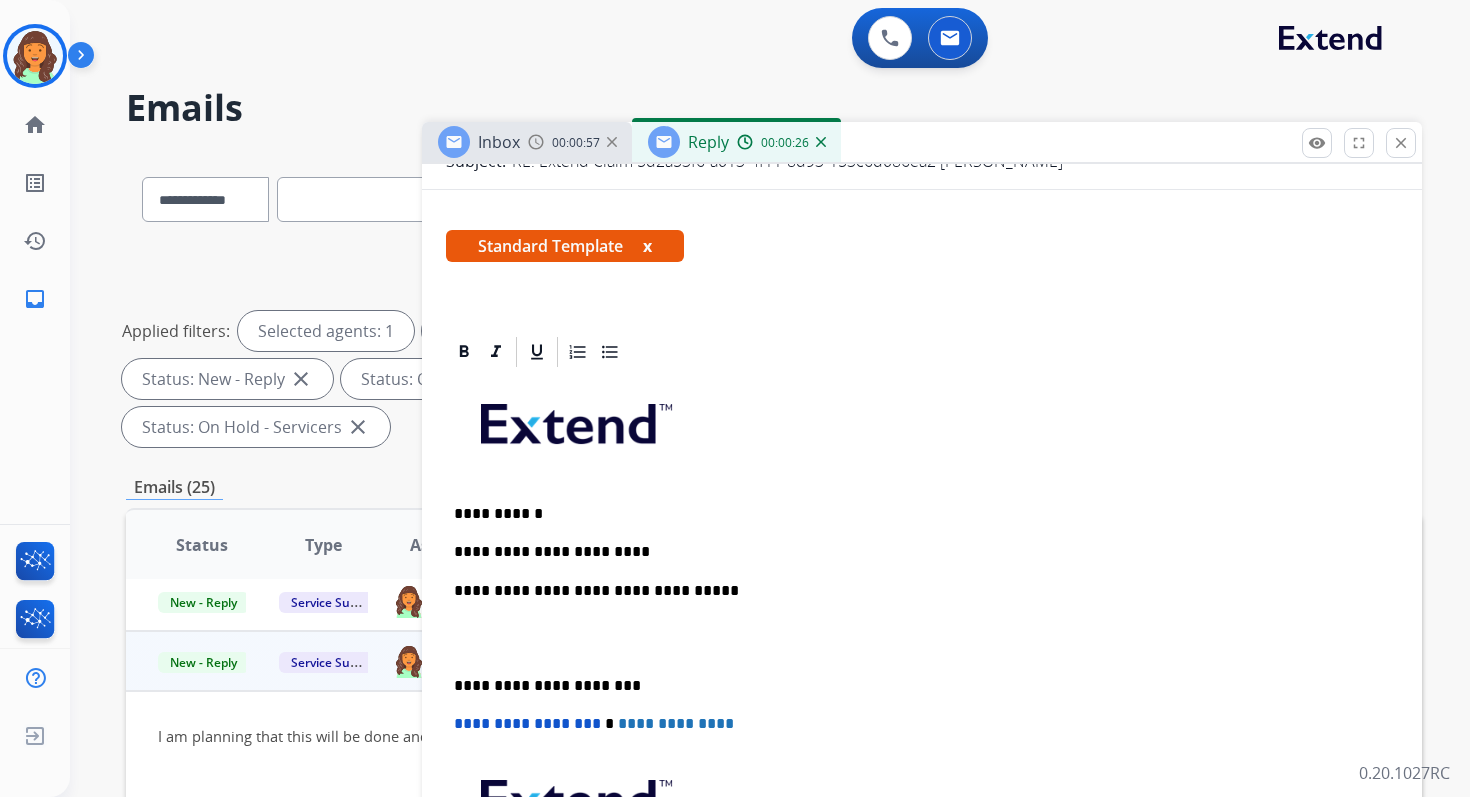 click on "**********" at bounding box center [914, 552] 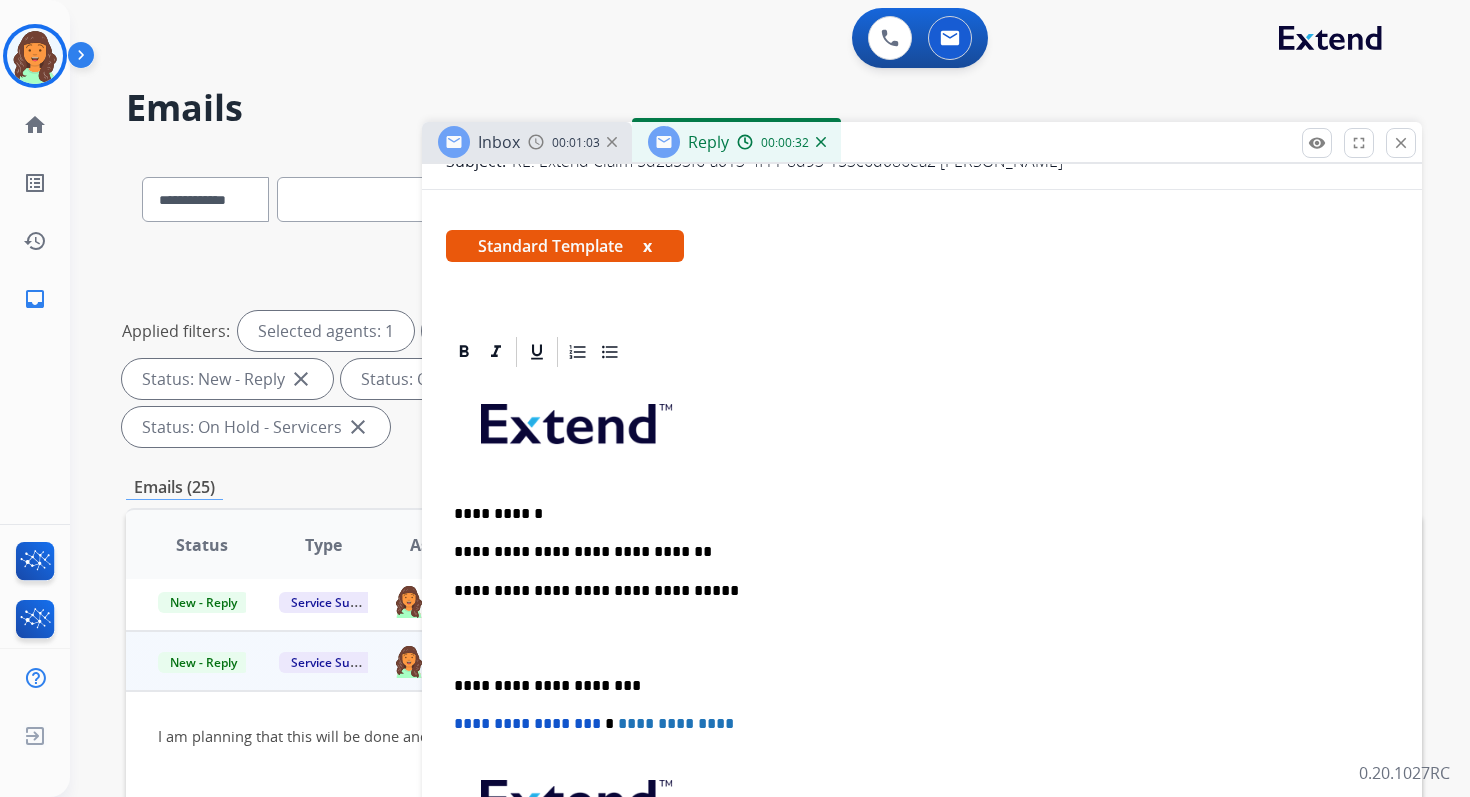 click on "**********" at bounding box center [914, 552] 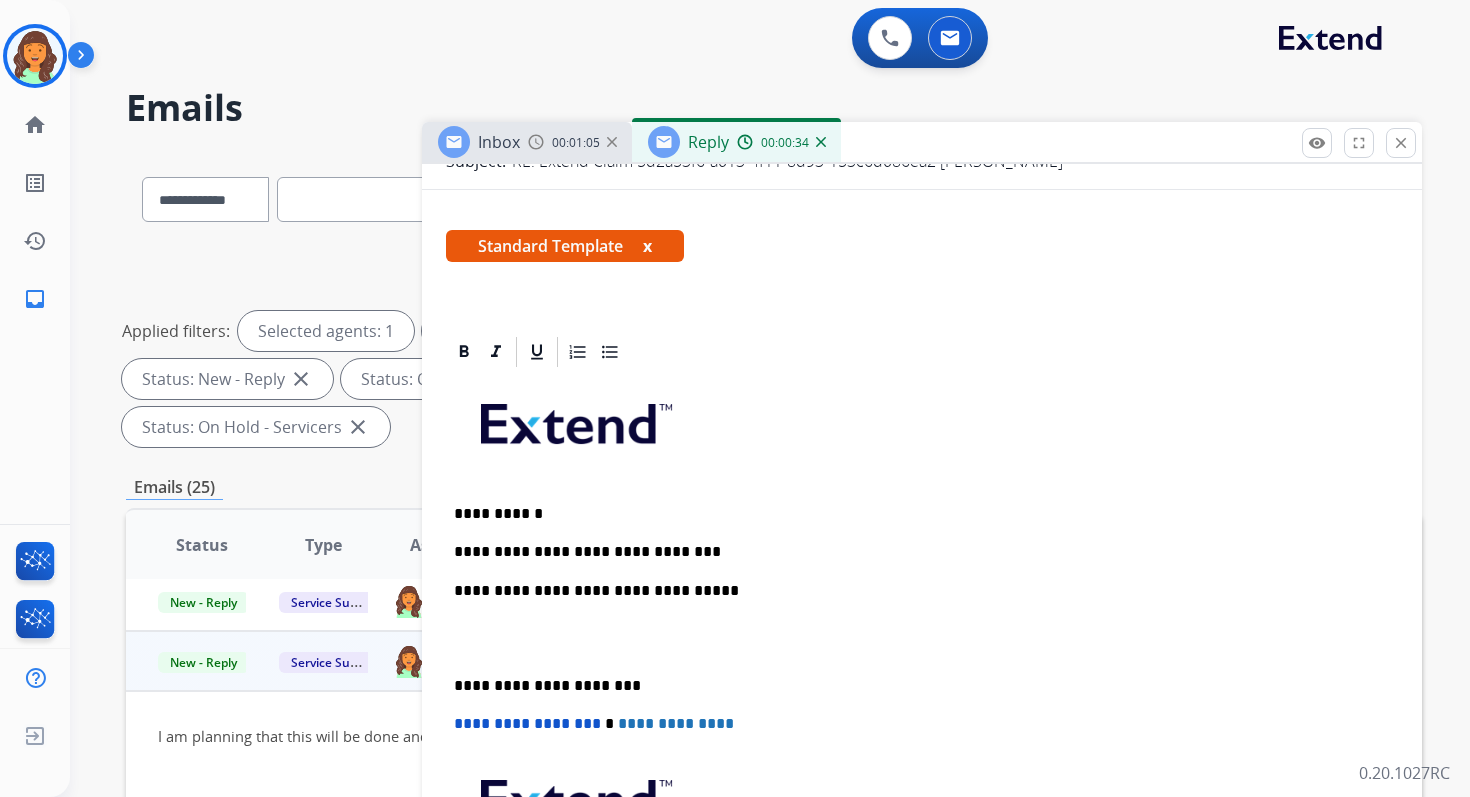 click on "**********" at bounding box center [914, 686] 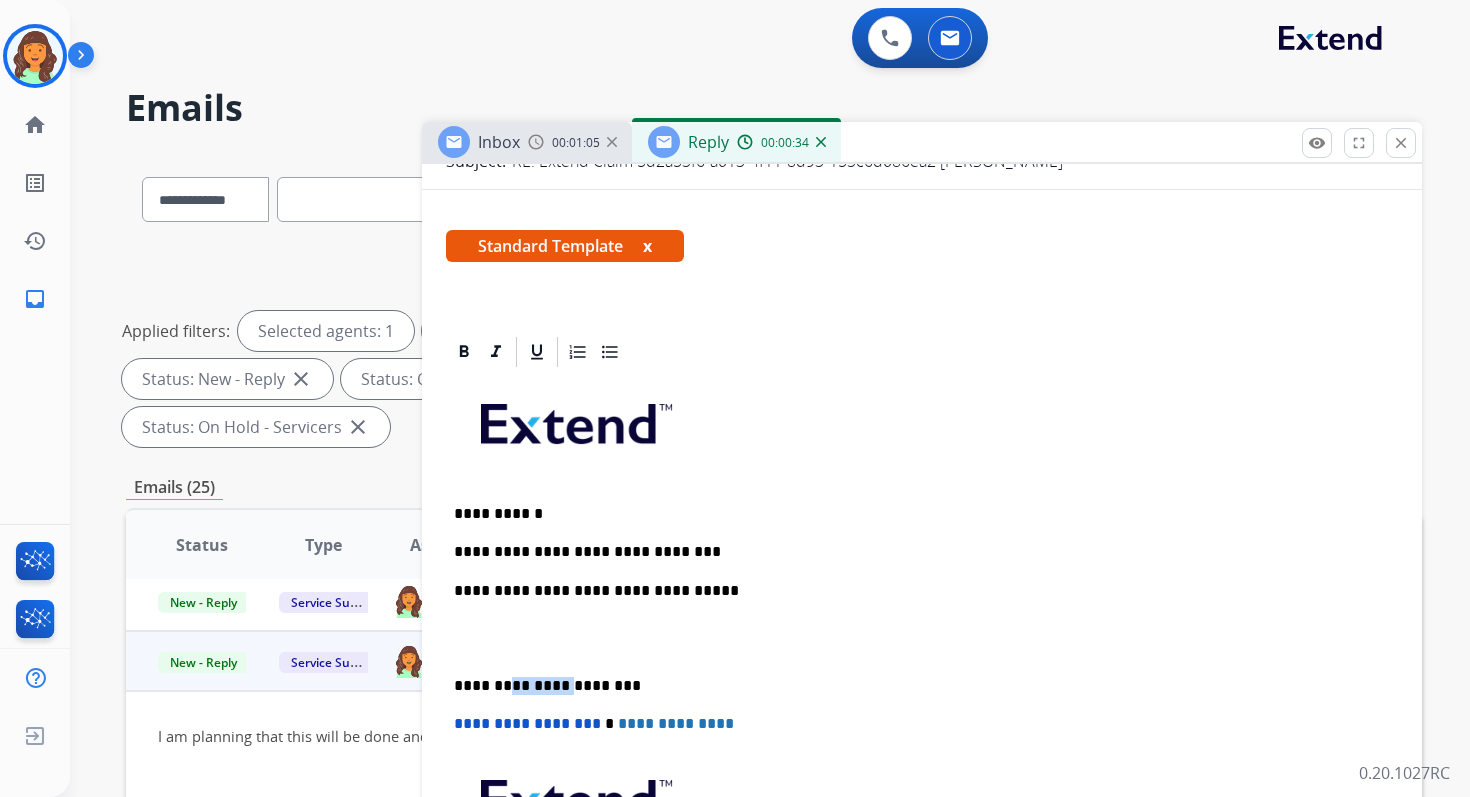 click on "**********" at bounding box center (914, 686) 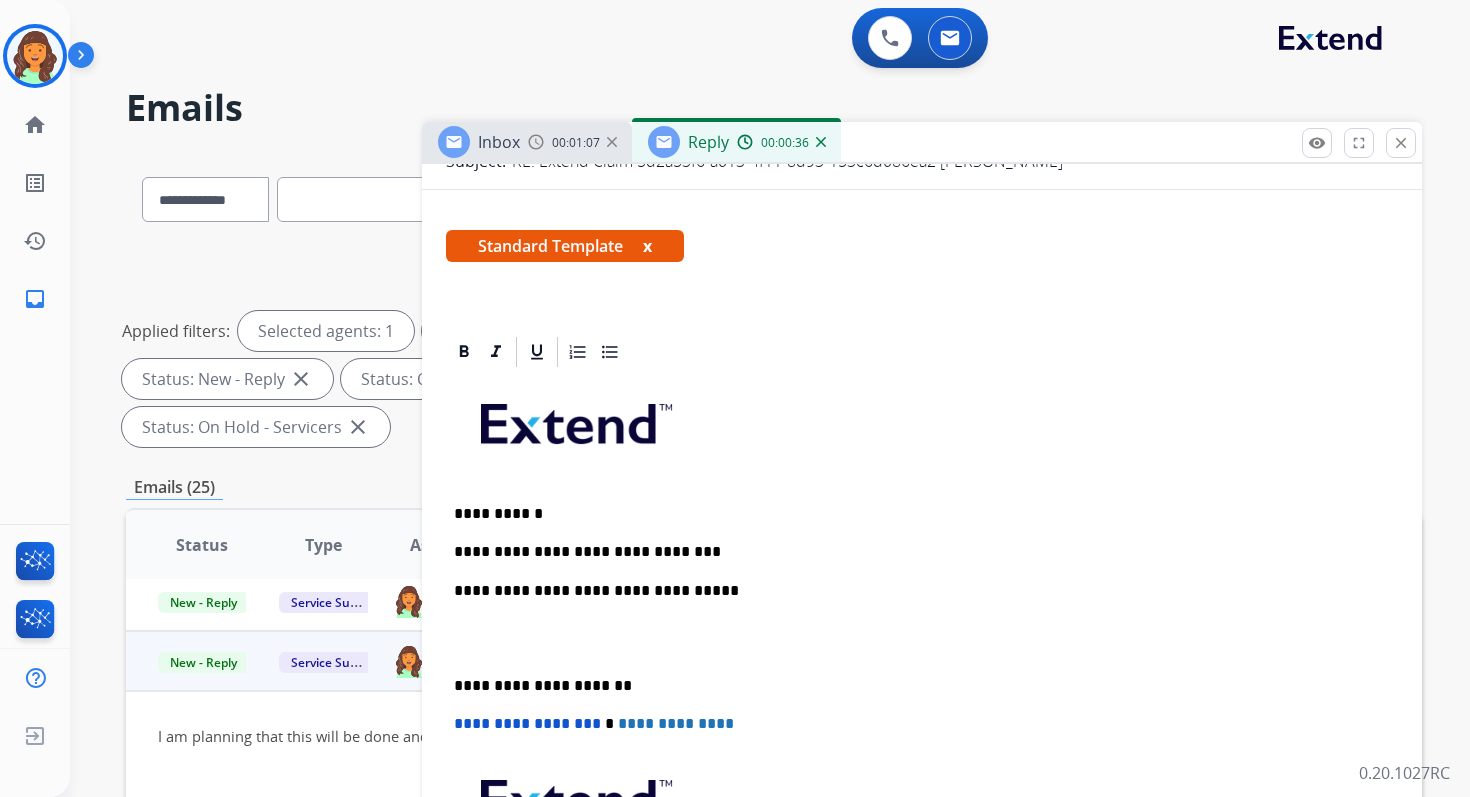 click on "**********" at bounding box center (527, 723) 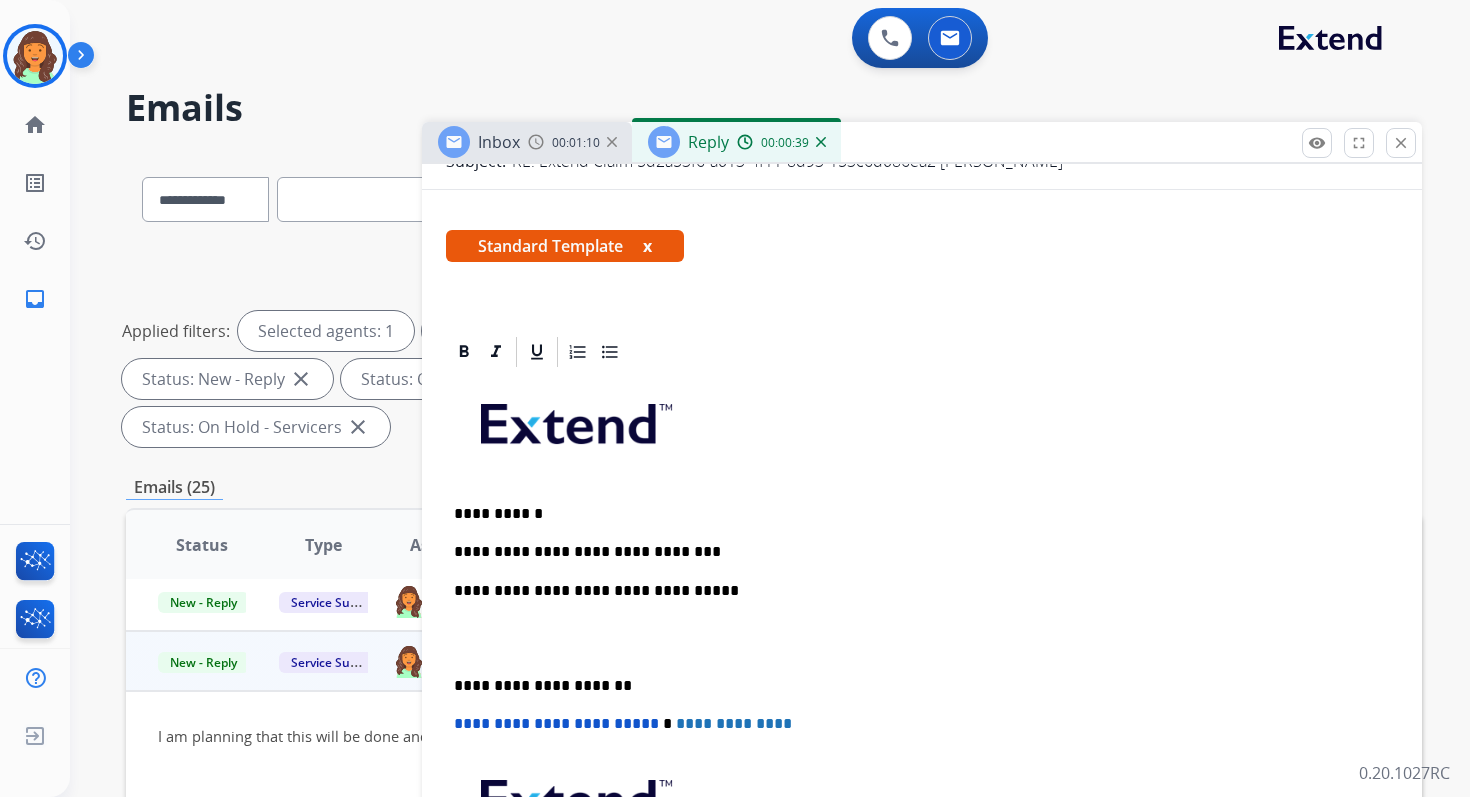 click on "**********" at bounding box center [914, 552] 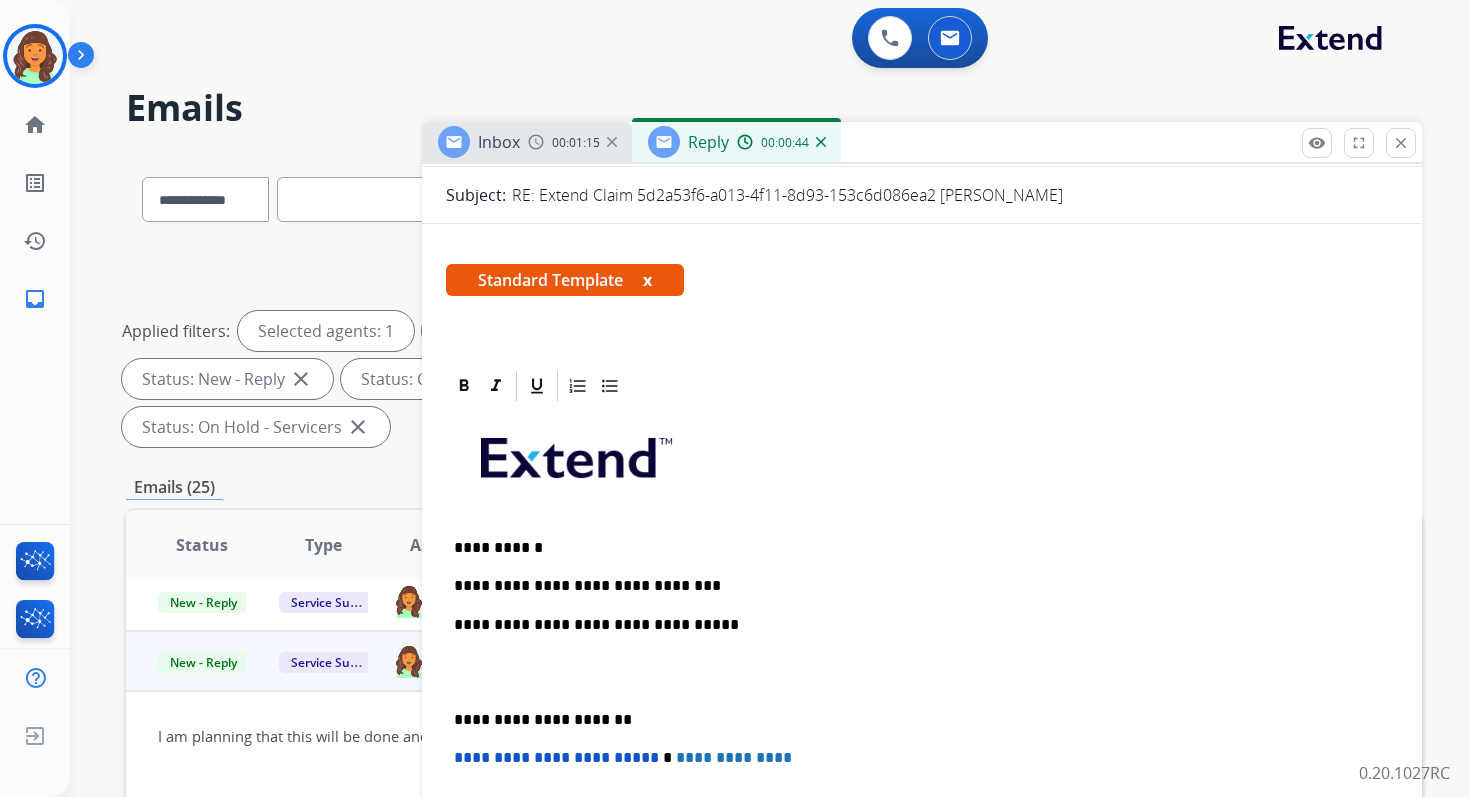 scroll, scrollTop: 0, scrollLeft: 0, axis: both 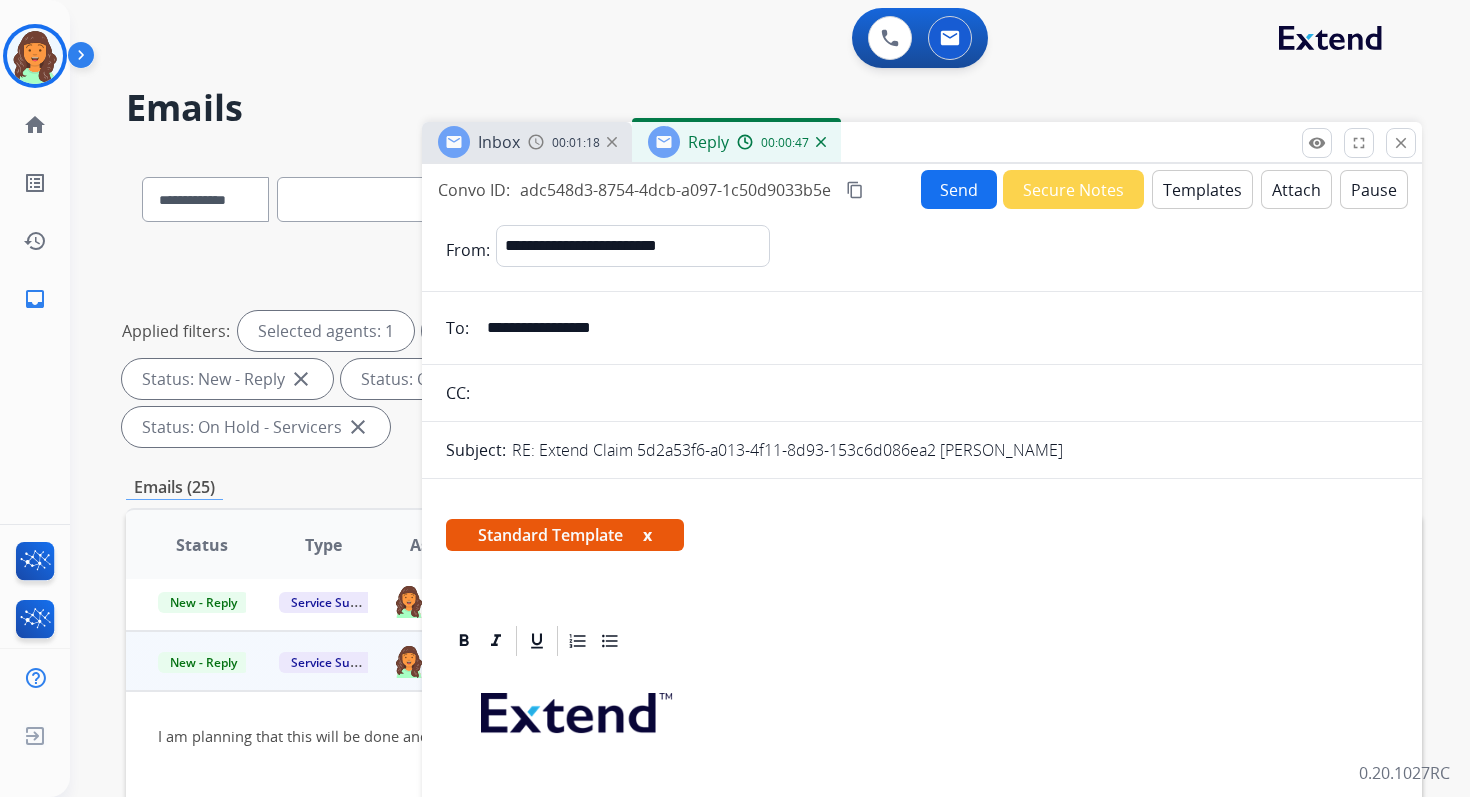 click on "content_copy" at bounding box center (855, 190) 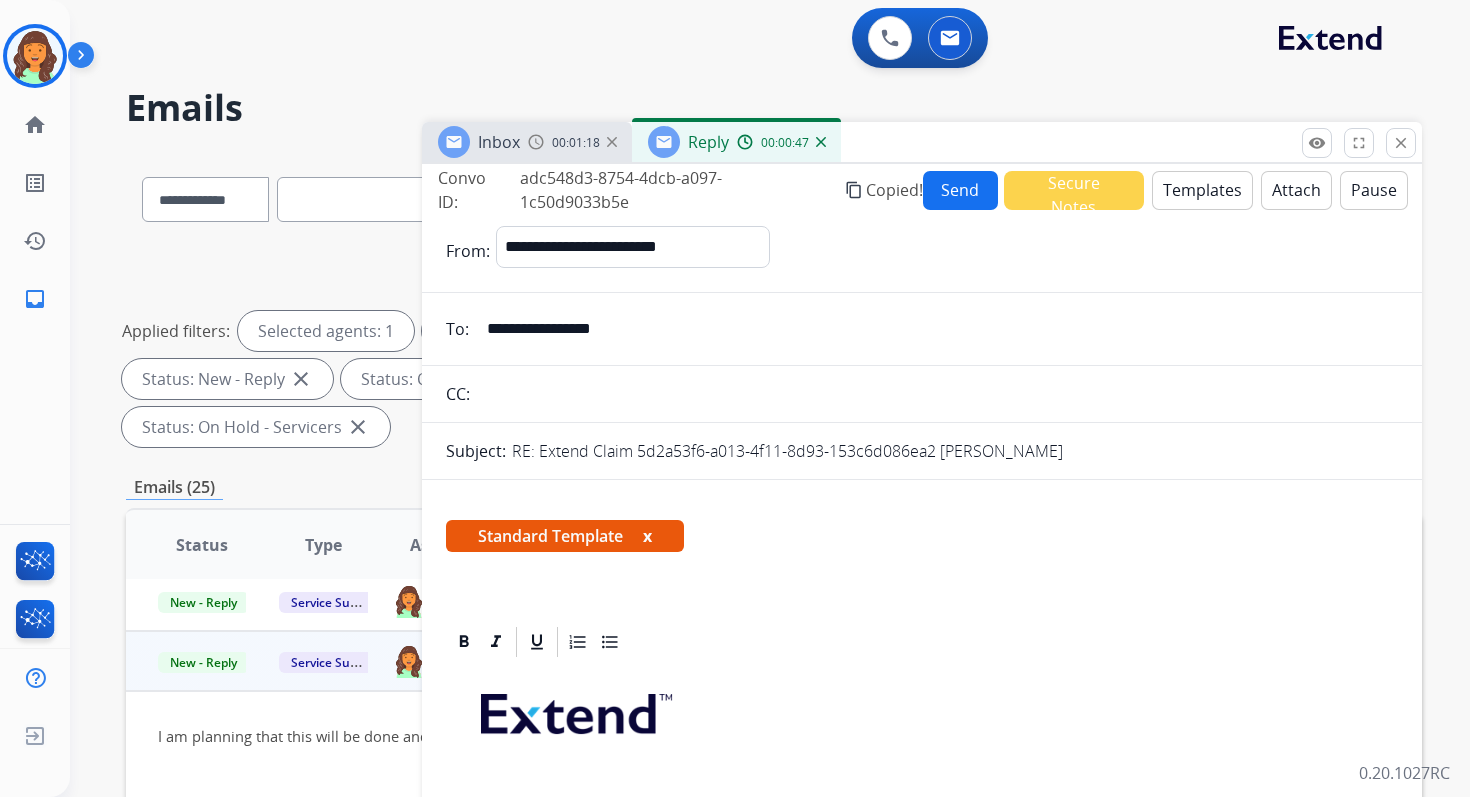 click on "Send" at bounding box center (960, 190) 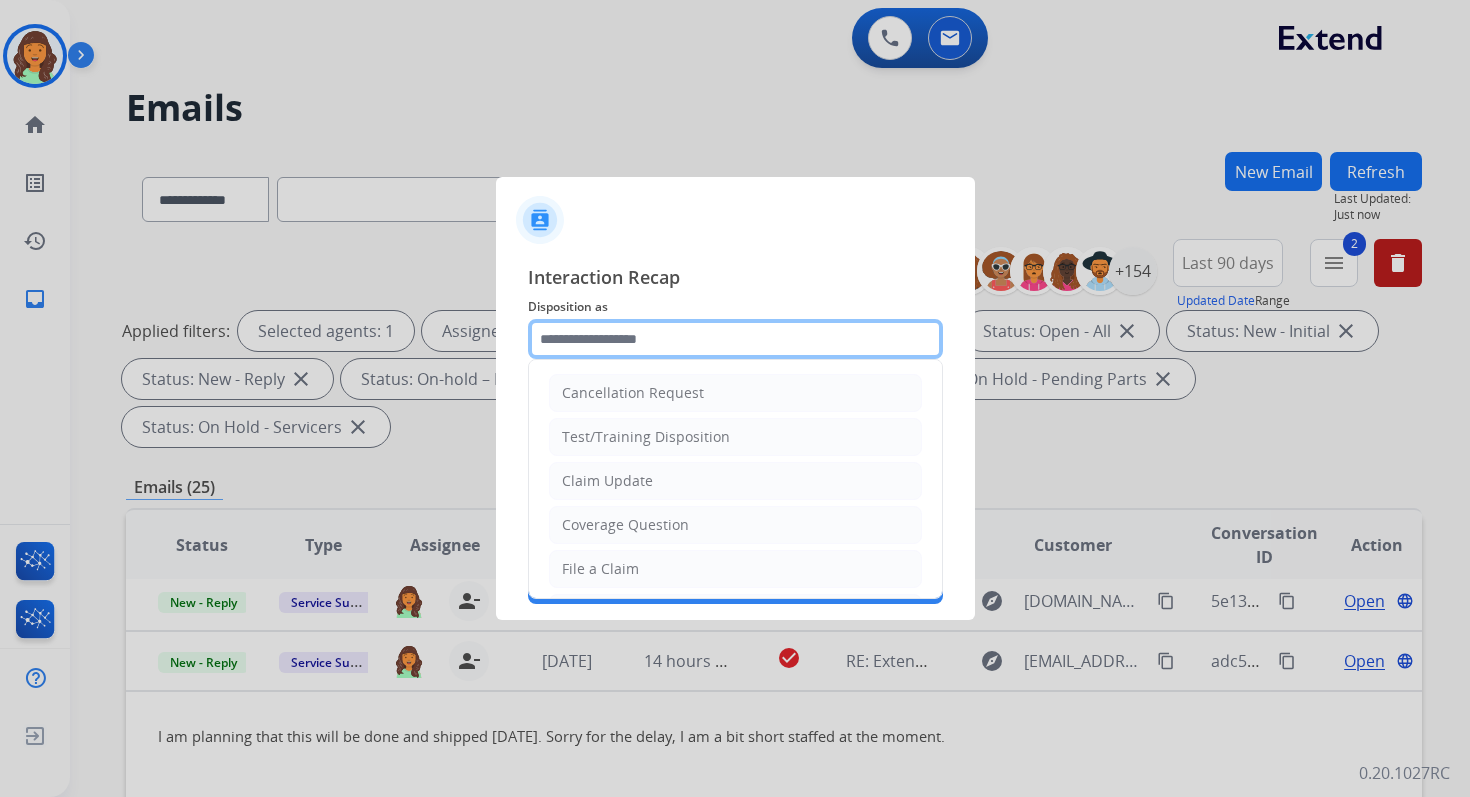 click 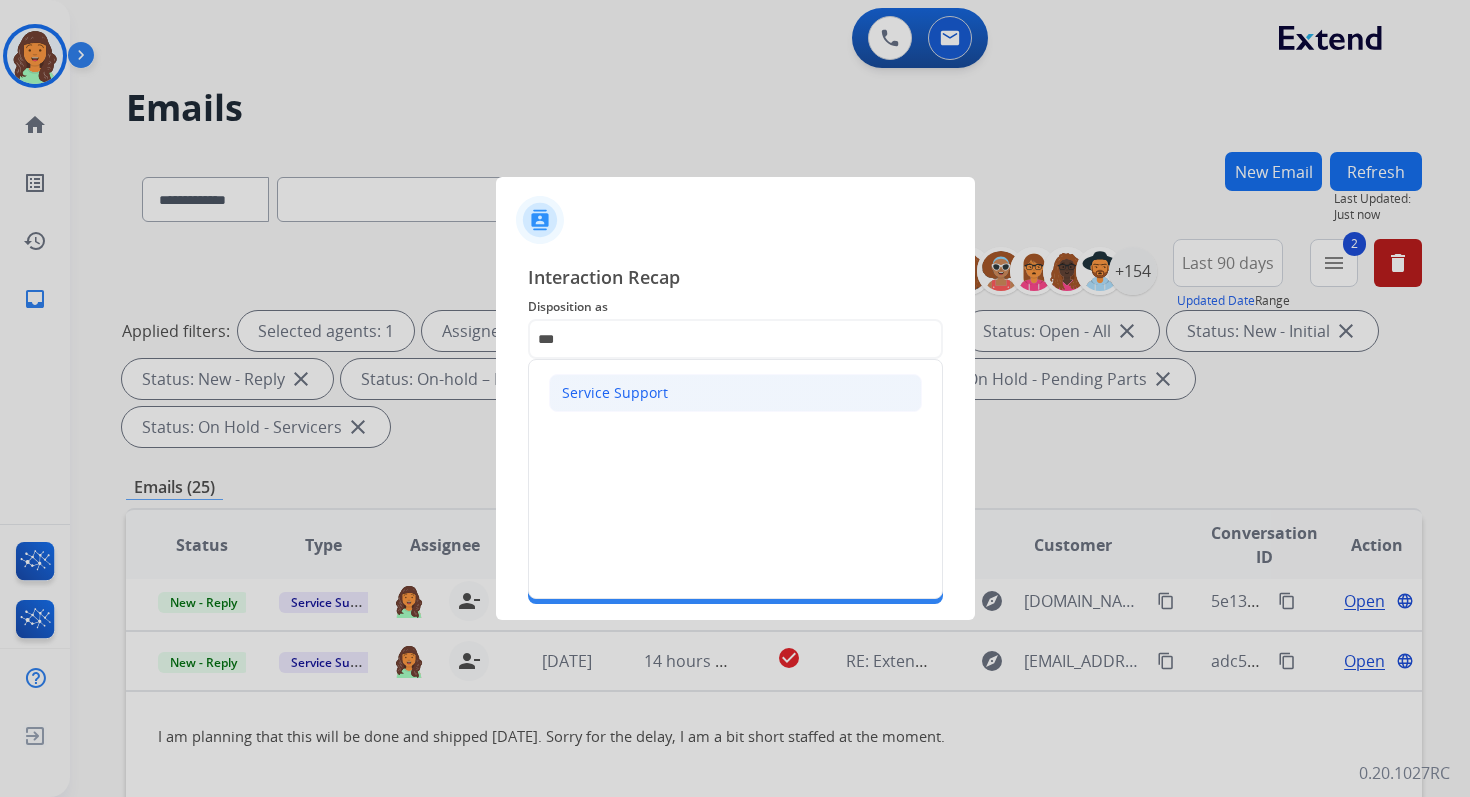click on "Service Support" 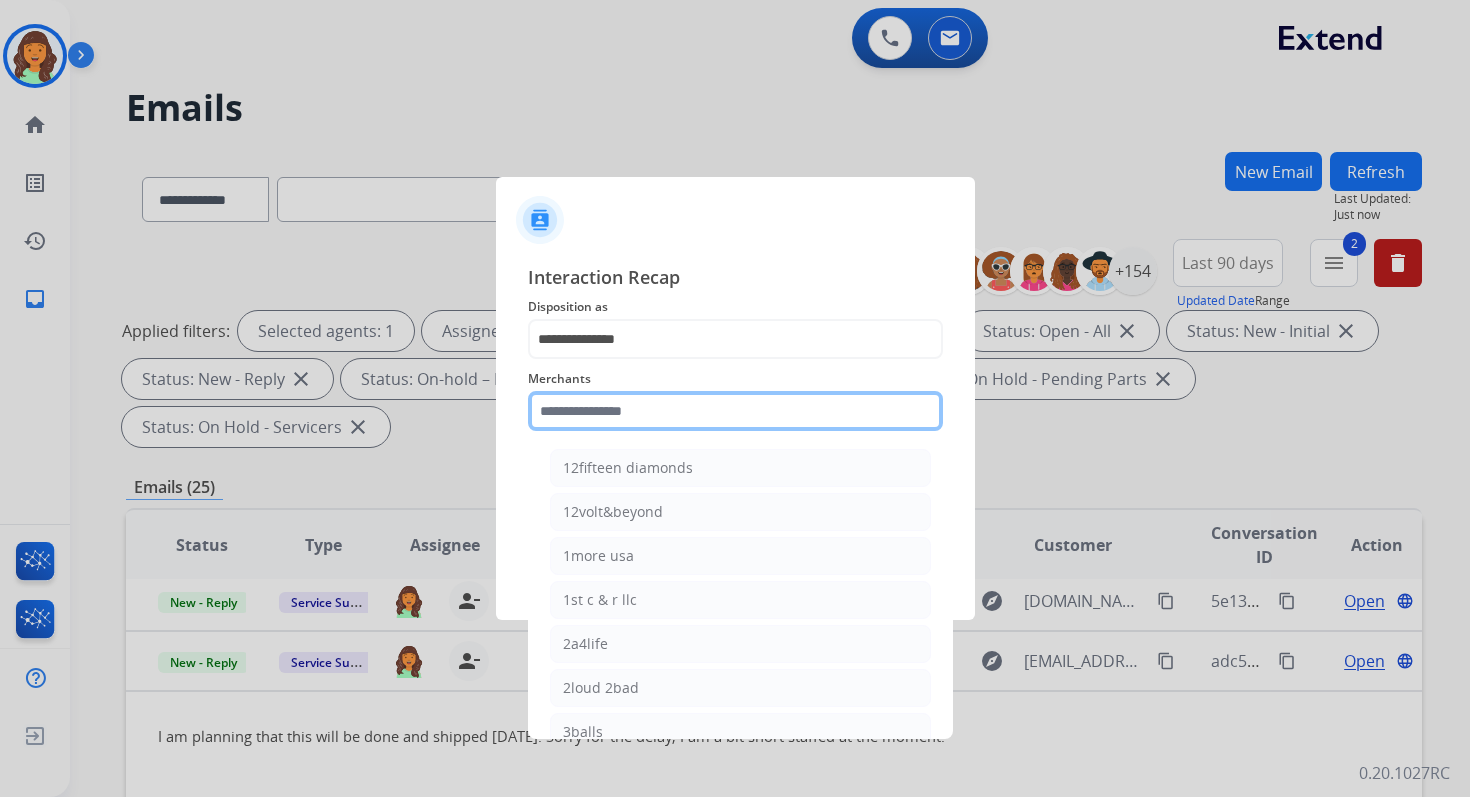click 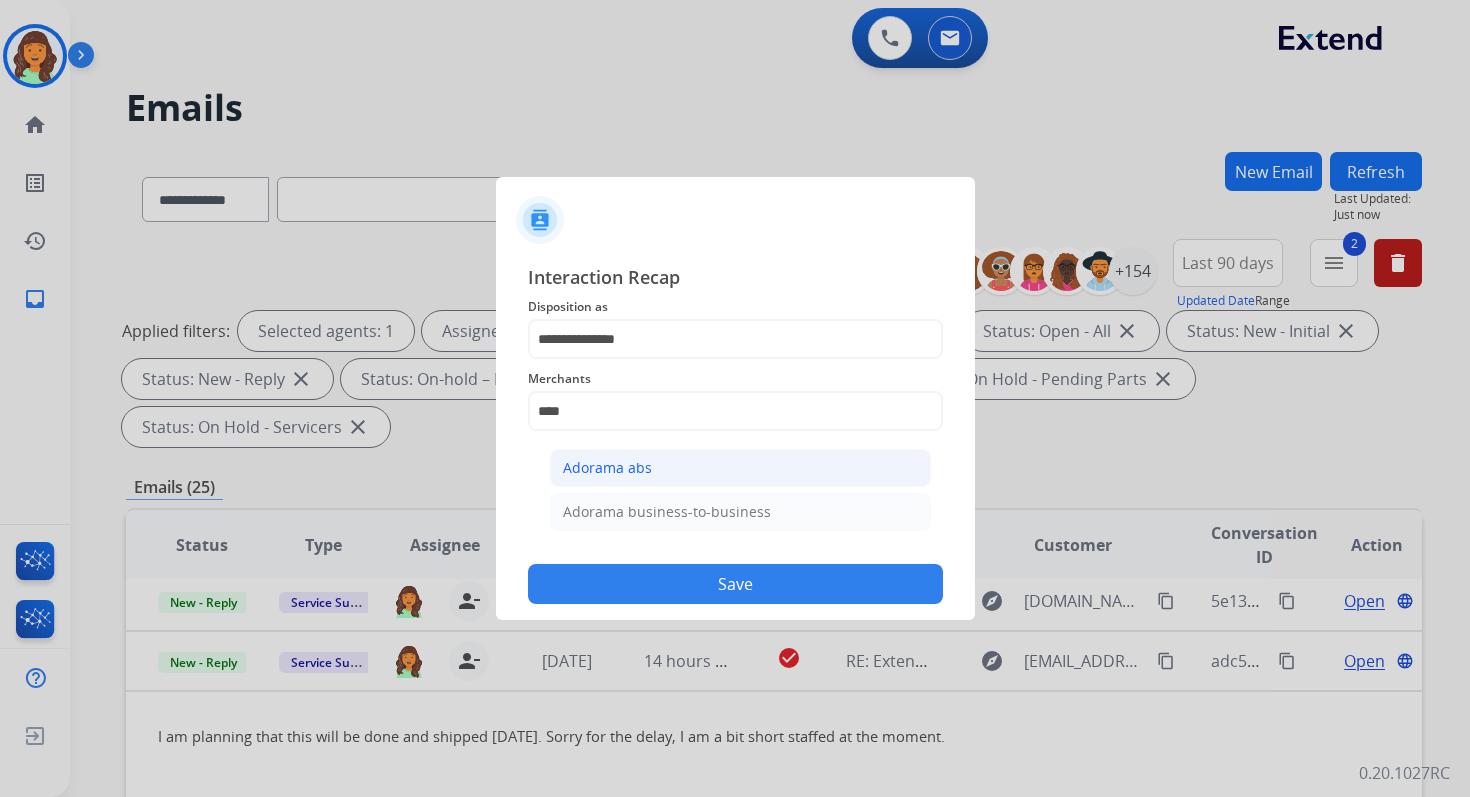 click on "Adorama abs" 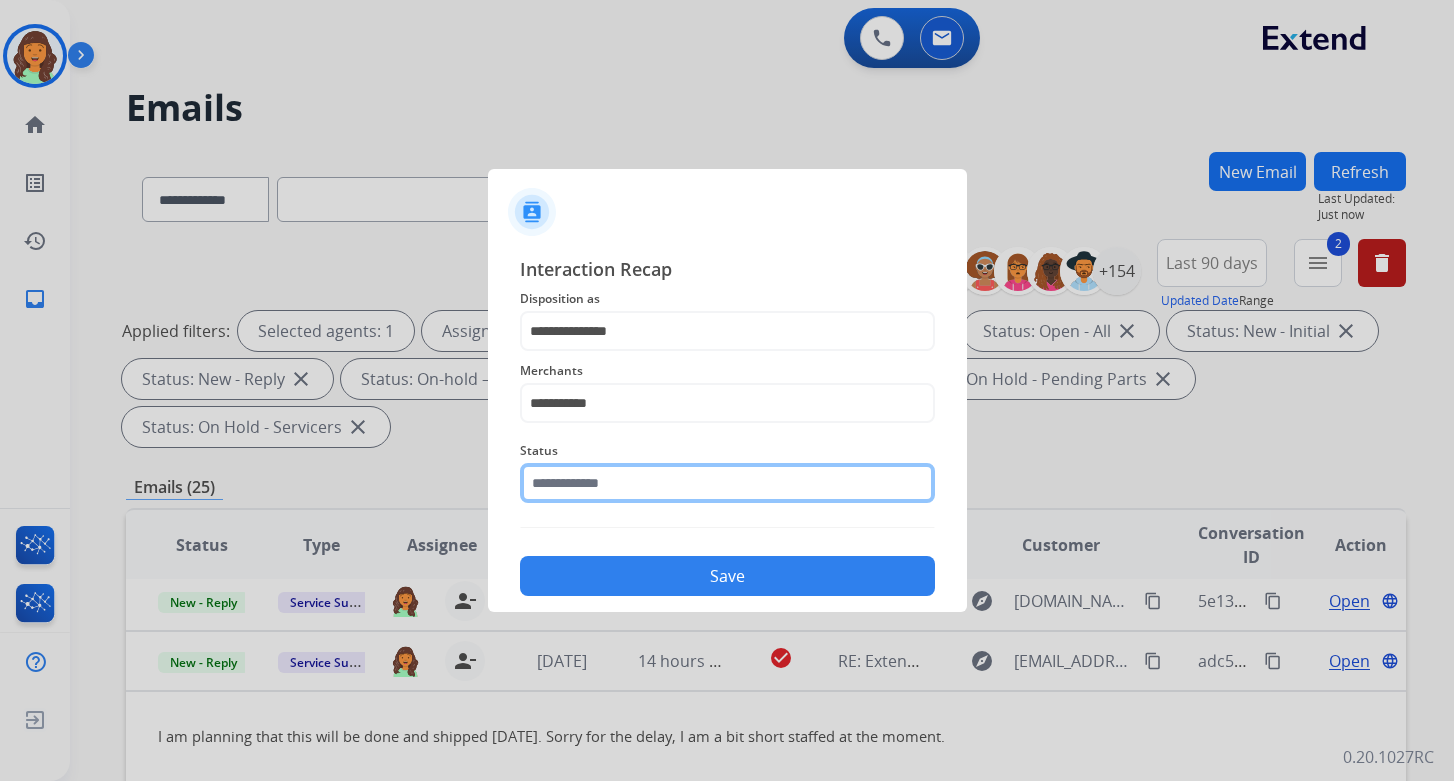 click 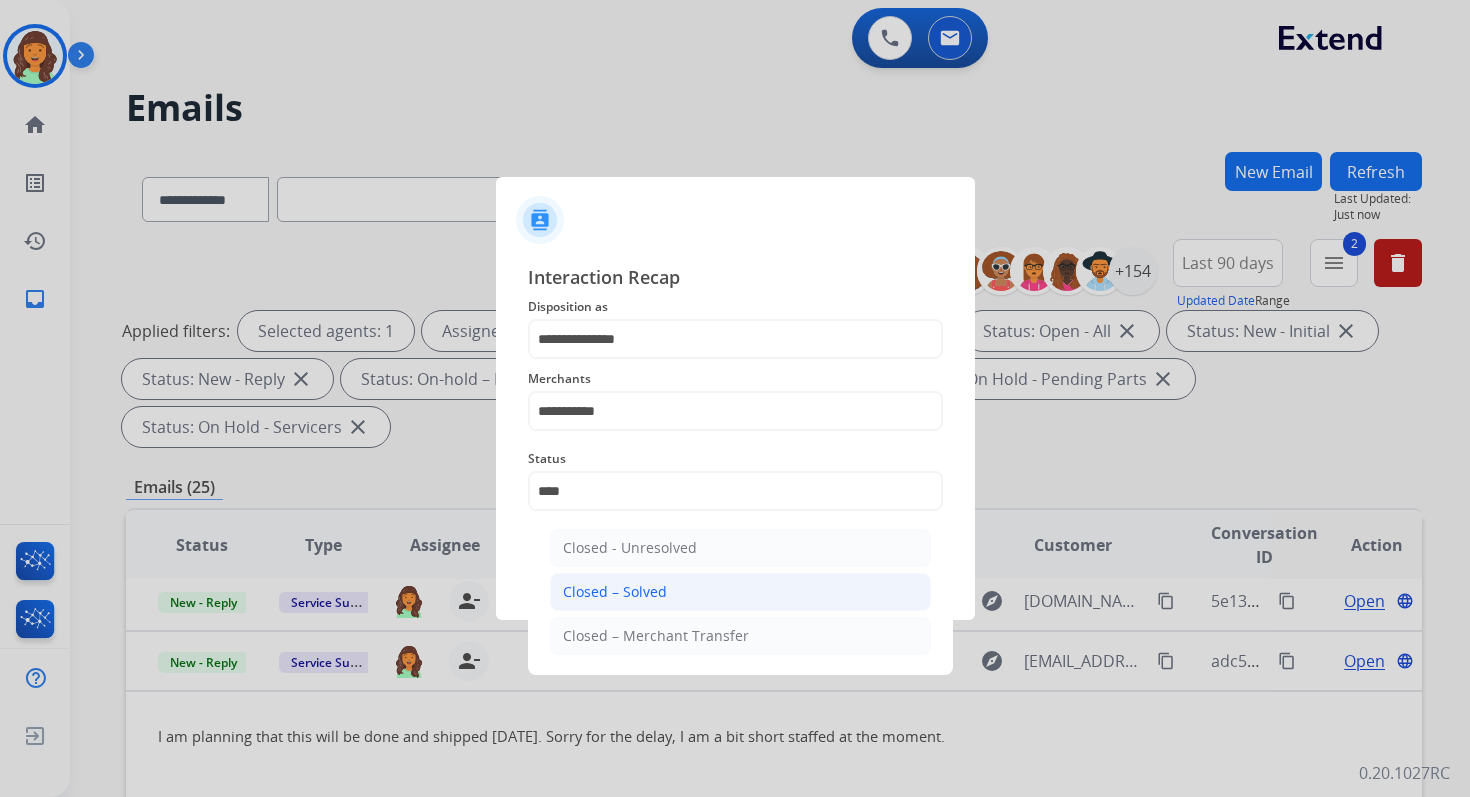 click on "Closed – Solved" 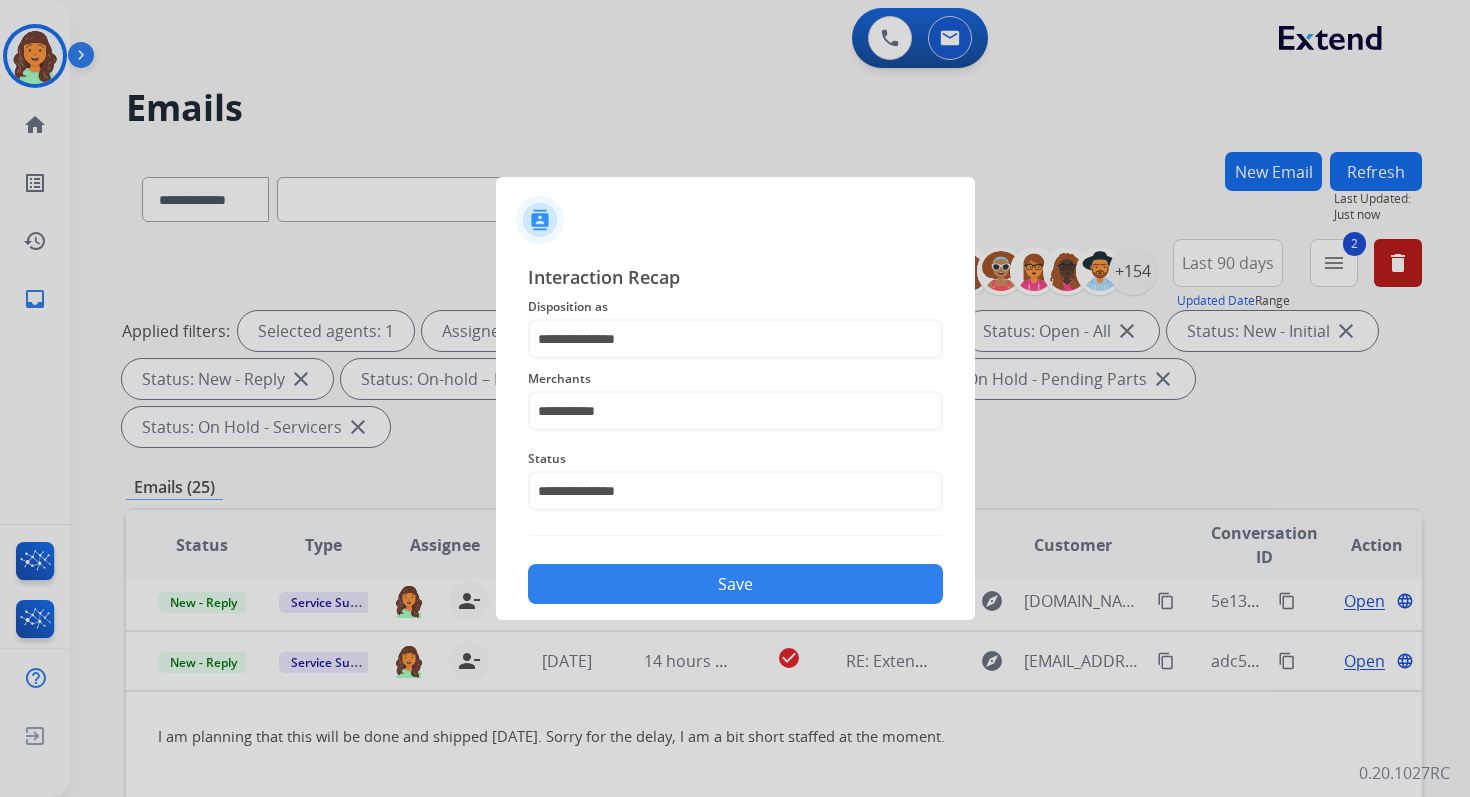 click on "Save" 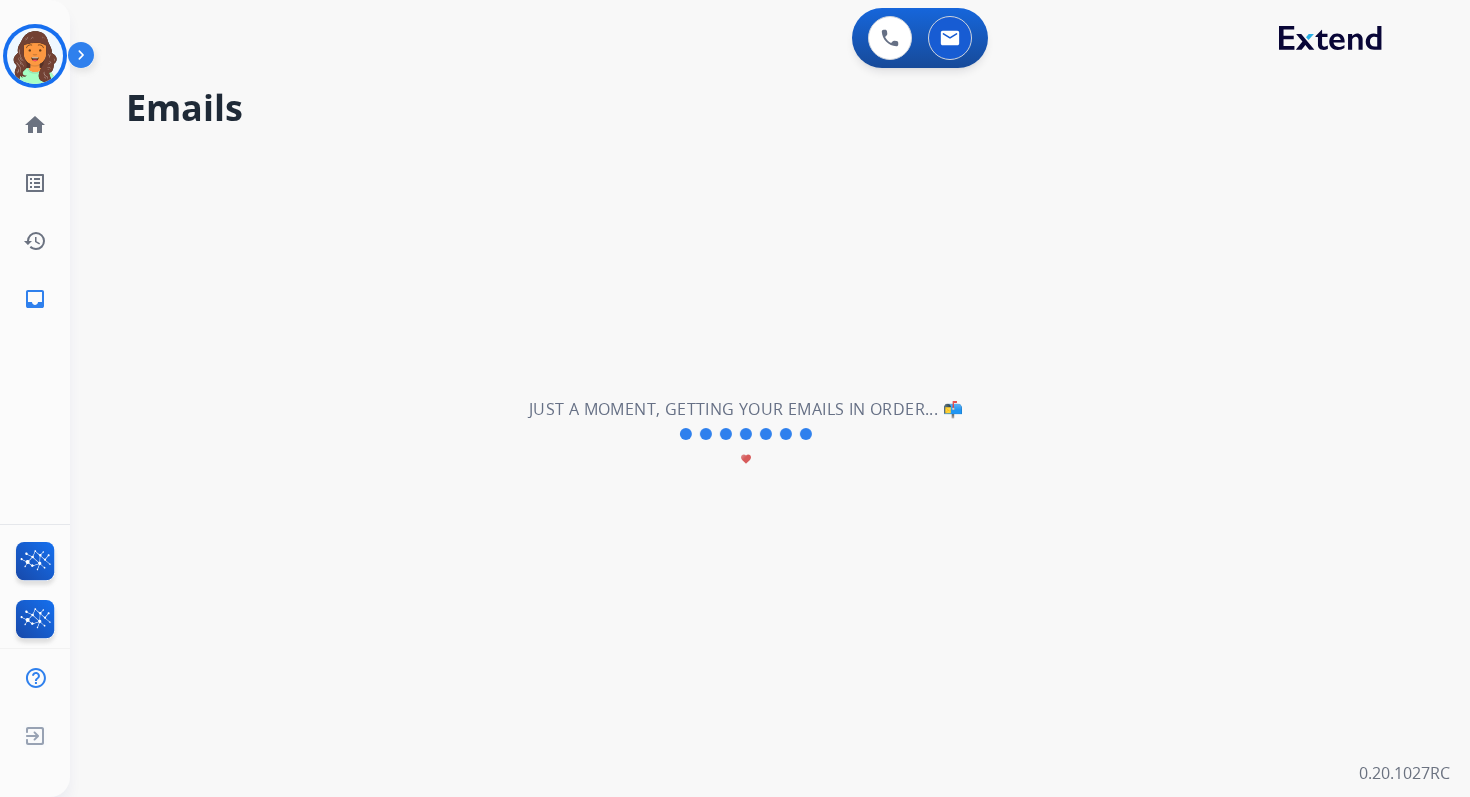 scroll, scrollTop: 68, scrollLeft: 0, axis: vertical 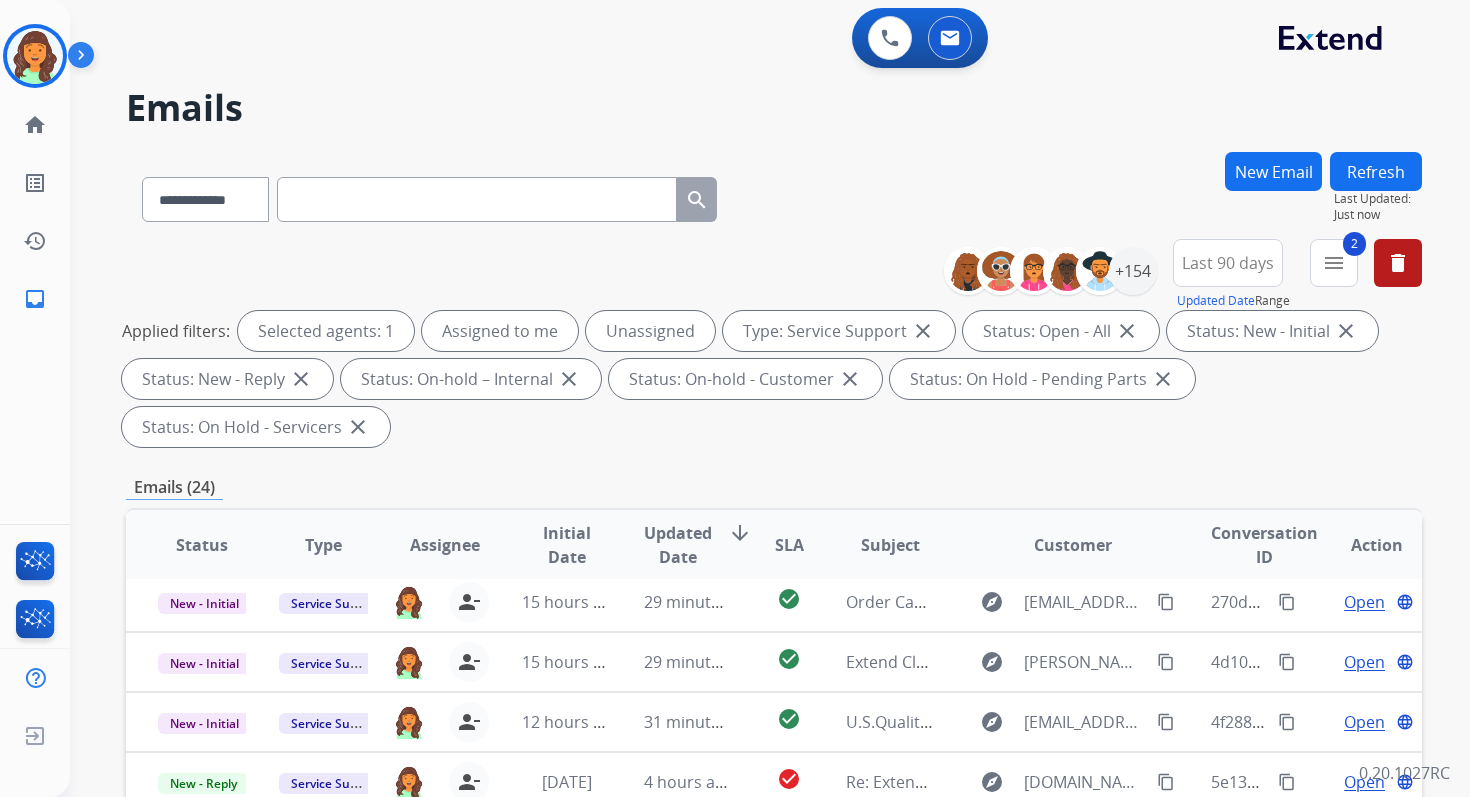 click on "Applied filters:  Selected agents: 1  Assigned to me Unassigned  Type: Service Support  close  Status: Open - All  close  Status: New - Initial  close  Status: New - Reply  close  Status: On-hold – Internal  close  Status: On-hold - Customer  close  Status: On Hold - Pending Parts  close  Status: On Hold - Servicers  close" at bounding box center [770, 379] 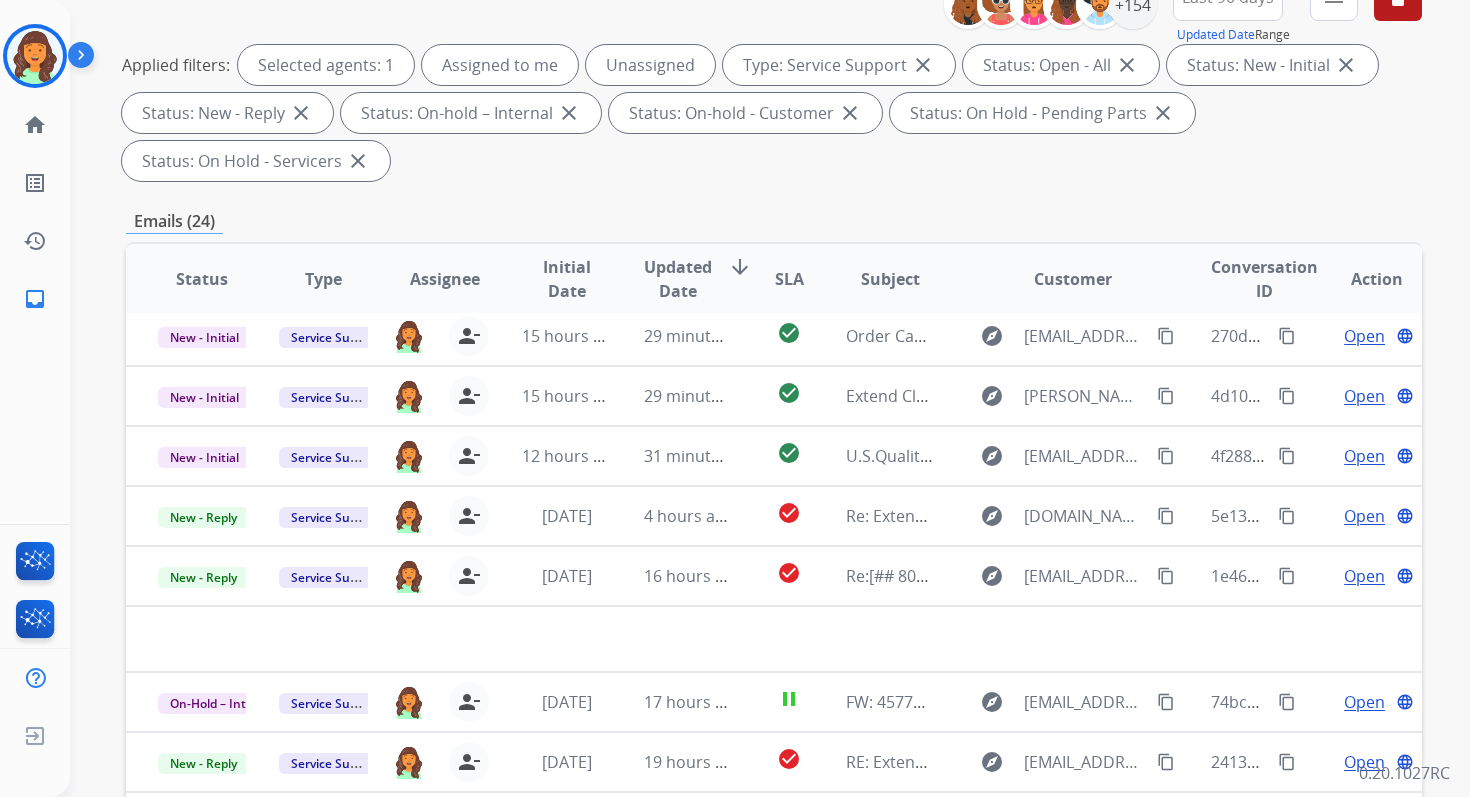 scroll, scrollTop: 485, scrollLeft: 0, axis: vertical 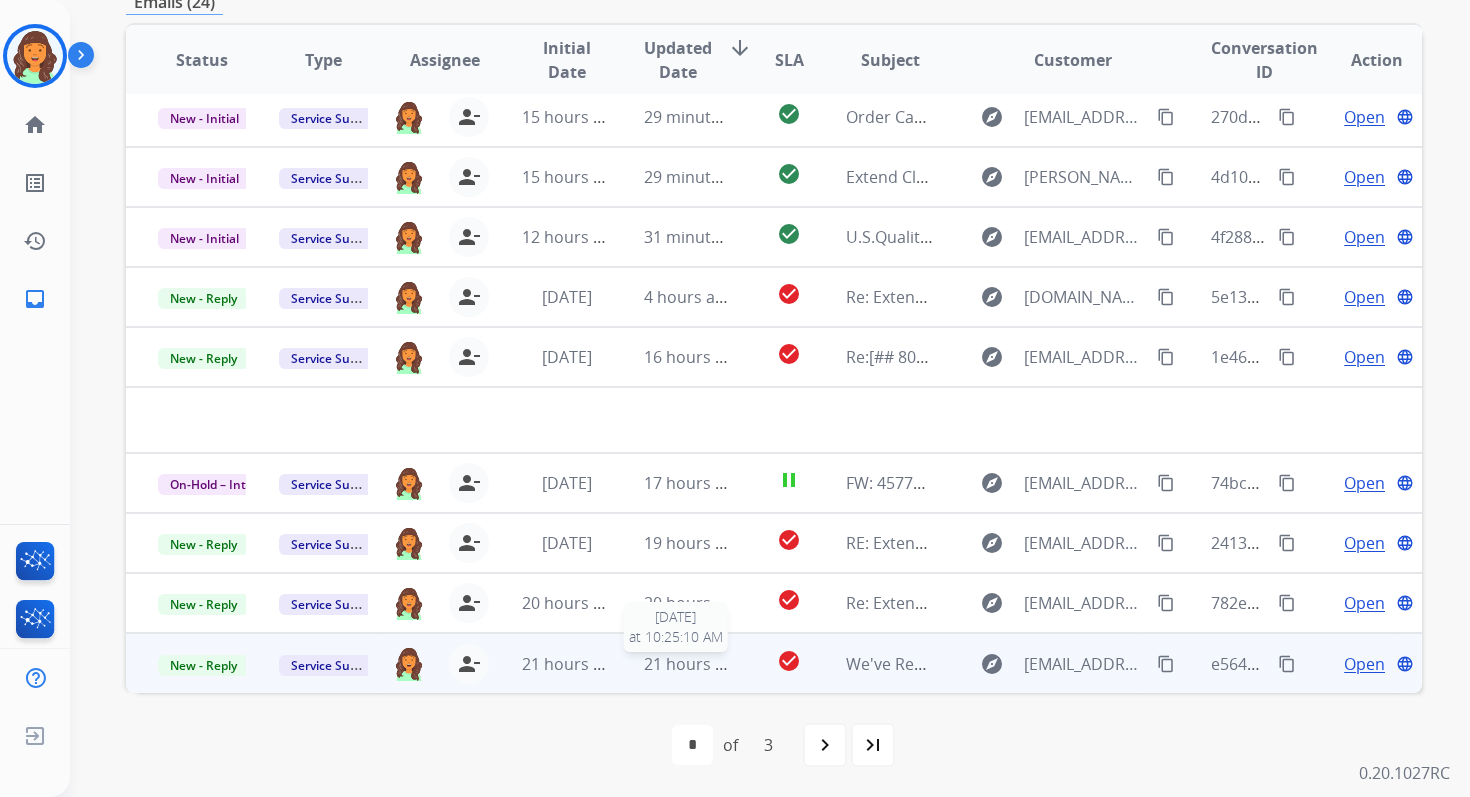 click on "21 hours ago" at bounding box center (693, 664) 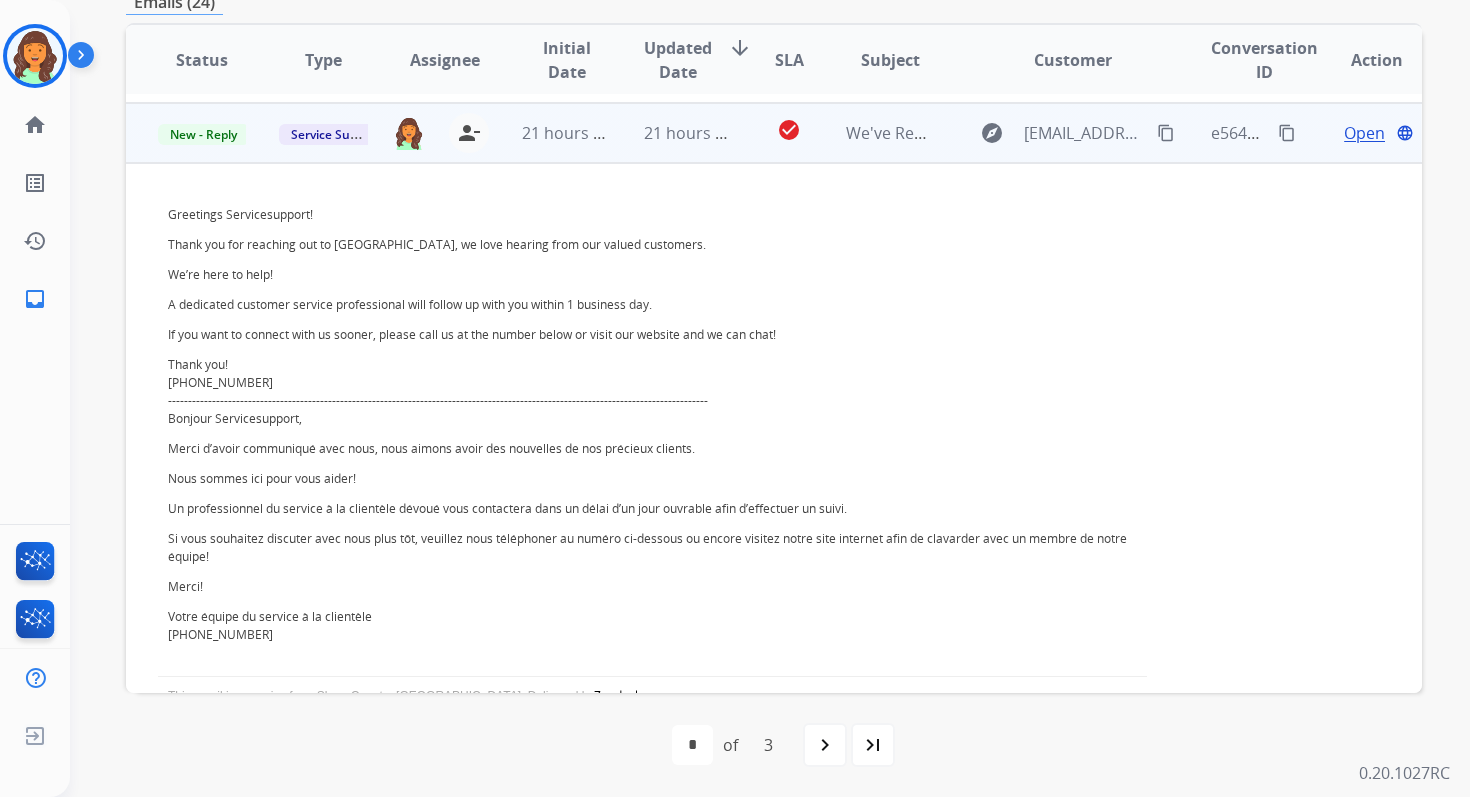 scroll, scrollTop: 540, scrollLeft: 0, axis: vertical 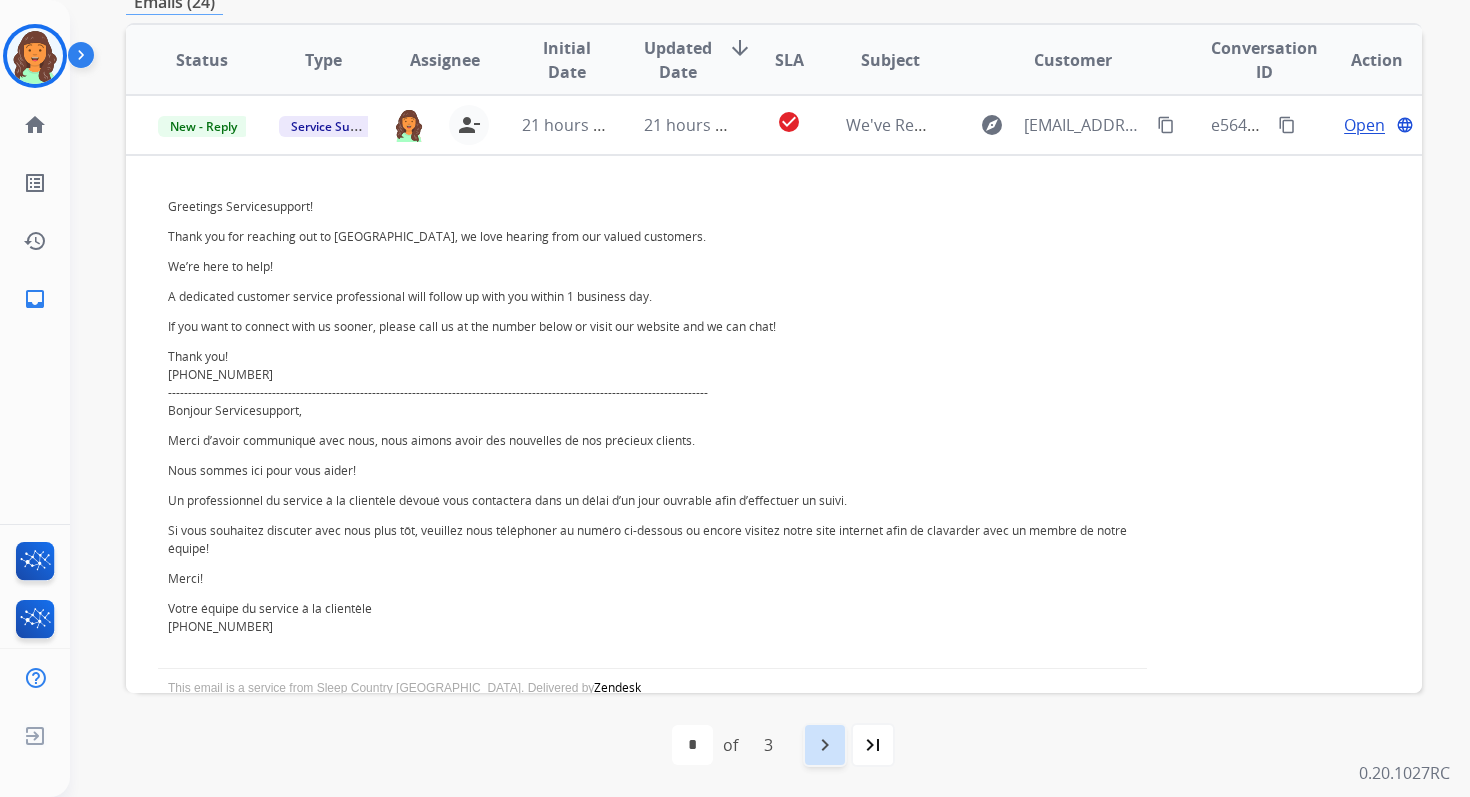 click on "navigate_next" at bounding box center [825, 745] 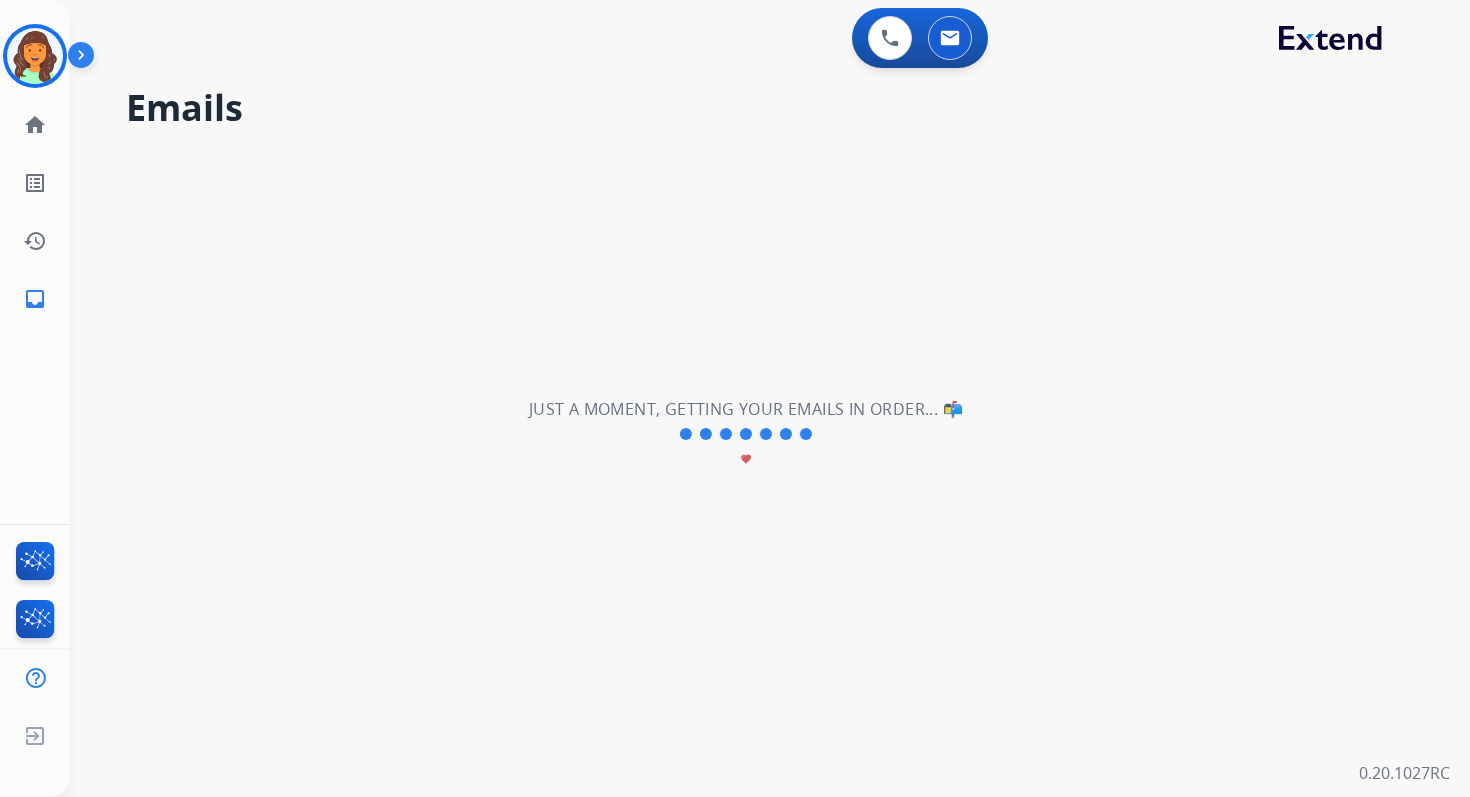scroll, scrollTop: 0, scrollLeft: 0, axis: both 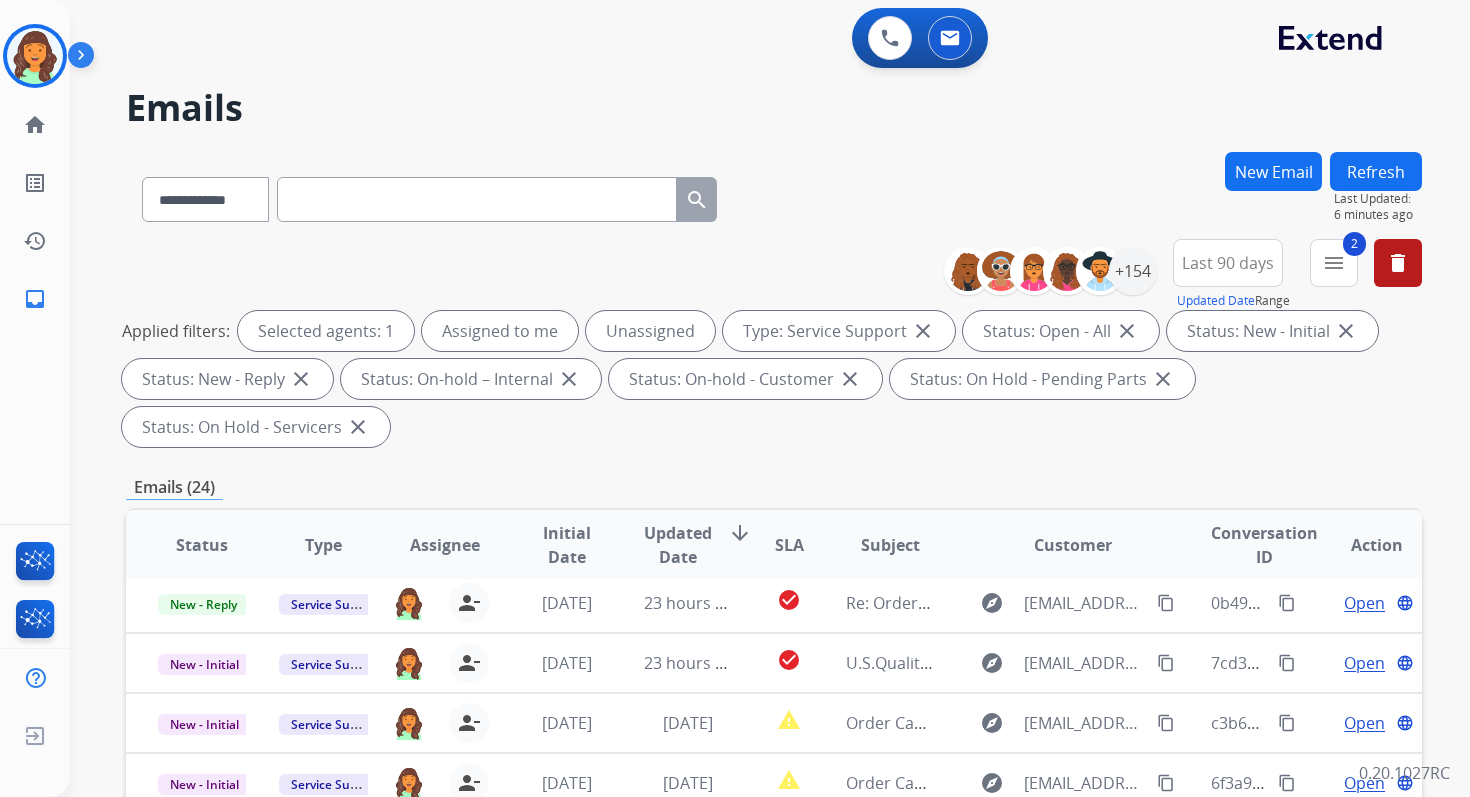 click on "Applied filters:  Selected agents: 1  Assigned to me Unassigned  Type: Service Support  close  Status: Open - All  close  Status: New - Initial  close  Status: New - Reply  close  Status: On-hold – Internal  close  Status: On-hold - Customer  close  Status: On Hold - Pending Parts  close  Status: On Hold - Servicers  close" at bounding box center [770, 379] 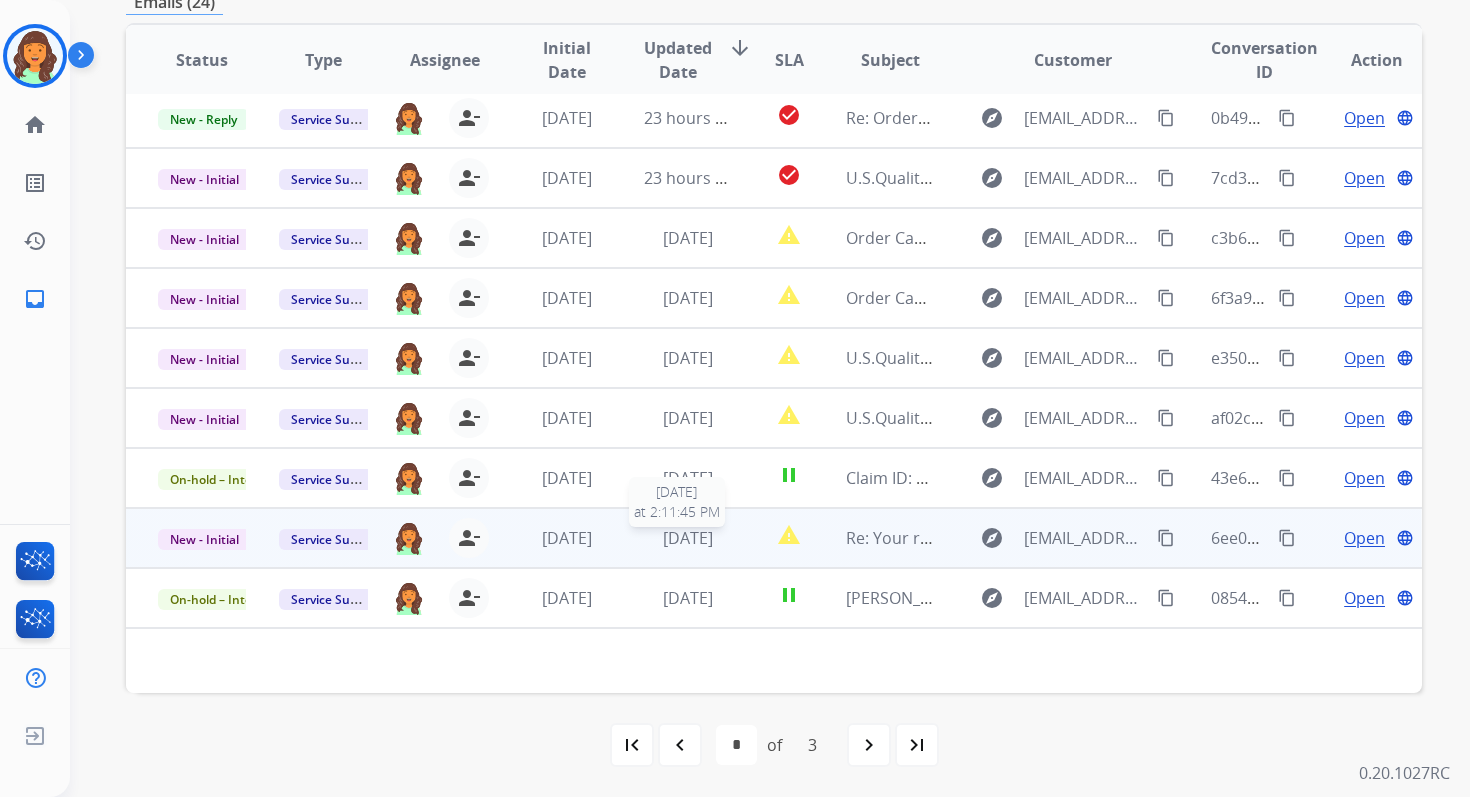 click on "[DATE]" at bounding box center [688, 538] 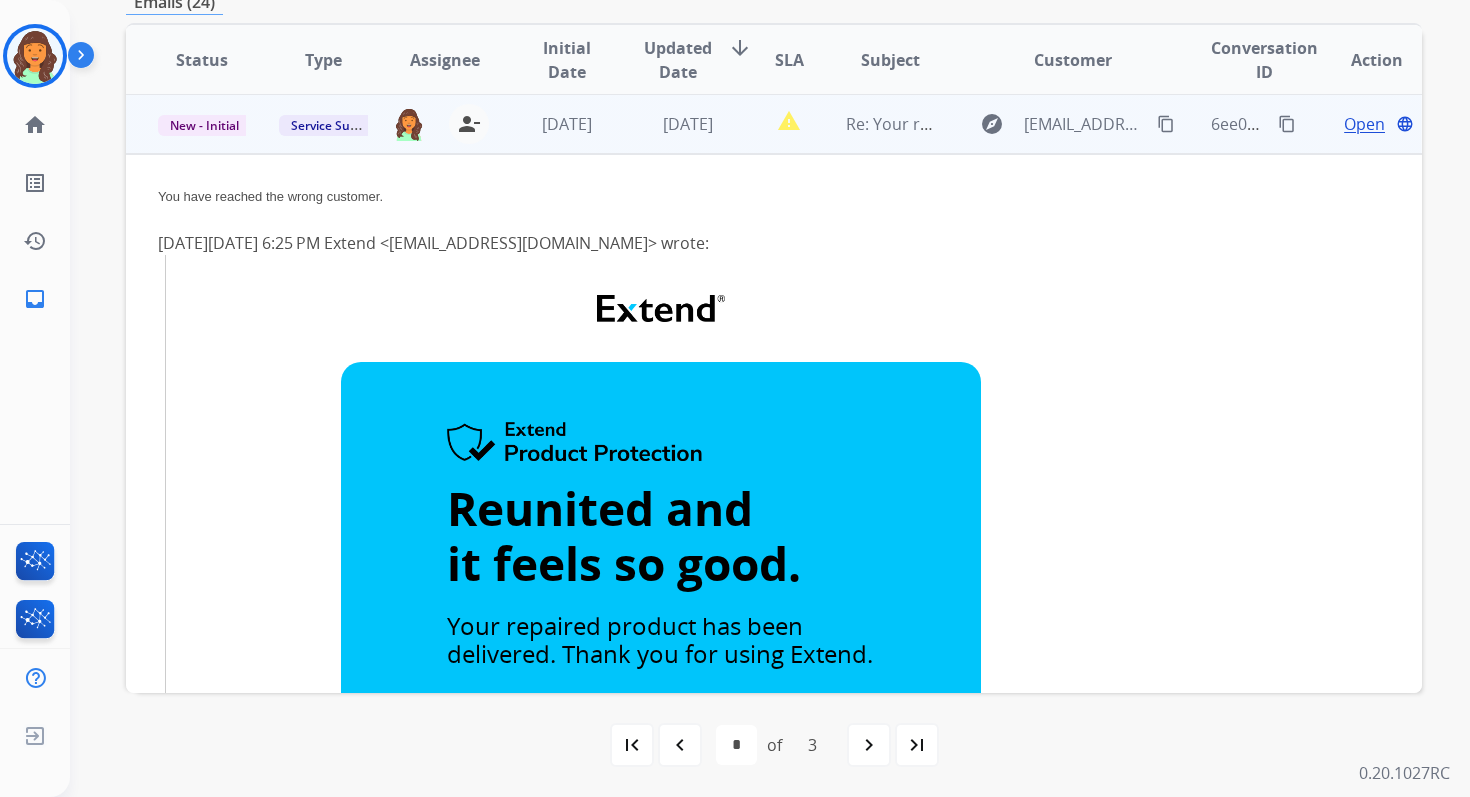 scroll, scrollTop: 186, scrollLeft: 0, axis: vertical 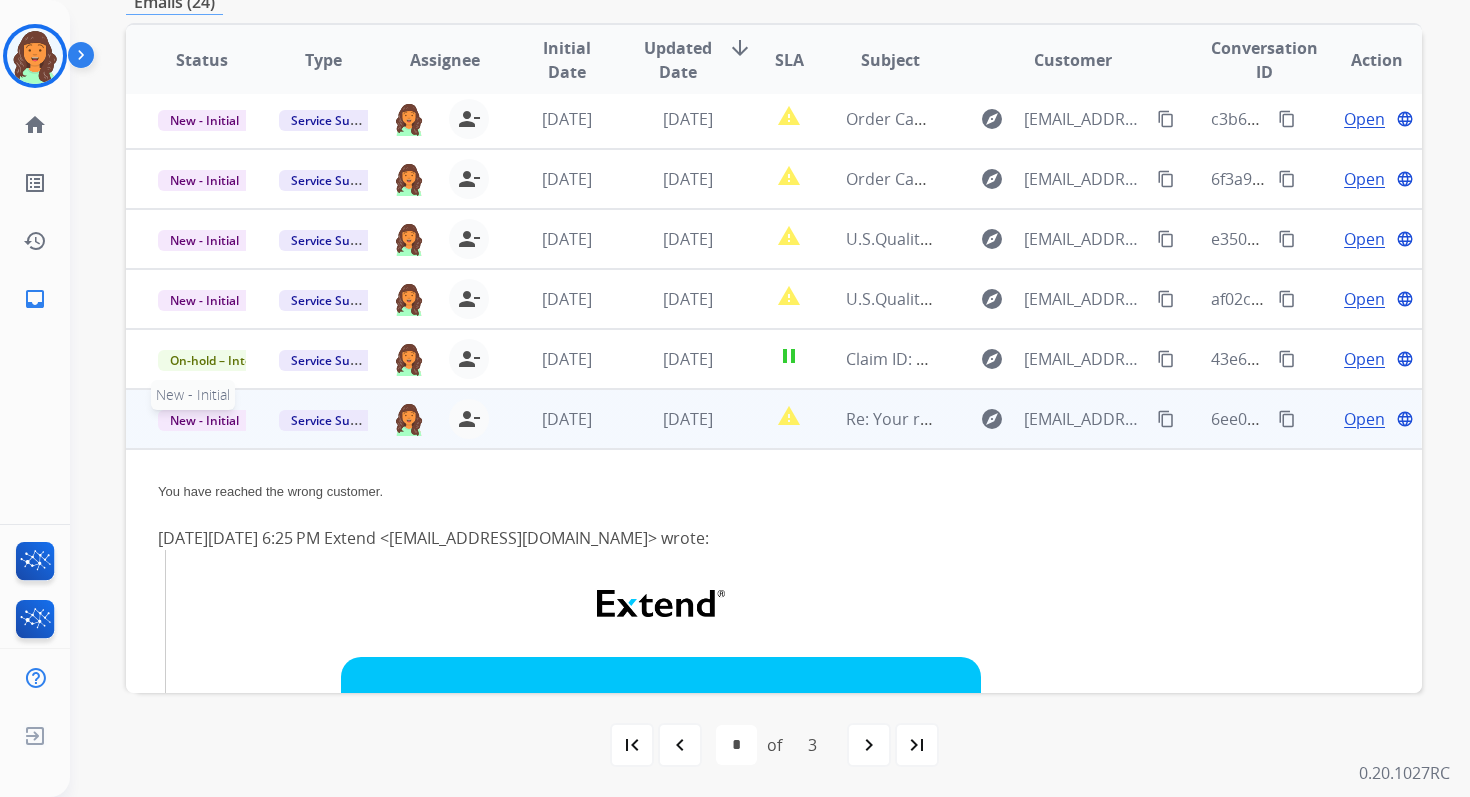 click on "New - Initial" at bounding box center [204, 420] 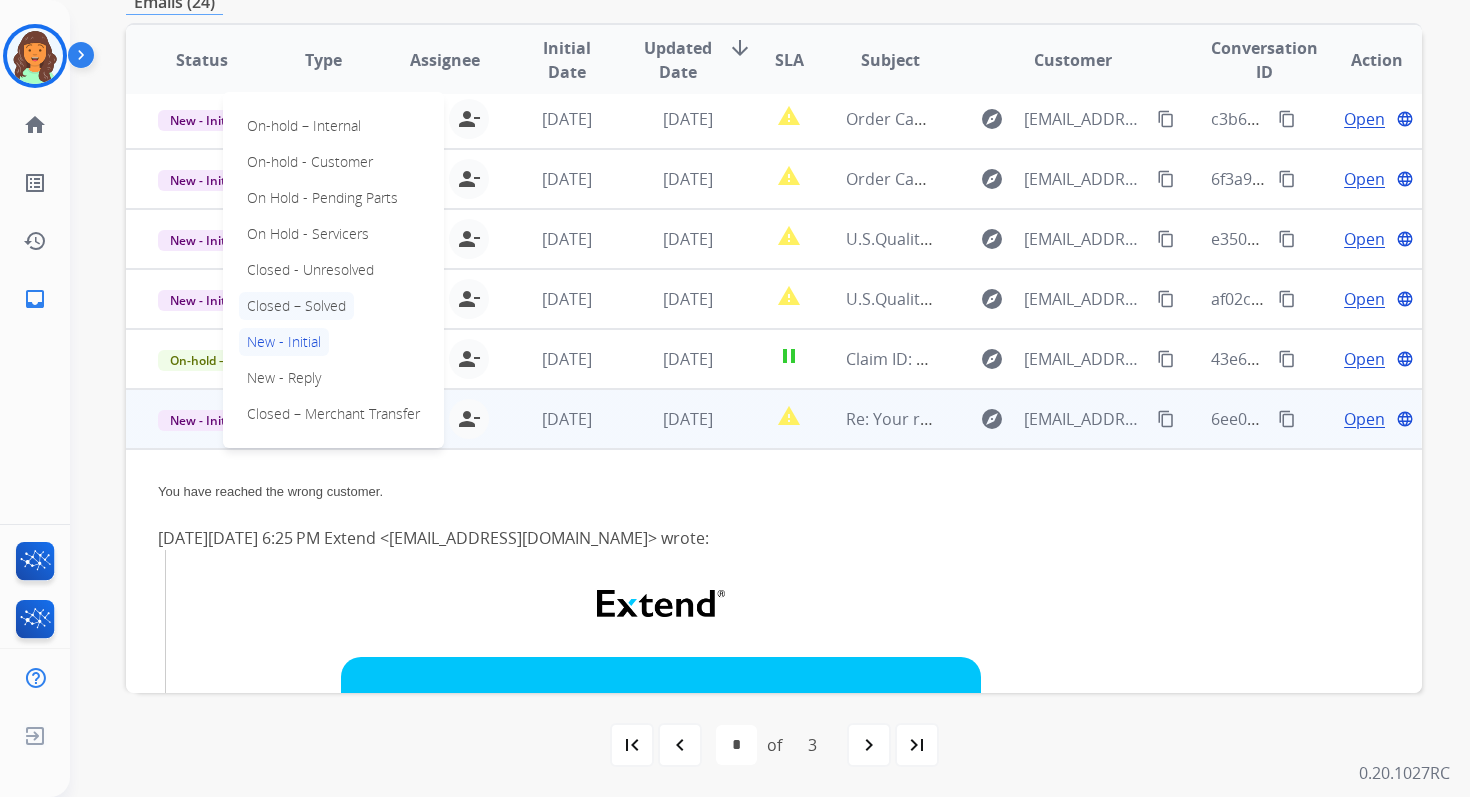 click on "Closed – Solved" at bounding box center (296, 306) 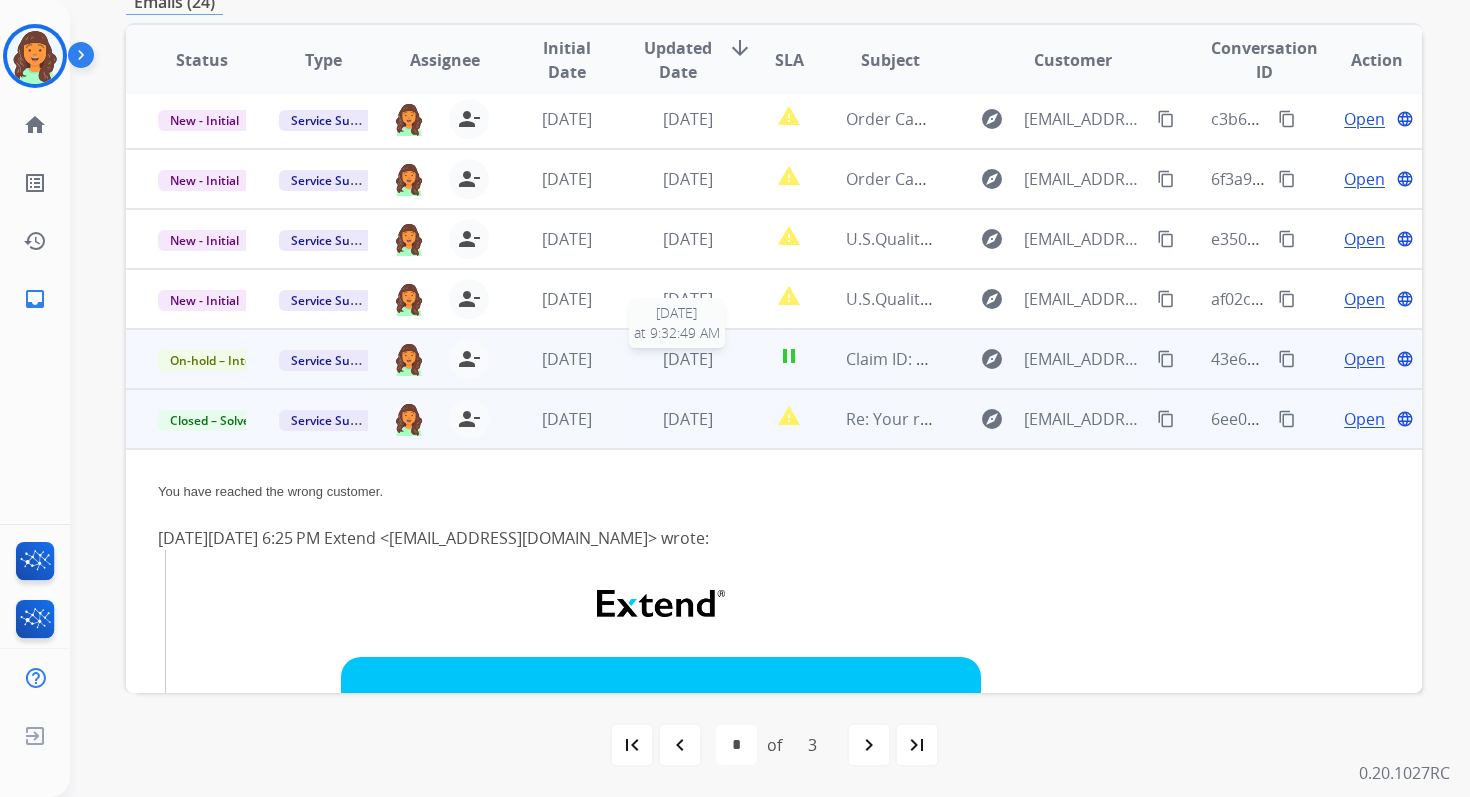 click on "[DATE]" at bounding box center (688, 359) 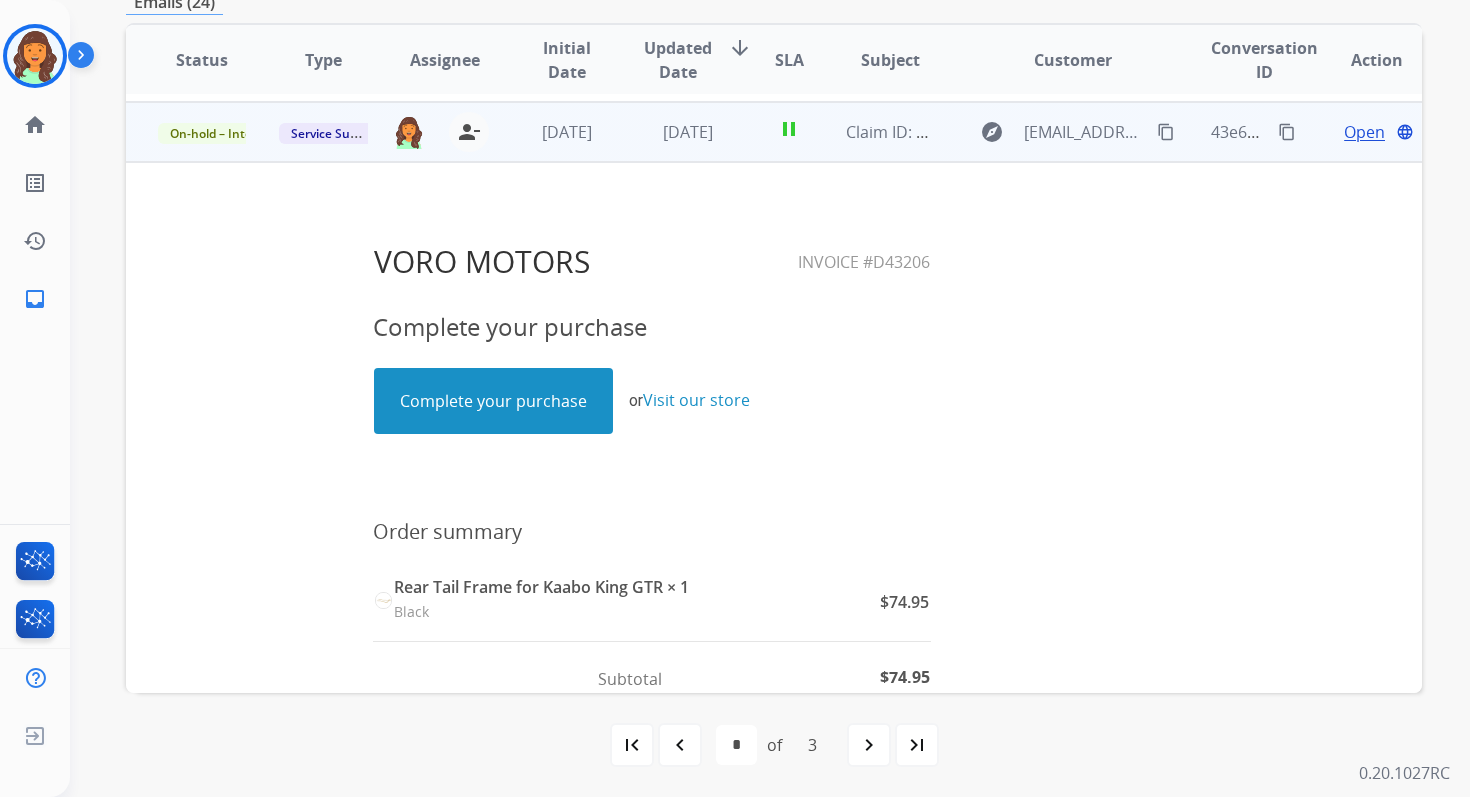 scroll, scrollTop: 420, scrollLeft: 0, axis: vertical 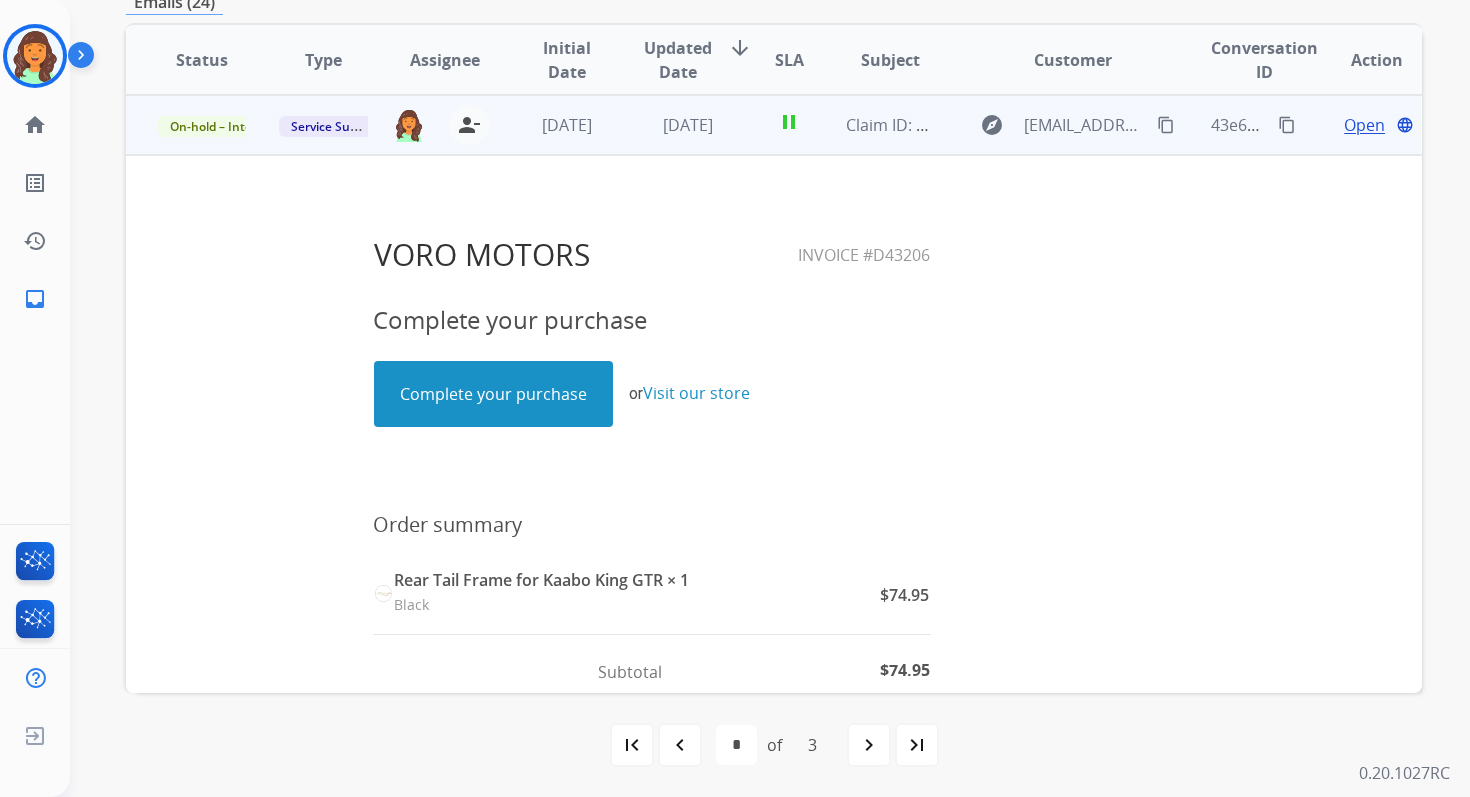 click on "Complete your purchase" at bounding box center (493, 394) 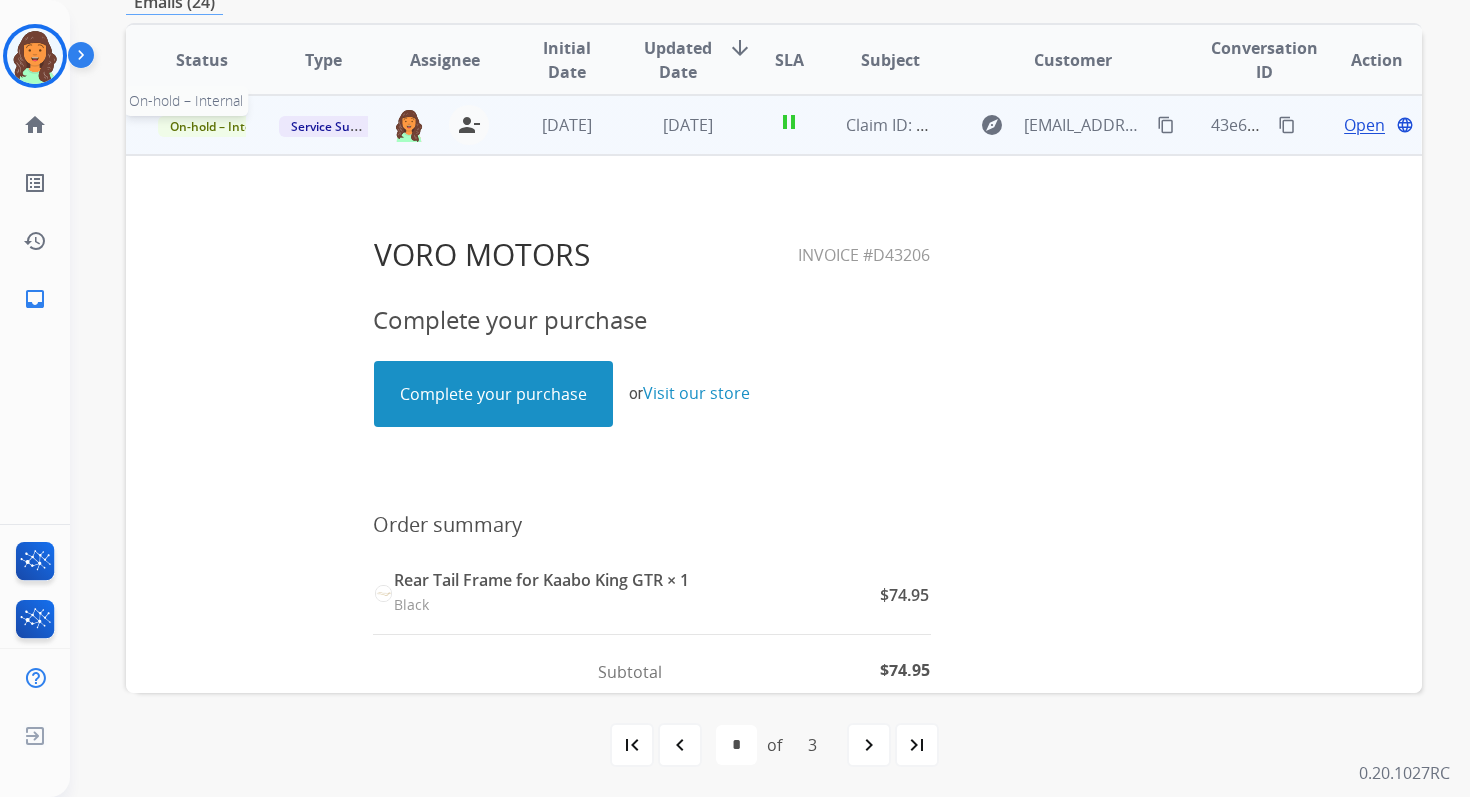 click on "On-hold – Internal" at bounding box center (222, 126) 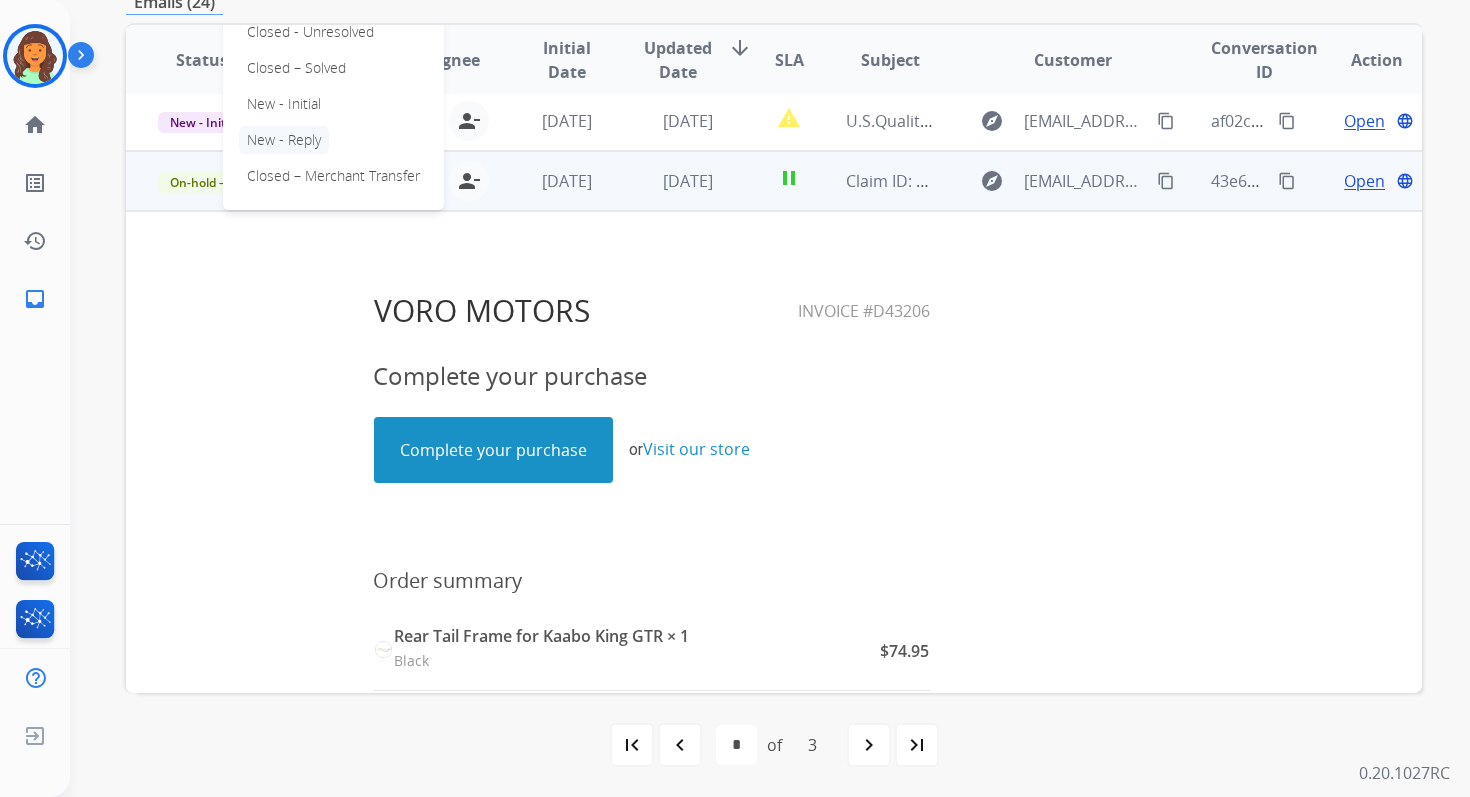 scroll, scrollTop: 366, scrollLeft: 0, axis: vertical 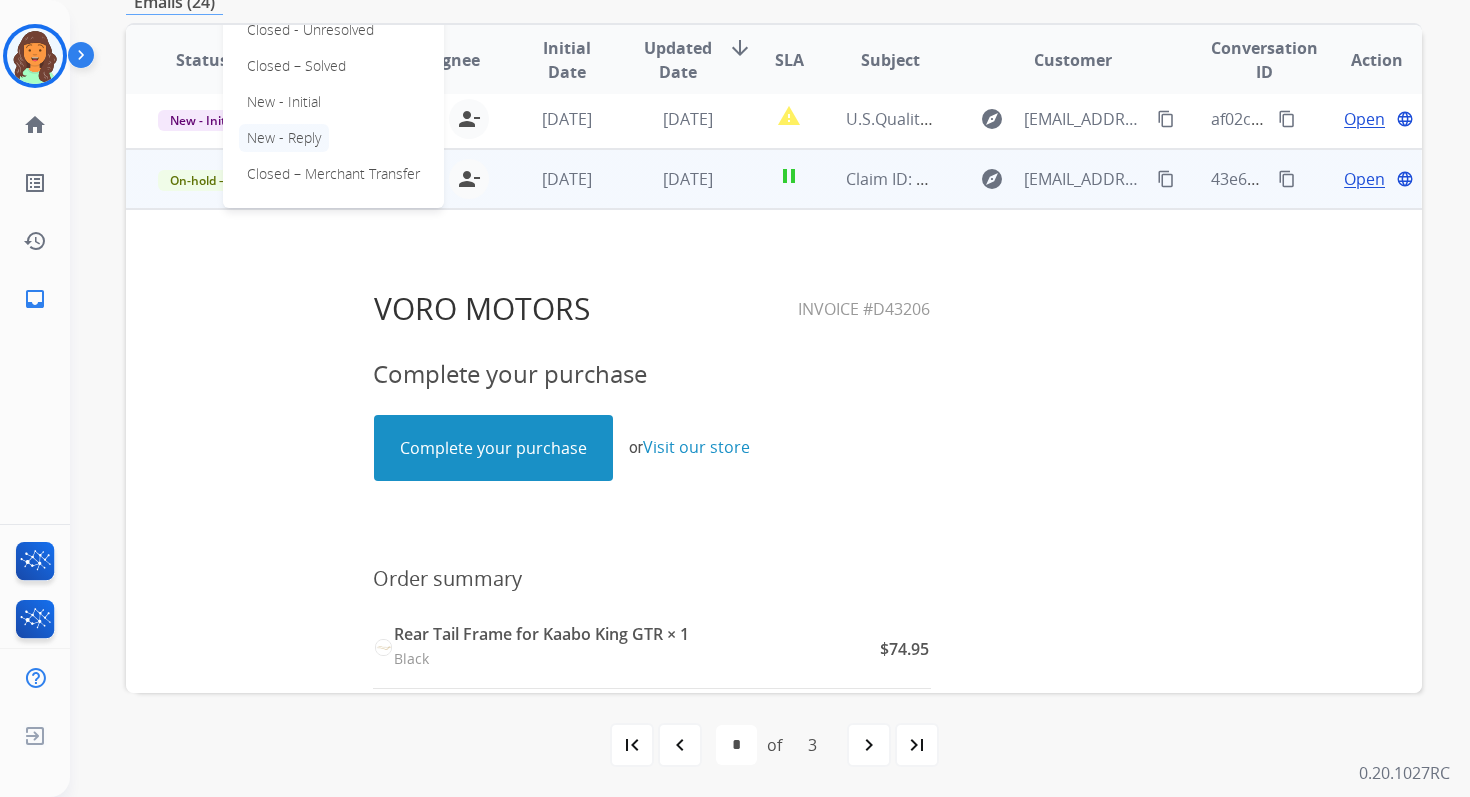 click on "Closed – Solved" at bounding box center (296, 66) 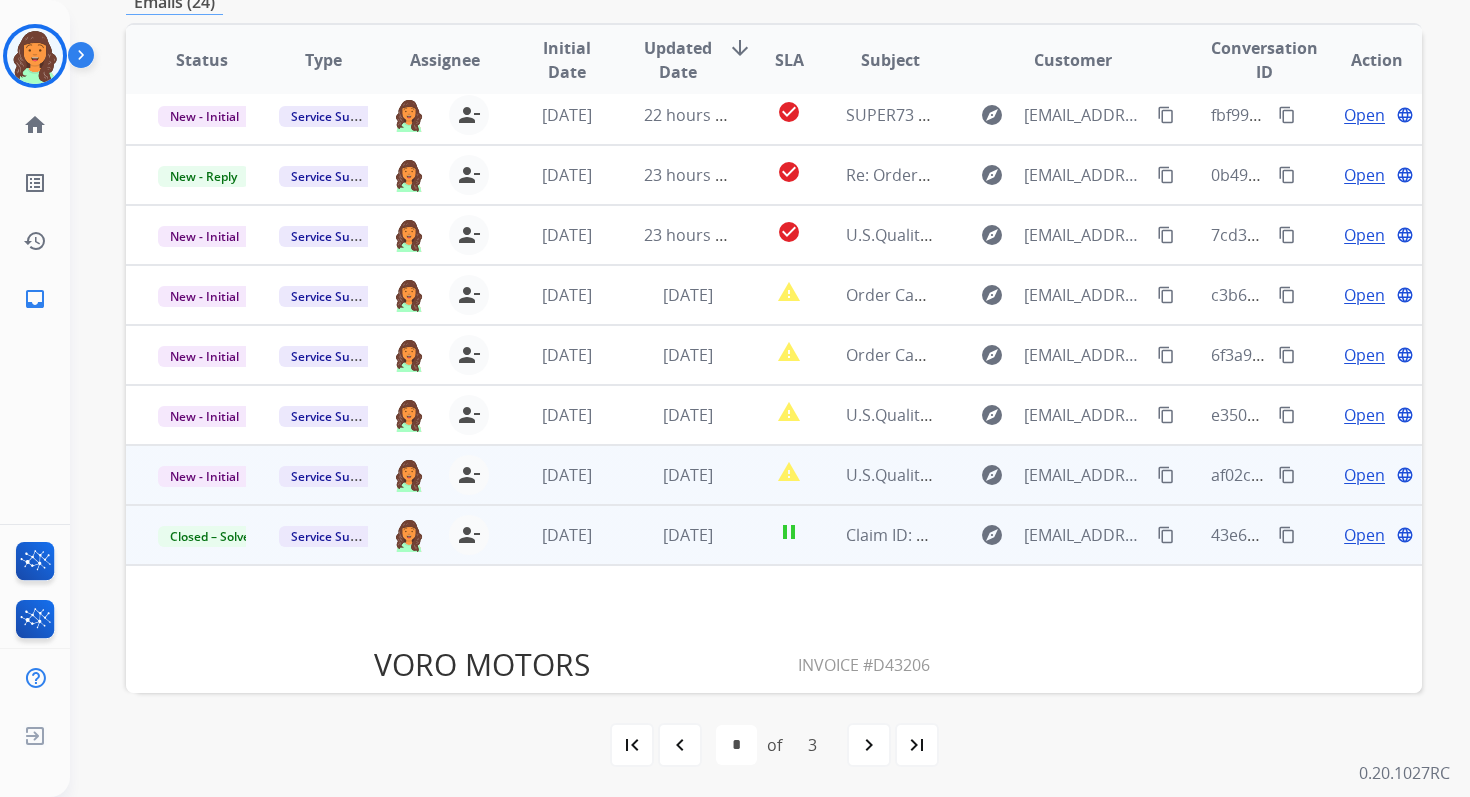 scroll, scrollTop: 0, scrollLeft: 0, axis: both 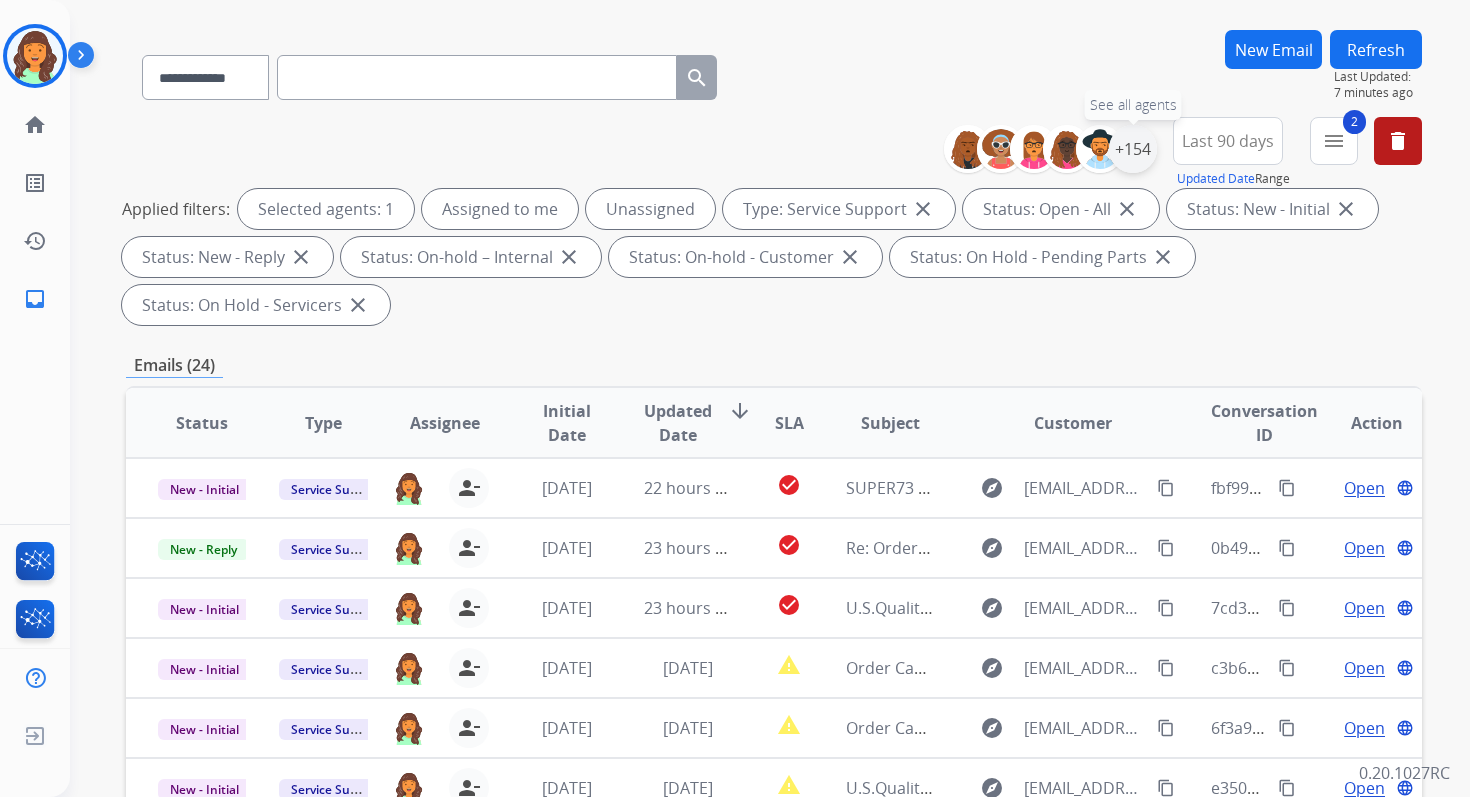click on "+154" at bounding box center [1133, 149] 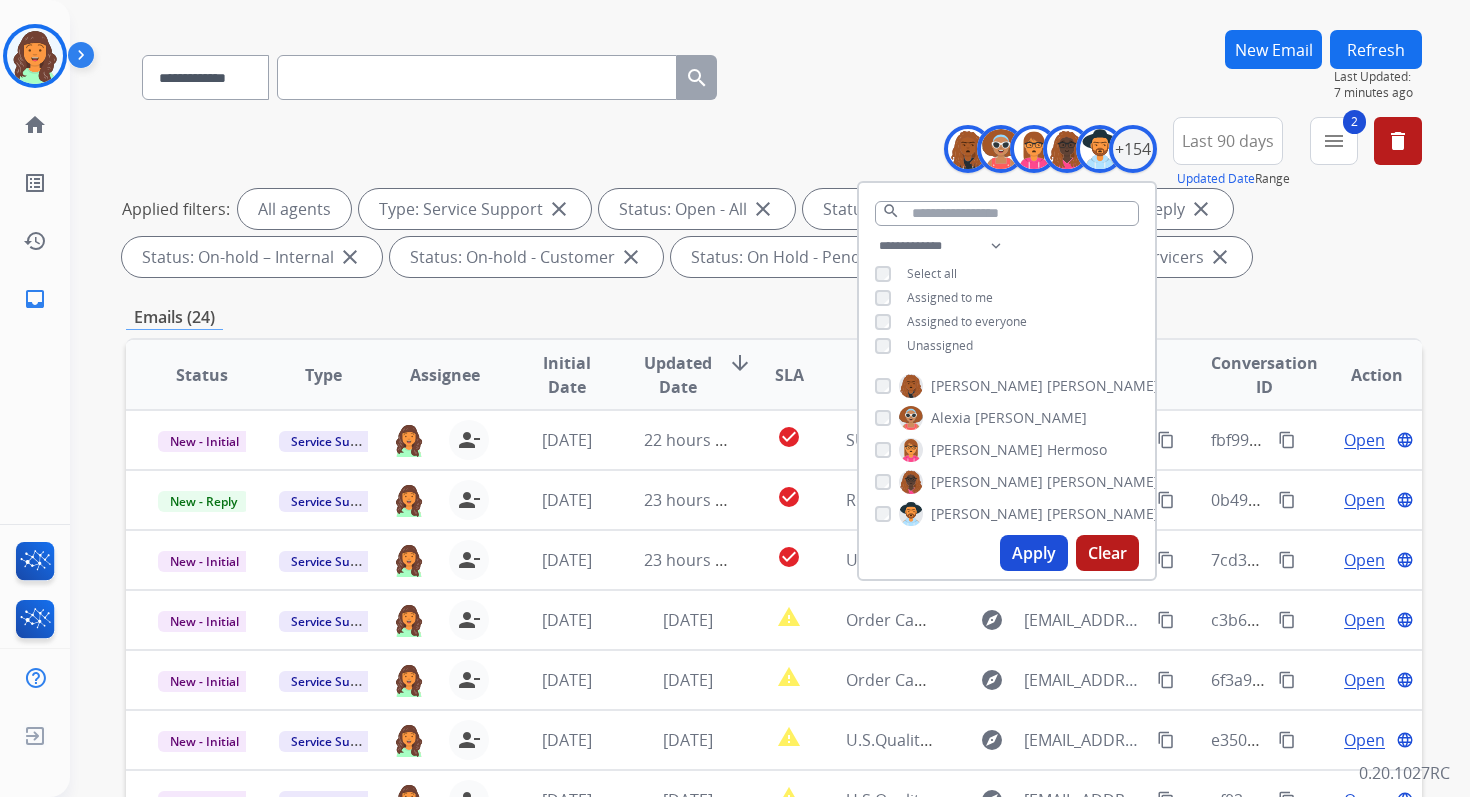 click on "Apply" at bounding box center [1034, 553] 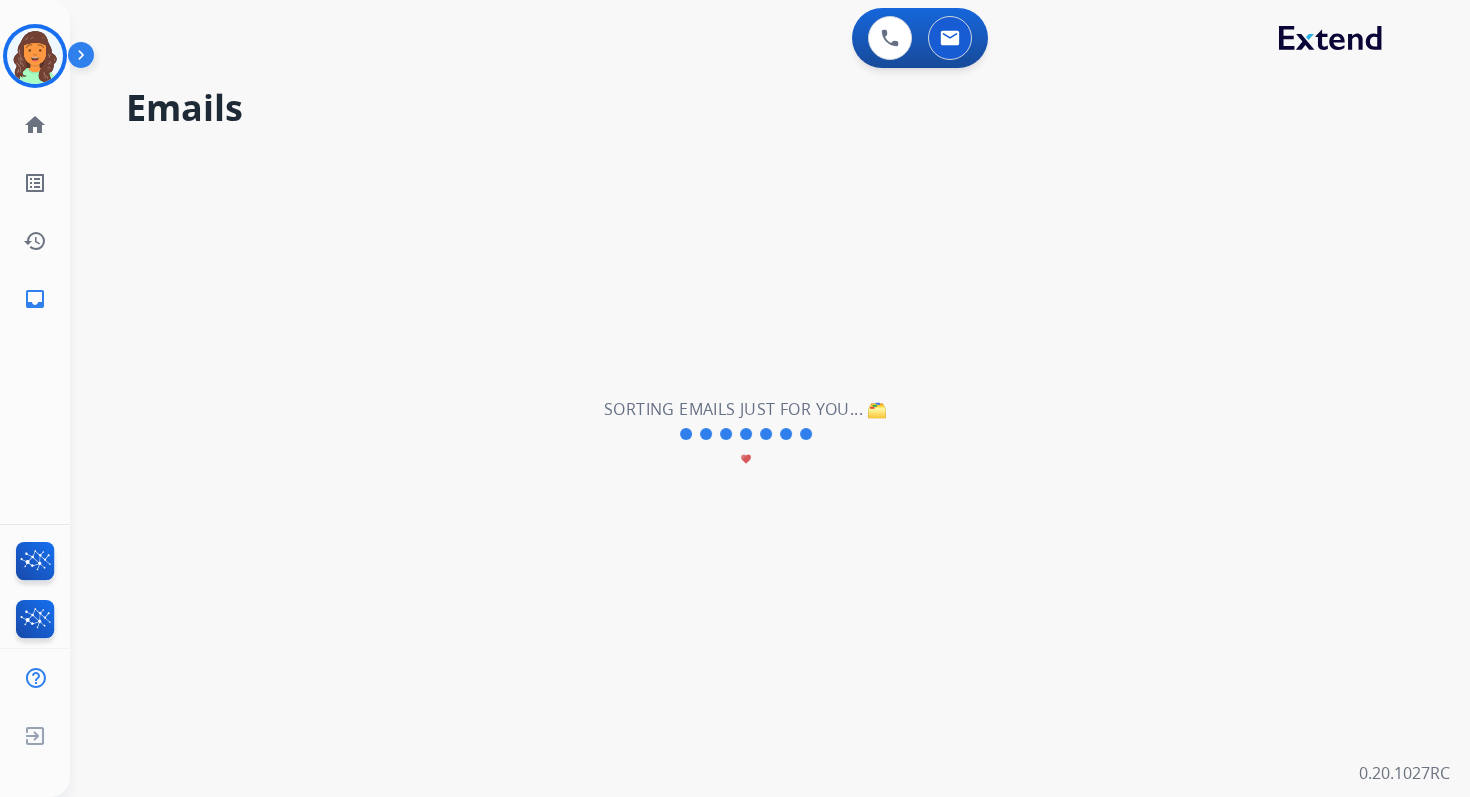 scroll, scrollTop: 0, scrollLeft: 0, axis: both 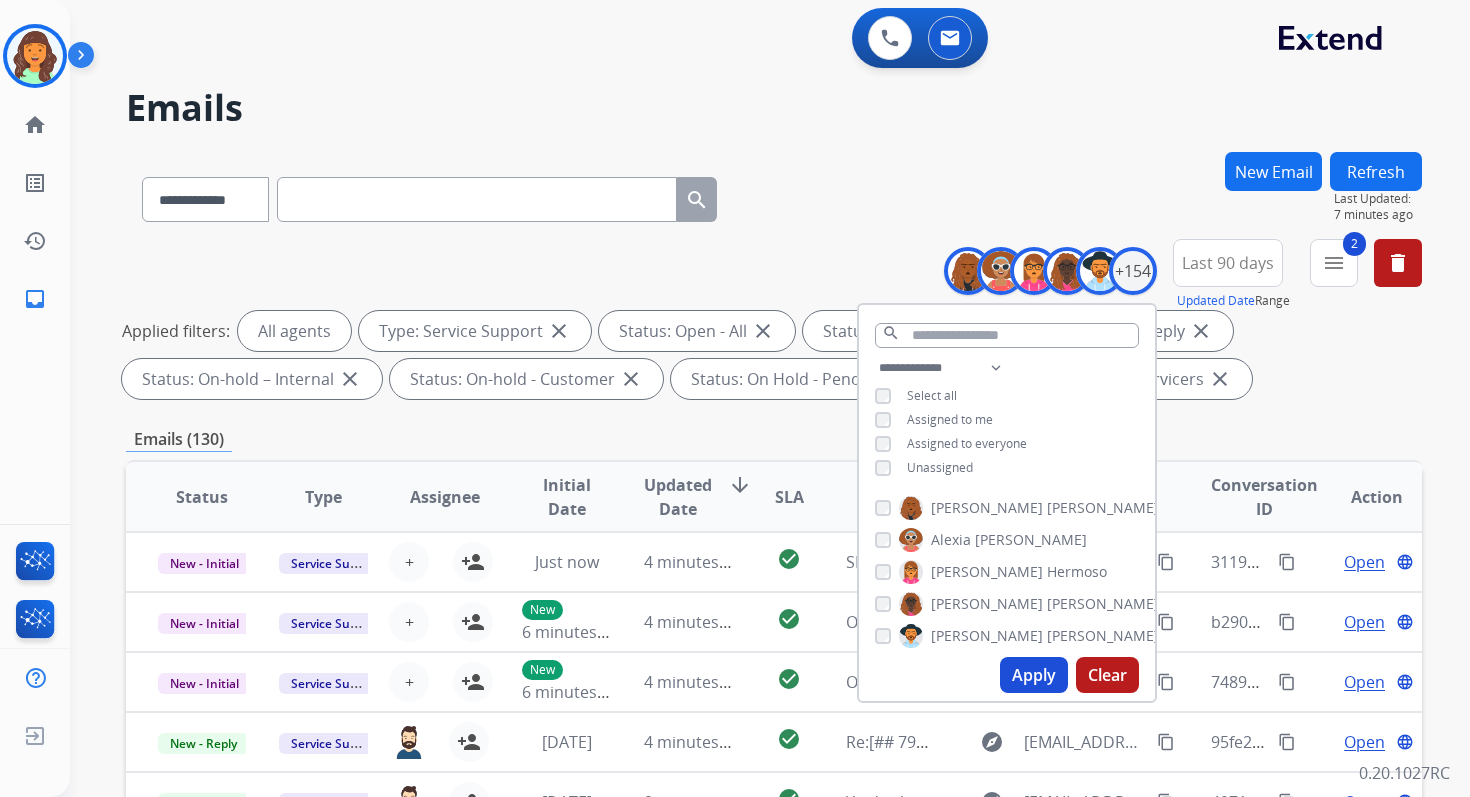 click on "**********" at bounding box center (774, 693) 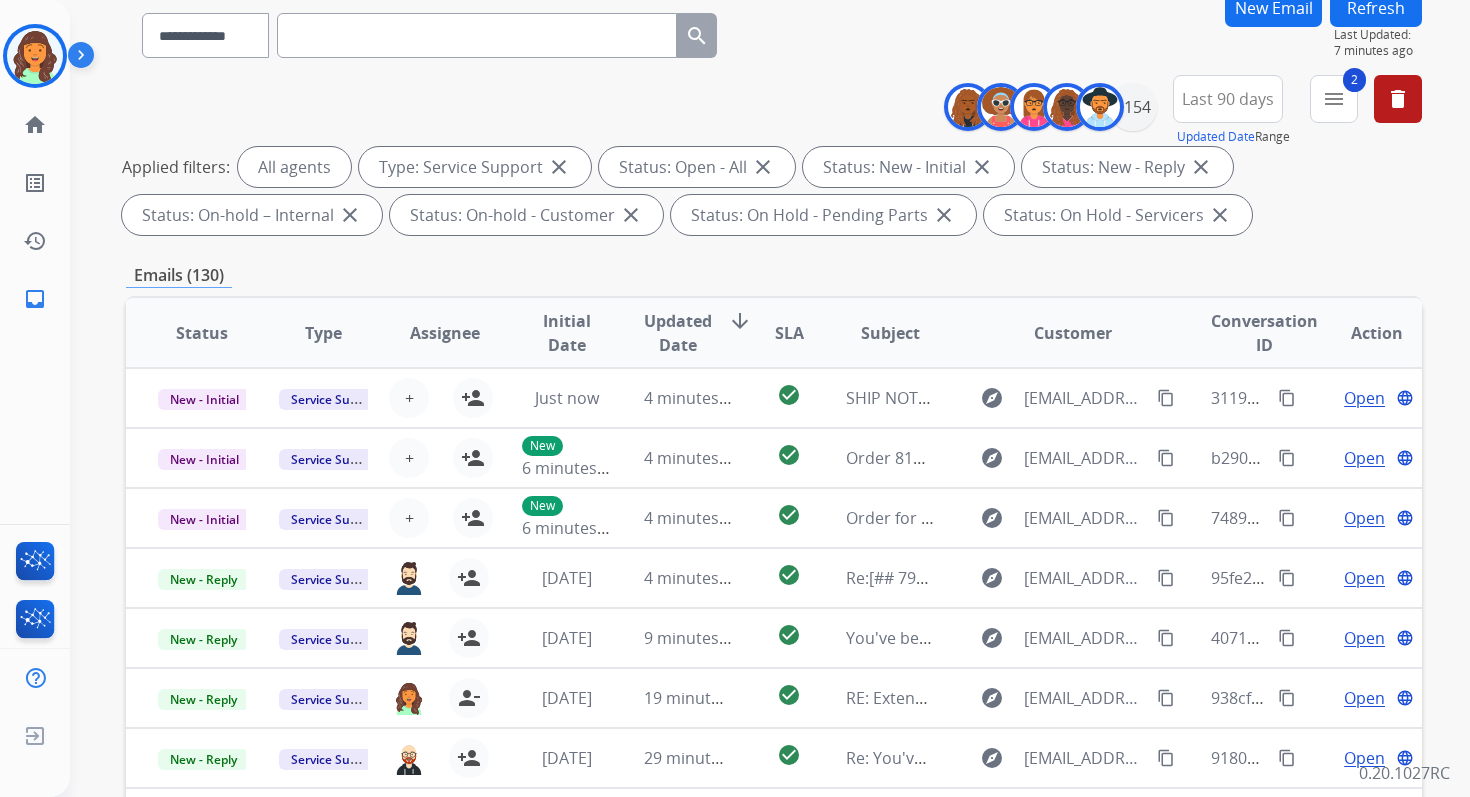 scroll, scrollTop: 437, scrollLeft: 0, axis: vertical 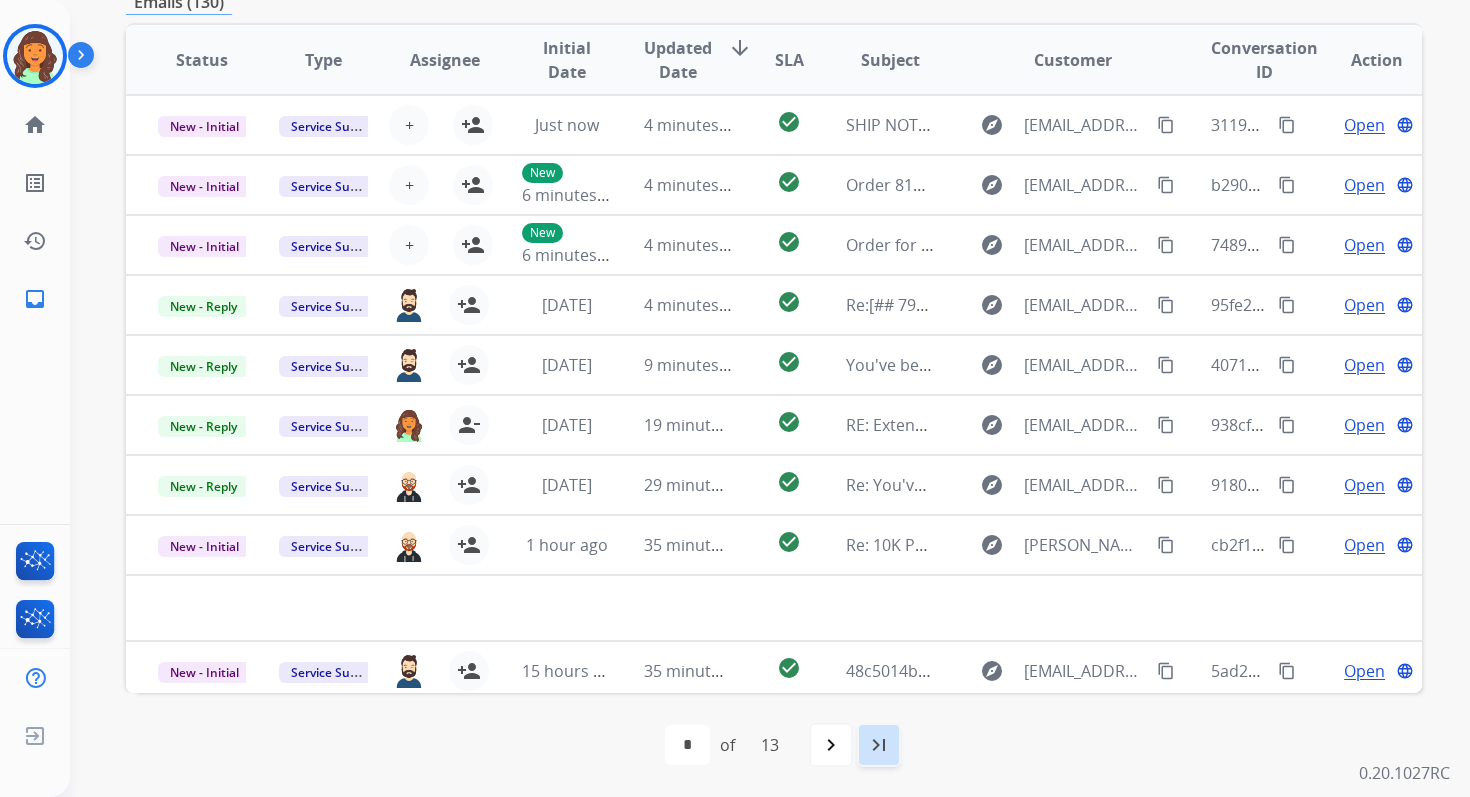 click on "last_page" at bounding box center (879, 745) 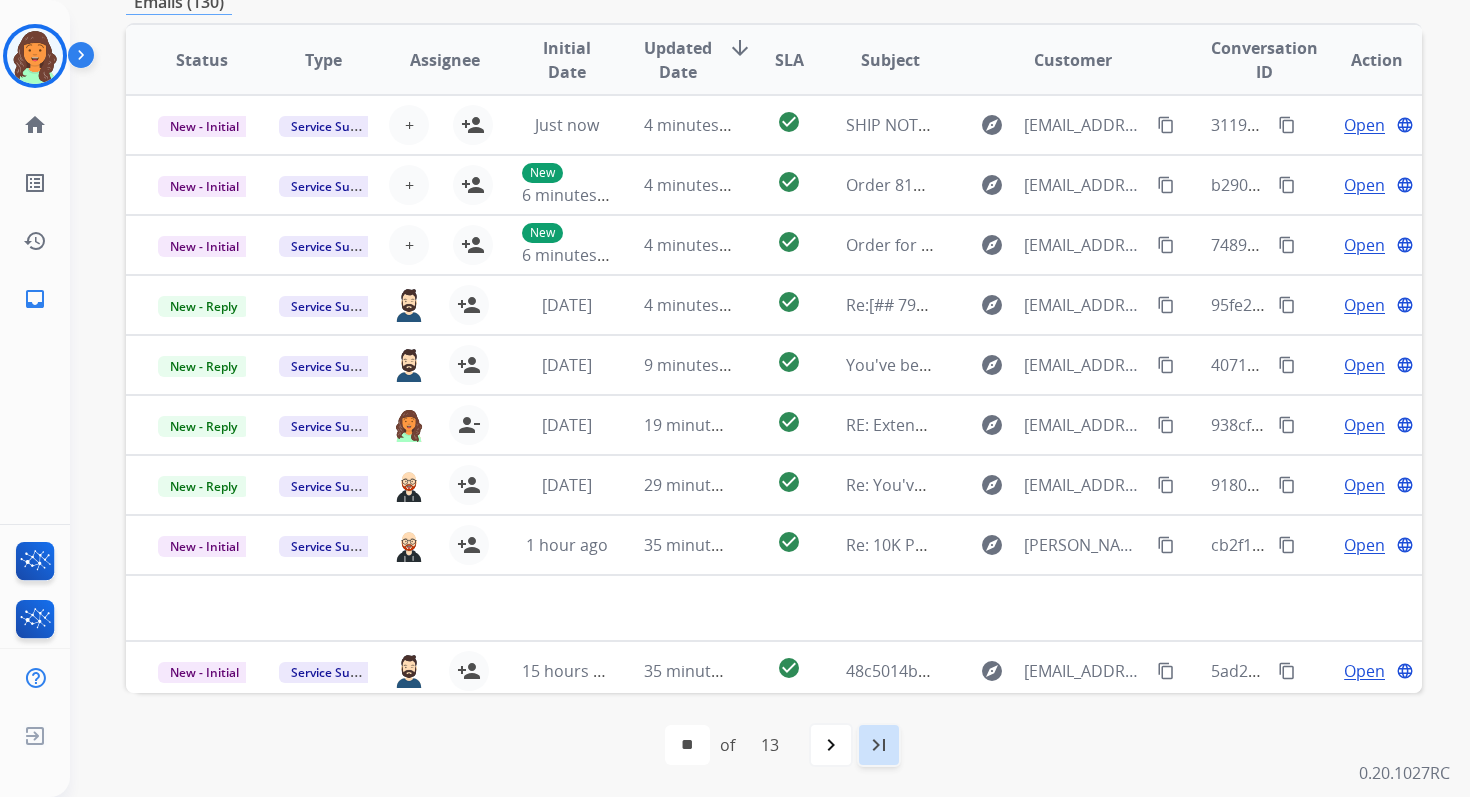 scroll, scrollTop: 0, scrollLeft: 0, axis: both 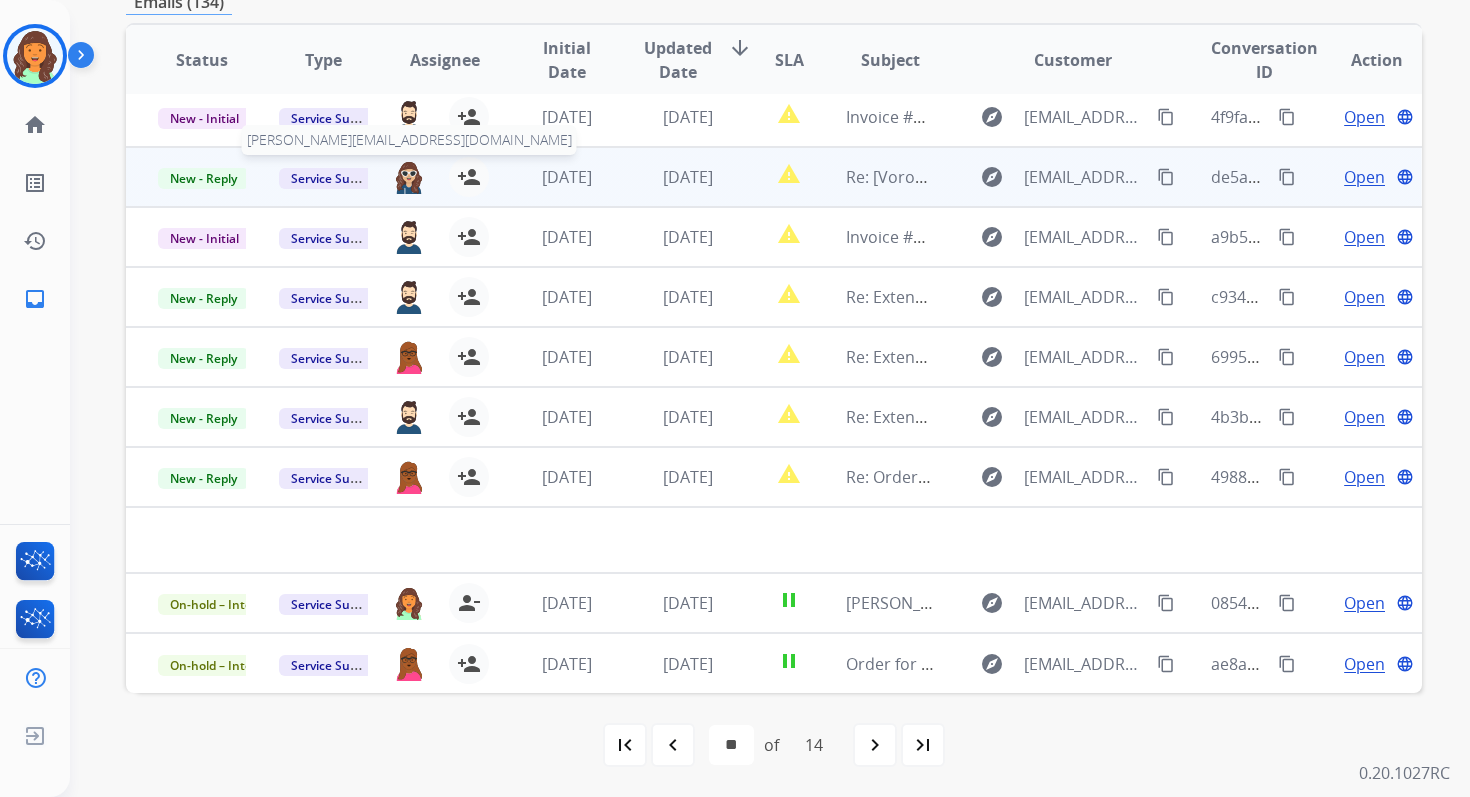 click at bounding box center [409, 177] 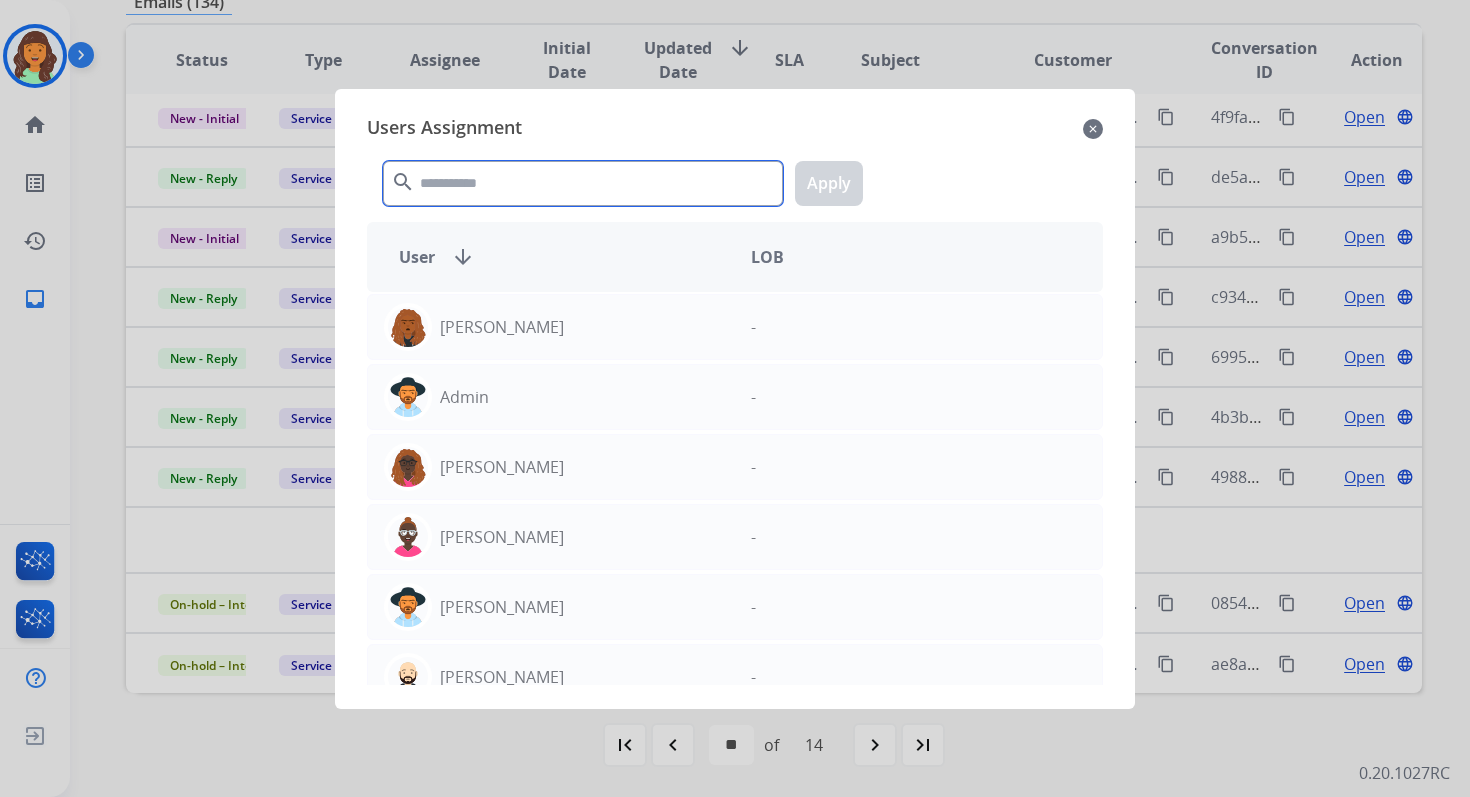 click 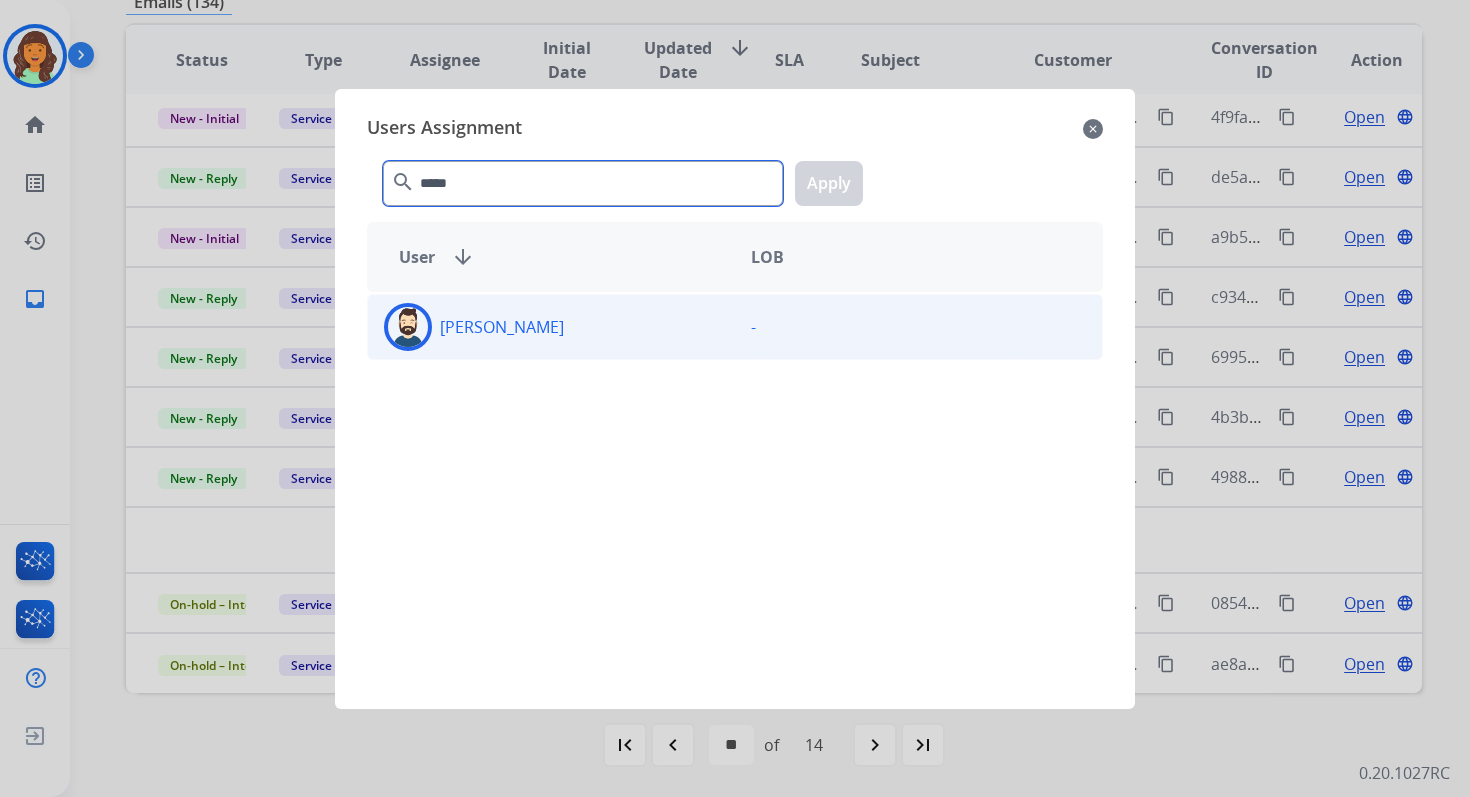 type on "*****" 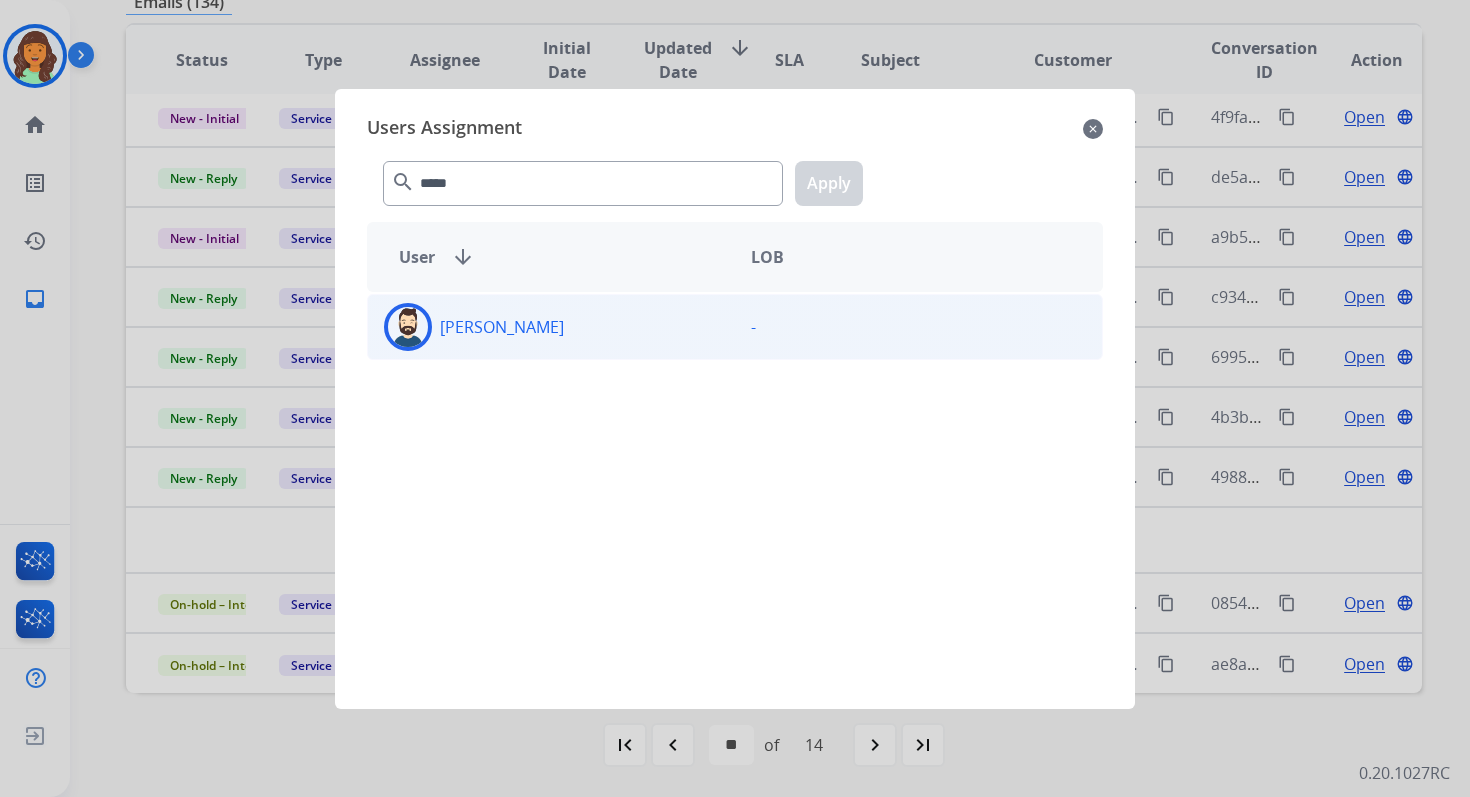 click on "[PERSON_NAME]" 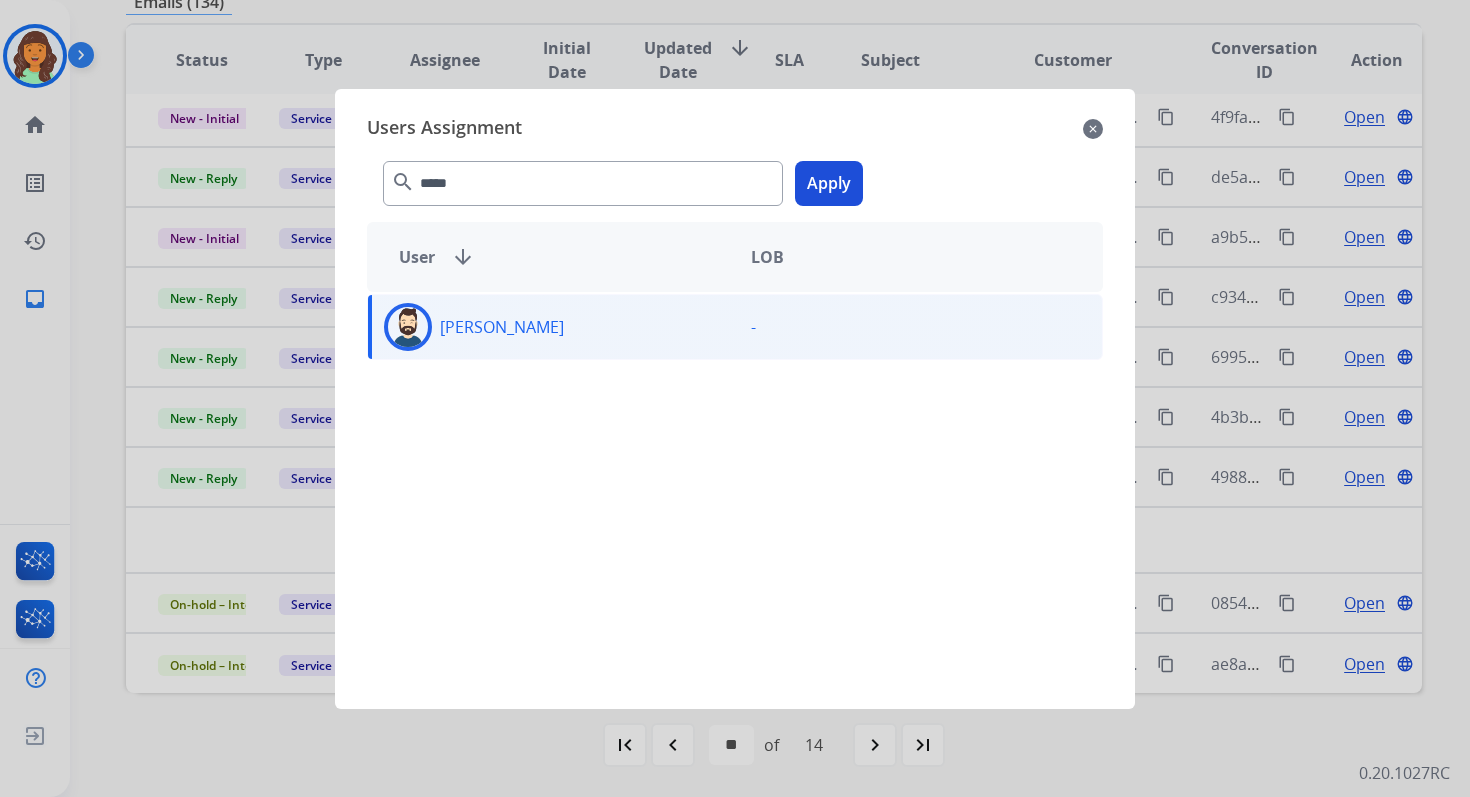 click on "Apply" 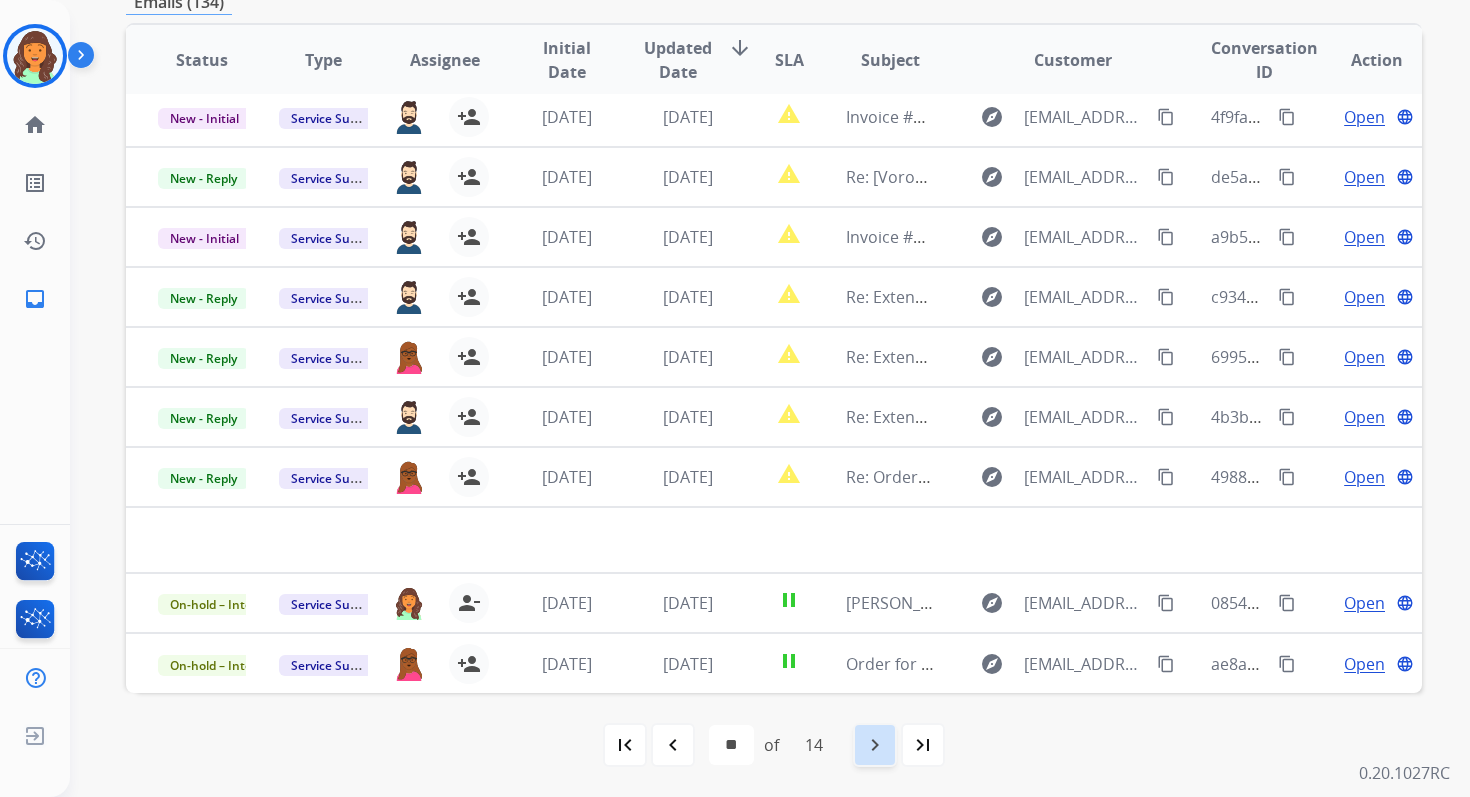 click on "navigate_next" at bounding box center (875, 745) 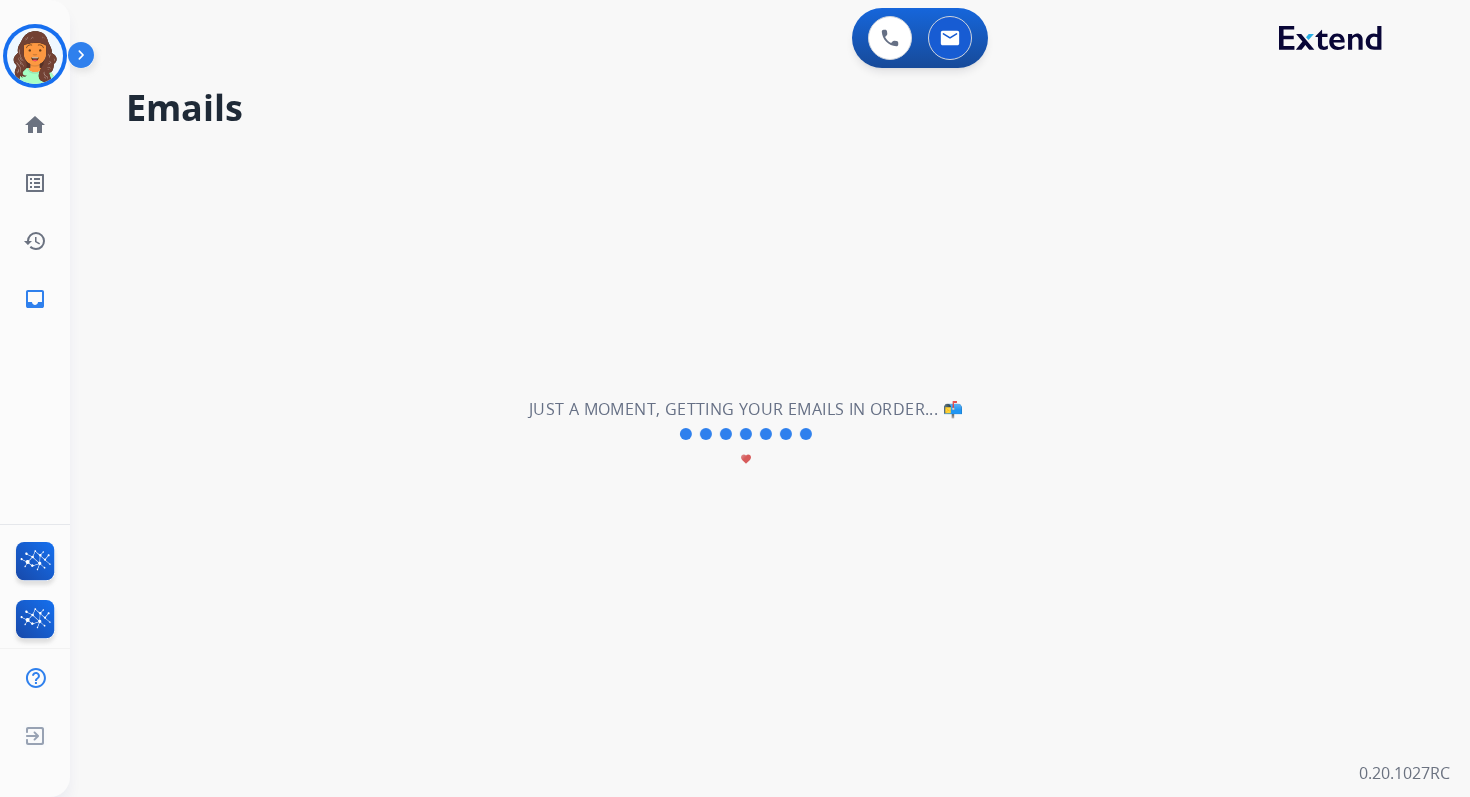 scroll, scrollTop: 0, scrollLeft: 0, axis: both 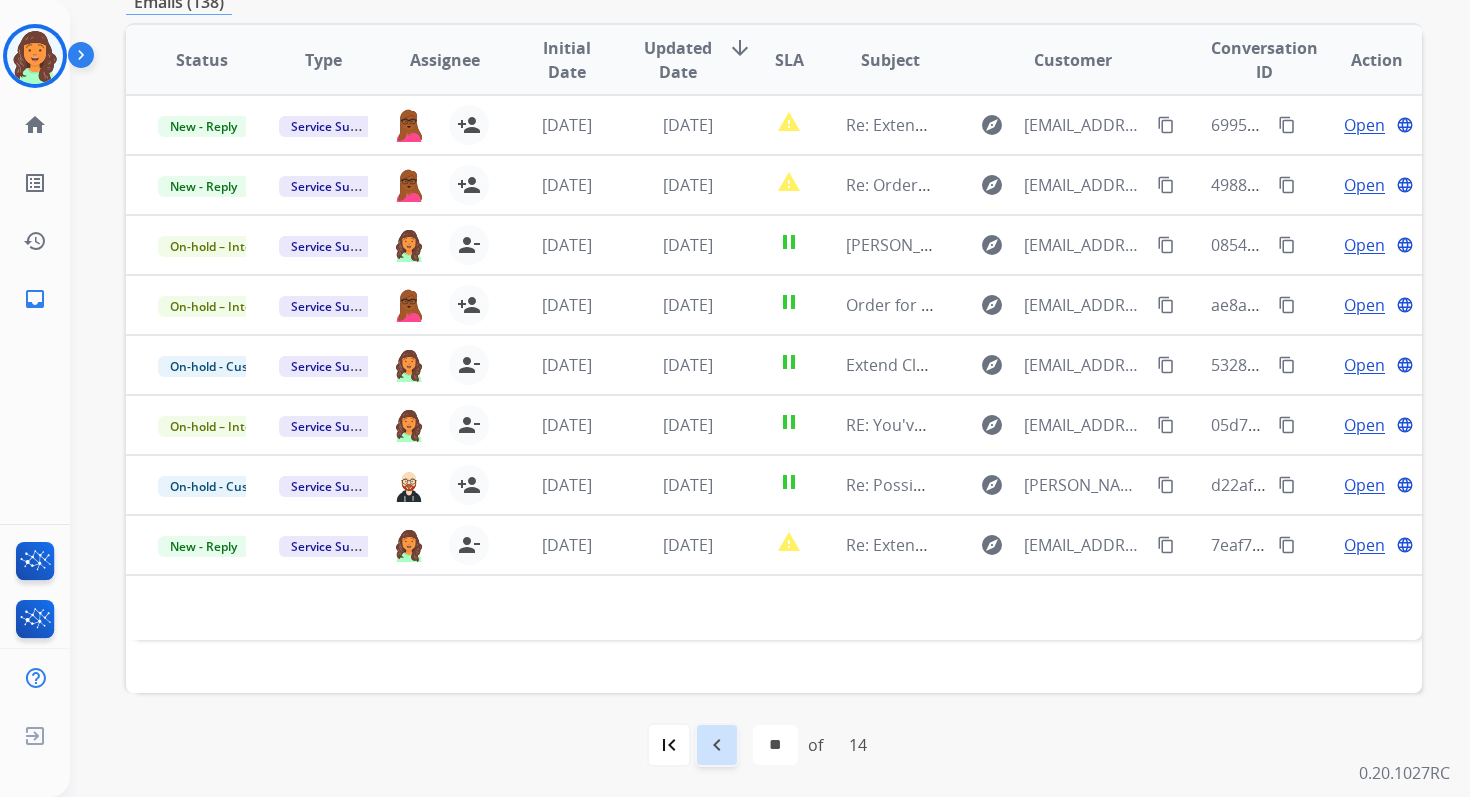 click on "navigate_before" at bounding box center [717, 745] 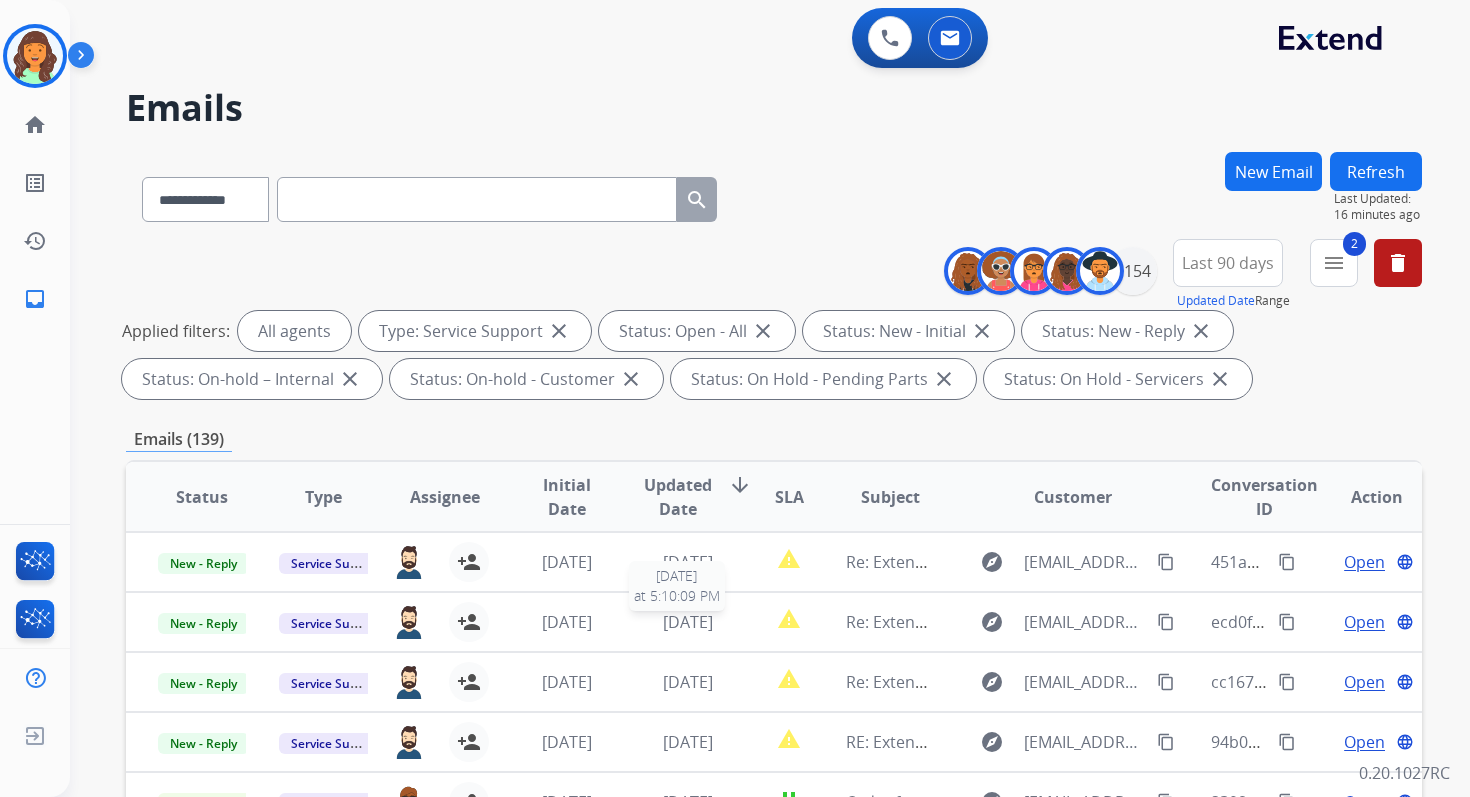 scroll, scrollTop: 68, scrollLeft: 0, axis: vertical 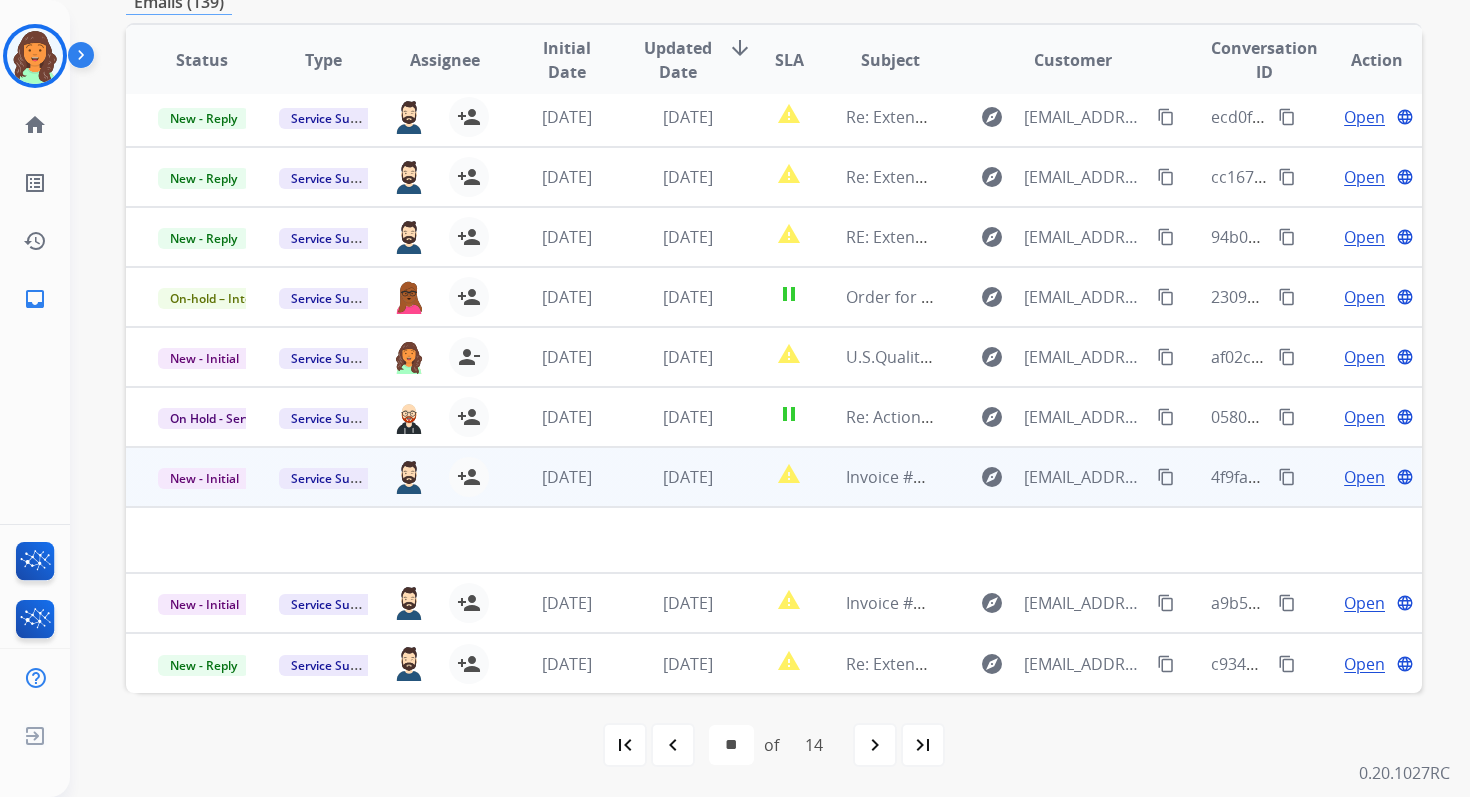 click on "[DATE]" at bounding box center [672, 477] 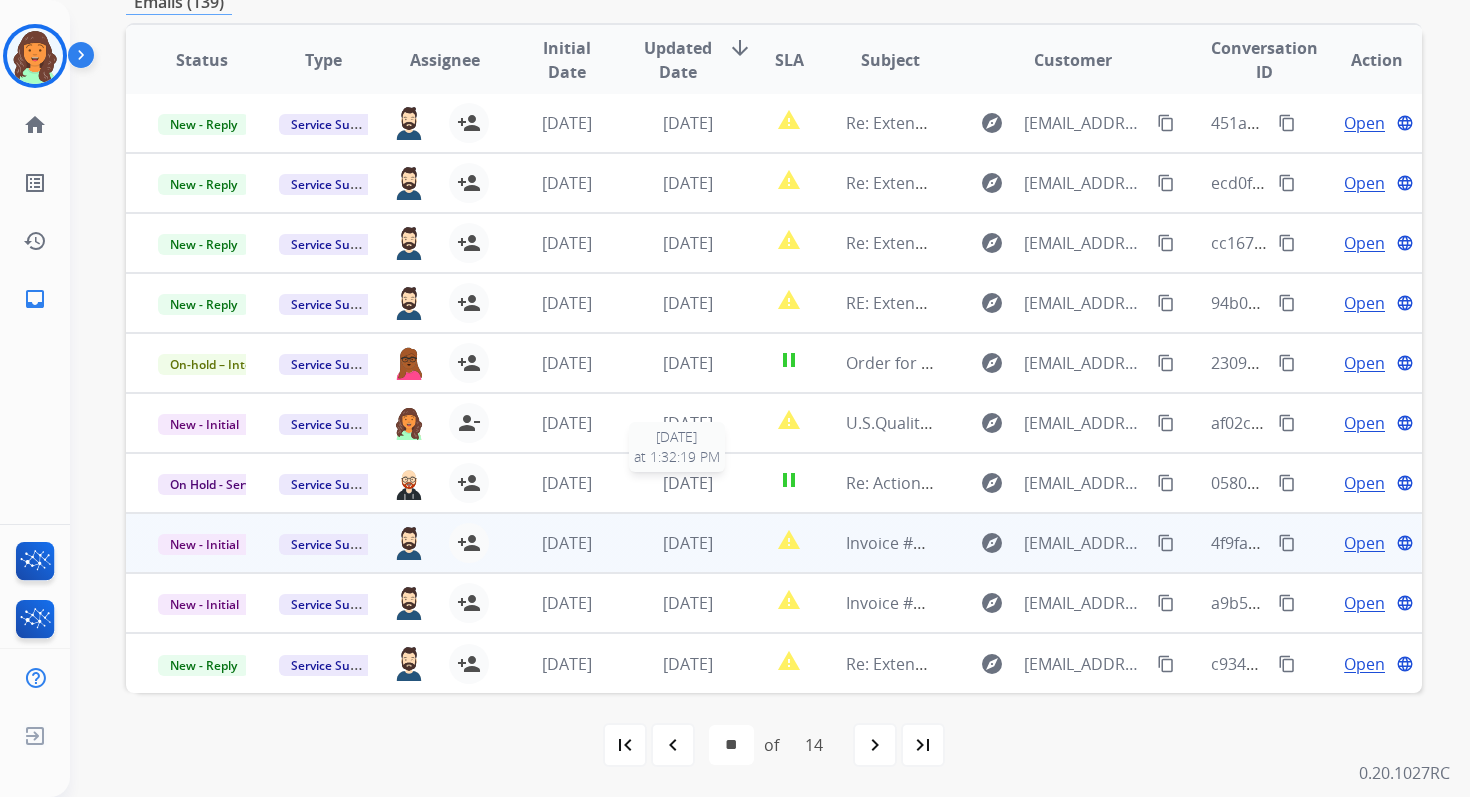 scroll, scrollTop: 0, scrollLeft: 0, axis: both 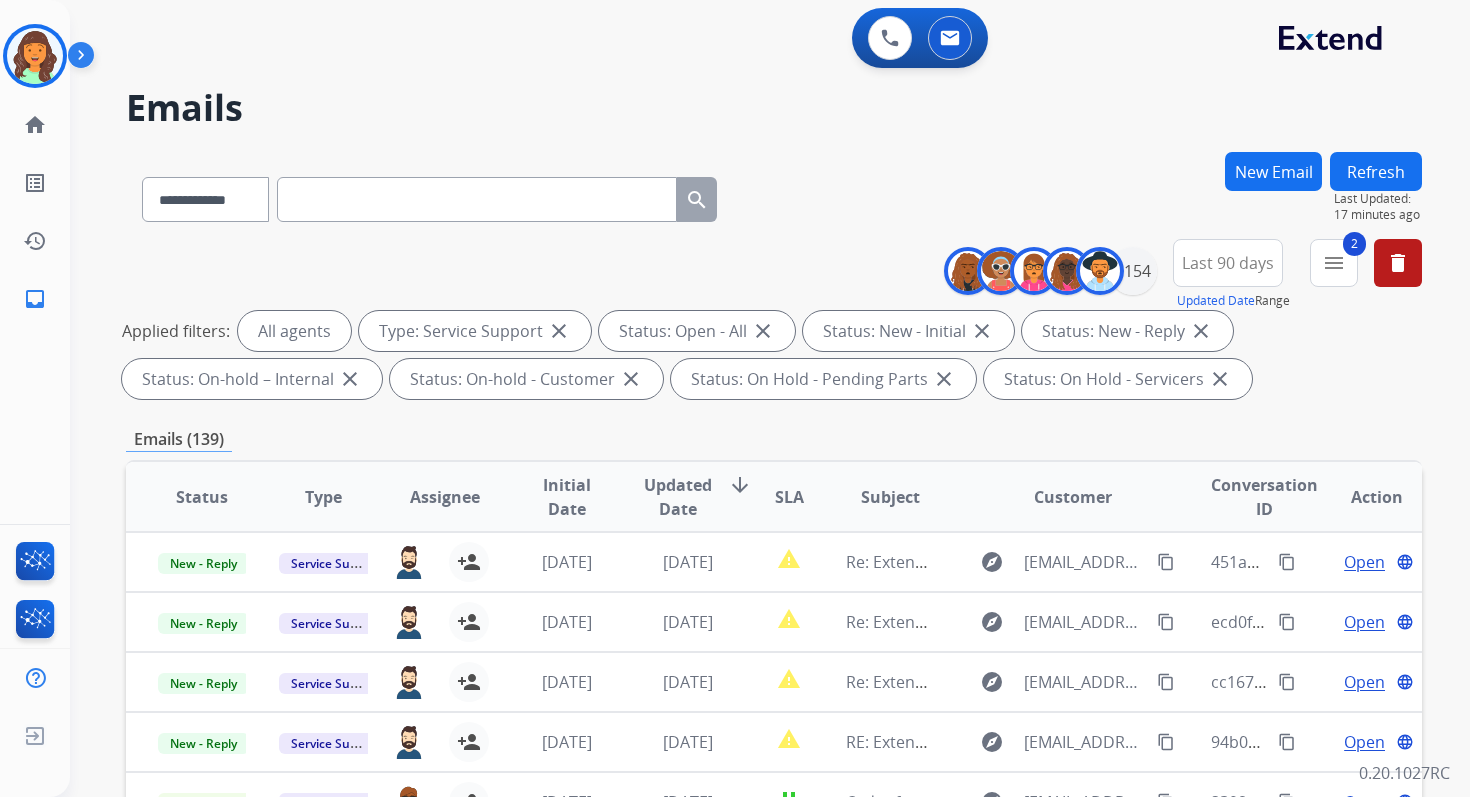 click on "Emails (139)" at bounding box center [774, 439] 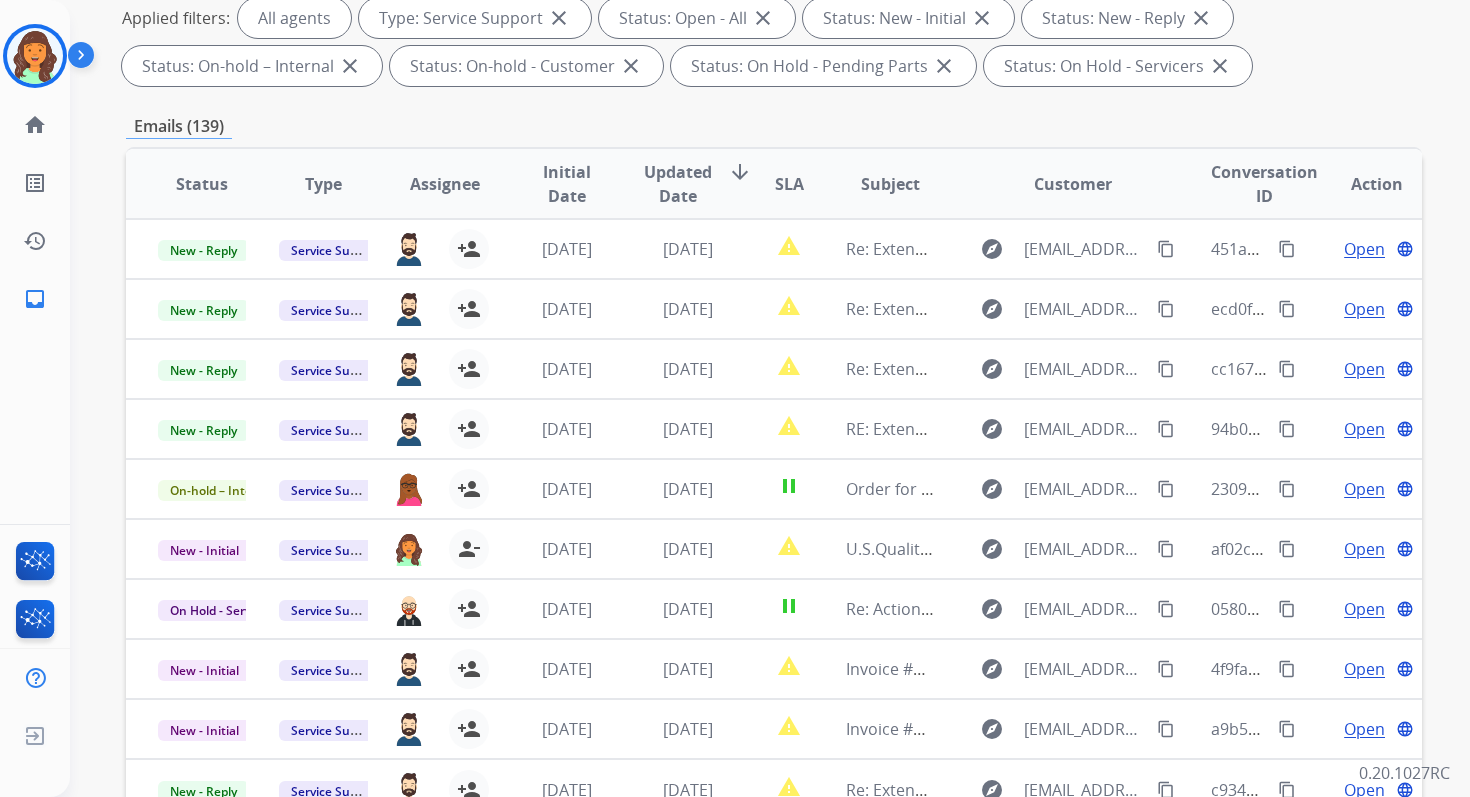 scroll, scrollTop: 437, scrollLeft: 0, axis: vertical 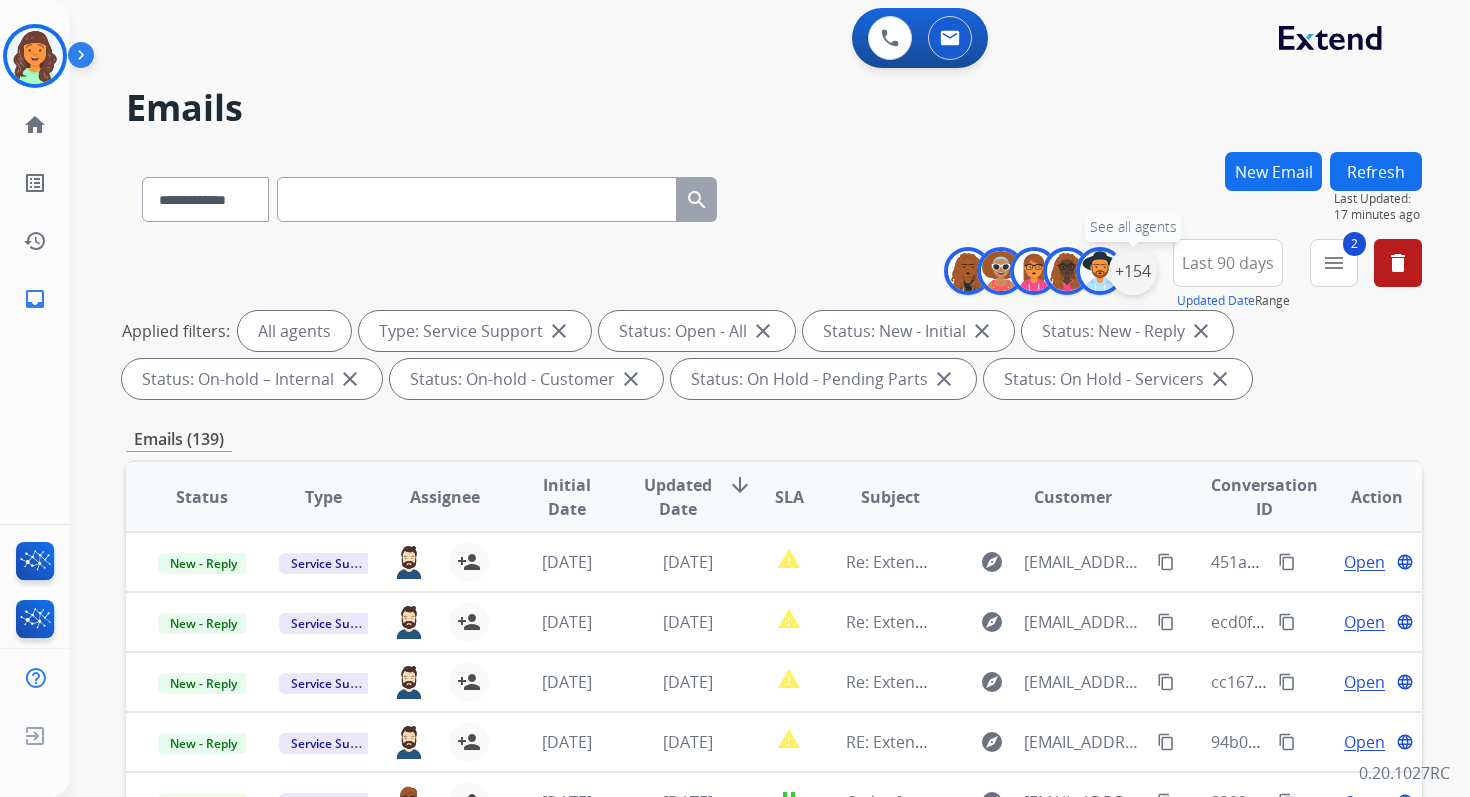 click on "+154" at bounding box center [1133, 271] 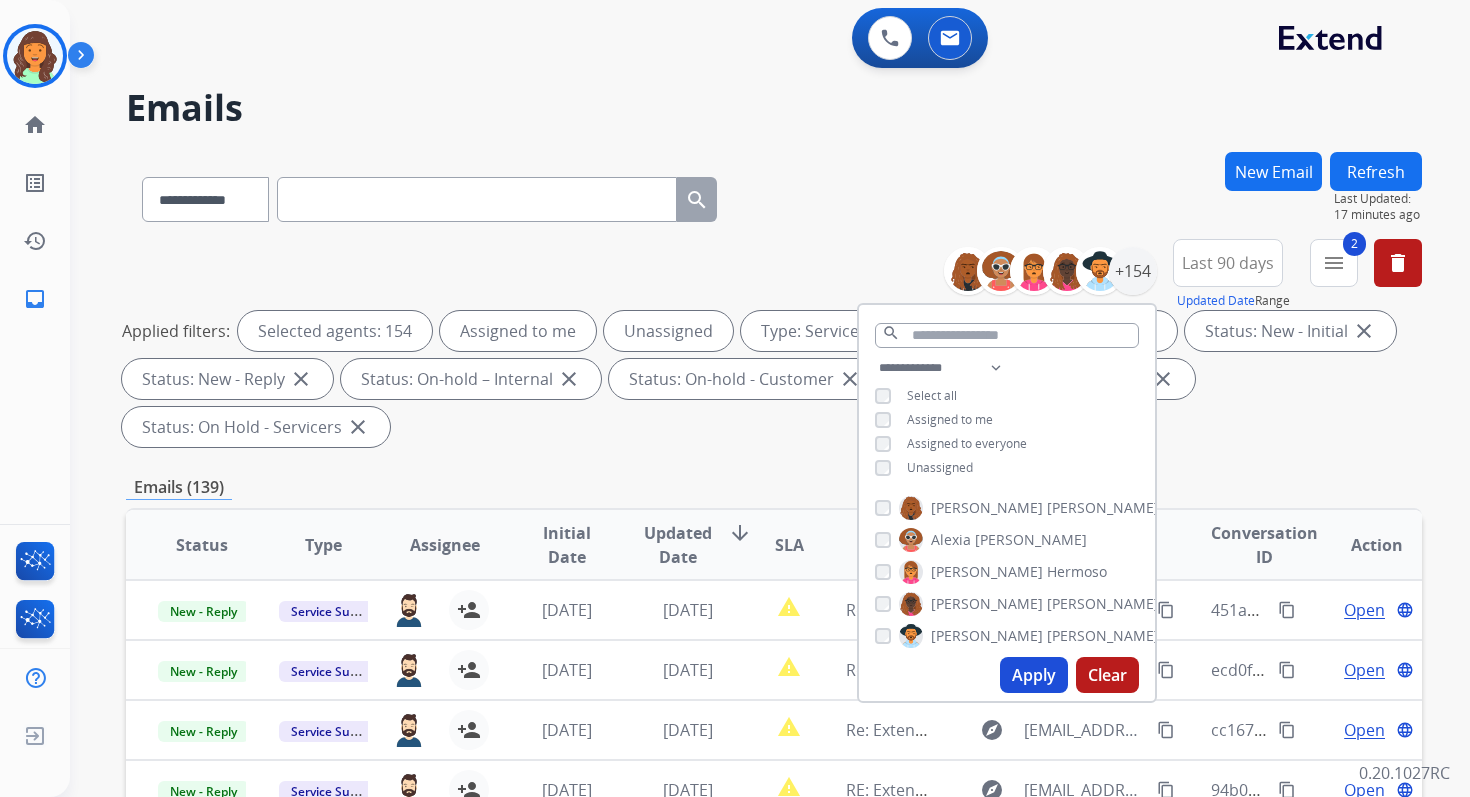 click on "Apply" at bounding box center [1034, 675] 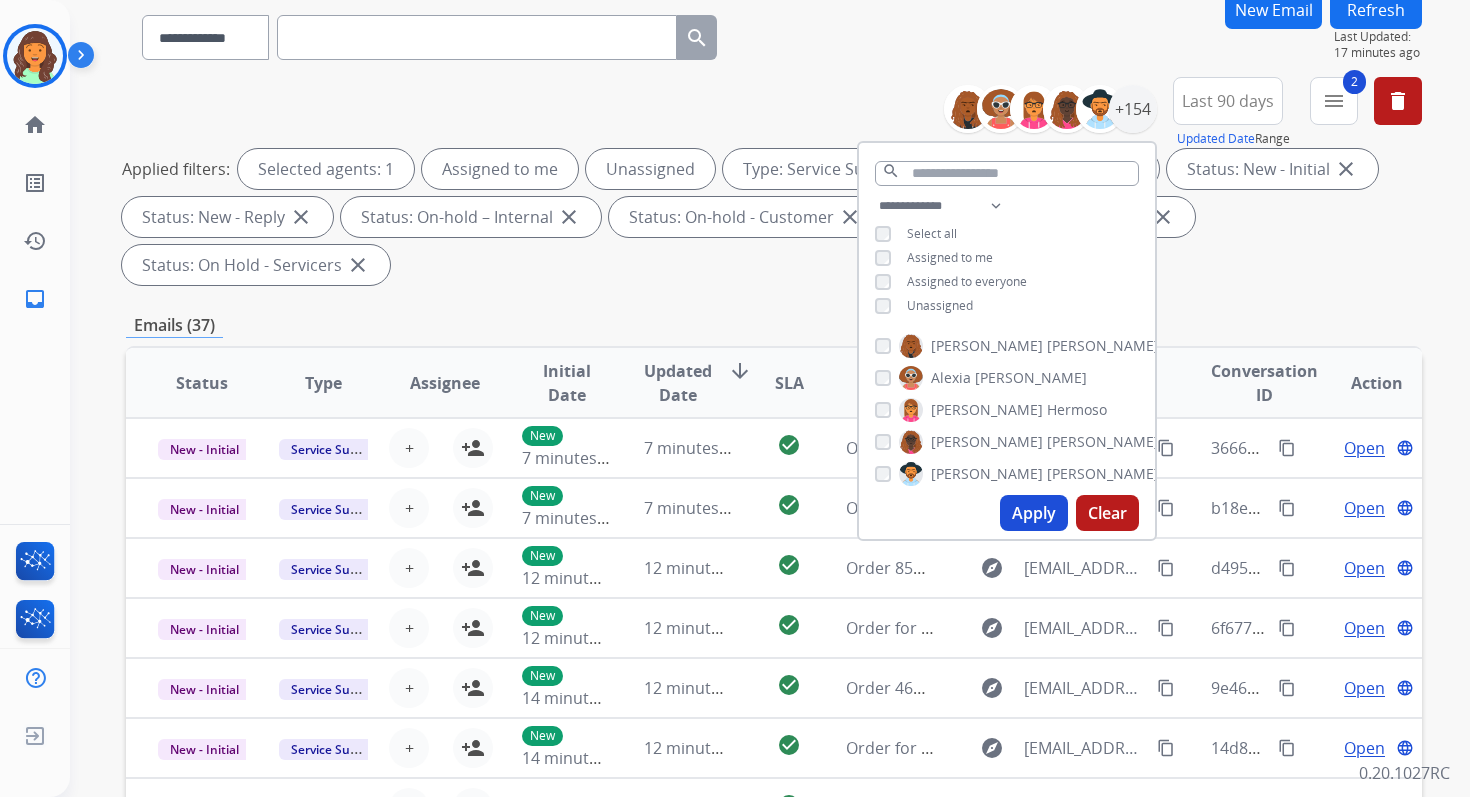 scroll, scrollTop: 485, scrollLeft: 0, axis: vertical 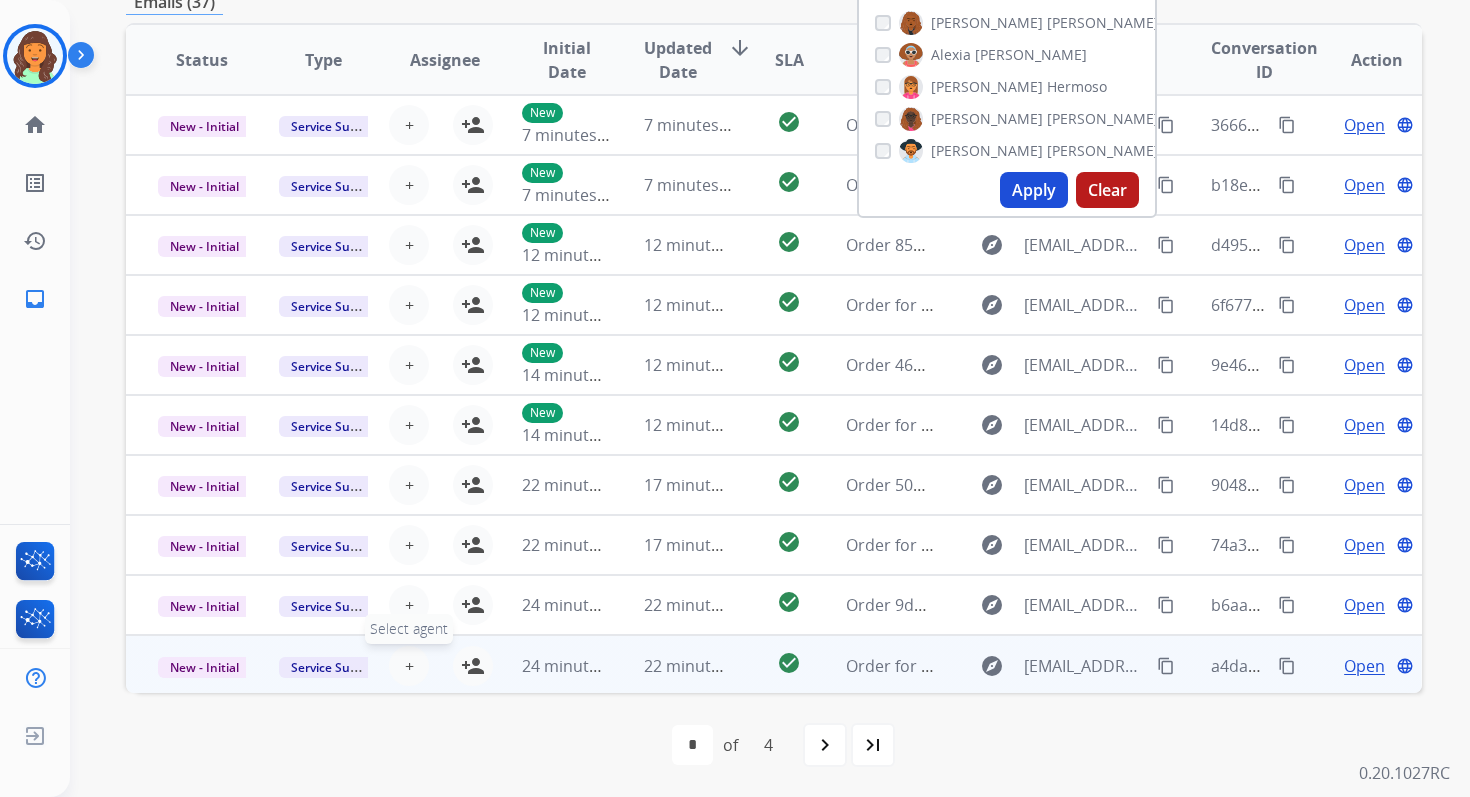 click on "+" at bounding box center (409, 666) 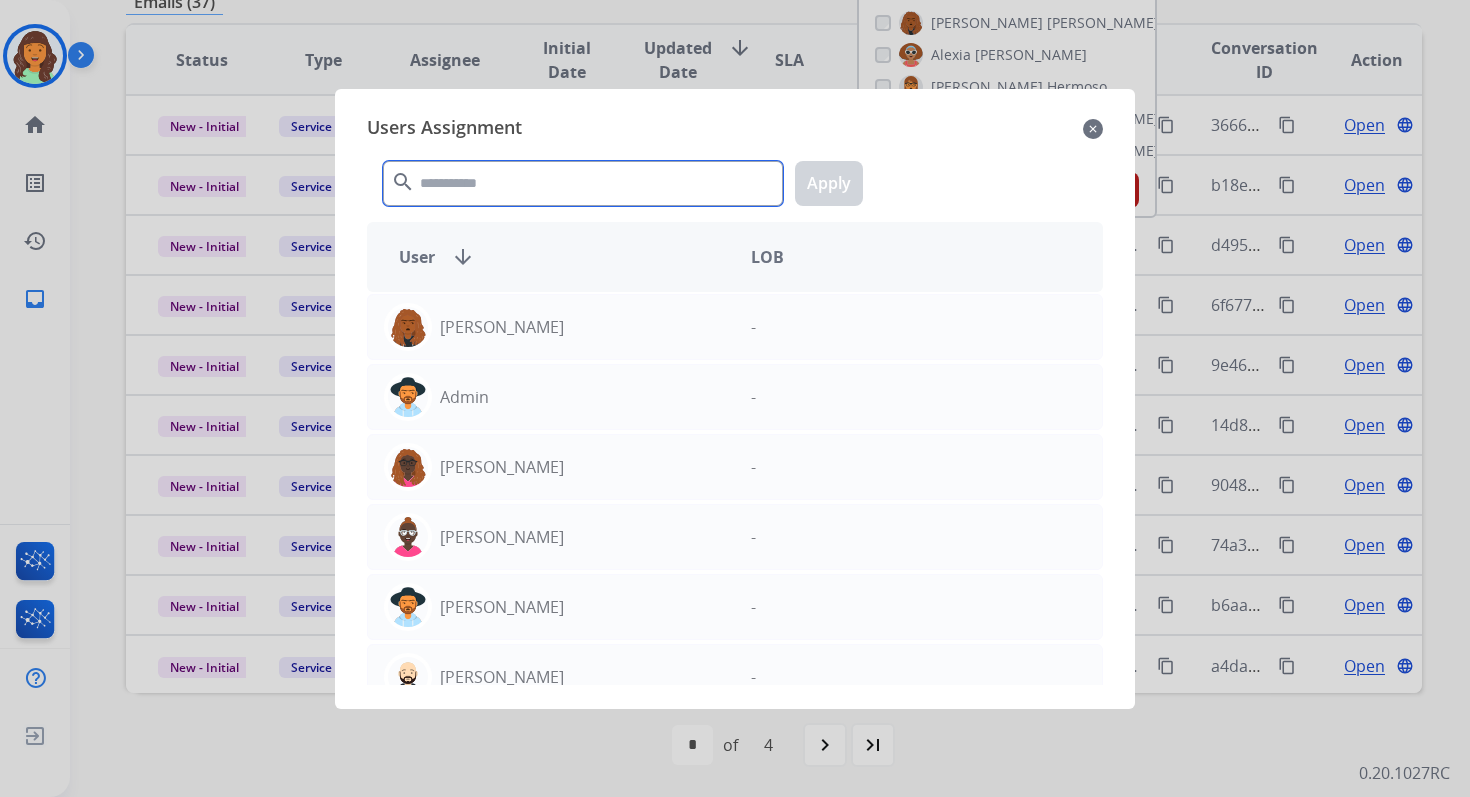 click 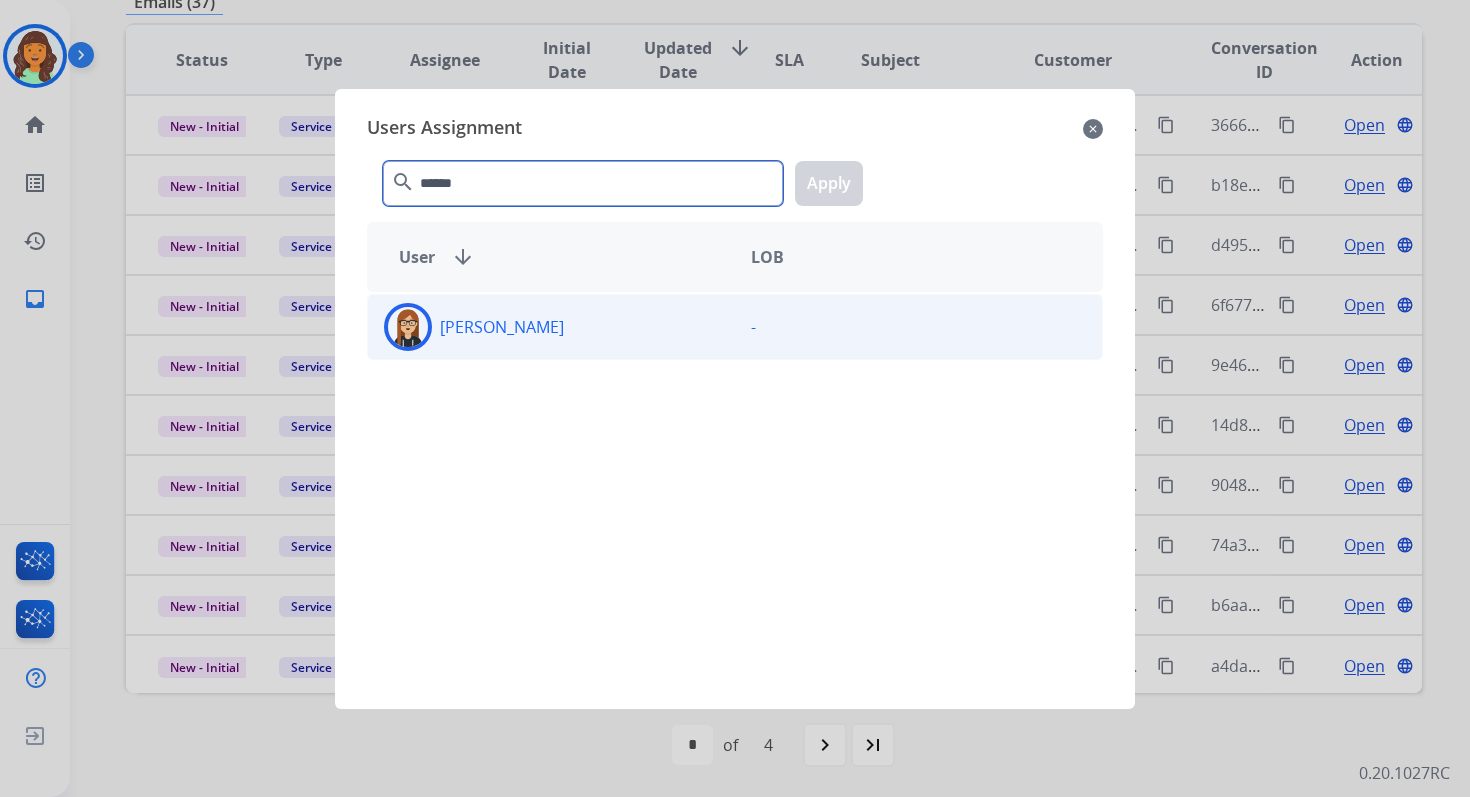 type on "******" 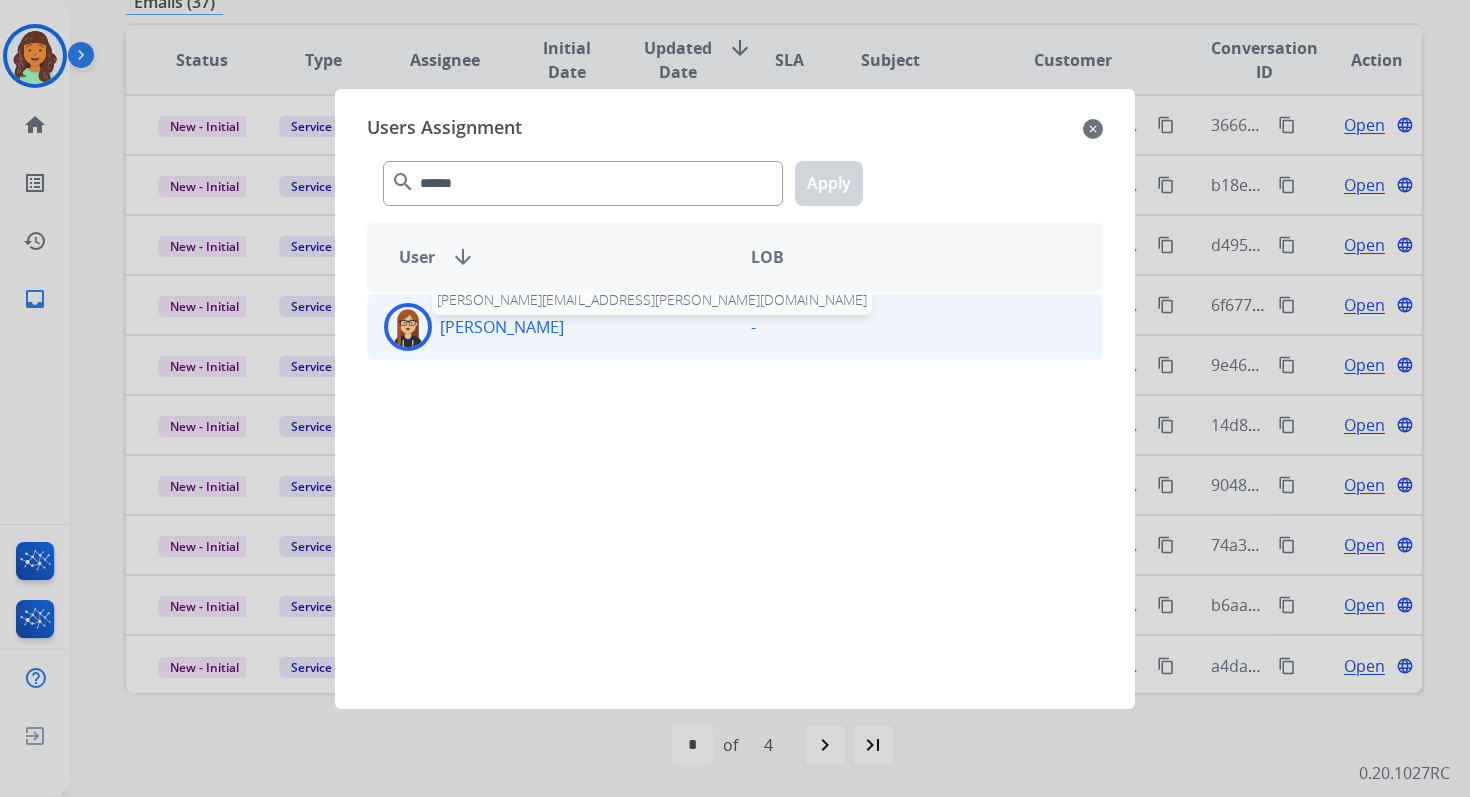 click on "[PERSON_NAME]" 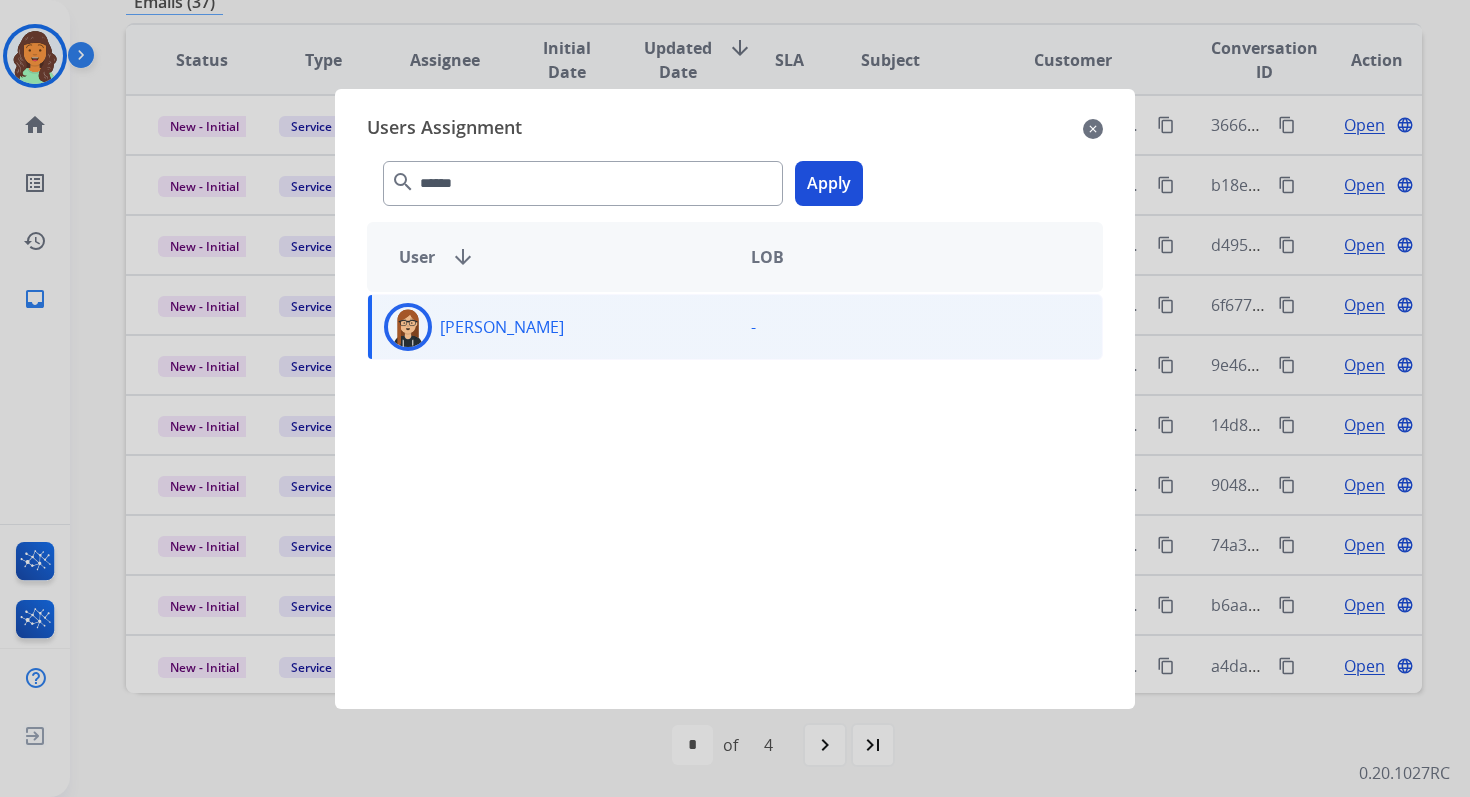 click on "Apply" 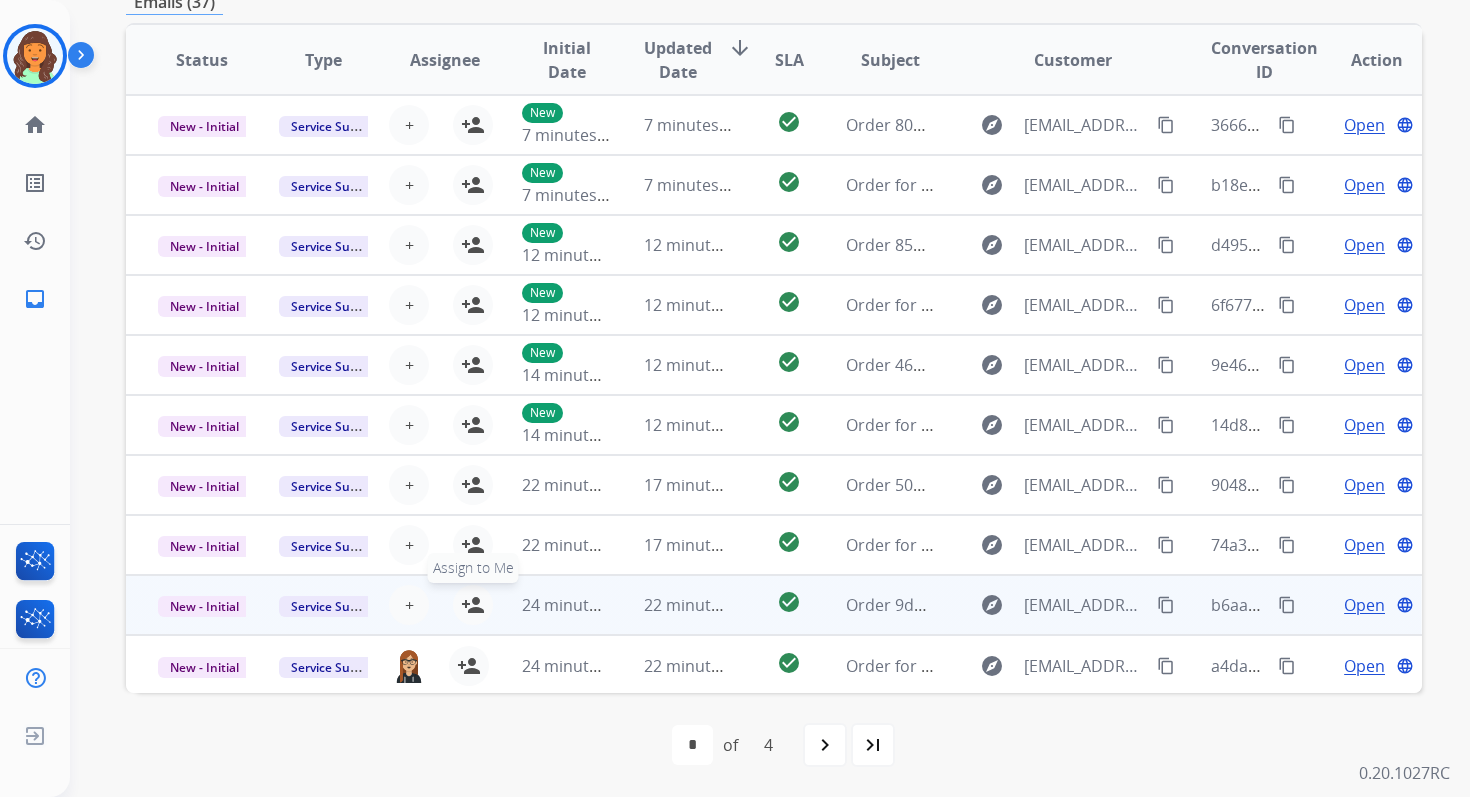click on "person_add" at bounding box center [473, 605] 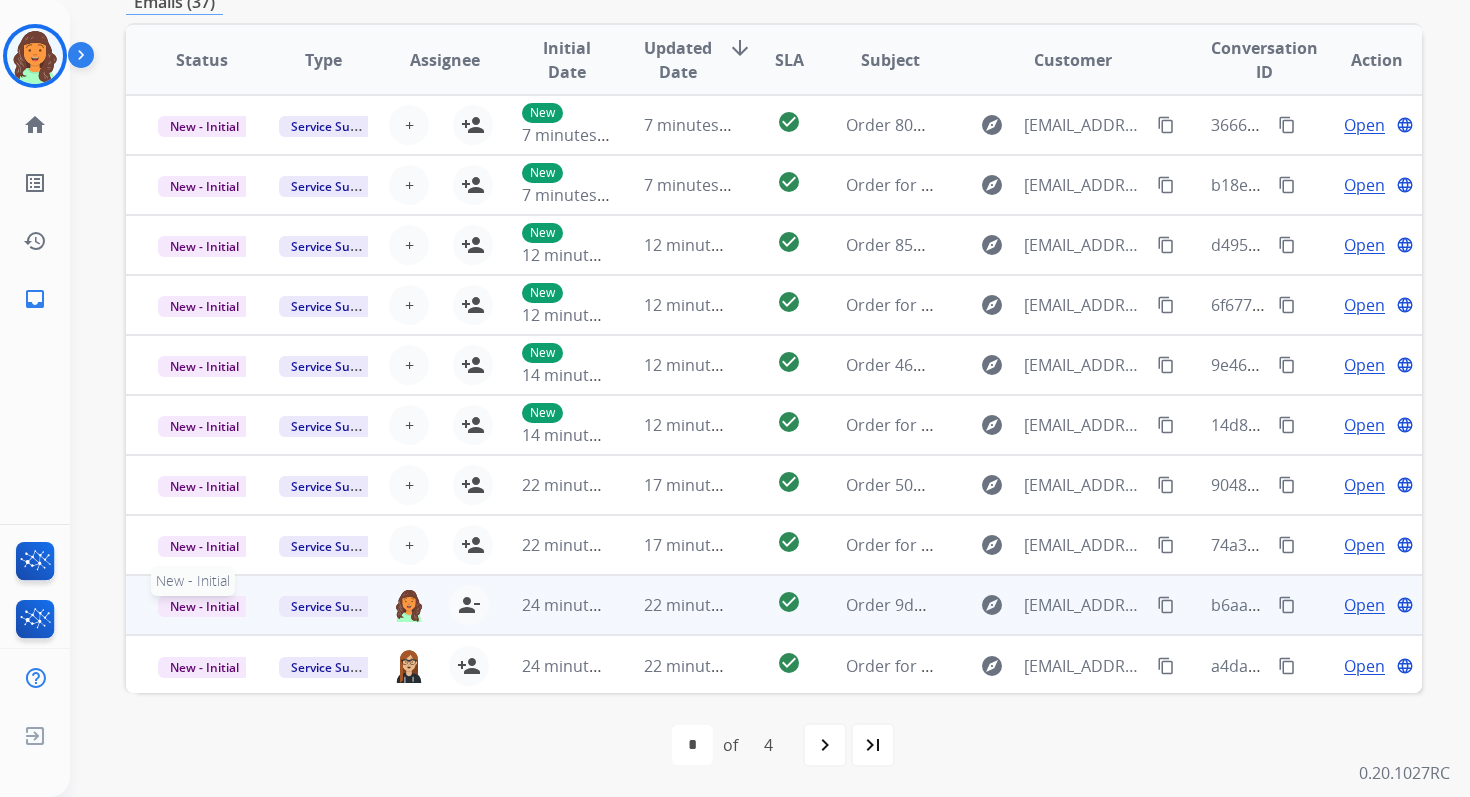 click on "New - Initial" at bounding box center (204, 606) 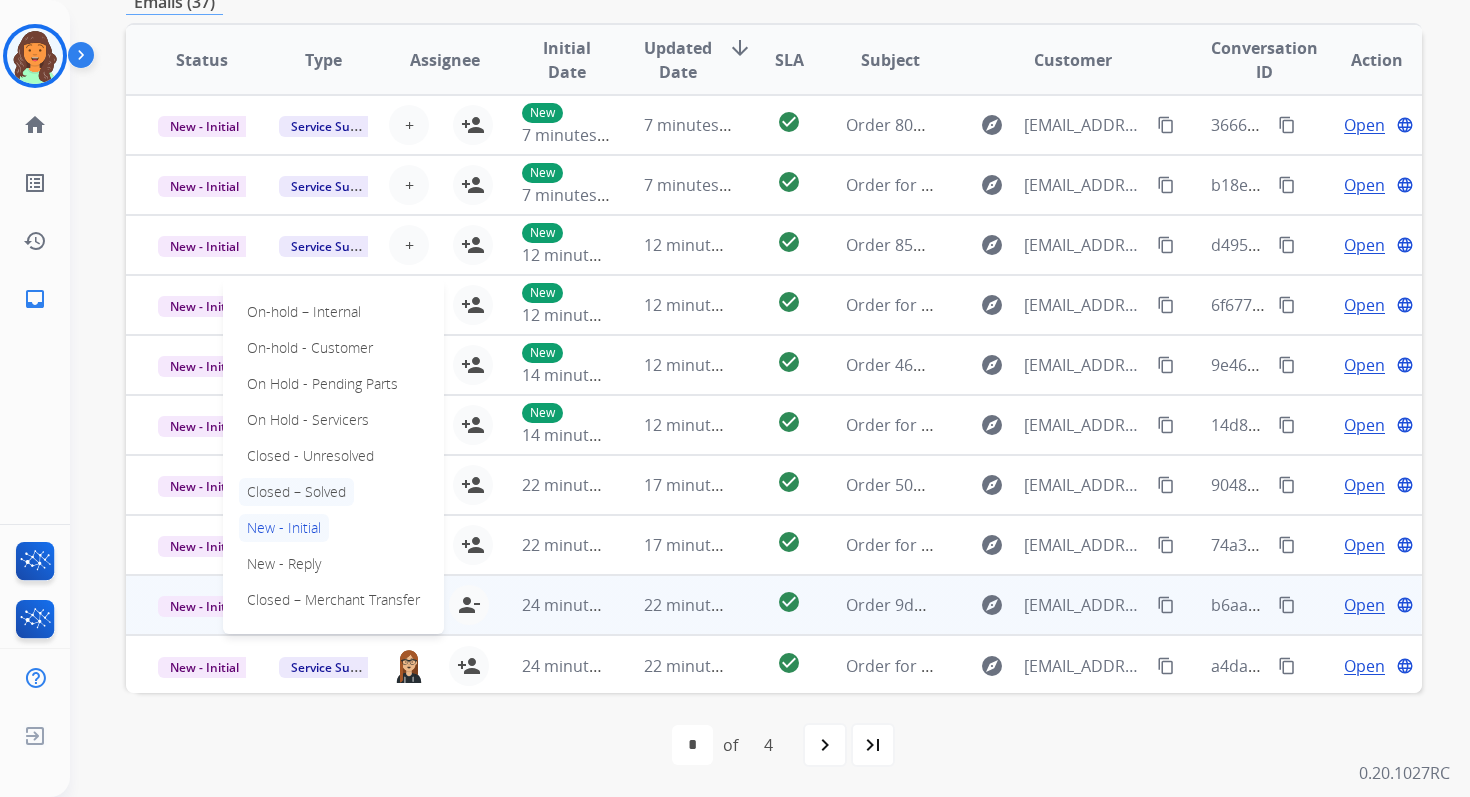 click on "Closed – Solved" at bounding box center [296, 492] 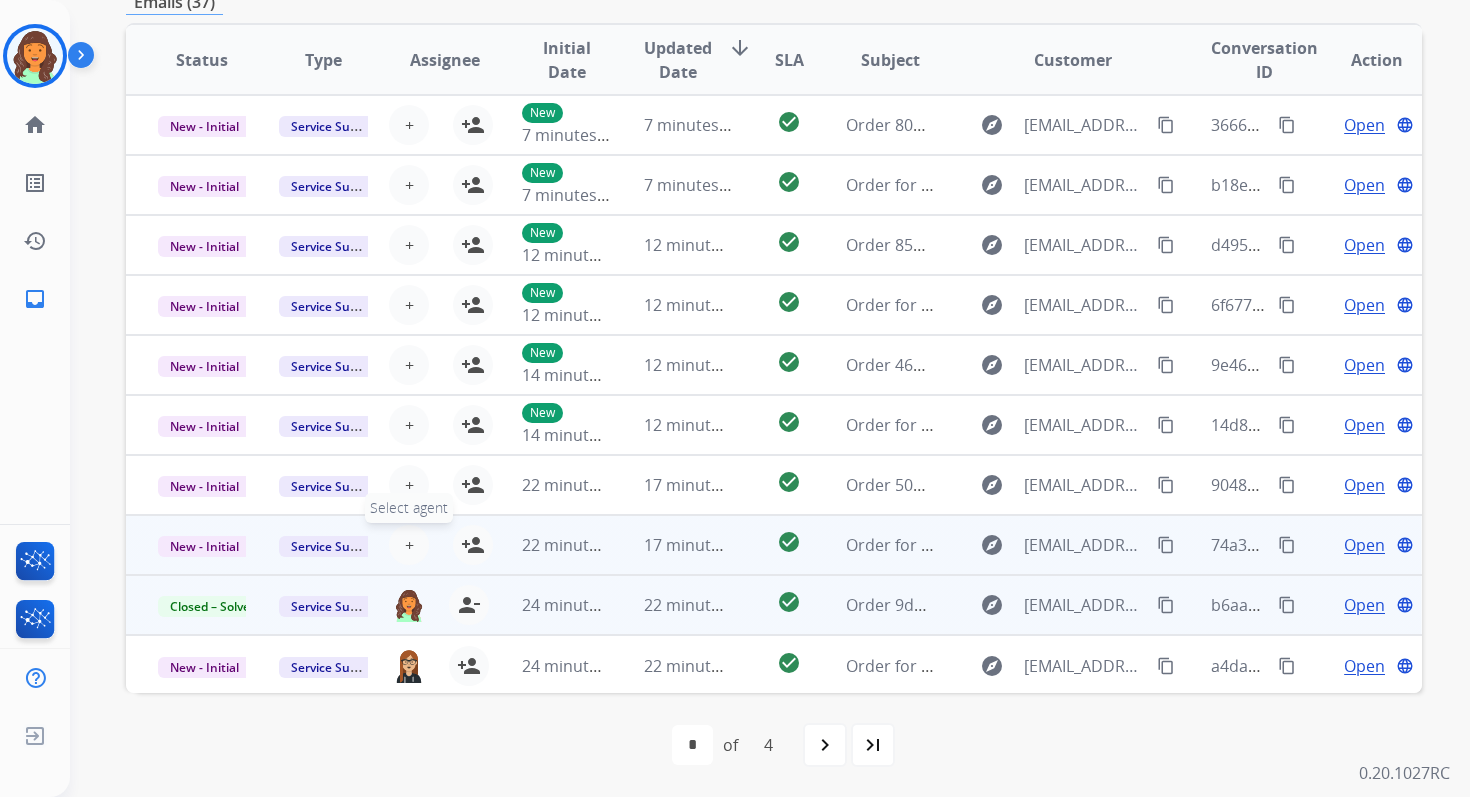 click on "+ Select agent" at bounding box center (409, 545) 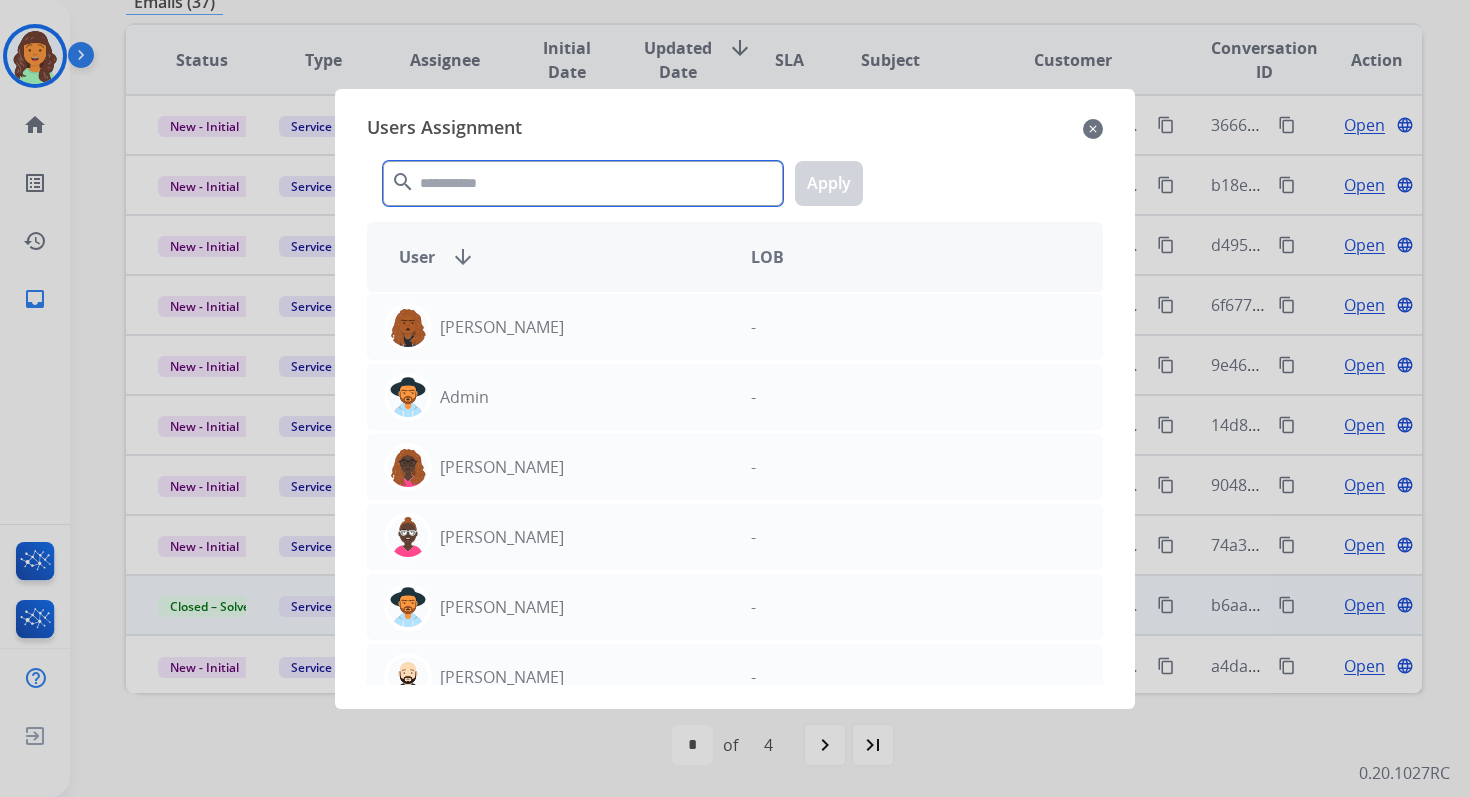 click 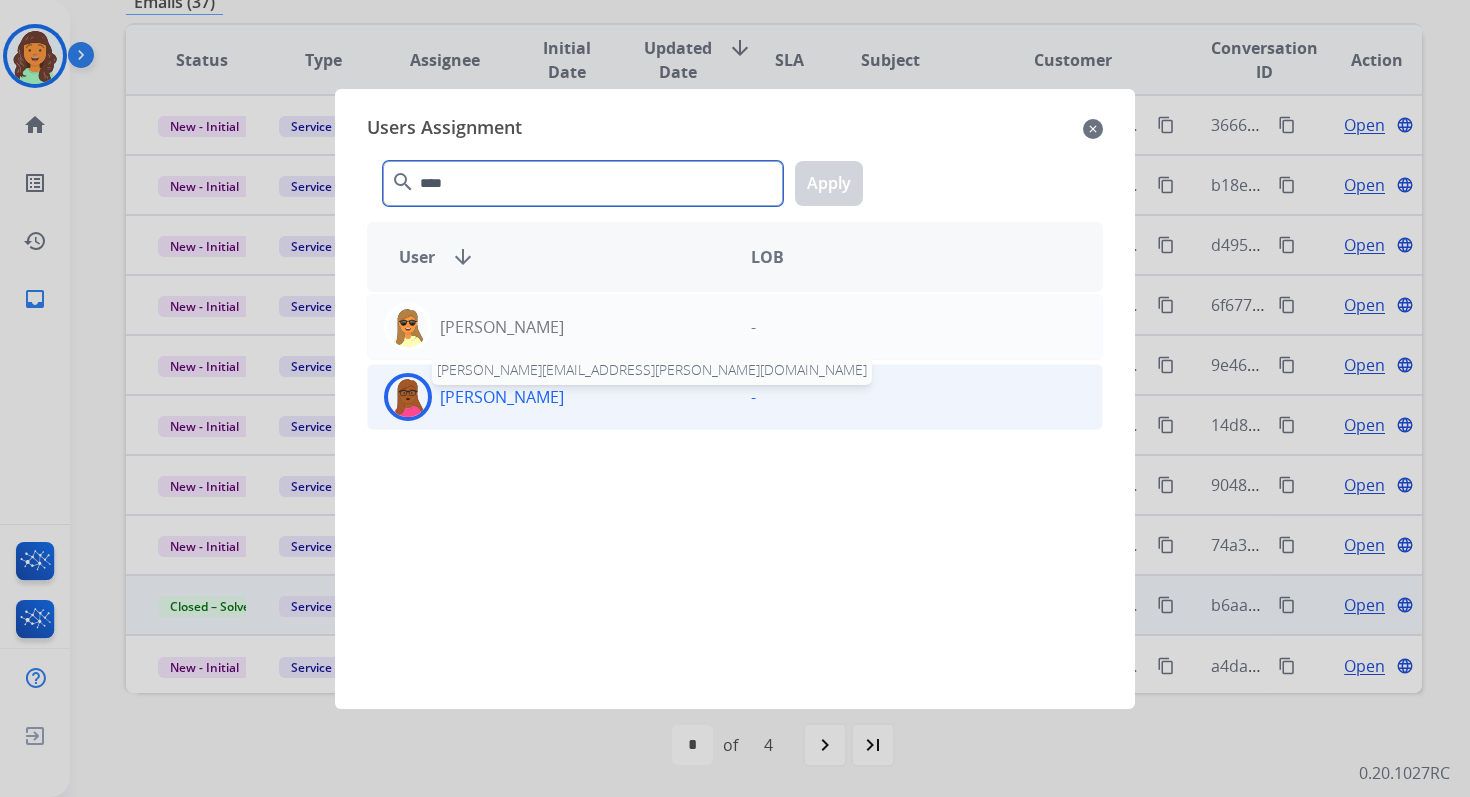 type on "****" 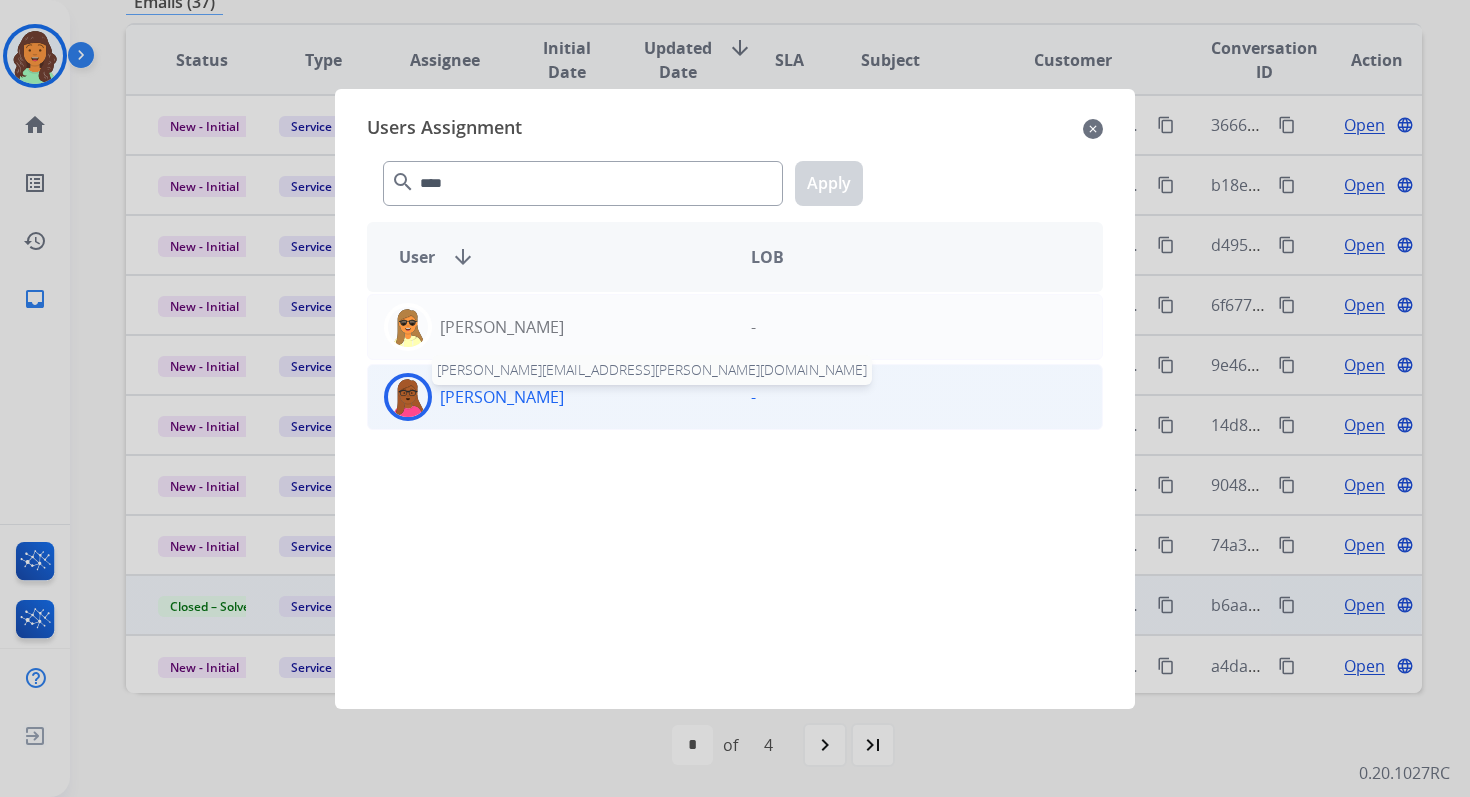click on "[PERSON_NAME]" 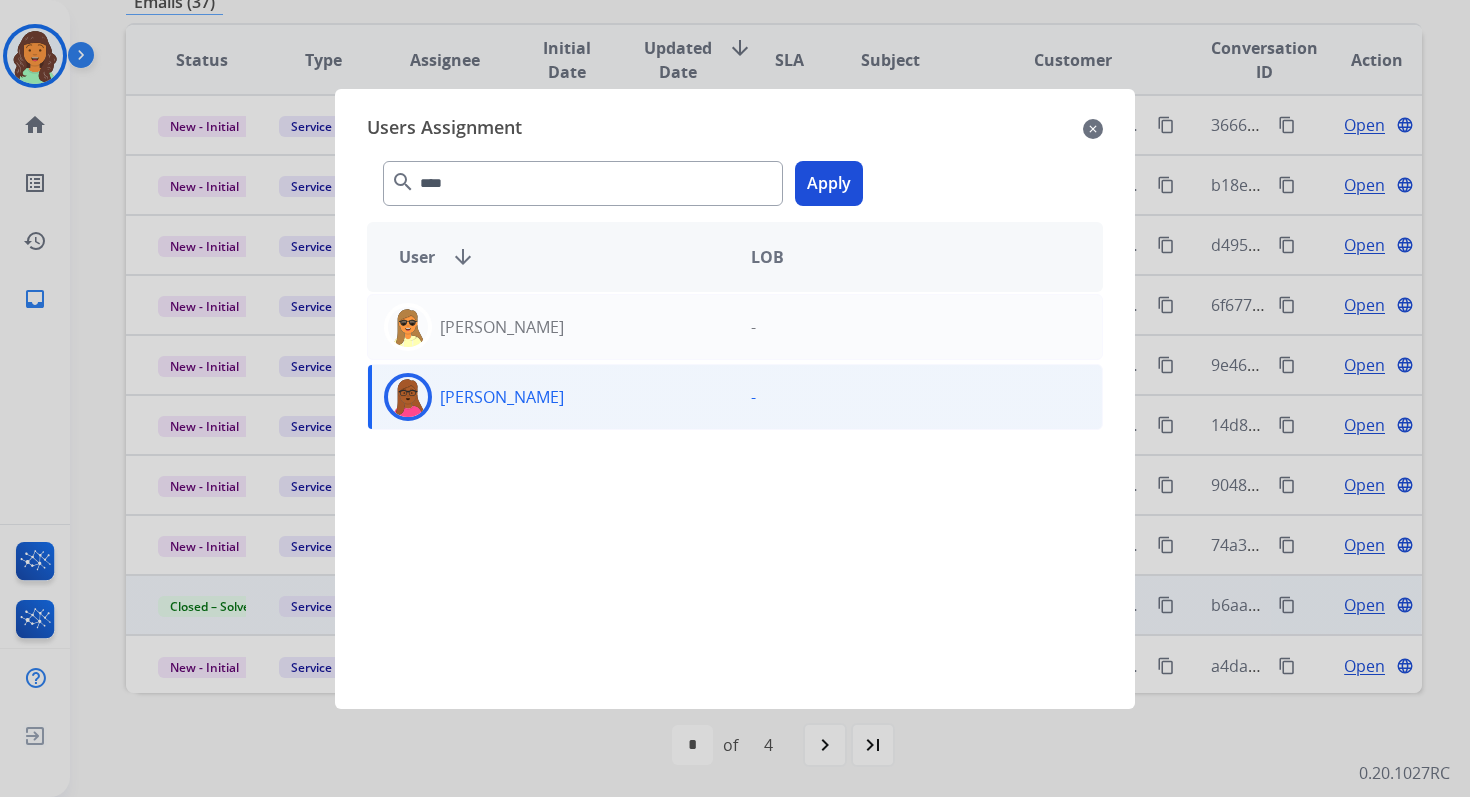 click on "Apply" 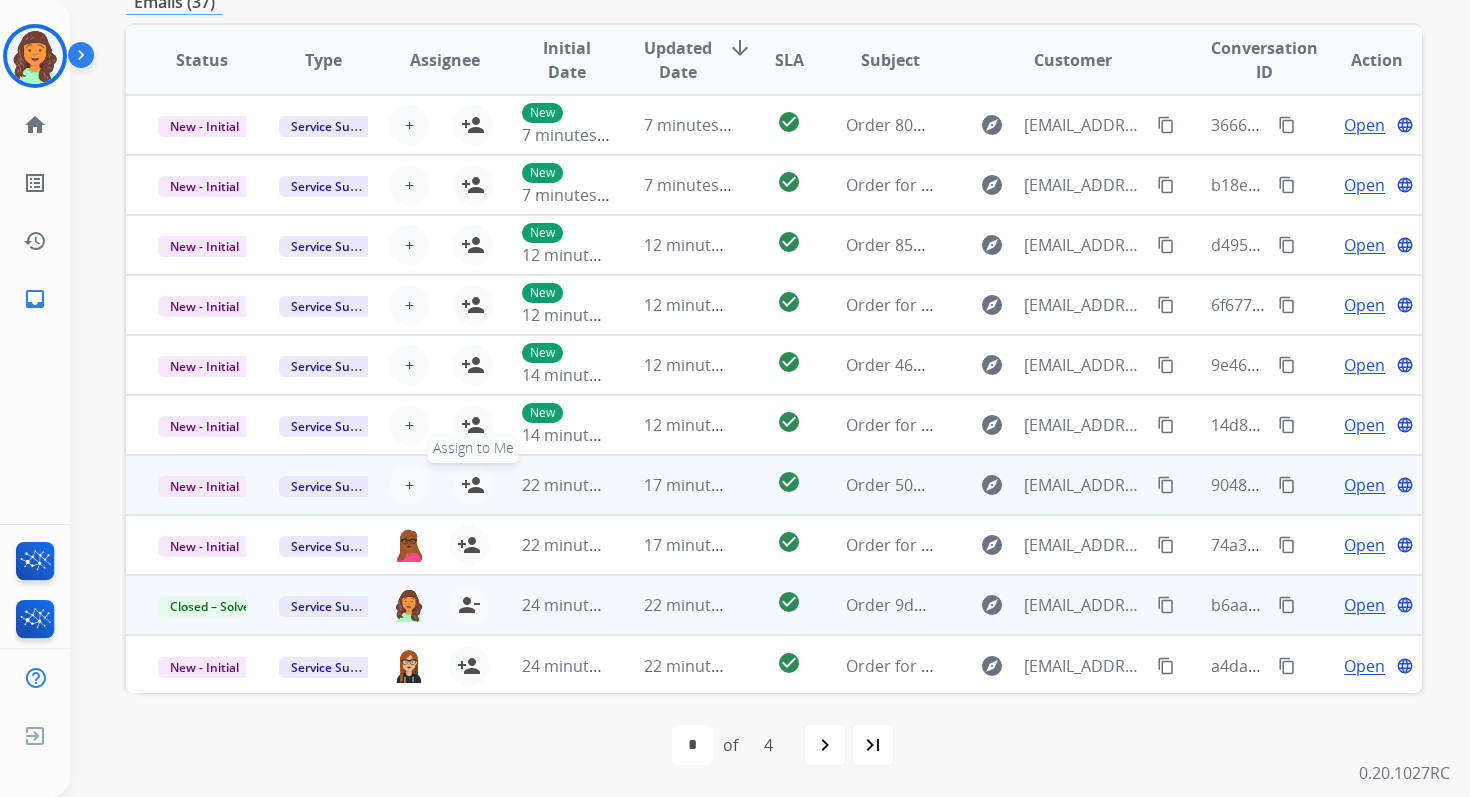 click on "person_add" at bounding box center [473, 485] 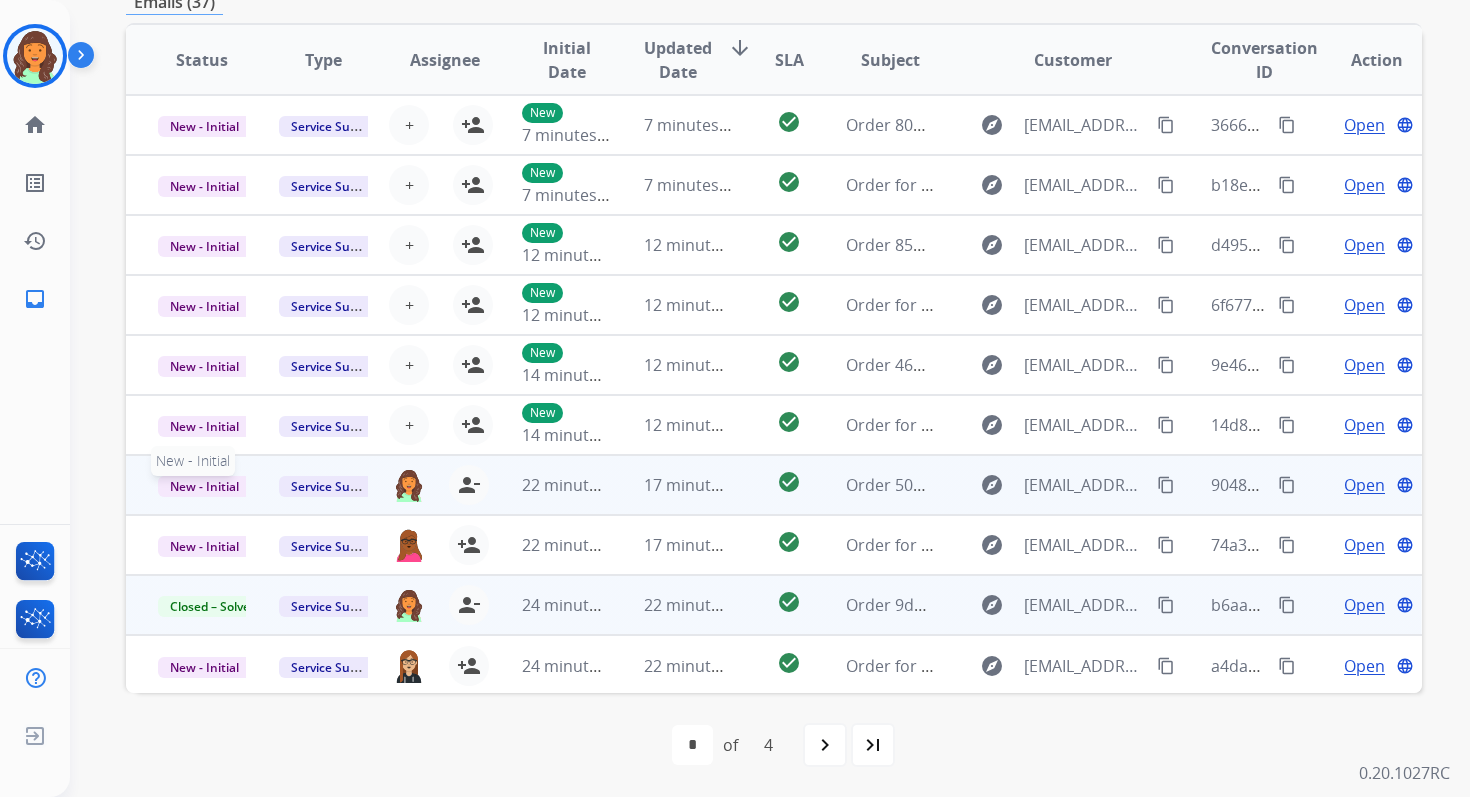 click on "New - Initial" at bounding box center [204, 486] 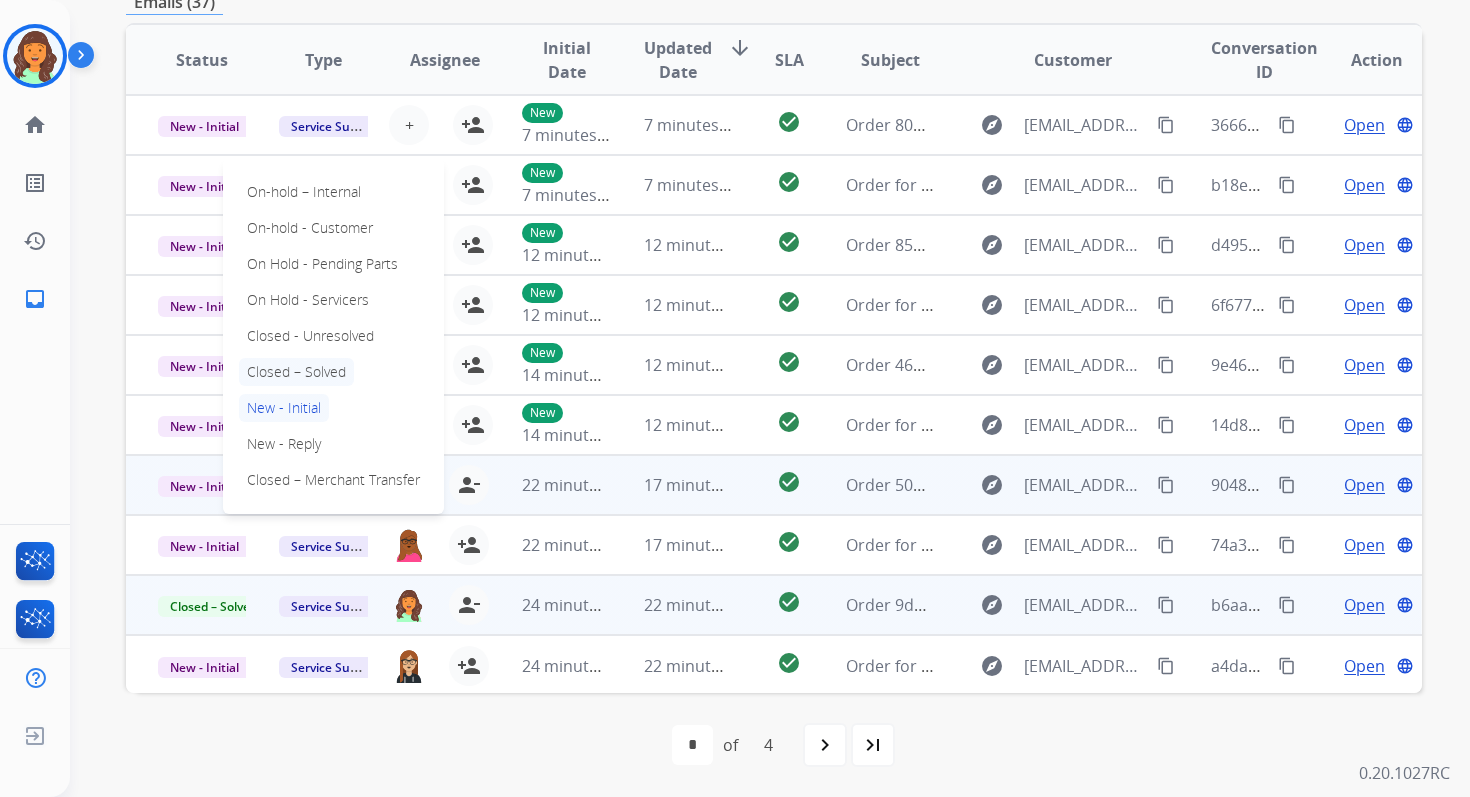 click on "Closed – Solved" at bounding box center [296, 372] 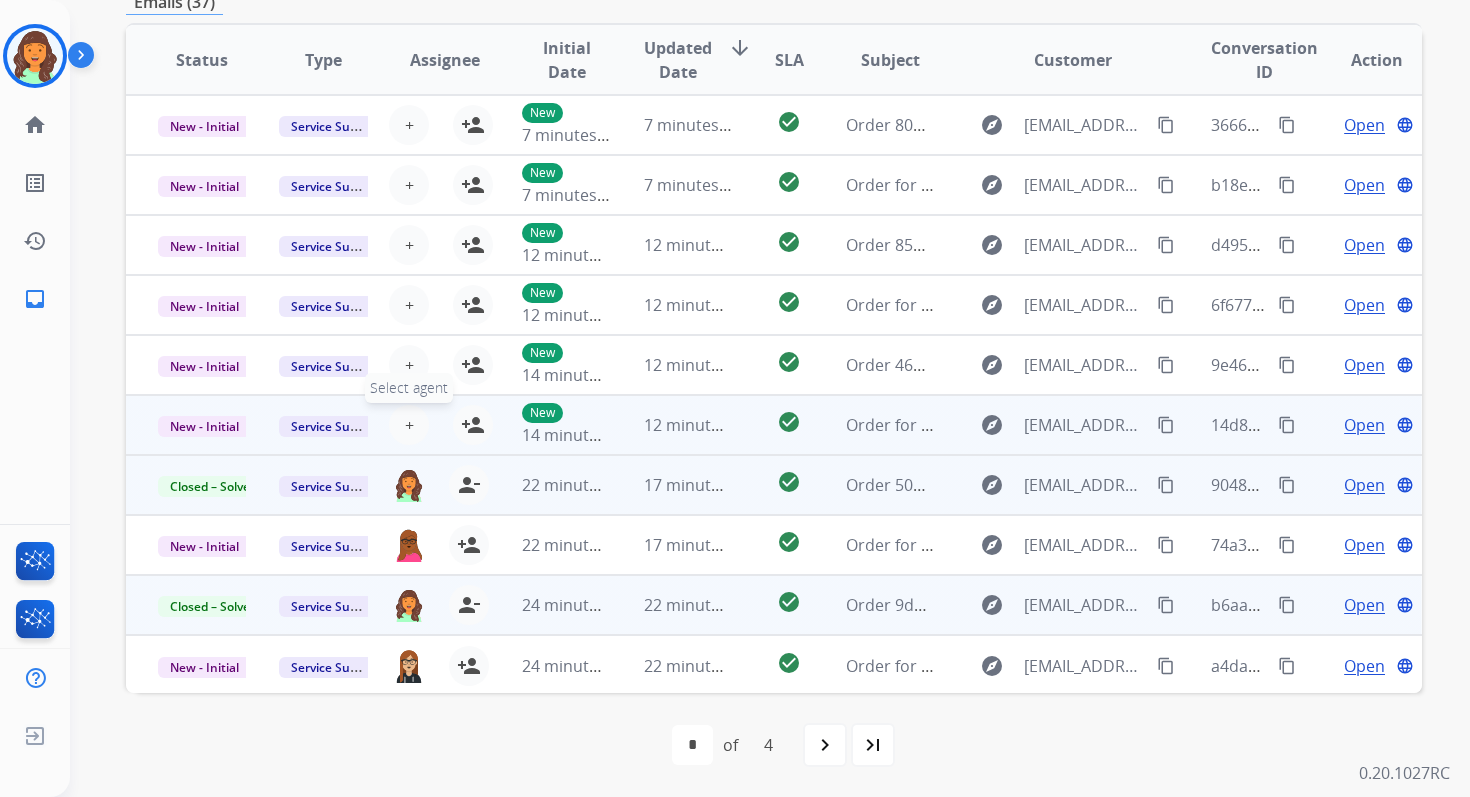 click on "+ Select agent" at bounding box center (409, 425) 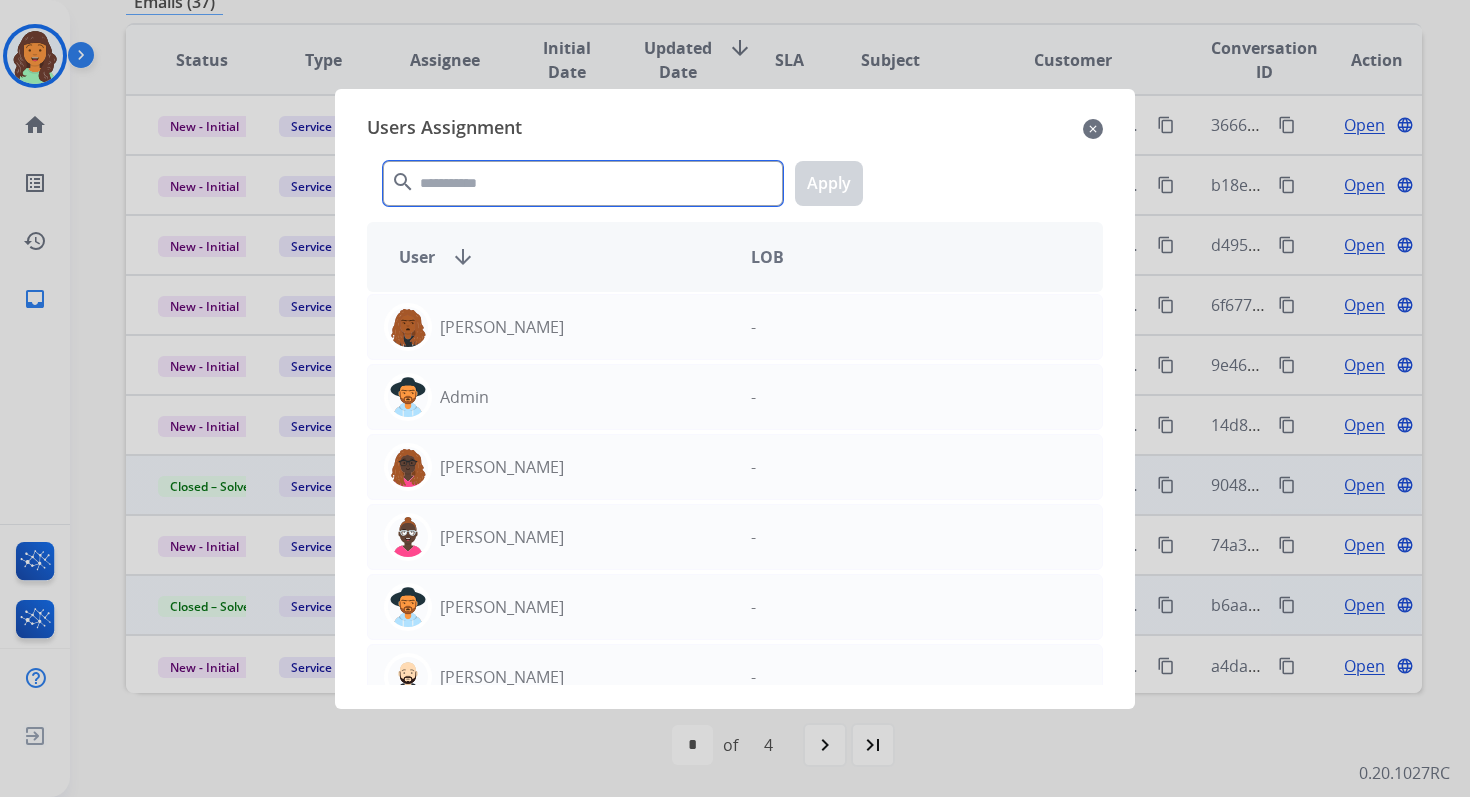 click 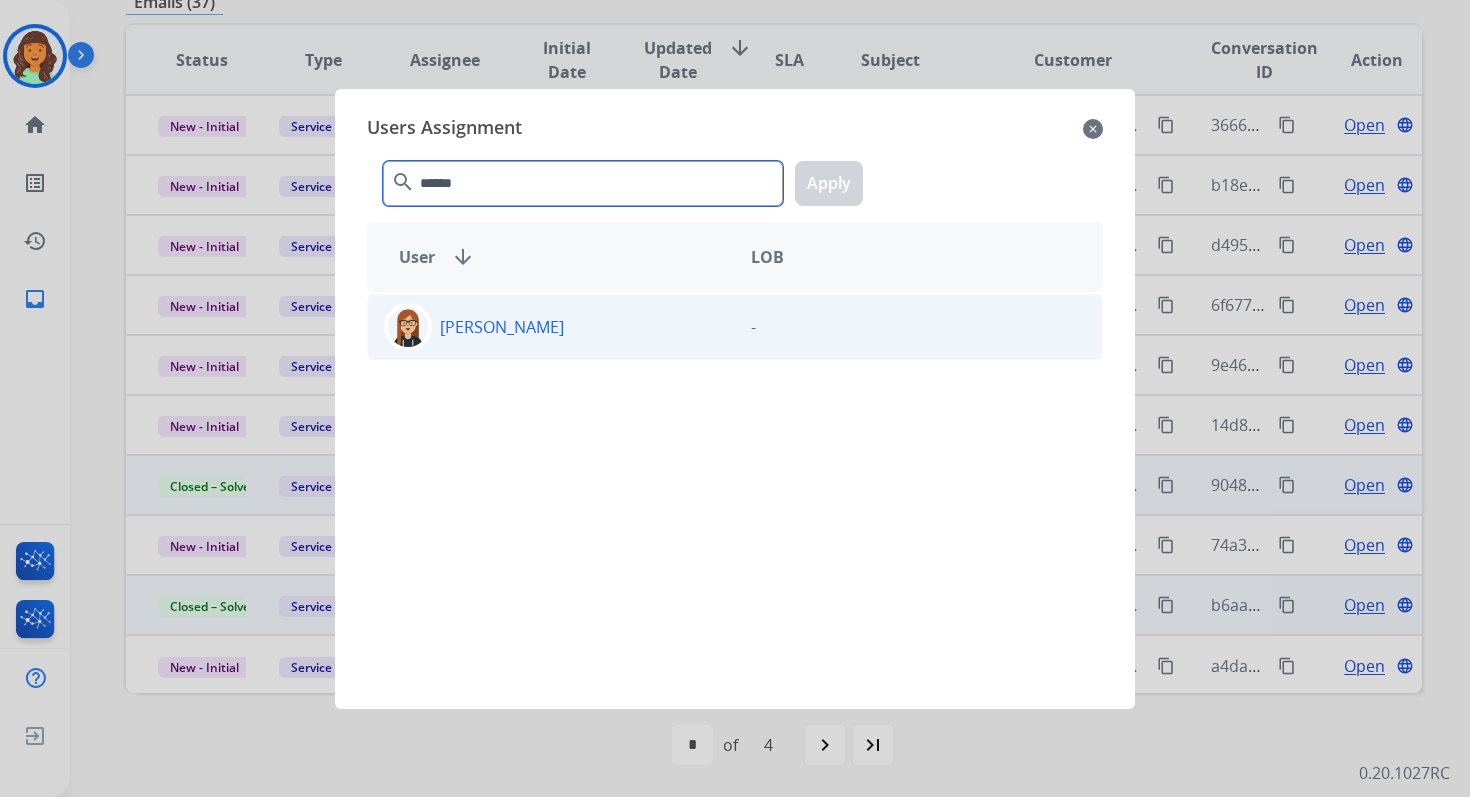 type on "******" 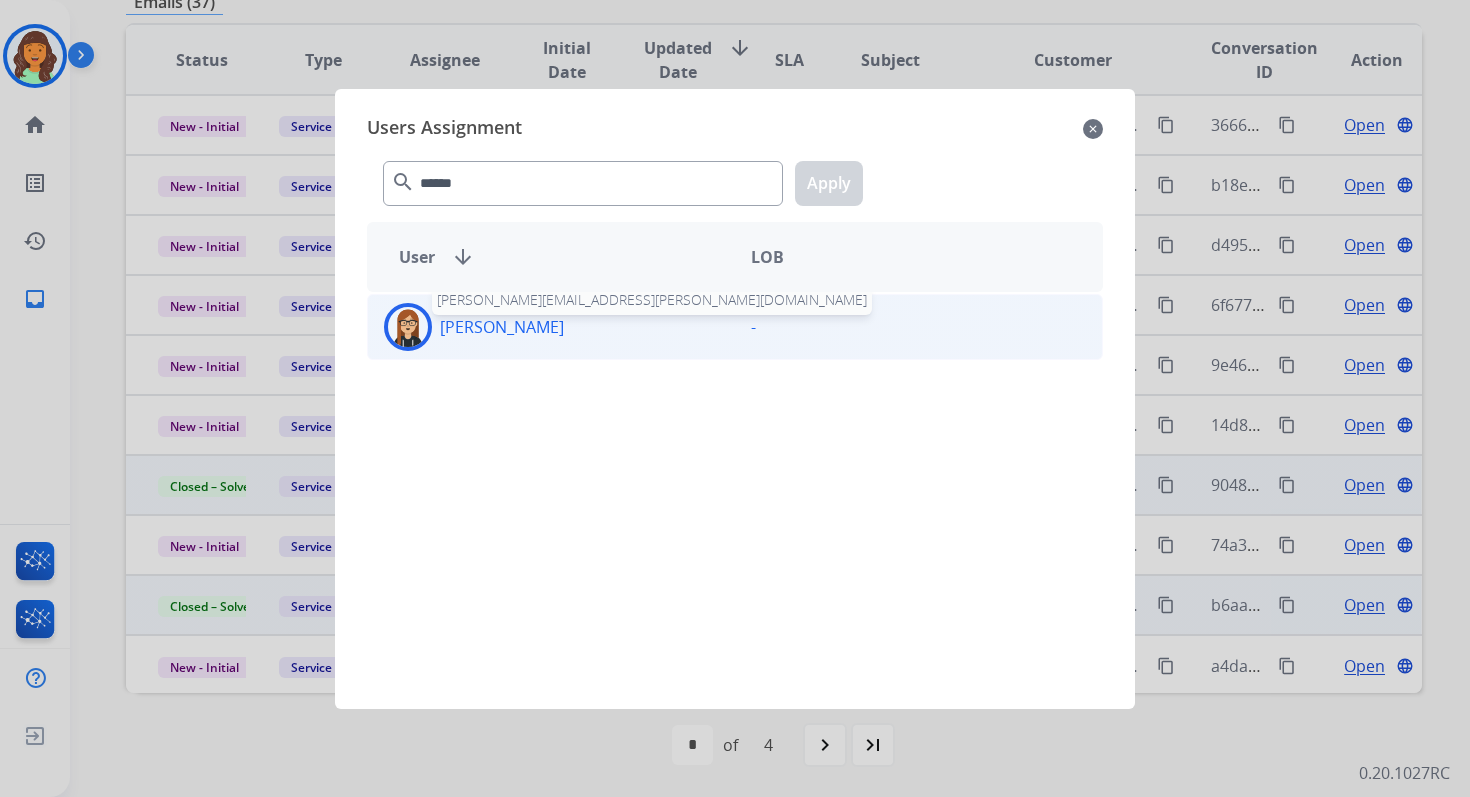 click on "[PERSON_NAME]" 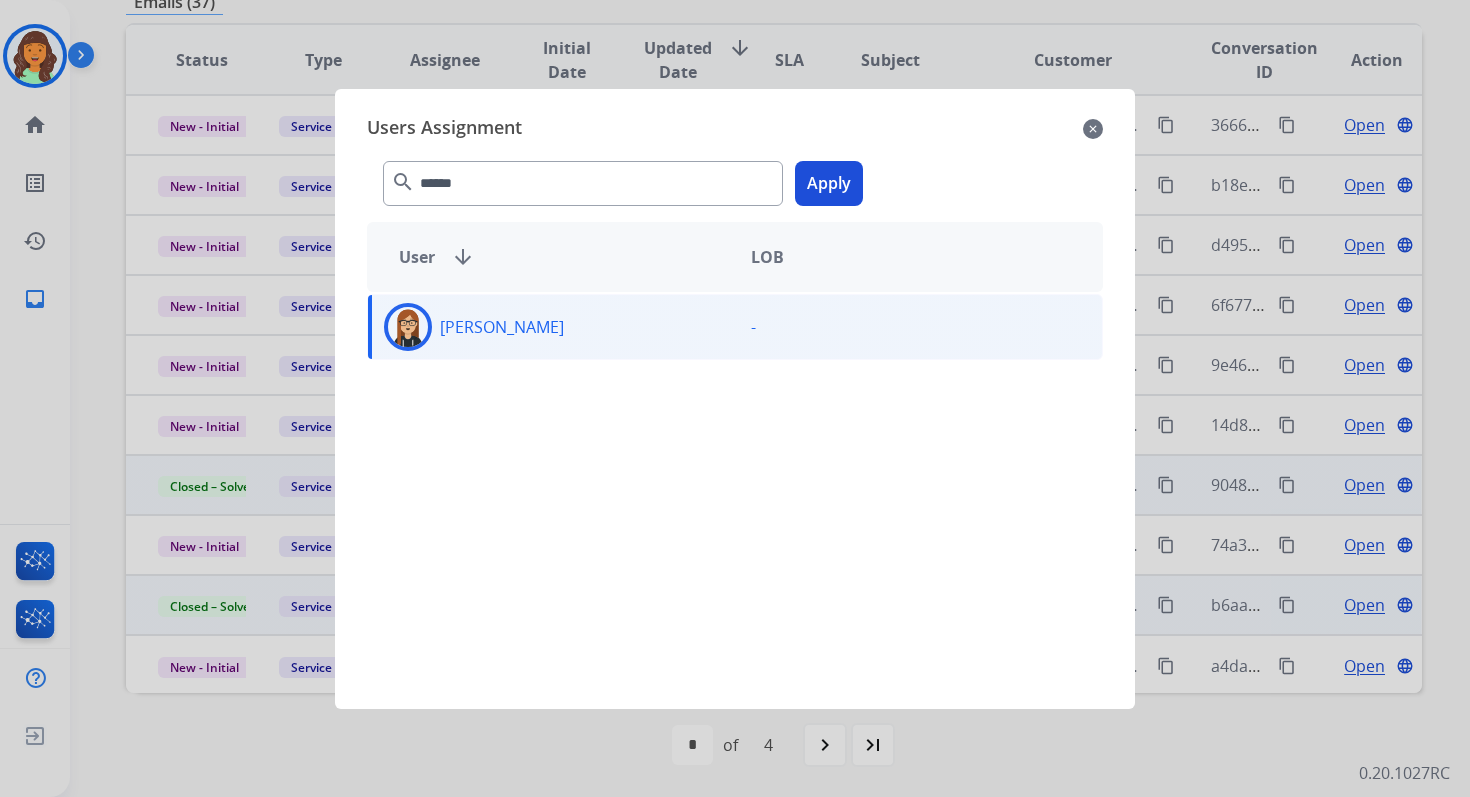 click on "Apply" 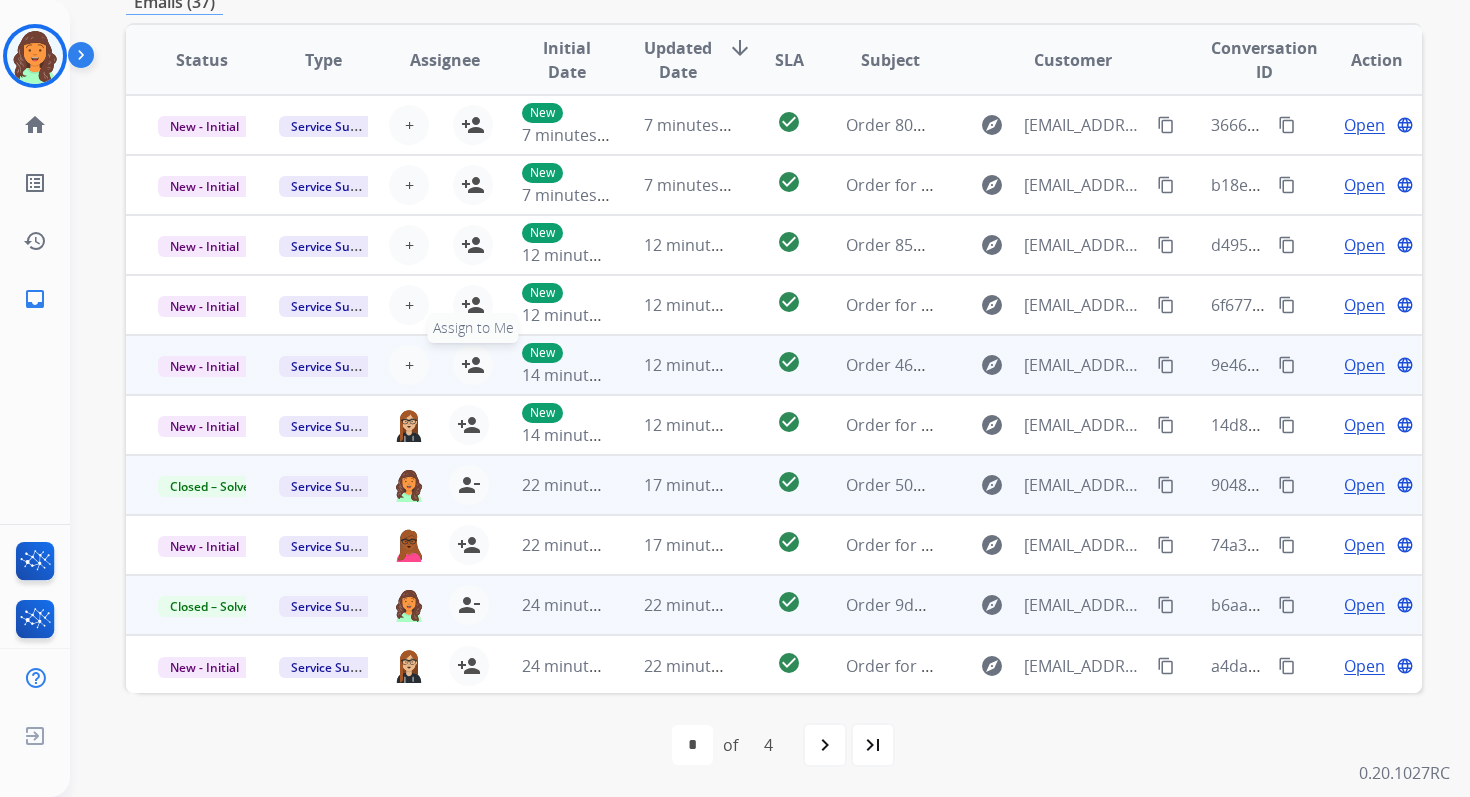 click on "person_add" at bounding box center (473, 365) 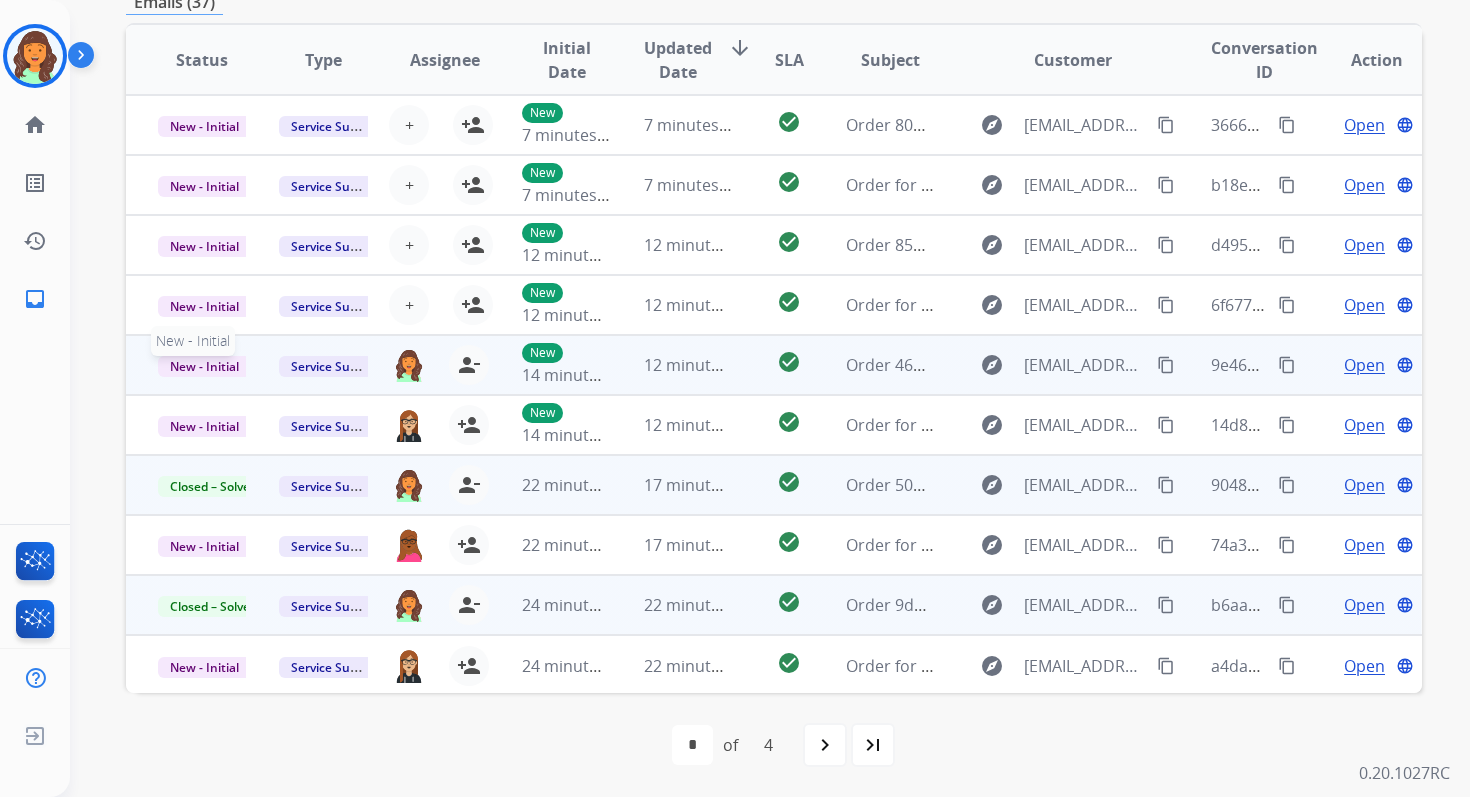click on "New - Initial" at bounding box center [204, 366] 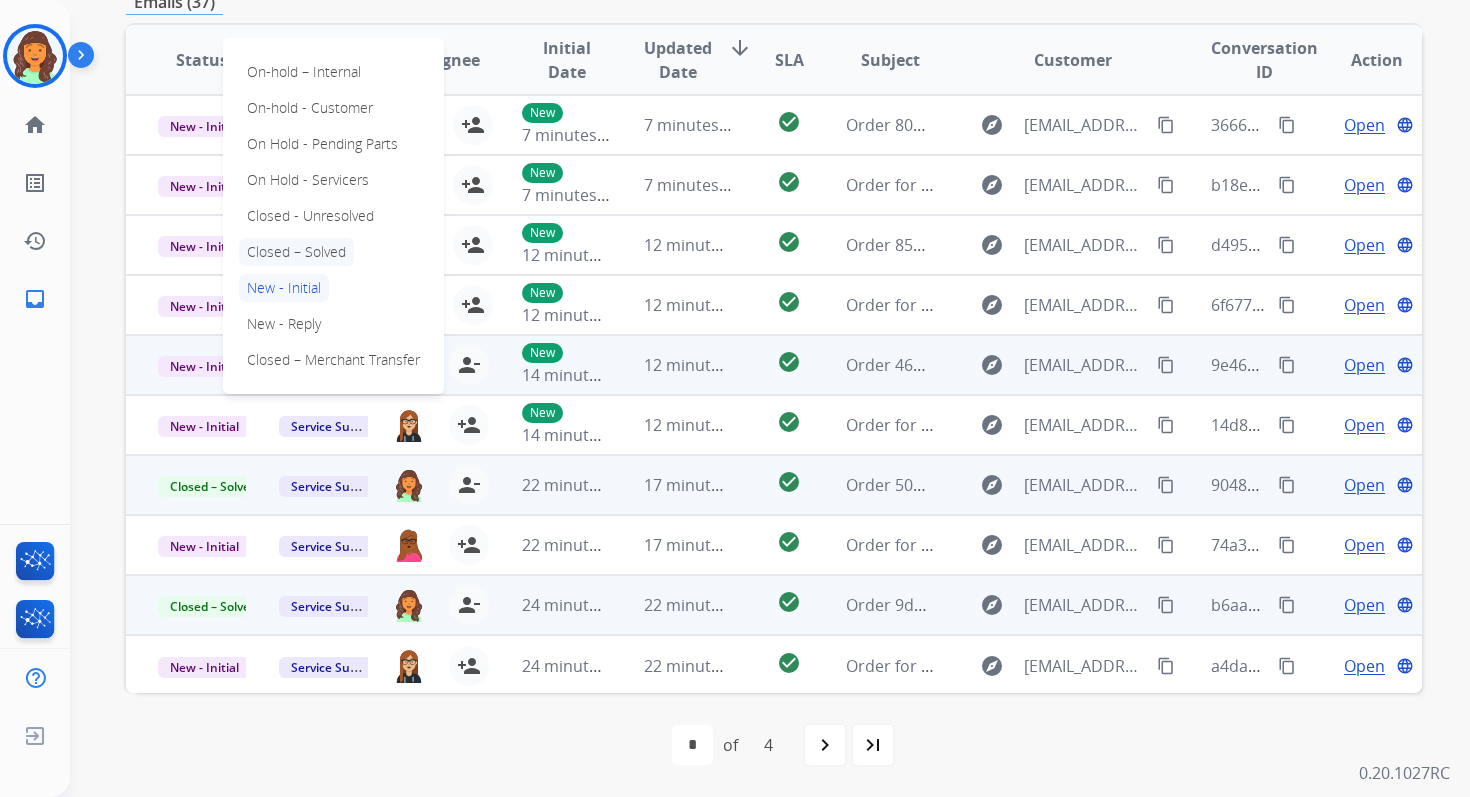 click on "Closed – Solved" at bounding box center (296, 252) 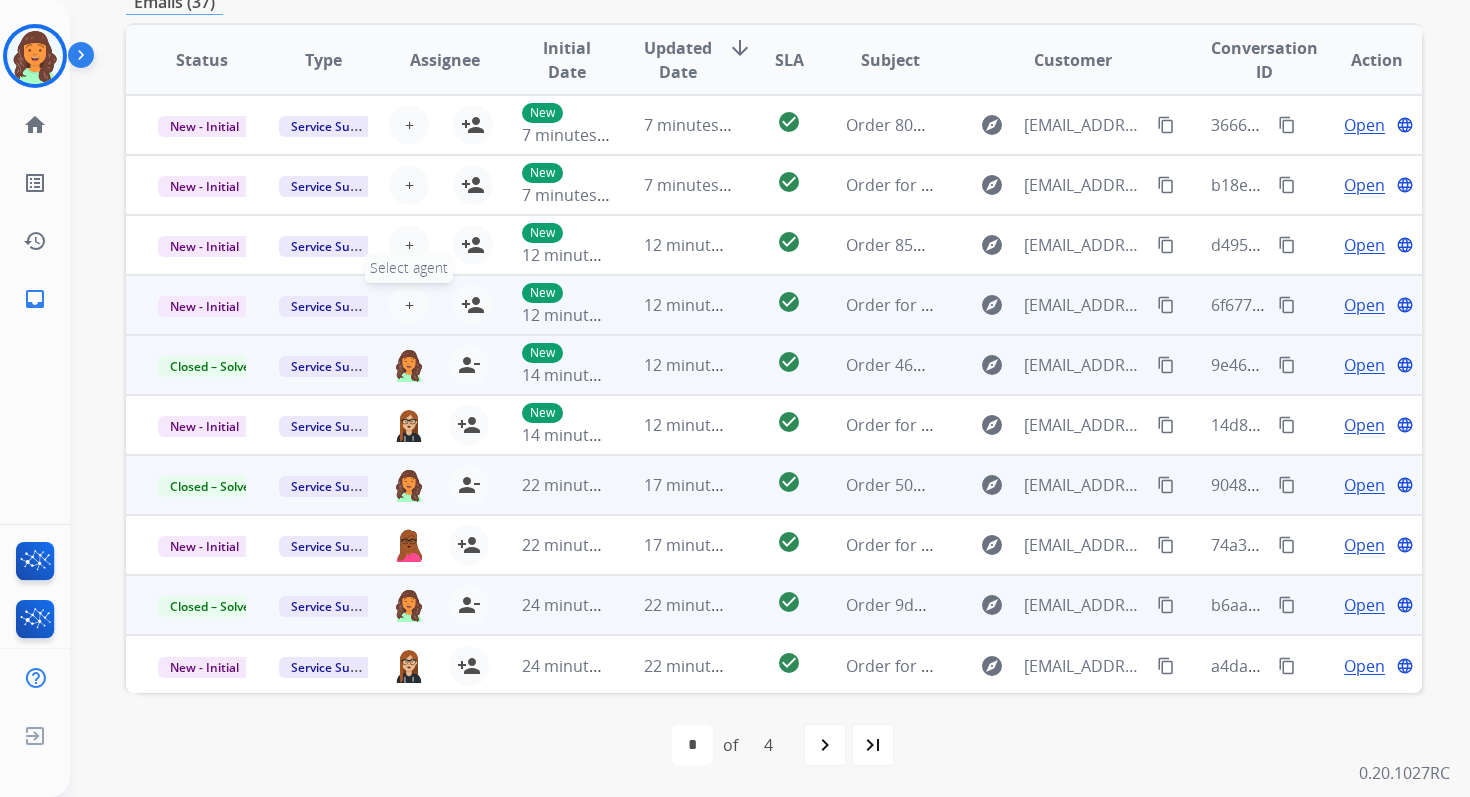 click on "+" at bounding box center (409, 305) 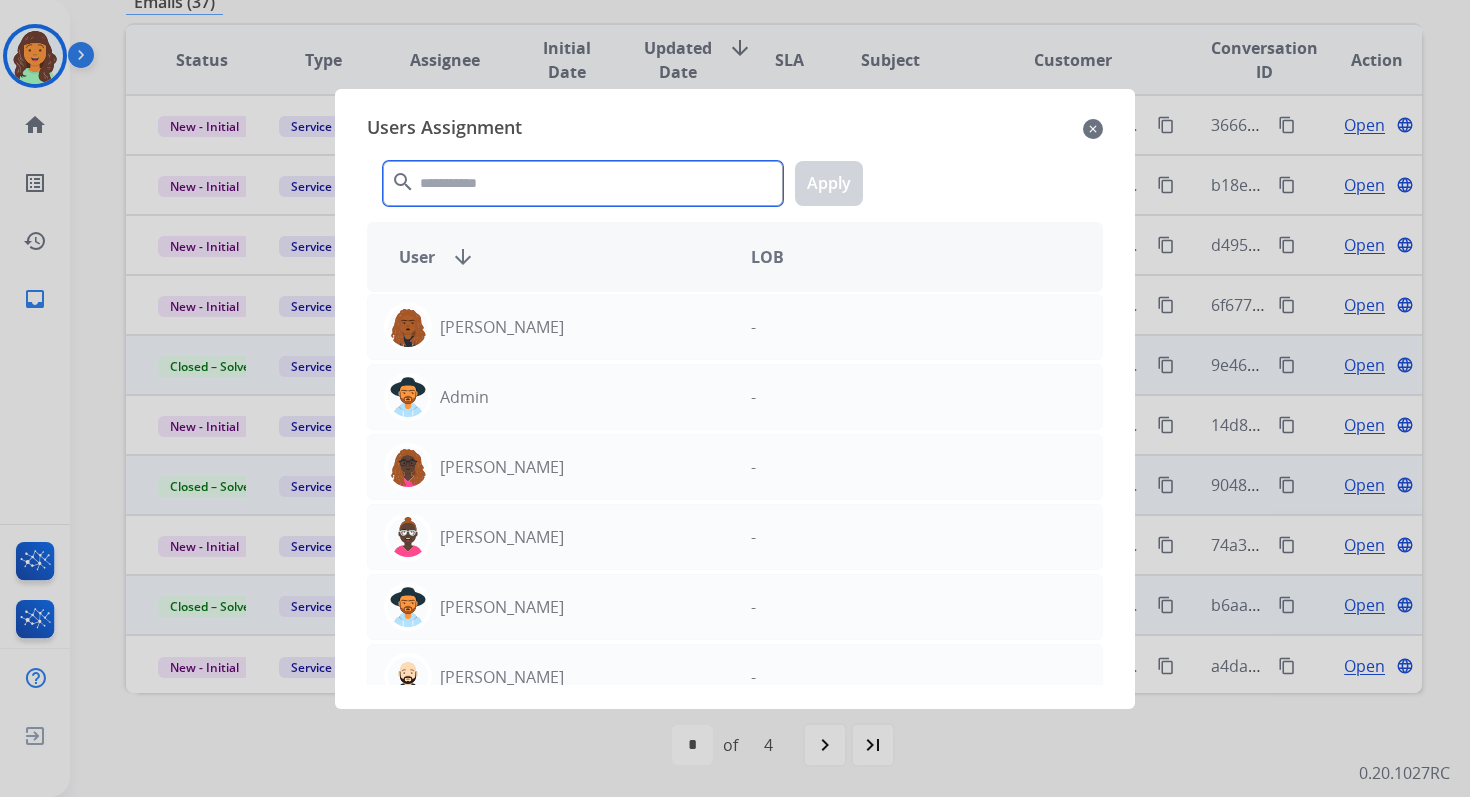 click 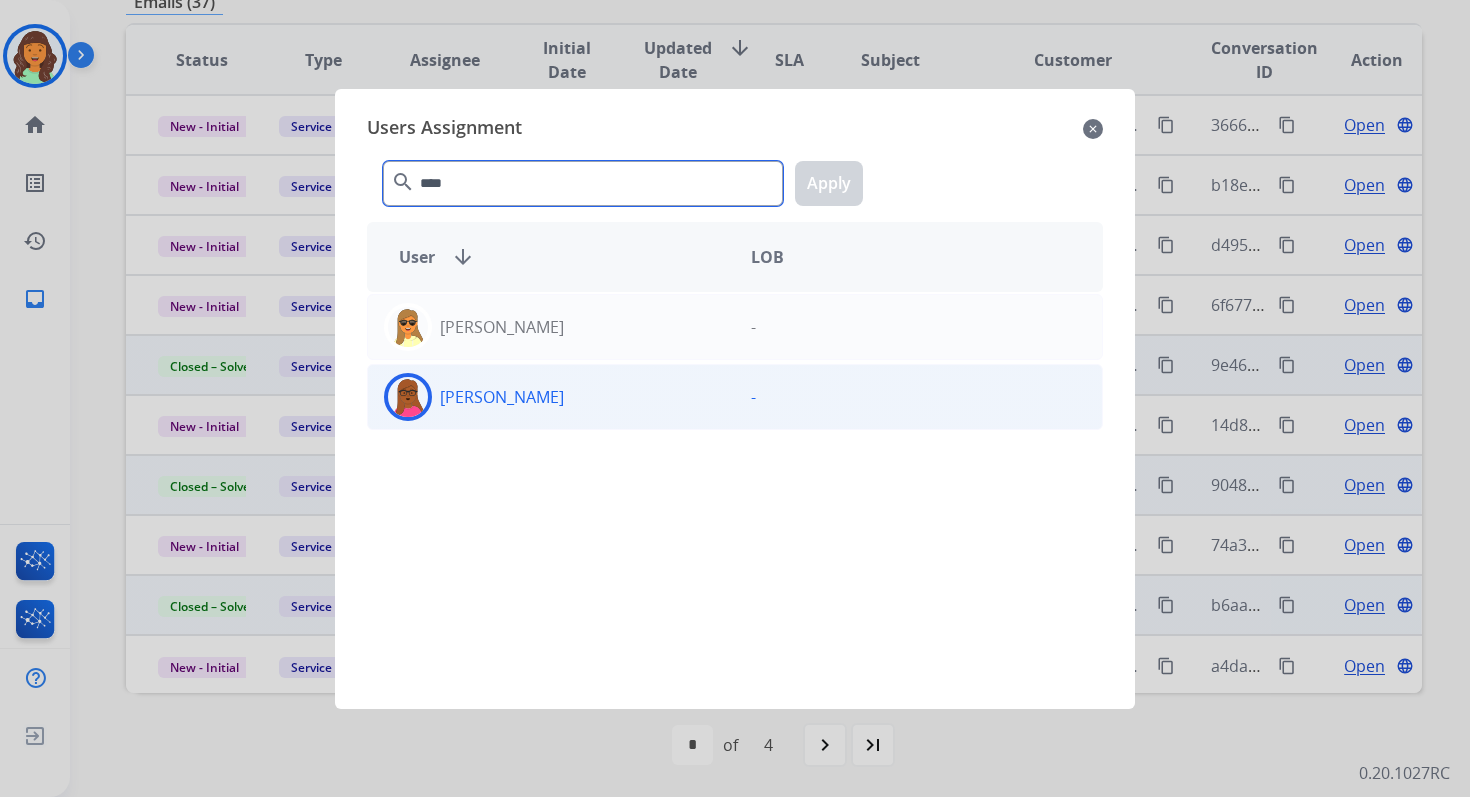 type on "****" 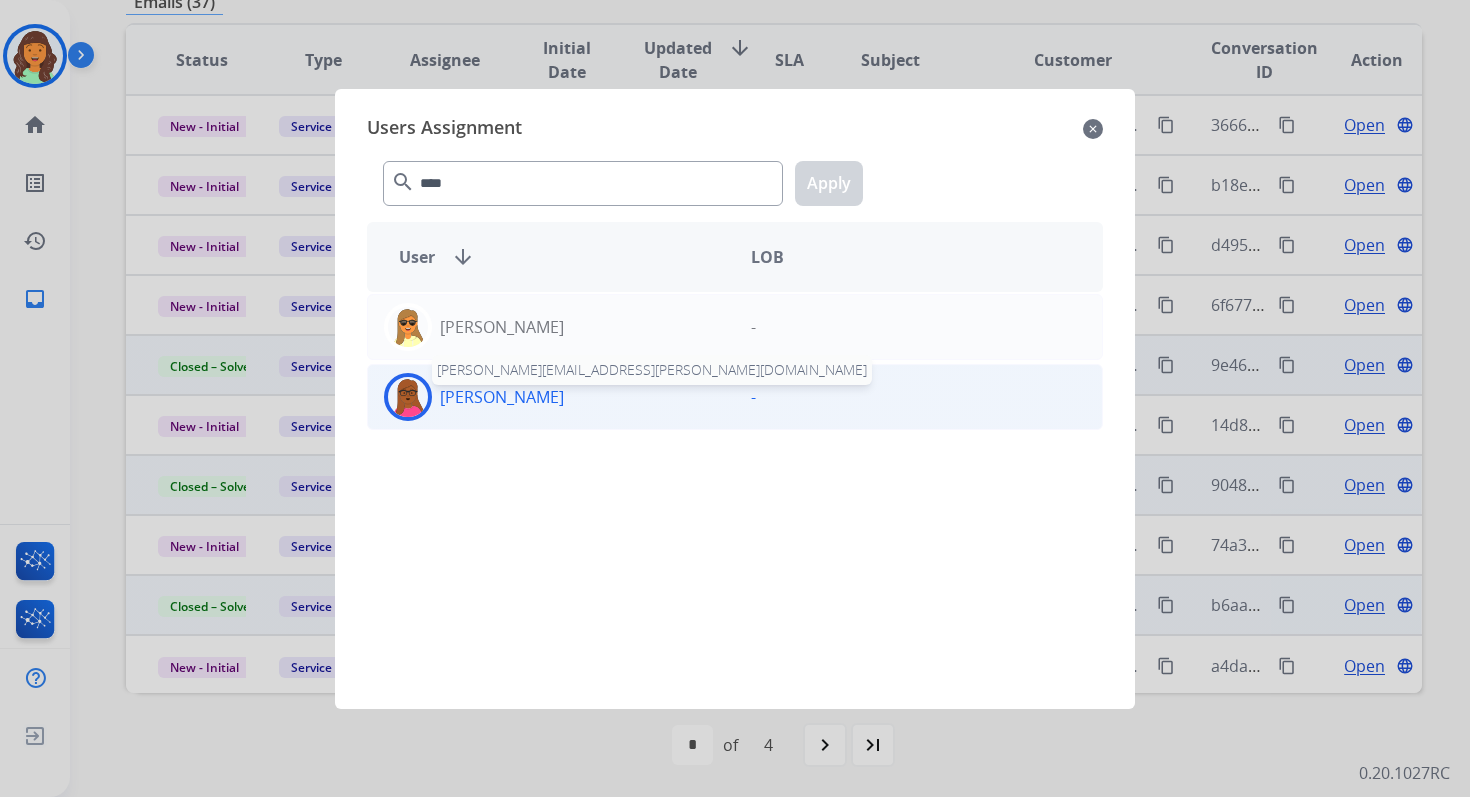 click on "[PERSON_NAME]" 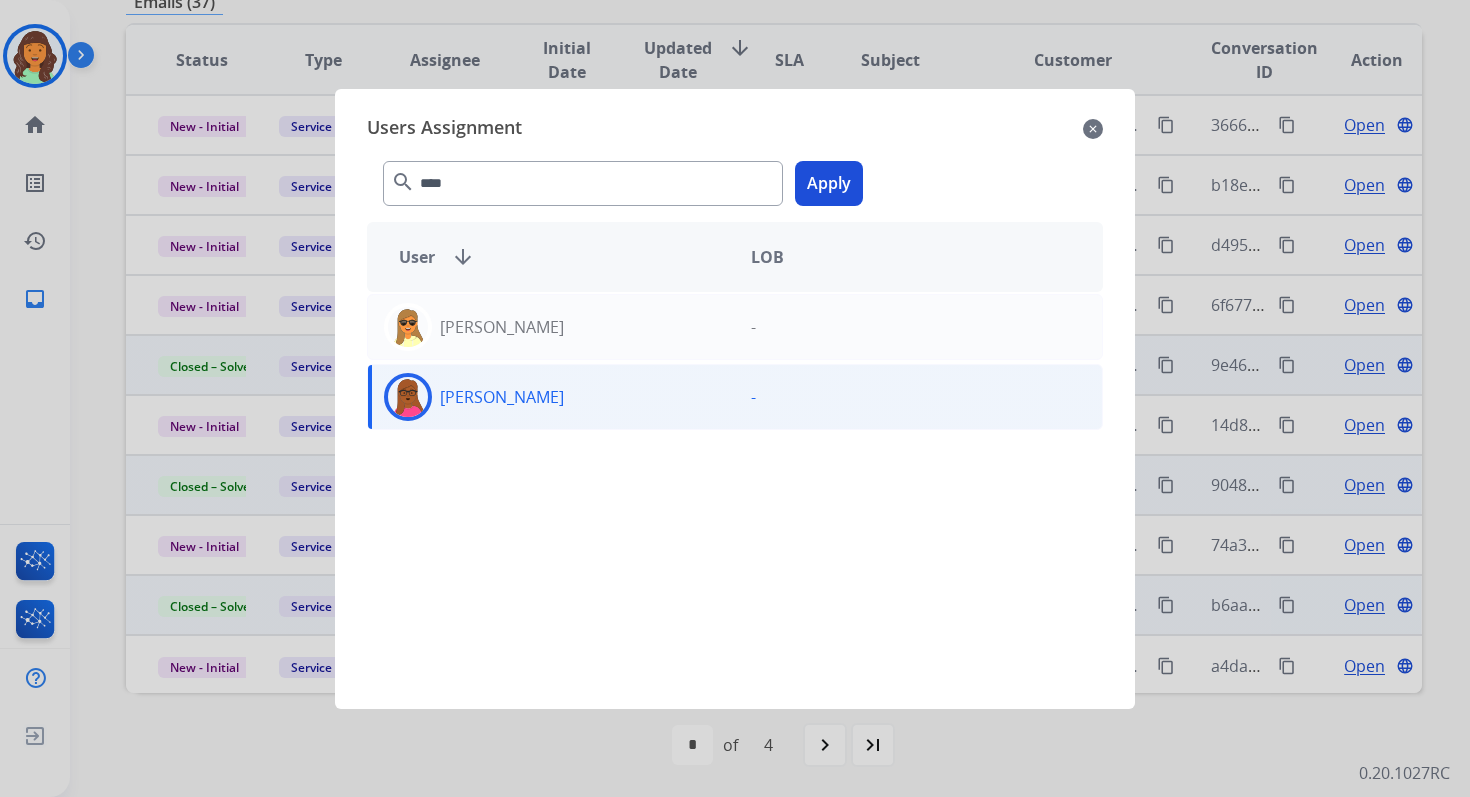 click on "Apply" 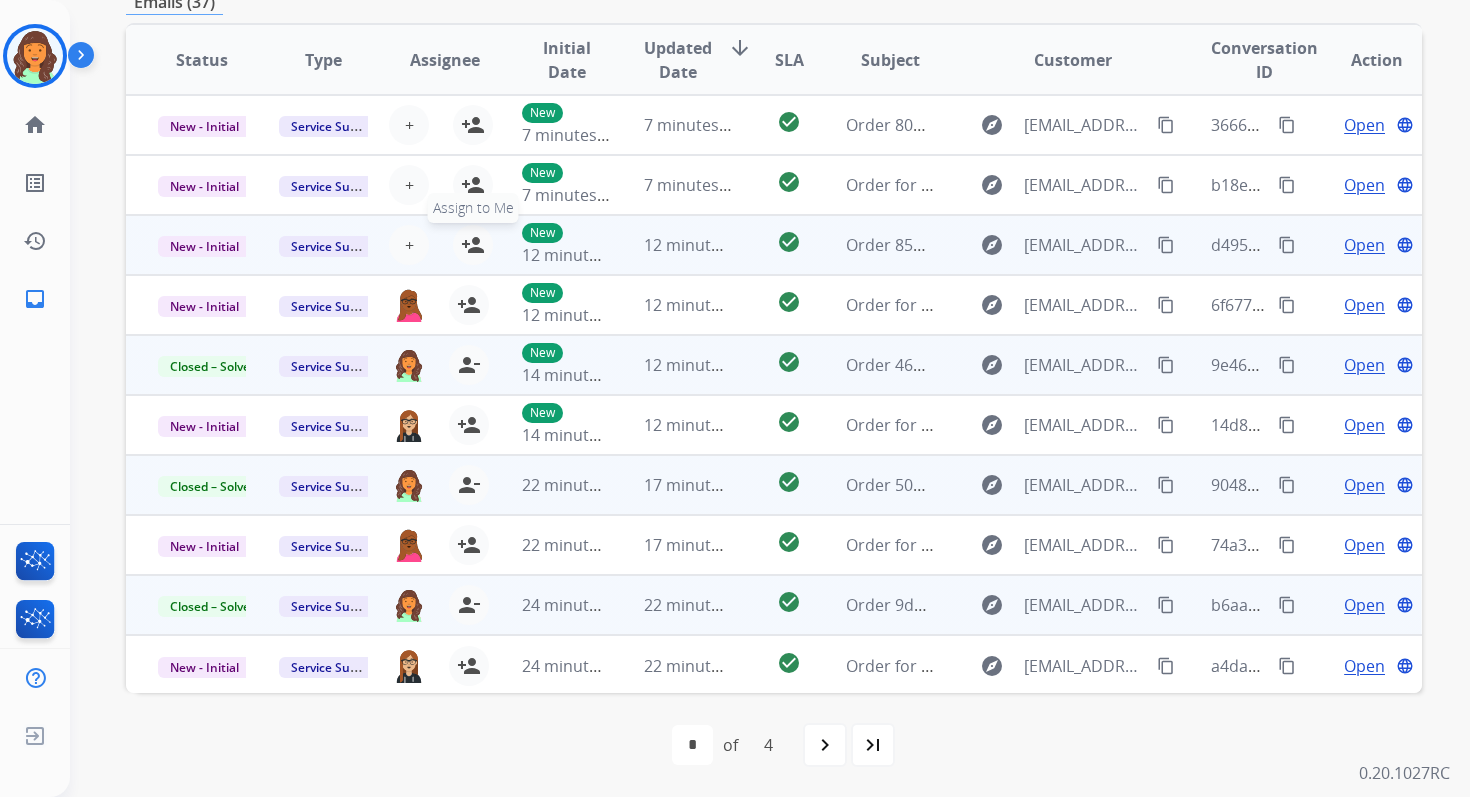 click on "person_add" at bounding box center [473, 245] 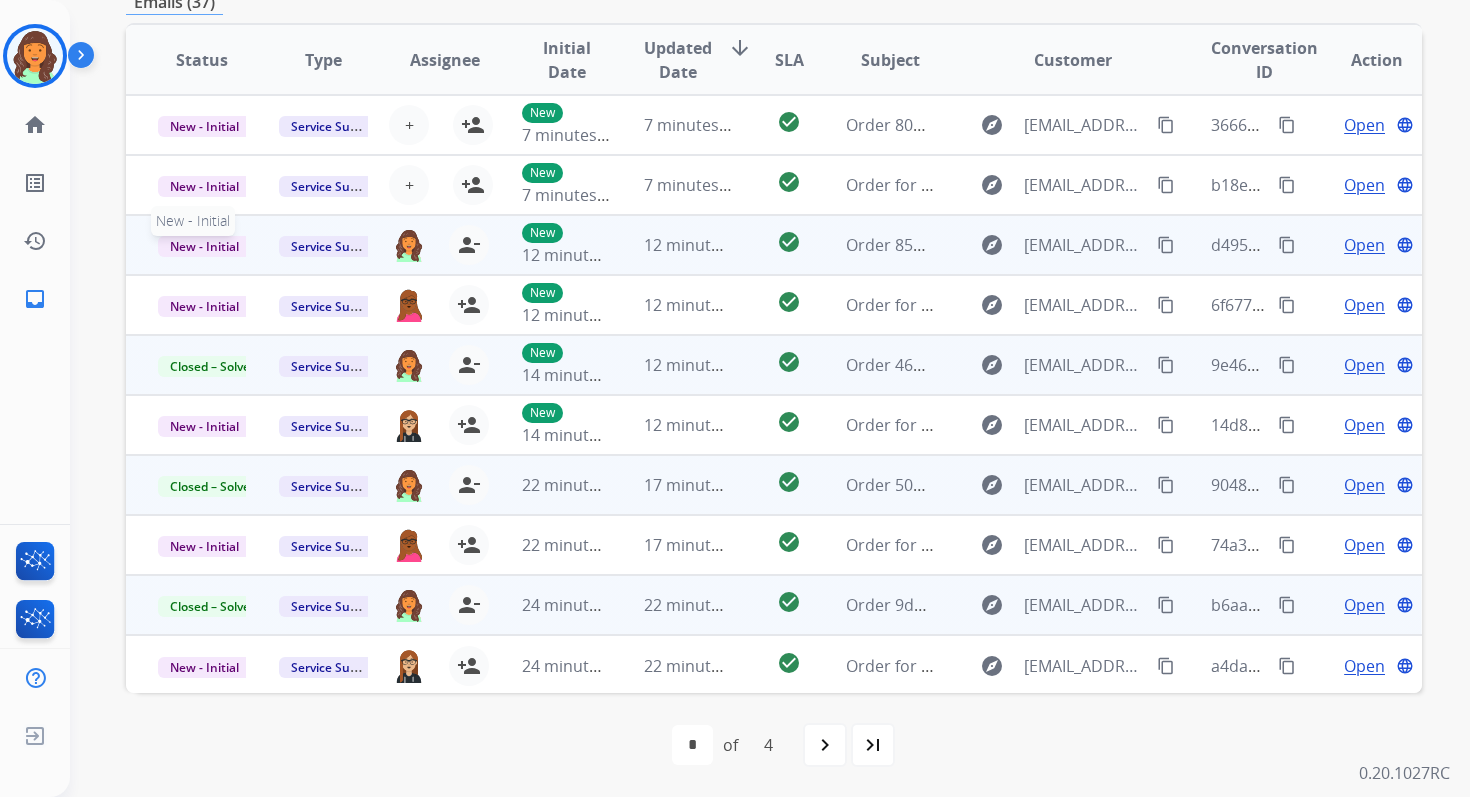 click on "New - Initial" at bounding box center [204, 246] 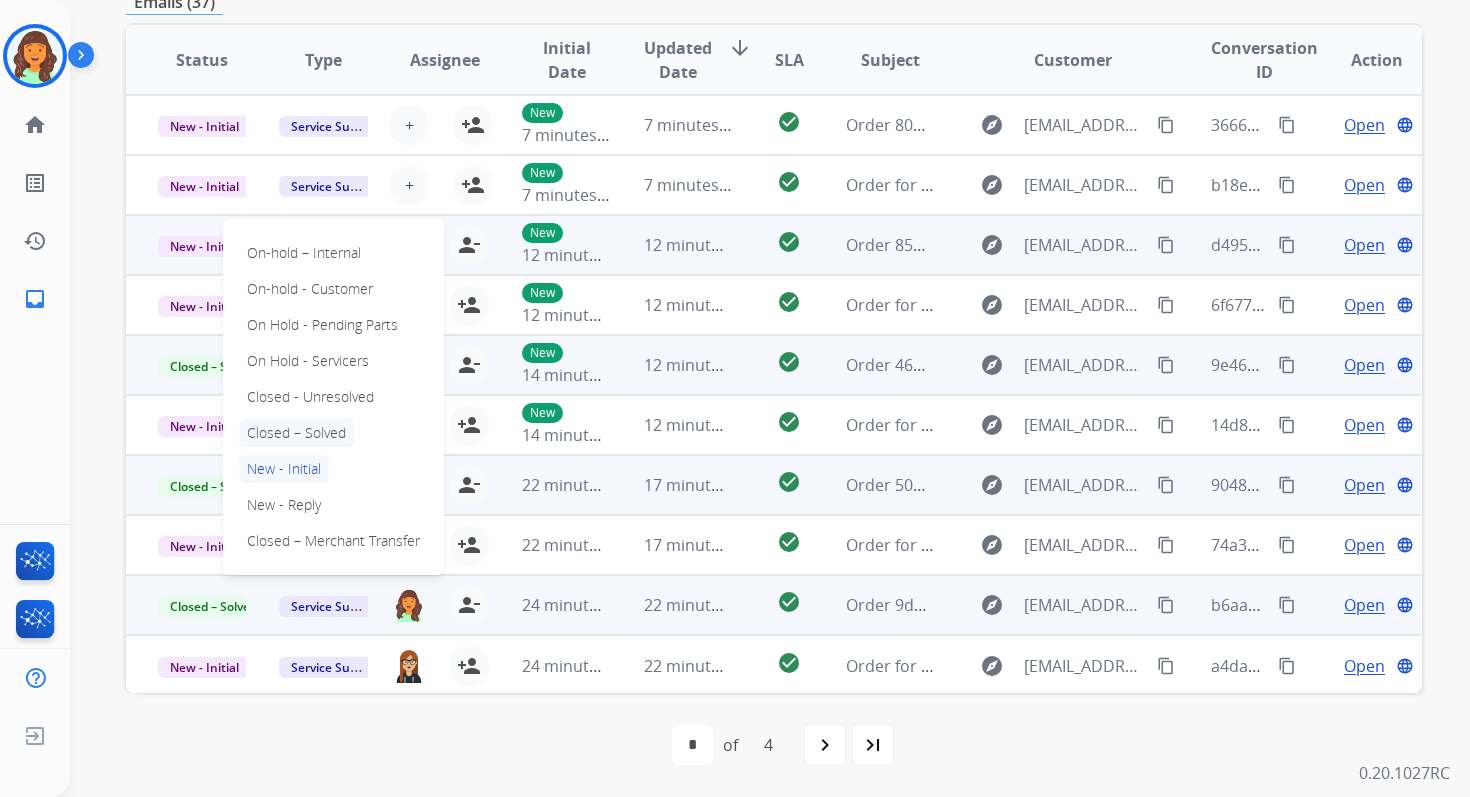click on "Closed – Solved" at bounding box center [296, 433] 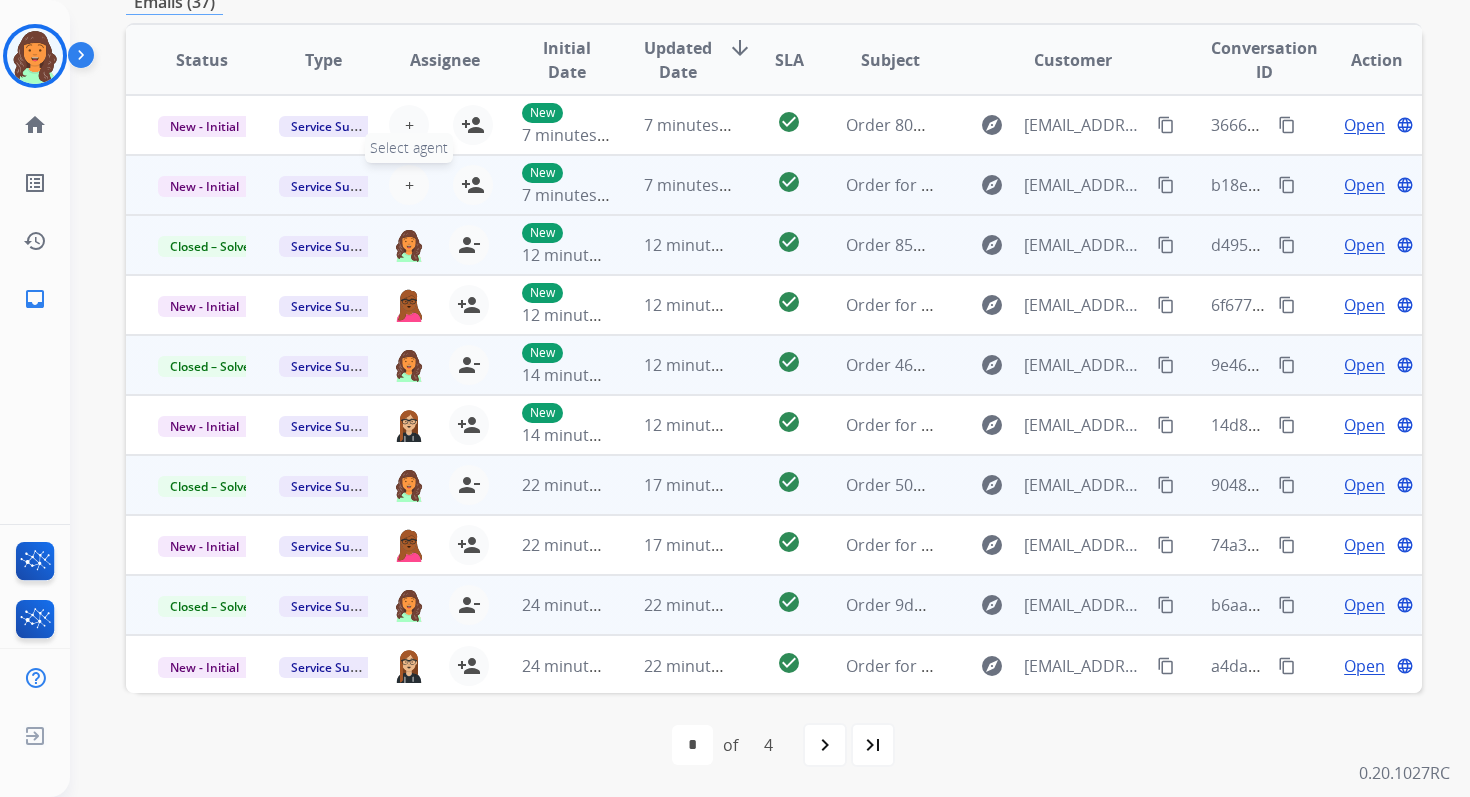 click on "+" at bounding box center [409, 185] 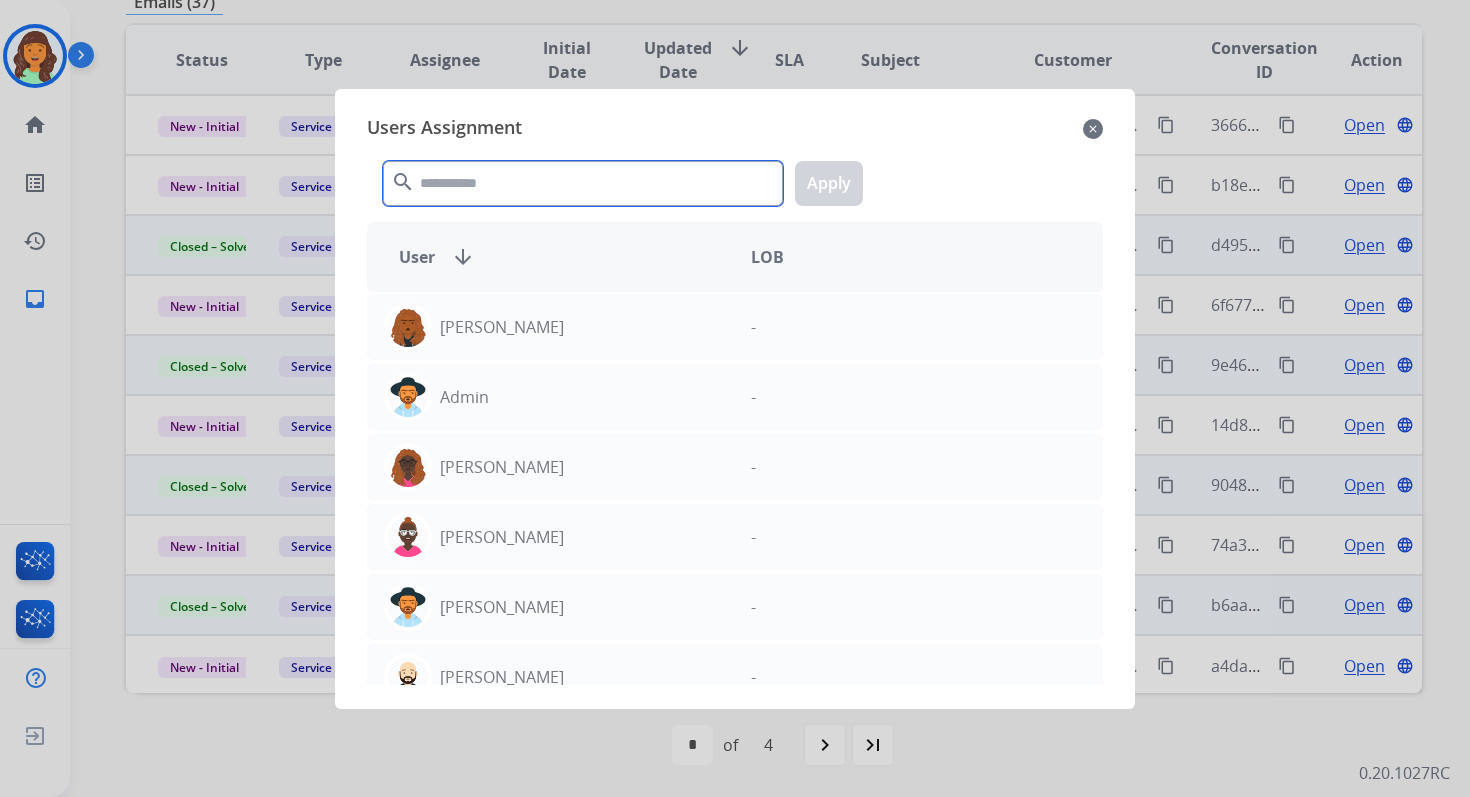 click 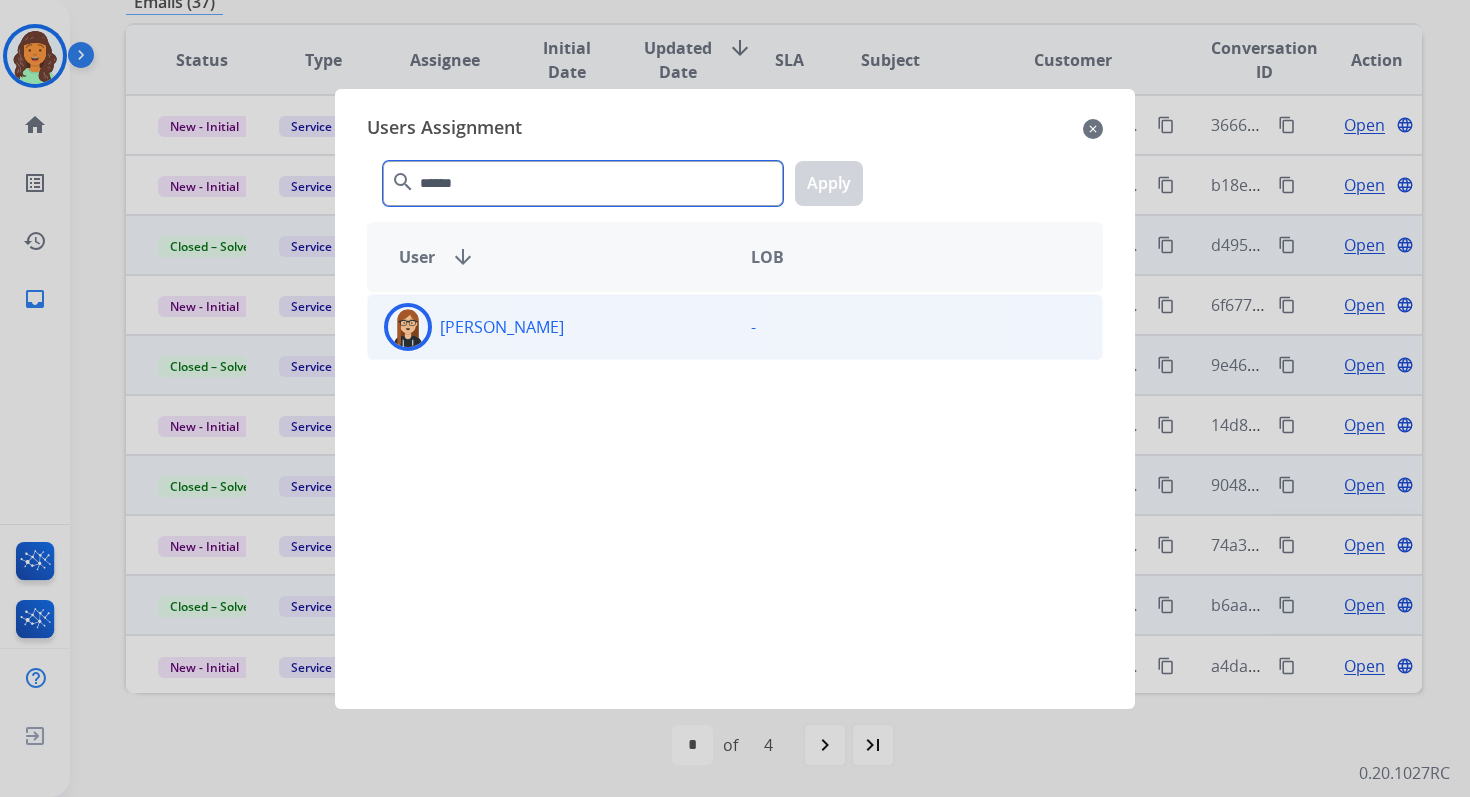 type on "******" 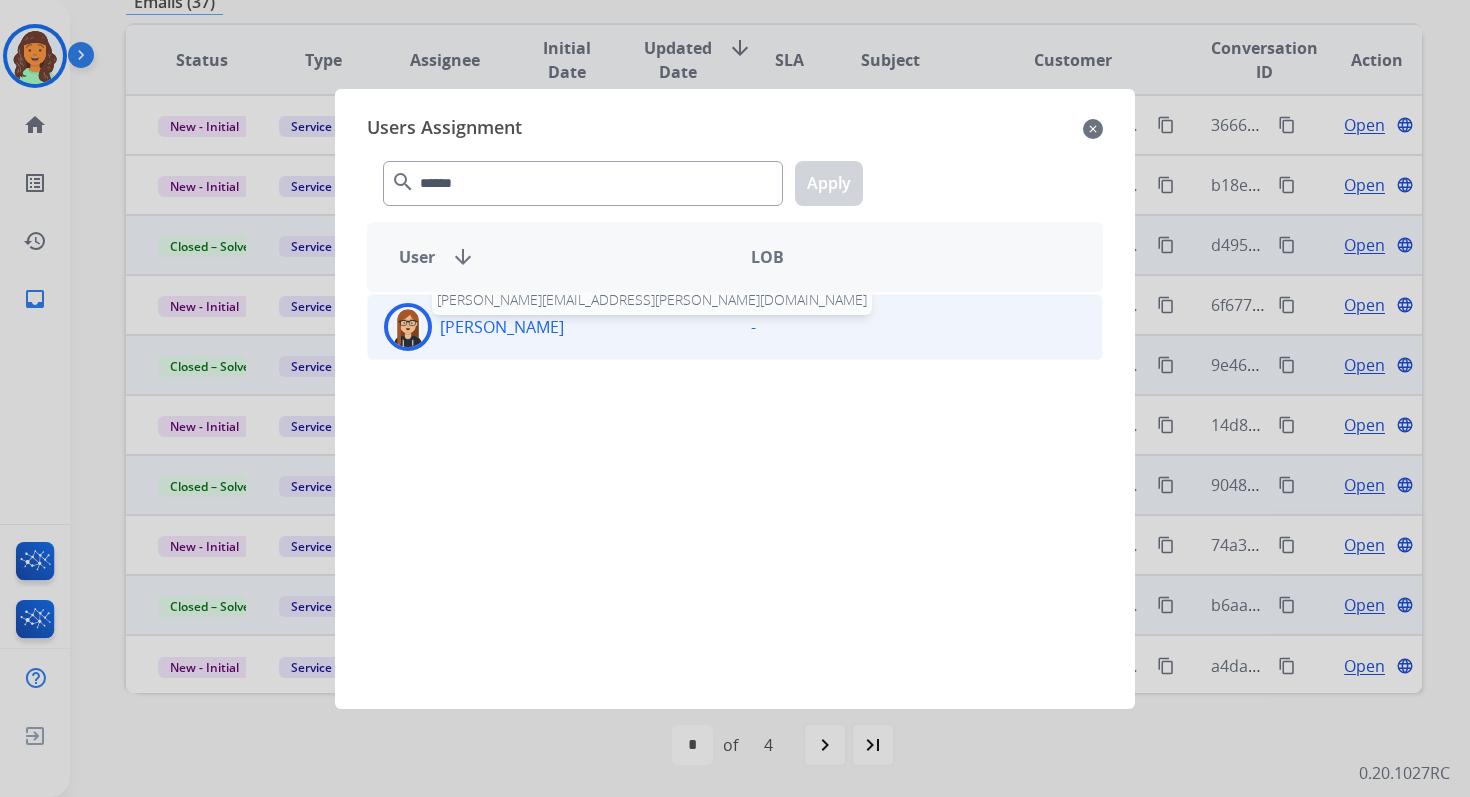 click on "[PERSON_NAME]" 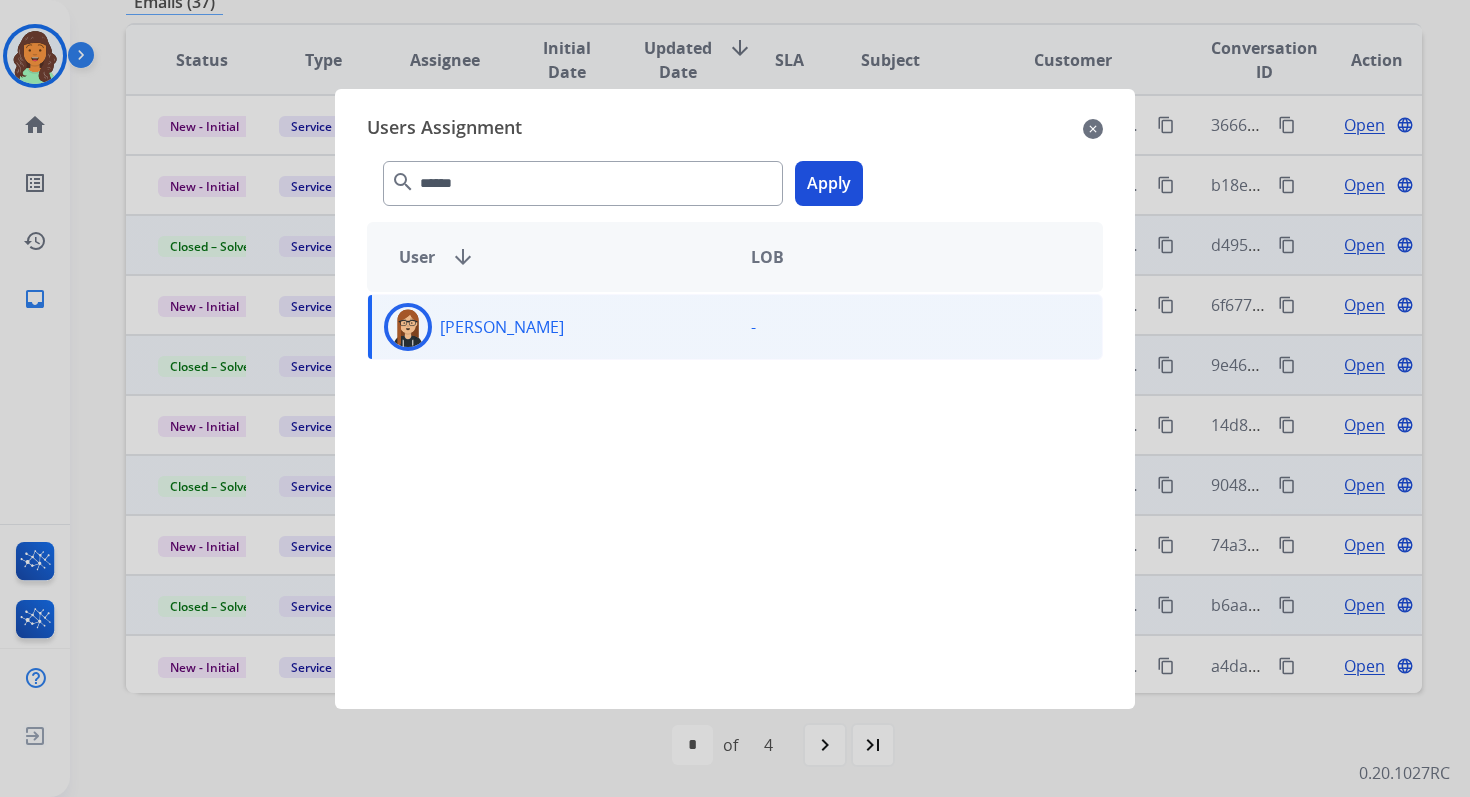 click on "Apply" 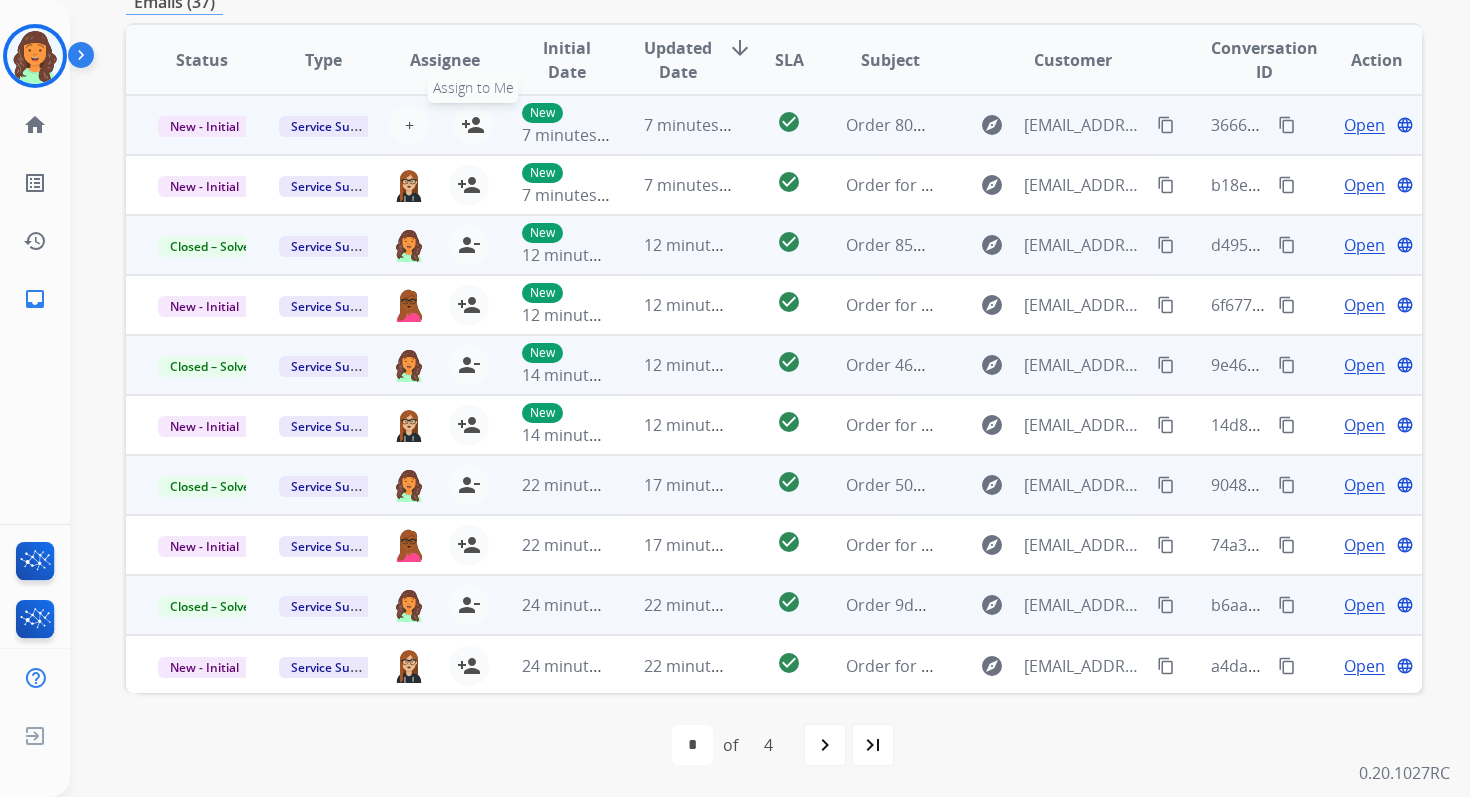 click on "person_add" at bounding box center [473, 125] 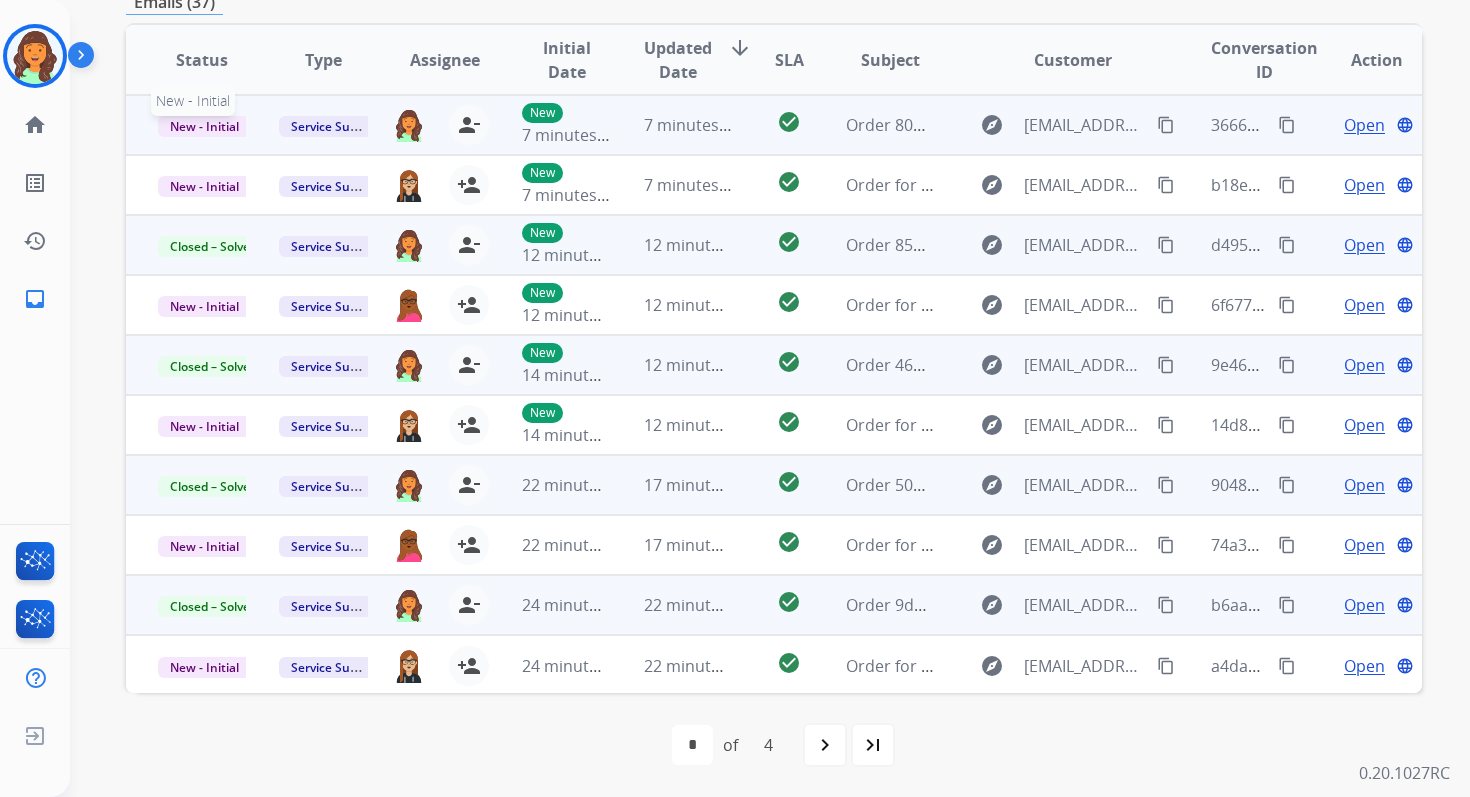 click on "New - Initial" at bounding box center (204, 126) 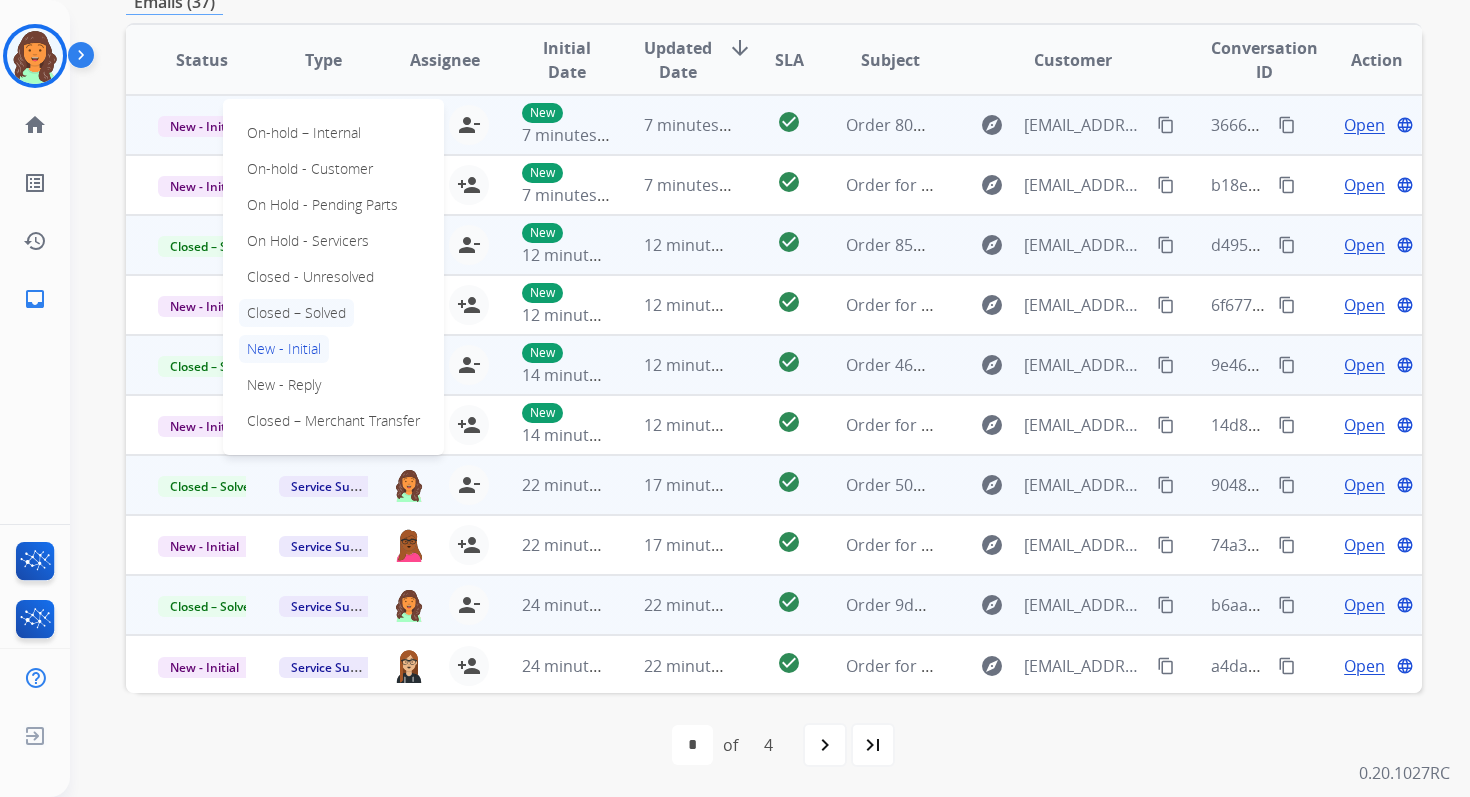 click on "Closed – Solved" at bounding box center (296, 313) 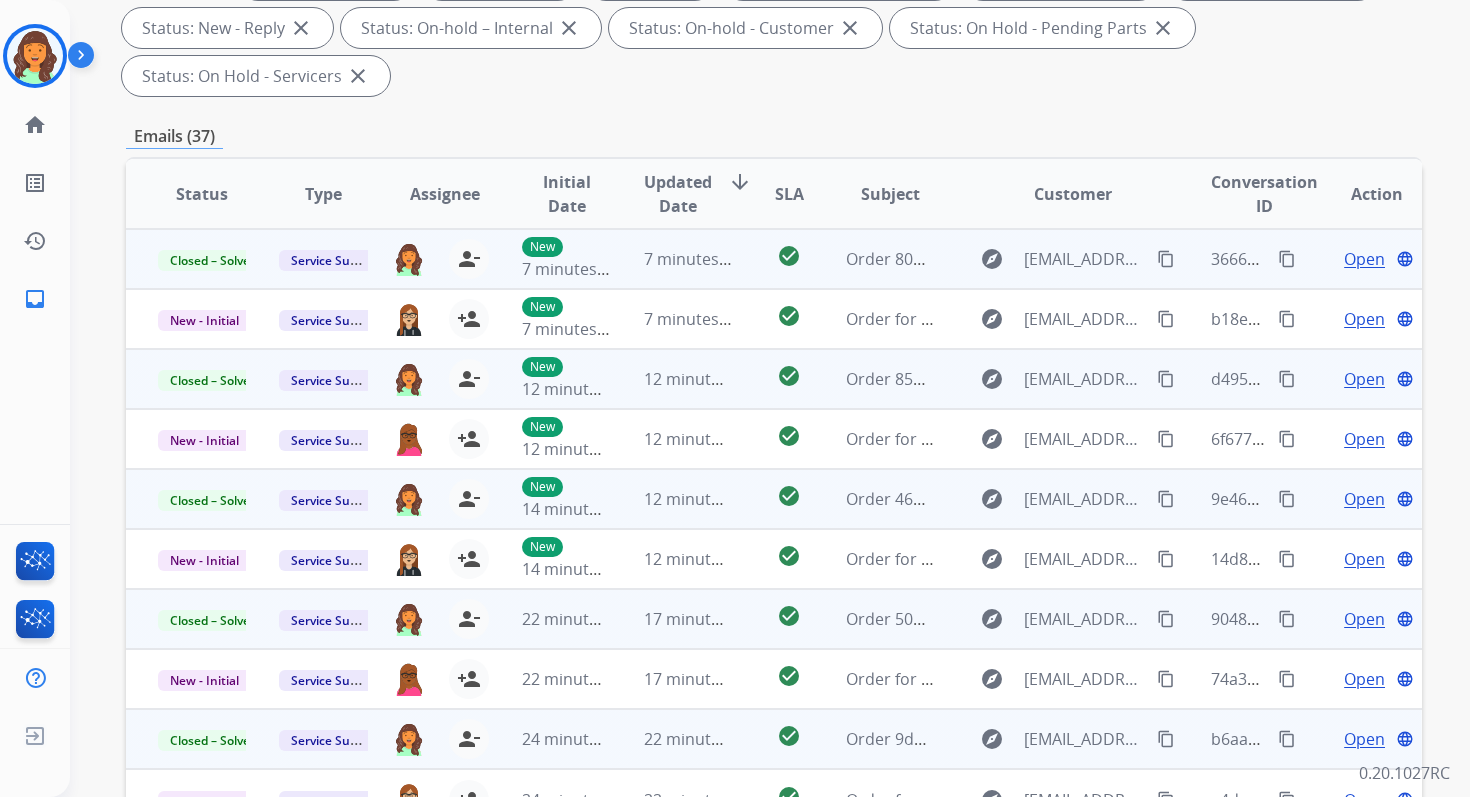 scroll, scrollTop: 0, scrollLeft: 0, axis: both 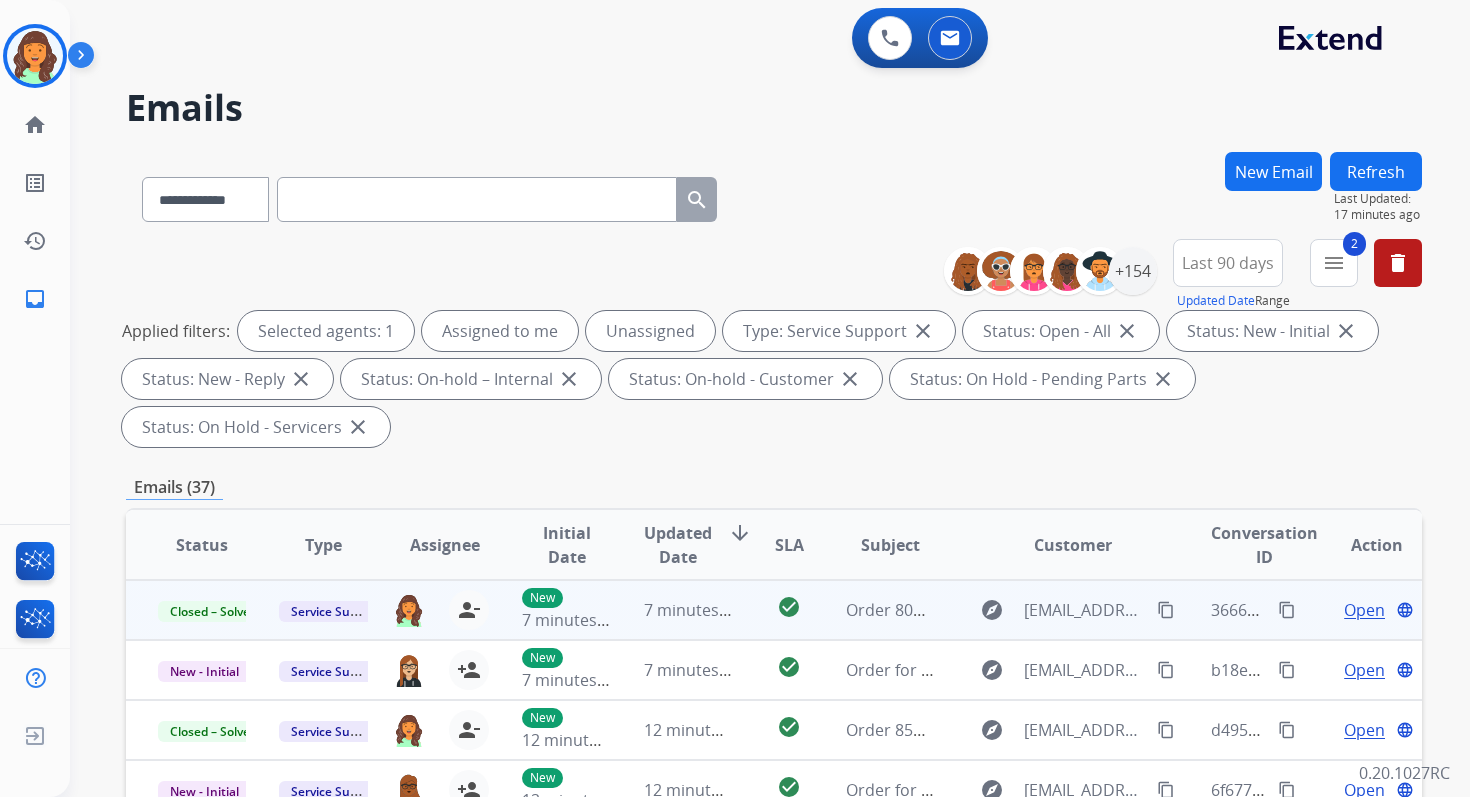 click on "Refresh" at bounding box center [1376, 171] 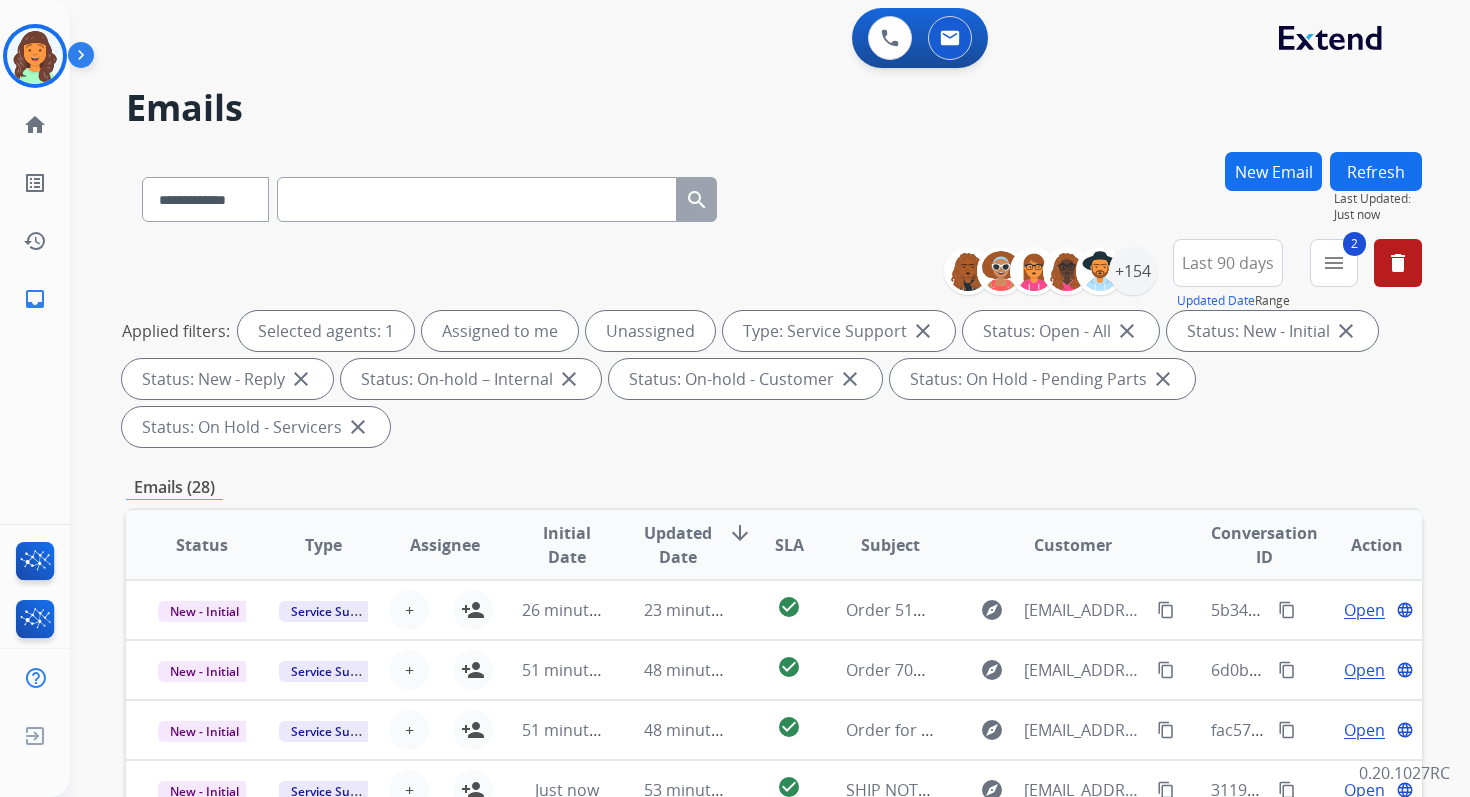 click on "**********" at bounding box center (774, 347) 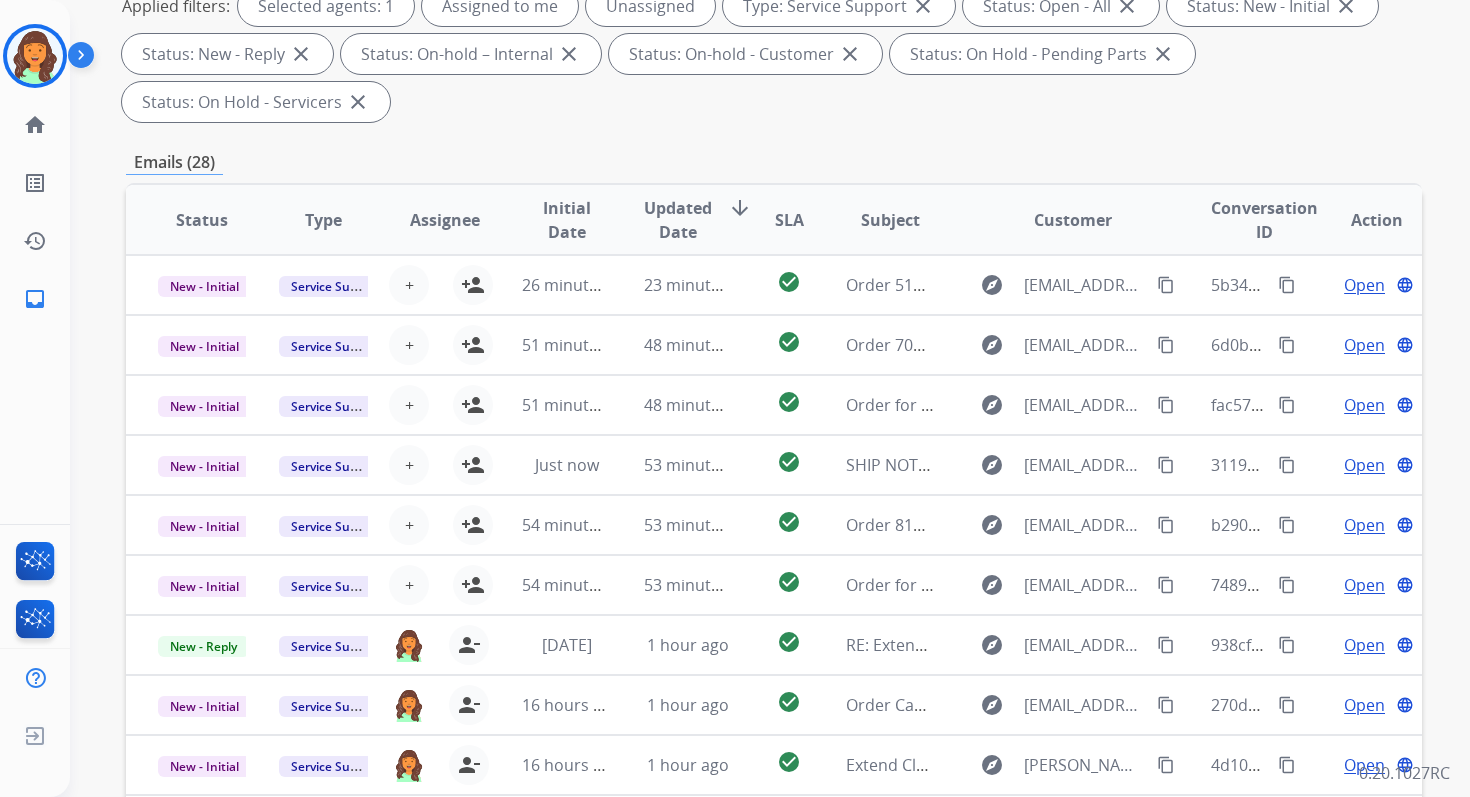 scroll, scrollTop: 485, scrollLeft: 0, axis: vertical 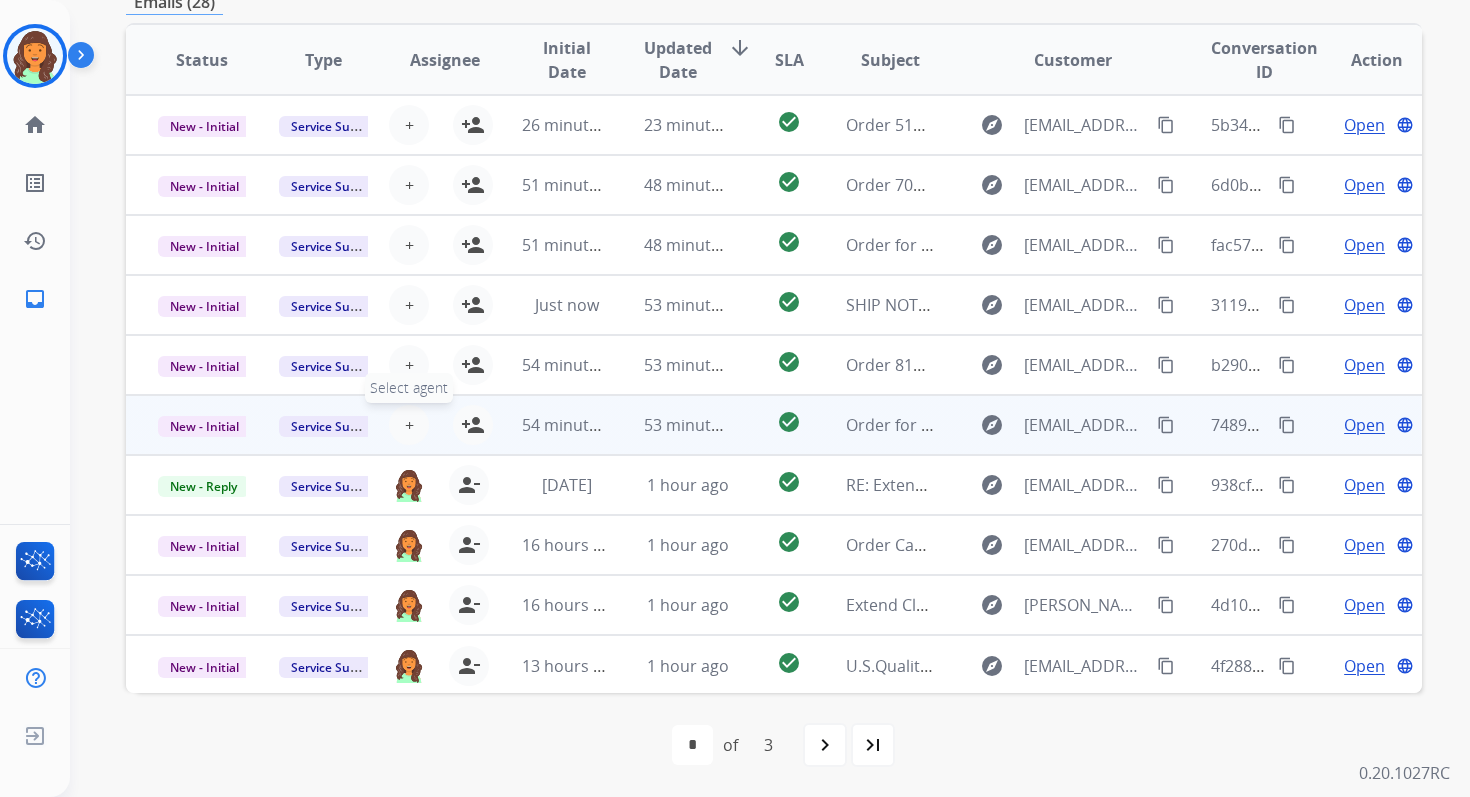 click on "+" at bounding box center [409, 425] 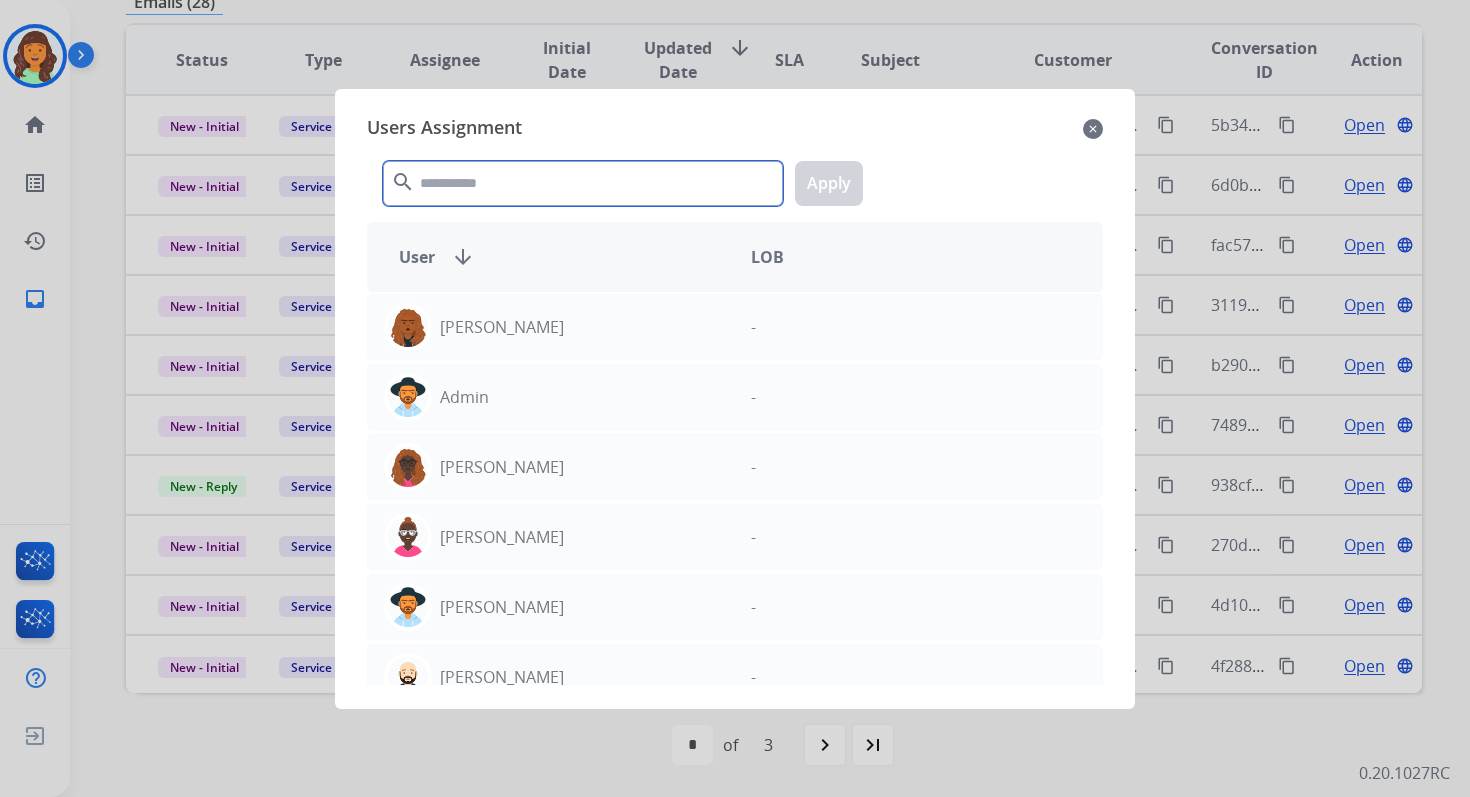 click 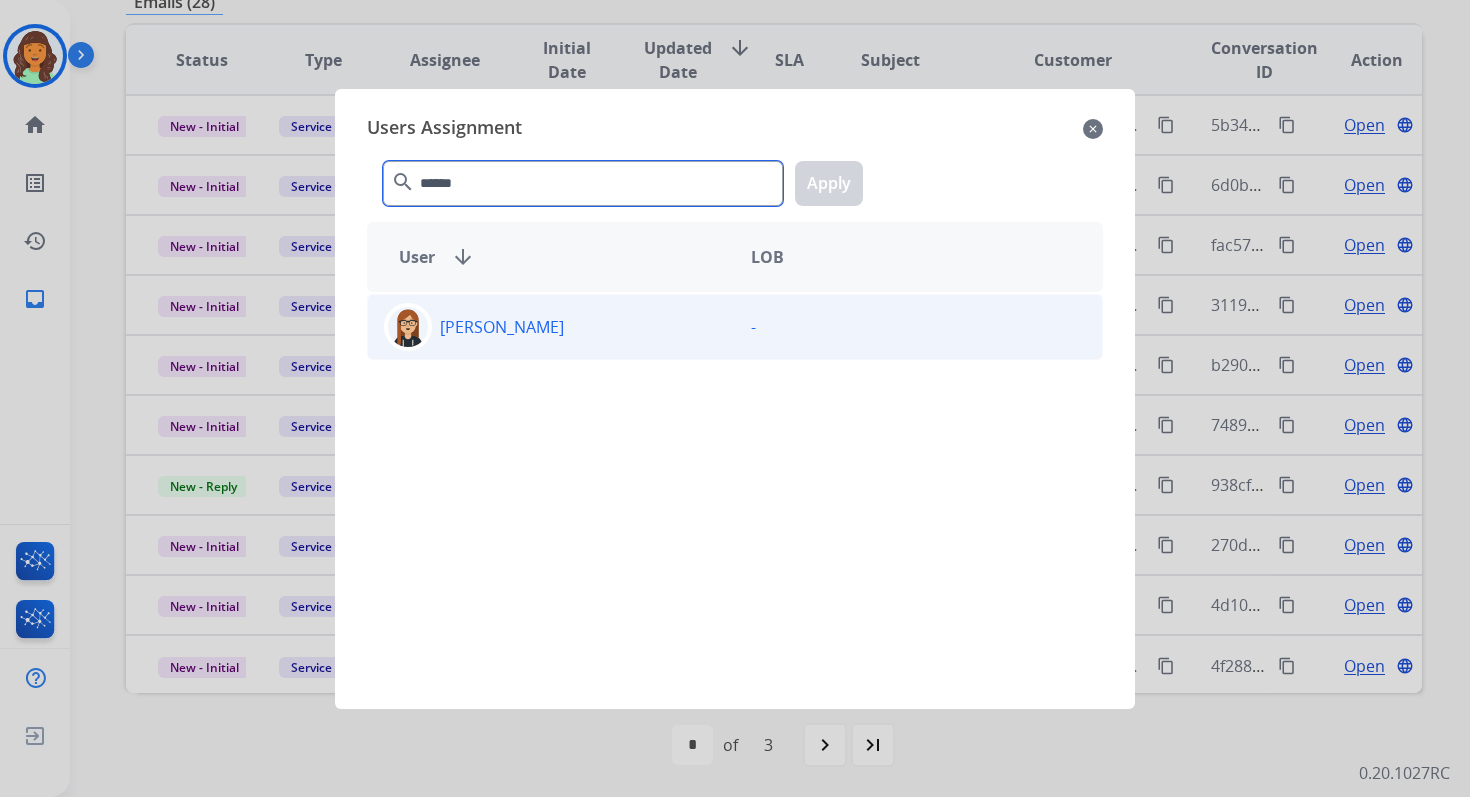 type on "******" 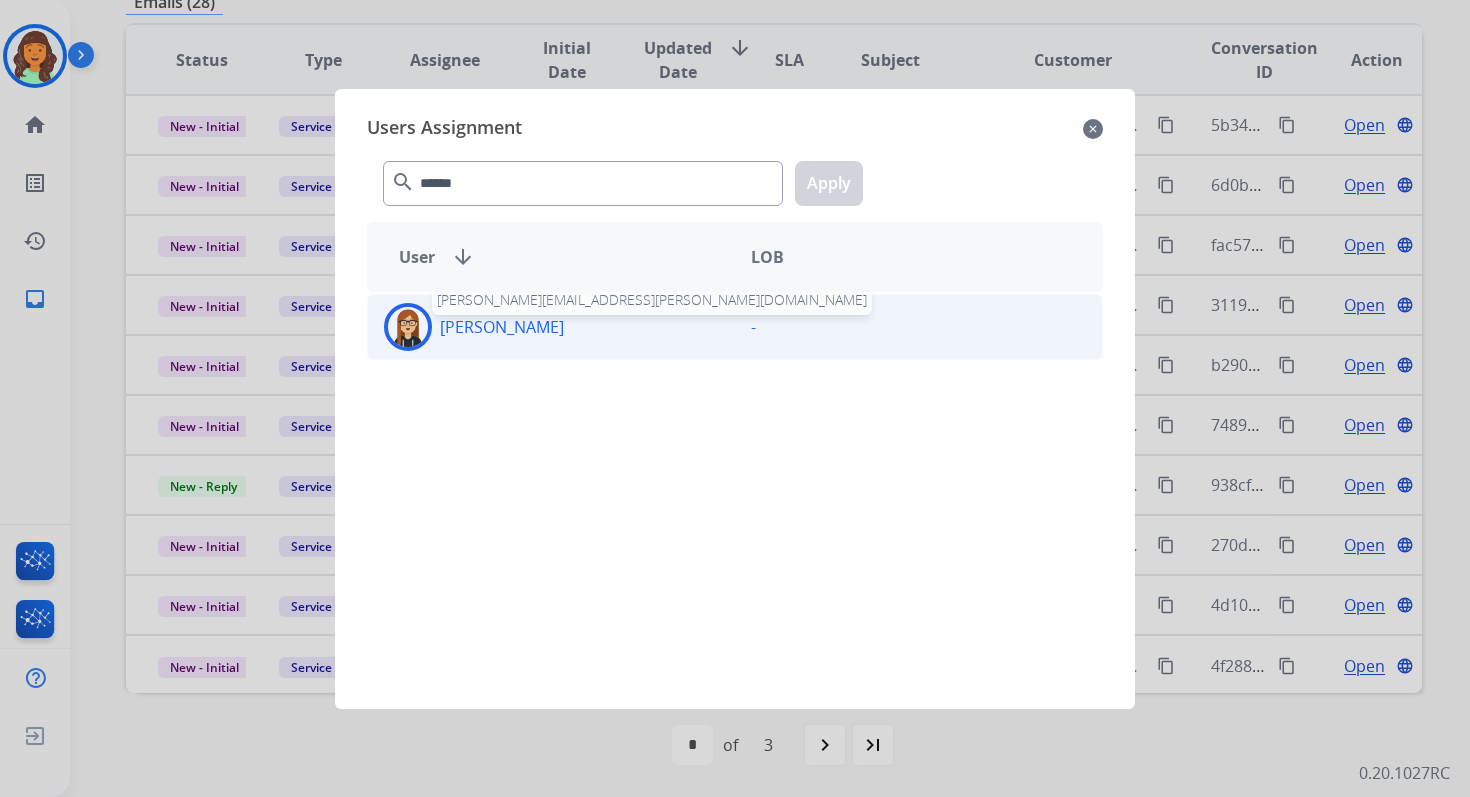 click on "[PERSON_NAME]" 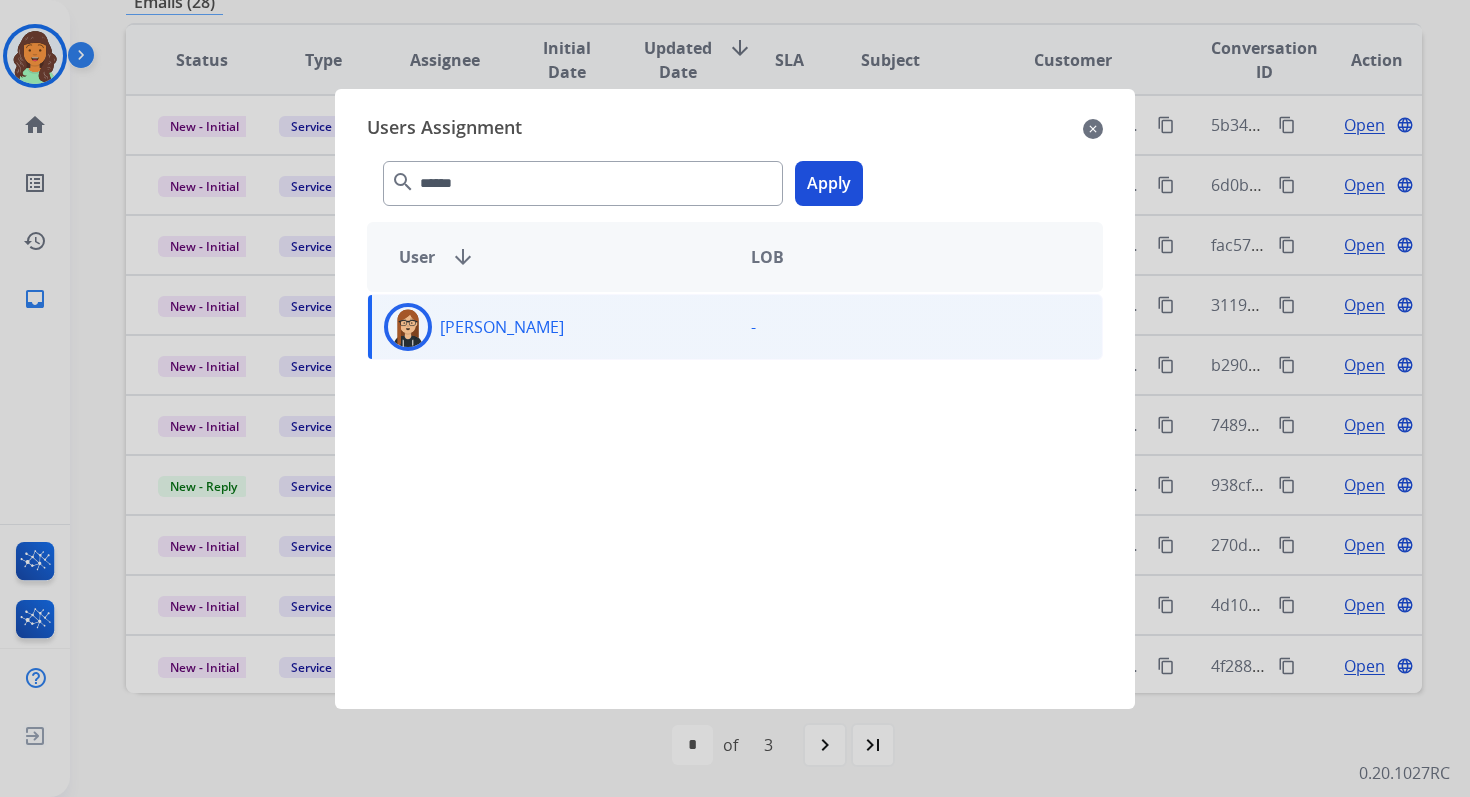 click on "Apply" 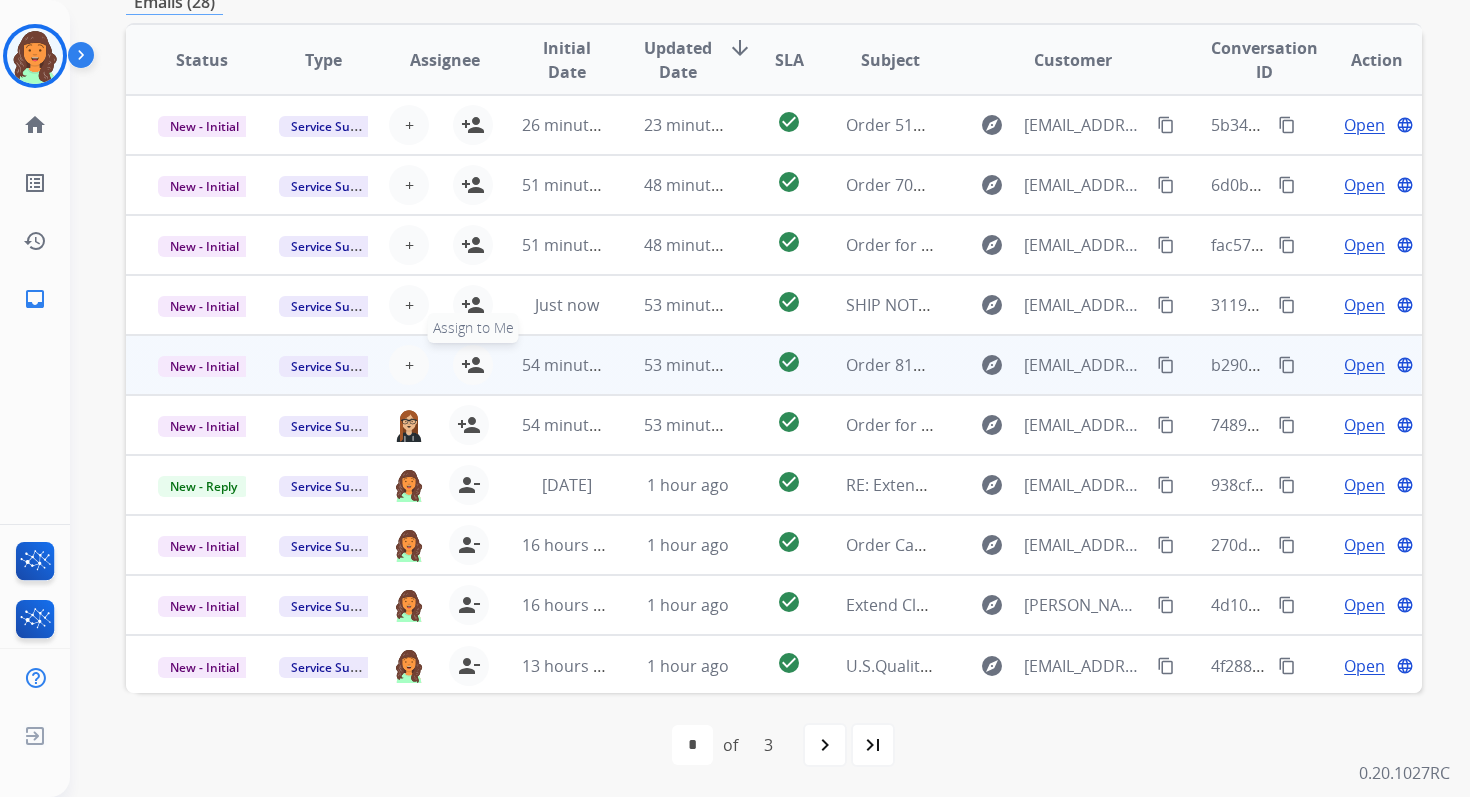click on "person_add" at bounding box center [473, 365] 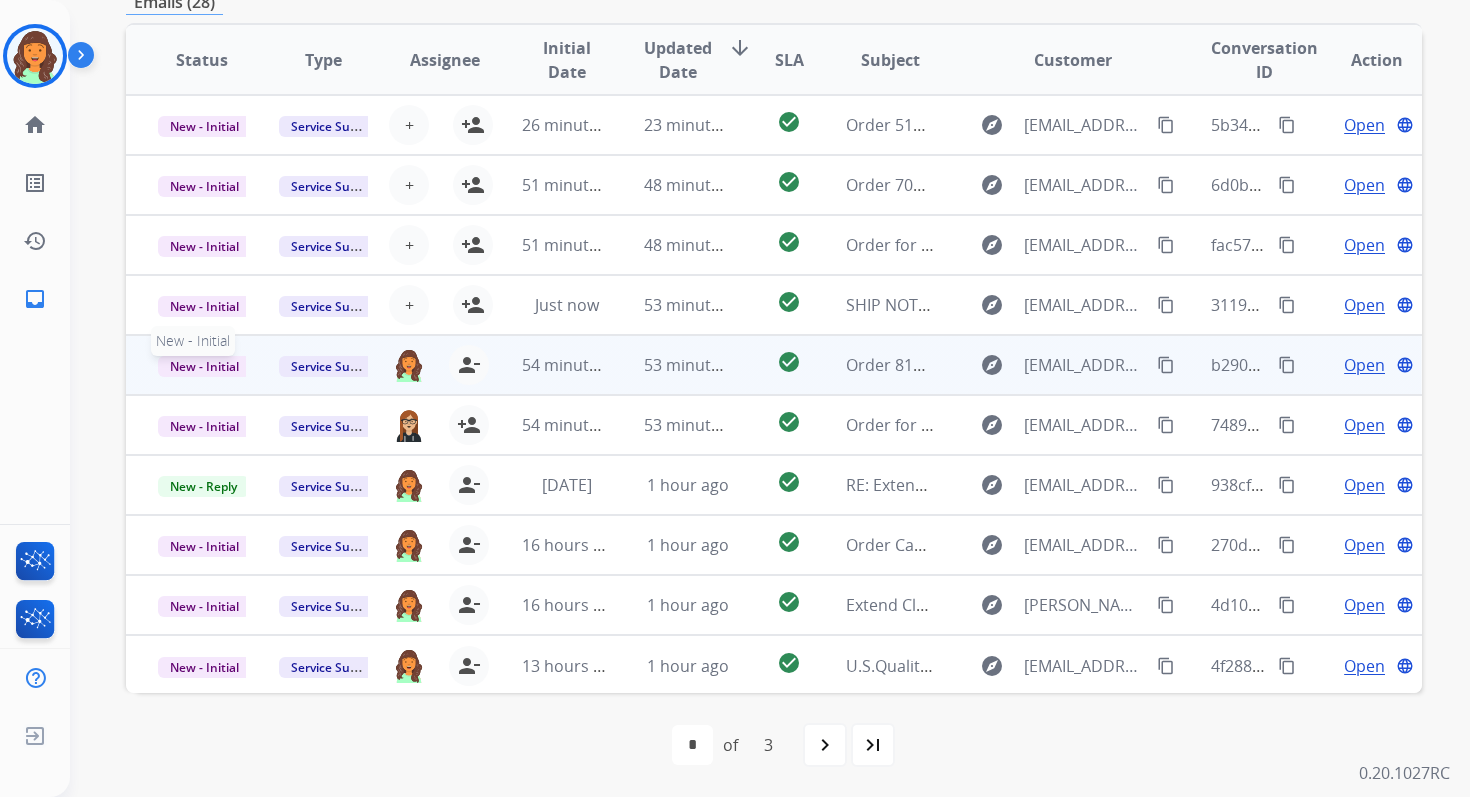 click on "New - Initial" at bounding box center (204, 366) 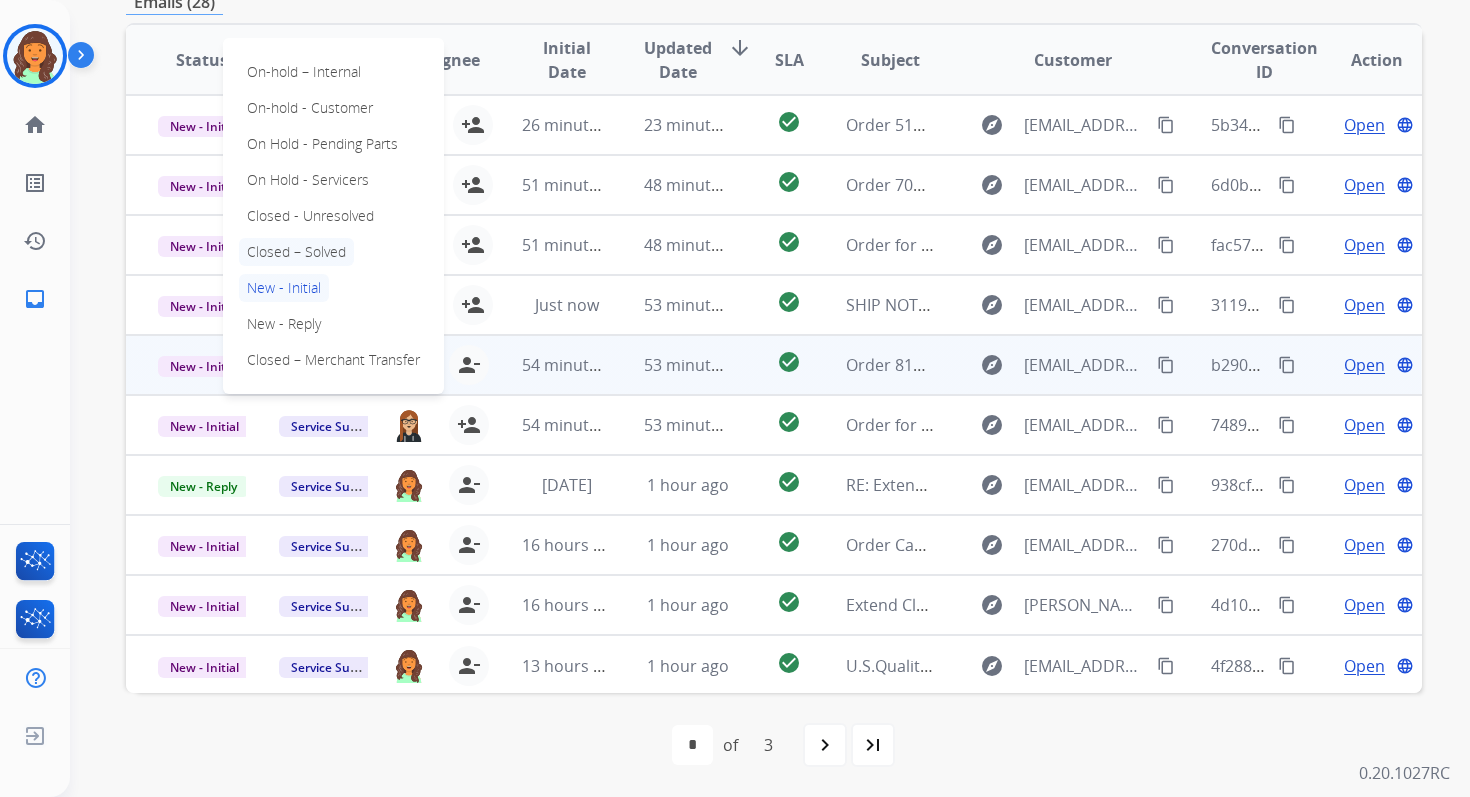 click on "Closed – Solved" at bounding box center (296, 252) 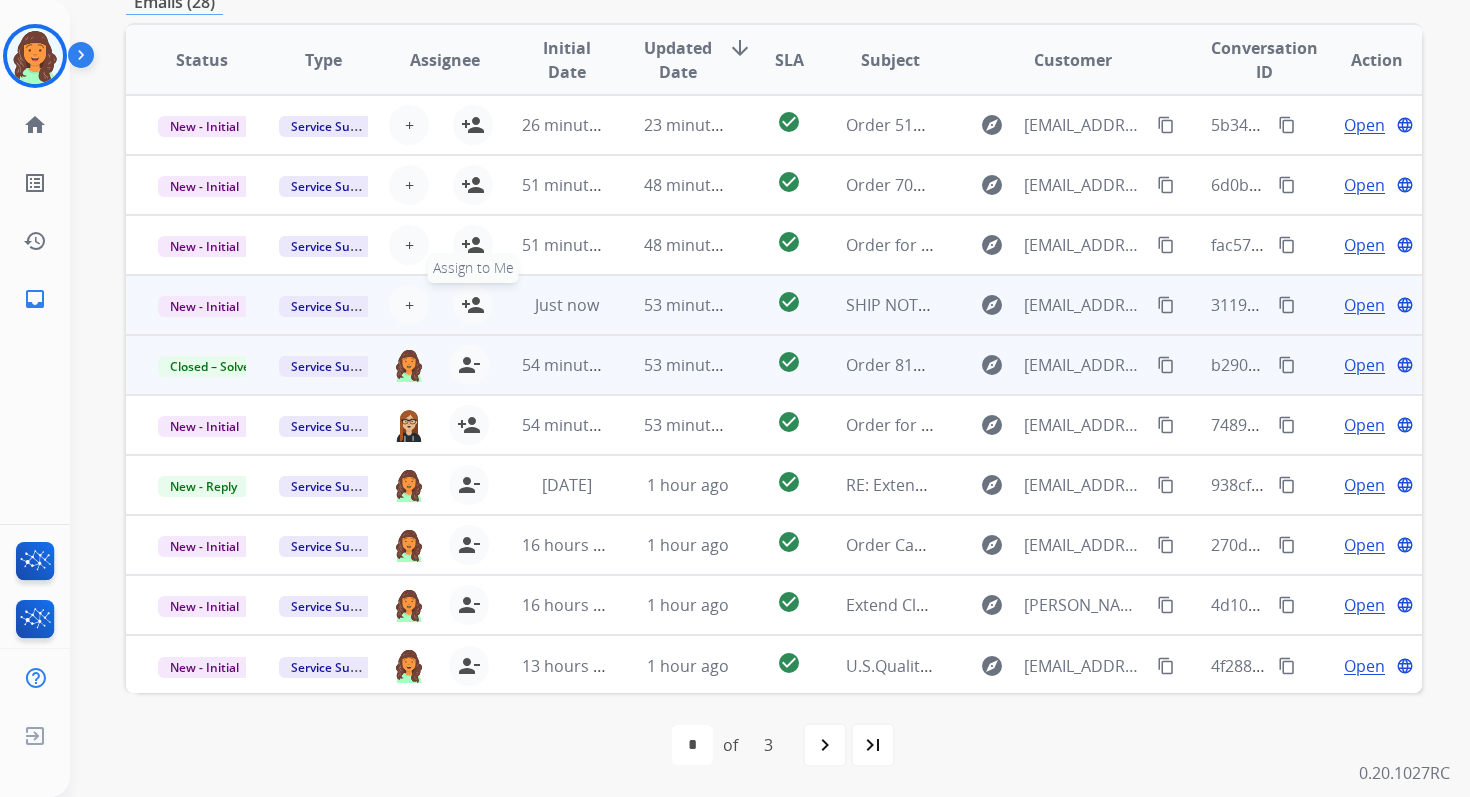 click on "person_add" at bounding box center [473, 305] 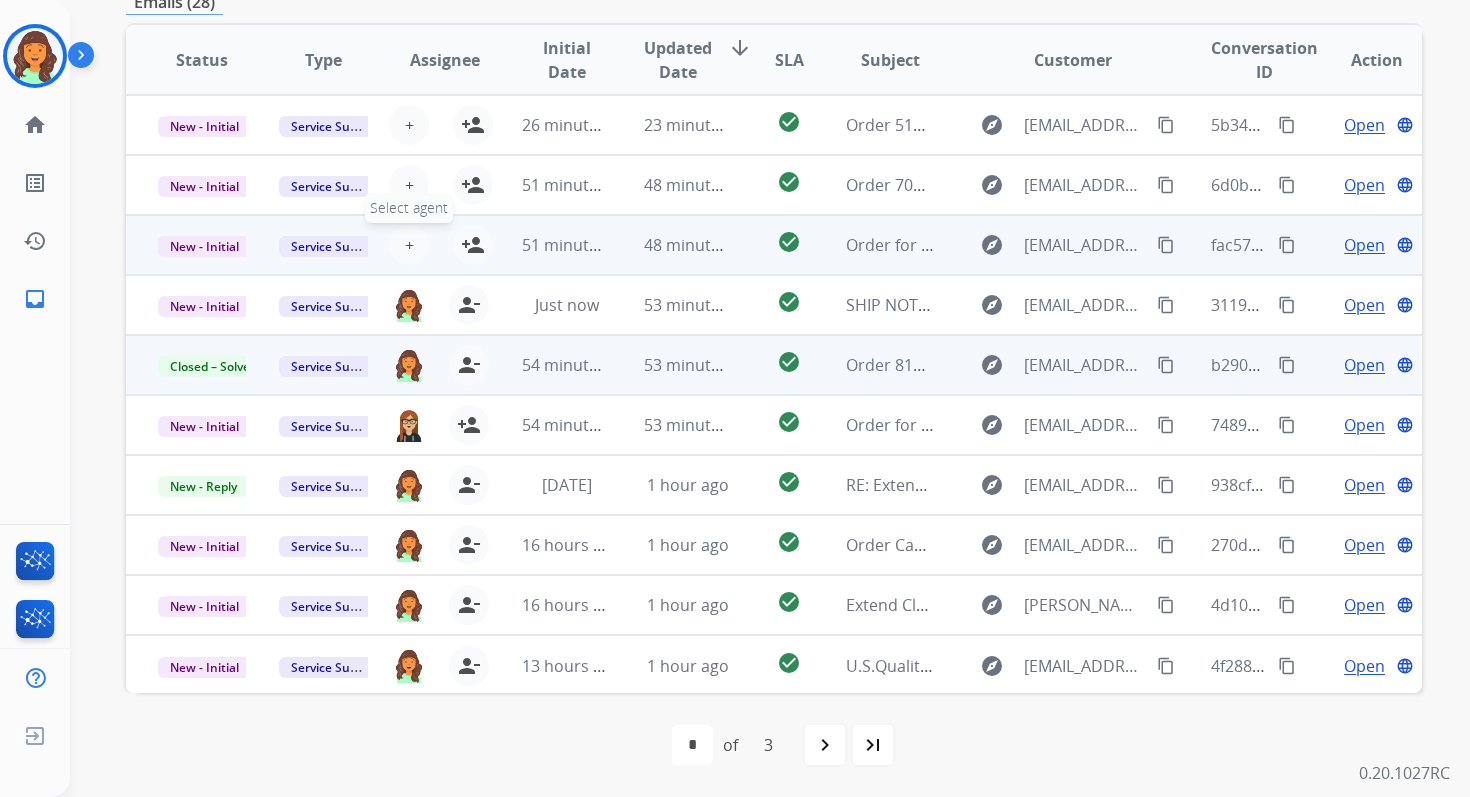 click on "+" at bounding box center (409, 245) 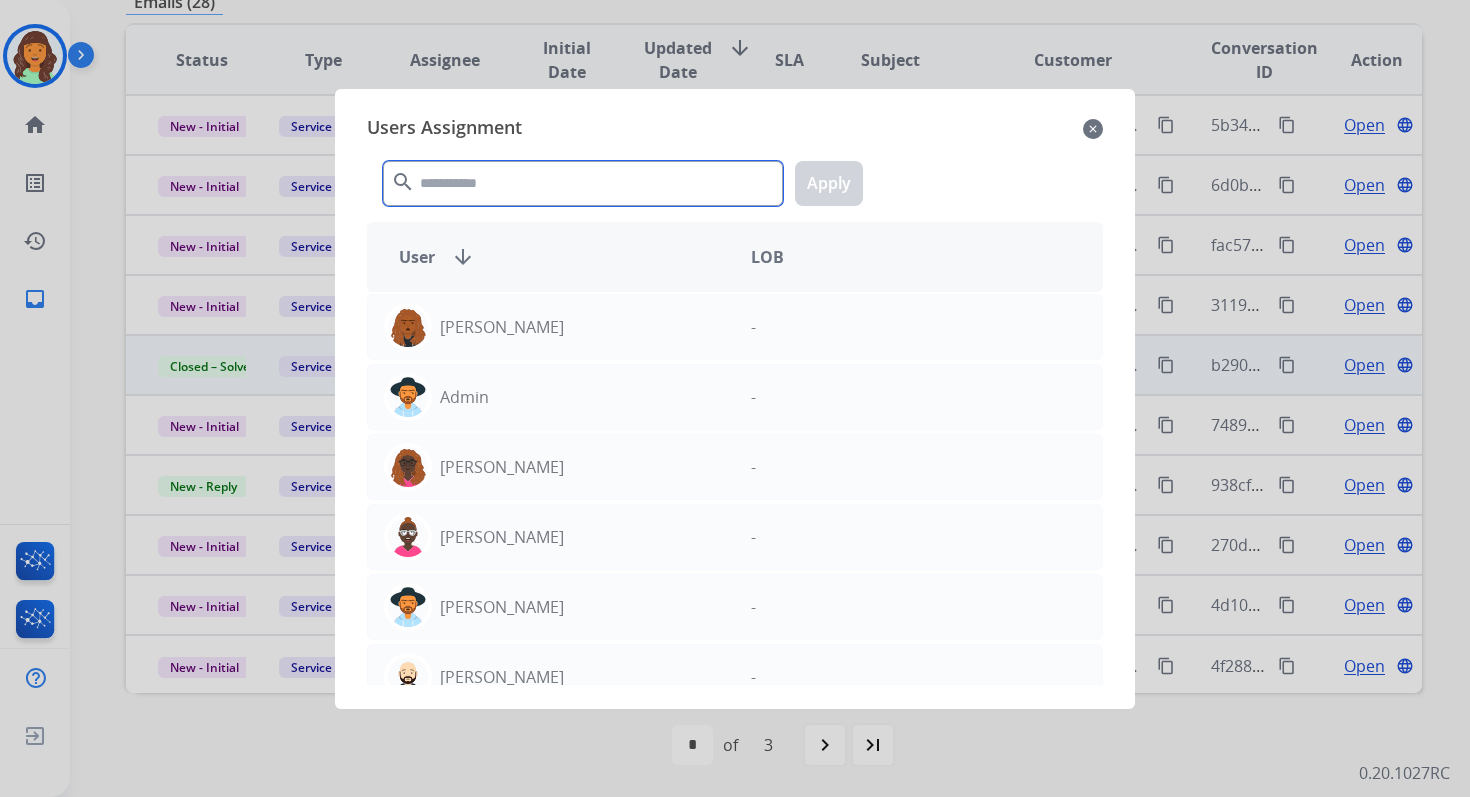 click 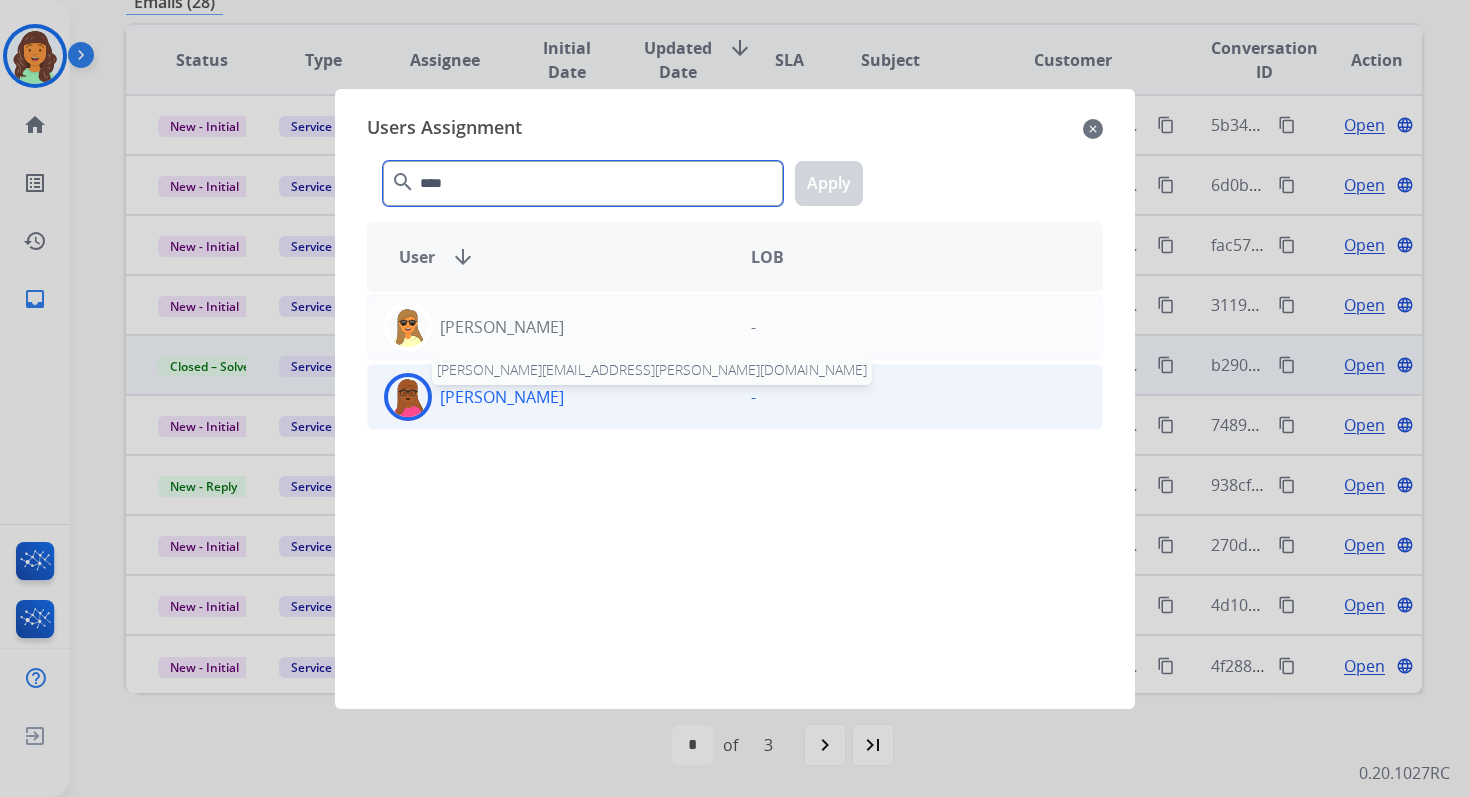 type on "****" 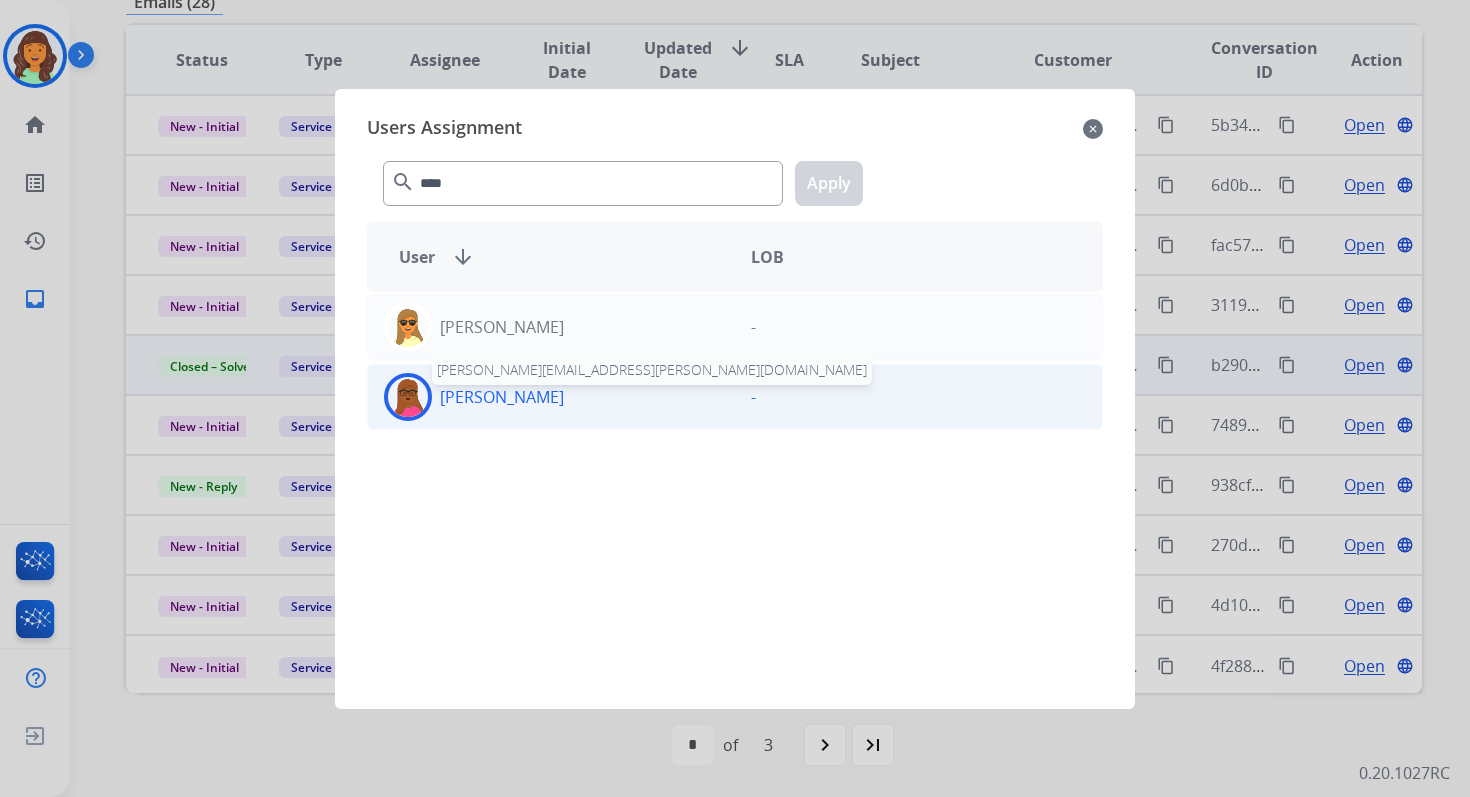 click on "[PERSON_NAME]  [PERSON_NAME][EMAIL_ADDRESS][PERSON_NAME][DOMAIN_NAME]" 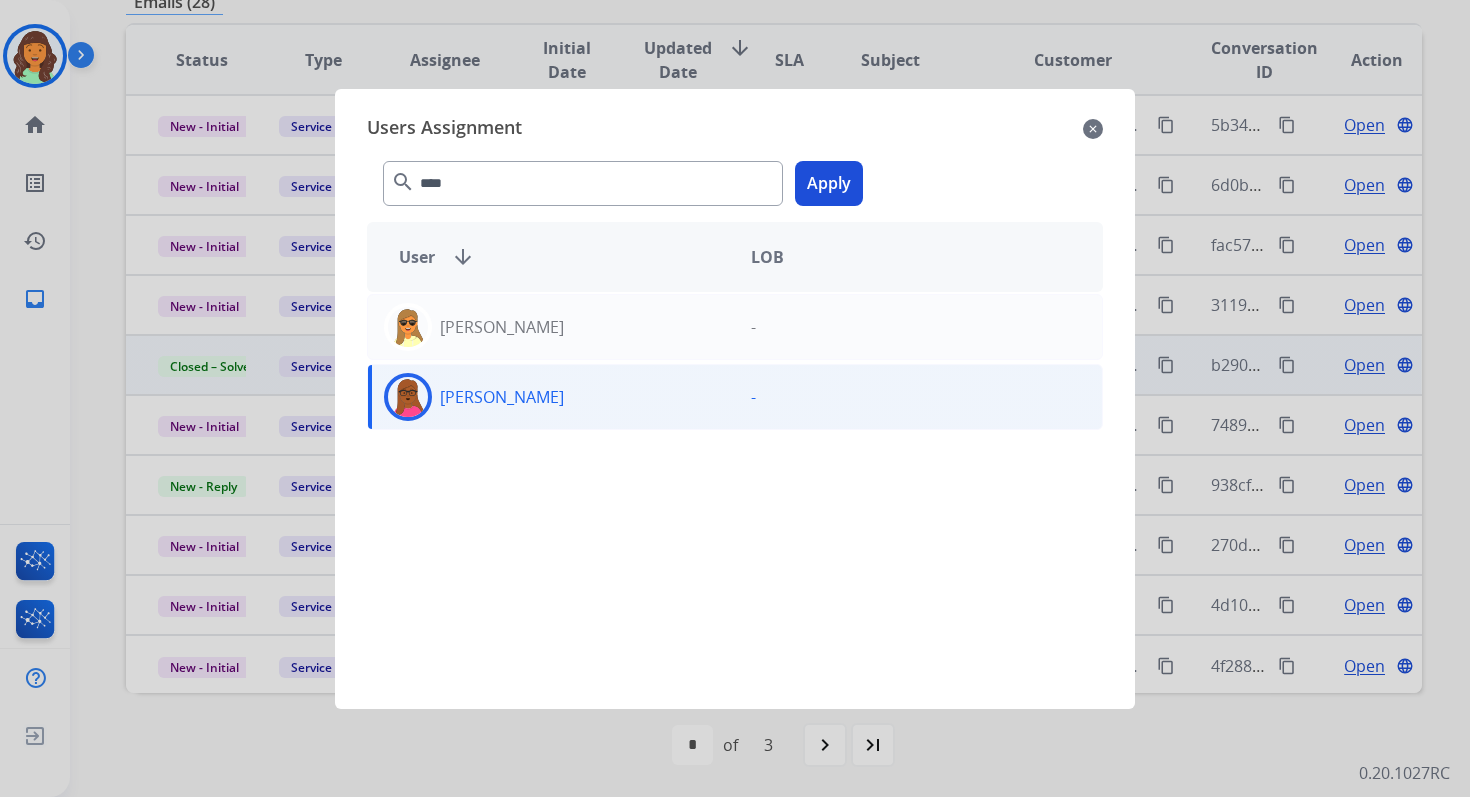 click on "Apply" 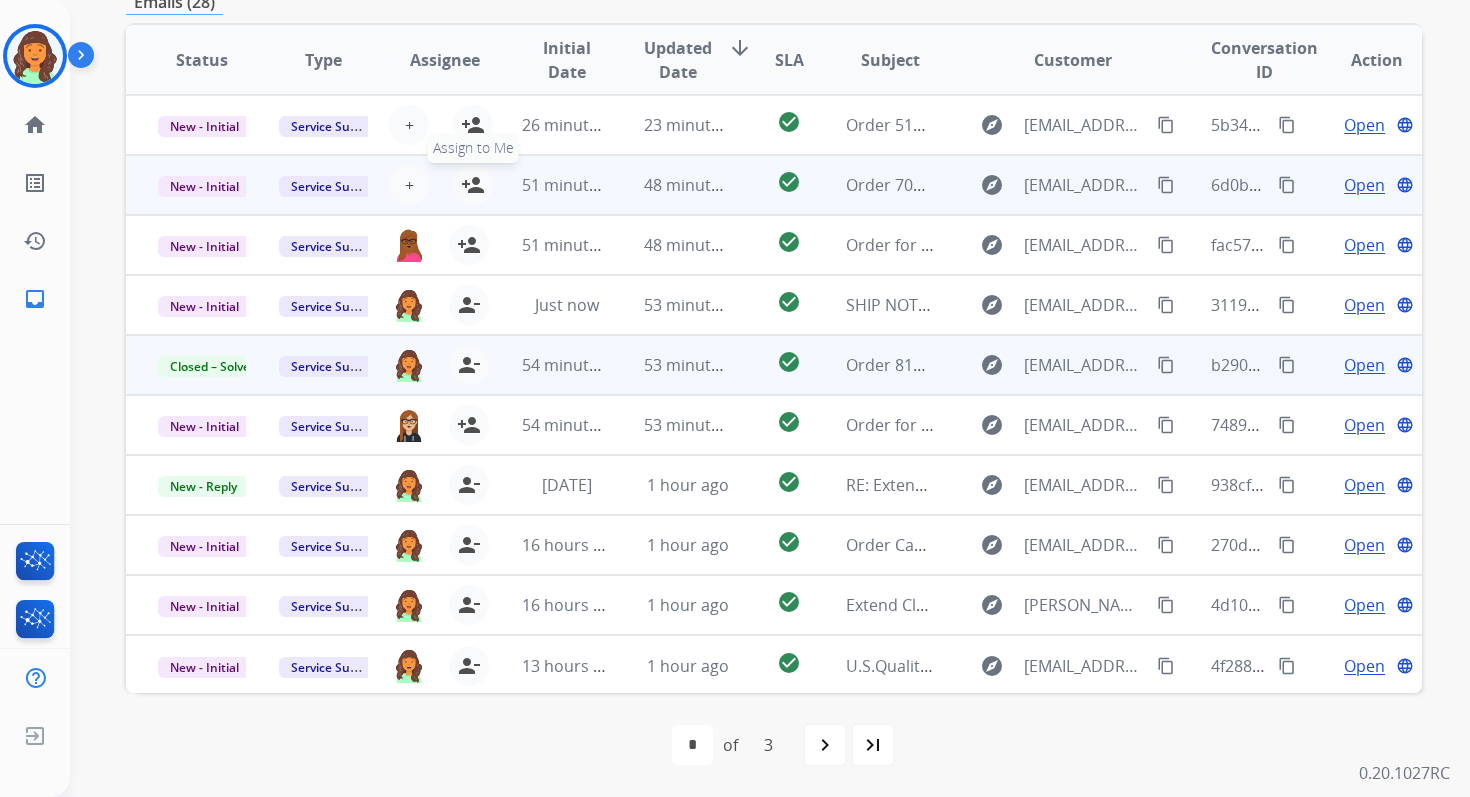 click on "person_add" at bounding box center (473, 185) 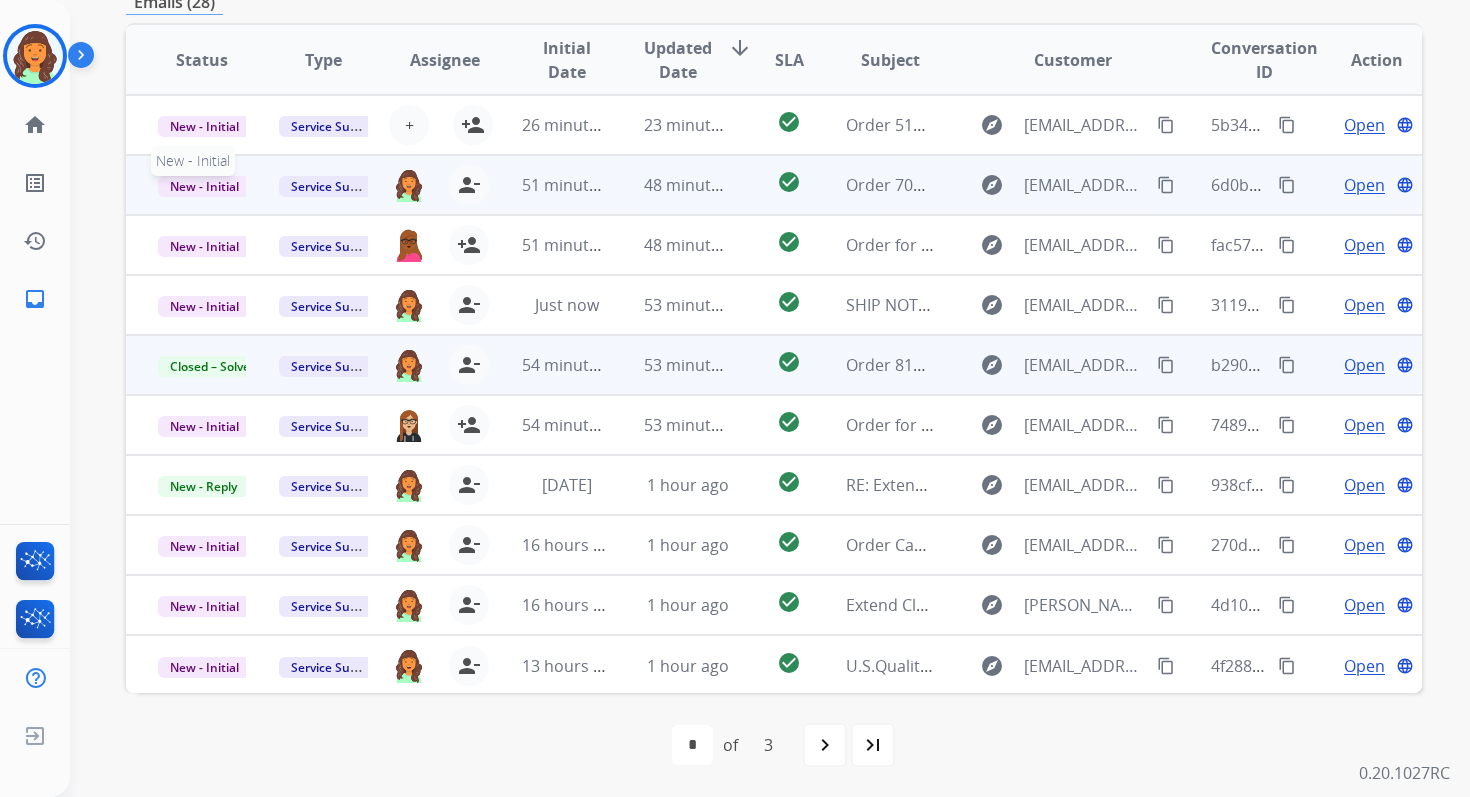 click on "New - Initial" at bounding box center (204, 186) 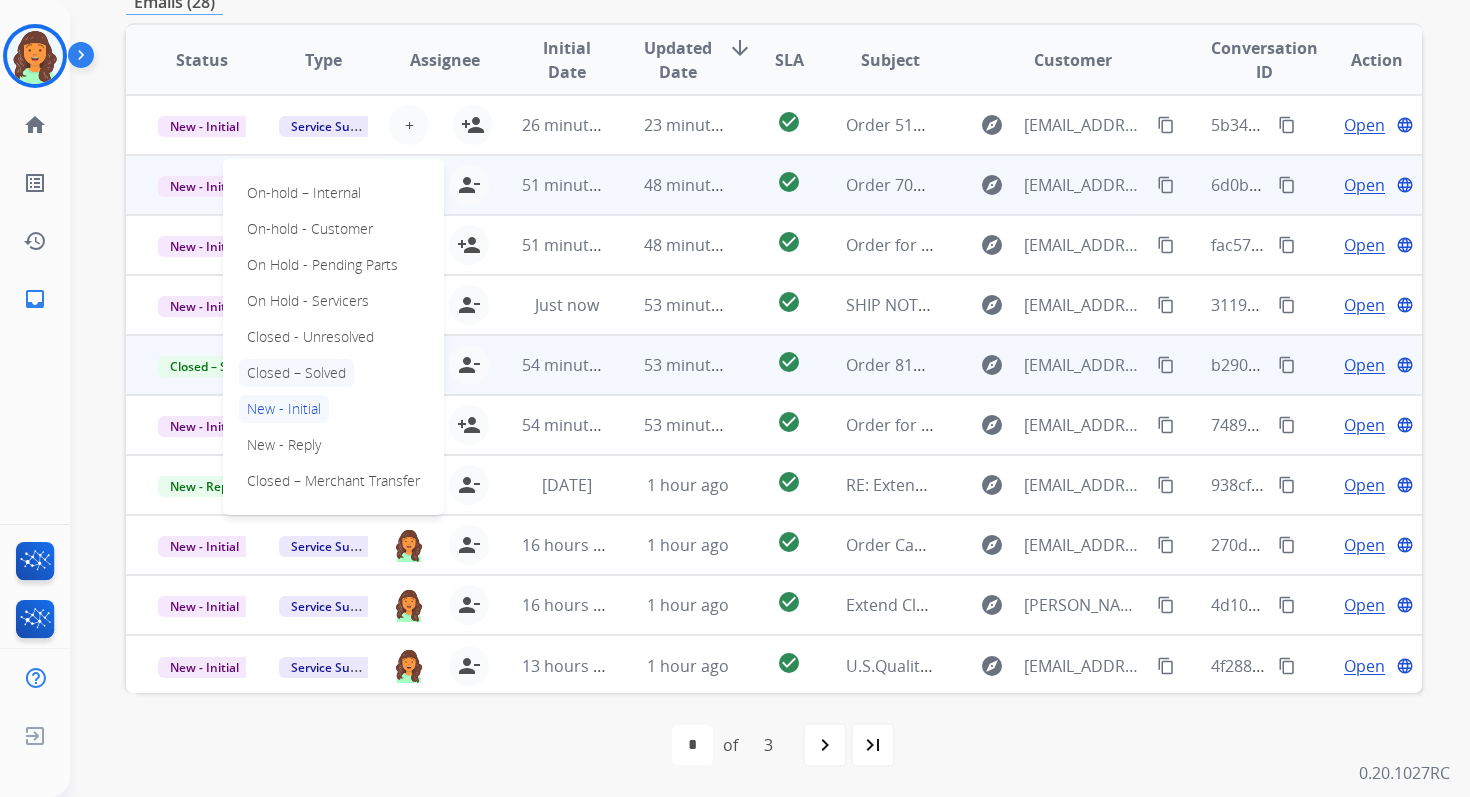 click on "Closed – Solved" at bounding box center [296, 373] 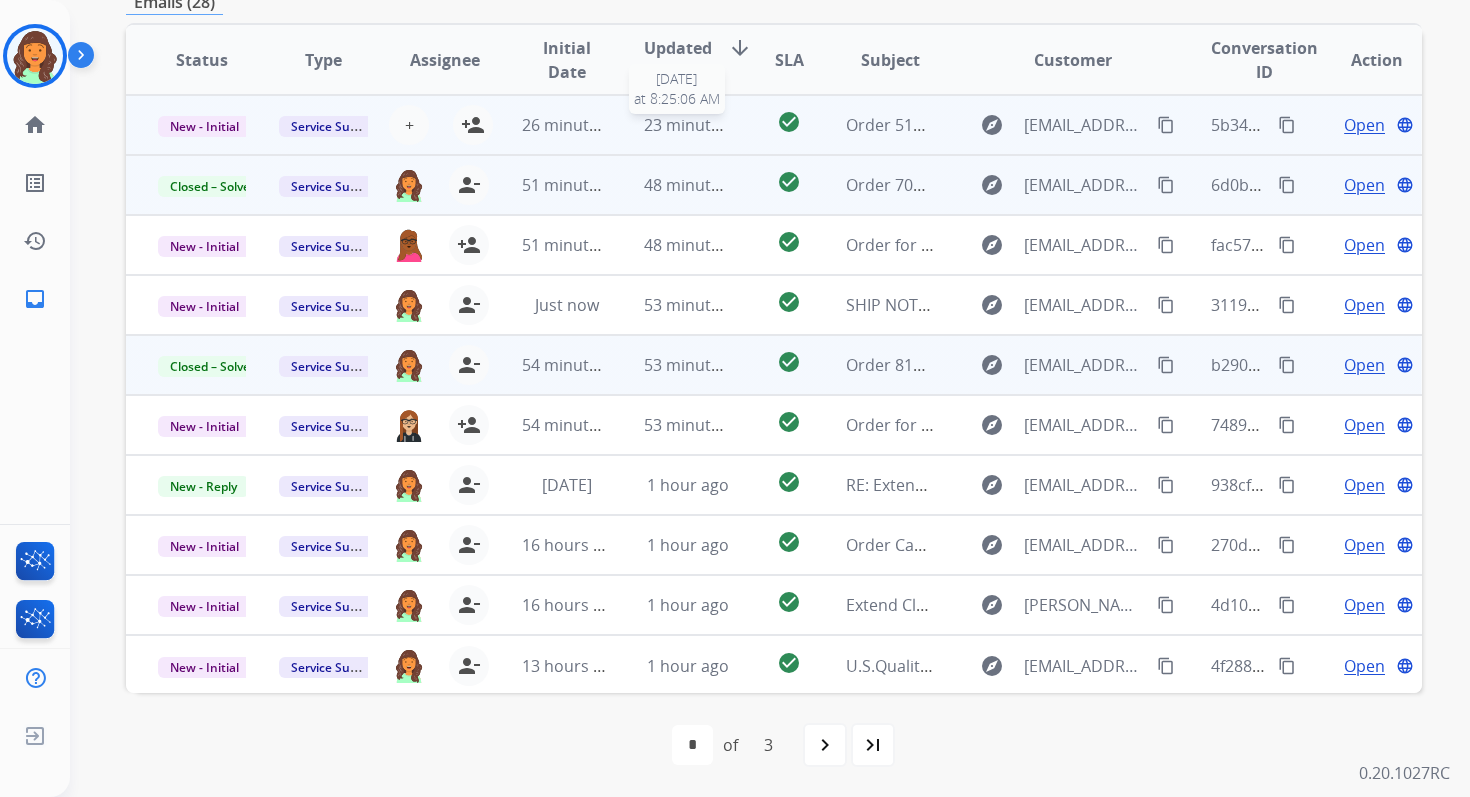 click on "23 minutes ago" at bounding box center (702, 125) 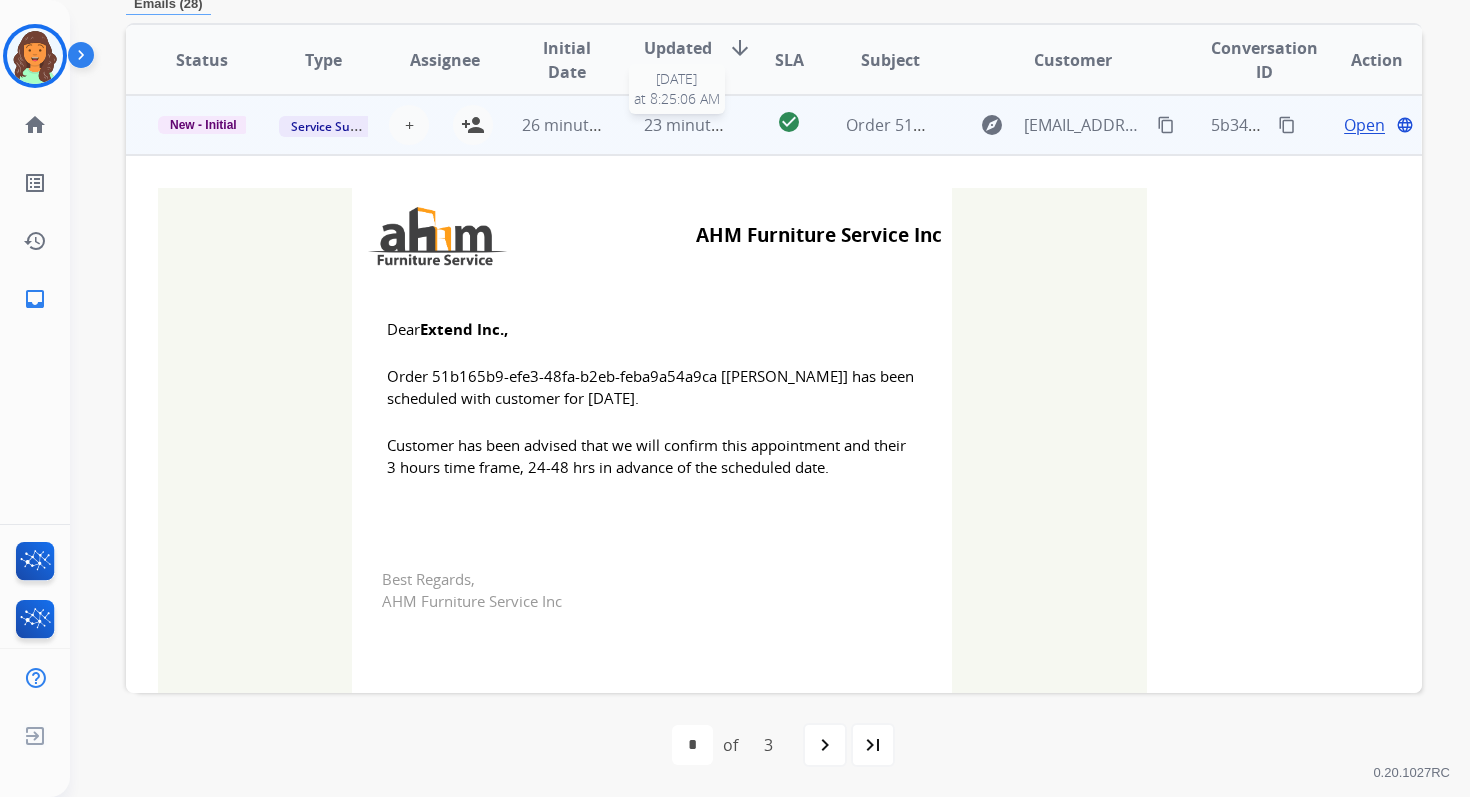 scroll, scrollTop: 480, scrollLeft: 0, axis: vertical 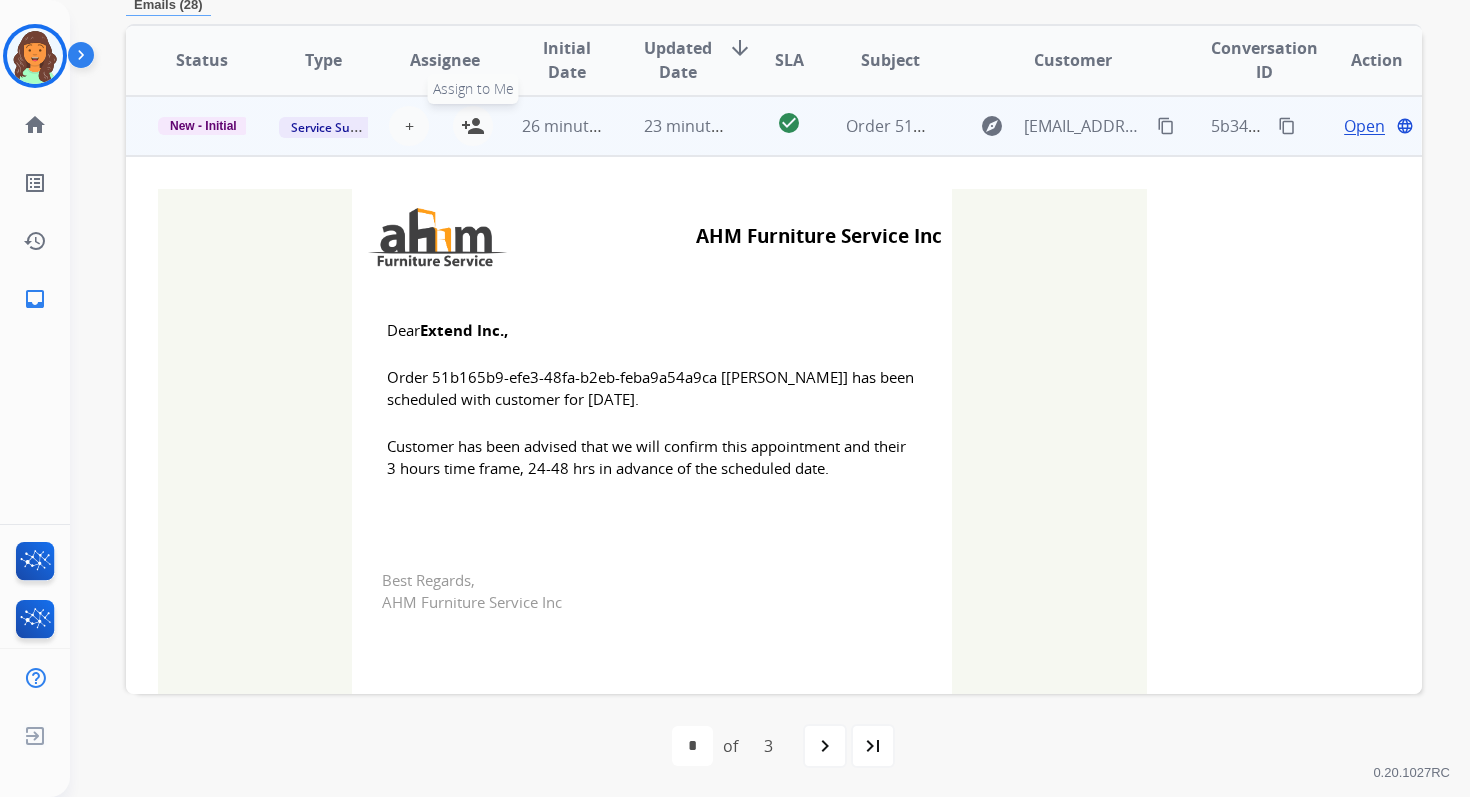 click on "person_add" at bounding box center [473, 126] 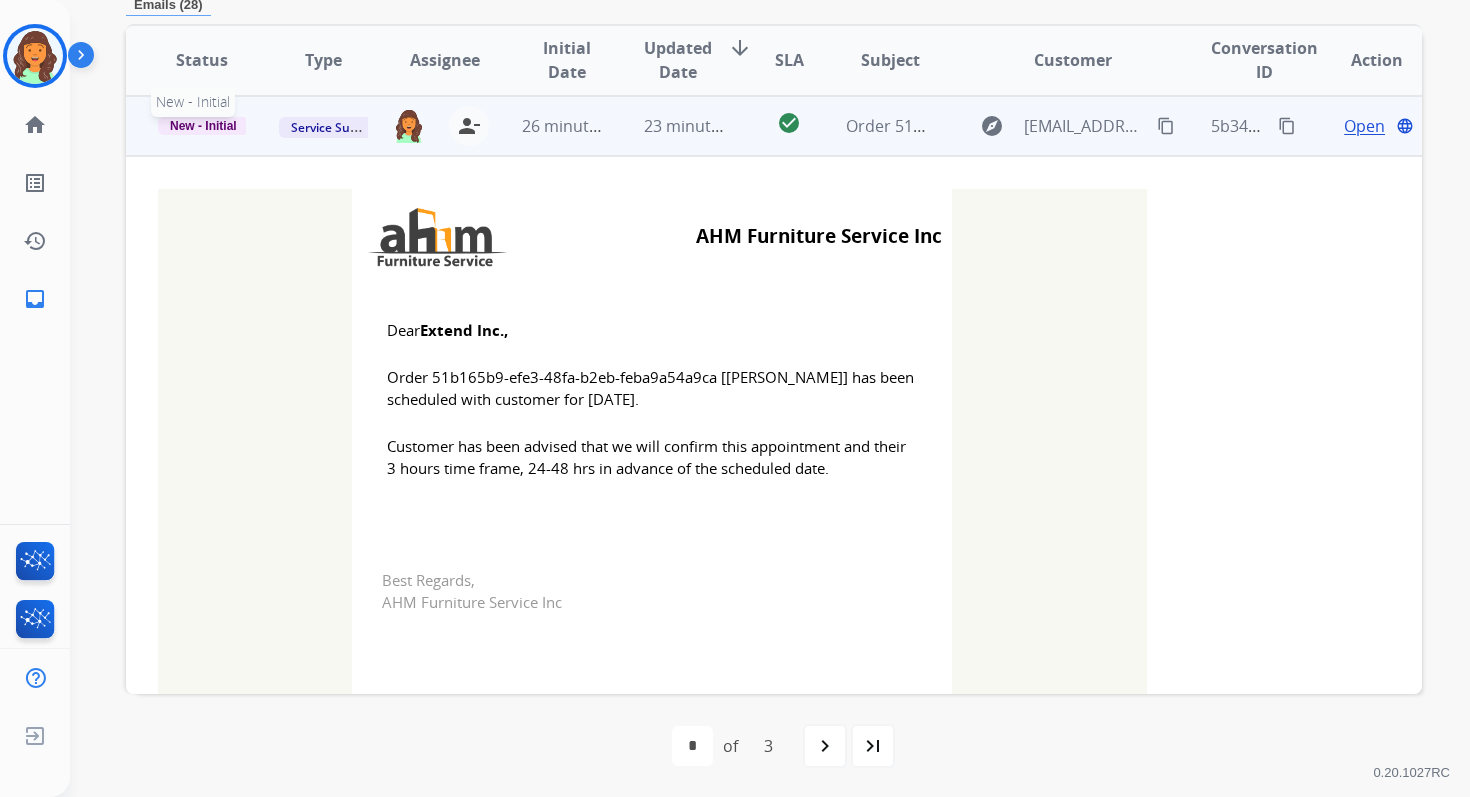 click on "New - Initial" at bounding box center (203, 126) 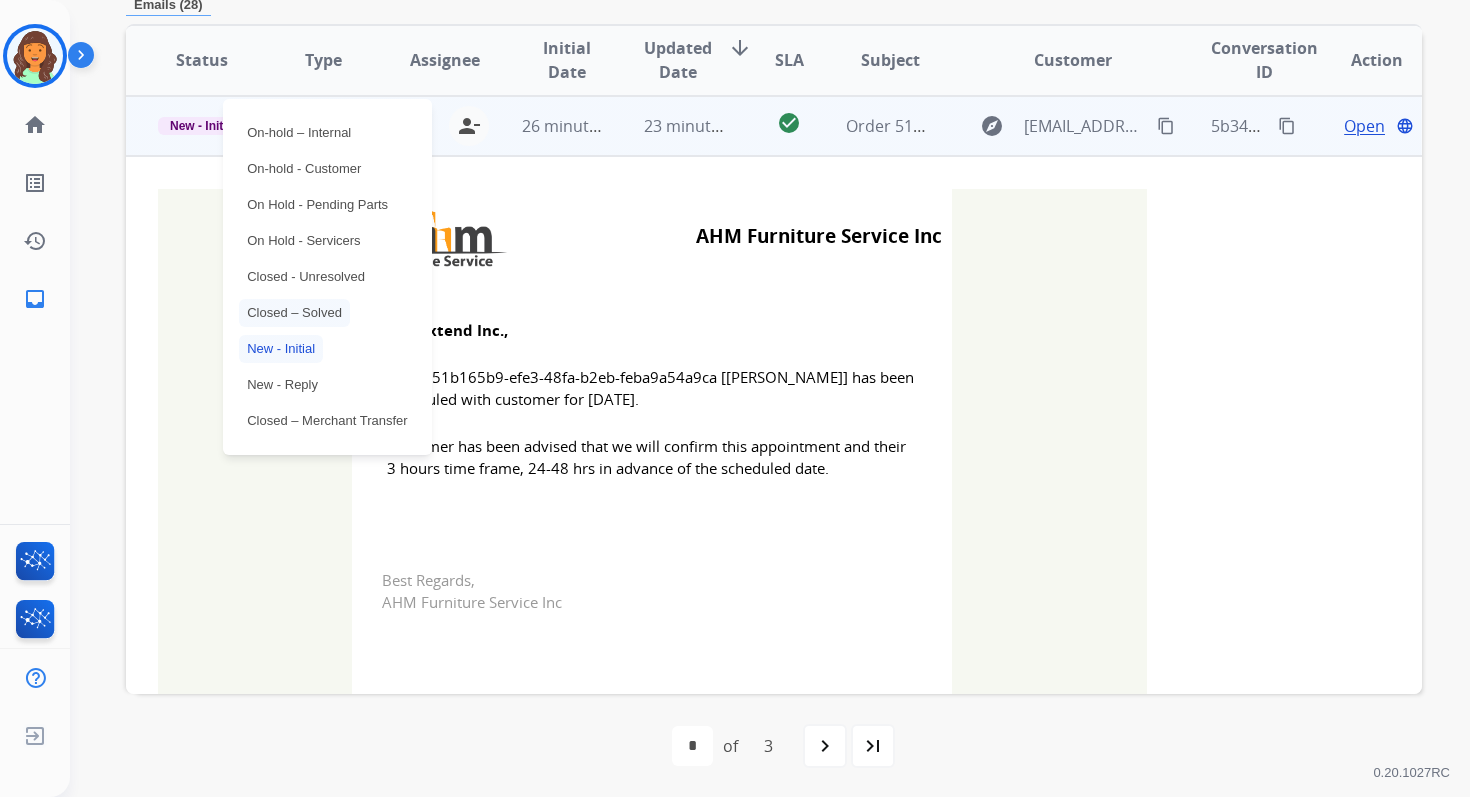 click on "Closed – Solved" at bounding box center [294, 313] 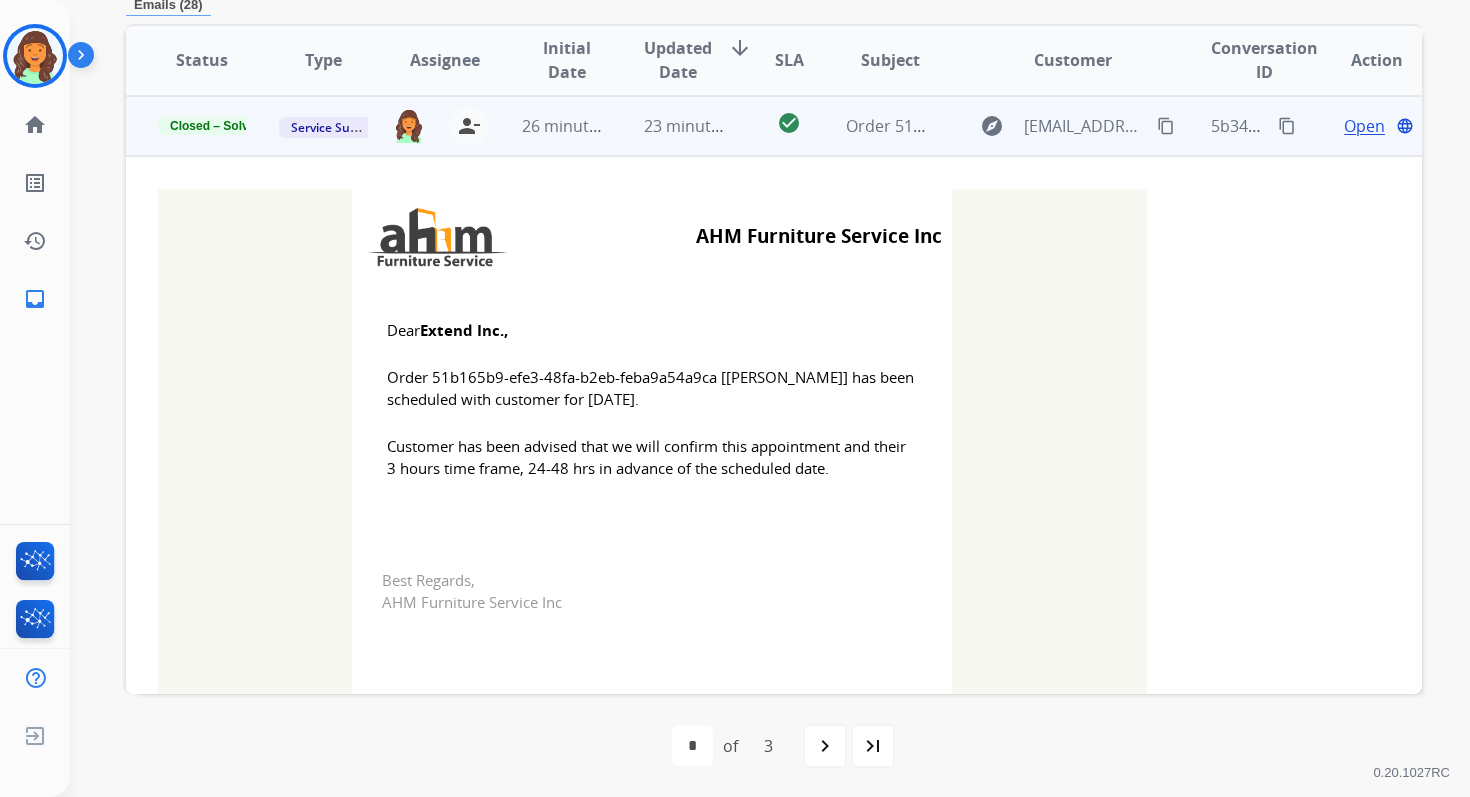 click on "23 minutes ago" at bounding box center (672, 126) 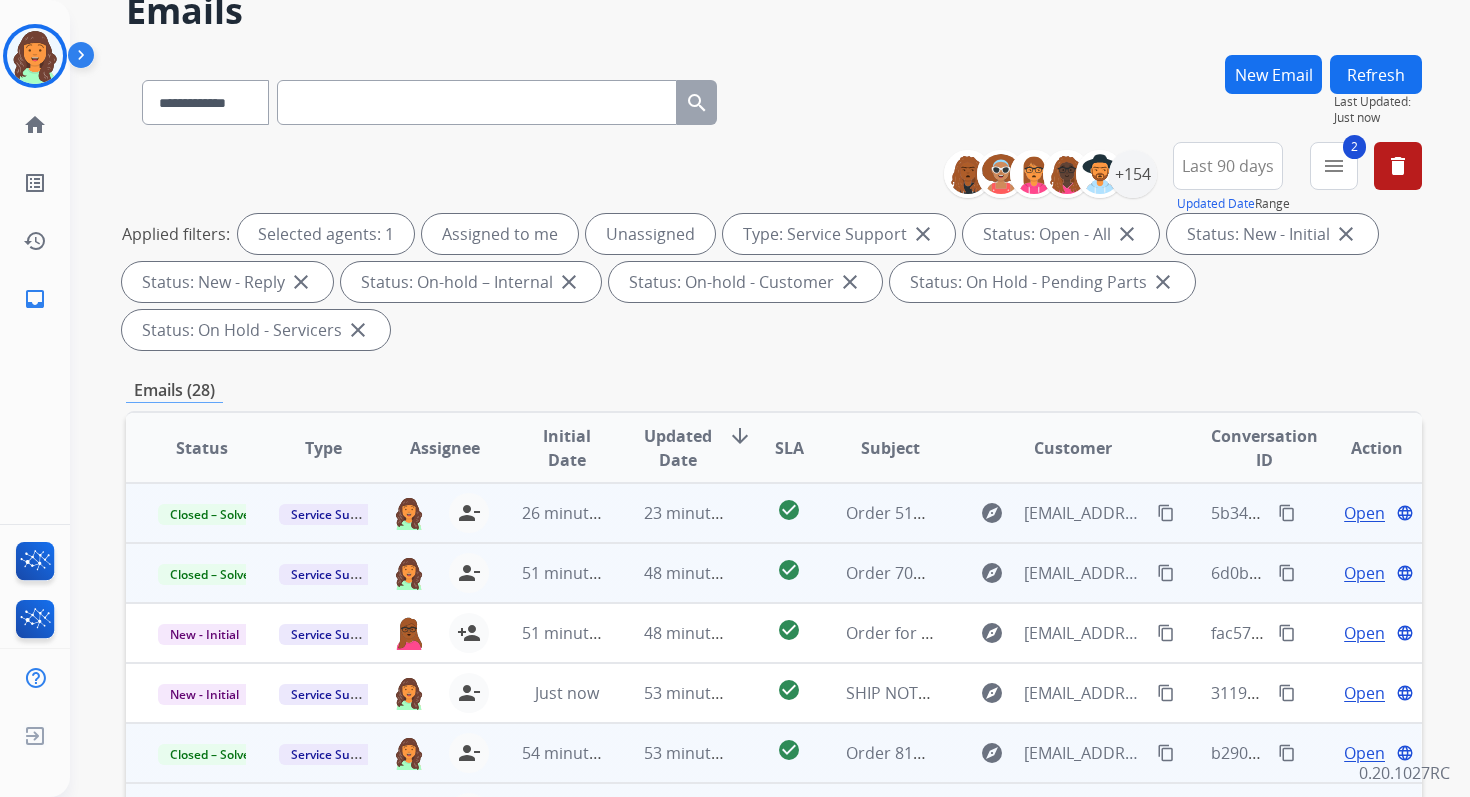 scroll, scrollTop: 0, scrollLeft: 0, axis: both 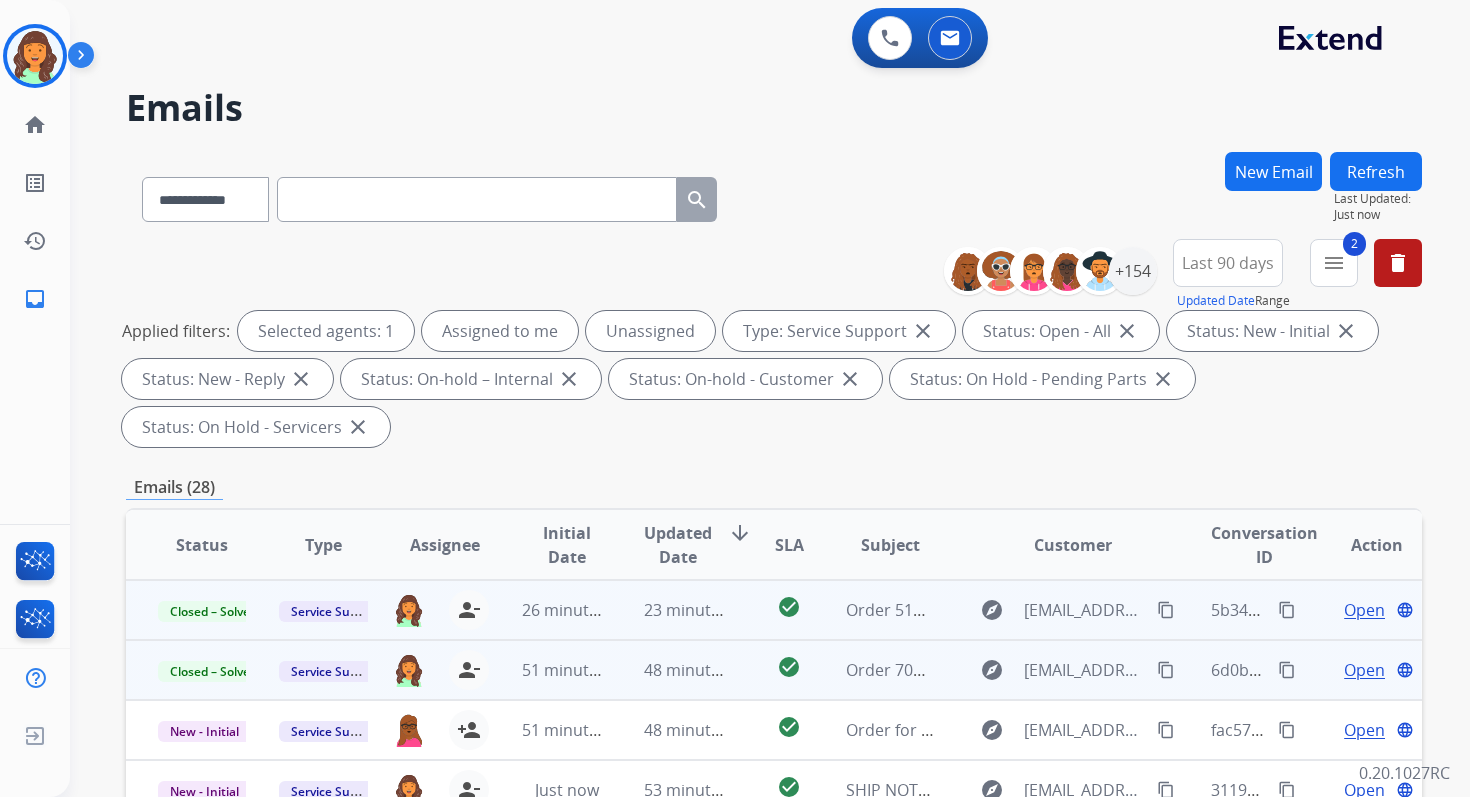 click on "Refresh" at bounding box center (1376, 171) 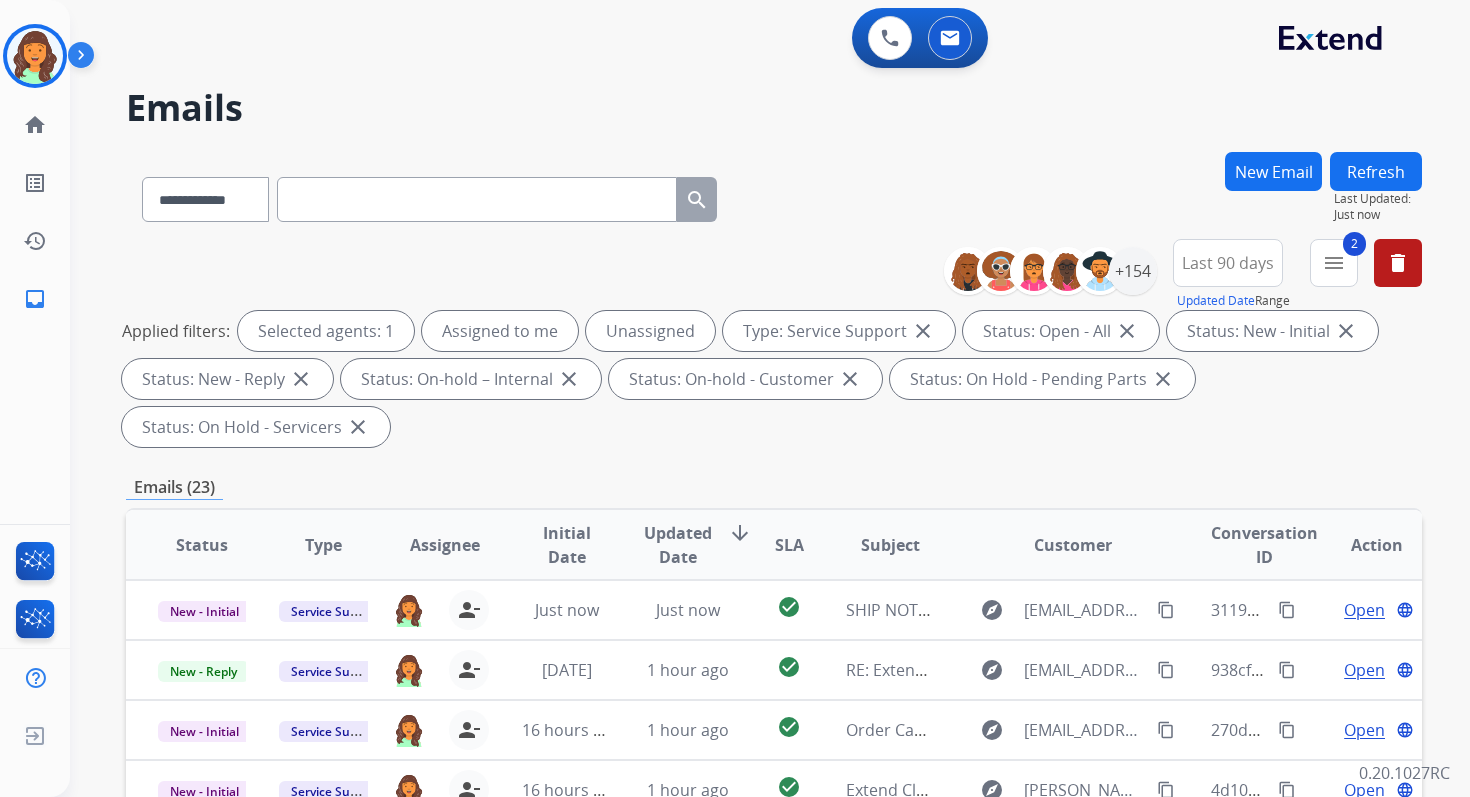 click on "**********" at bounding box center [774, 717] 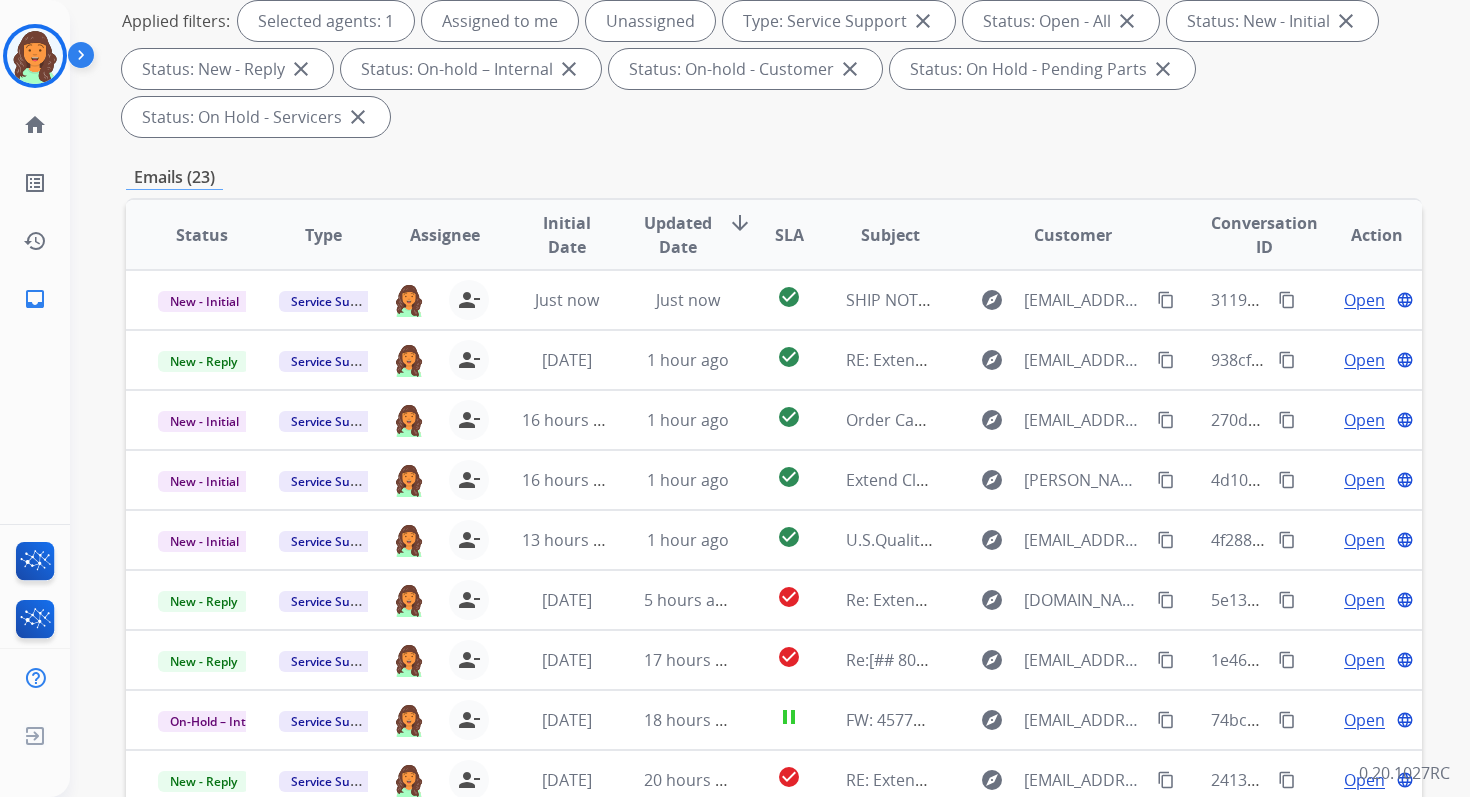 scroll, scrollTop: 485, scrollLeft: 0, axis: vertical 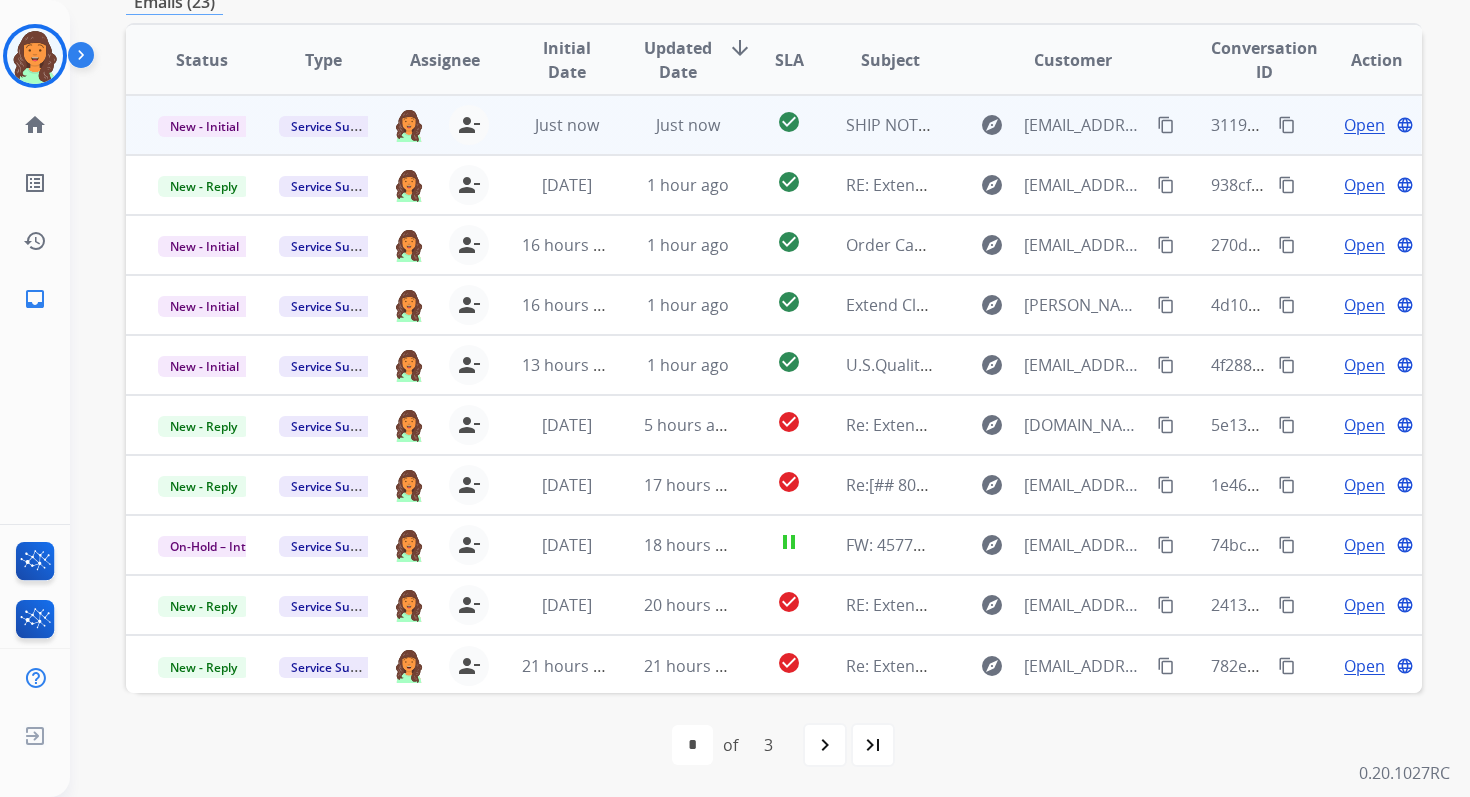 click on "Just now" at bounding box center (672, 125) 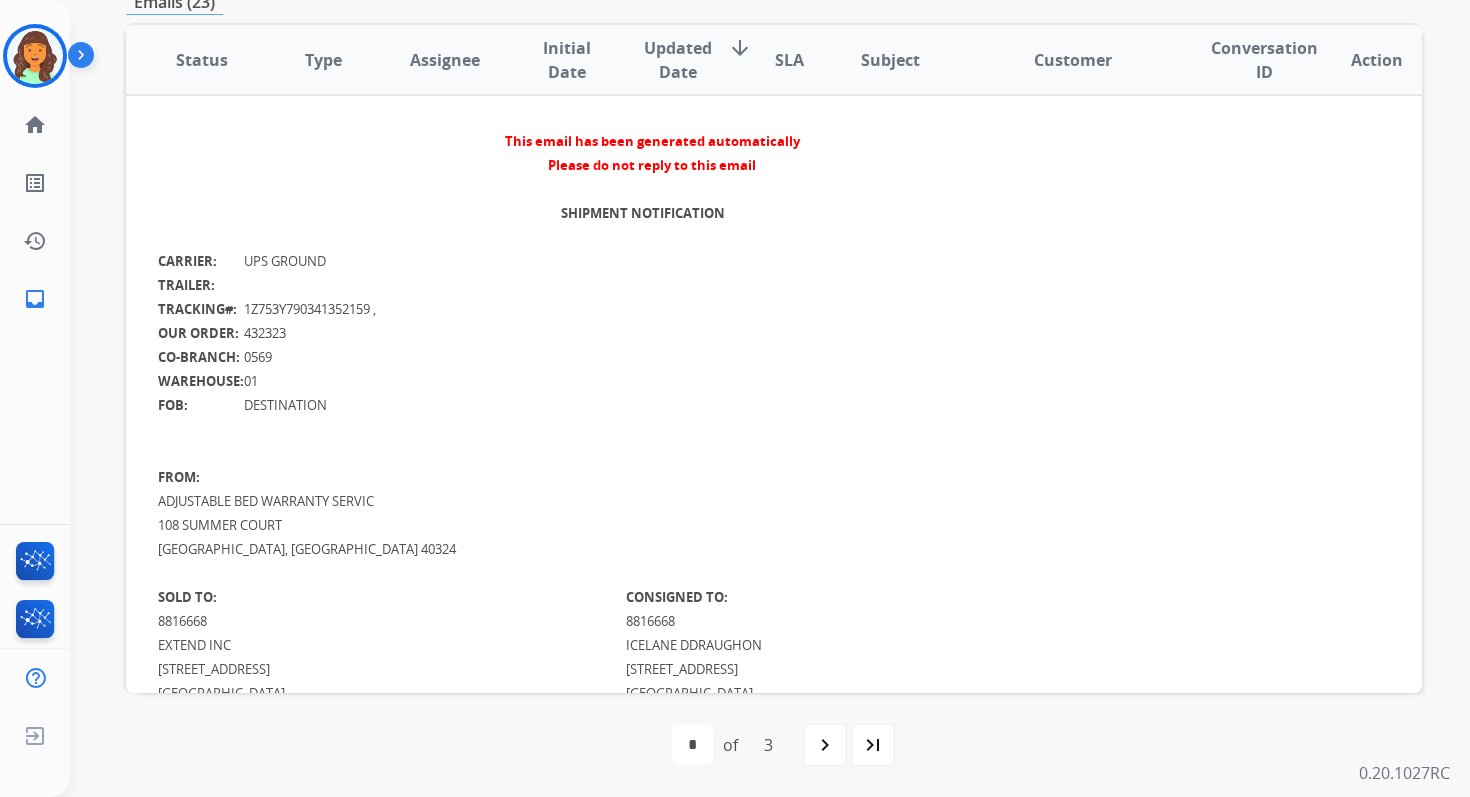 scroll, scrollTop: 0, scrollLeft: 0, axis: both 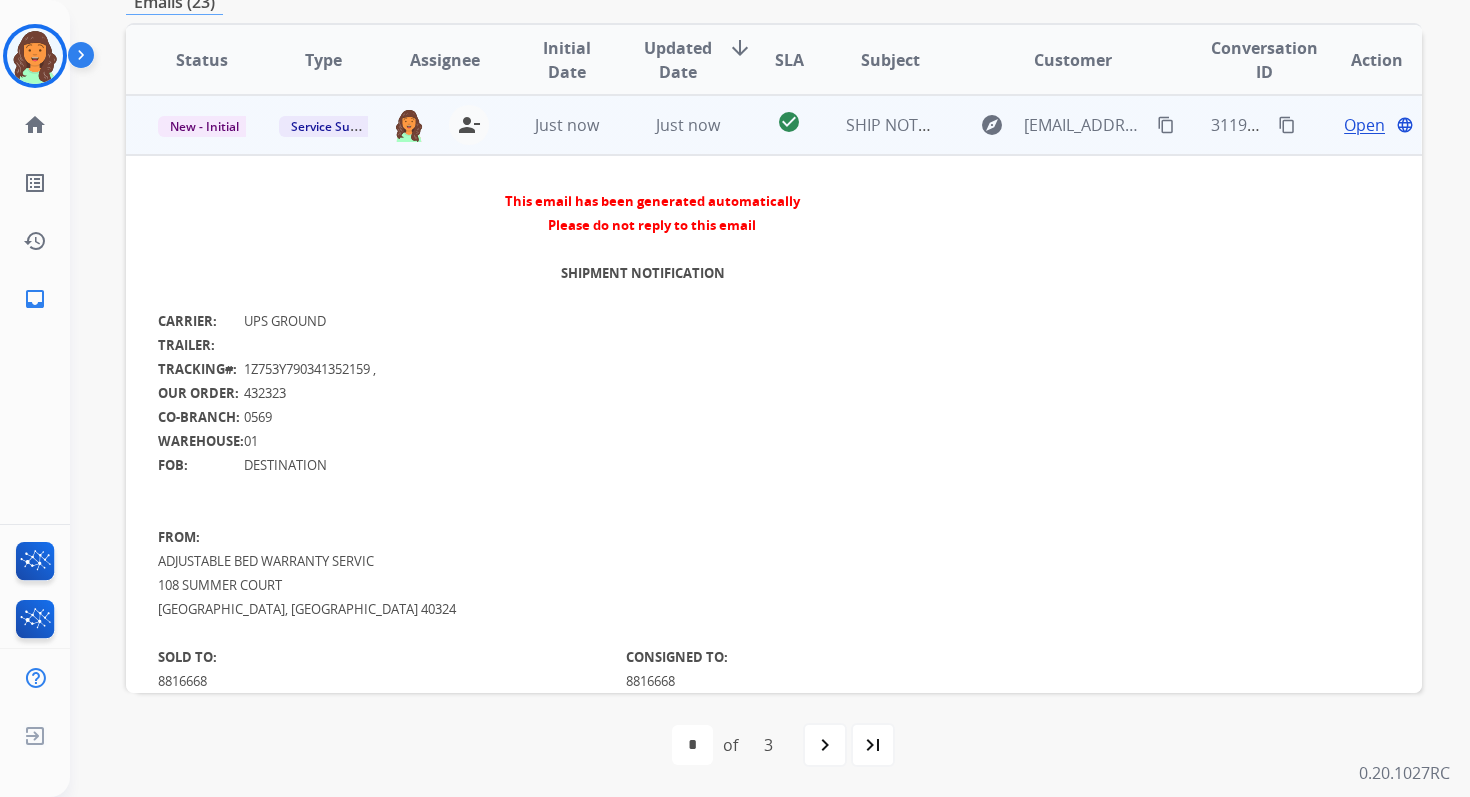 click on "Just now" at bounding box center [688, 125] 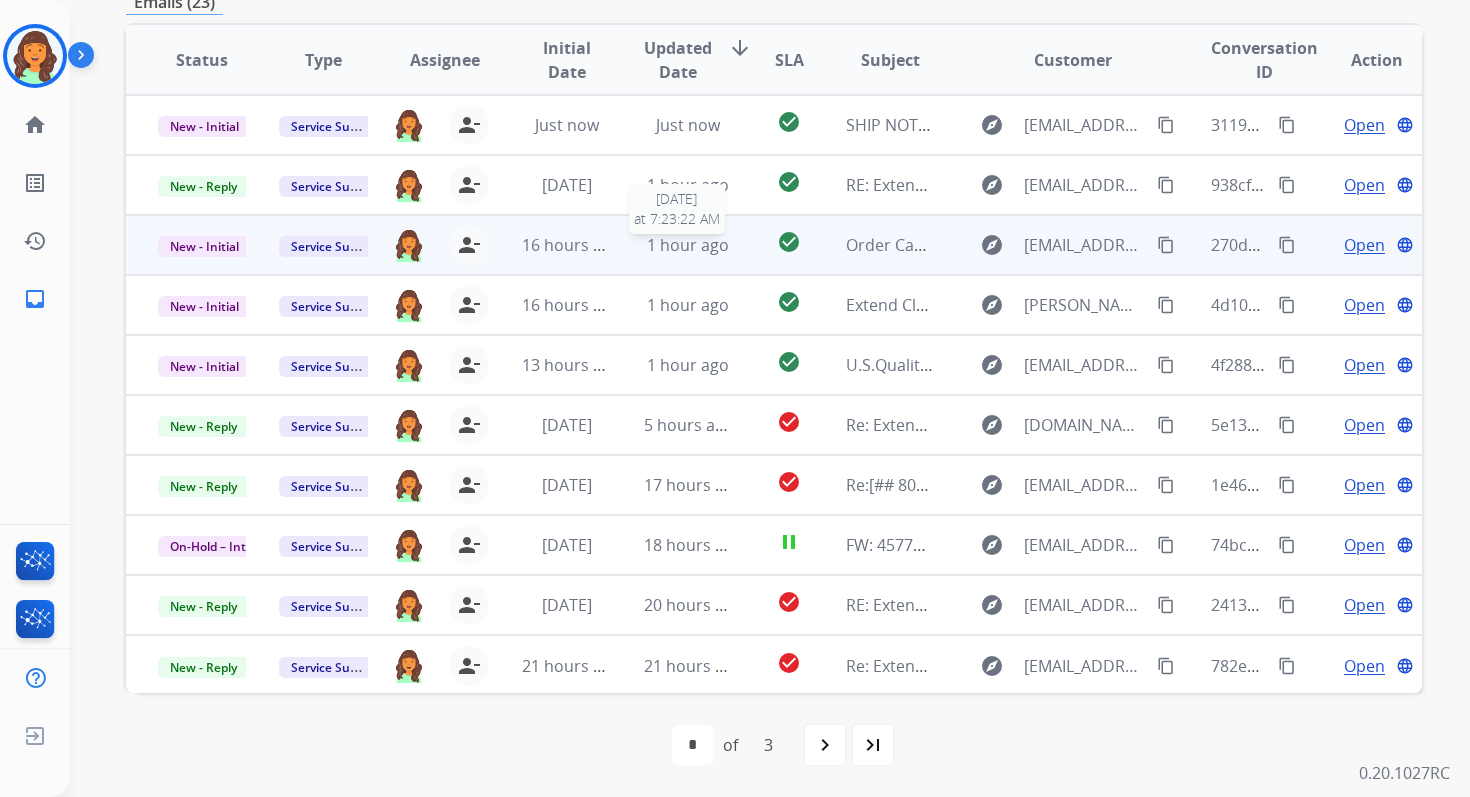 click on "1 hour ago" at bounding box center [688, 245] 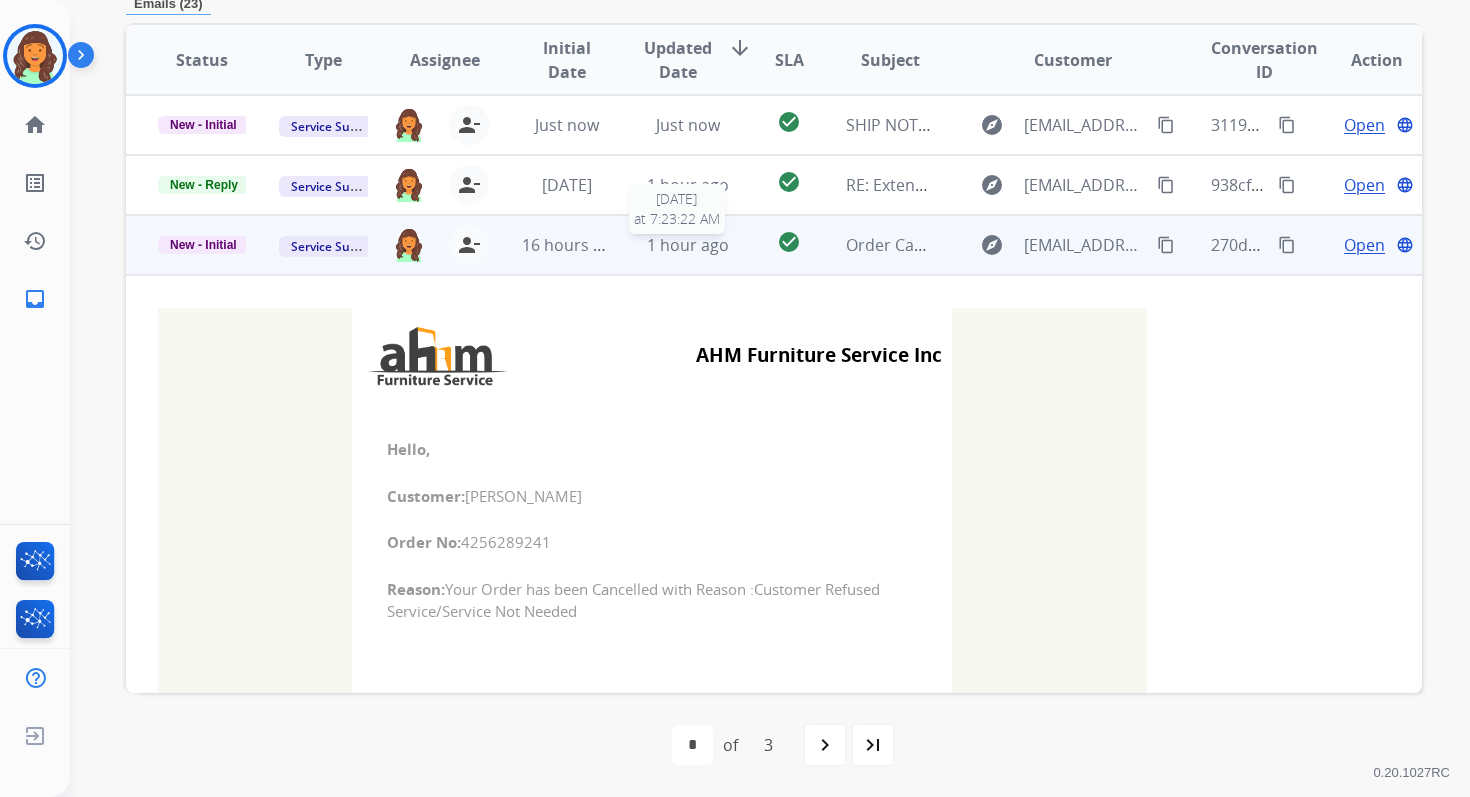 scroll, scrollTop: 480, scrollLeft: 0, axis: vertical 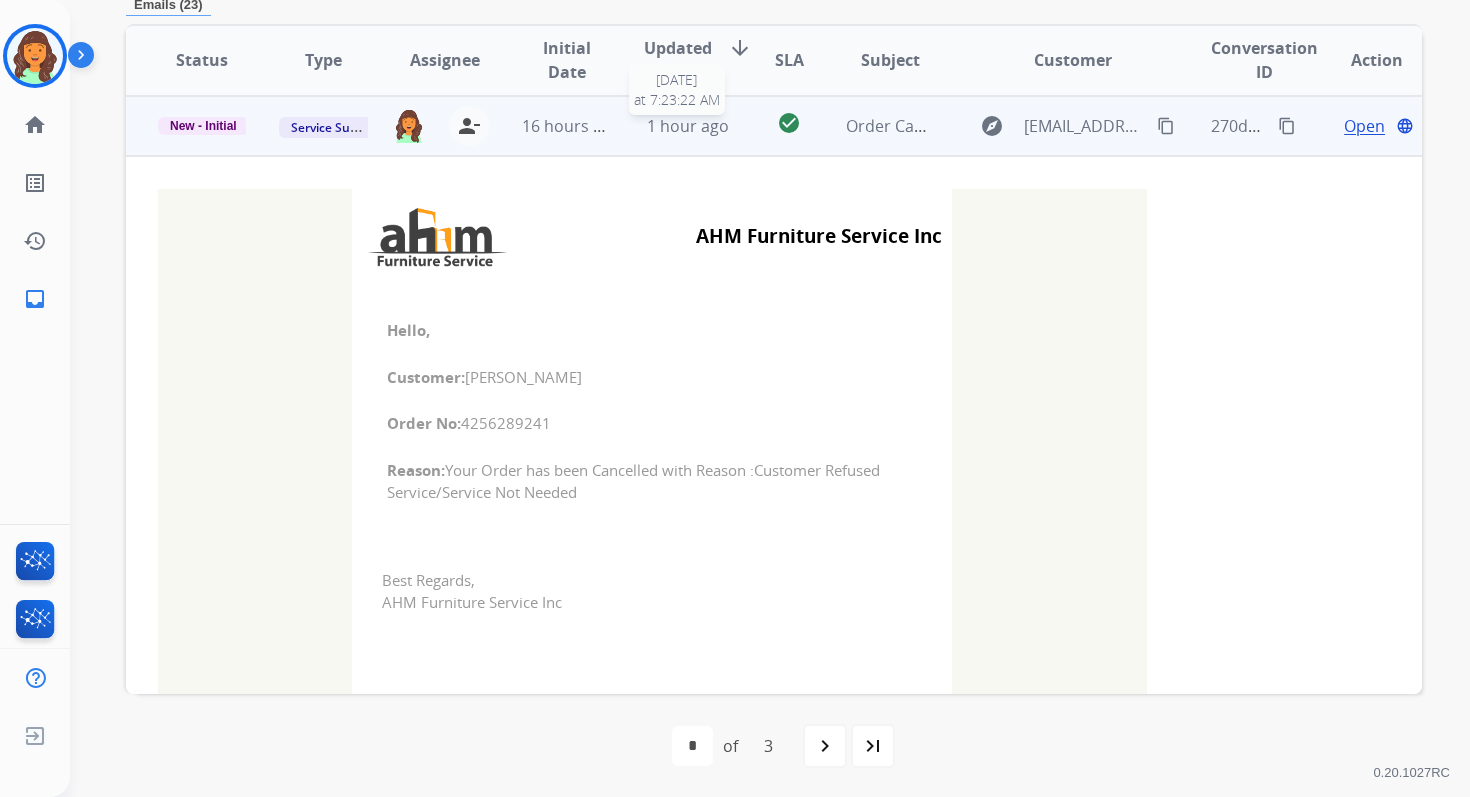 click on "1 hour ago" at bounding box center [688, 126] 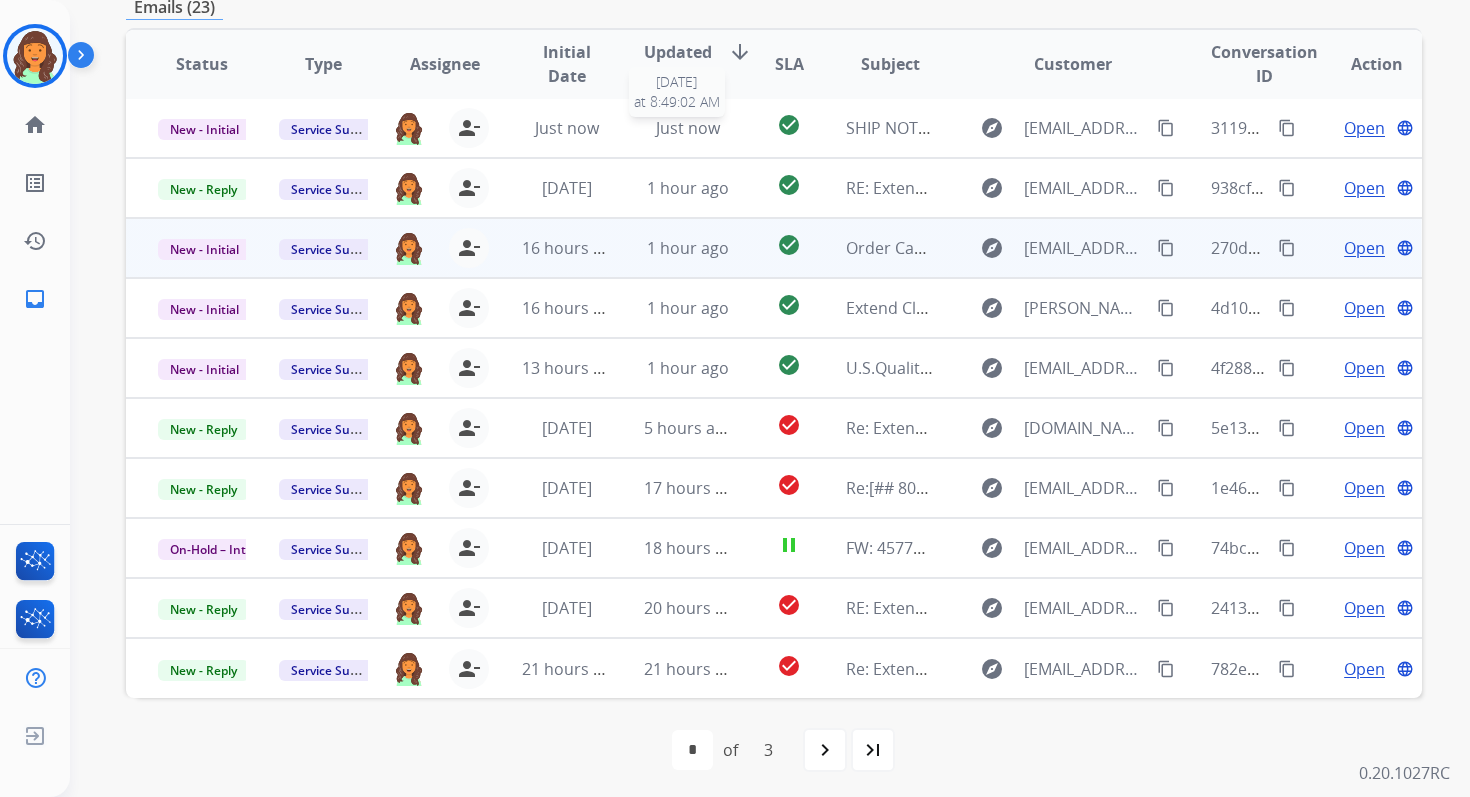 scroll, scrollTop: 2, scrollLeft: 0, axis: vertical 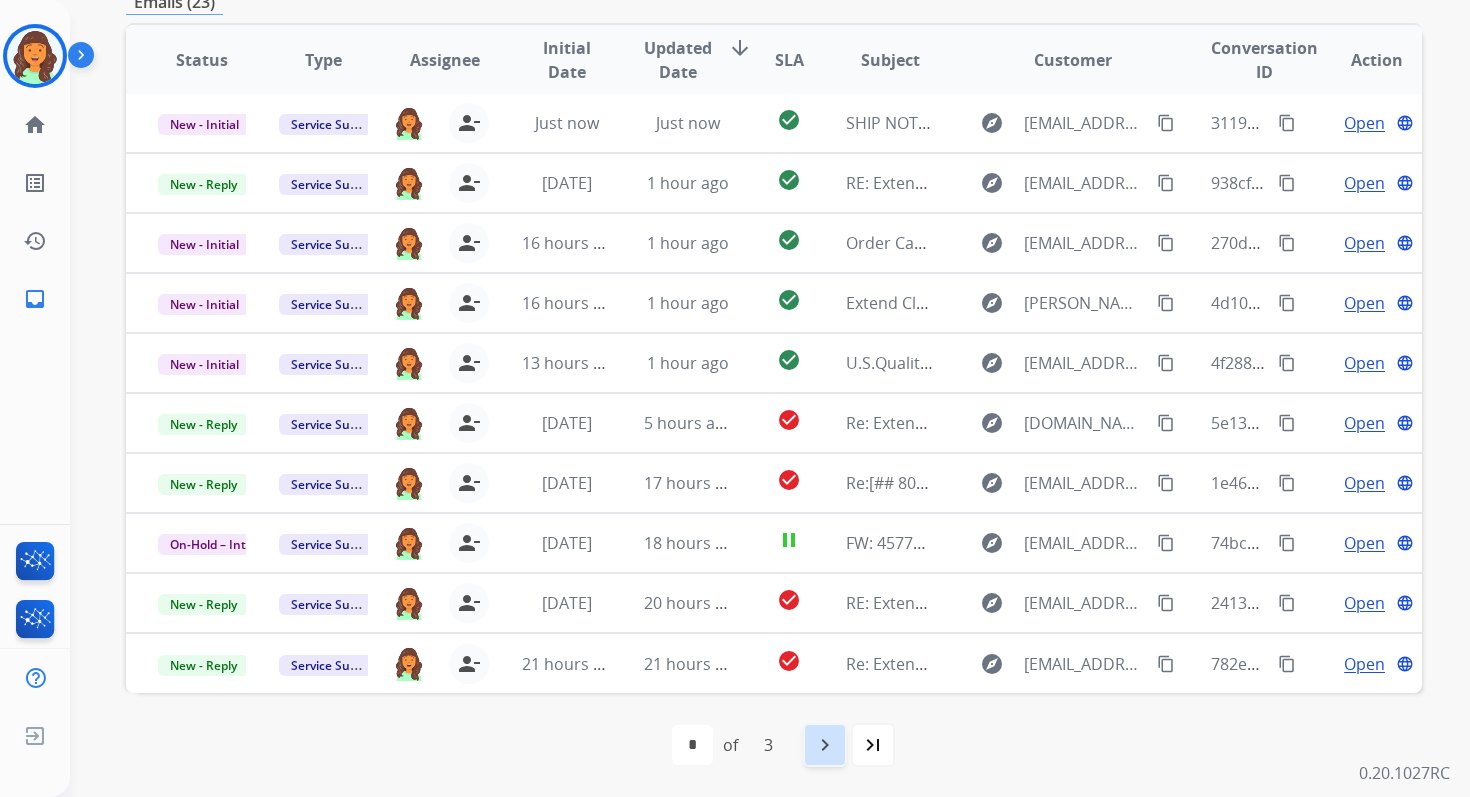 click on "navigate_next" at bounding box center (825, 745) 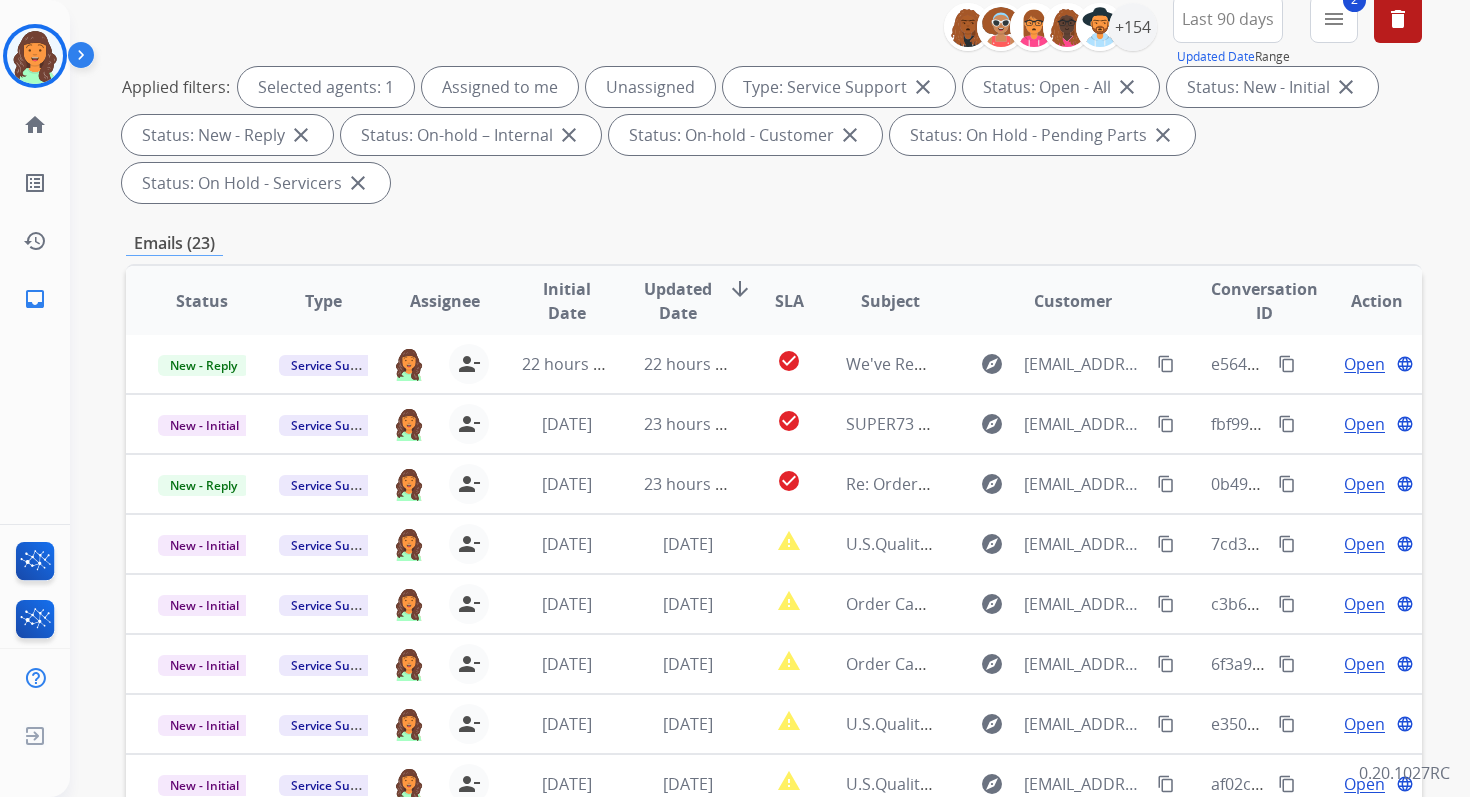 scroll, scrollTop: 485, scrollLeft: 0, axis: vertical 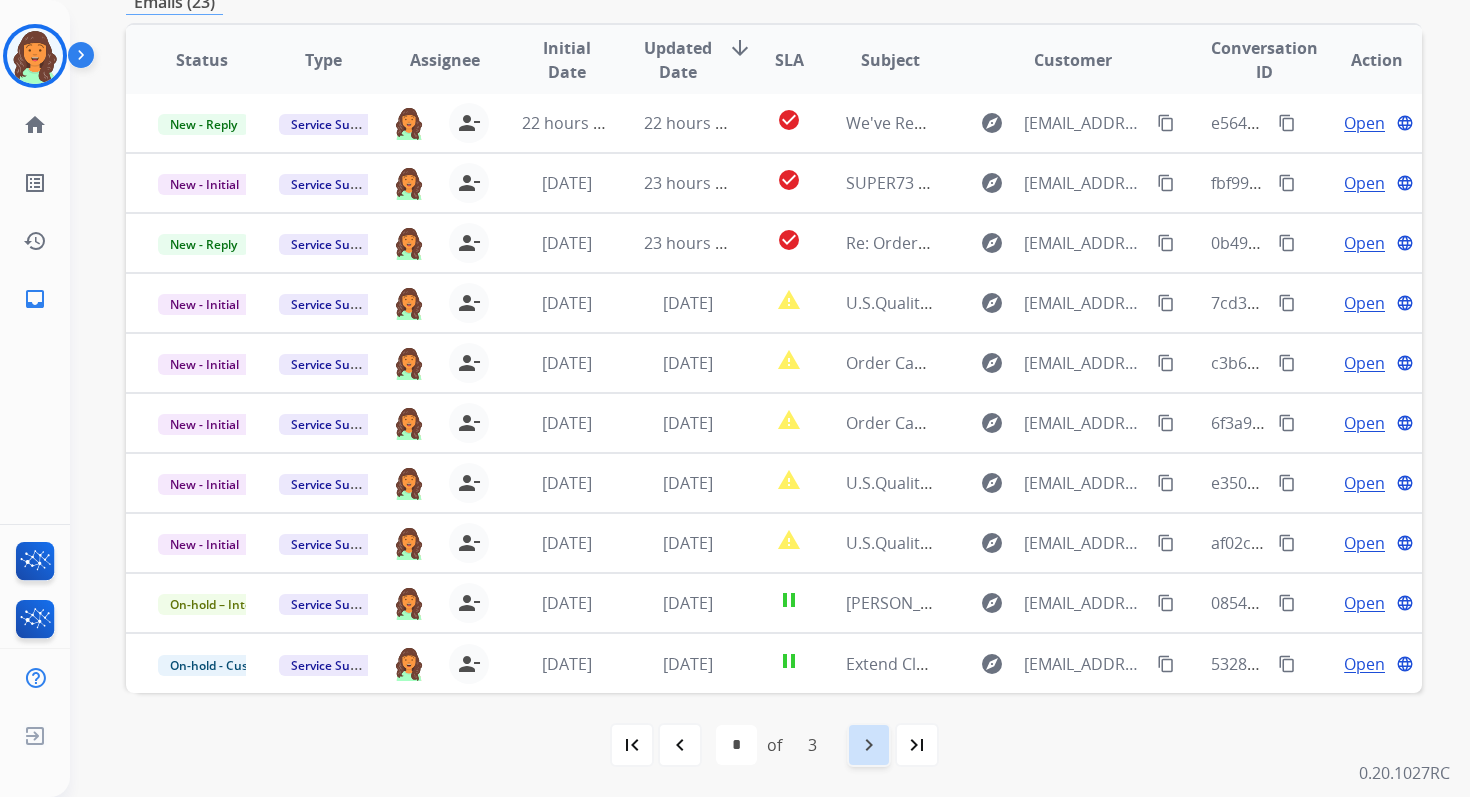 click on "navigate_next" at bounding box center (869, 745) 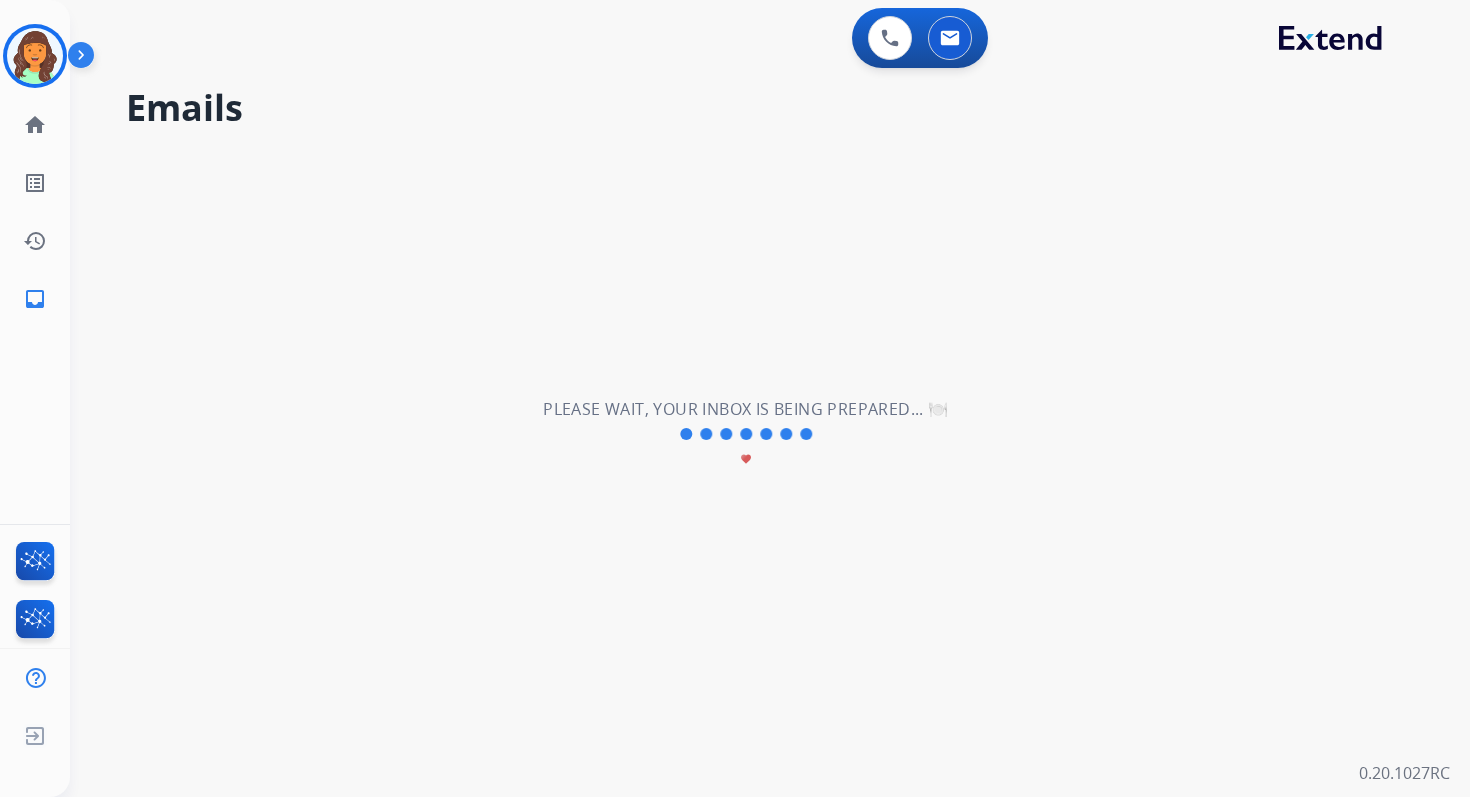 scroll, scrollTop: 0, scrollLeft: 0, axis: both 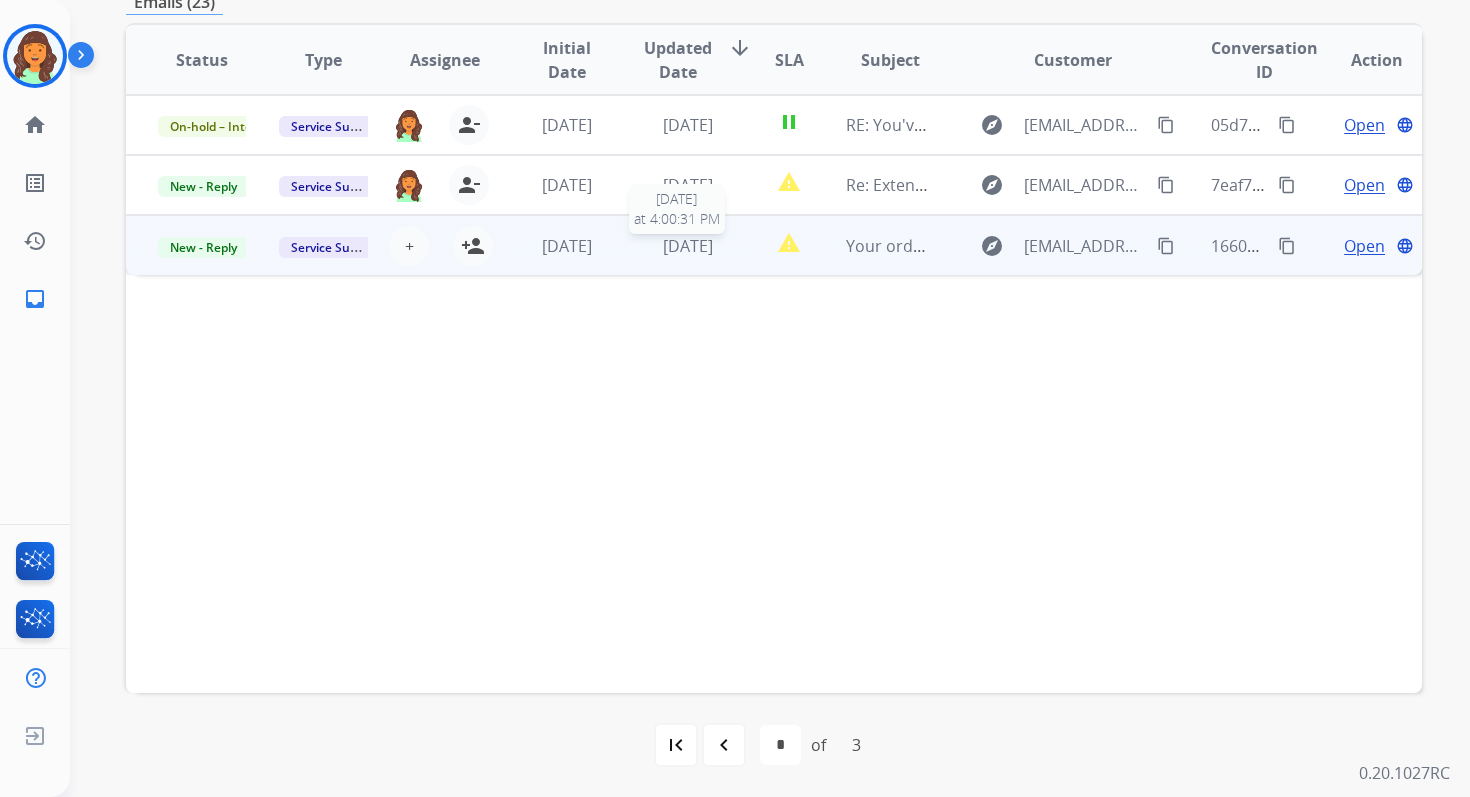 click on "[DATE]" at bounding box center [688, 246] 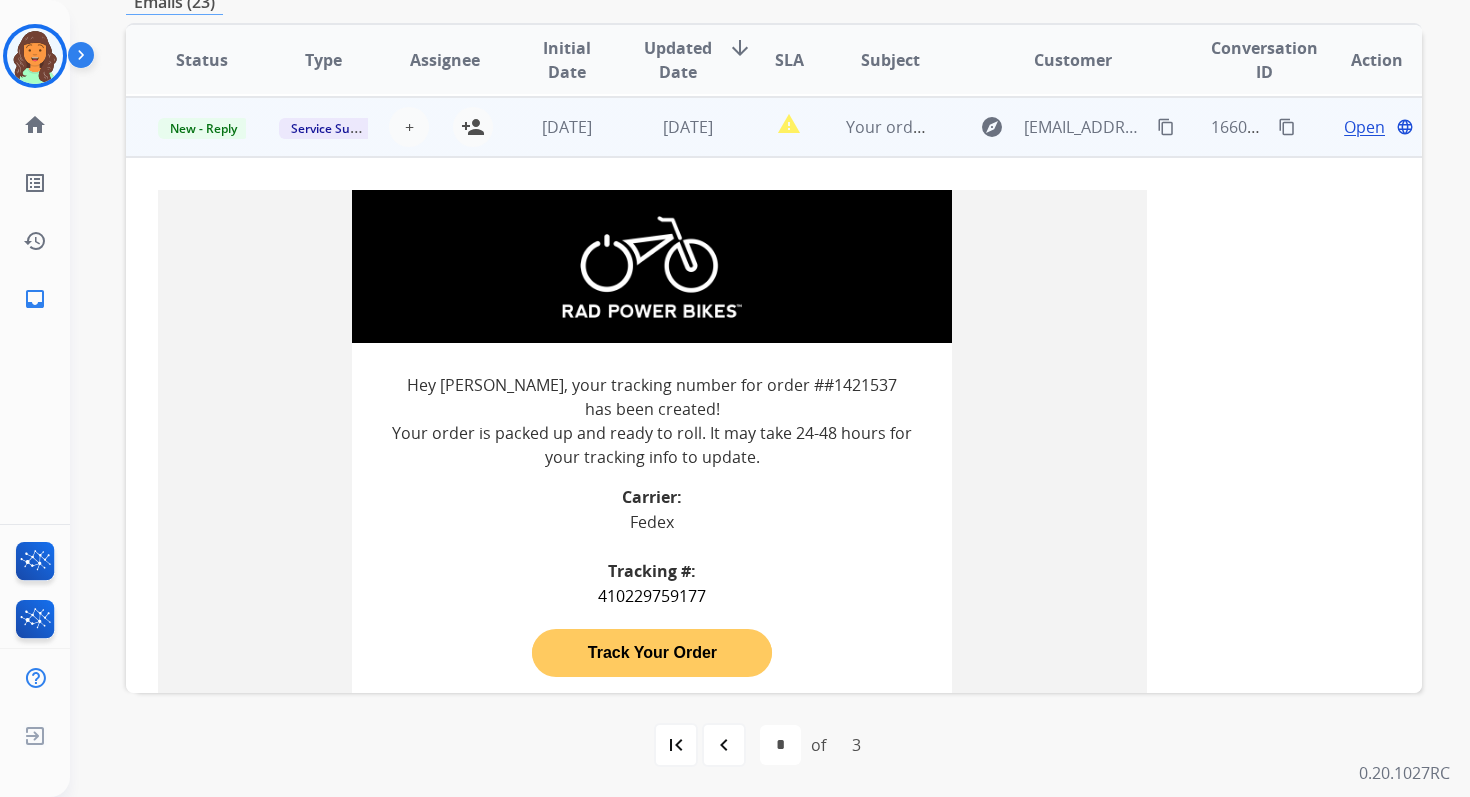 scroll, scrollTop: 120, scrollLeft: 0, axis: vertical 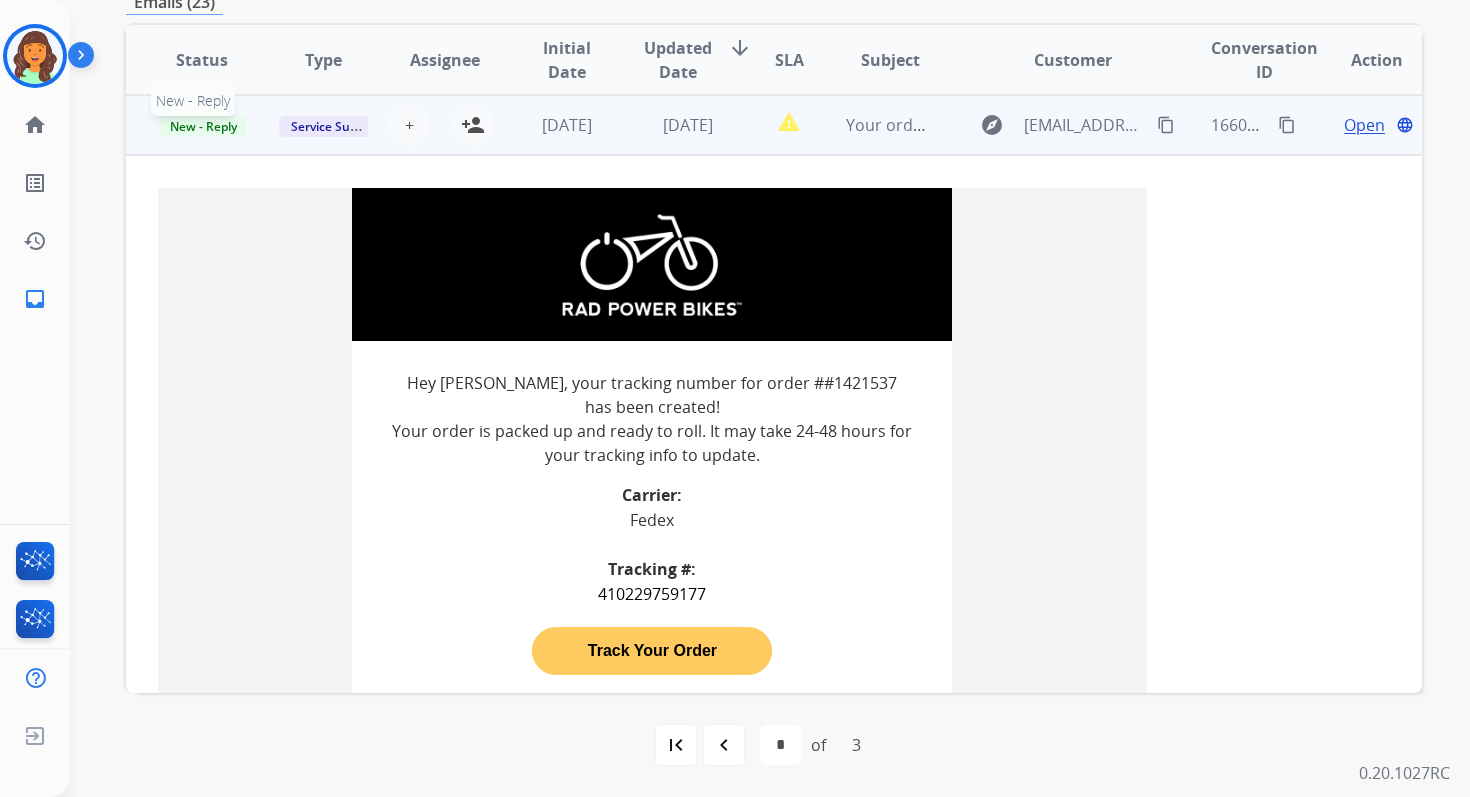 click on "New - Reply" at bounding box center (203, 126) 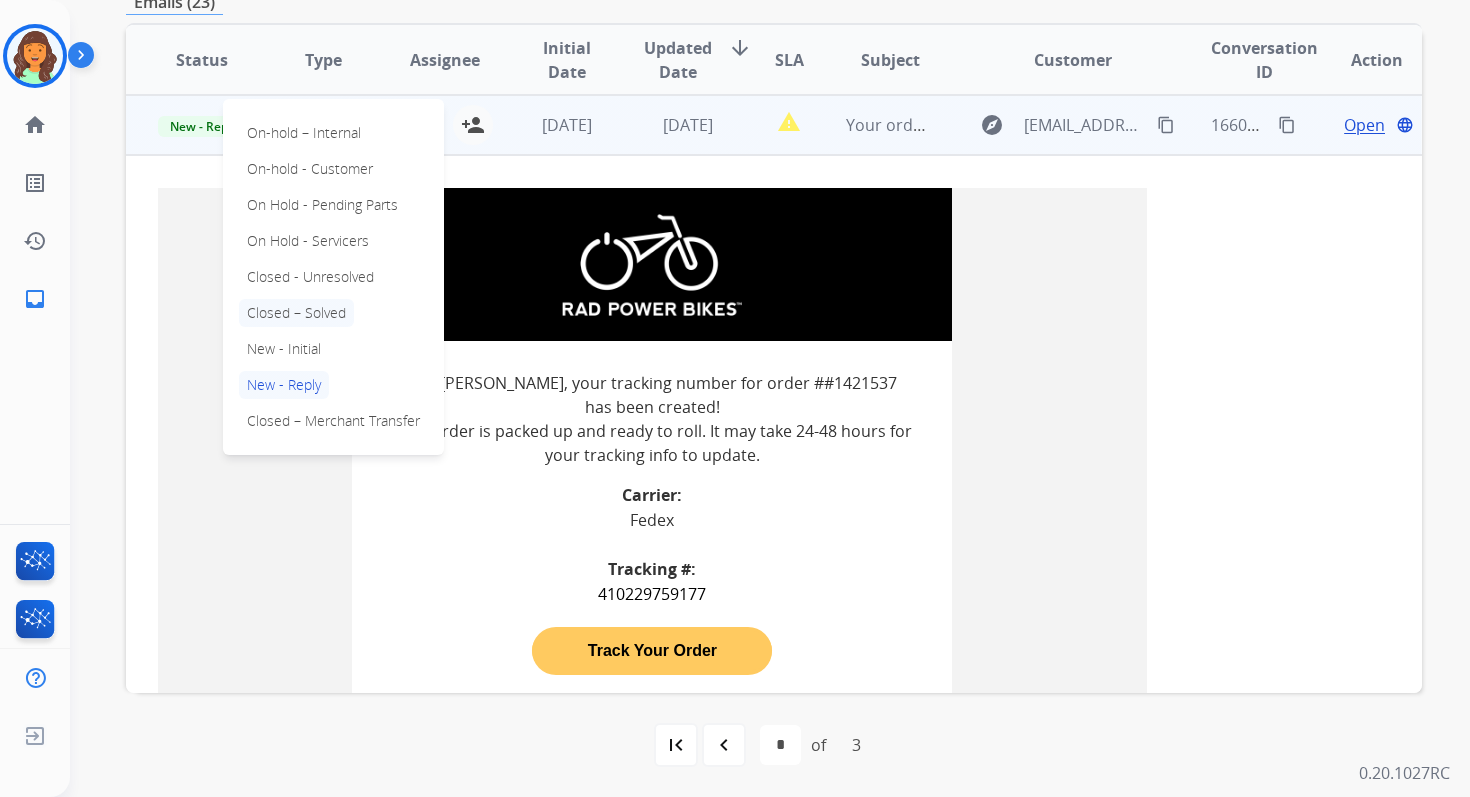 click on "Closed – Solved" at bounding box center (296, 313) 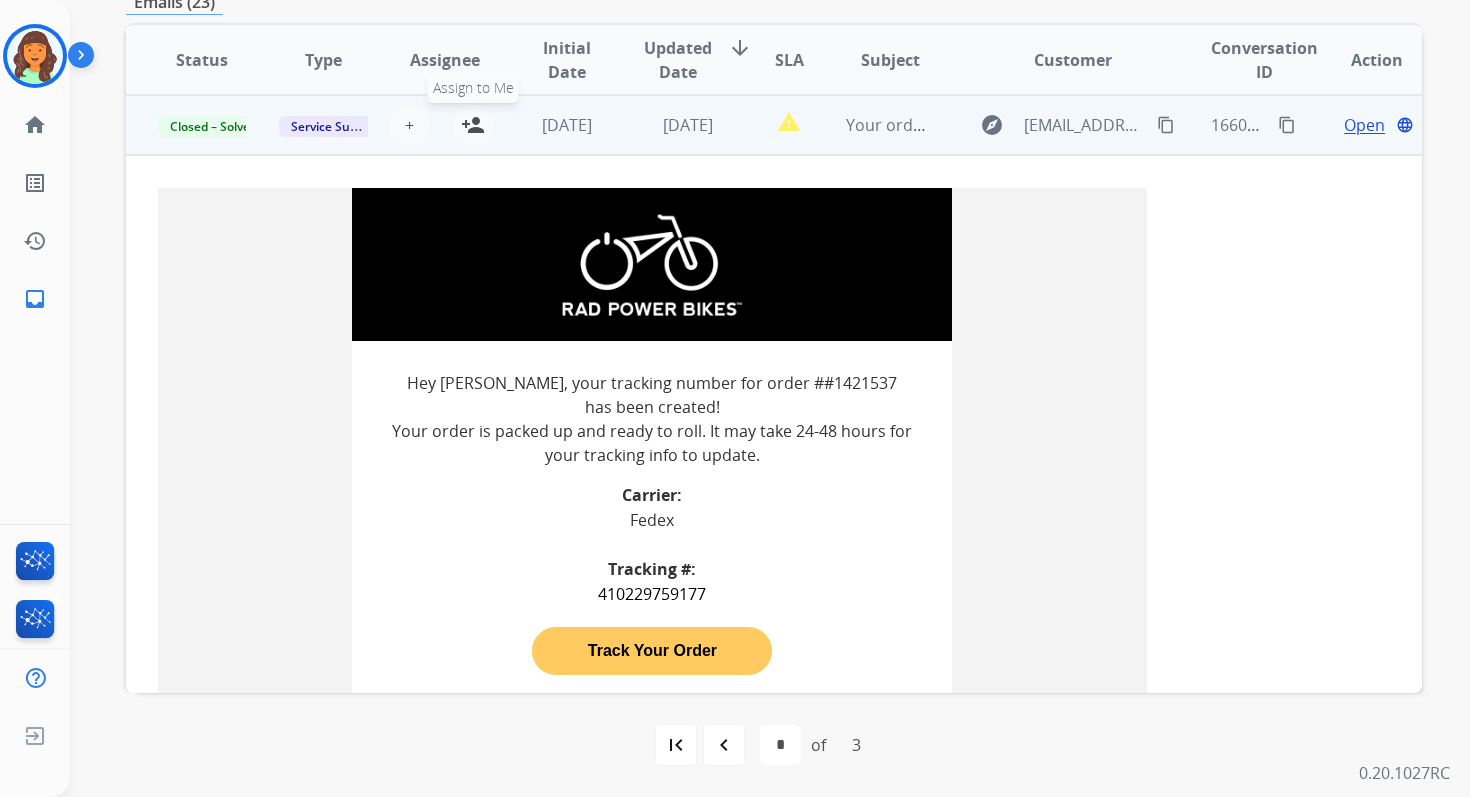 click on "person_add" at bounding box center [473, 125] 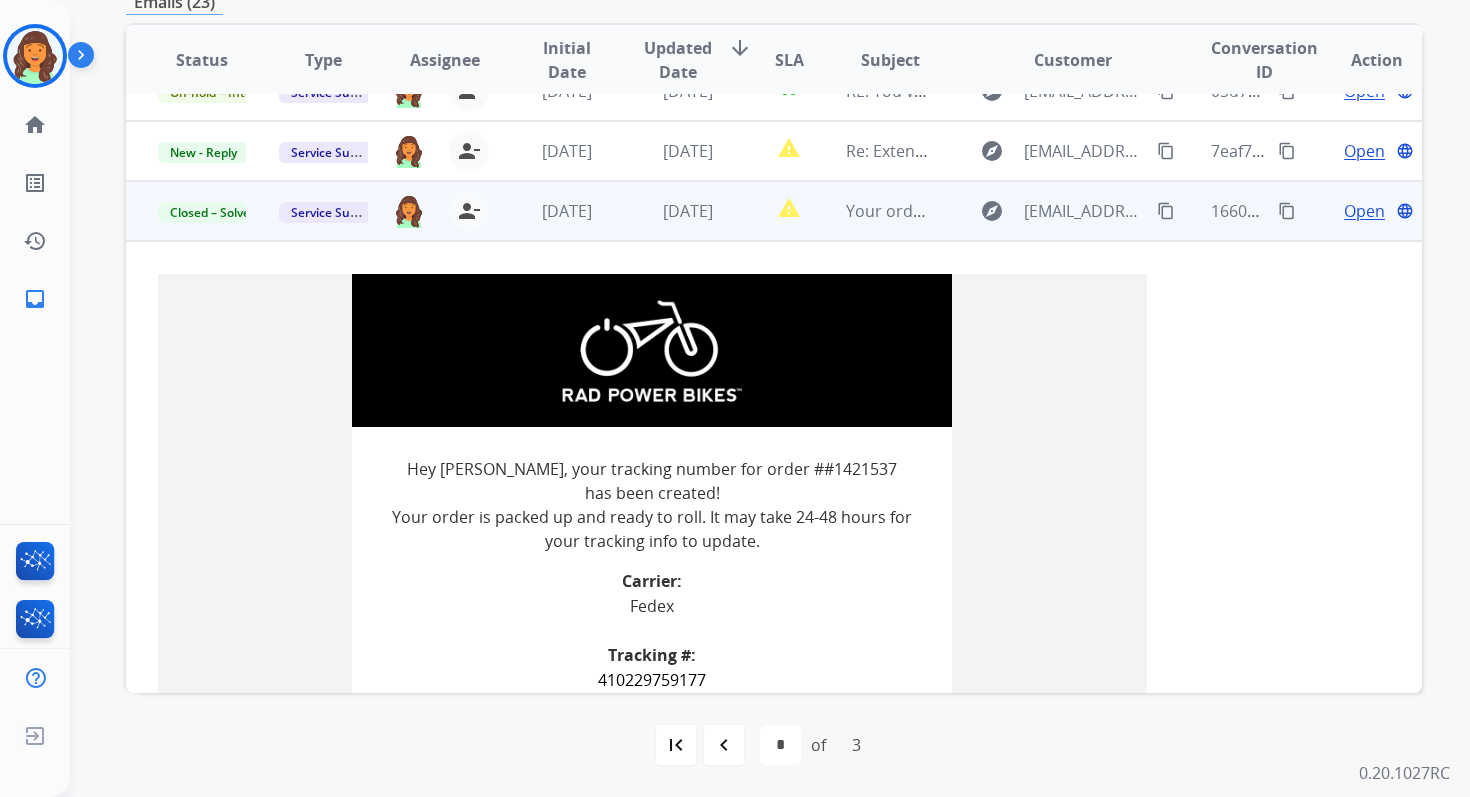 scroll, scrollTop: 0, scrollLeft: 0, axis: both 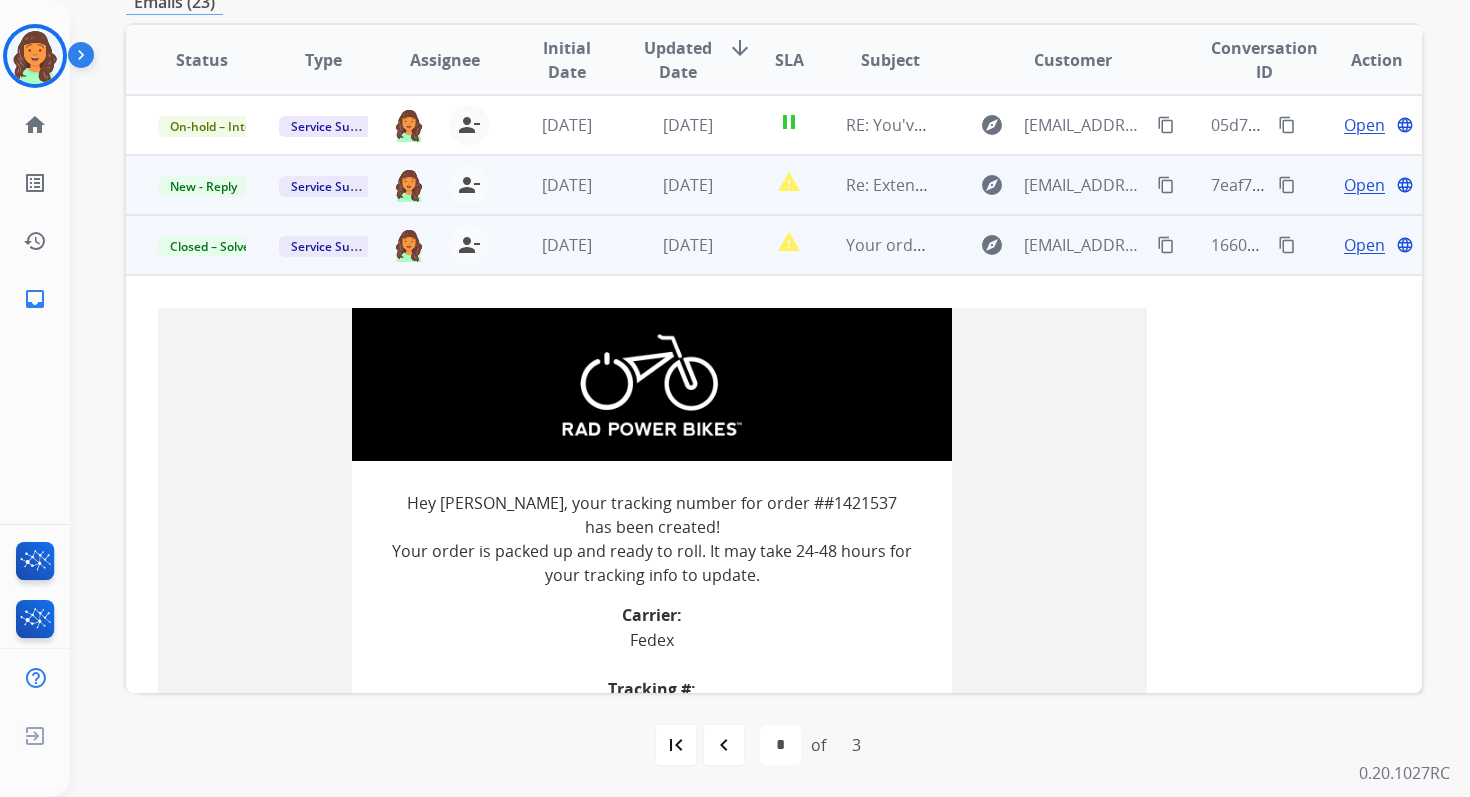 click on "[DATE]" at bounding box center [672, 185] 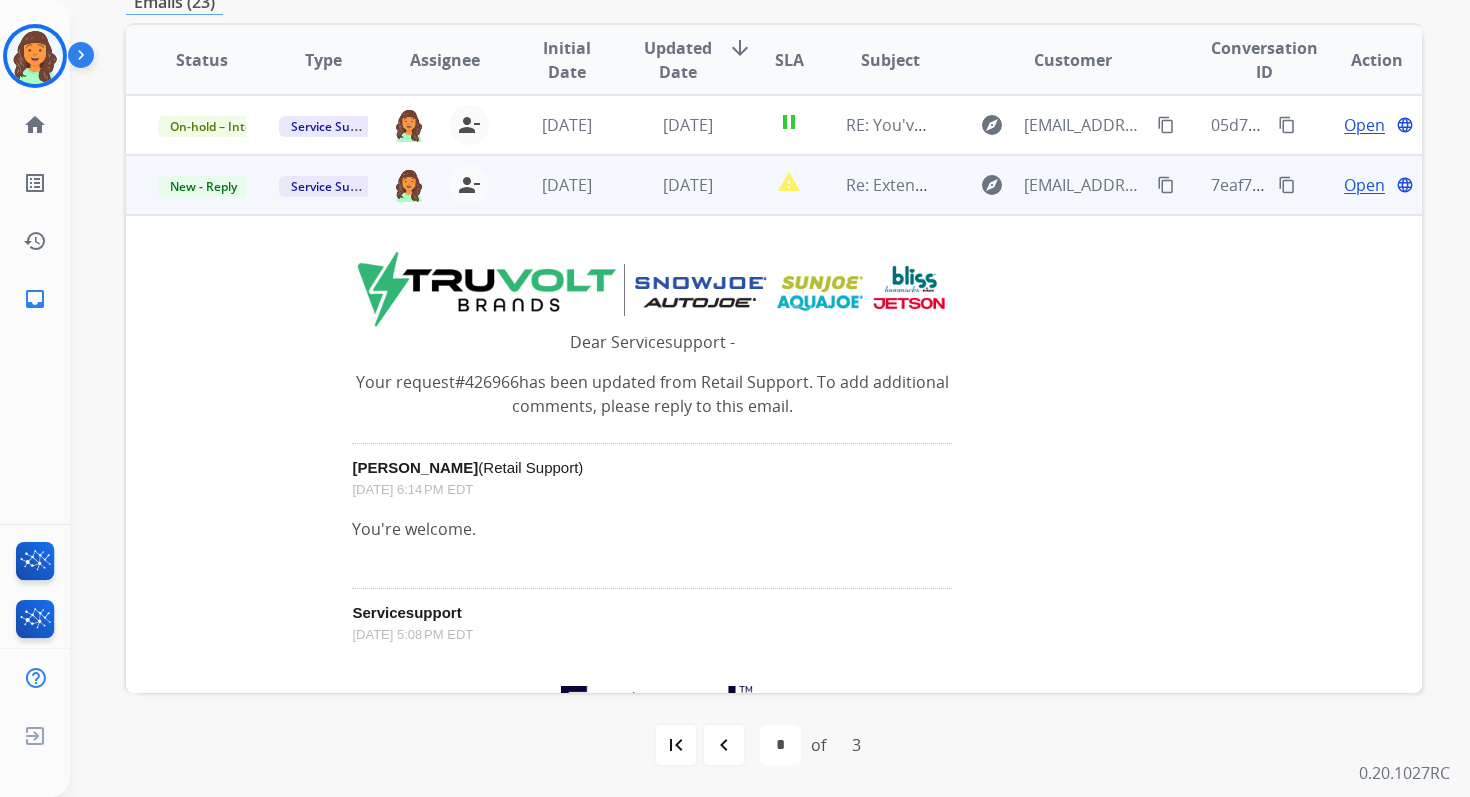 scroll, scrollTop: 60, scrollLeft: 0, axis: vertical 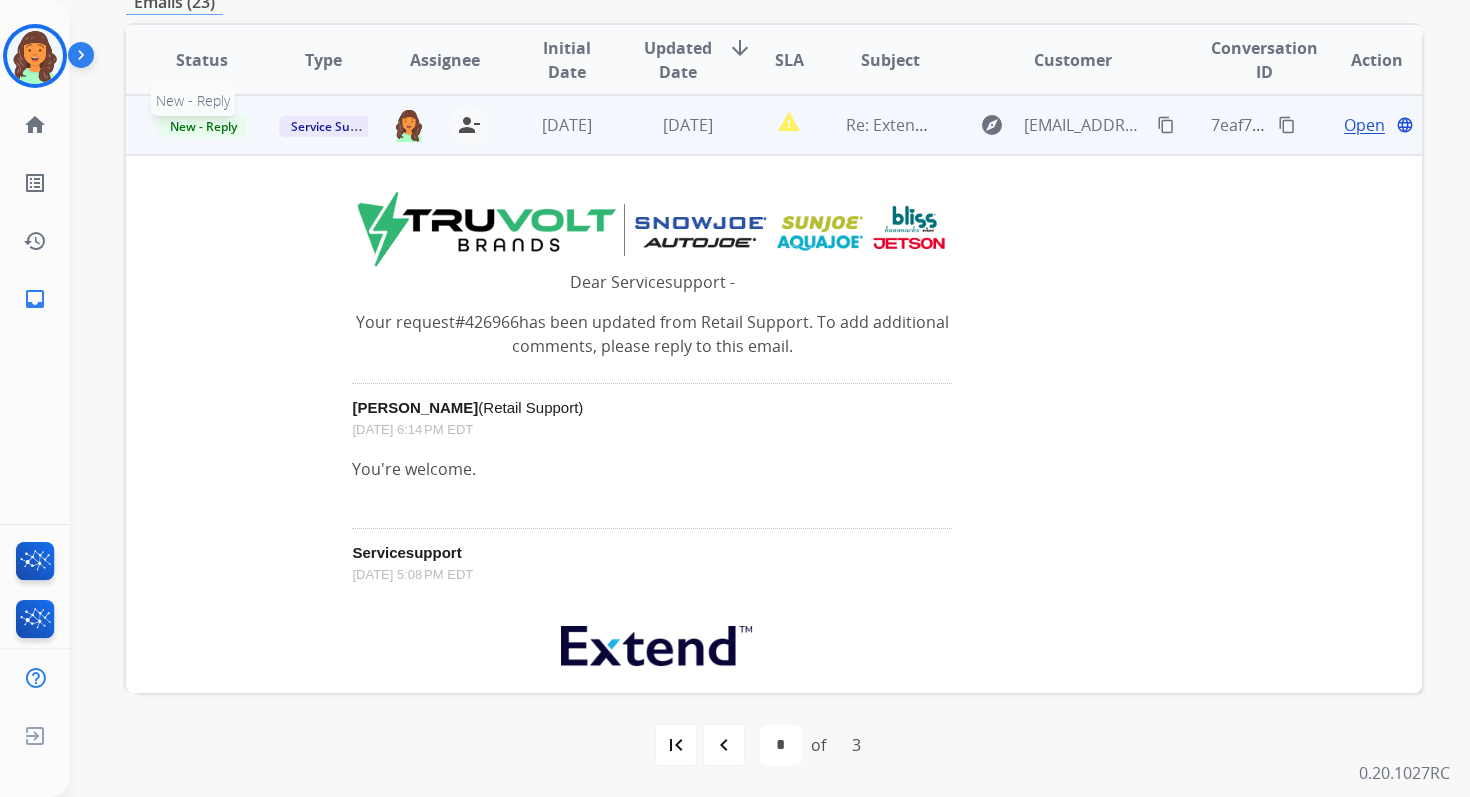 click on "New - Reply" at bounding box center [203, 126] 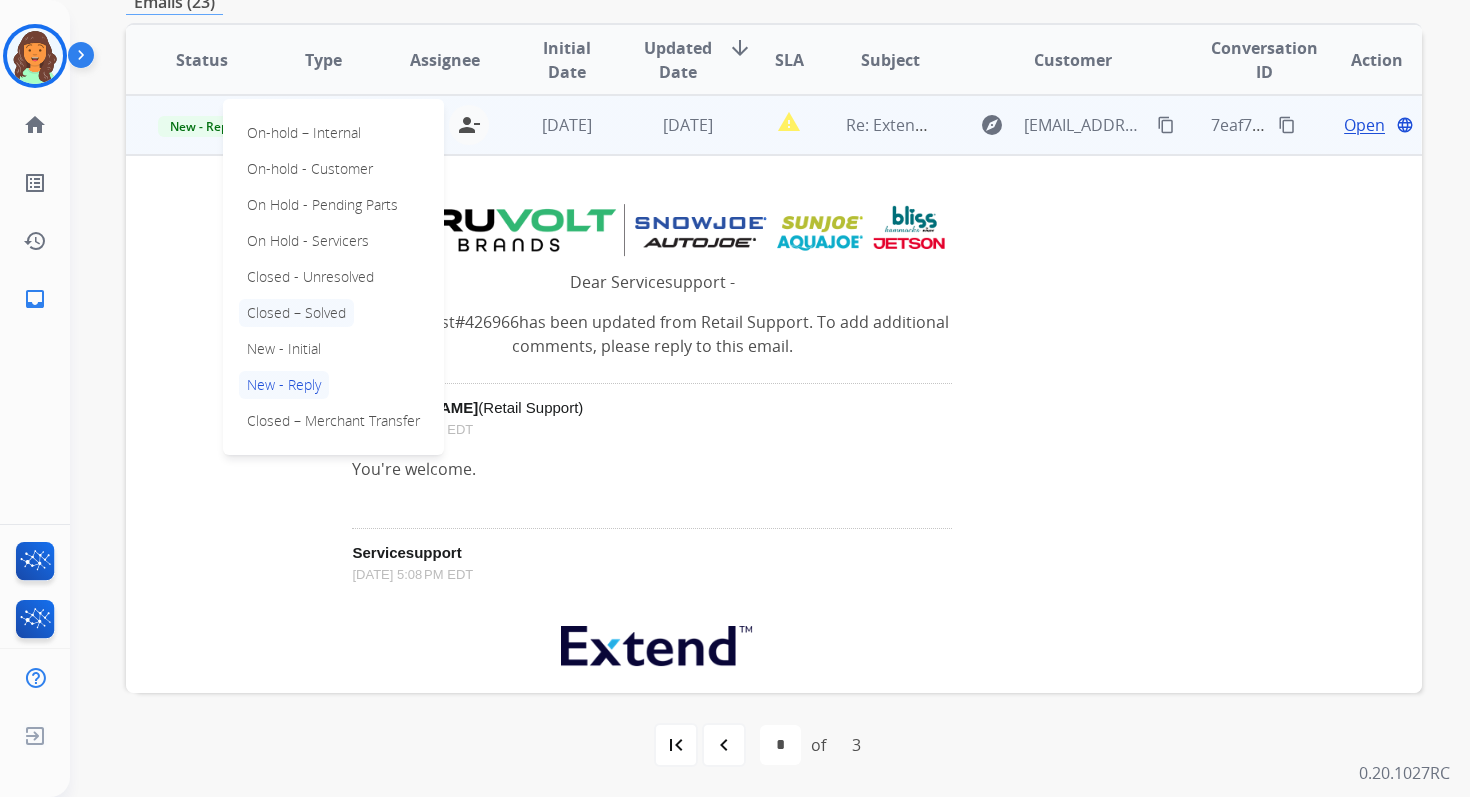 click on "Closed – Solved" at bounding box center (296, 313) 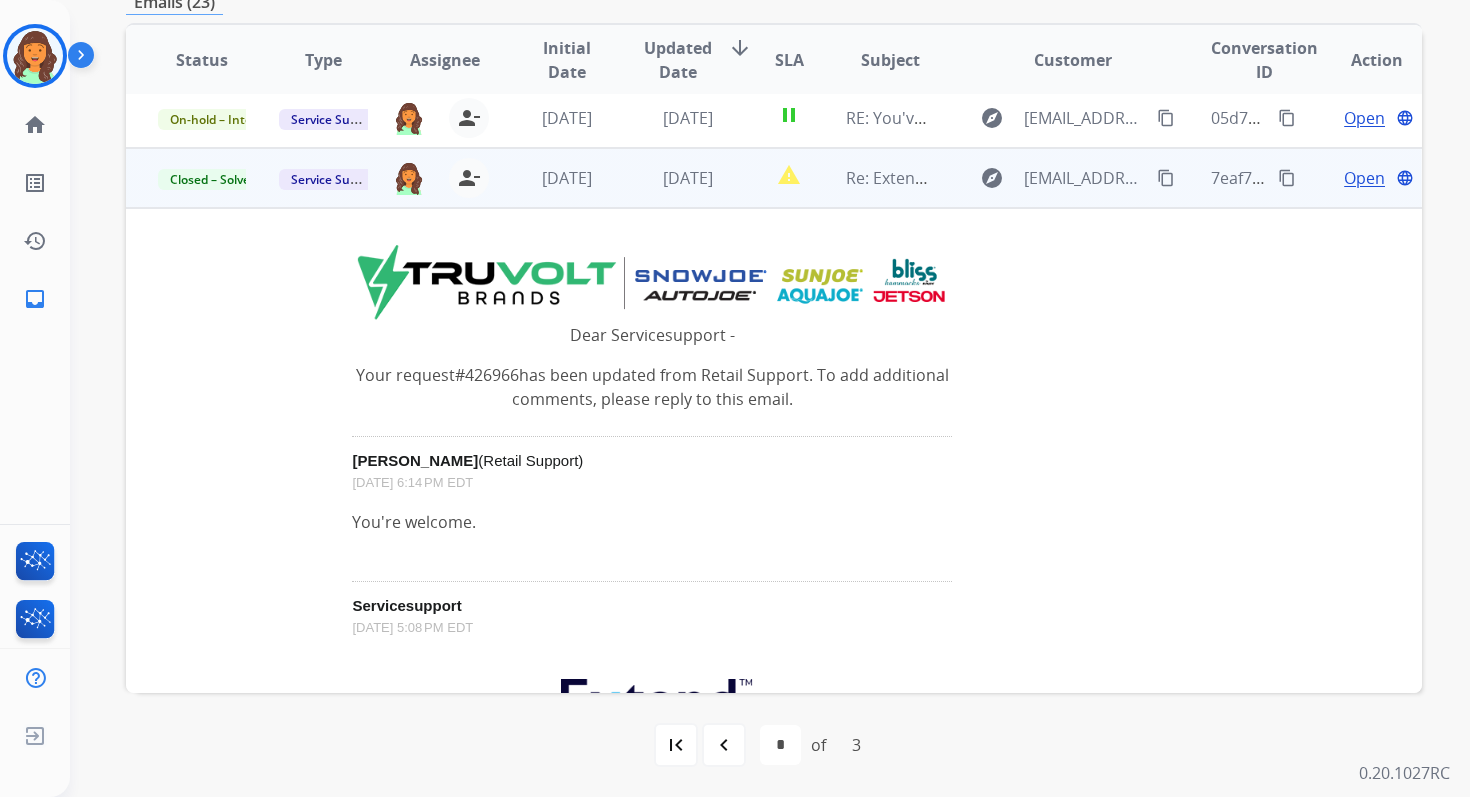 scroll, scrollTop: 0, scrollLeft: 0, axis: both 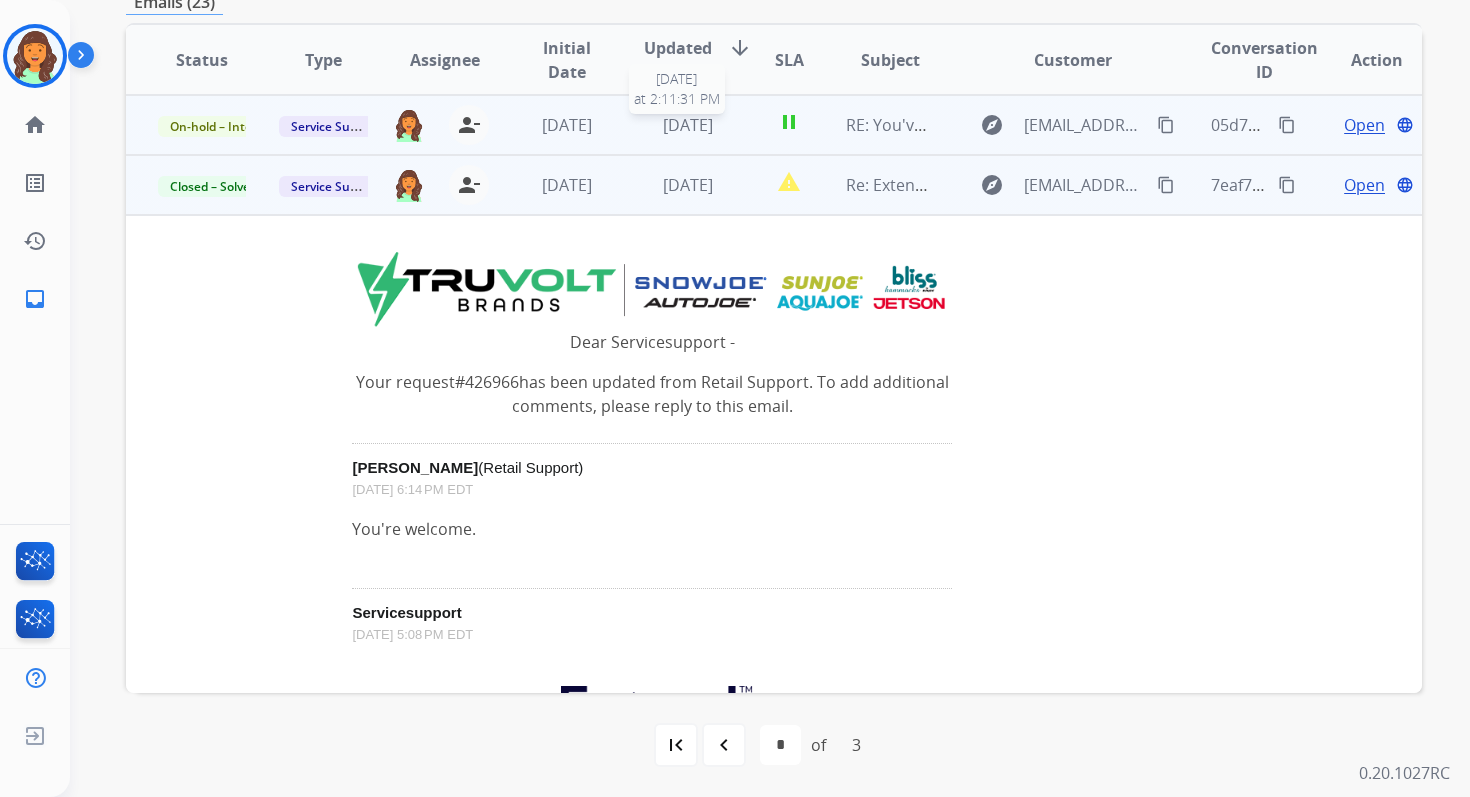 click on "[DATE]" at bounding box center [688, 125] 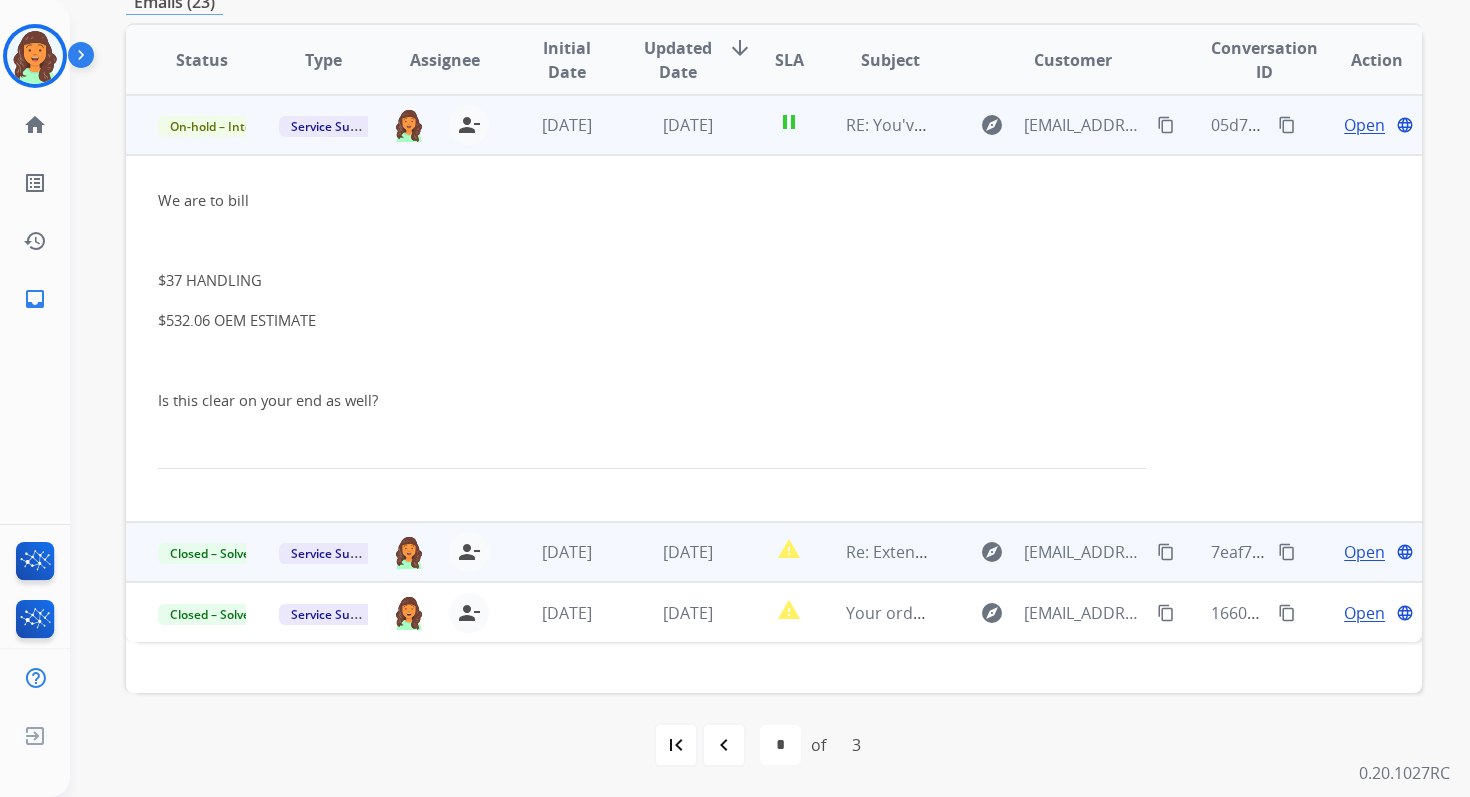 click on "Open" at bounding box center [1364, 125] 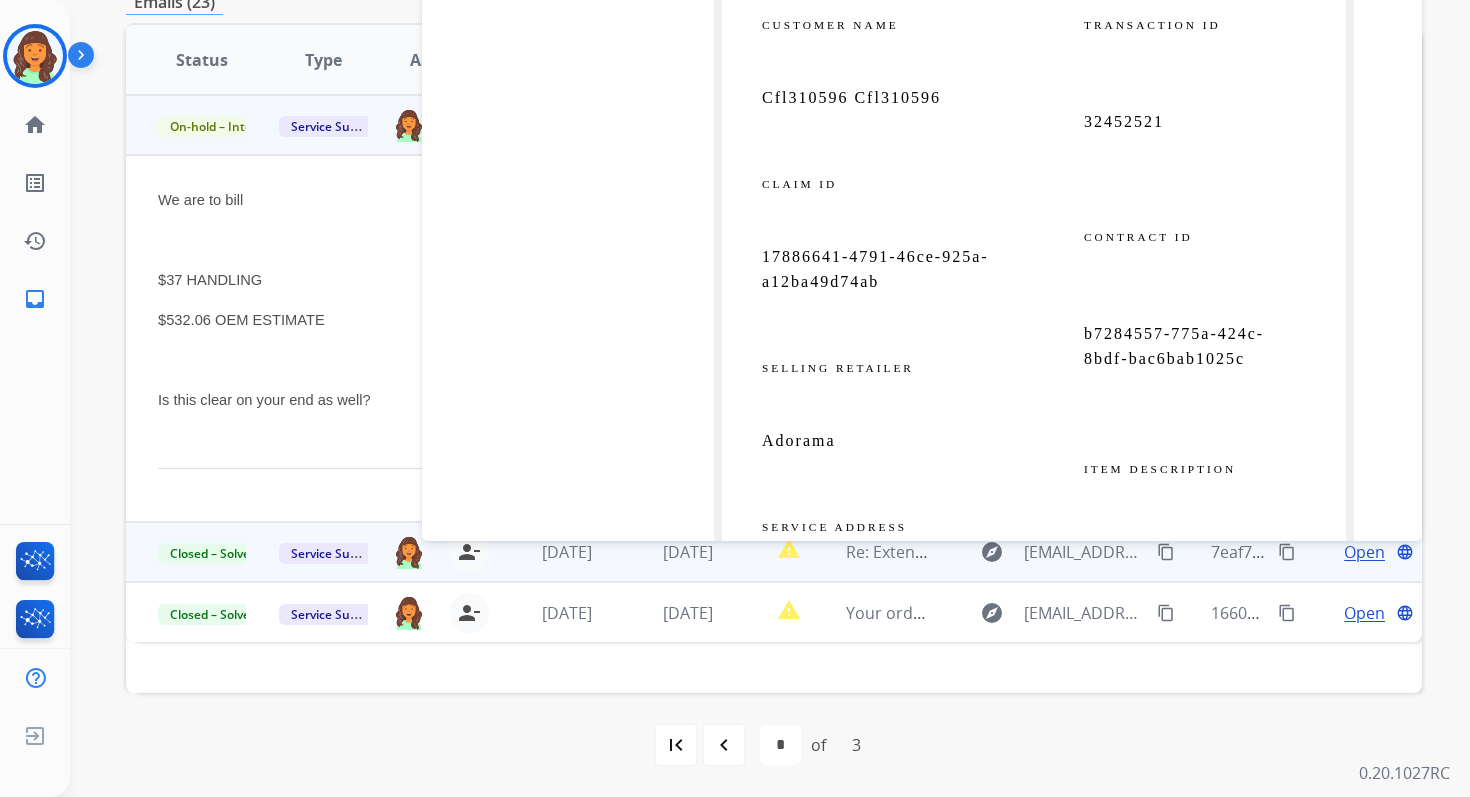 scroll, scrollTop: 9850, scrollLeft: 0, axis: vertical 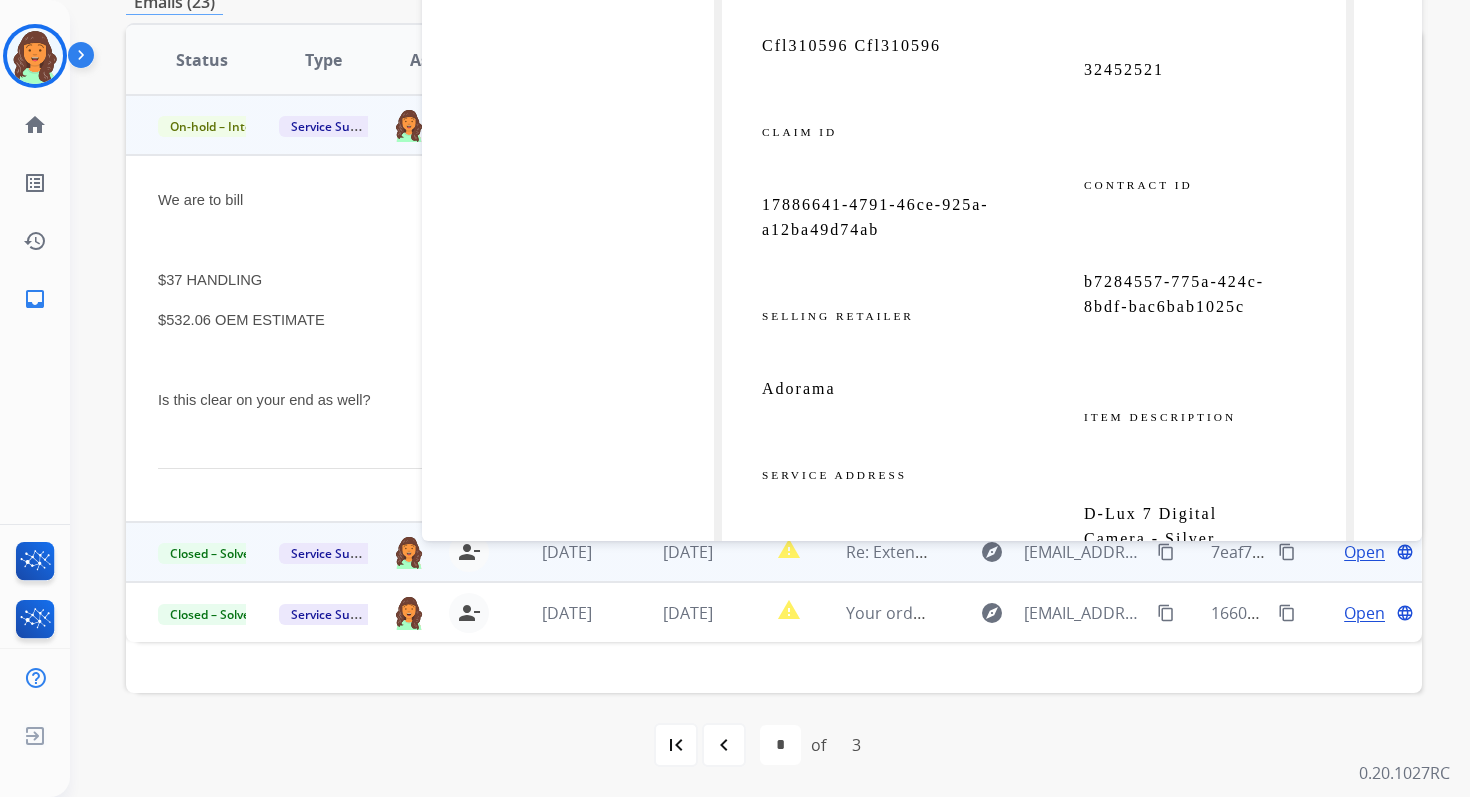 click on "b7284557-775a-424c-8bdf-bac6bab1025c" at bounding box center (1174, 294) 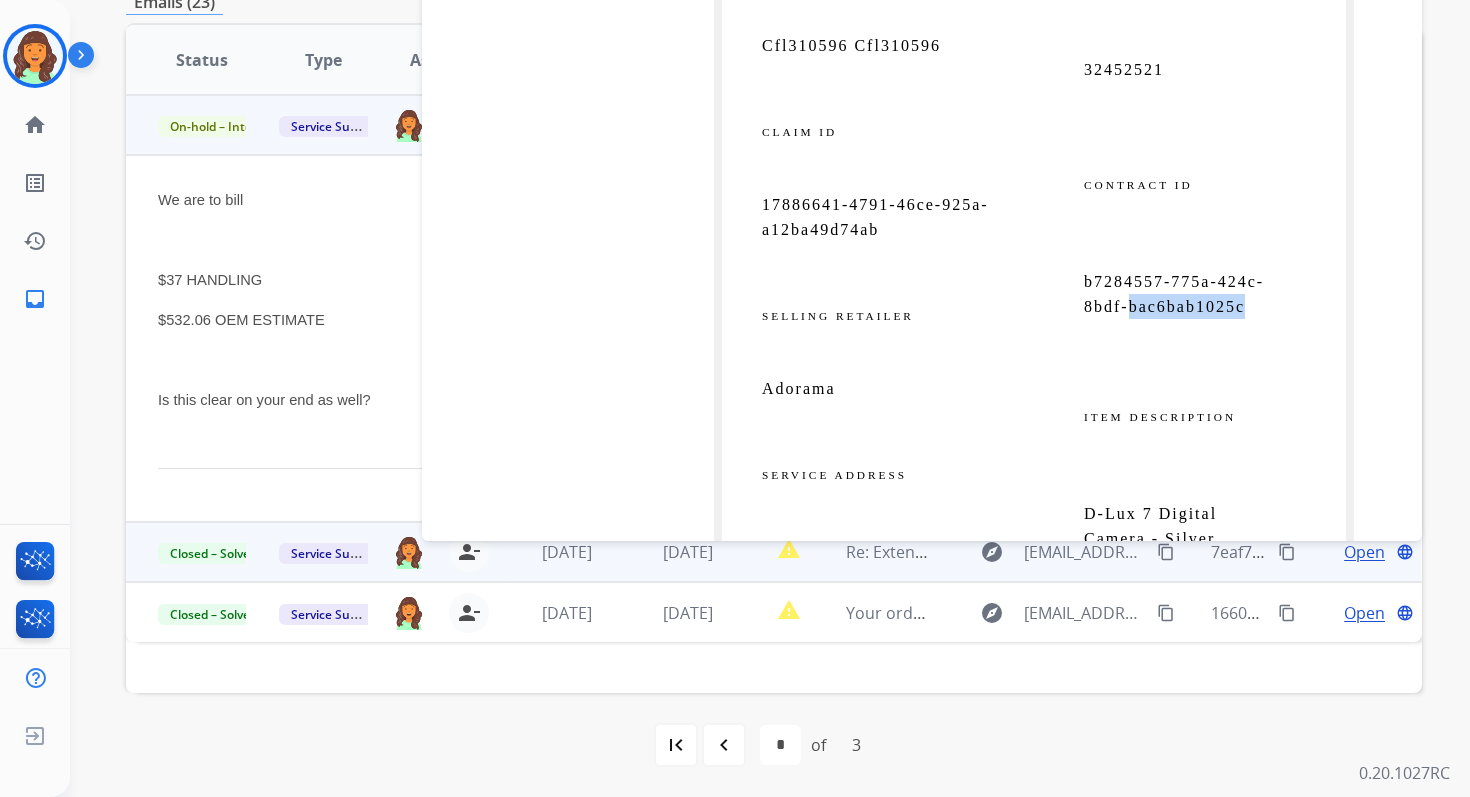 click on "b7284557-775a-424c-8bdf-bac6bab1025c" at bounding box center (1174, 294) 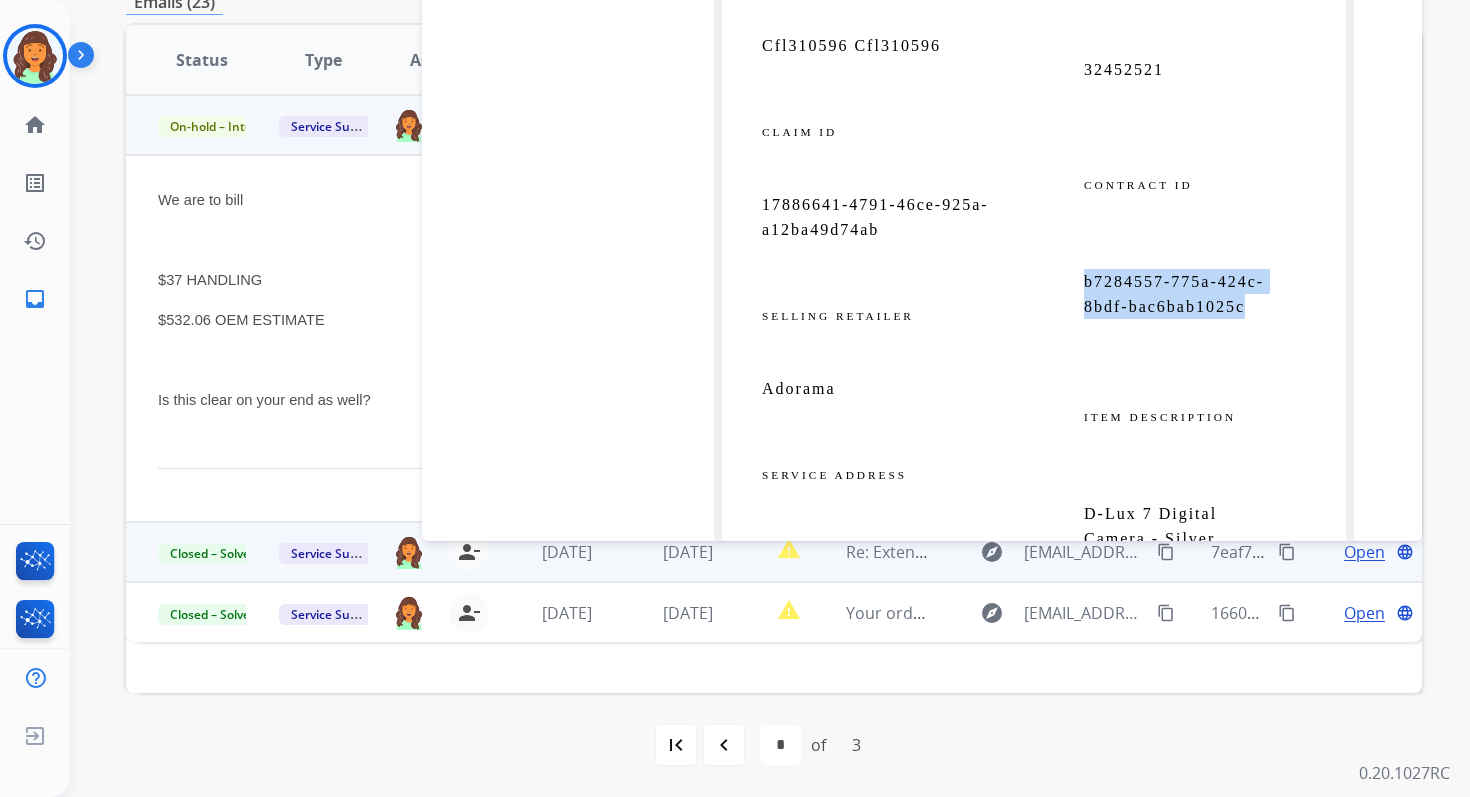 click on "b7284557-775a-424c-8bdf-bac6bab1025c" at bounding box center (1174, 294) 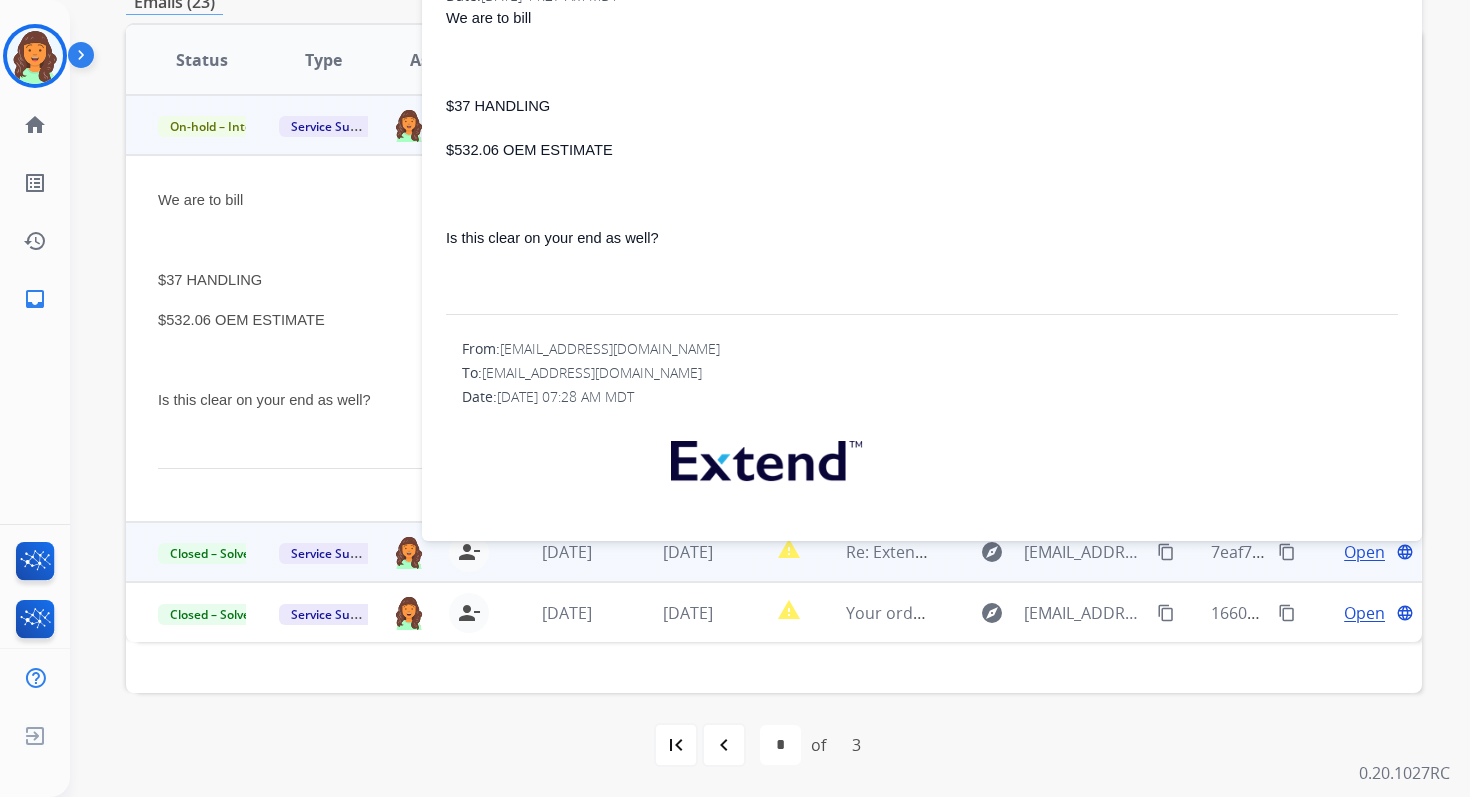 scroll, scrollTop: 0, scrollLeft: 0, axis: both 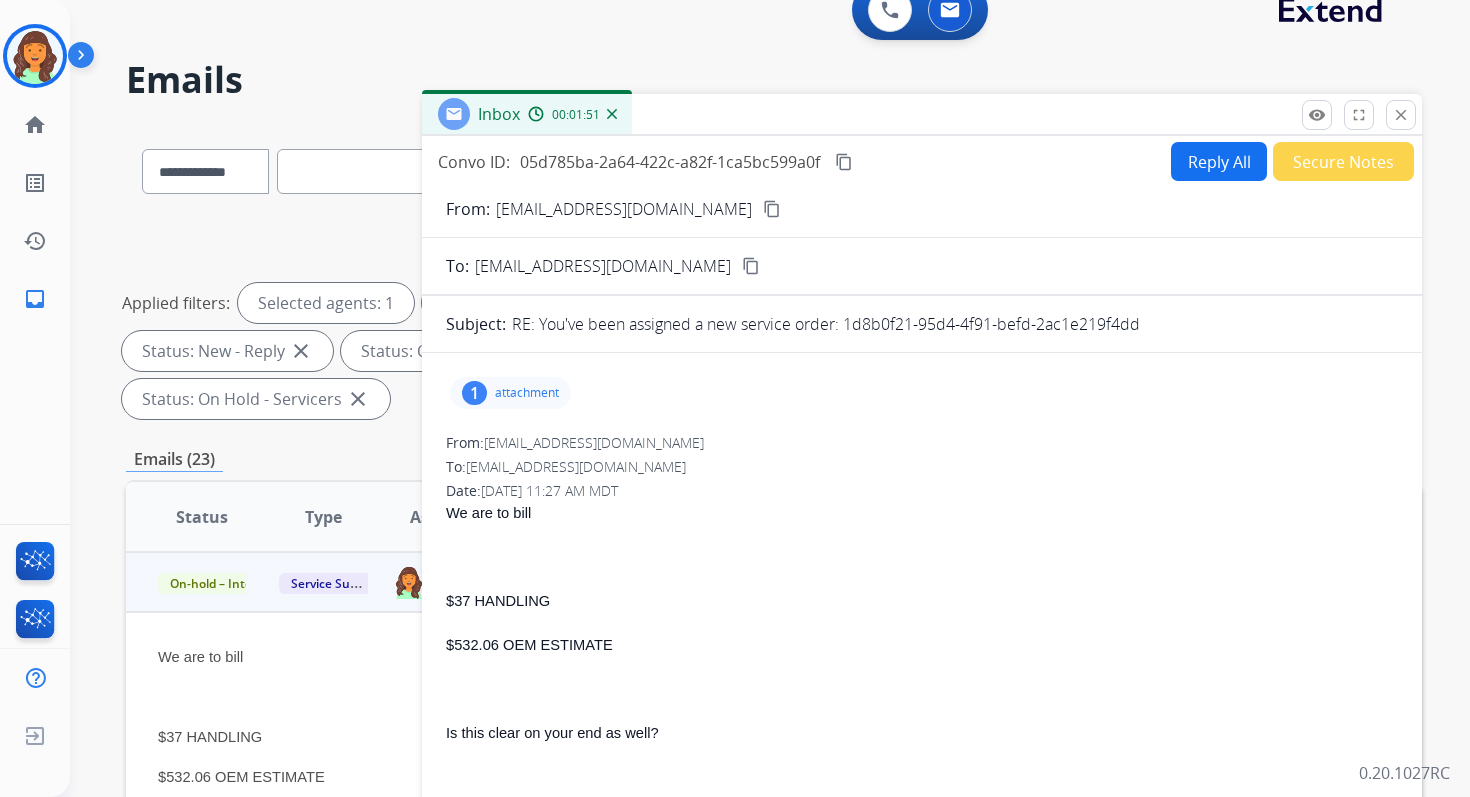 click on "Reply All" at bounding box center [1219, 161] 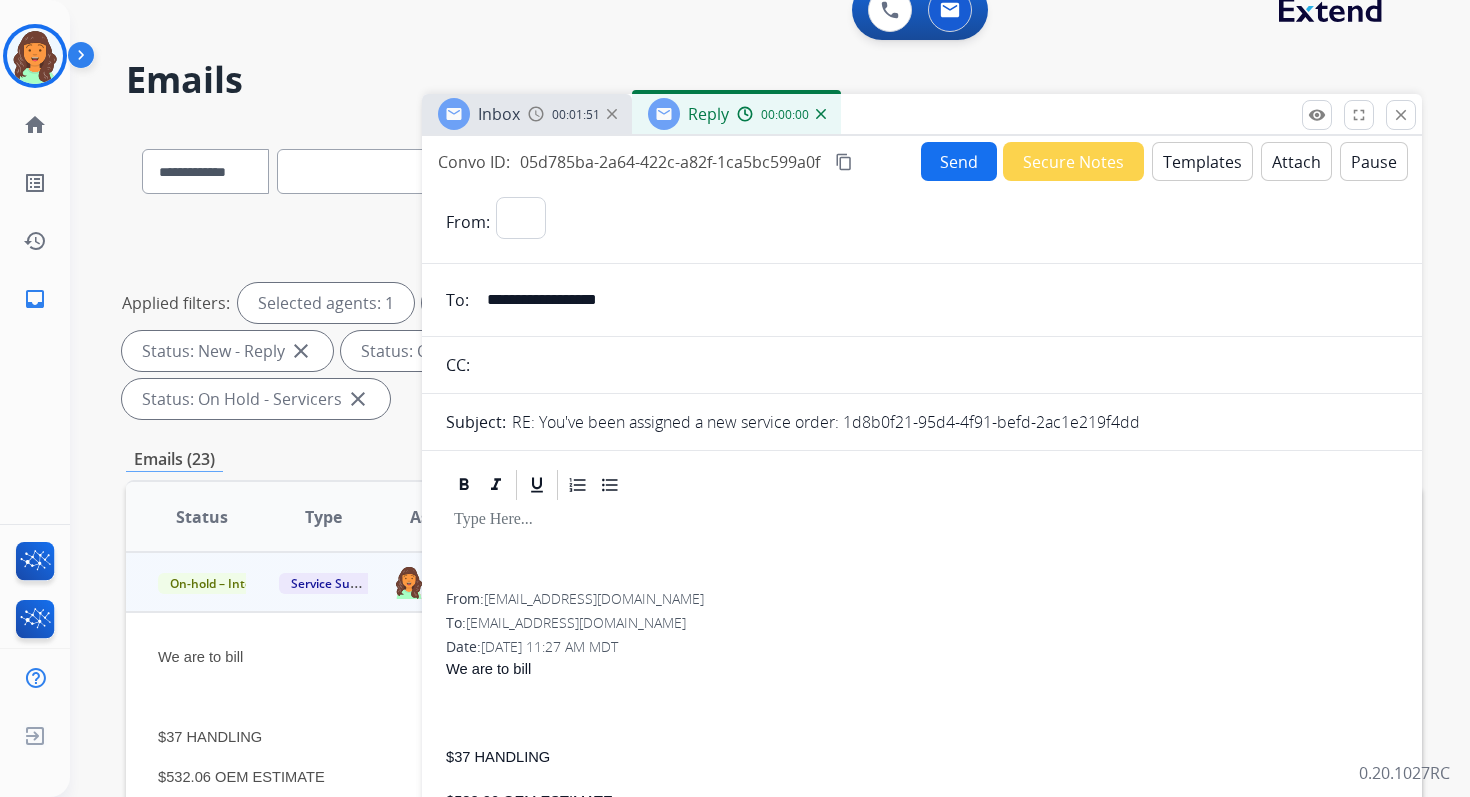 select on "**********" 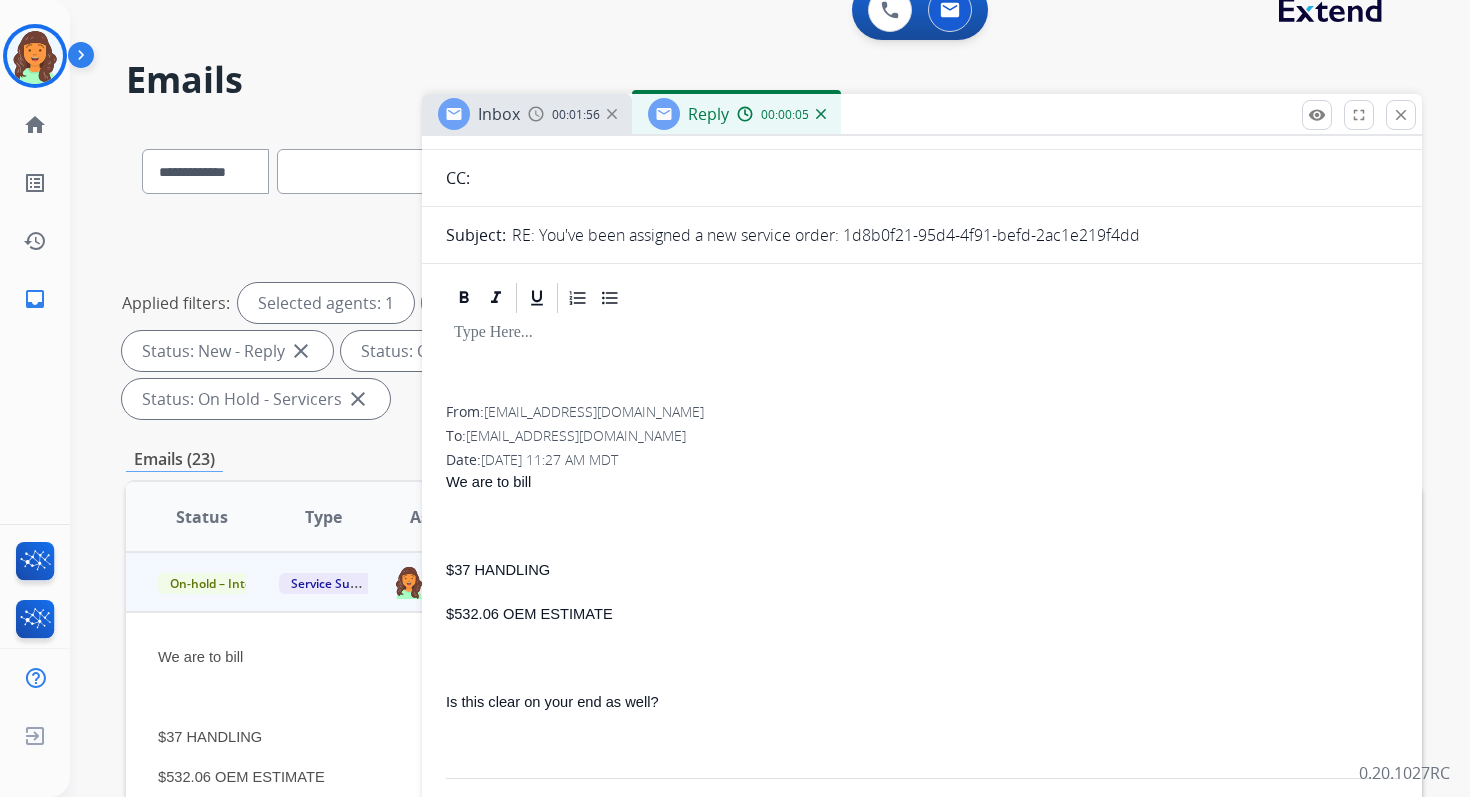 scroll, scrollTop: 0, scrollLeft: 0, axis: both 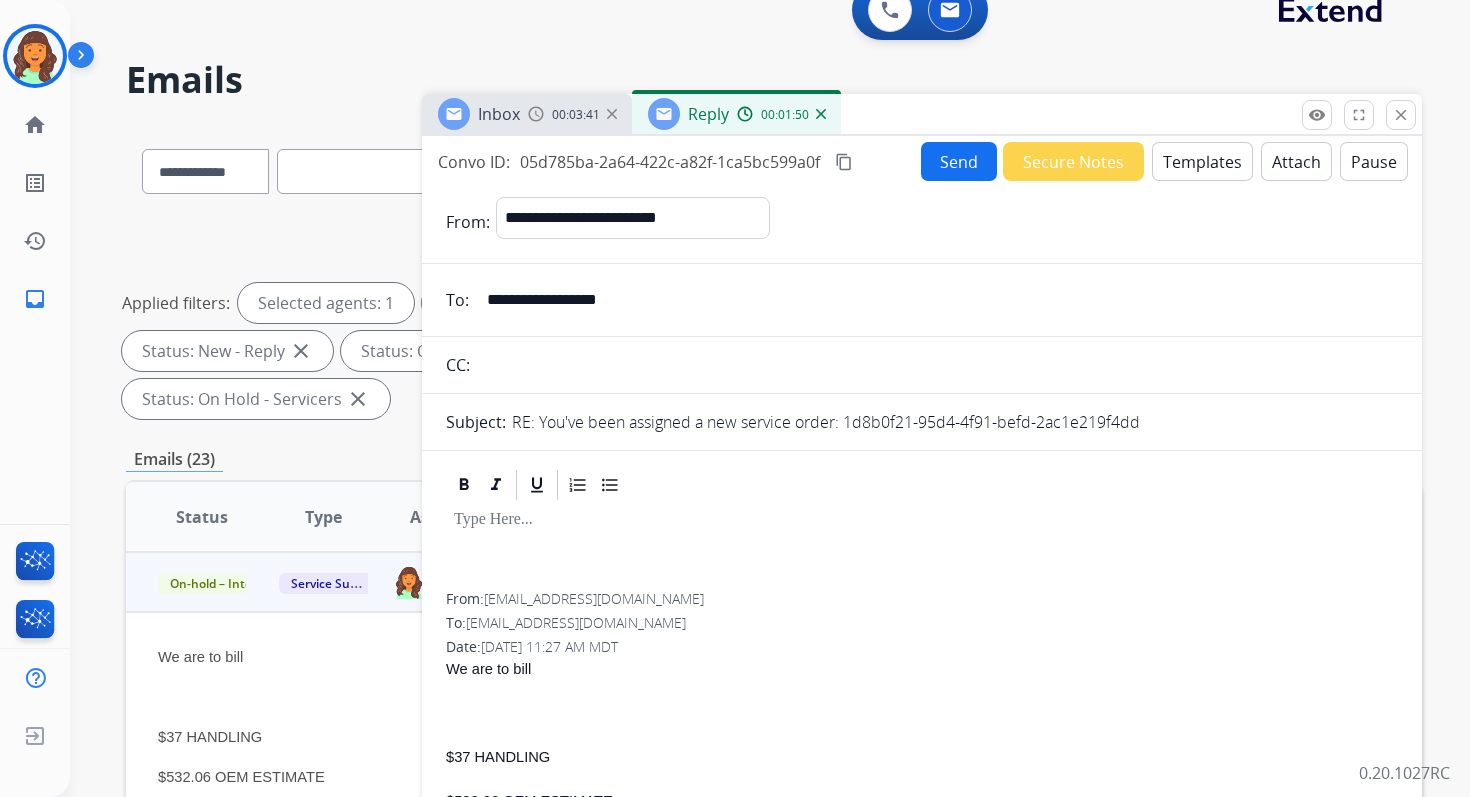 click on "Templates" at bounding box center (1202, 161) 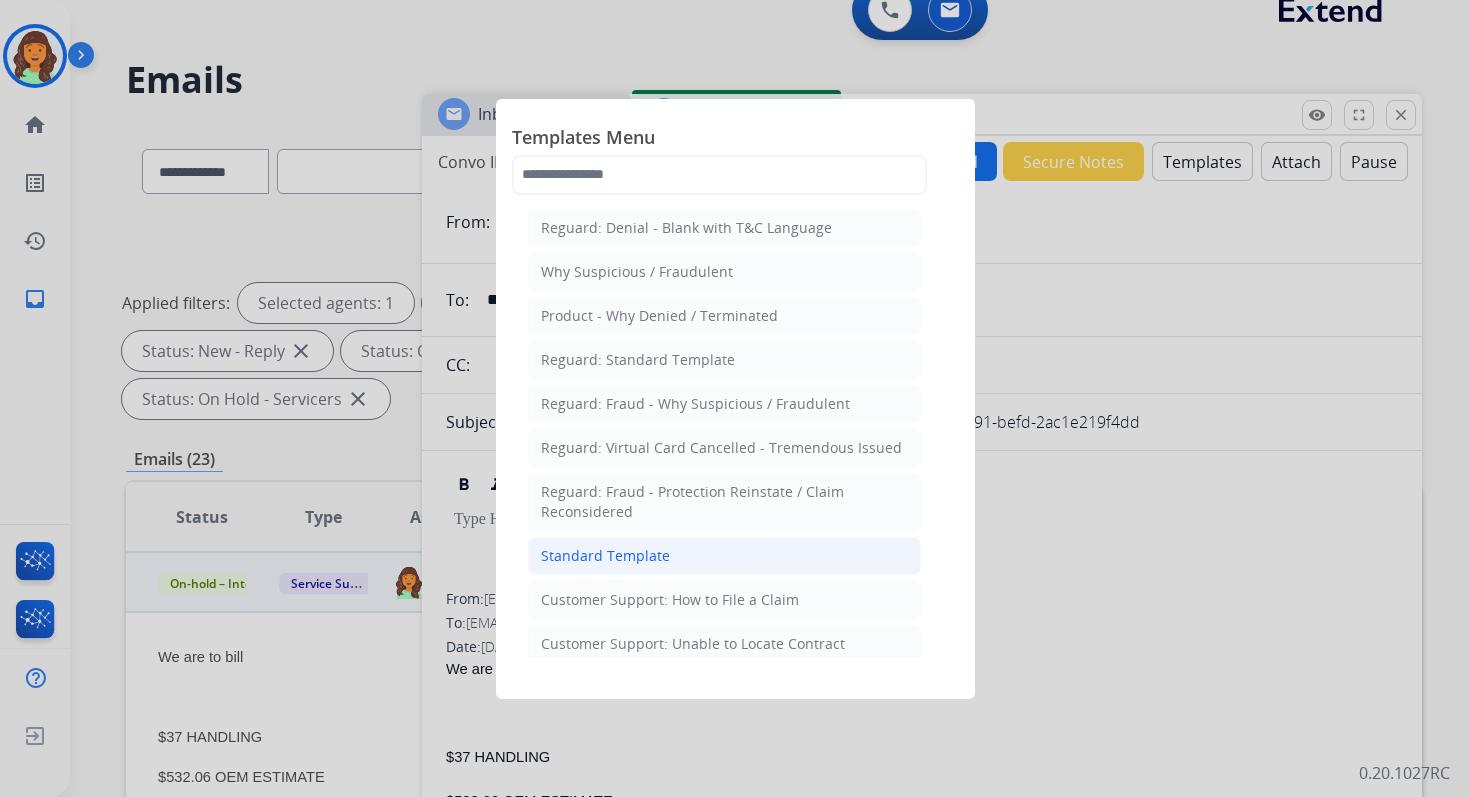 click on "Standard Template" 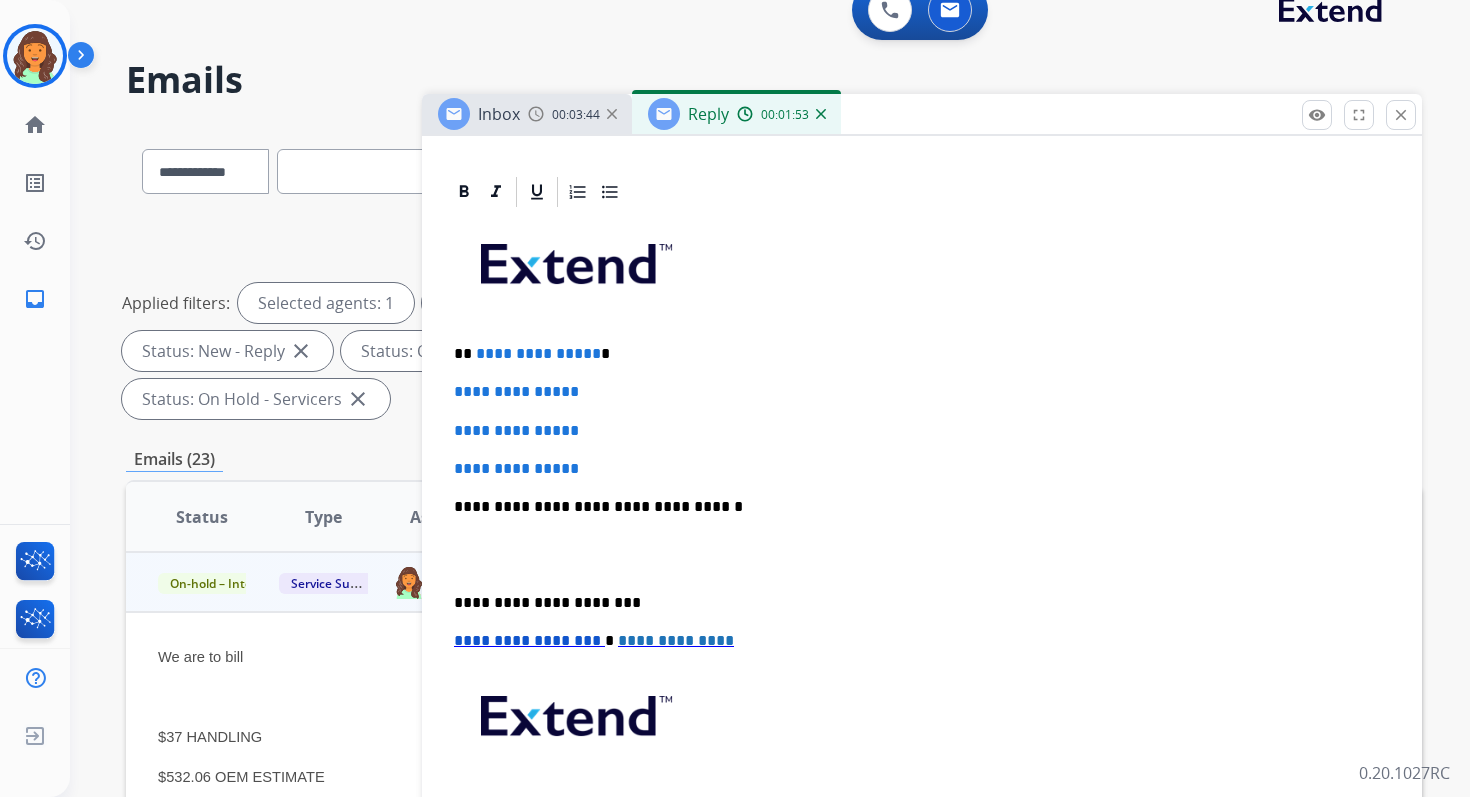 scroll, scrollTop: 448, scrollLeft: 0, axis: vertical 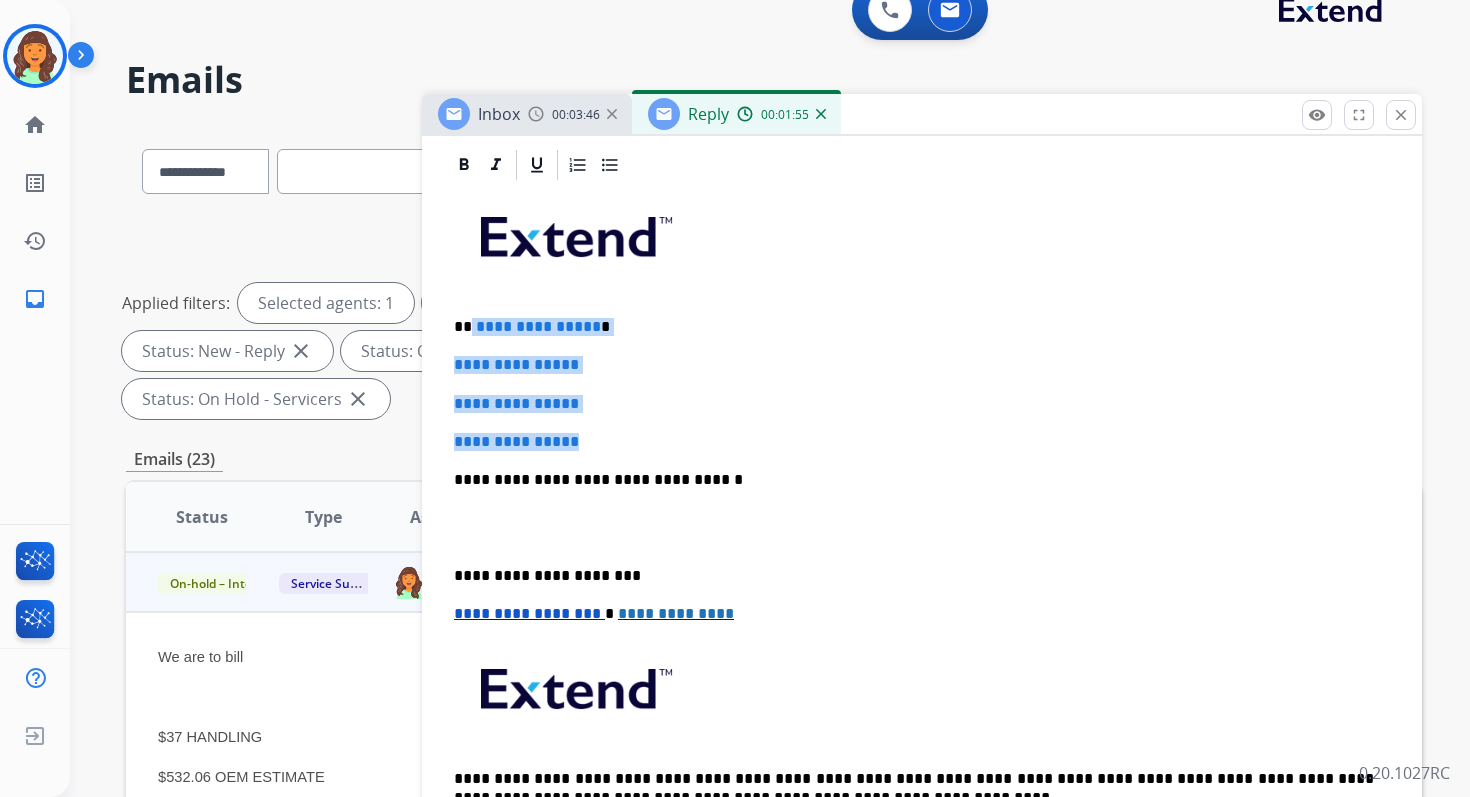drag, startPoint x: 469, startPoint y: 326, endPoint x: 624, endPoint y: 439, distance: 191.81763 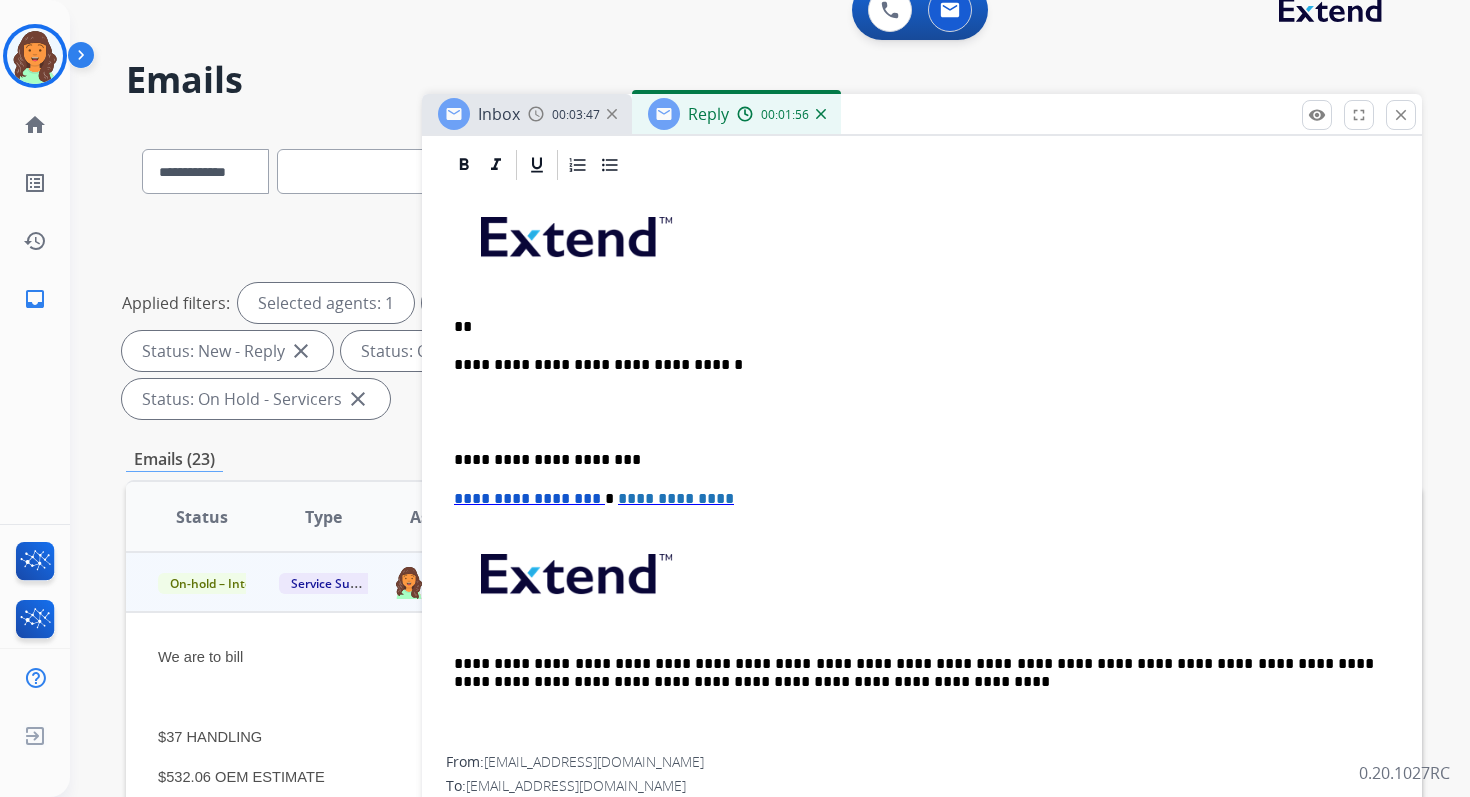 type 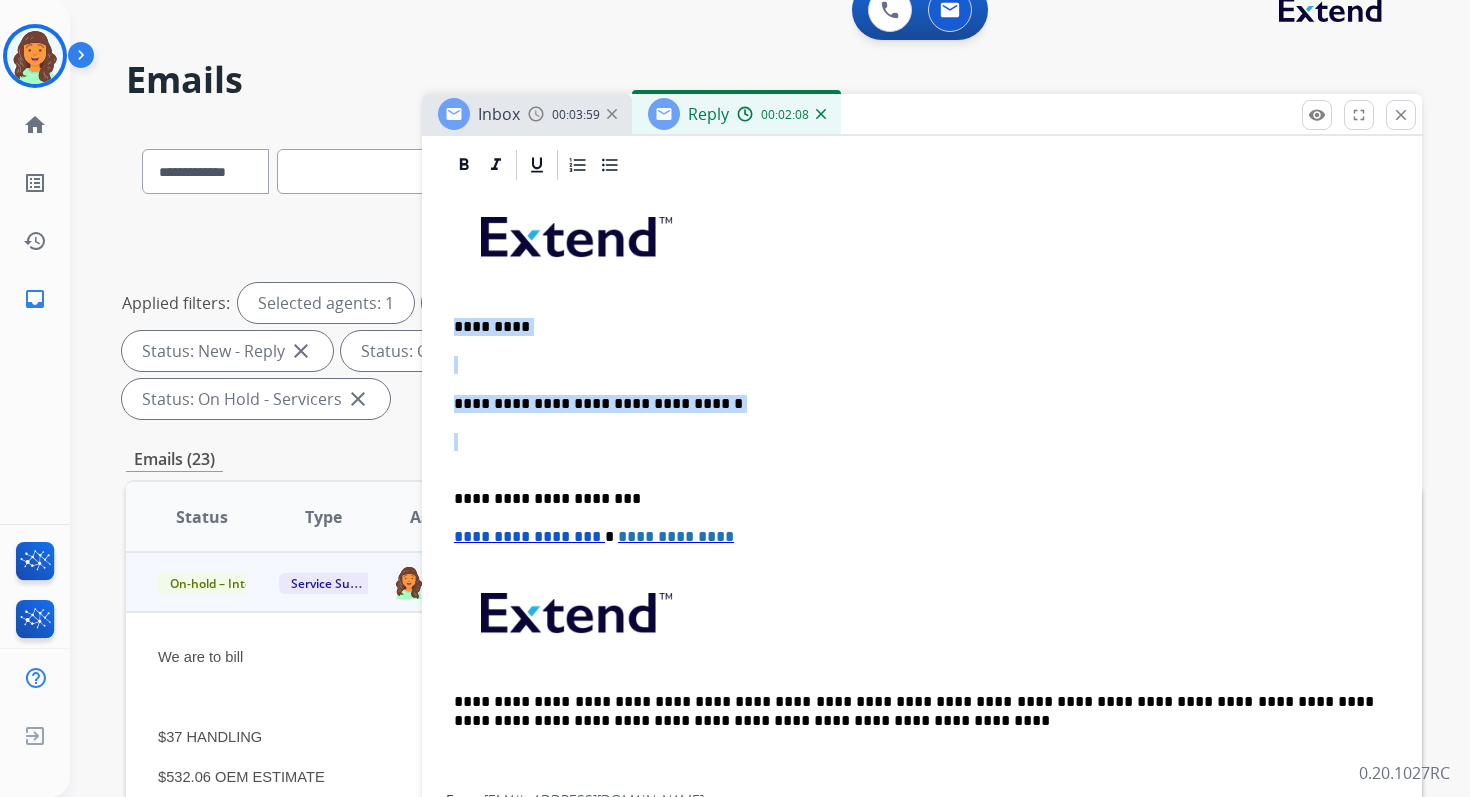 drag, startPoint x: 452, startPoint y: 326, endPoint x: 745, endPoint y: 418, distance: 307.10422 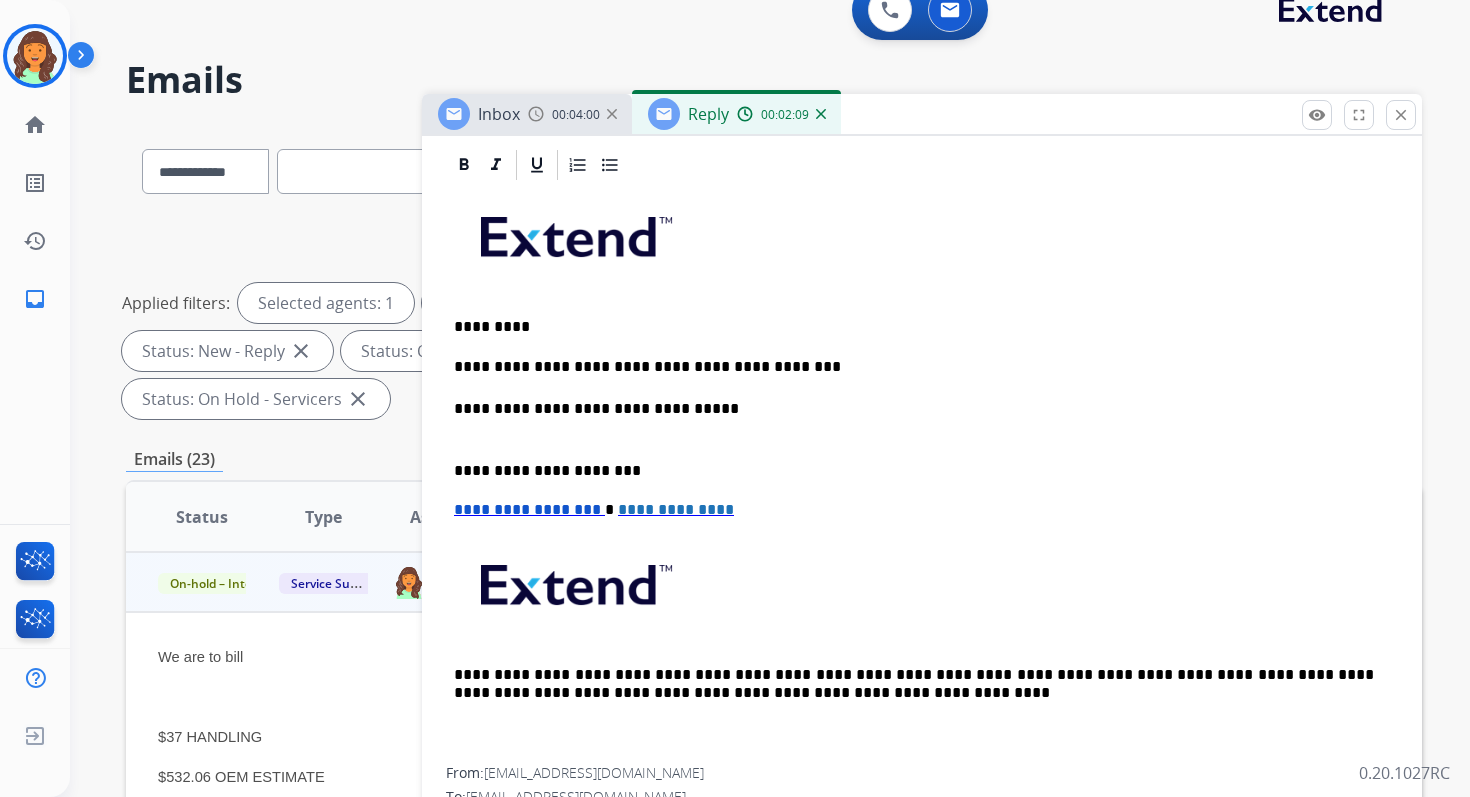 click on "**********" at bounding box center [914, 471] 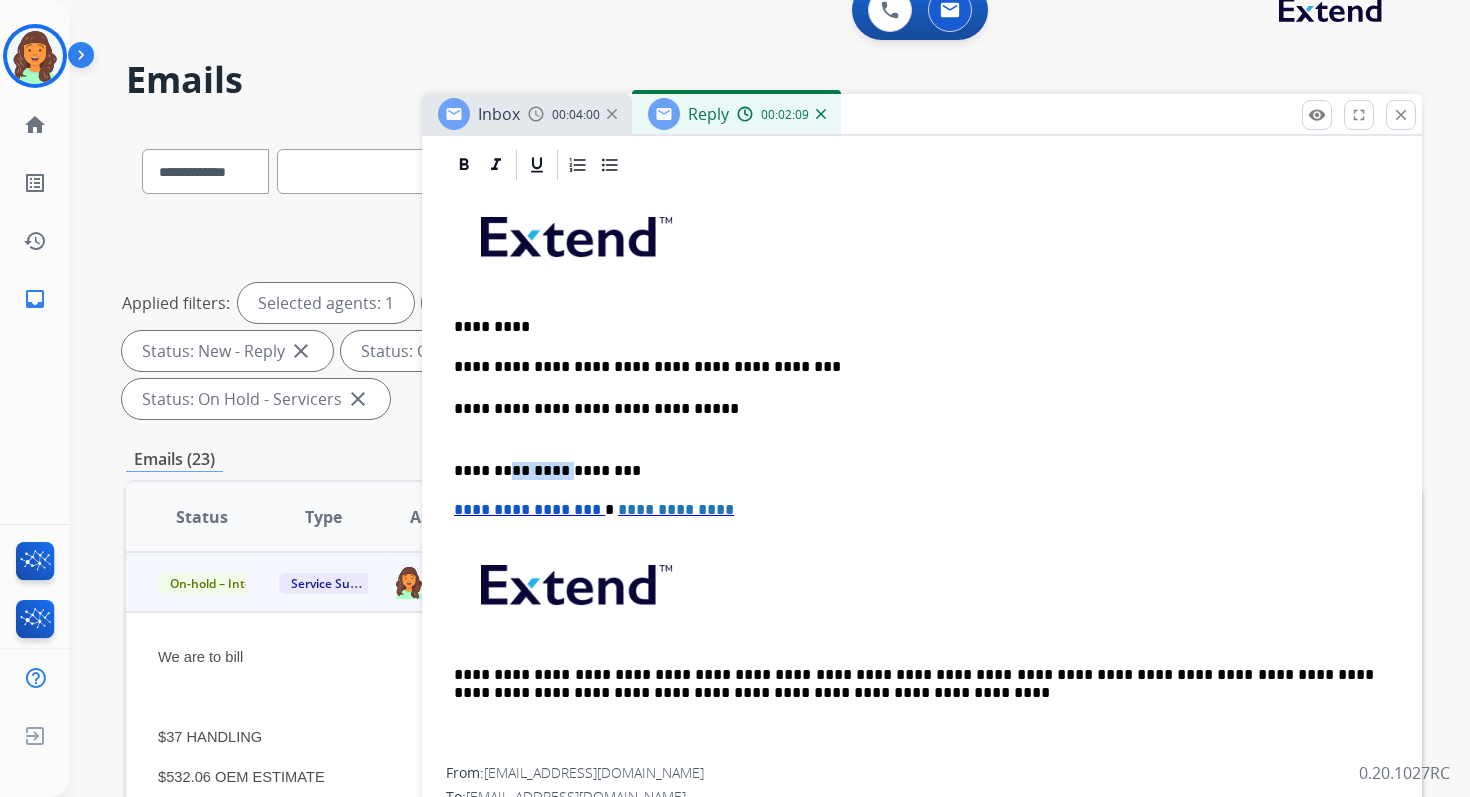 click on "**********" at bounding box center [914, 471] 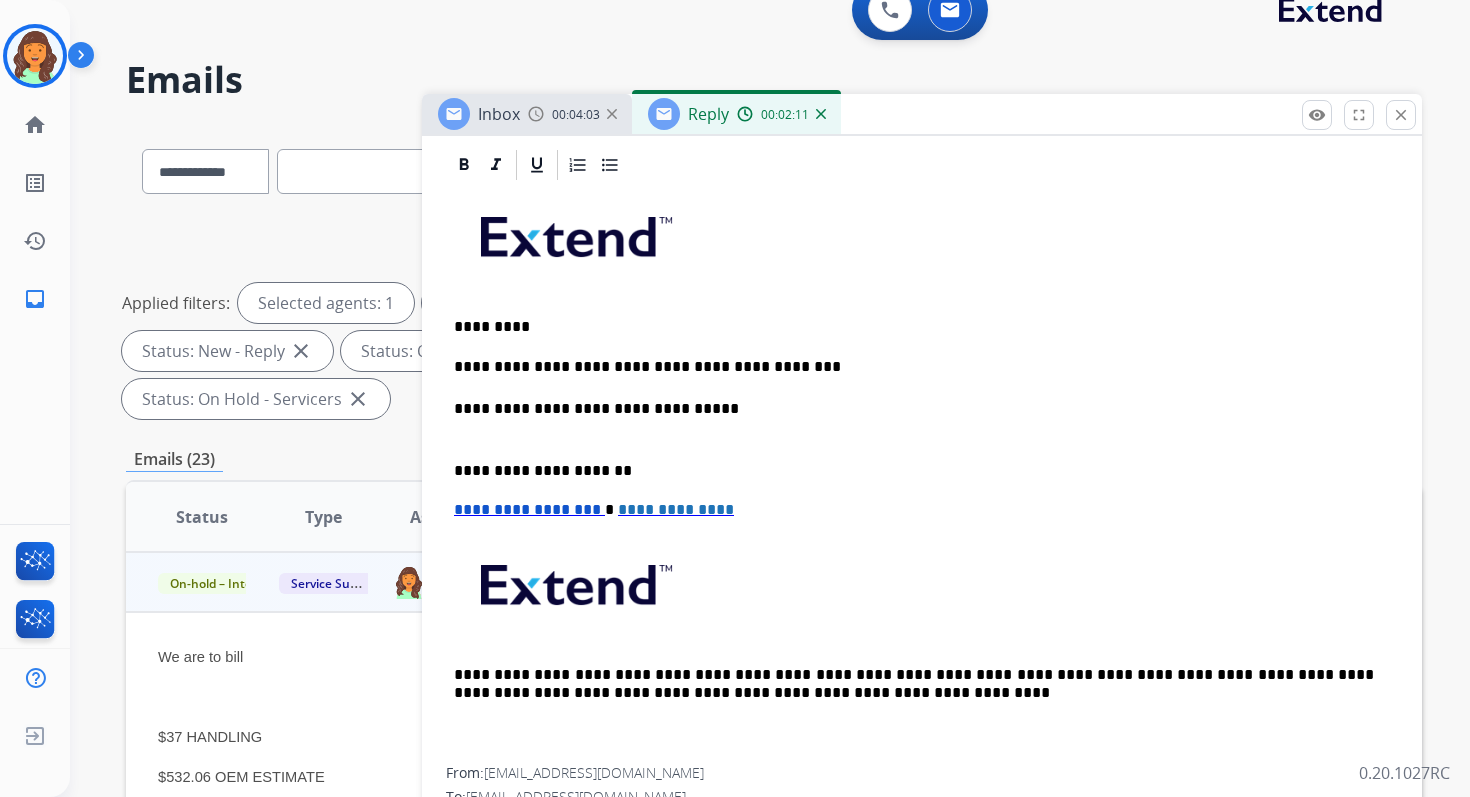 click on "**********" at bounding box center [527, 509] 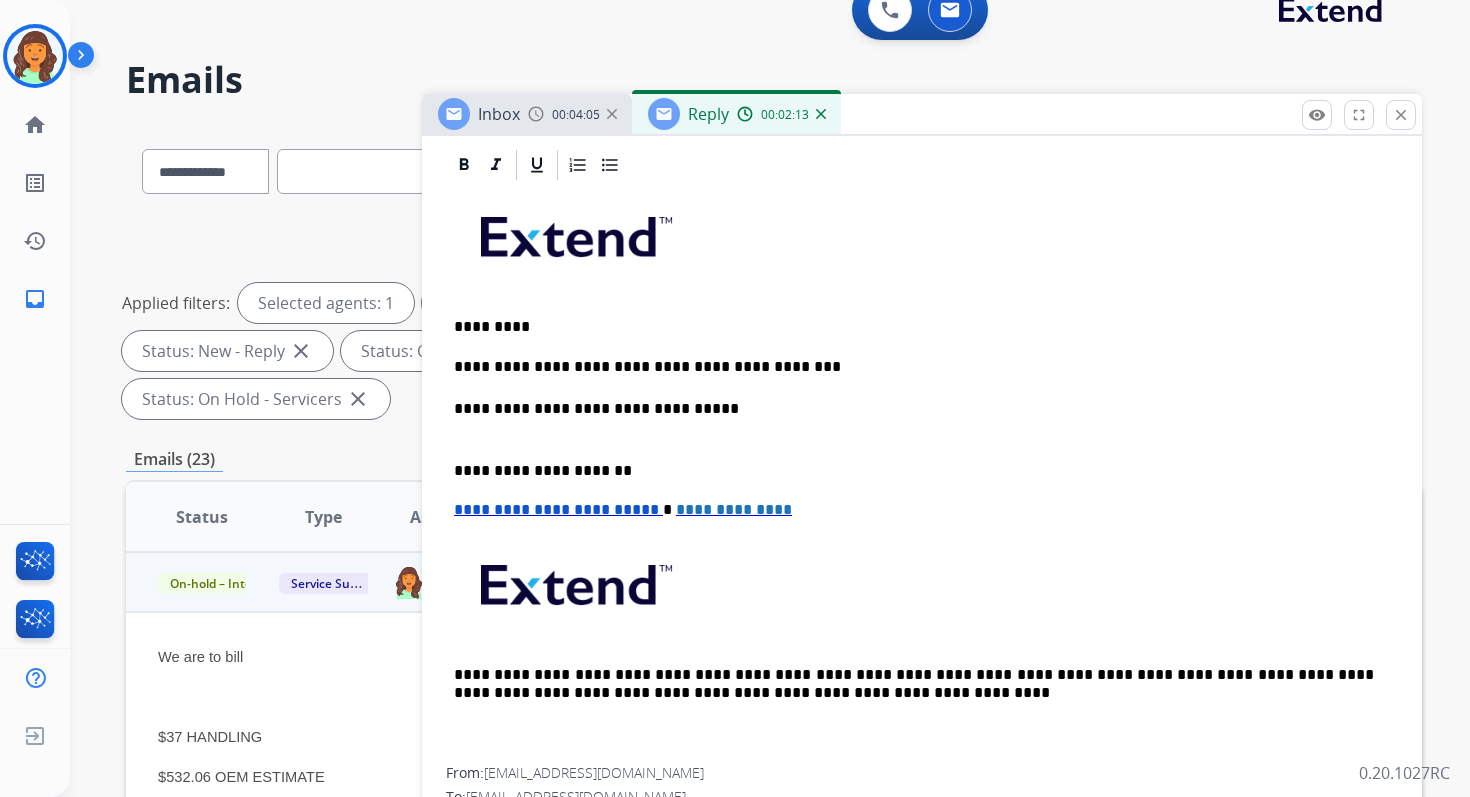 scroll, scrollTop: 0, scrollLeft: 0, axis: both 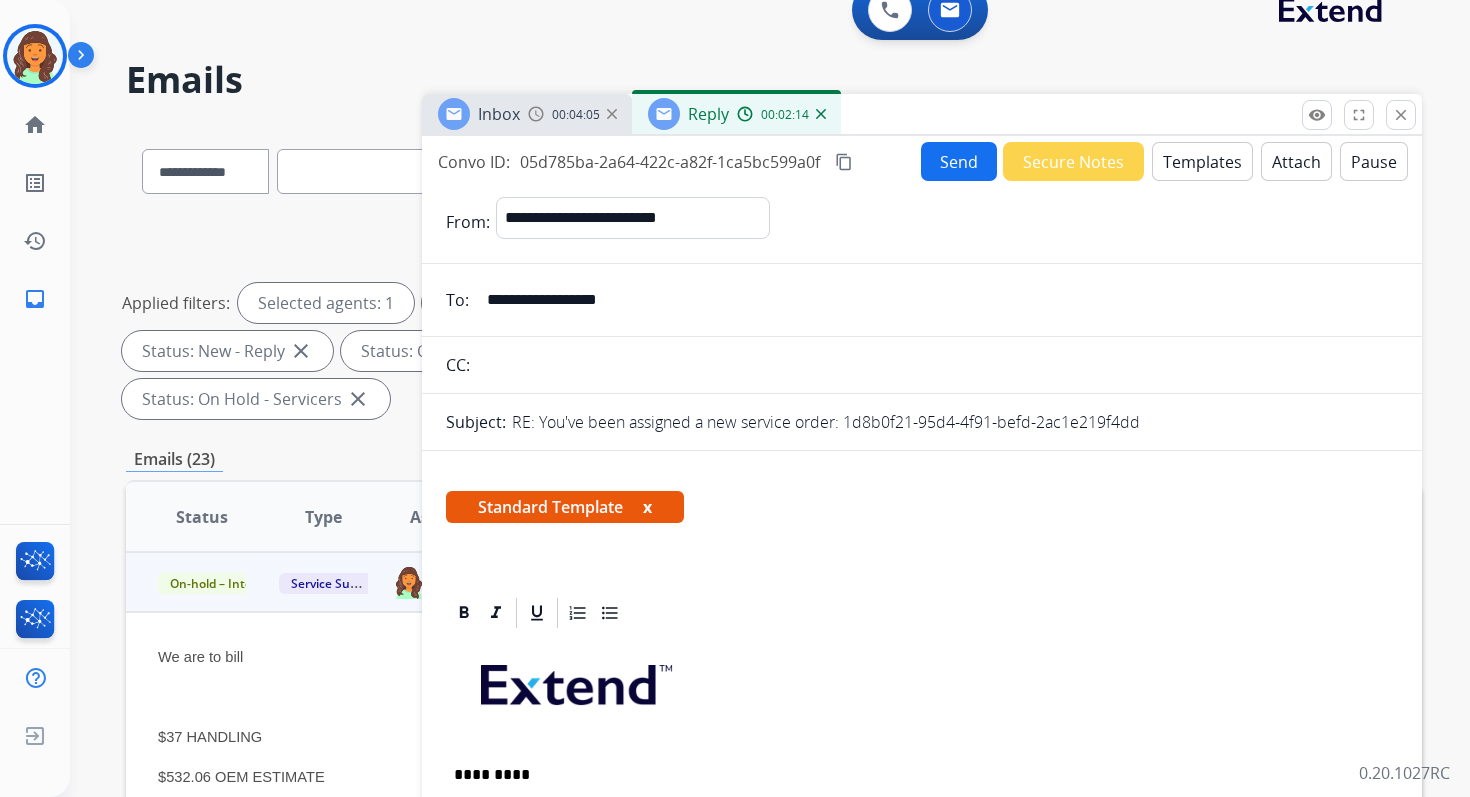 click on "Send" at bounding box center (959, 161) 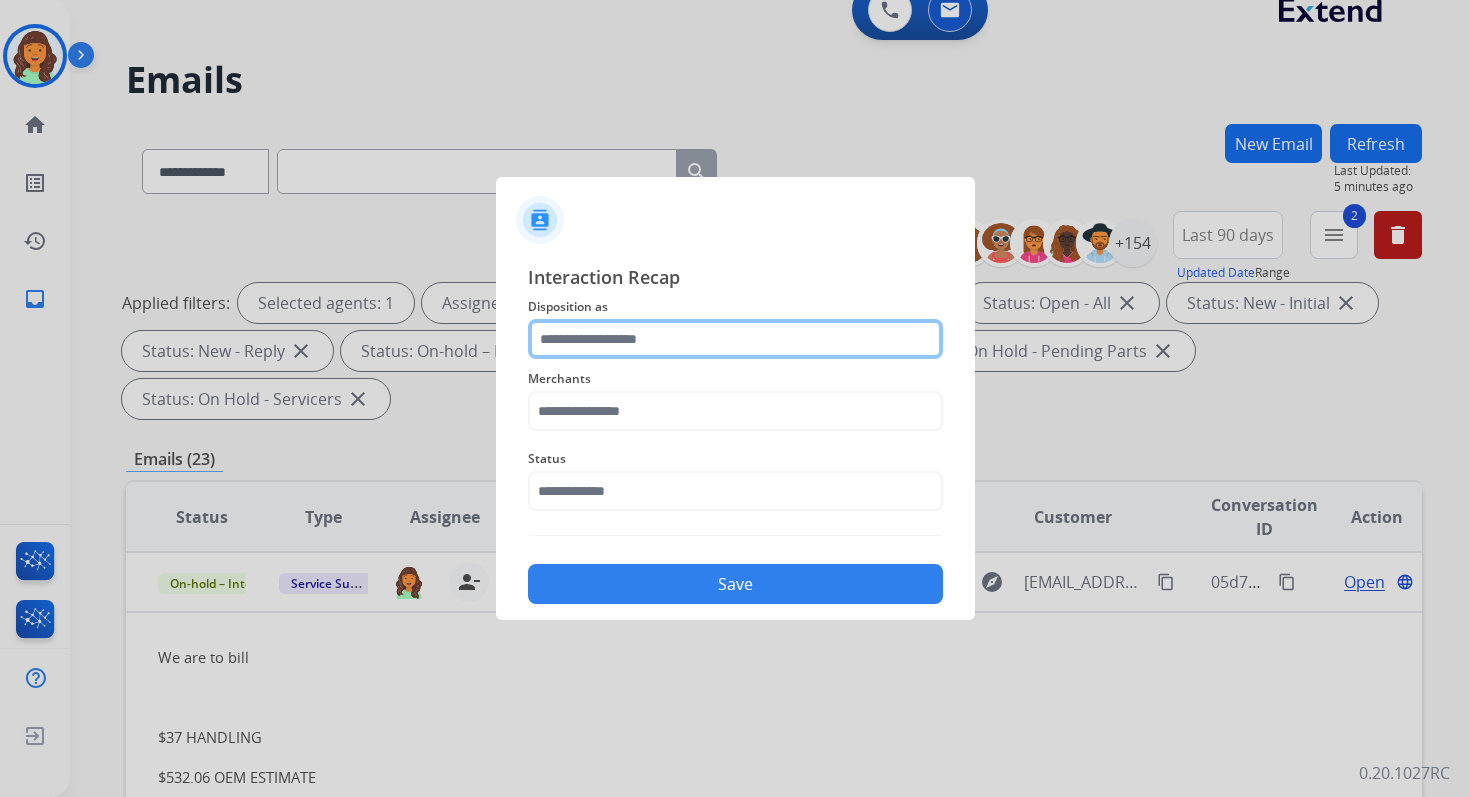 click 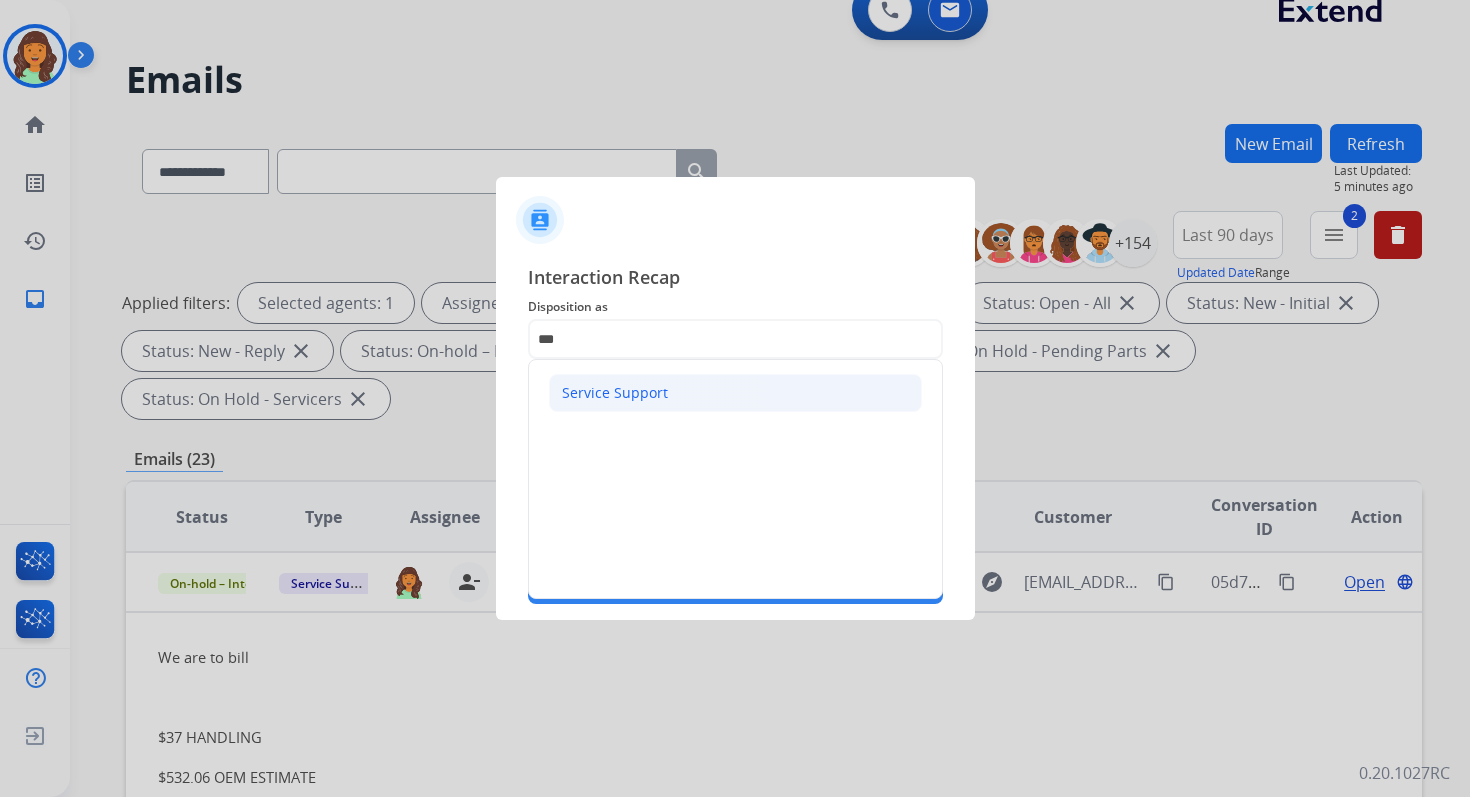 click on "Service Support" 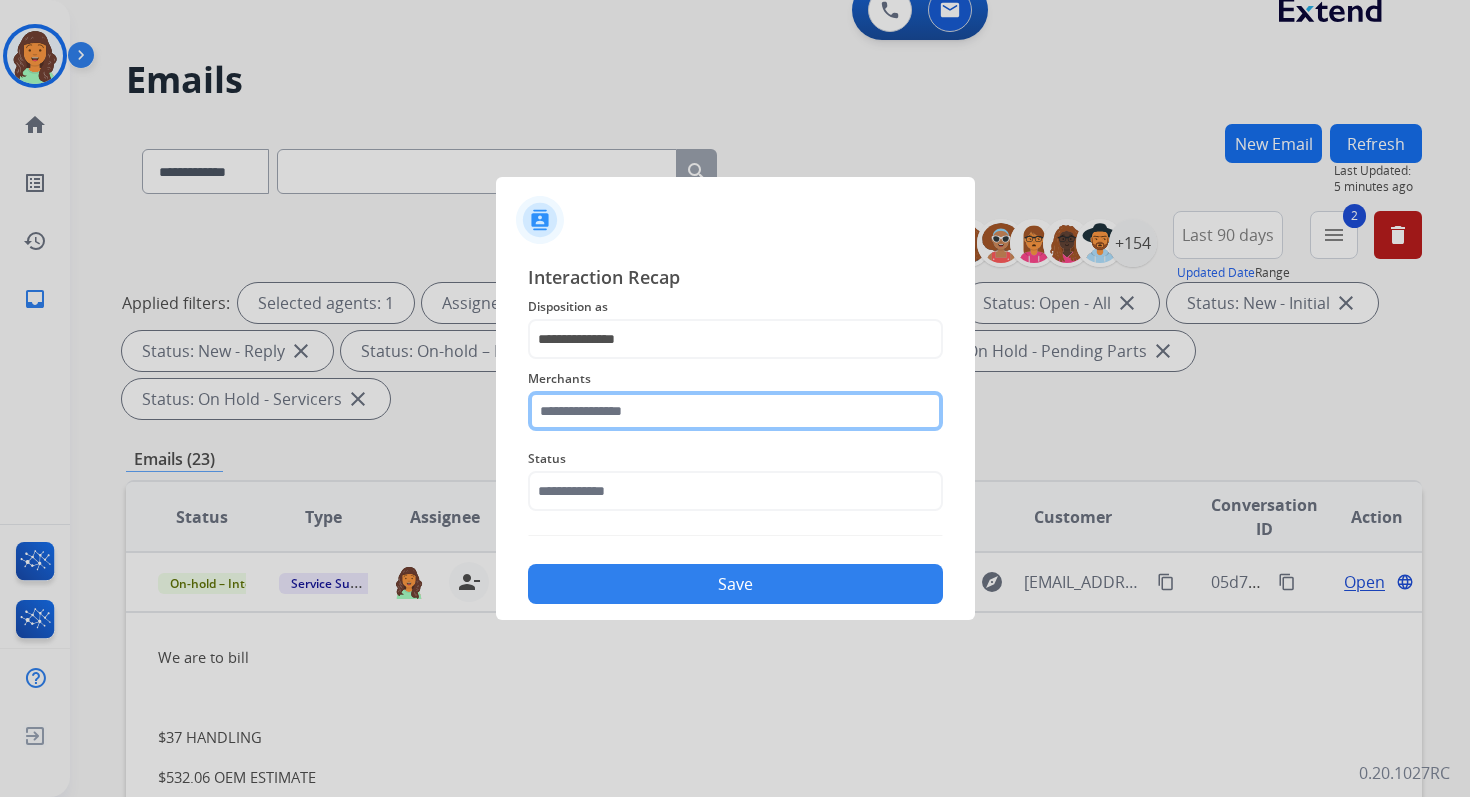 click 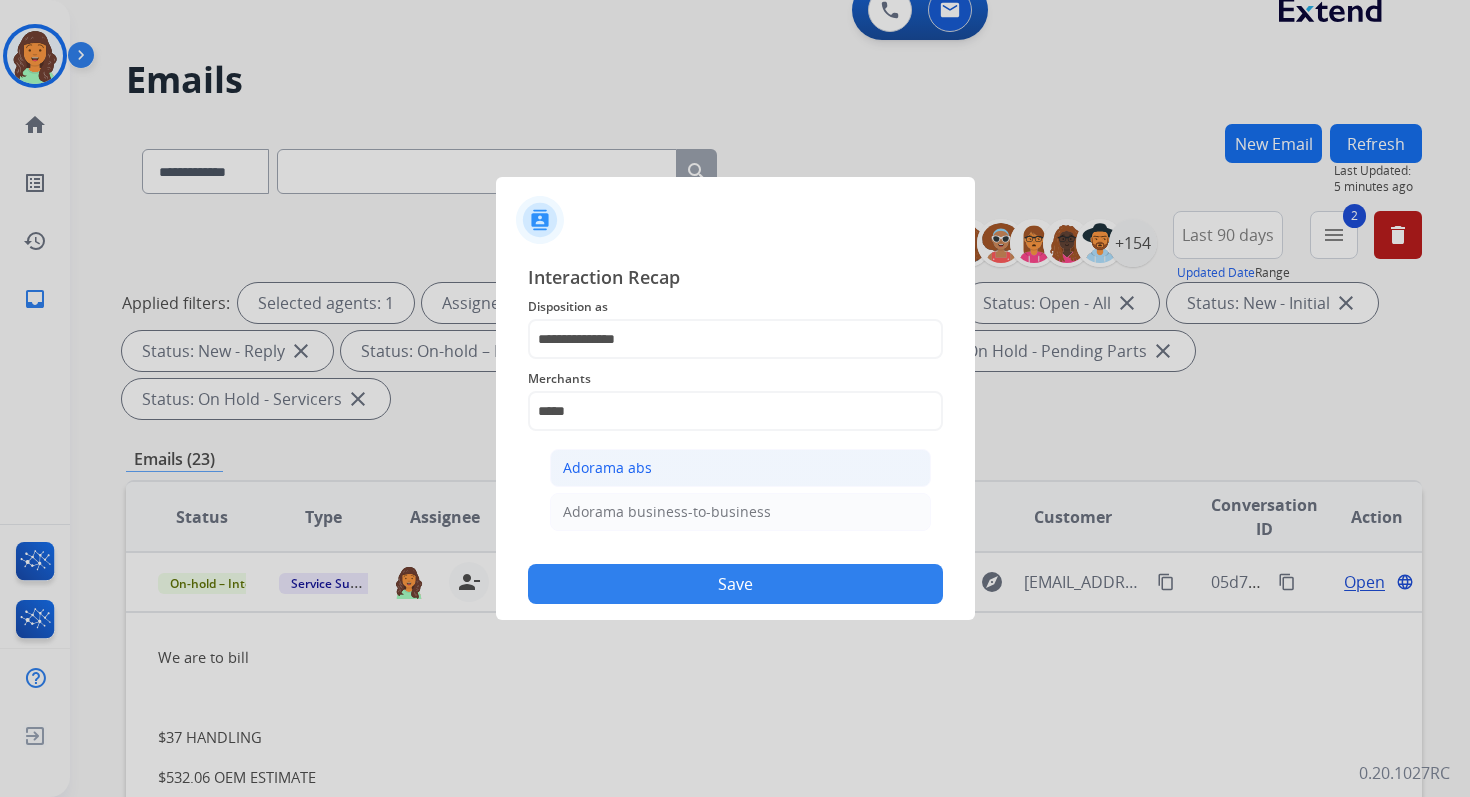 click on "Adorama abs" 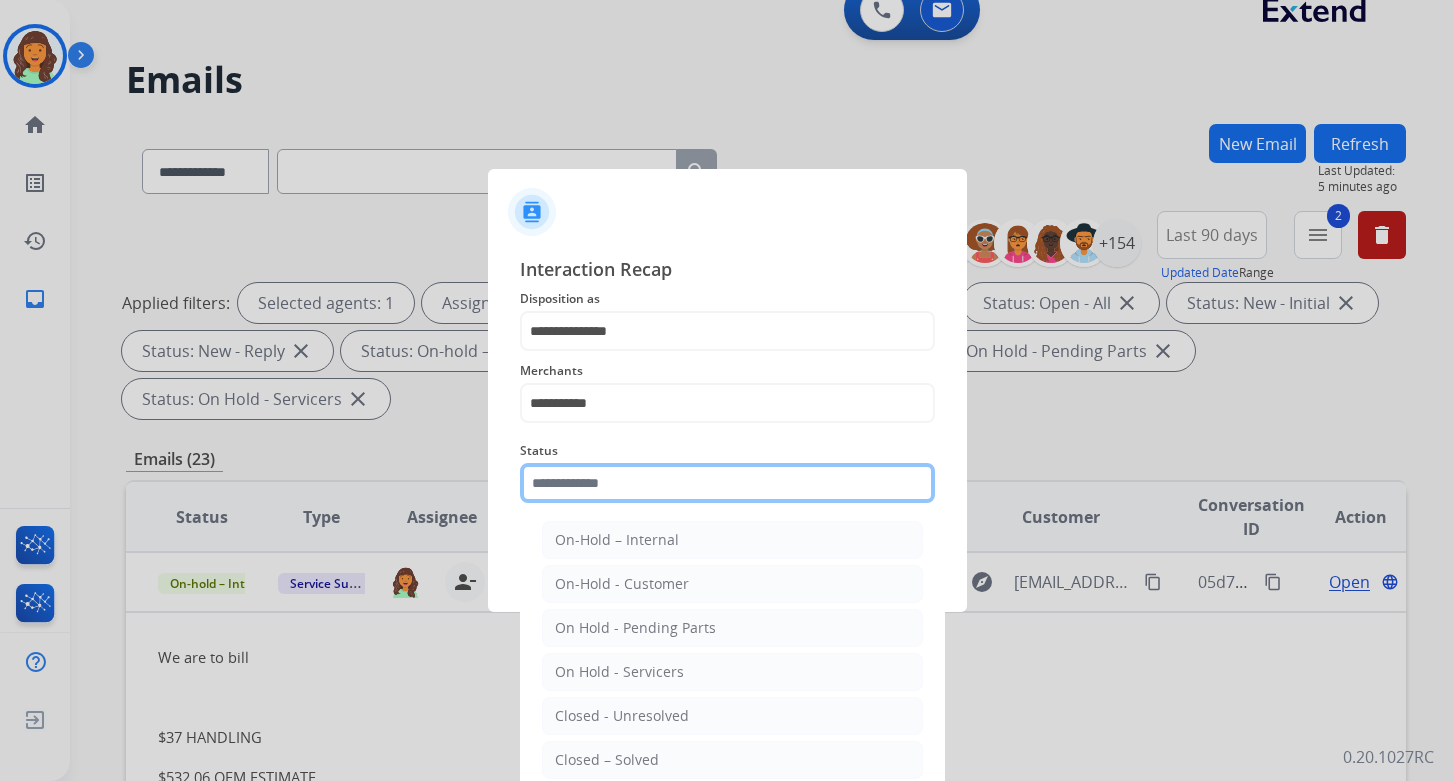 click 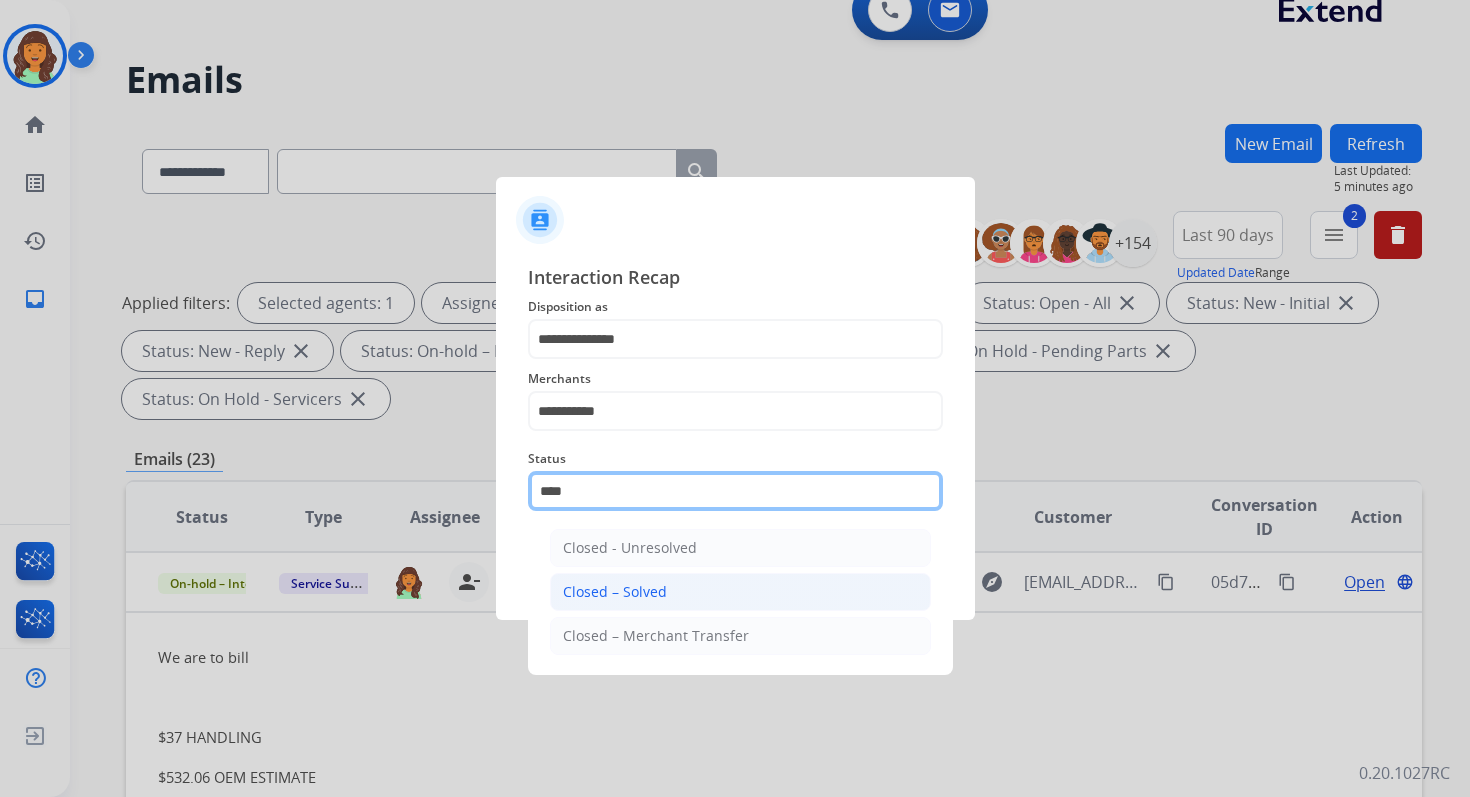 type on "****" 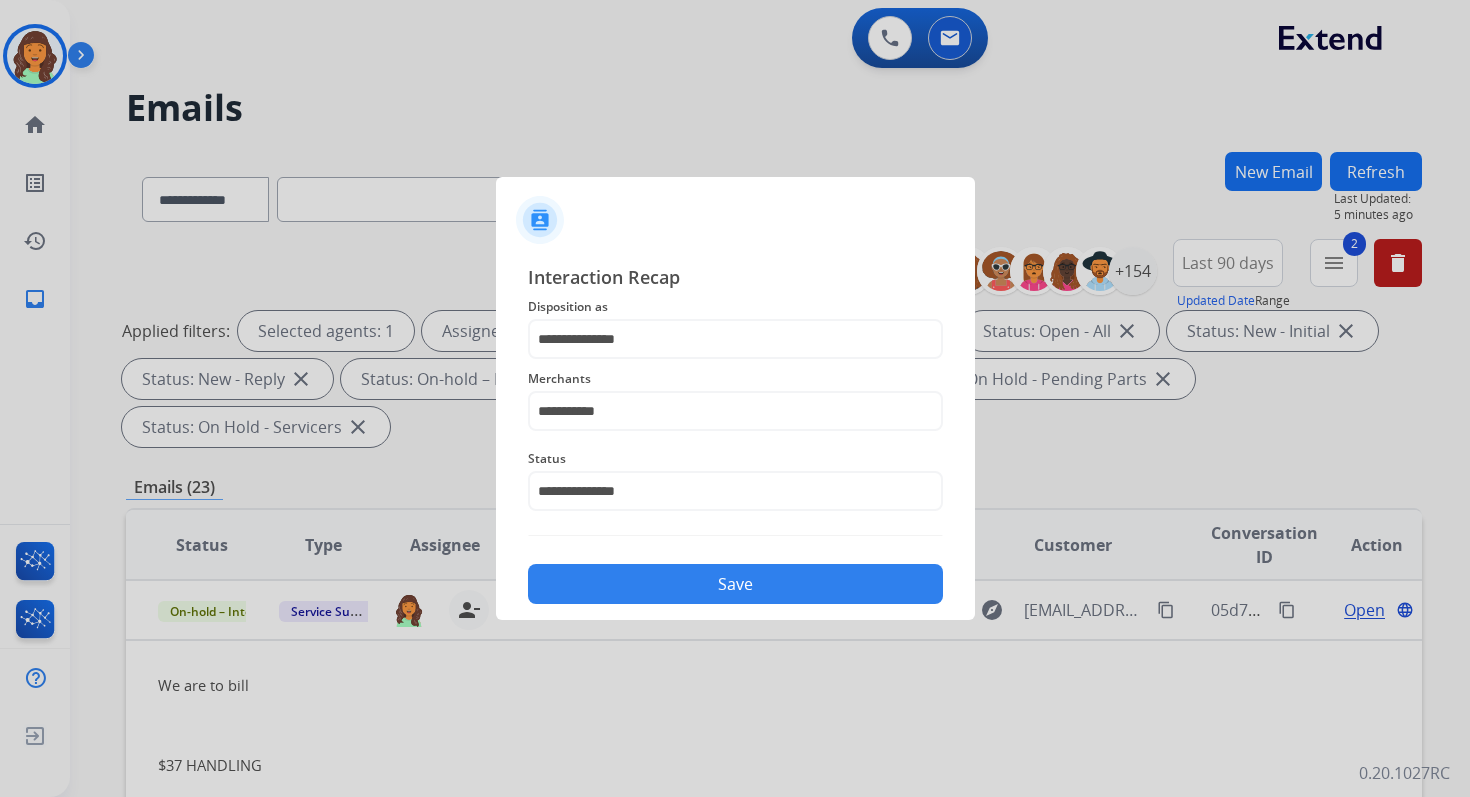scroll, scrollTop: 0, scrollLeft: 0, axis: both 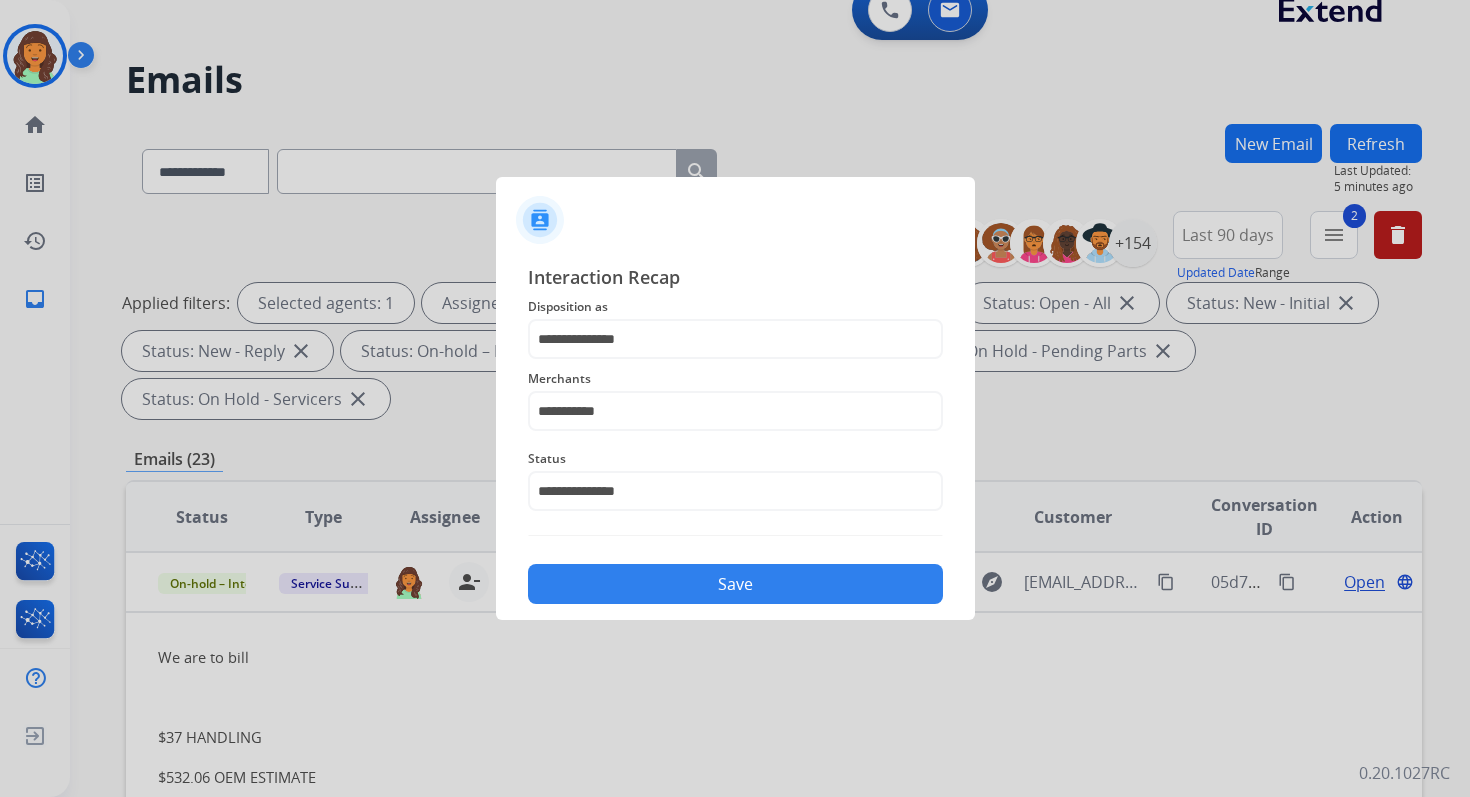 click on "Save" 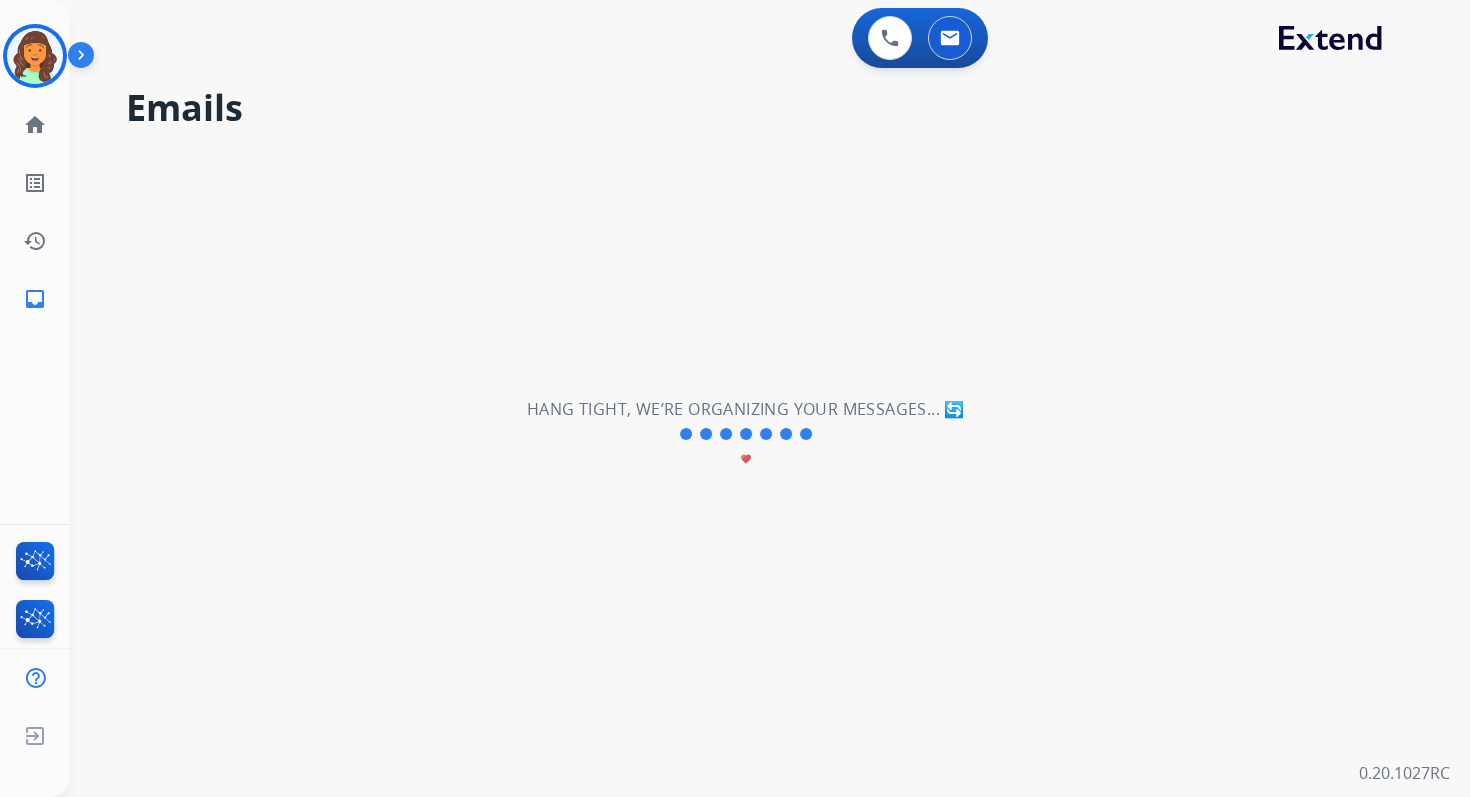 scroll, scrollTop: 0, scrollLeft: 0, axis: both 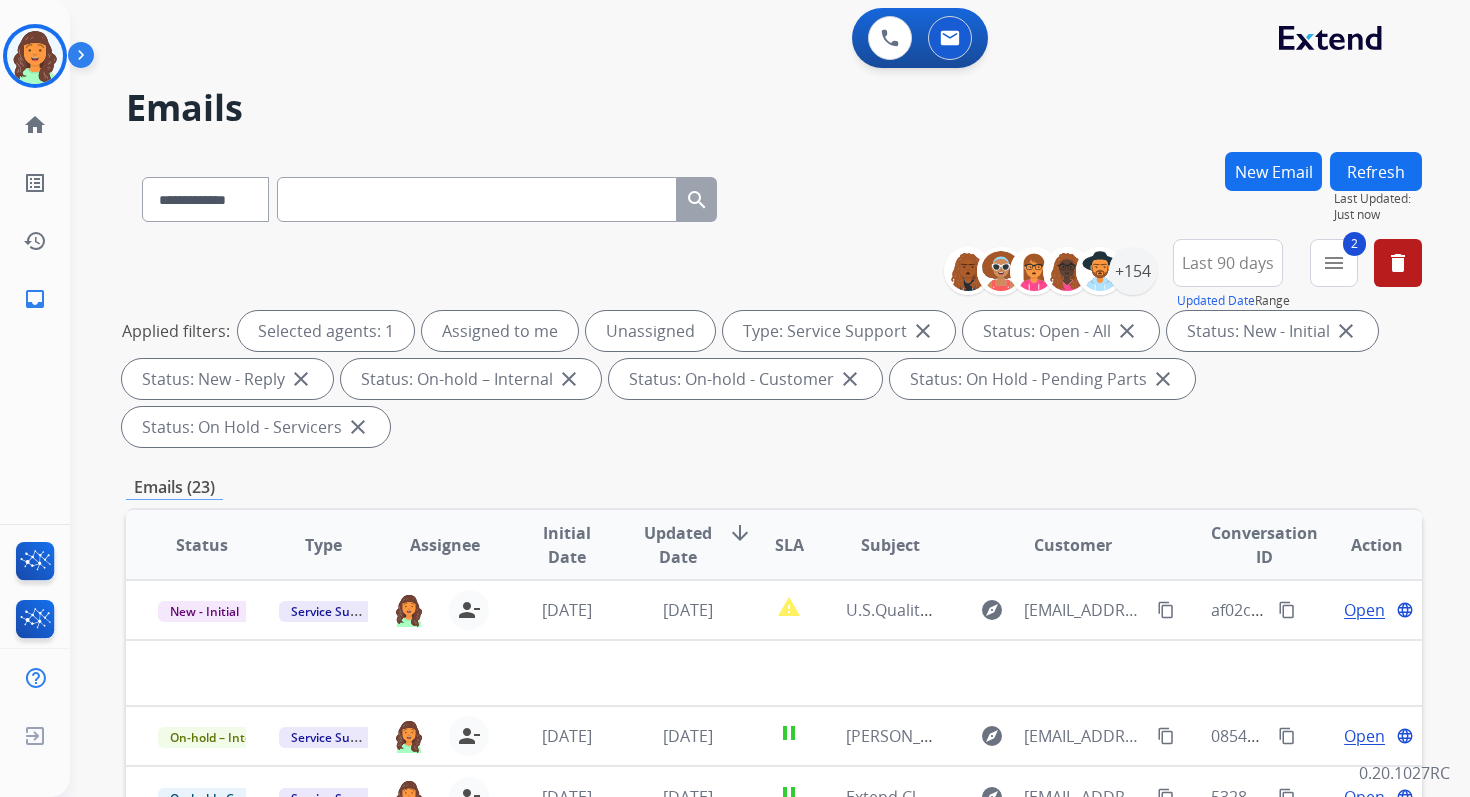 click on "Emails (23)" at bounding box center (774, 487) 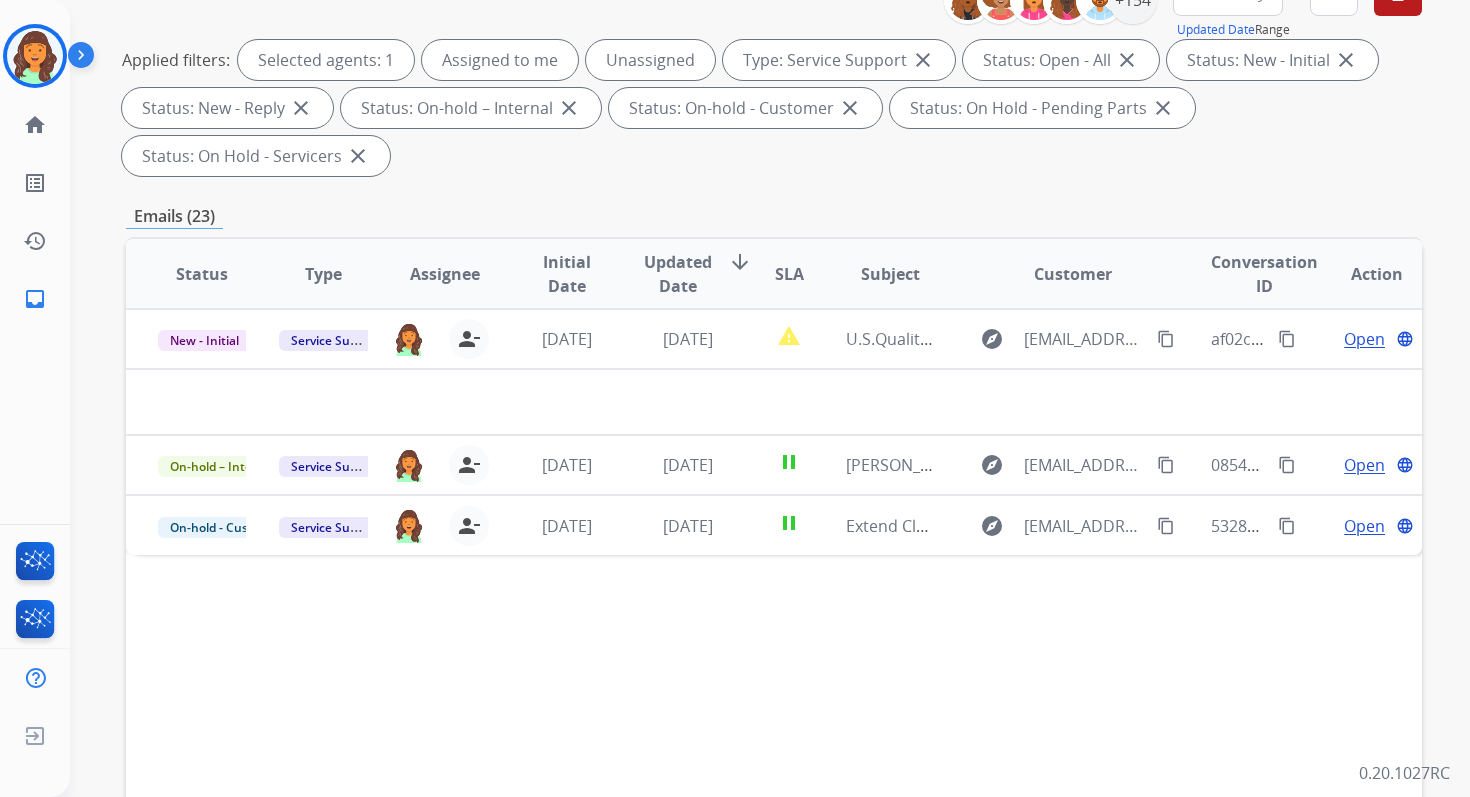 scroll, scrollTop: 485, scrollLeft: 0, axis: vertical 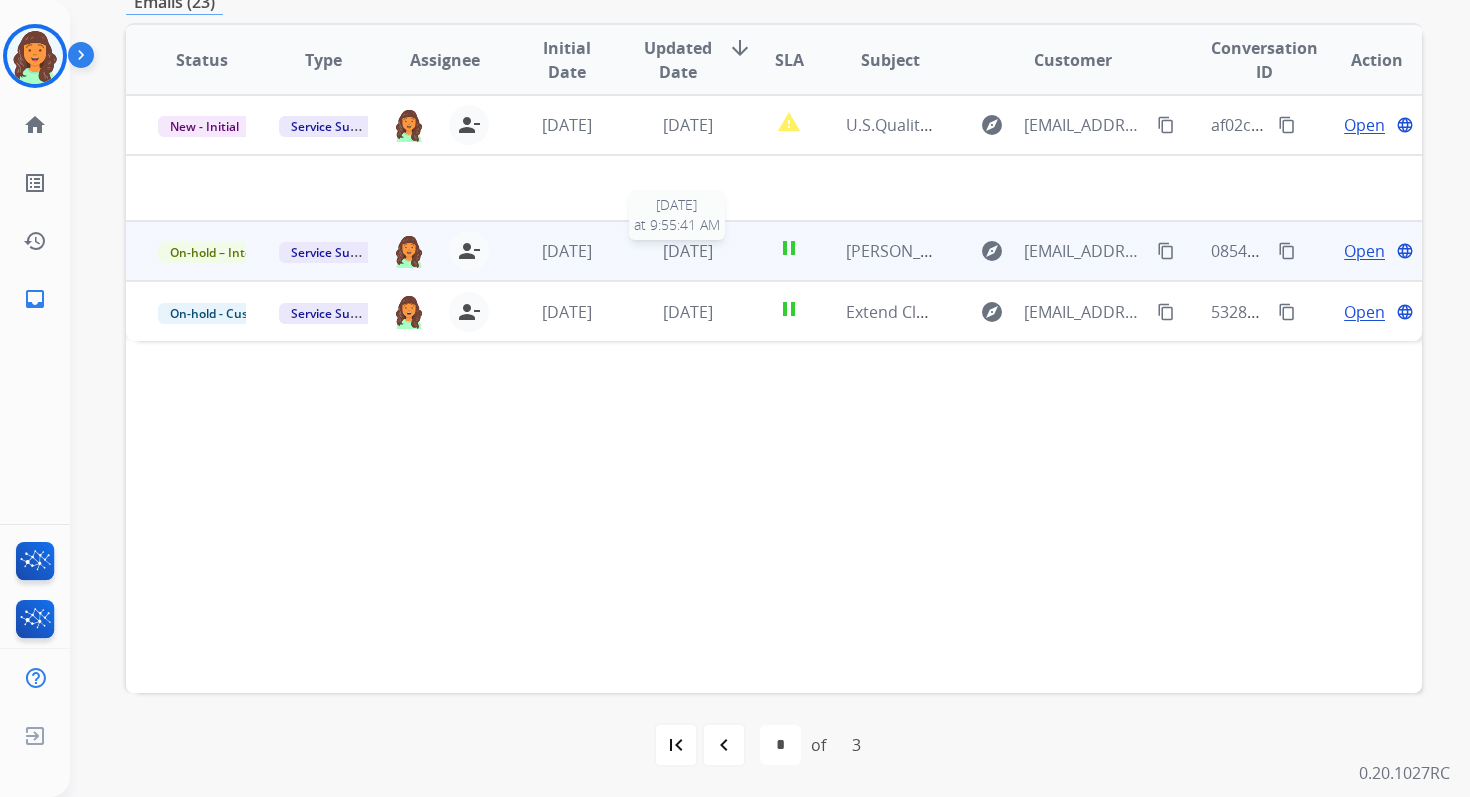 click on "[DATE]" at bounding box center (688, 251) 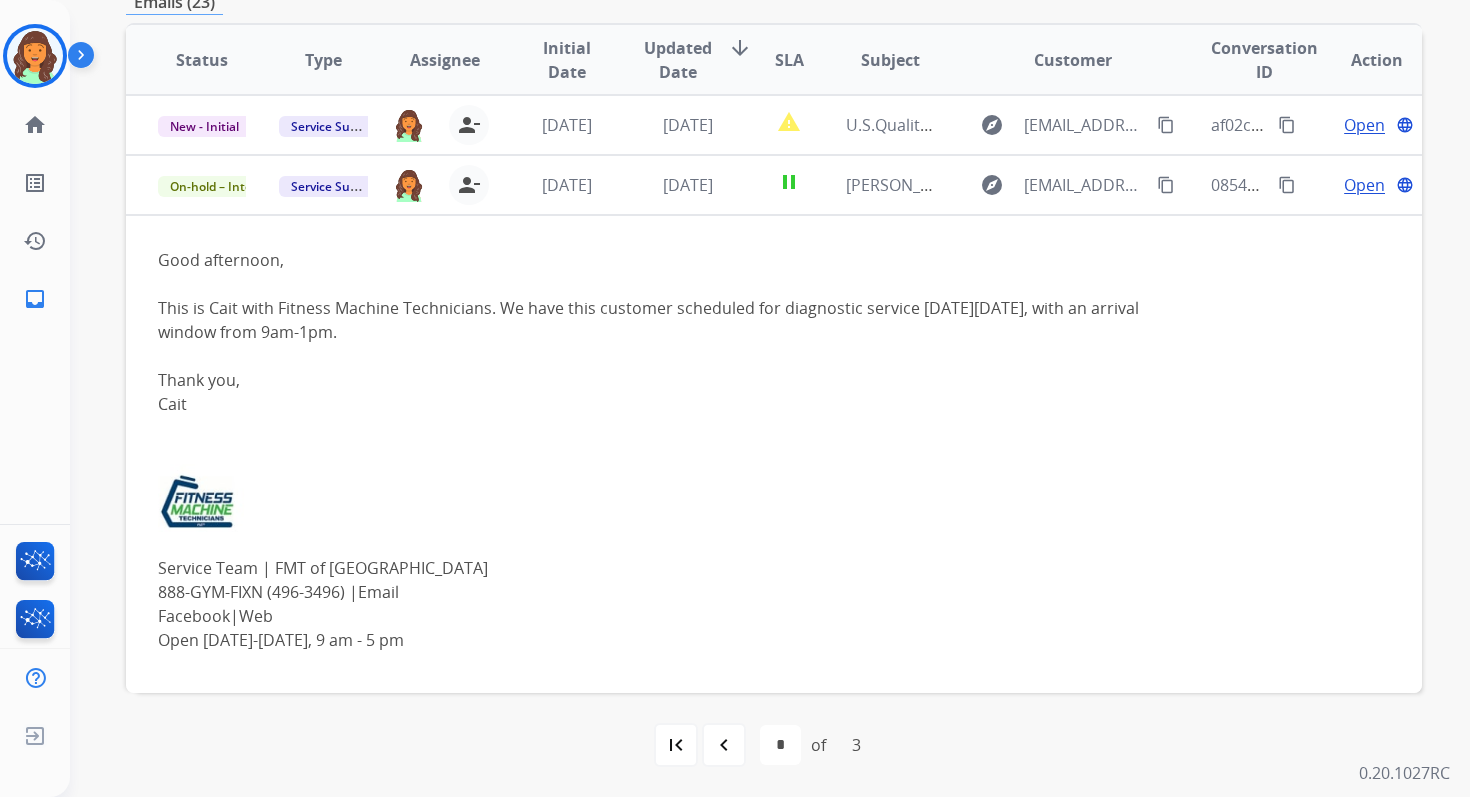 scroll, scrollTop: 60, scrollLeft: 0, axis: vertical 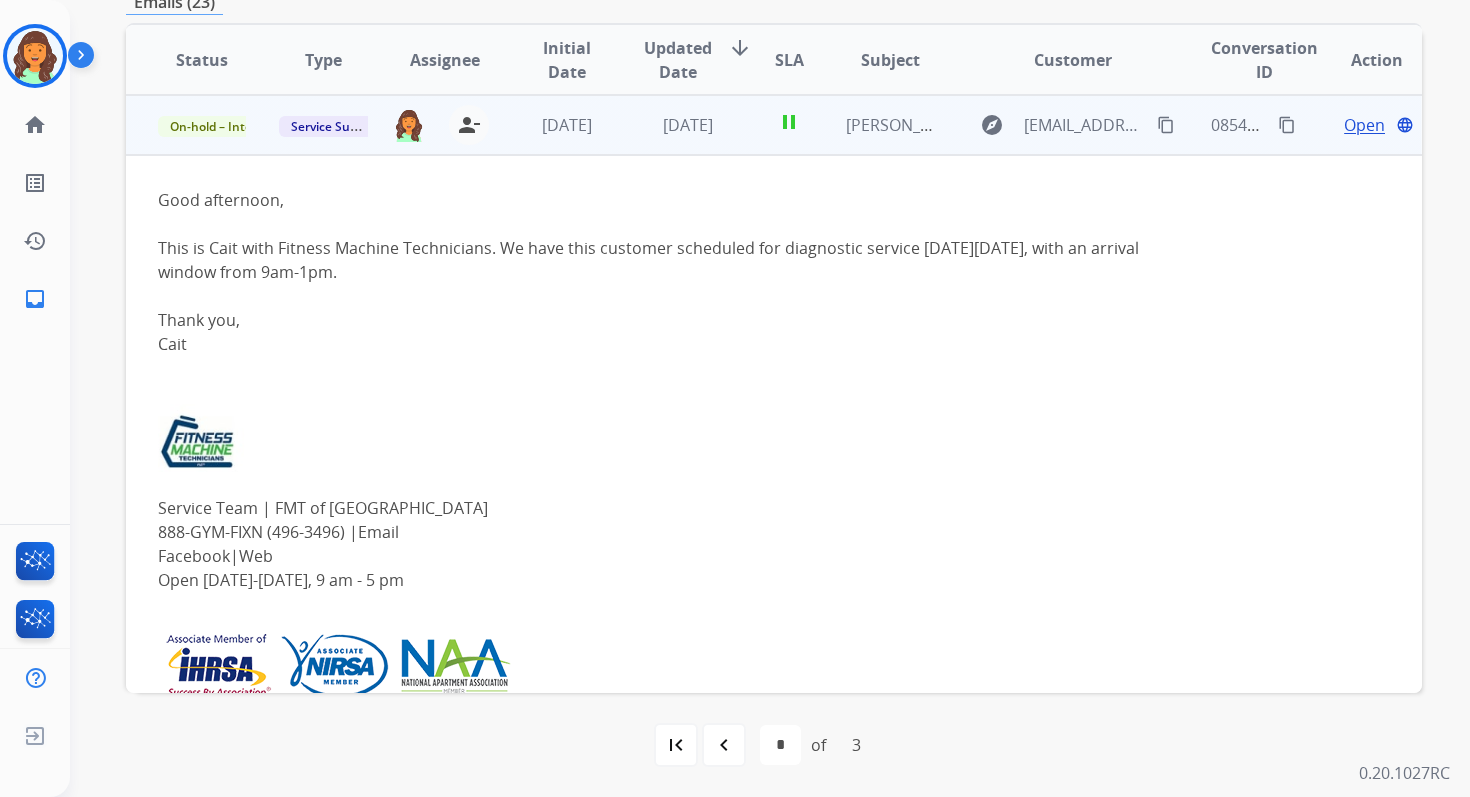 click on "Open" at bounding box center [1364, 125] 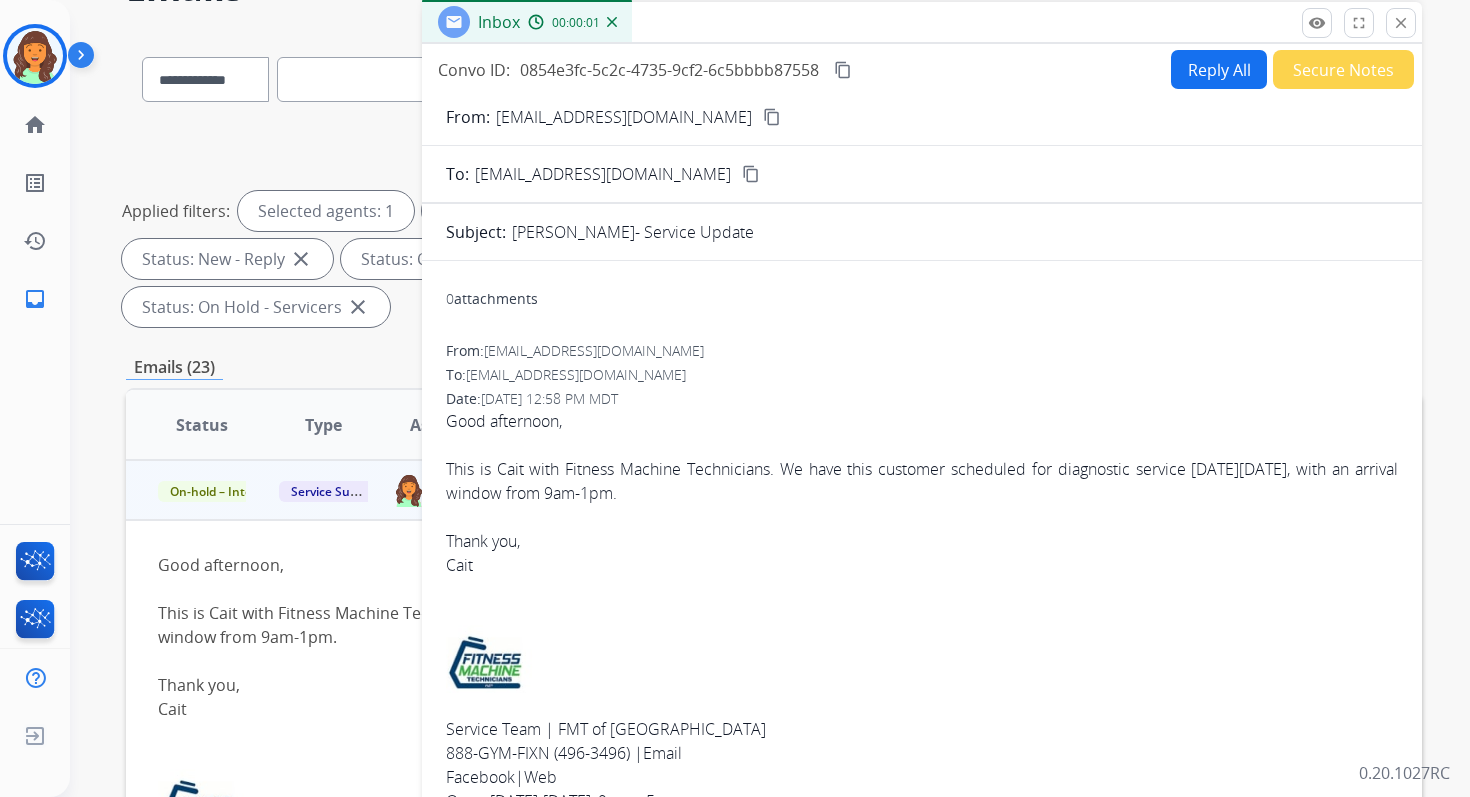scroll, scrollTop: 110, scrollLeft: 0, axis: vertical 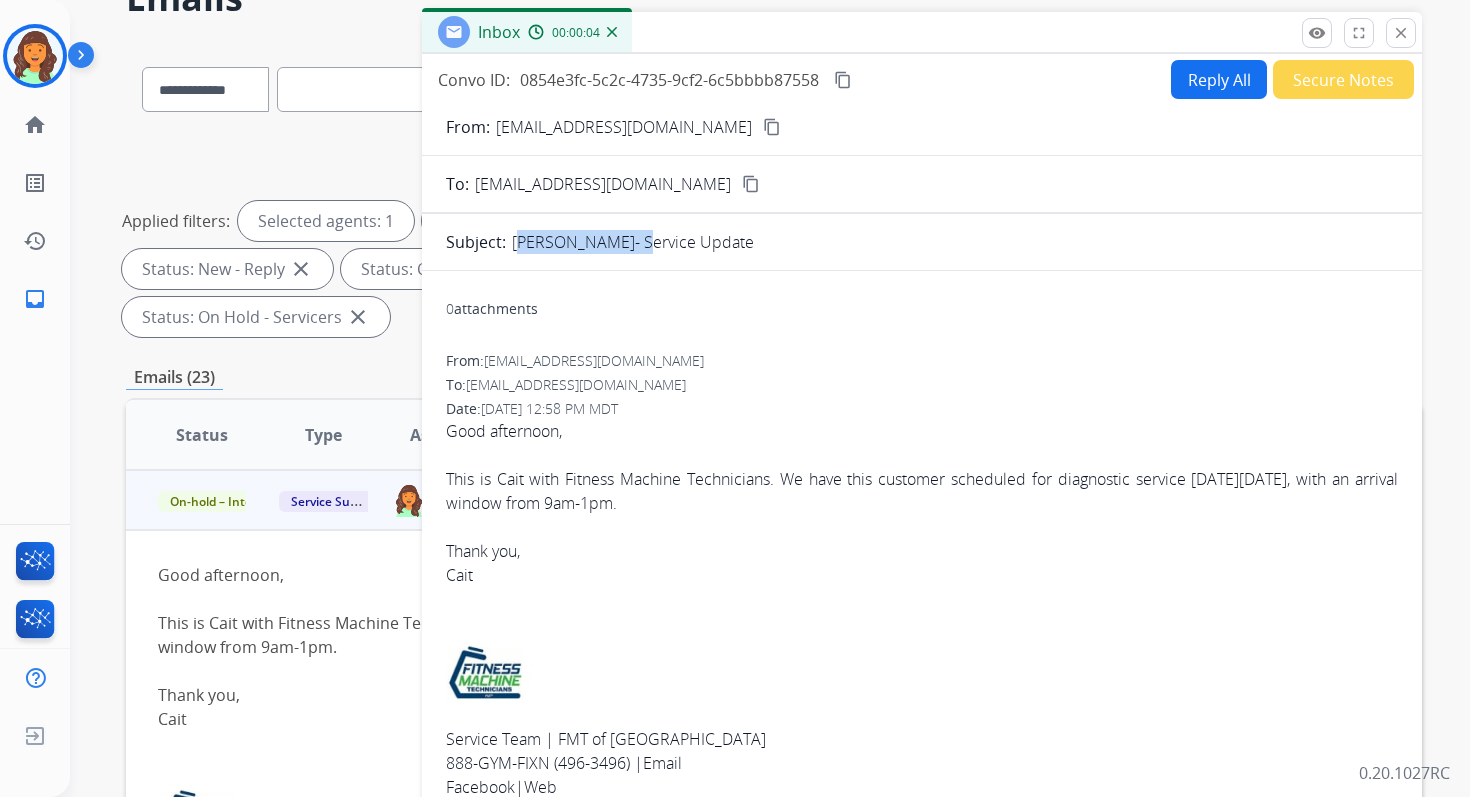 copy on "Carlos Jimenenz" 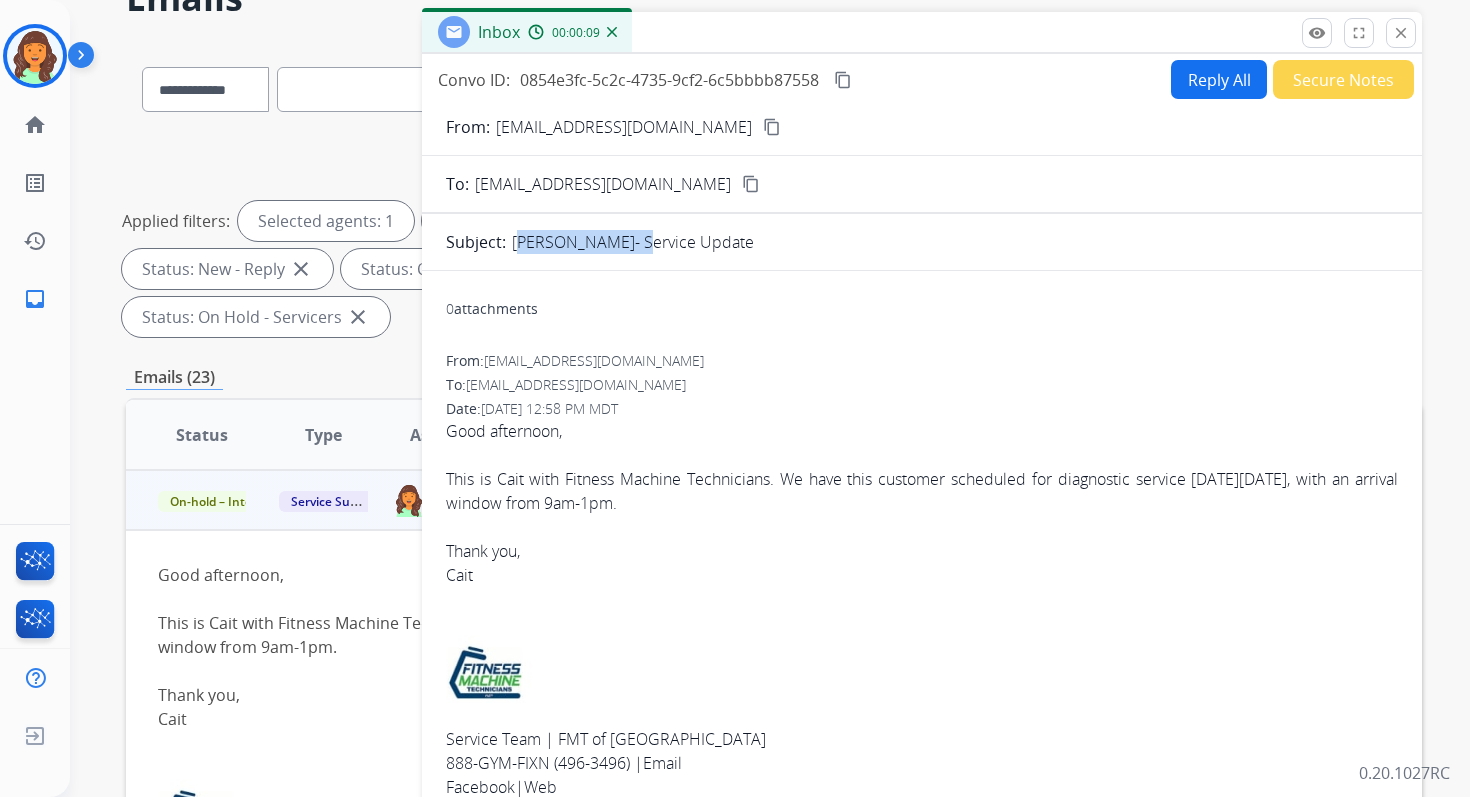 scroll, scrollTop: 62, scrollLeft: 0, axis: vertical 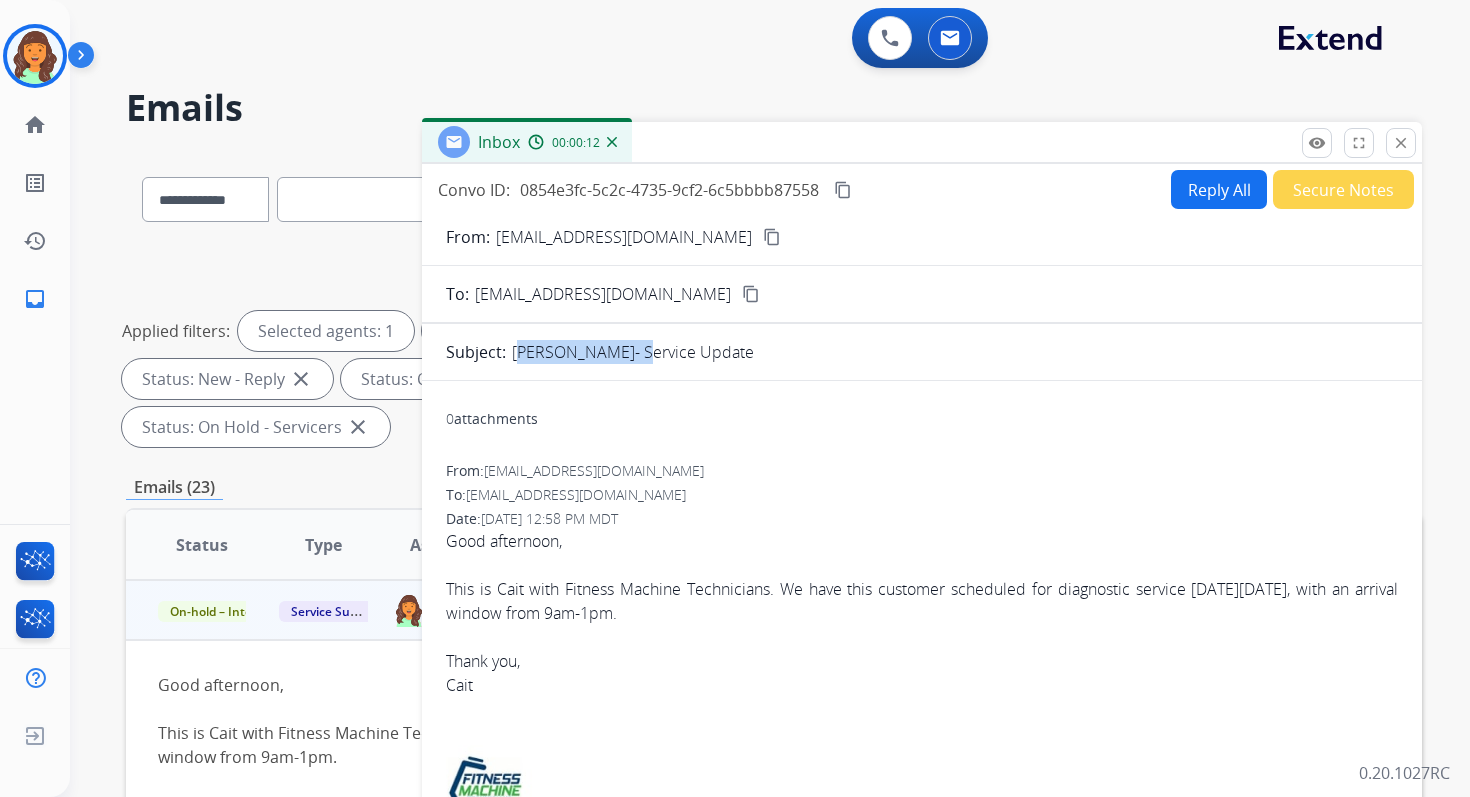 copy on "Carlos Jimenenz" 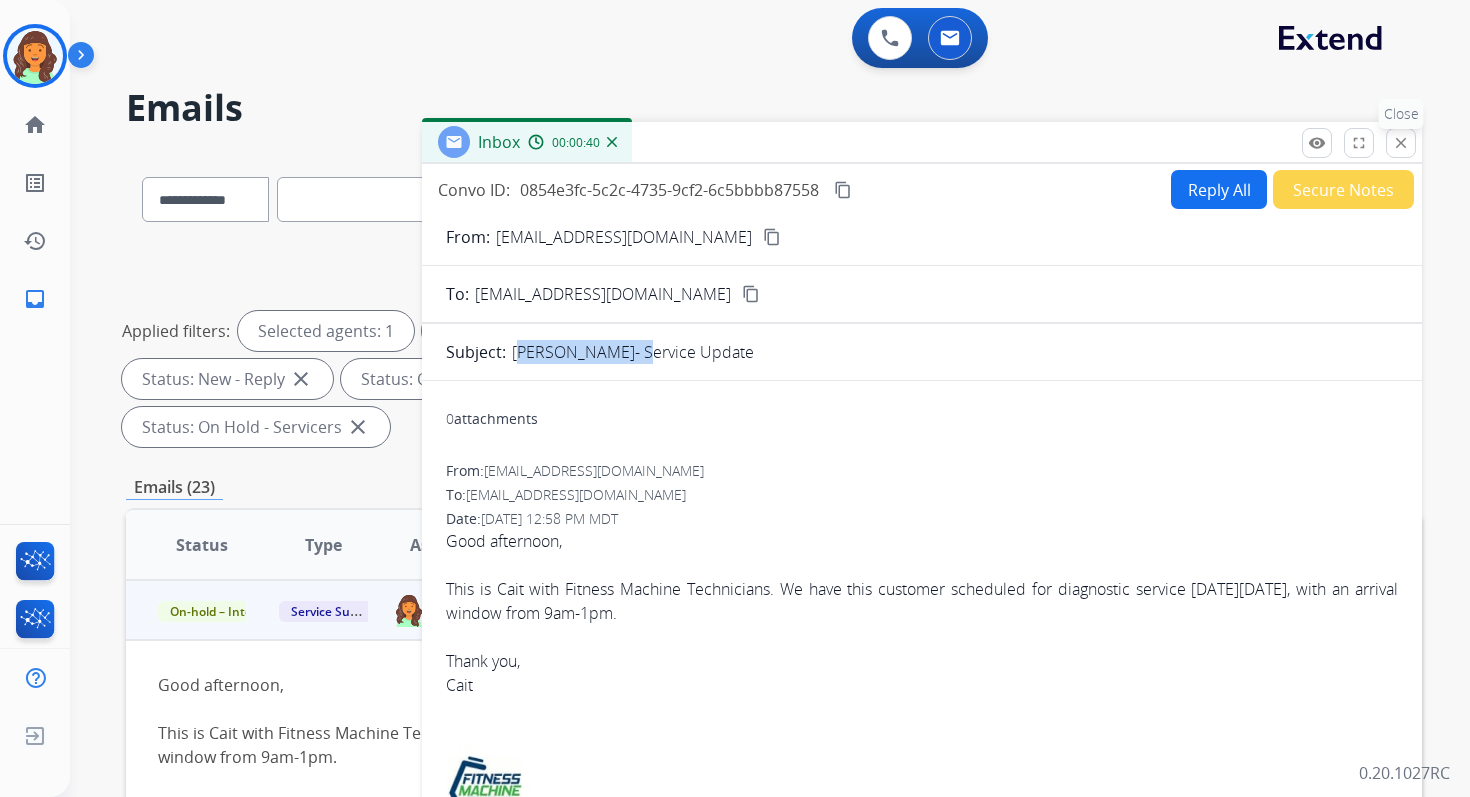 click on "close" at bounding box center (1401, 143) 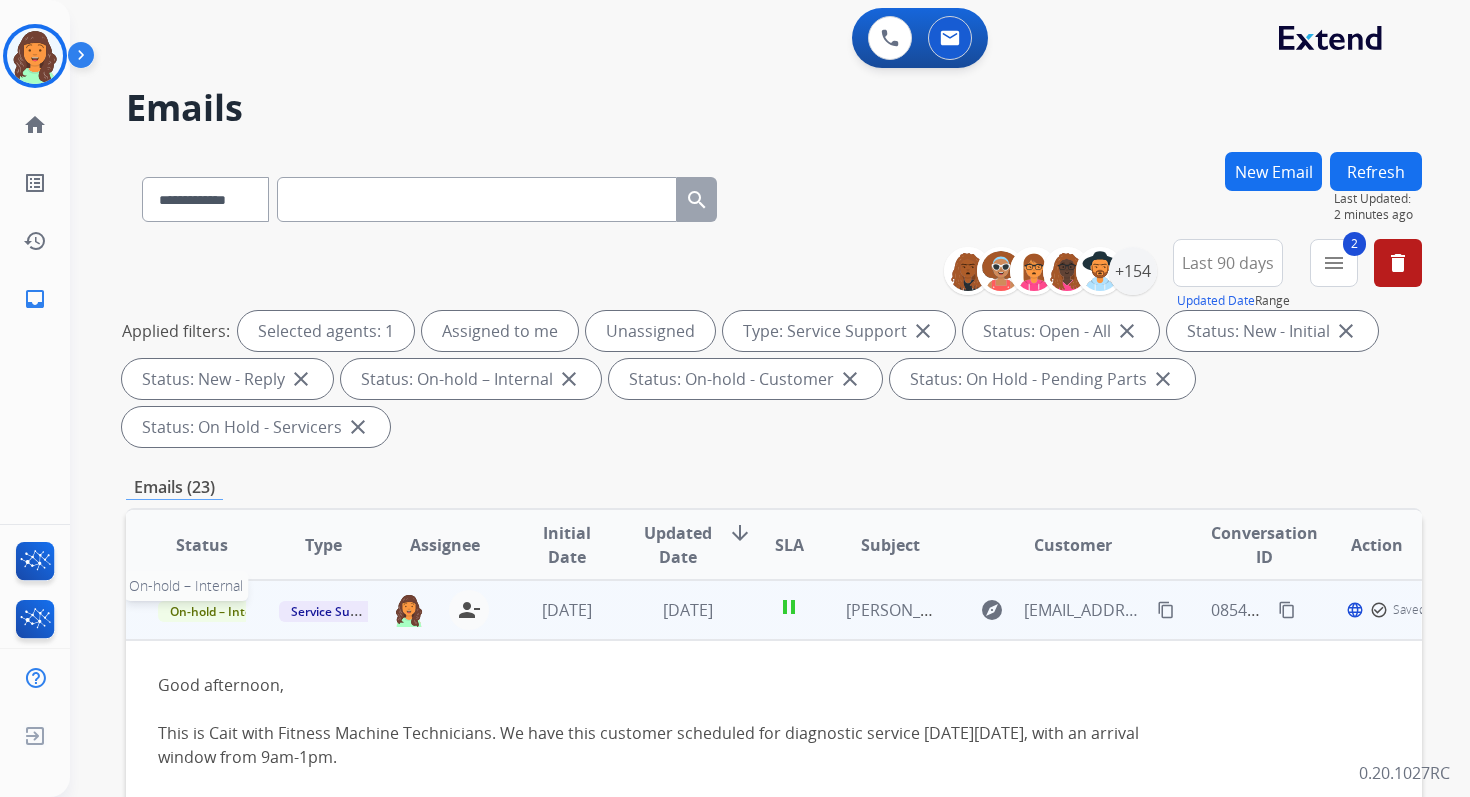 click on "On-hold – Internal" at bounding box center (222, 611) 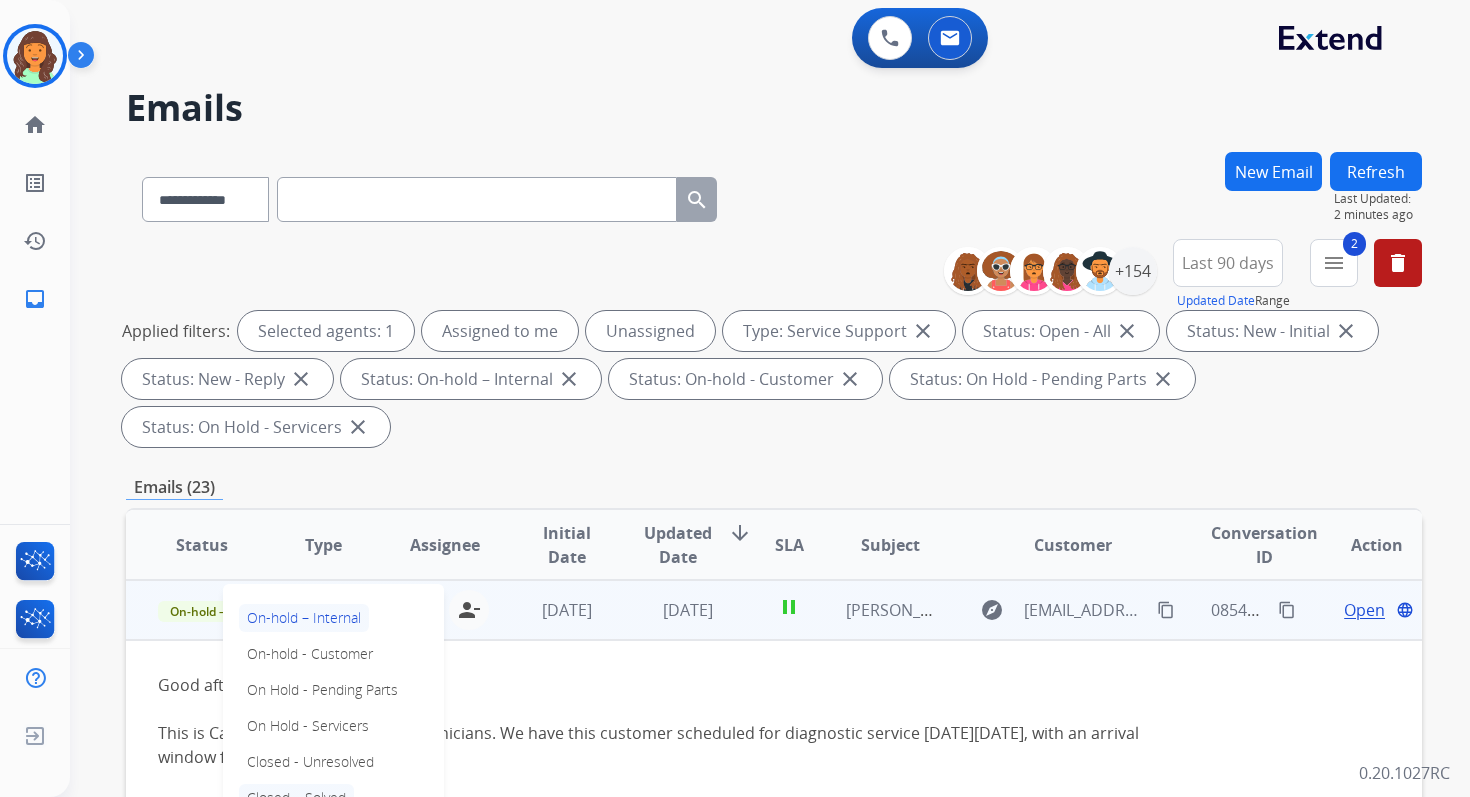 click on "Closed – Solved" at bounding box center [296, 798] 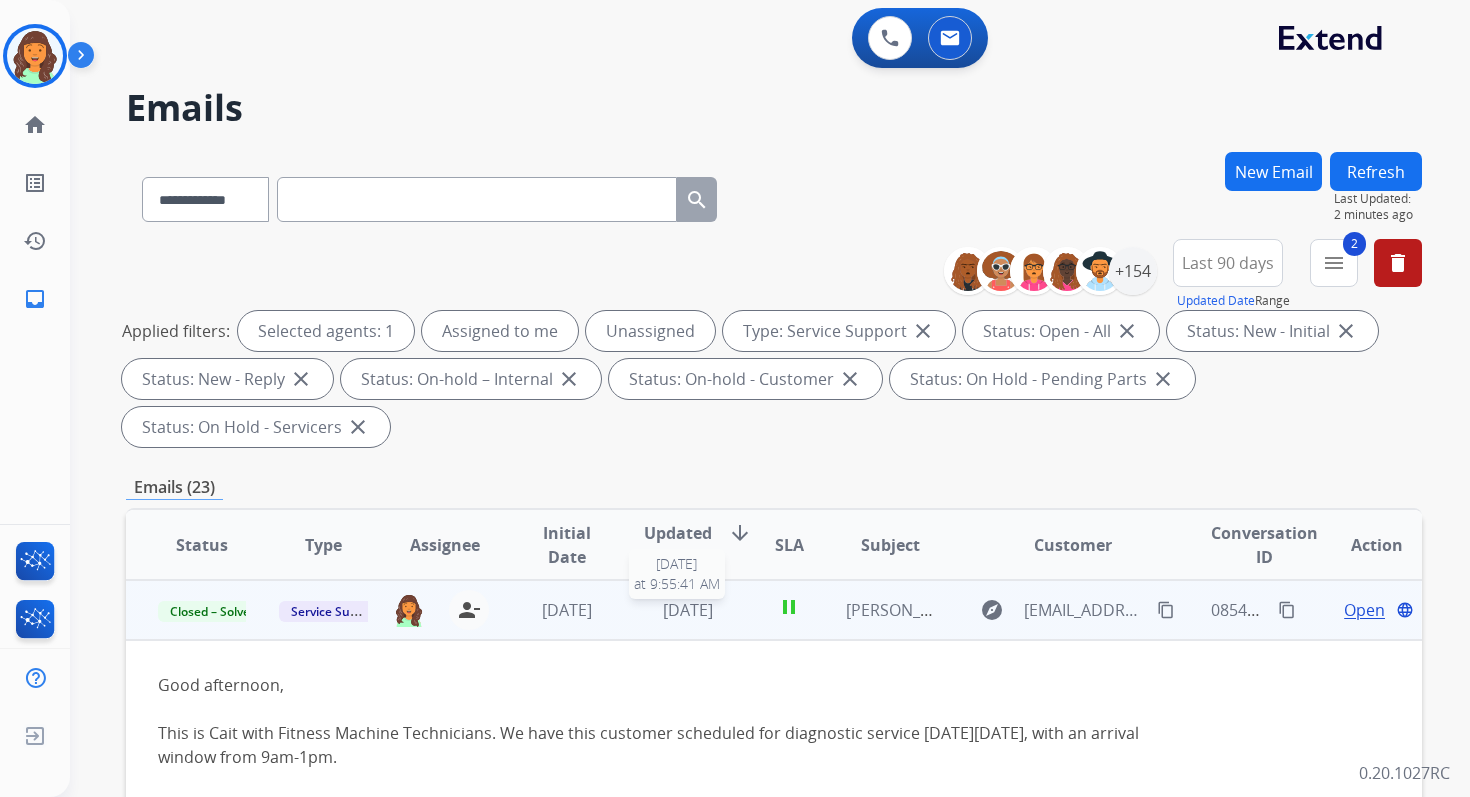 click on "[DATE]" at bounding box center [688, 610] 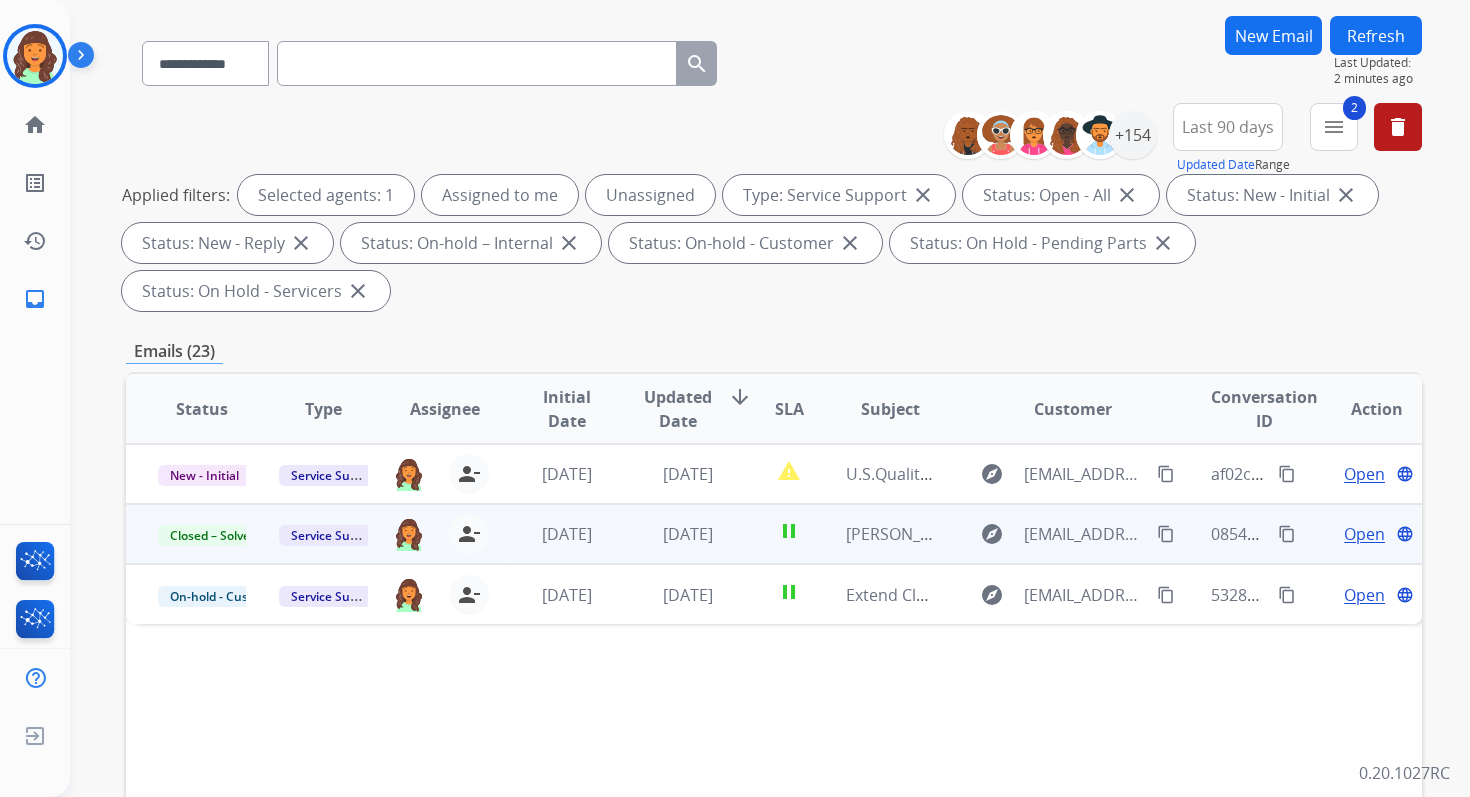 scroll, scrollTop: 140, scrollLeft: 0, axis: vertical 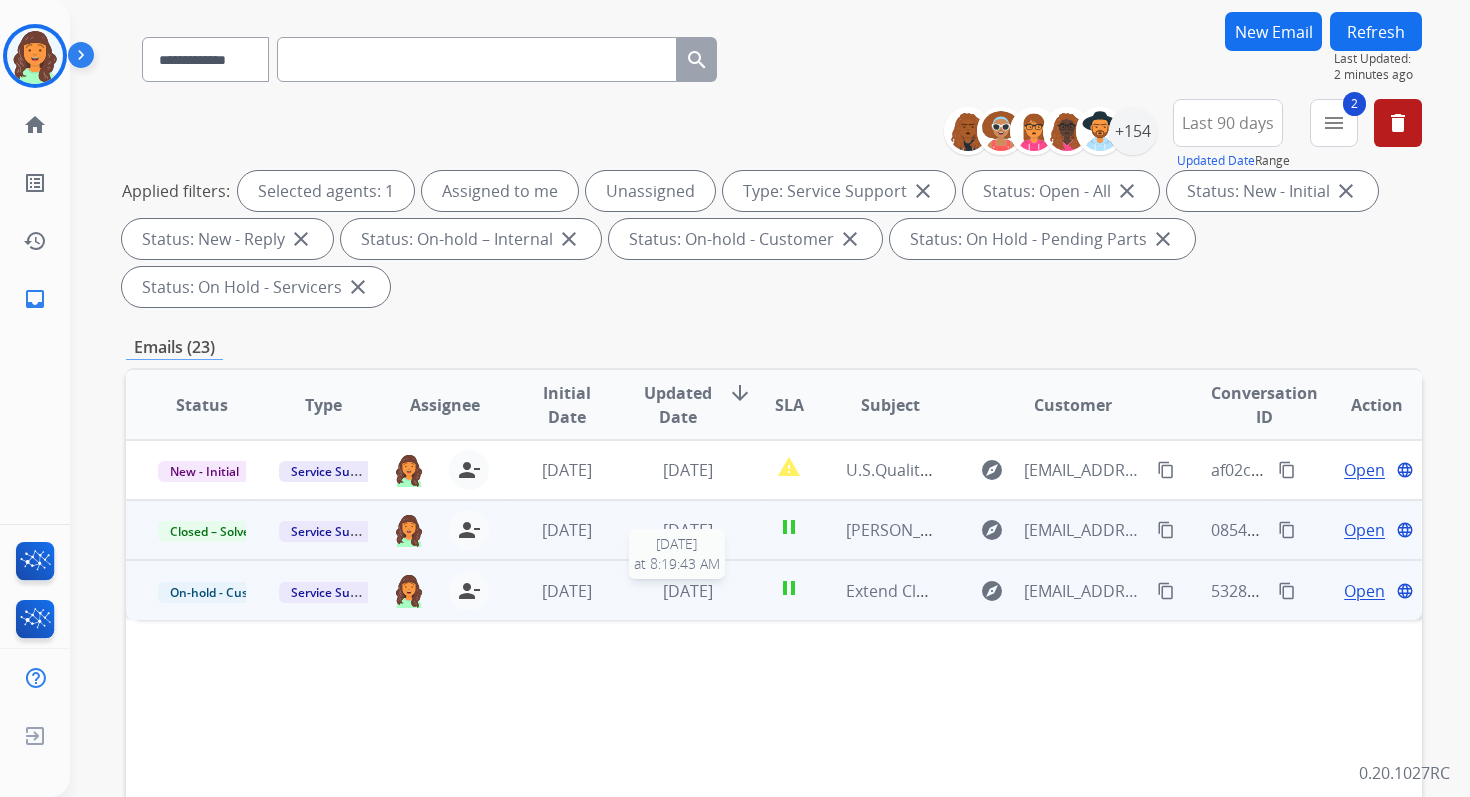 click on "[DATE]" at bounding box center (688, 591) 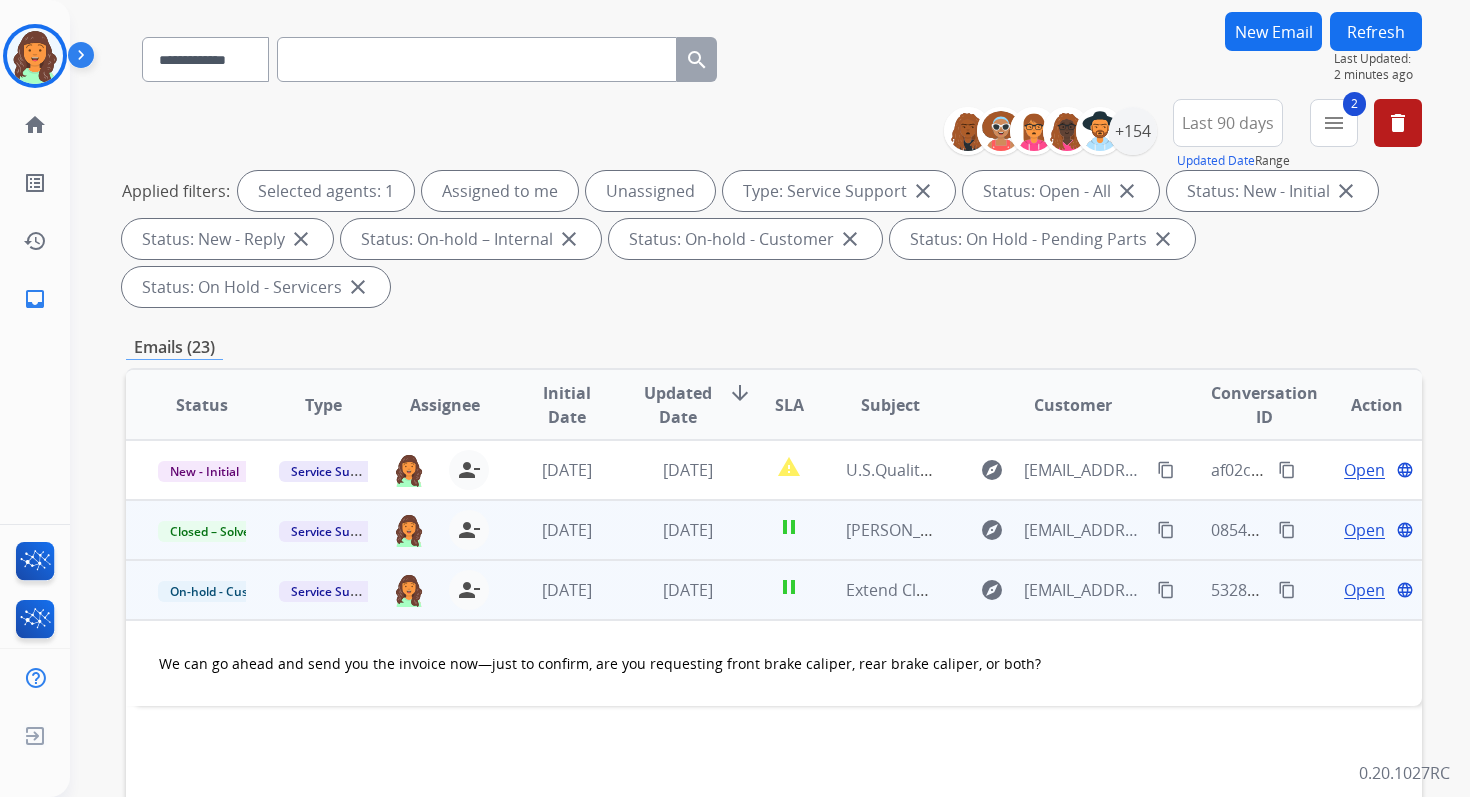 click on "Open" at bounding box center [1364, 590] 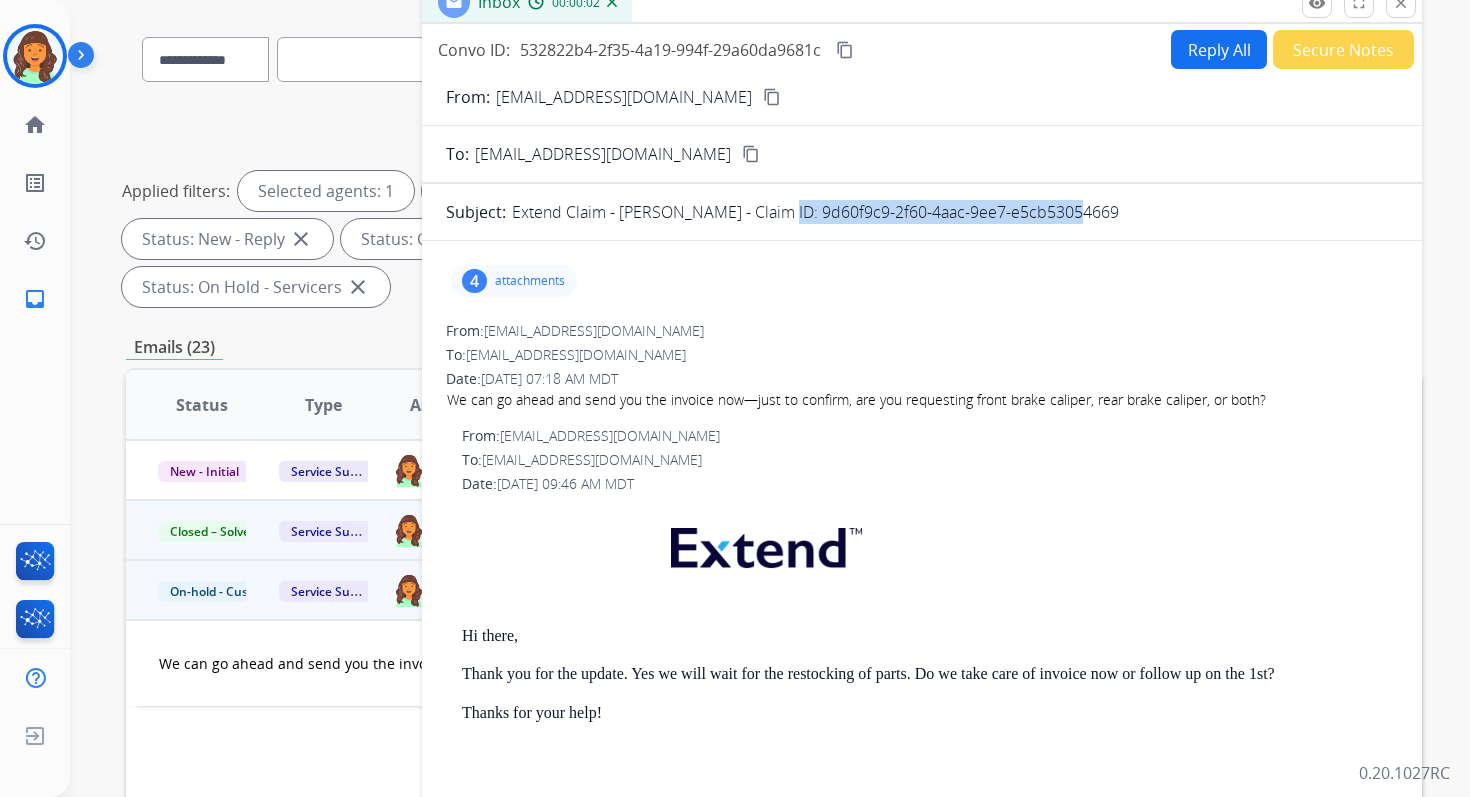 drag, startPoint x: 764, startPoint y: 212, endPoint x: 1090, endPoint y: 220, distance: 326.09814 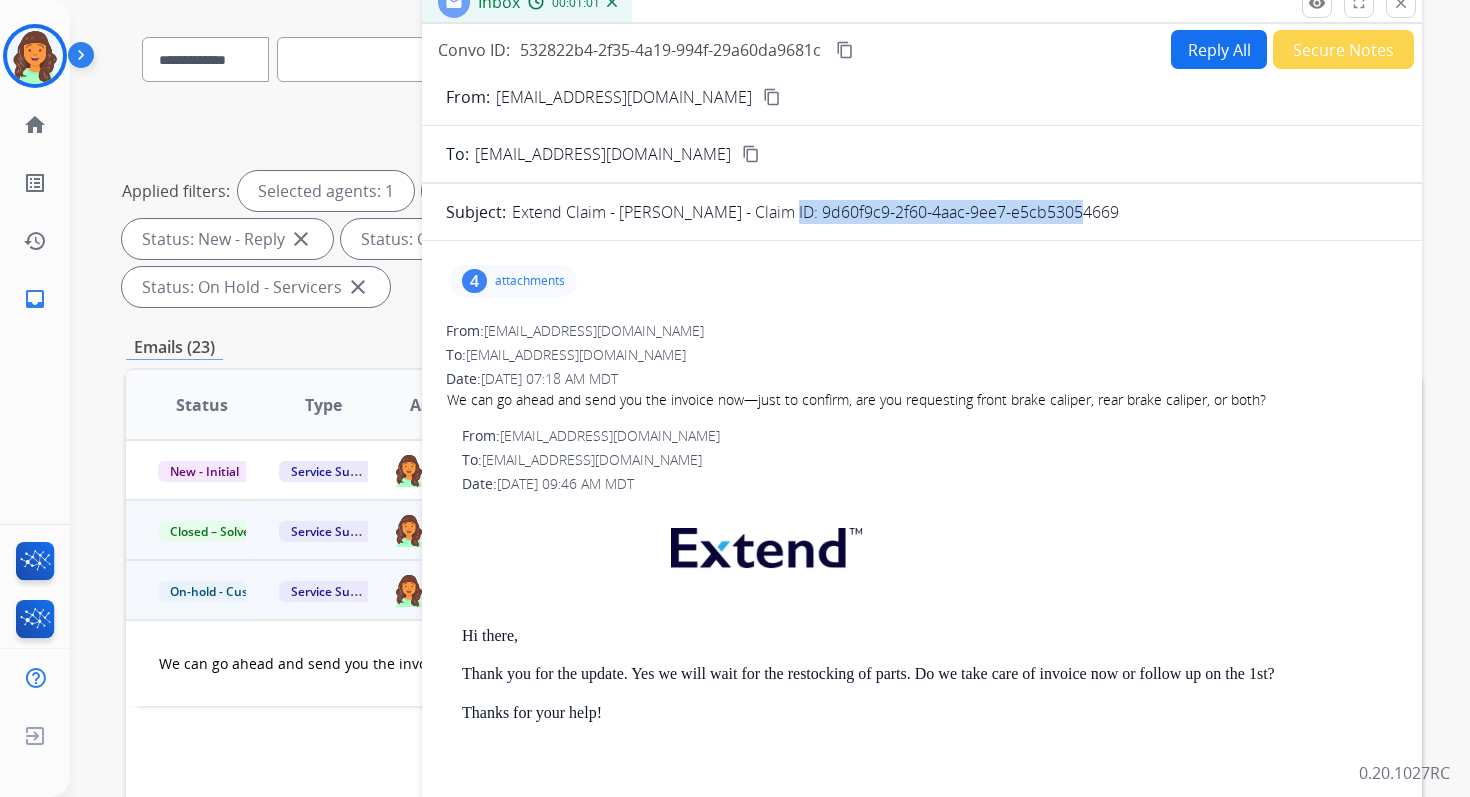 click on "close Close" at bounding box center (1401, 3) 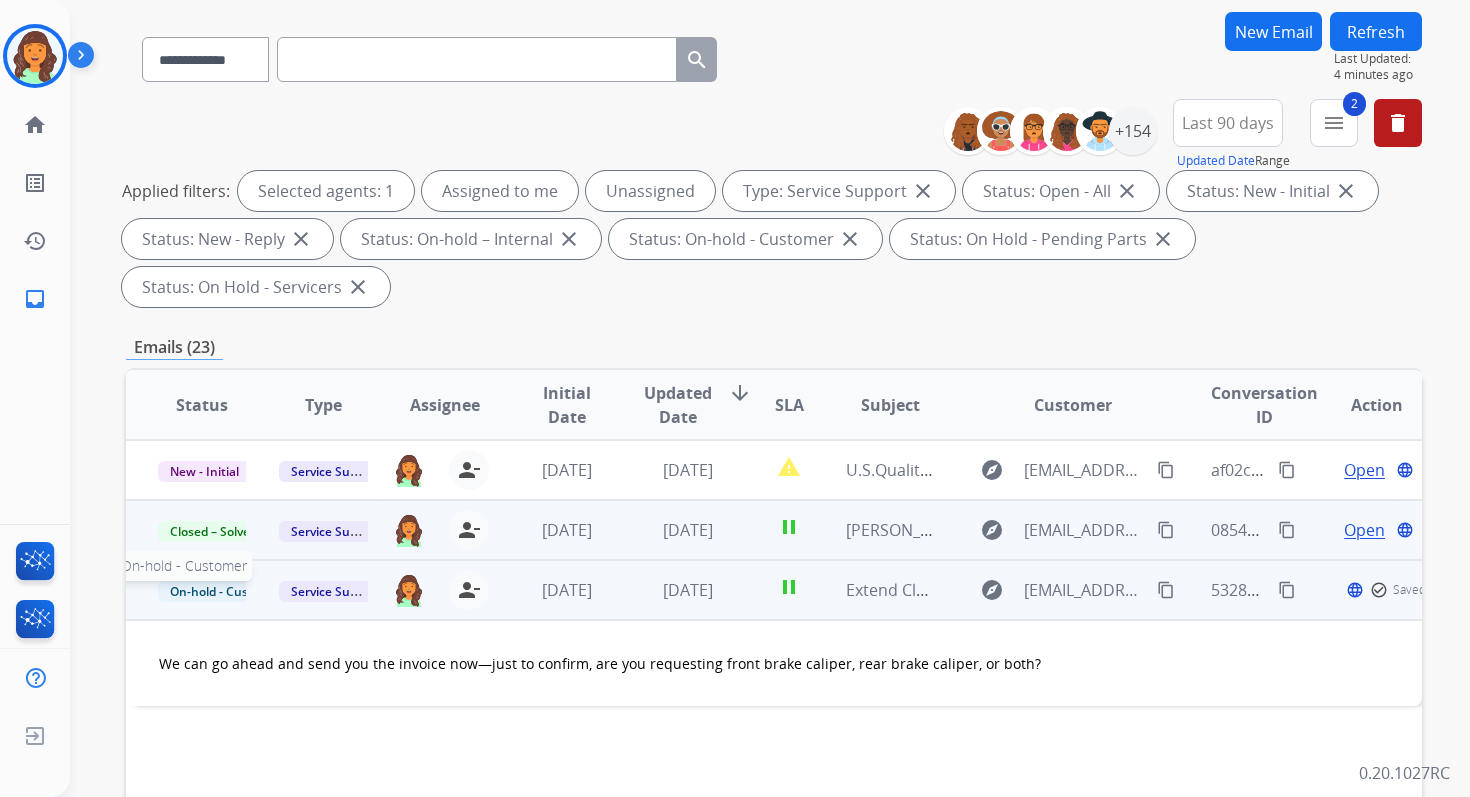 click on "On-hold - Customer" at bounding box center [226, 591] 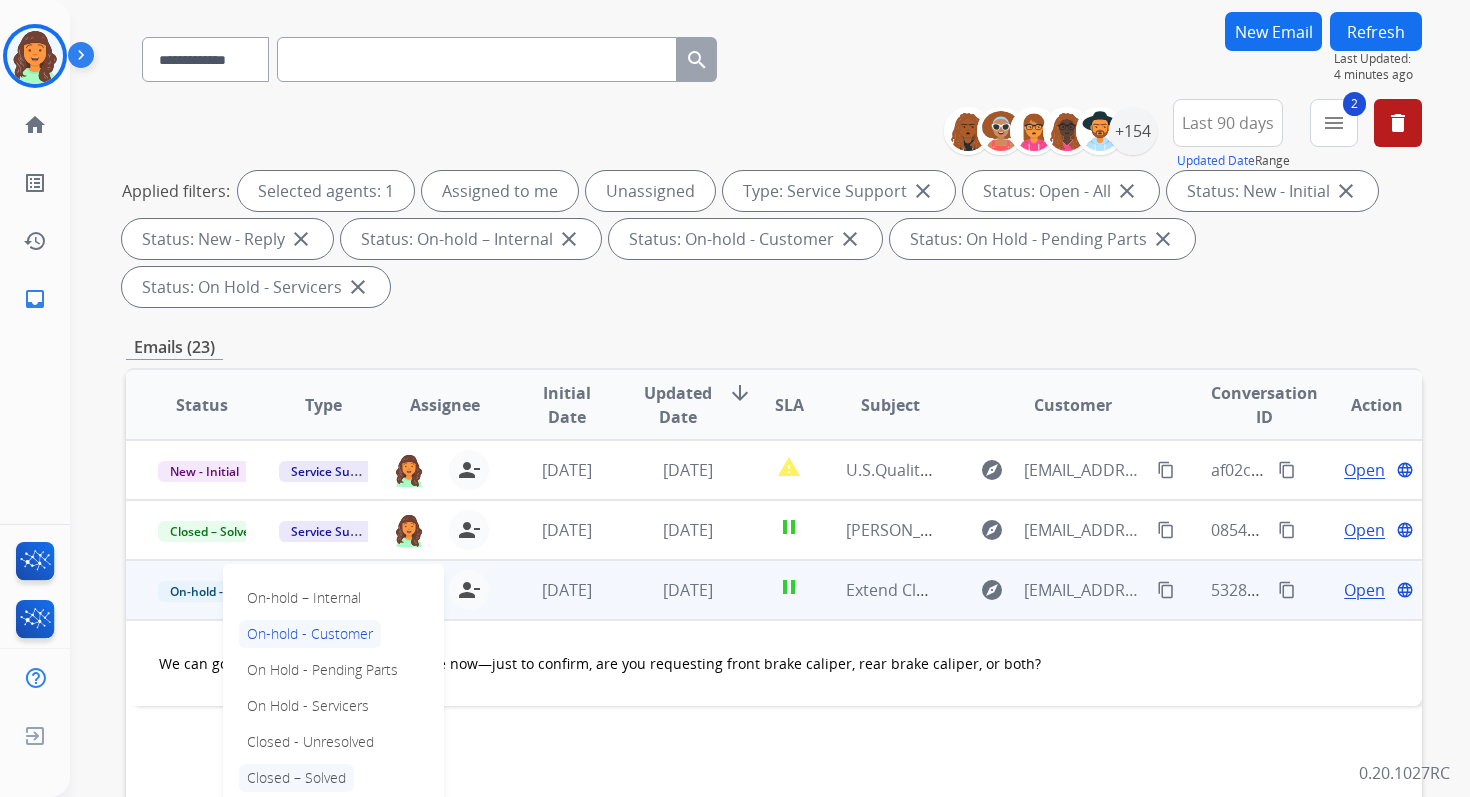 click on "Closed – Solved" at bounding box center [296, 778] 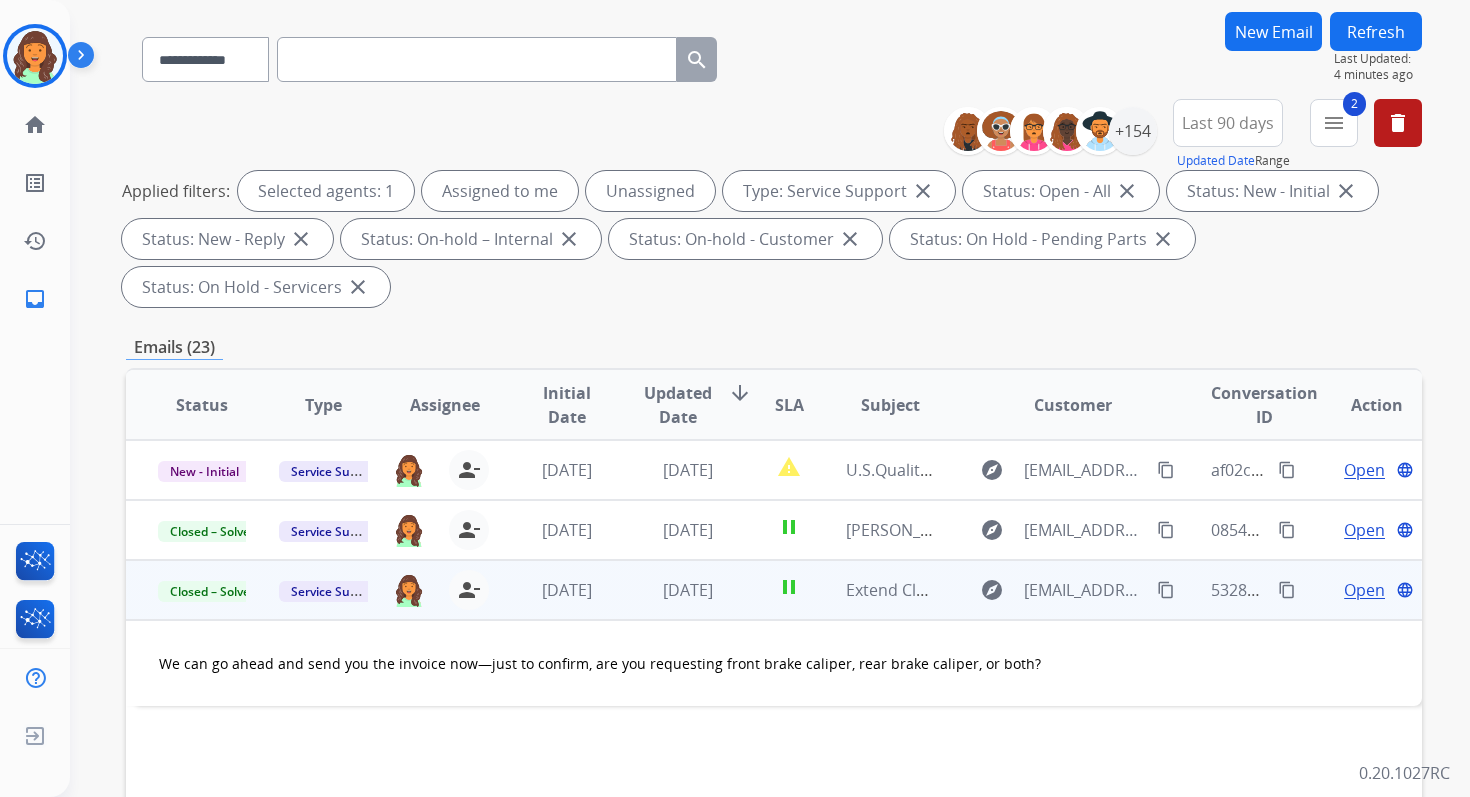 click on "Refresh" at bounding box center (1376, 31) 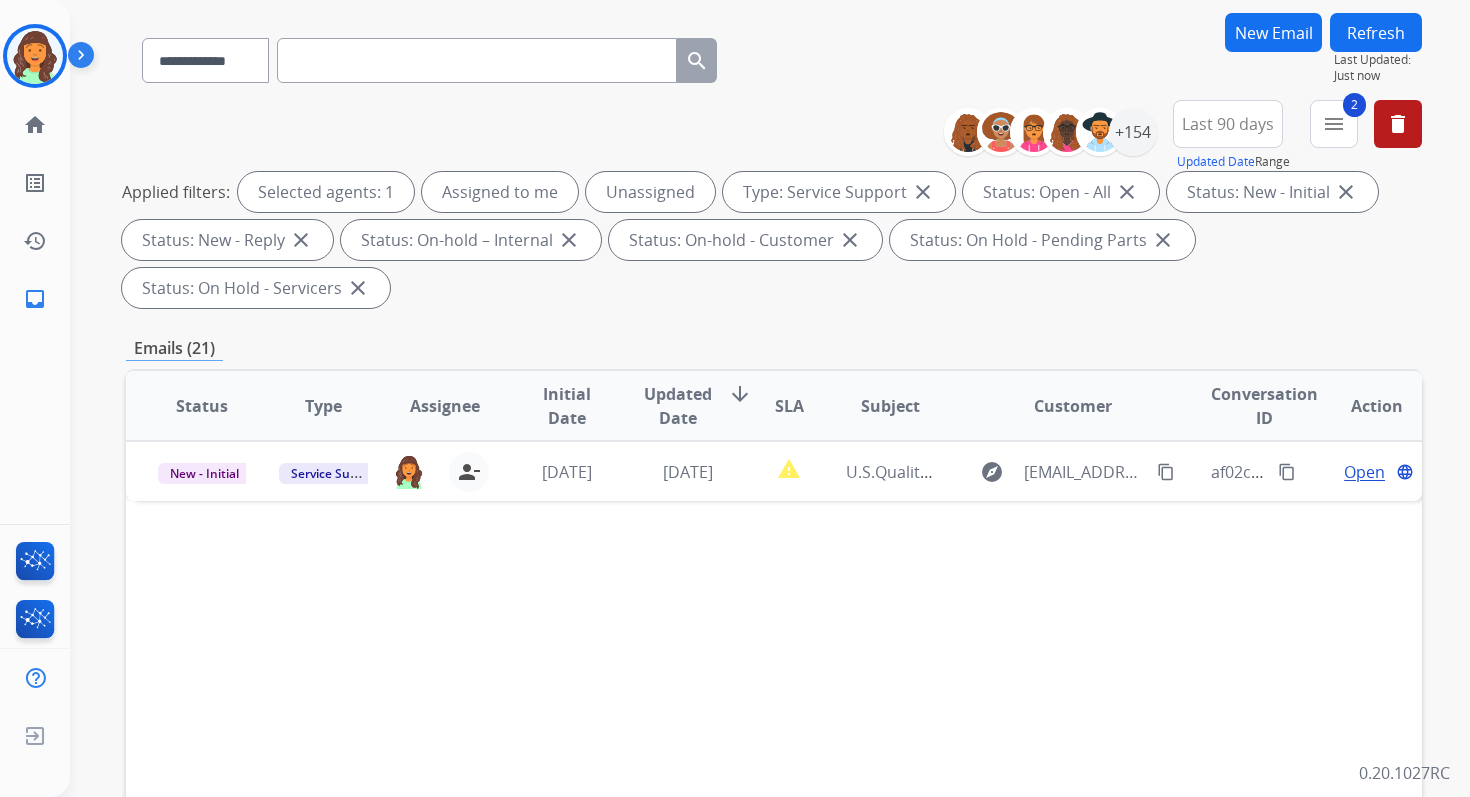scroll, scrollTop: 485, scrollLeft: 0, axis: vertical 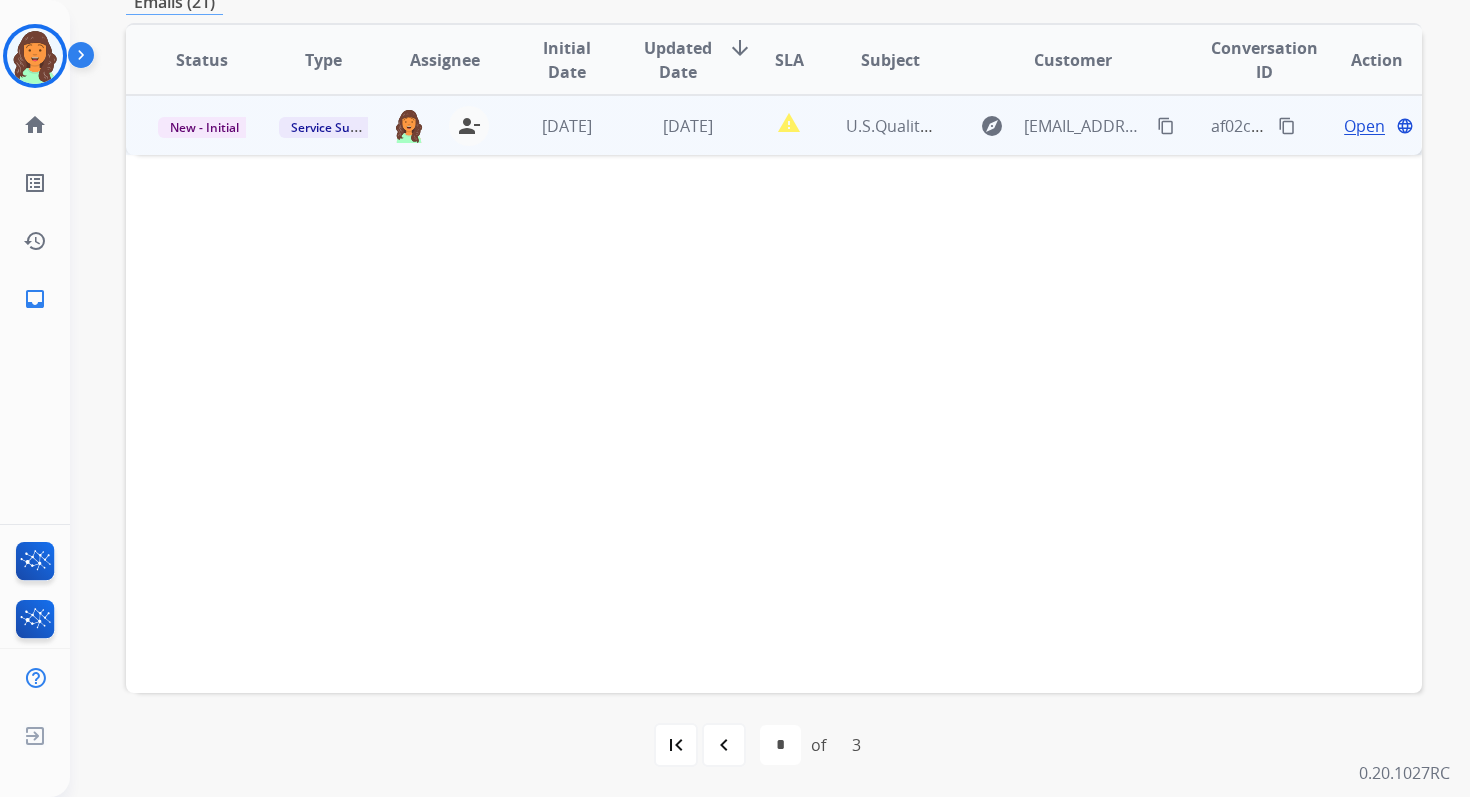 click on "report_problem" at bounding box center (773, 125) 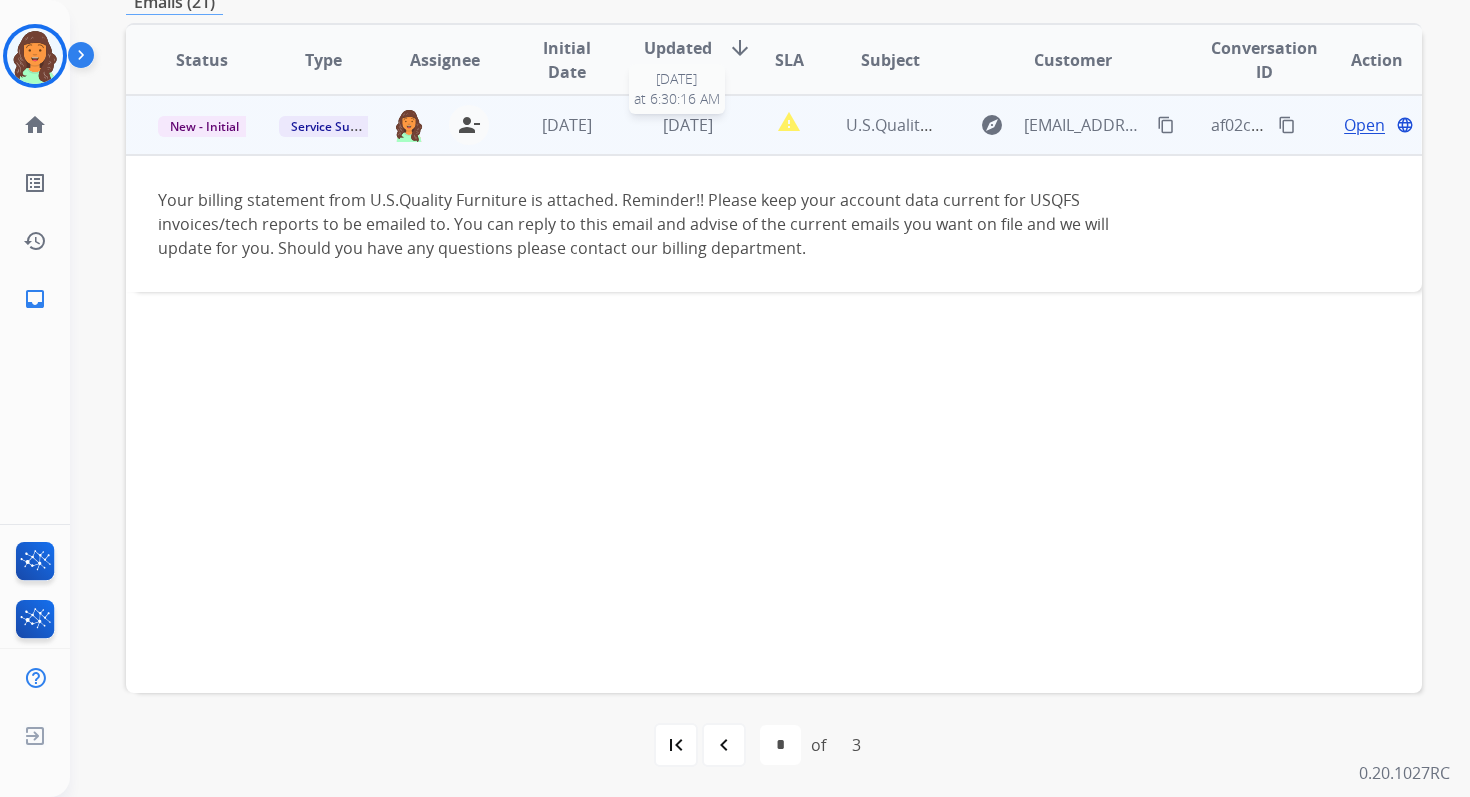 click on "[DATE]" at bounding box center (688, 125) 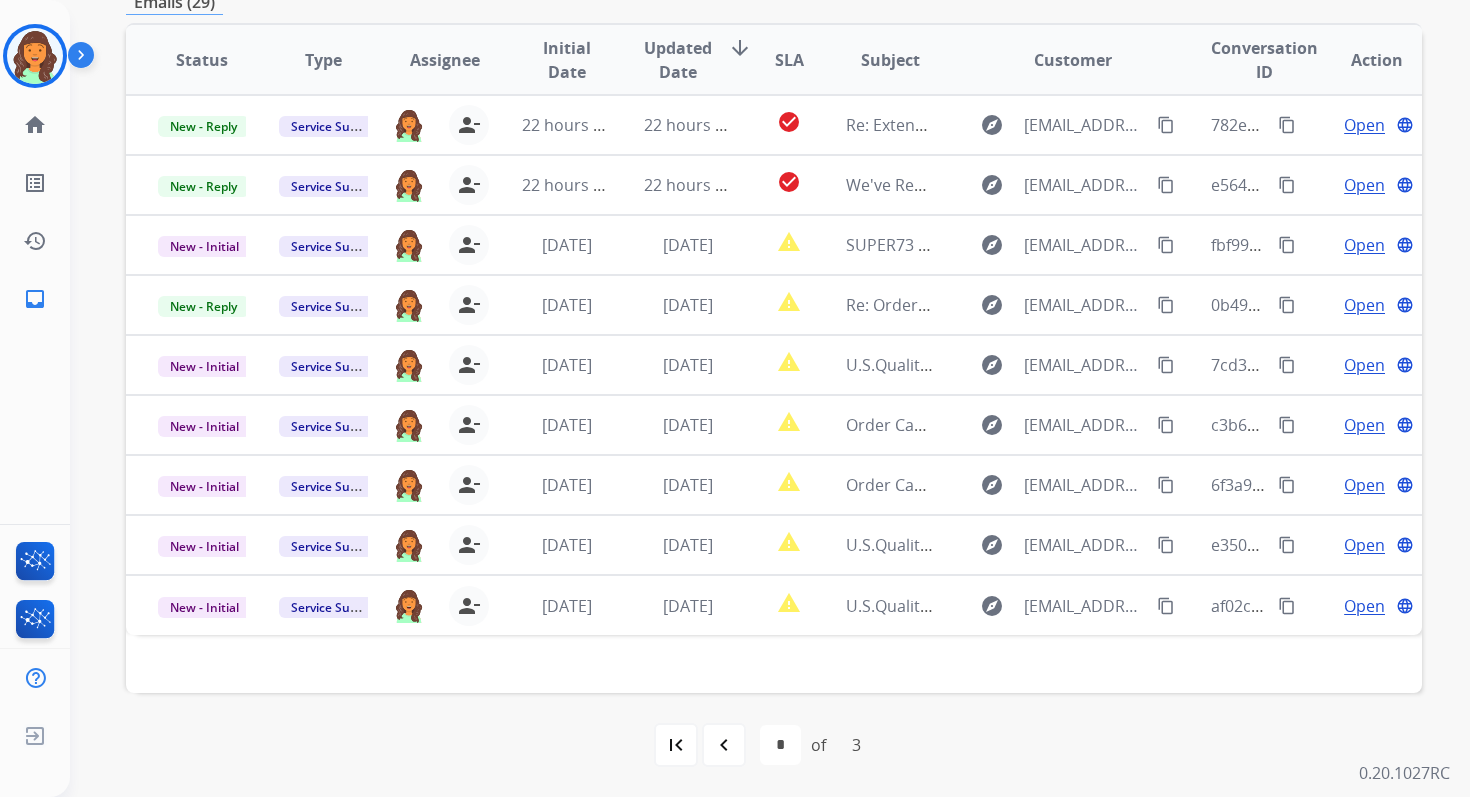 scroll, scrollTop: 0, scrollLeft: 0, axis: both 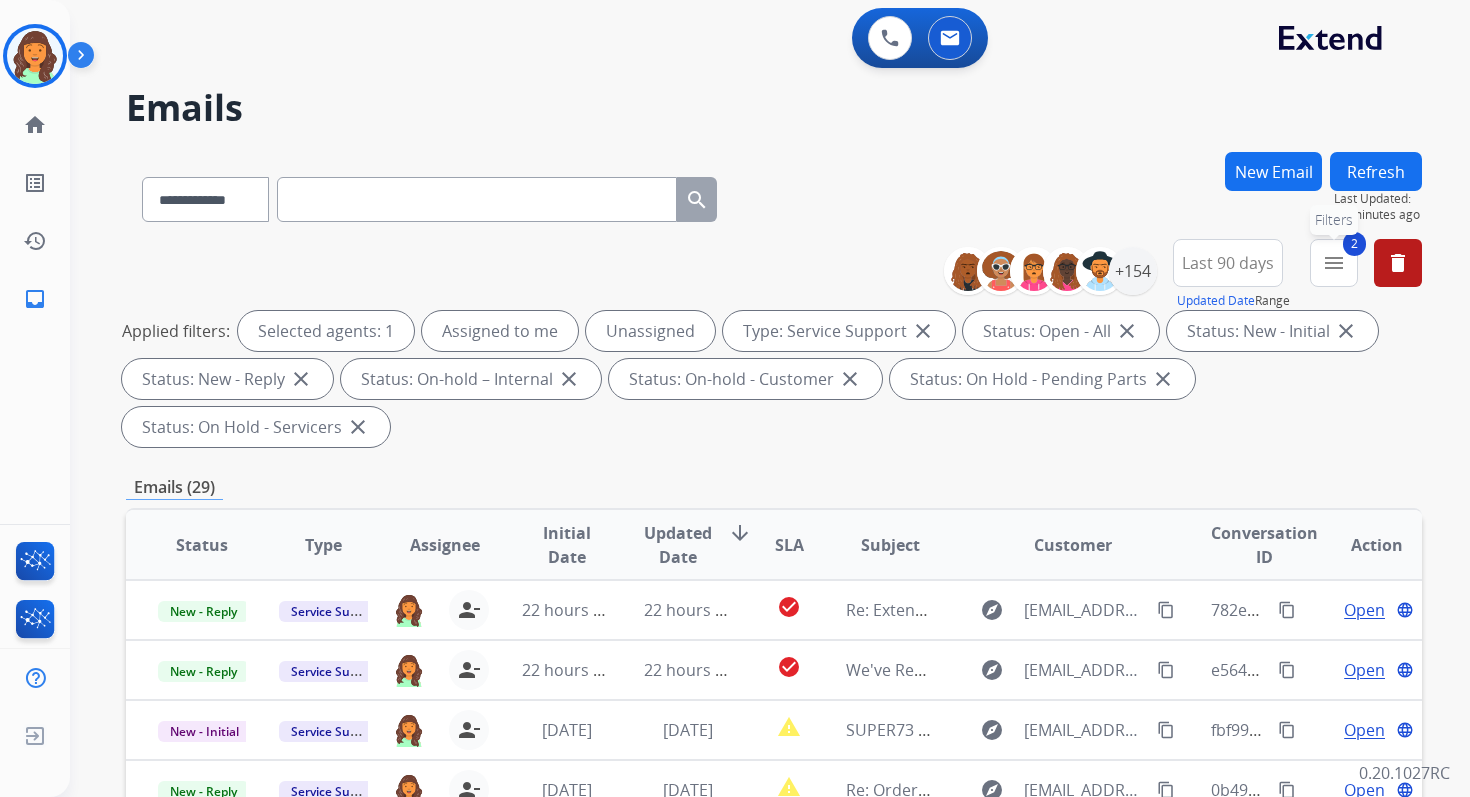 click on "menu" at bounding box center [1334, 263] 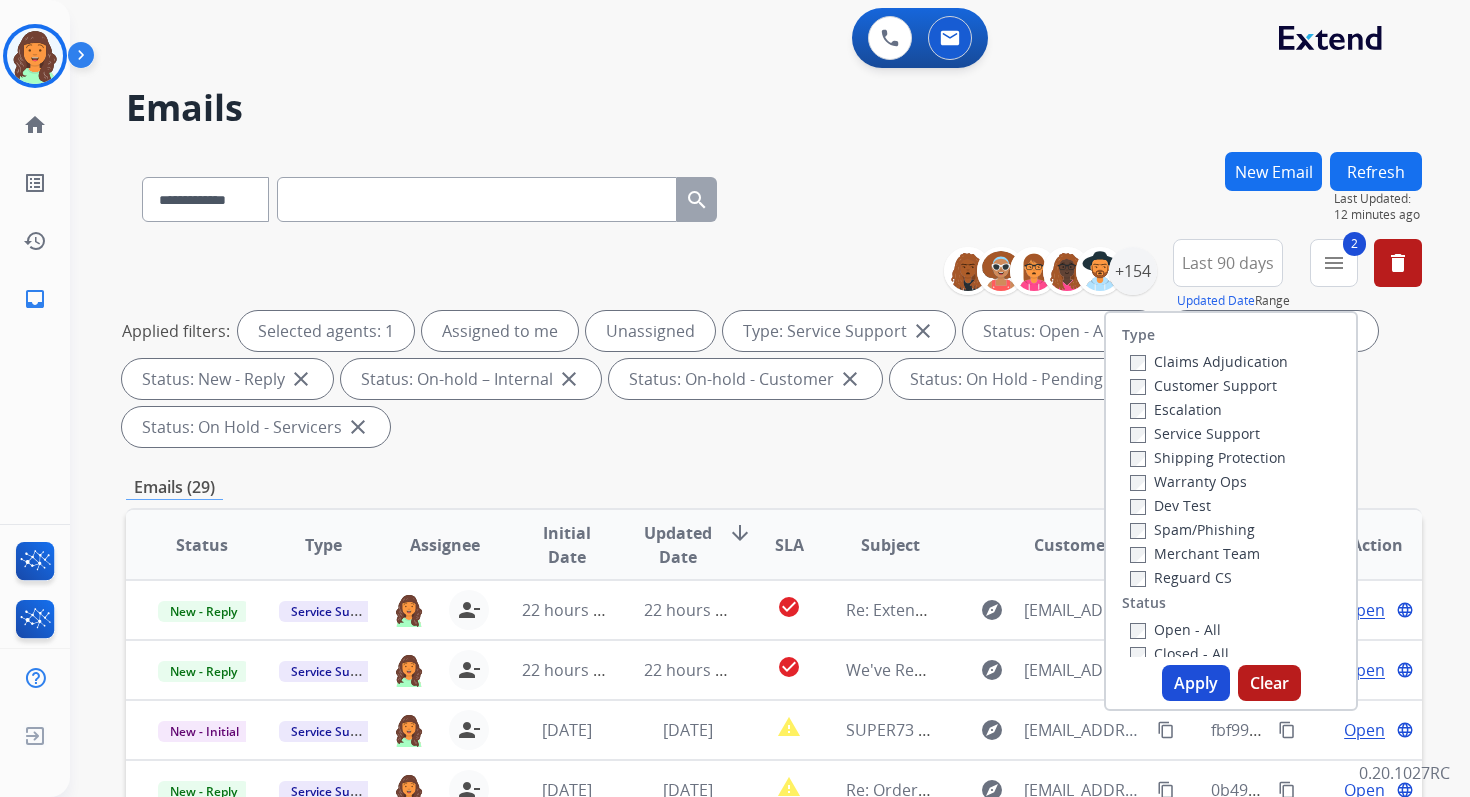 click on "Apply" at bounding box center [1196, 683] 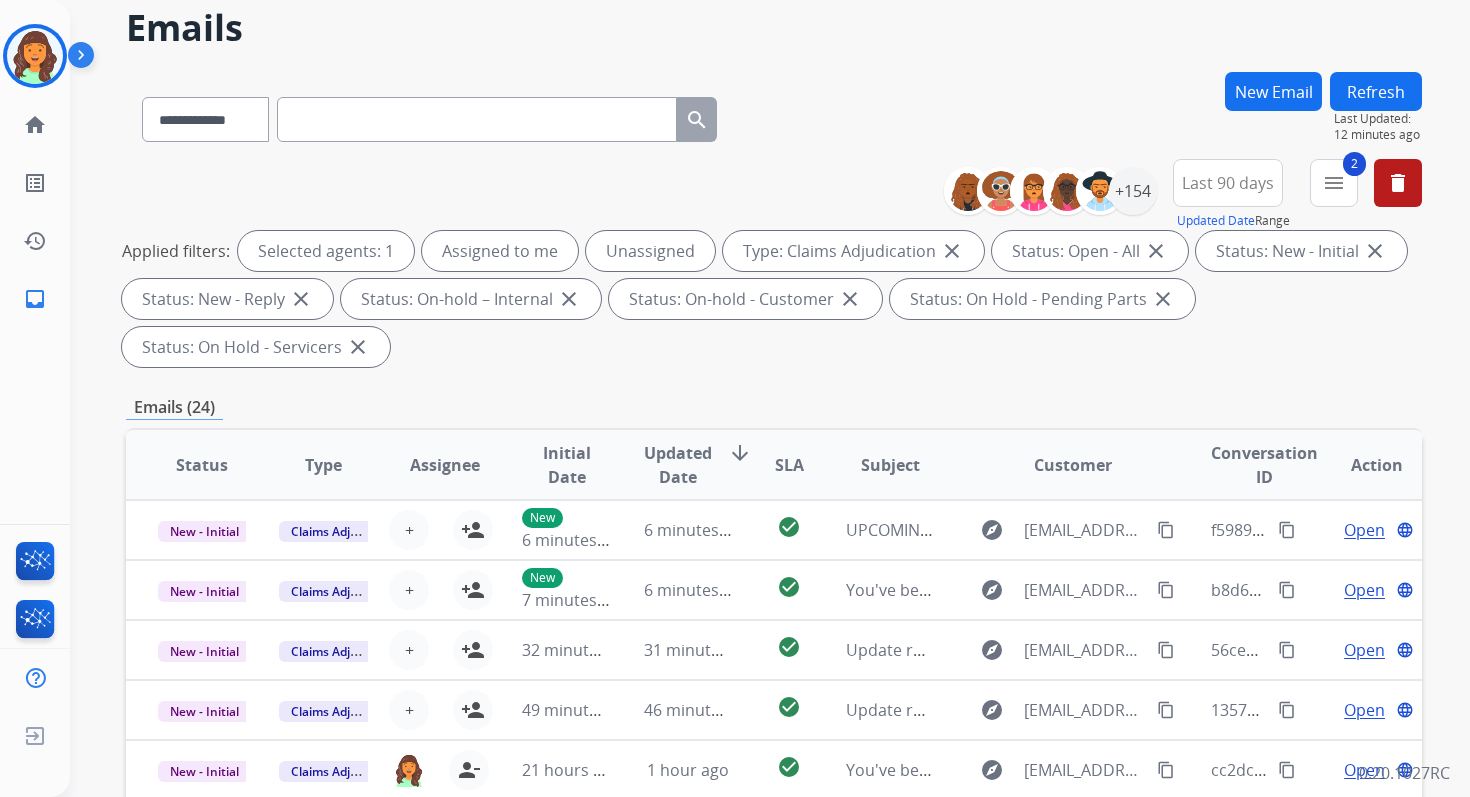 scroll, scrollTop: 485, scrollLeft: 0, axis: vertical 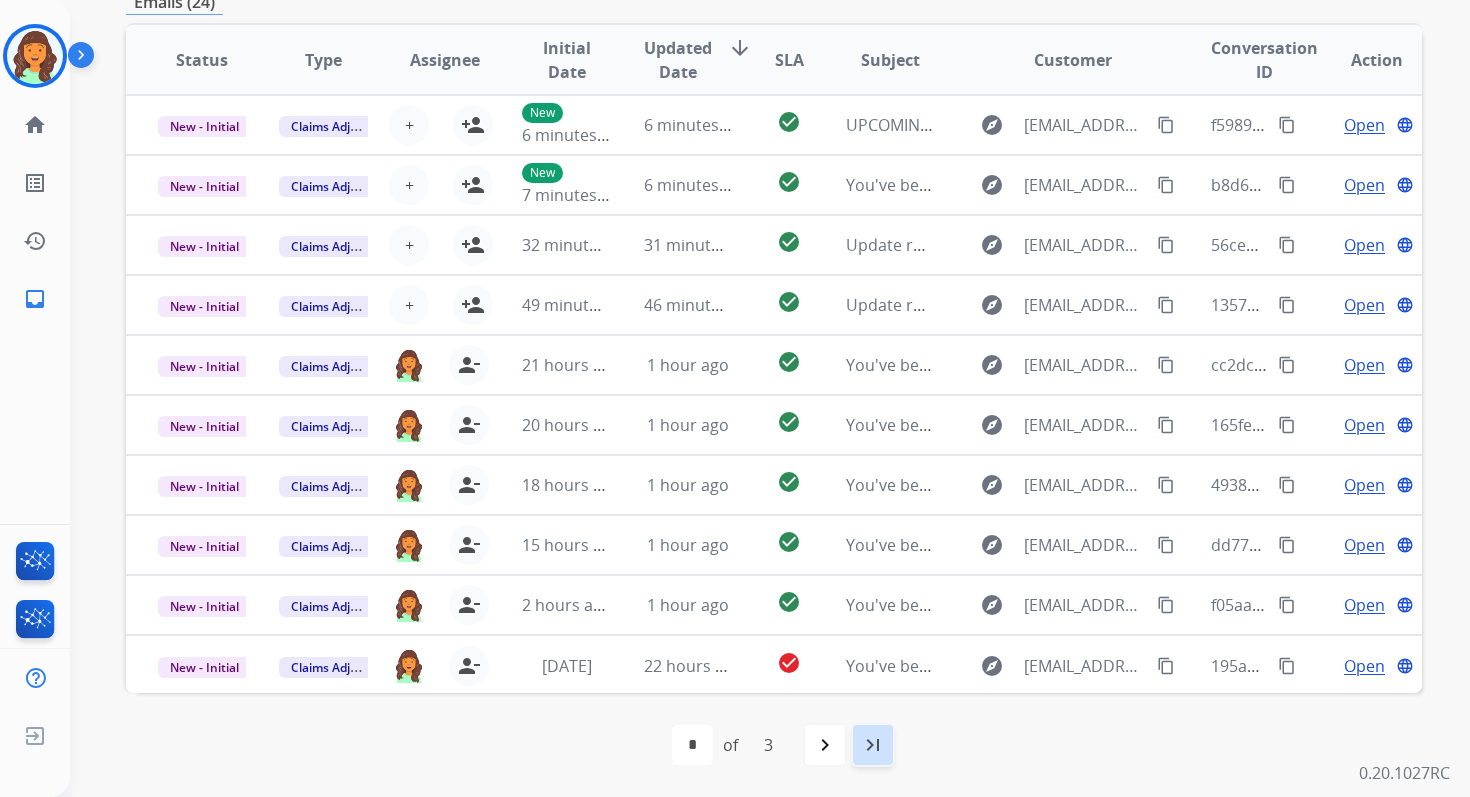 click on "last_page" at bounding box center (873, 745) 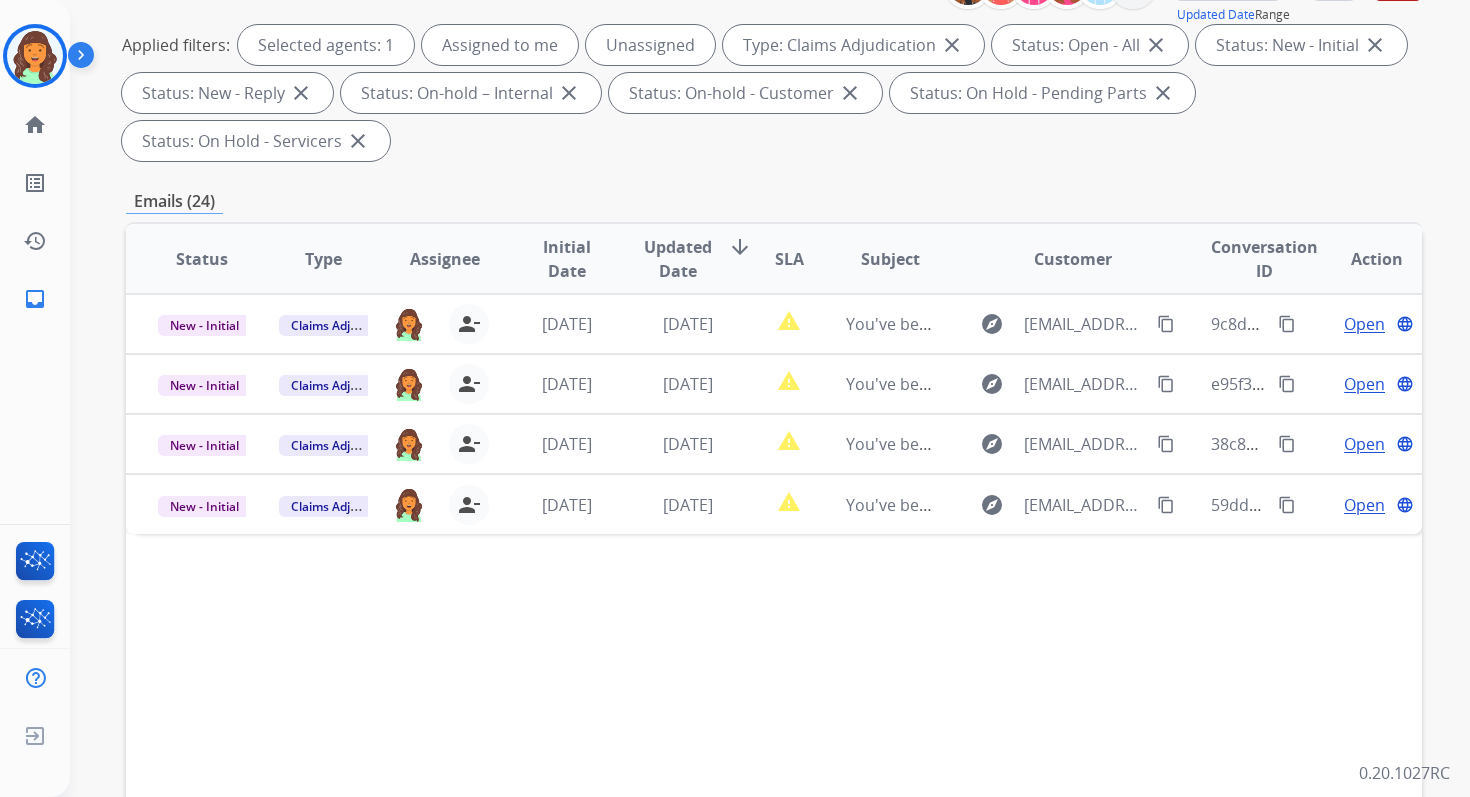 scroll, scrollTop: 202, scrollLeft: 0, axis: vertical 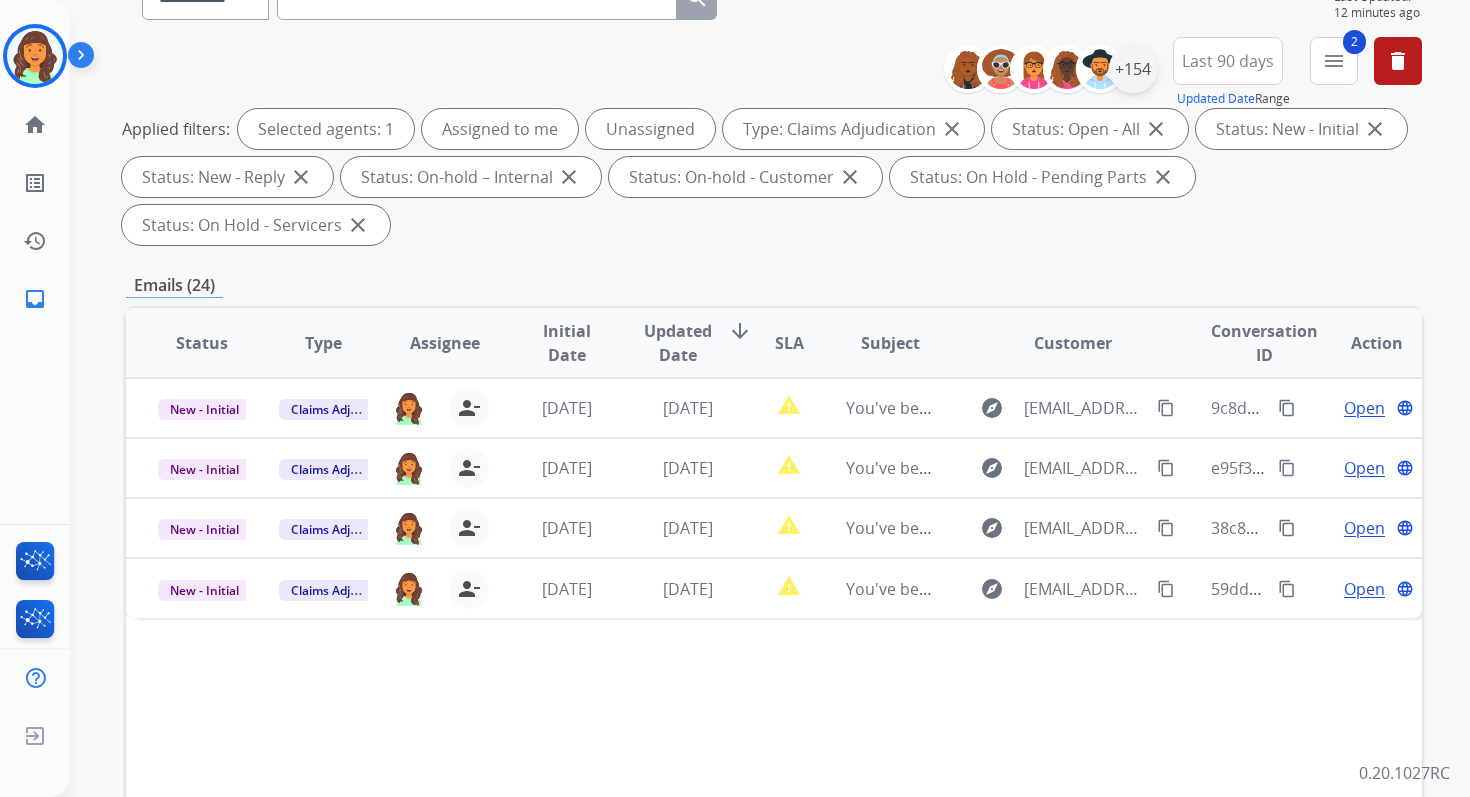 click on "+154" at bounding box center (1133, 69) 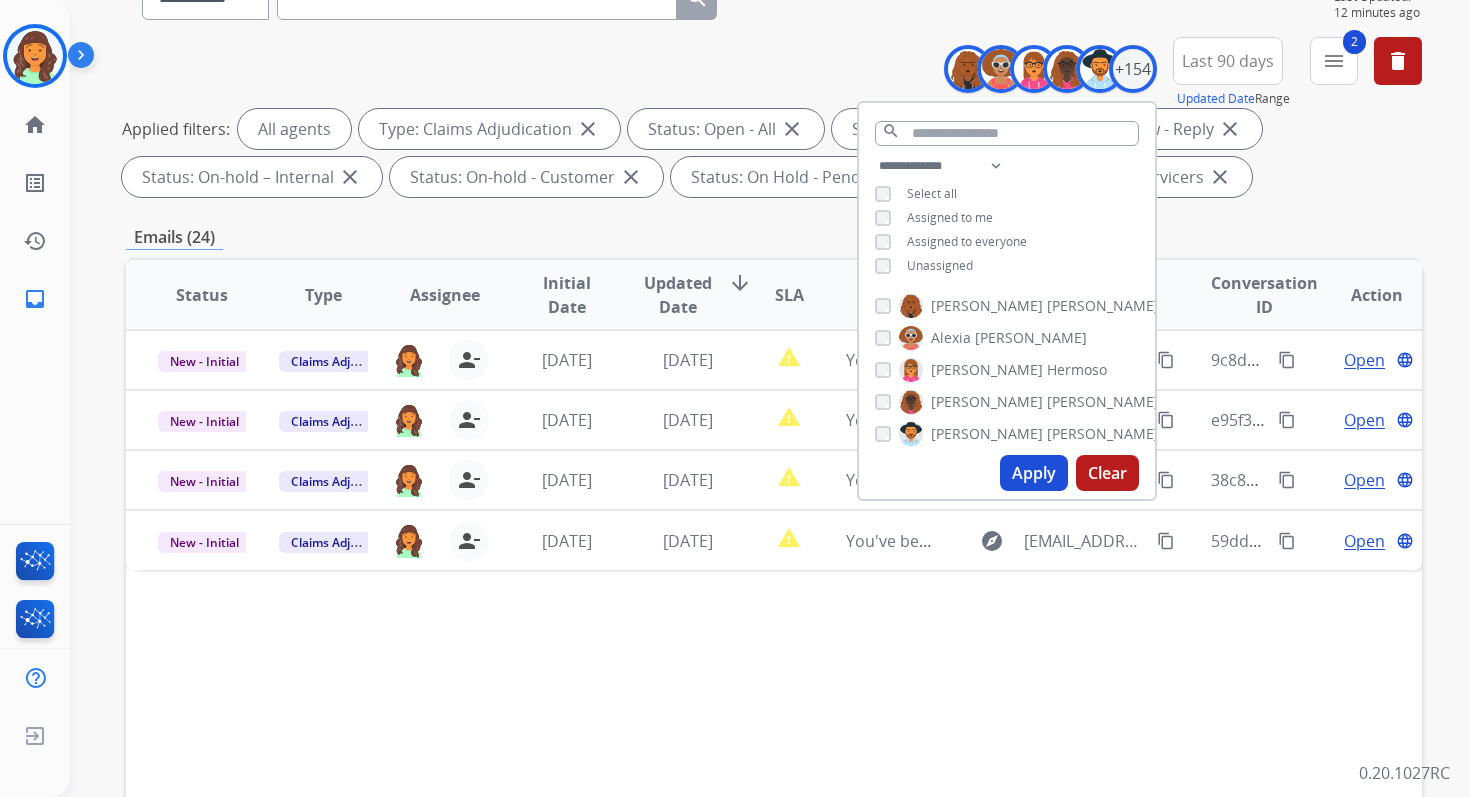 click on "Apply" at bounding box center (1034, 473) 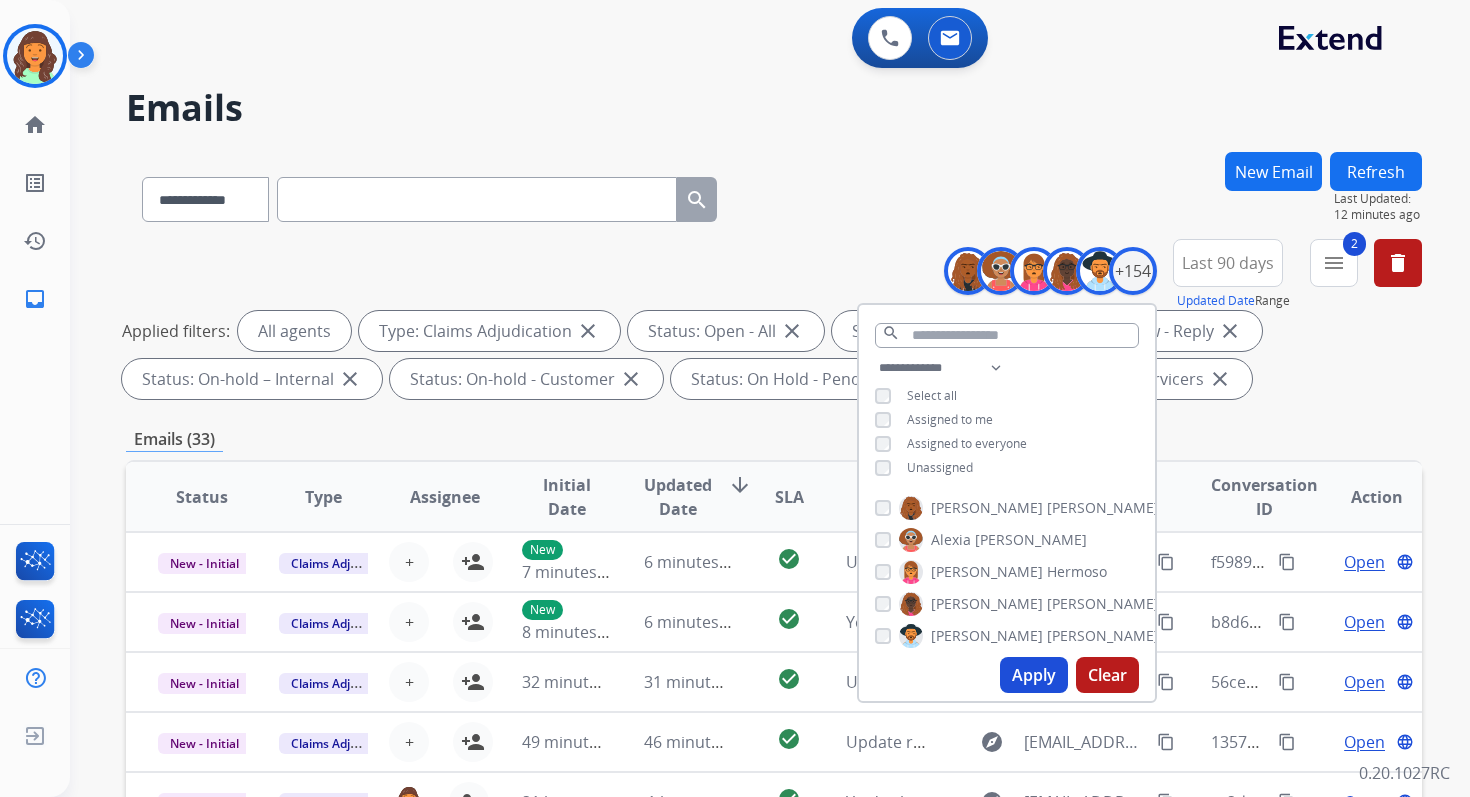 scroll, scrollTop: 437, scrollLeft: 0, axis: vertical 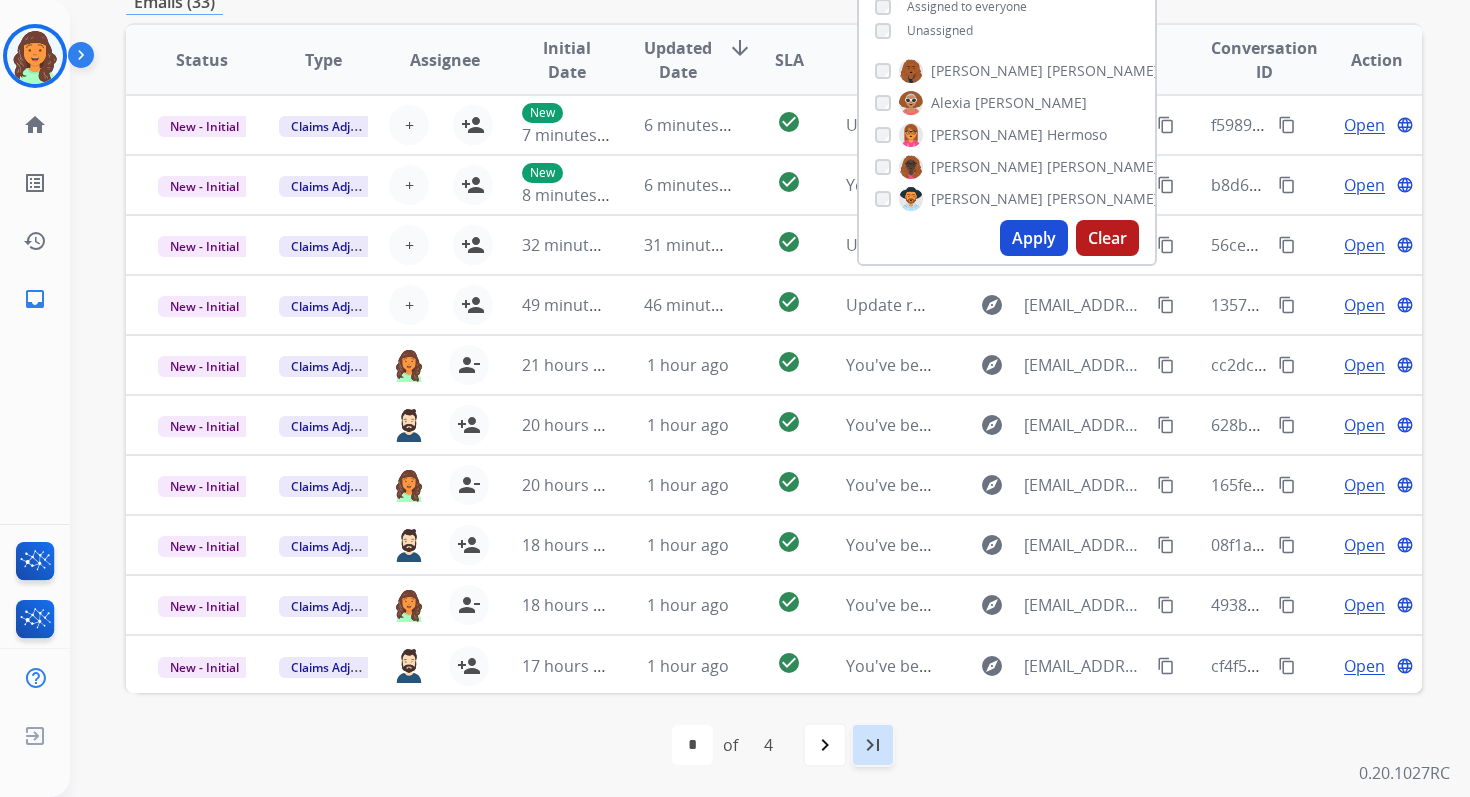 click on "last_page" at bounding box center (873, 745) 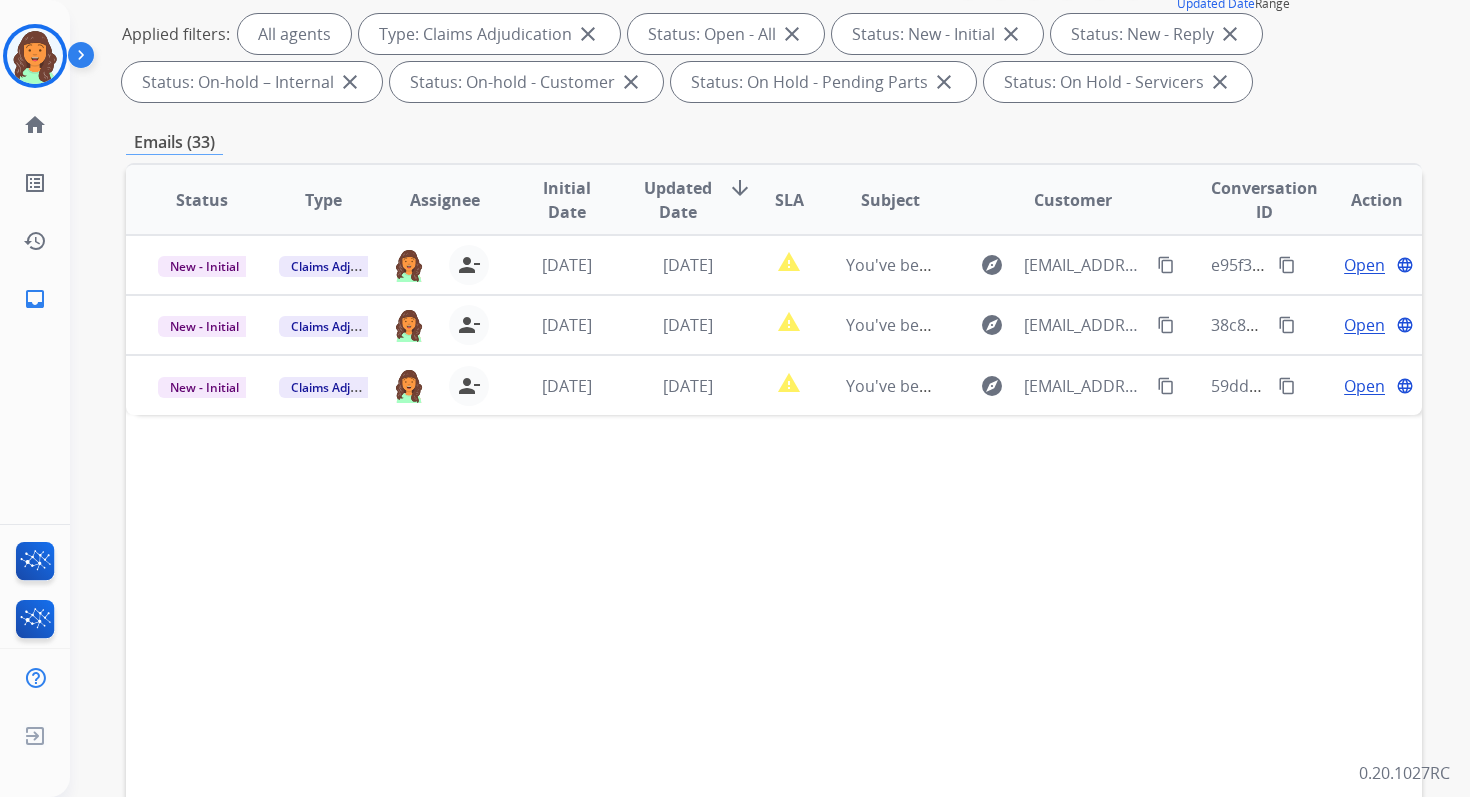 scroll, scrollTop: 437, scrollLeft: 0, axis: vertical 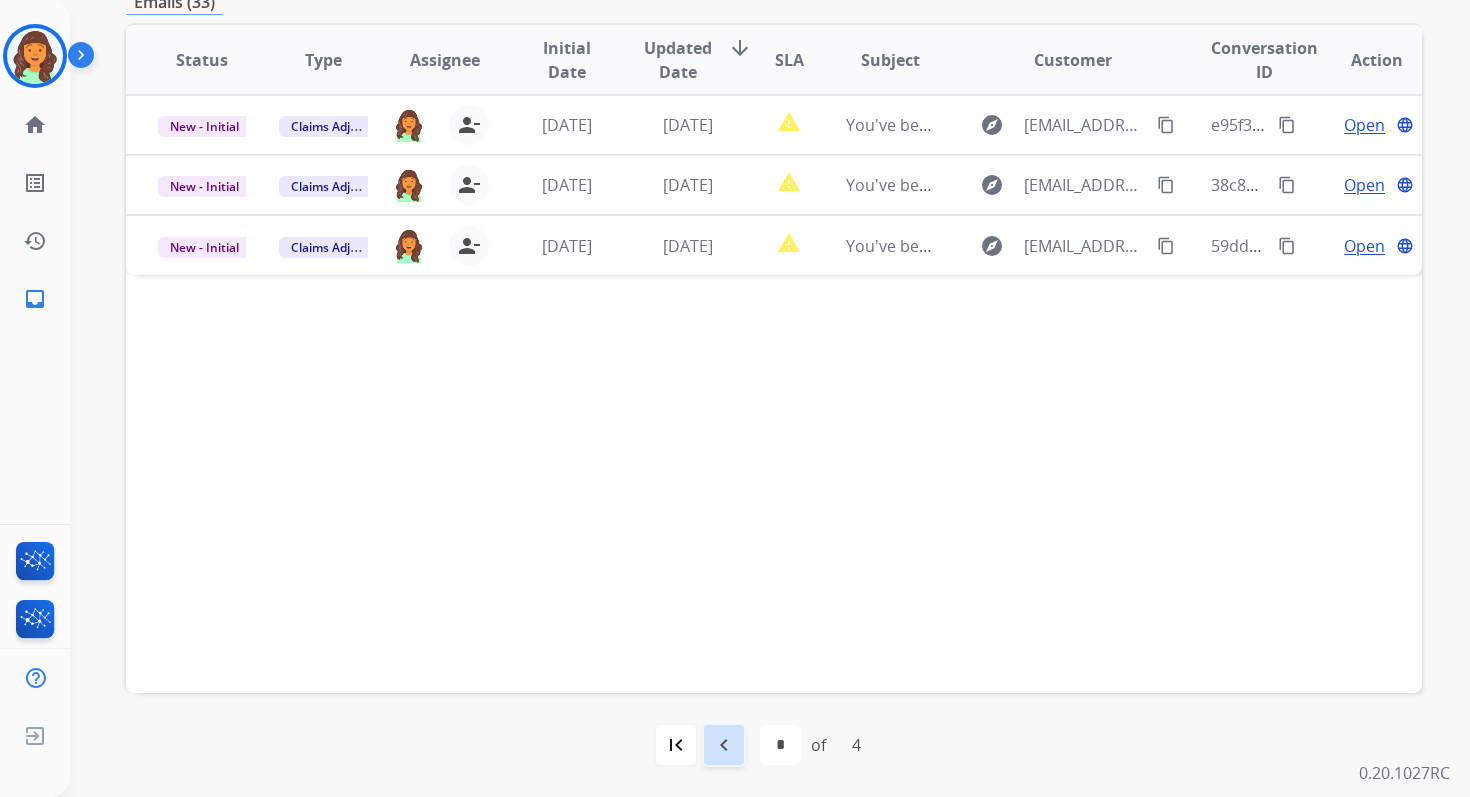 click on "navigate_before" at bounding box center (724, 745) 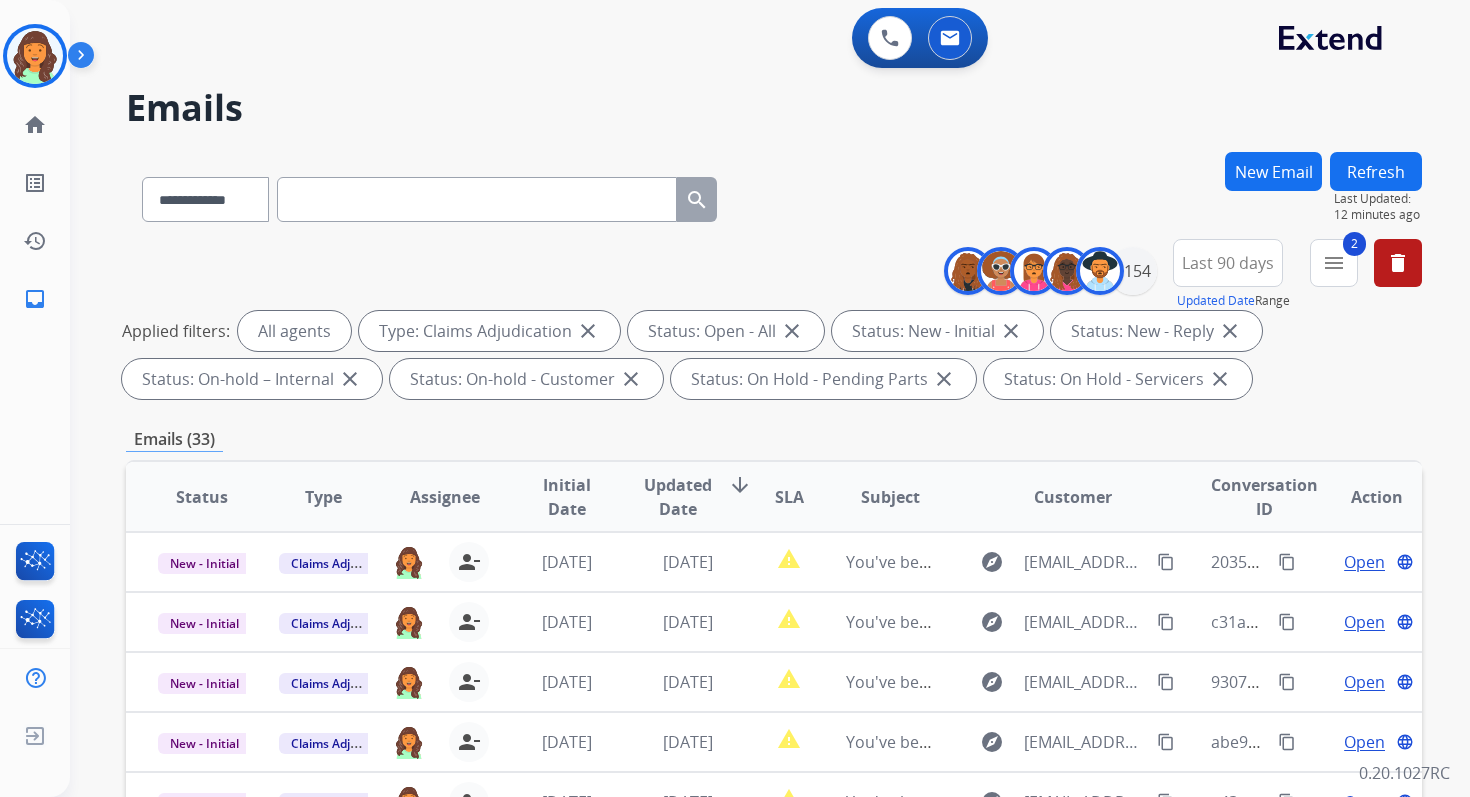 scroll, scrollTop: 2, scrollLeft: 0, axis: vertical 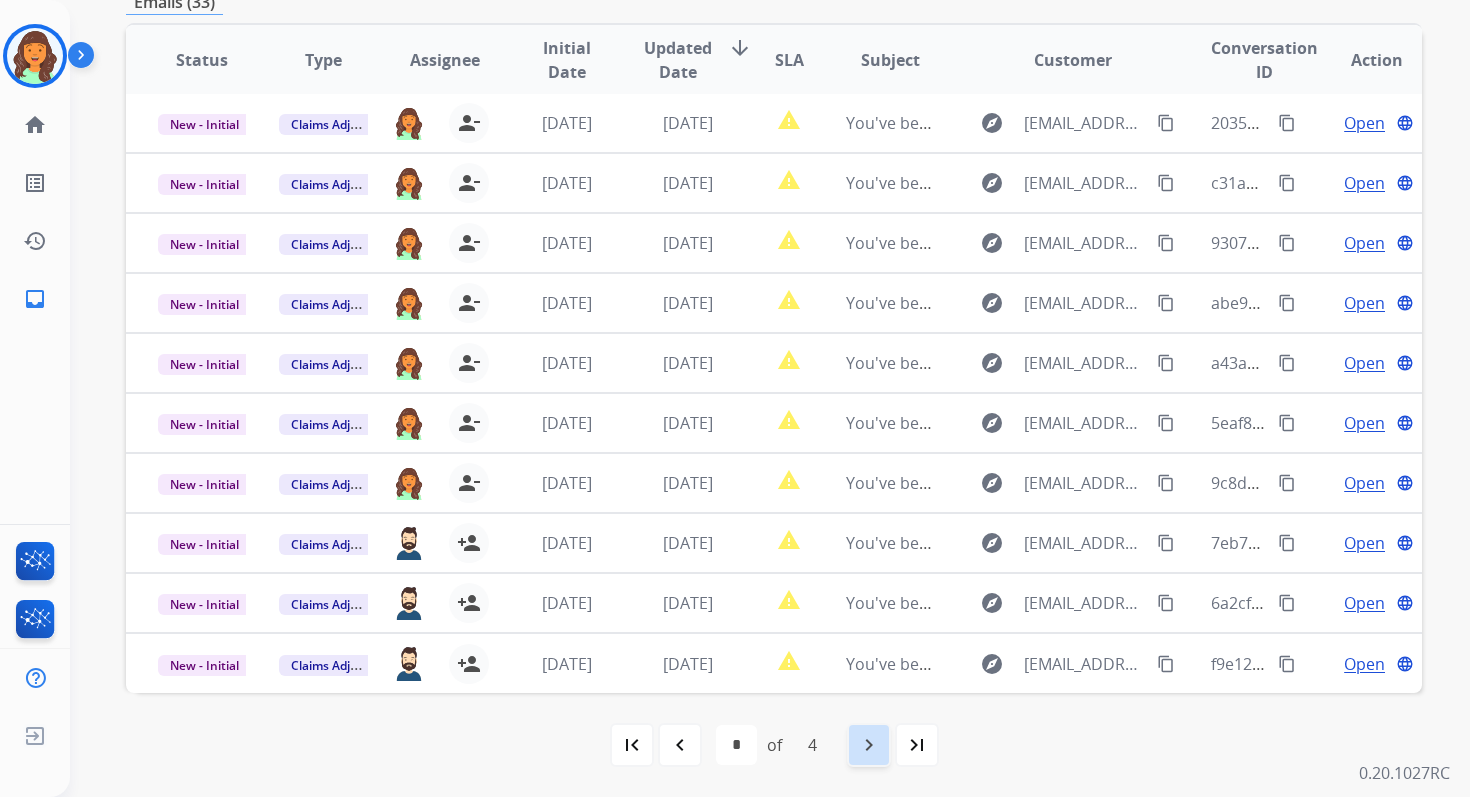 click on "navigate_next" at bounding box center [869, 745] 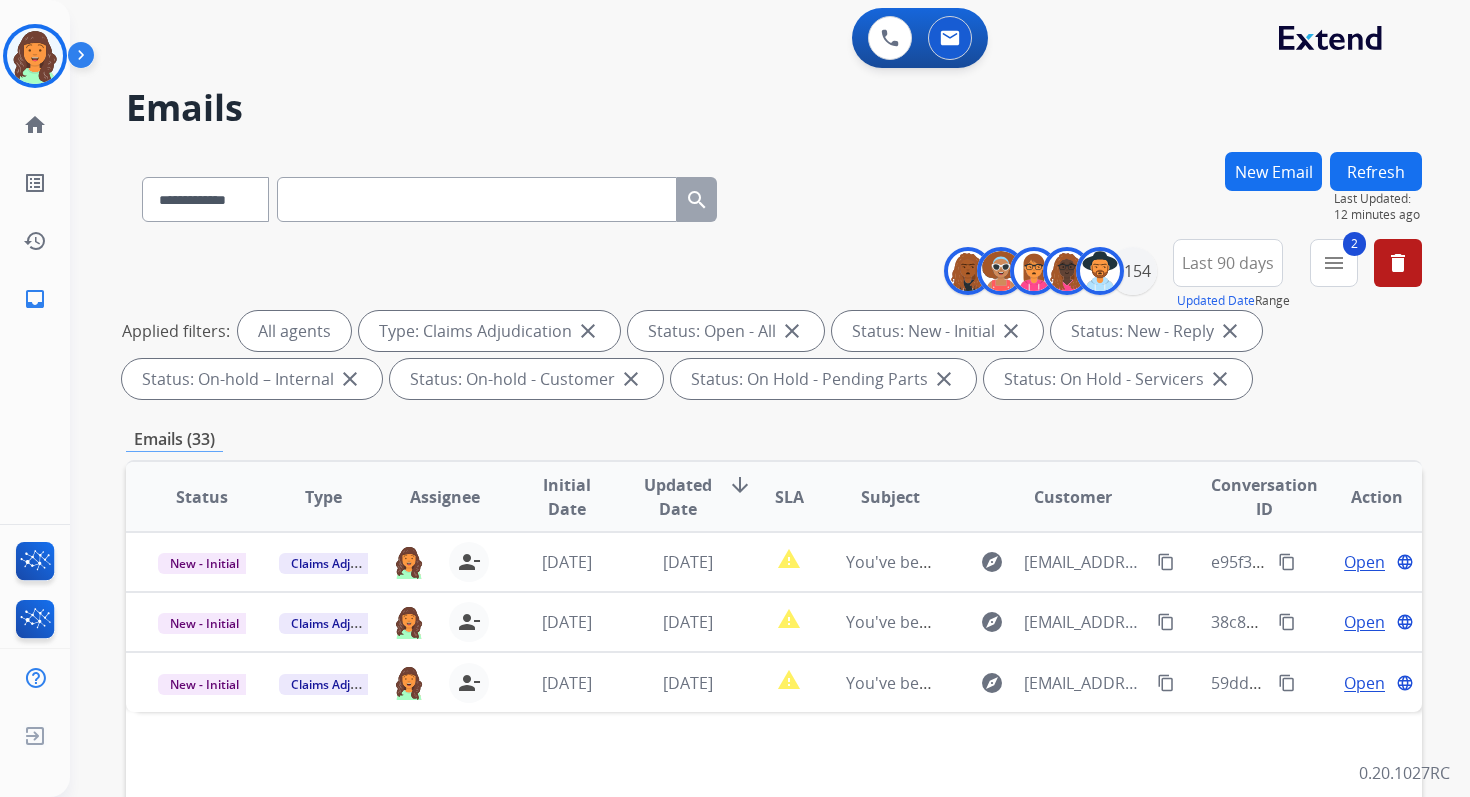 scroll, scrollTop: 0, scrollLeft: 0, axis: both 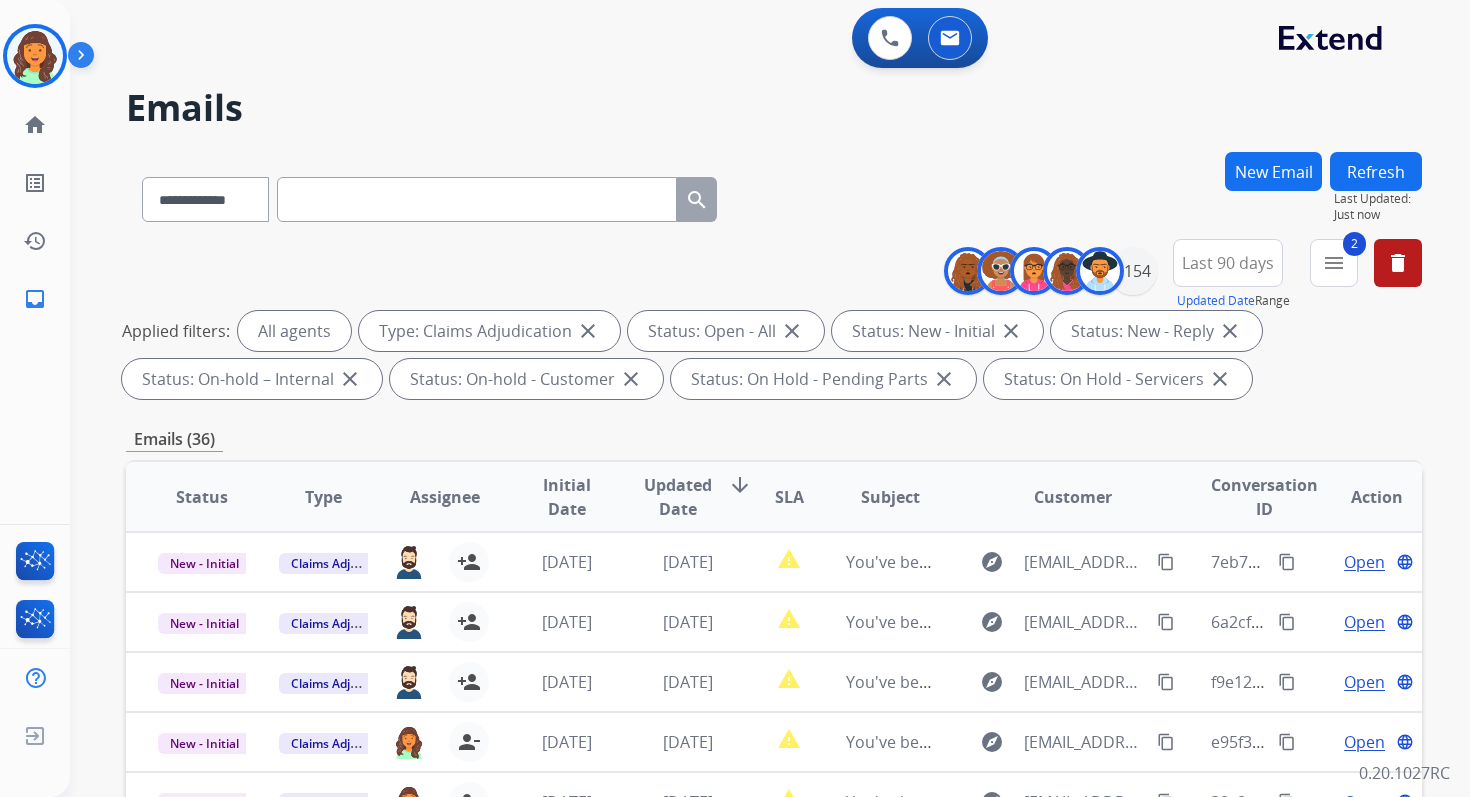click on "Last 90 days" at bounding box center (1228, 263) 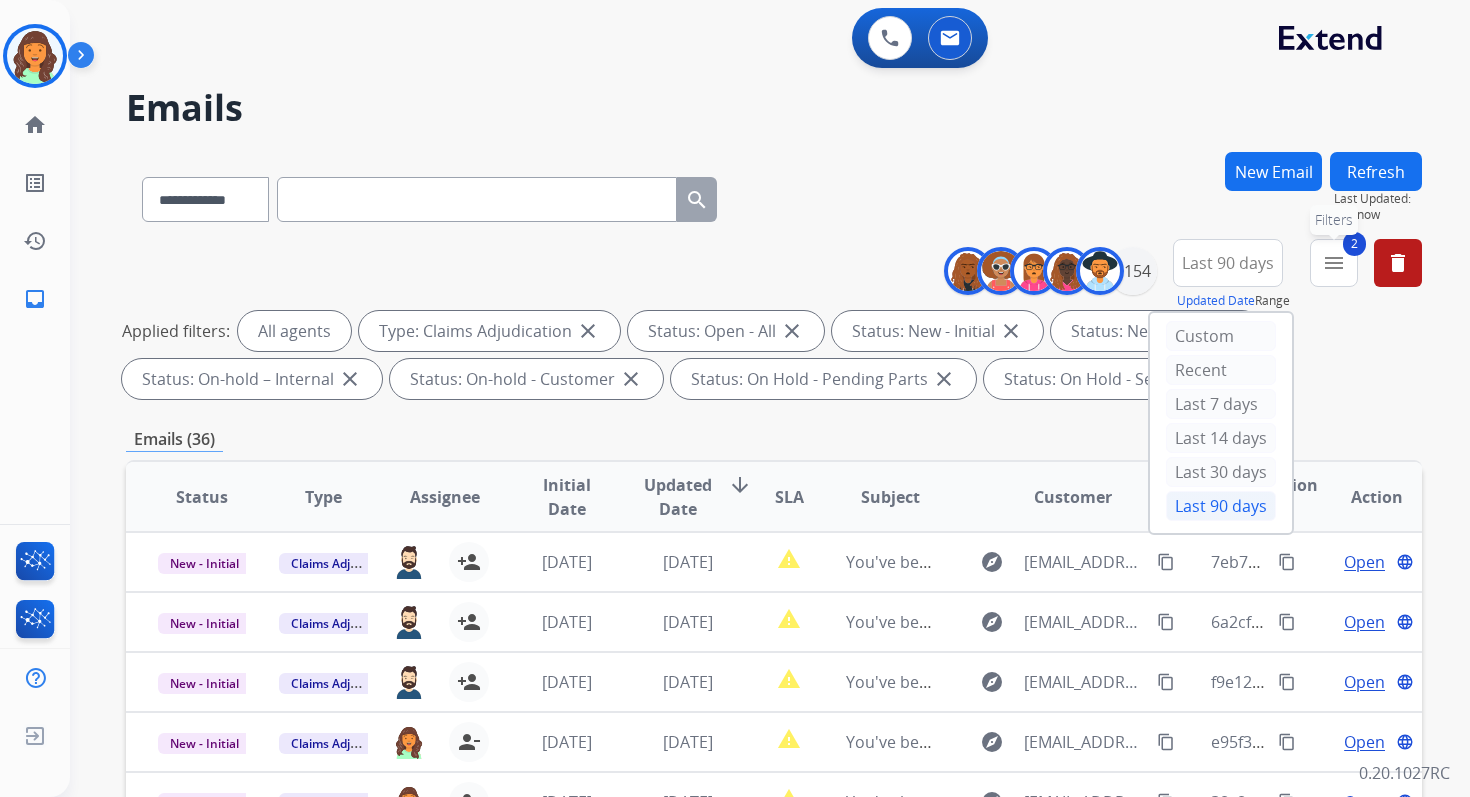 click on "menu" at bounding box center (1334, 263) 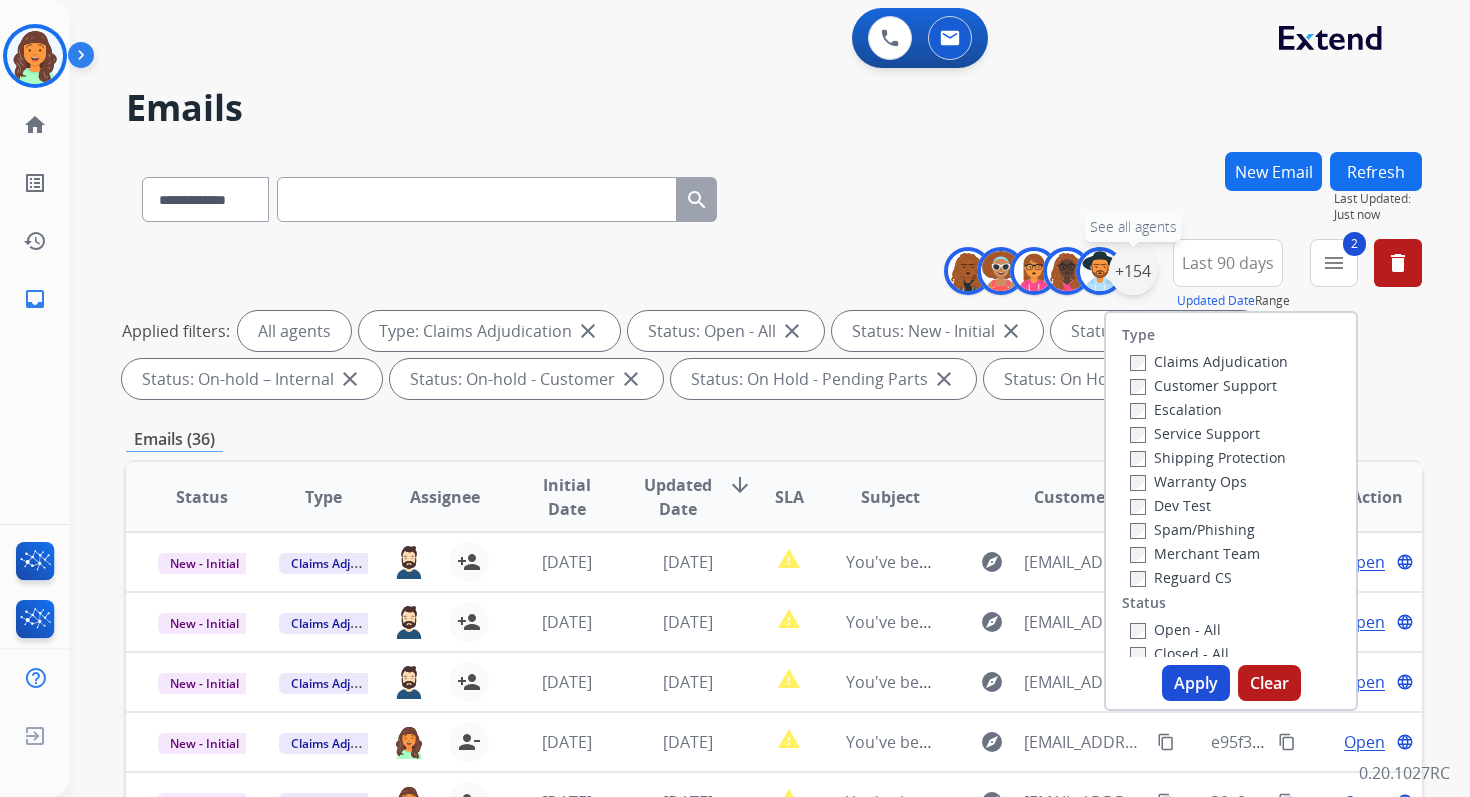 click on "+154" at bounding box center [1133, 271] 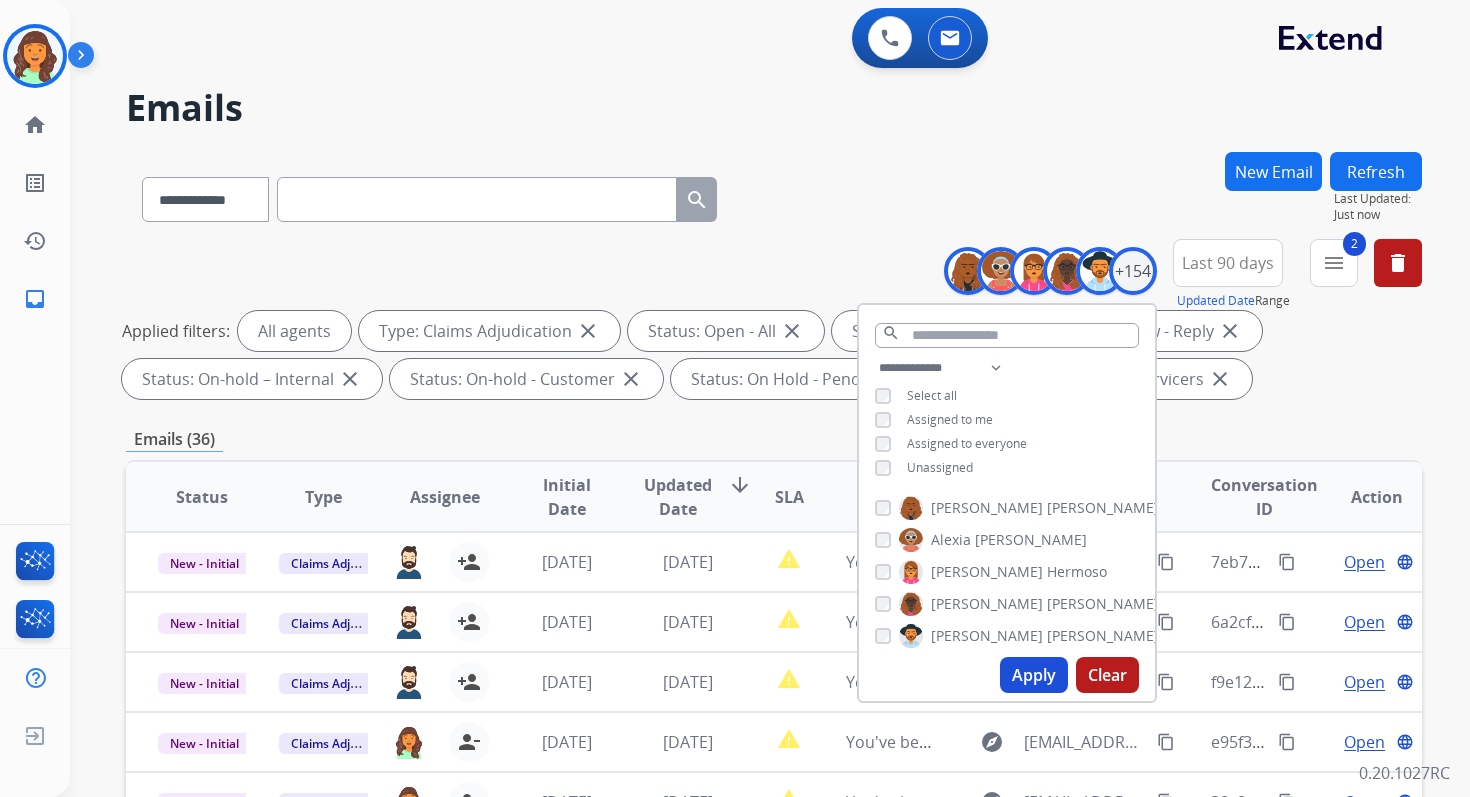 click on "Last 90 days" at bounding box center [1228, 263] 